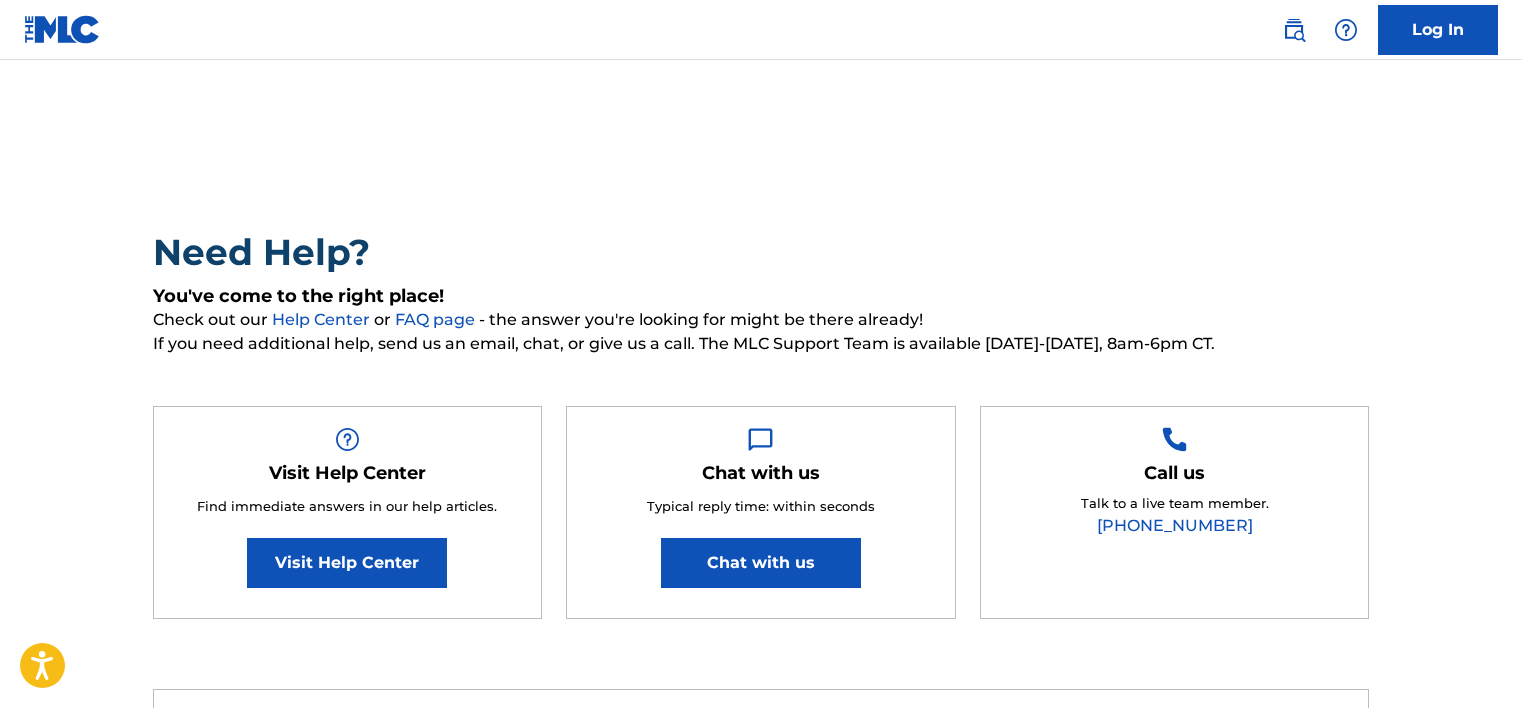 scroll, scrollTop: 0, scrollLeft: 0, axis: both 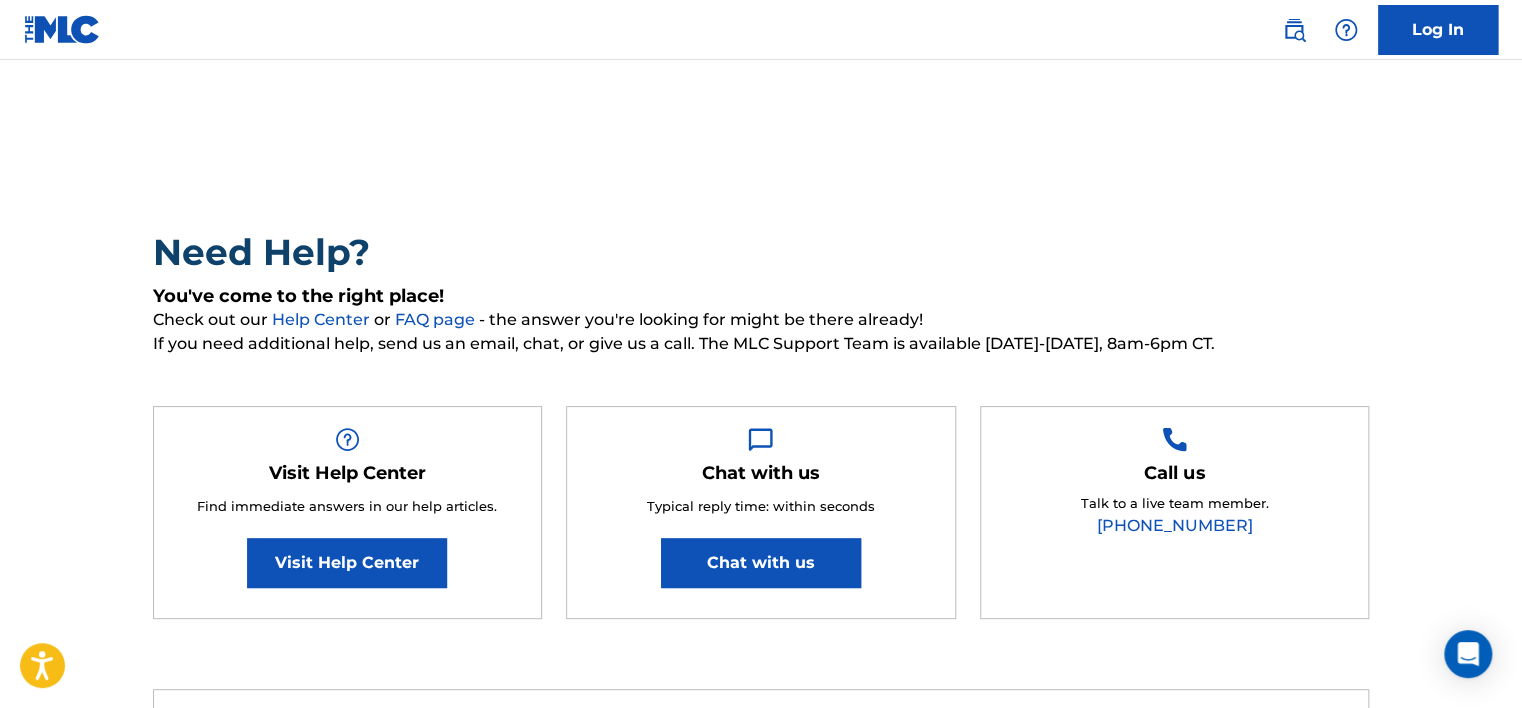 click on "Log In" at bounding box center (1438, 30) 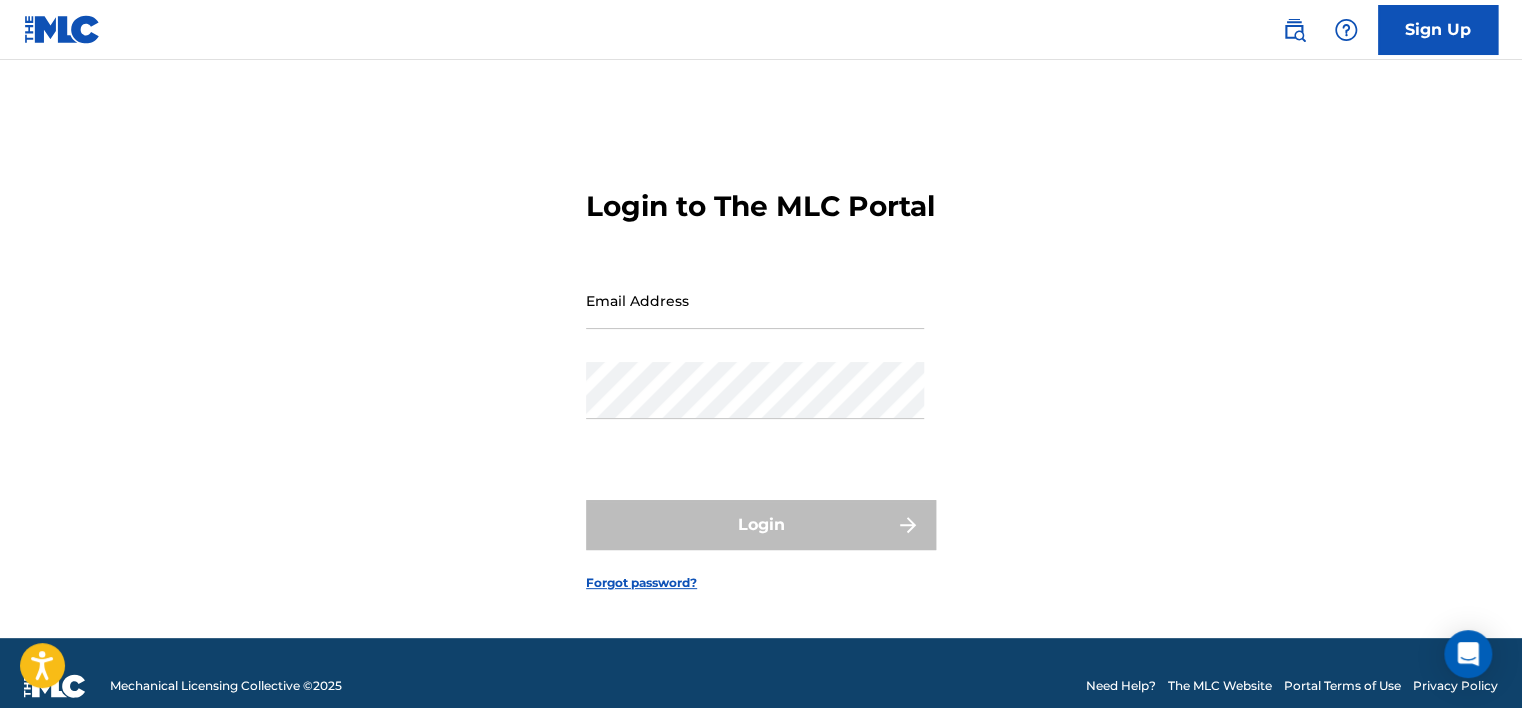 click on "Email Address" at bounding box center [755, 300] 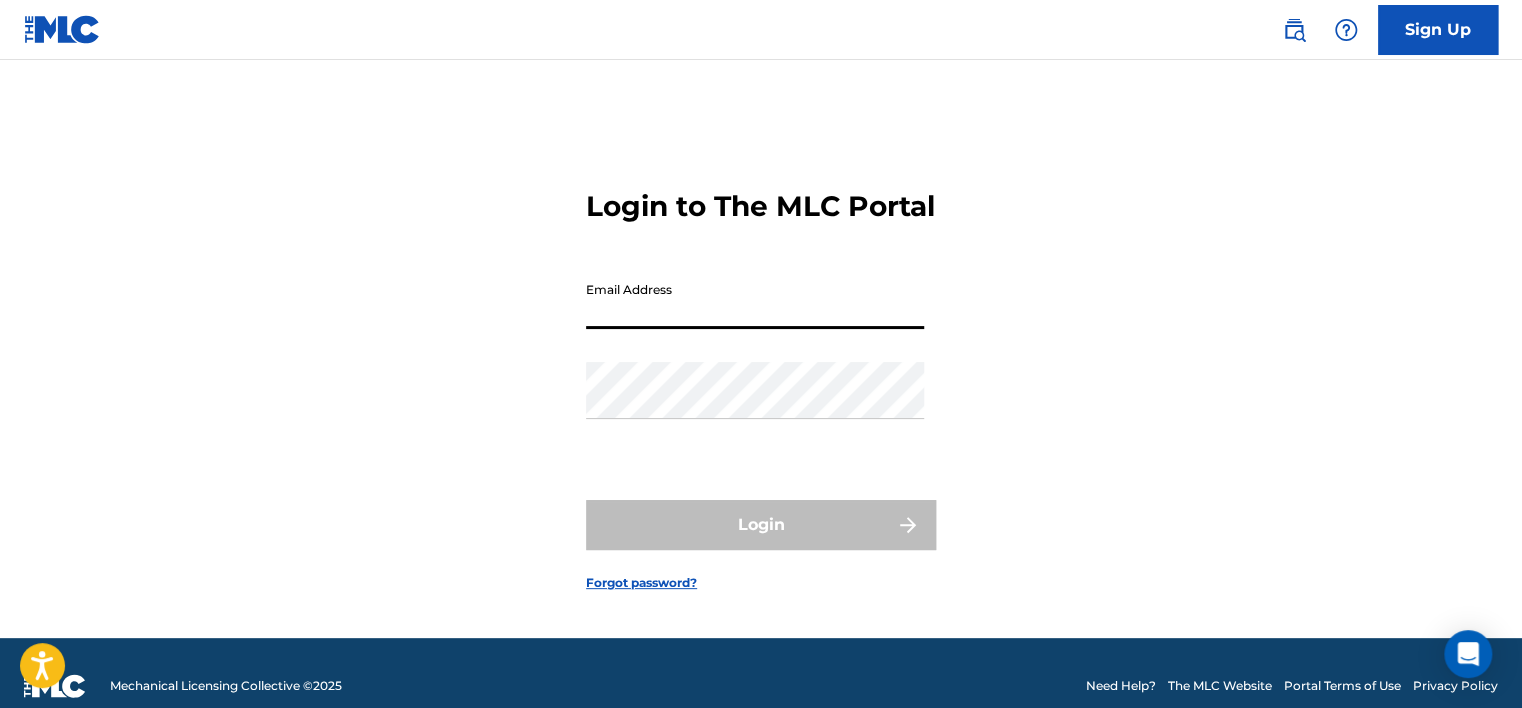 type on "[EMAIL_ADDRESS][DOMAIN_NAME]" 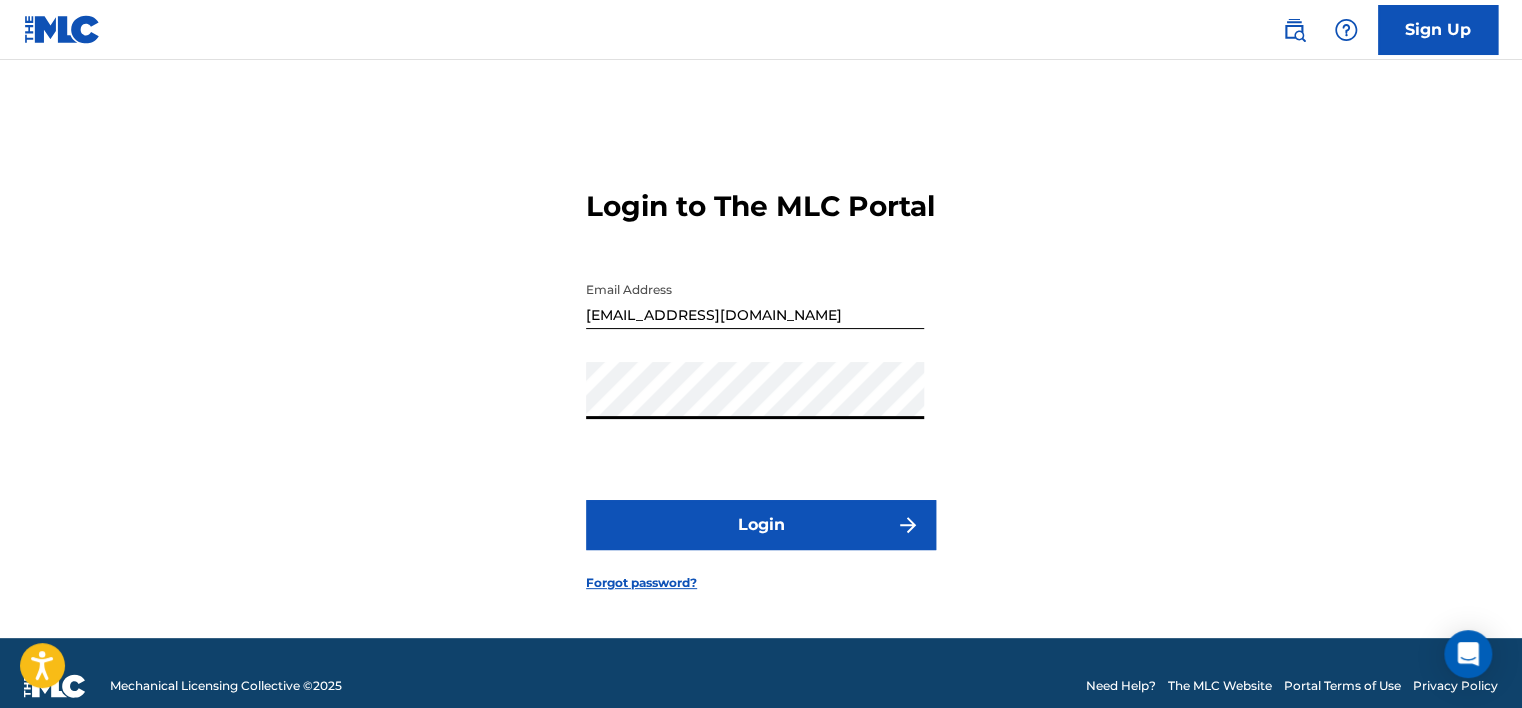 click on "Login" at bounding box center [761, 525] 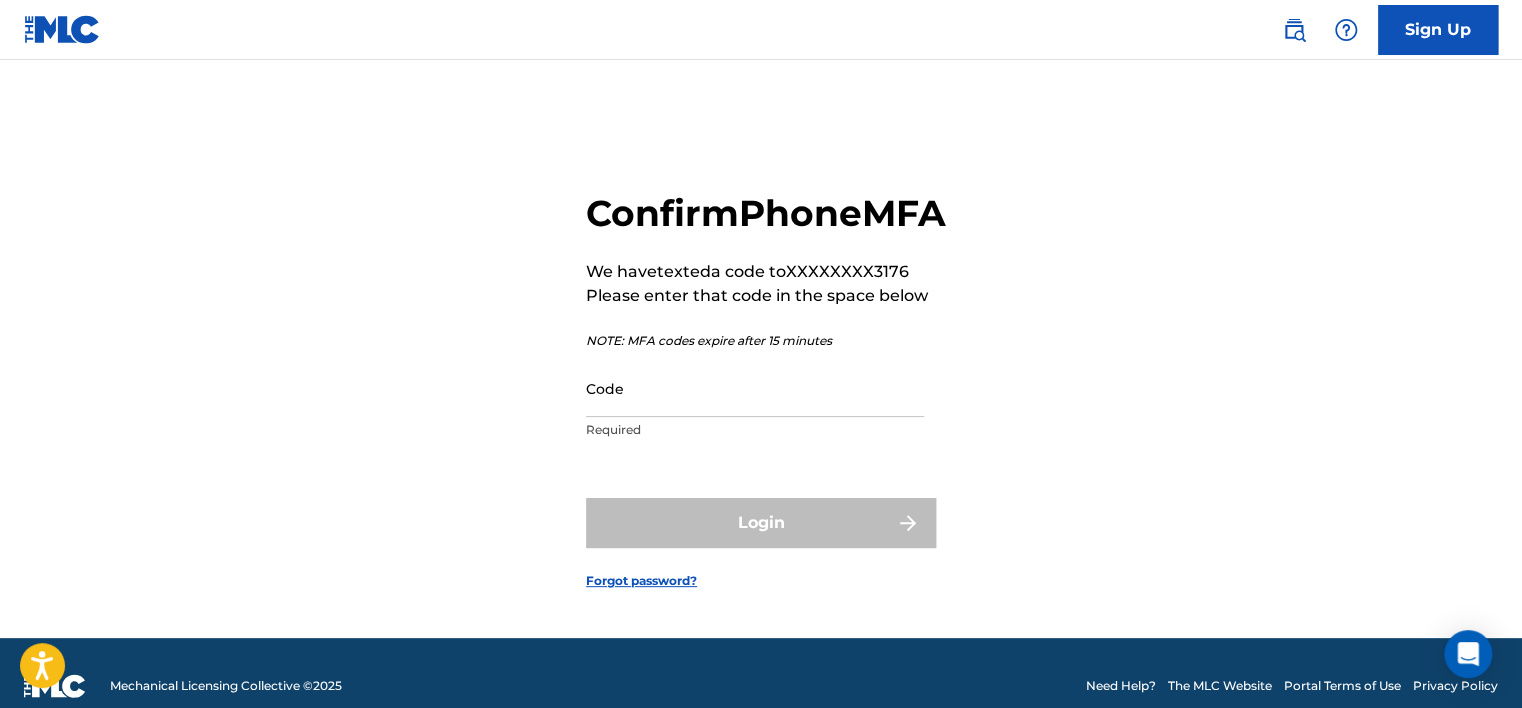 click on "Code" at bounding box center (755, 388) 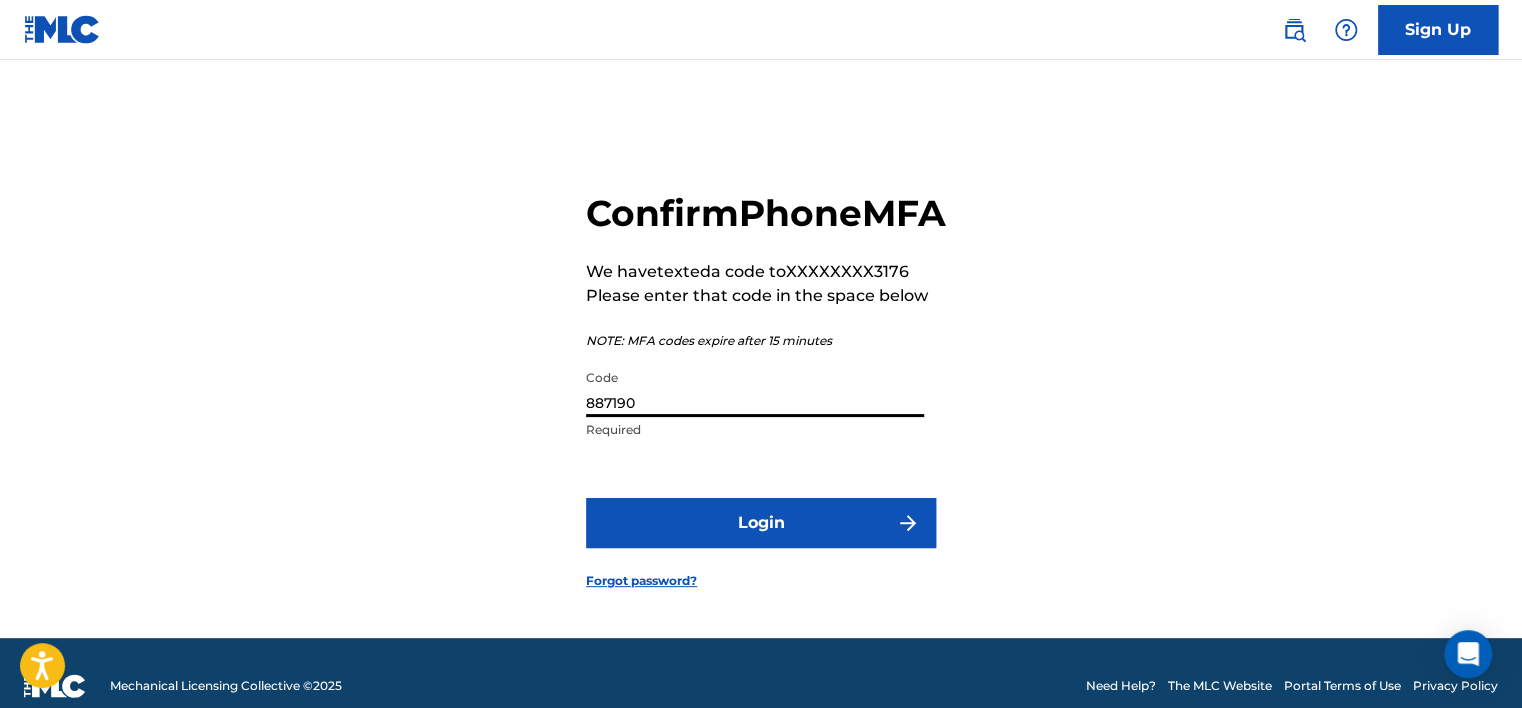 type on "887190" 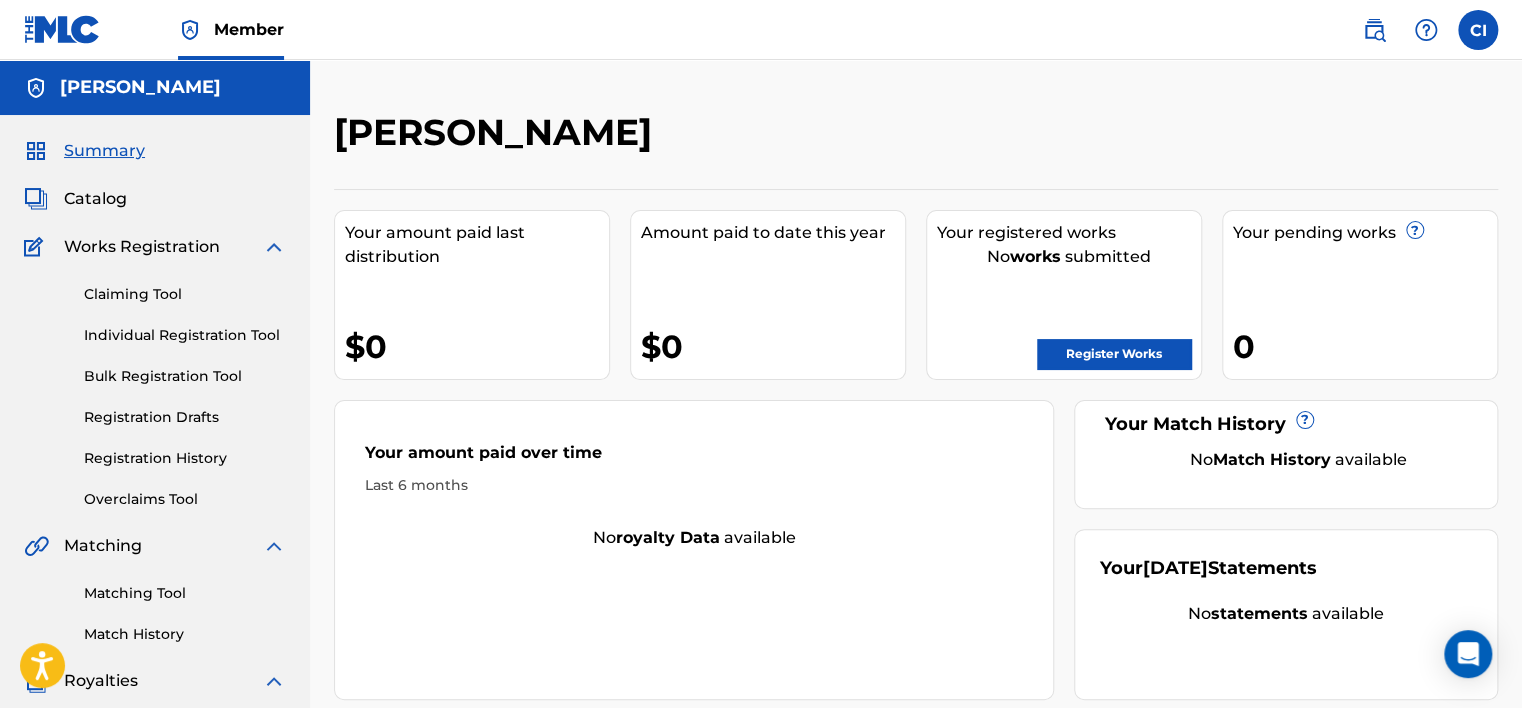 scroll, scrollTop: 0, scrollLeft: 0, axis: both 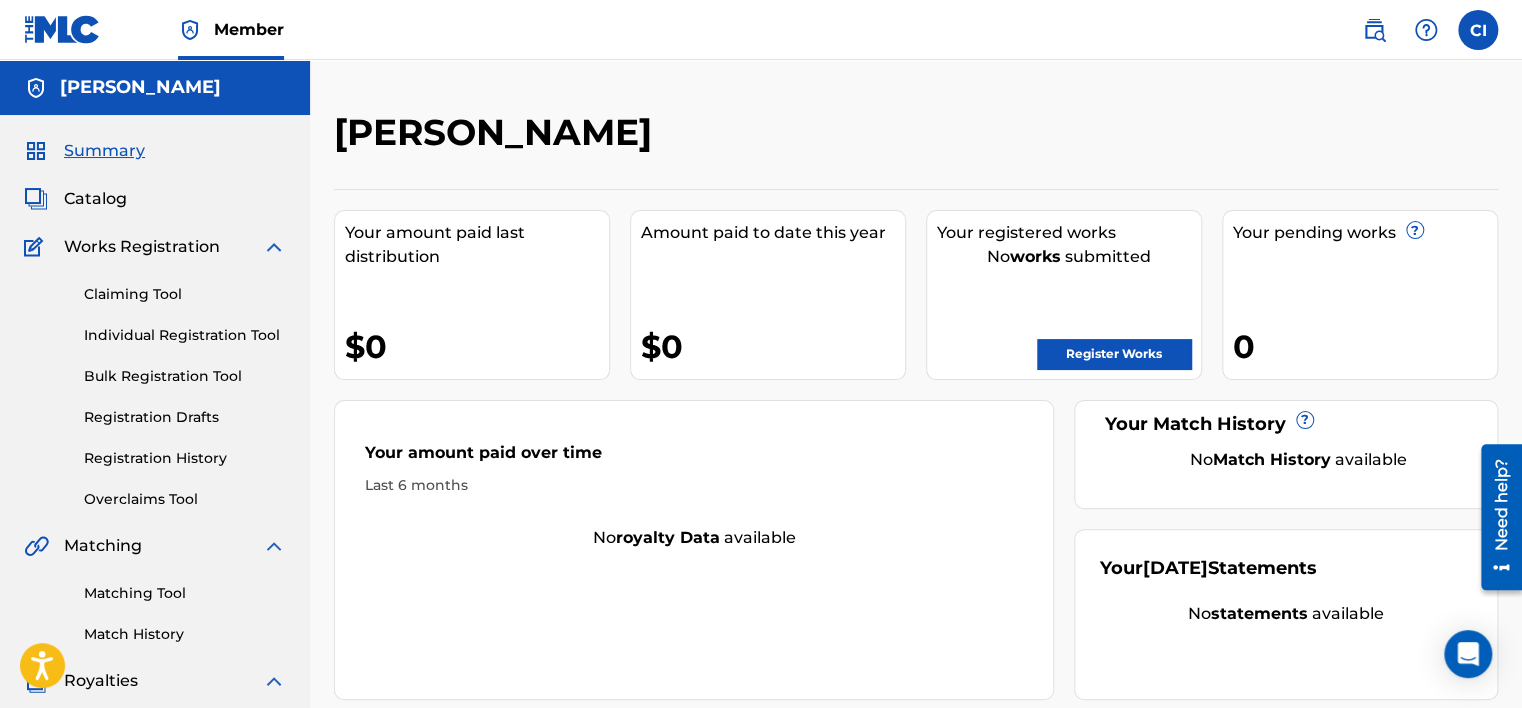 click on "Catalog" at bounding box center (95, 199) 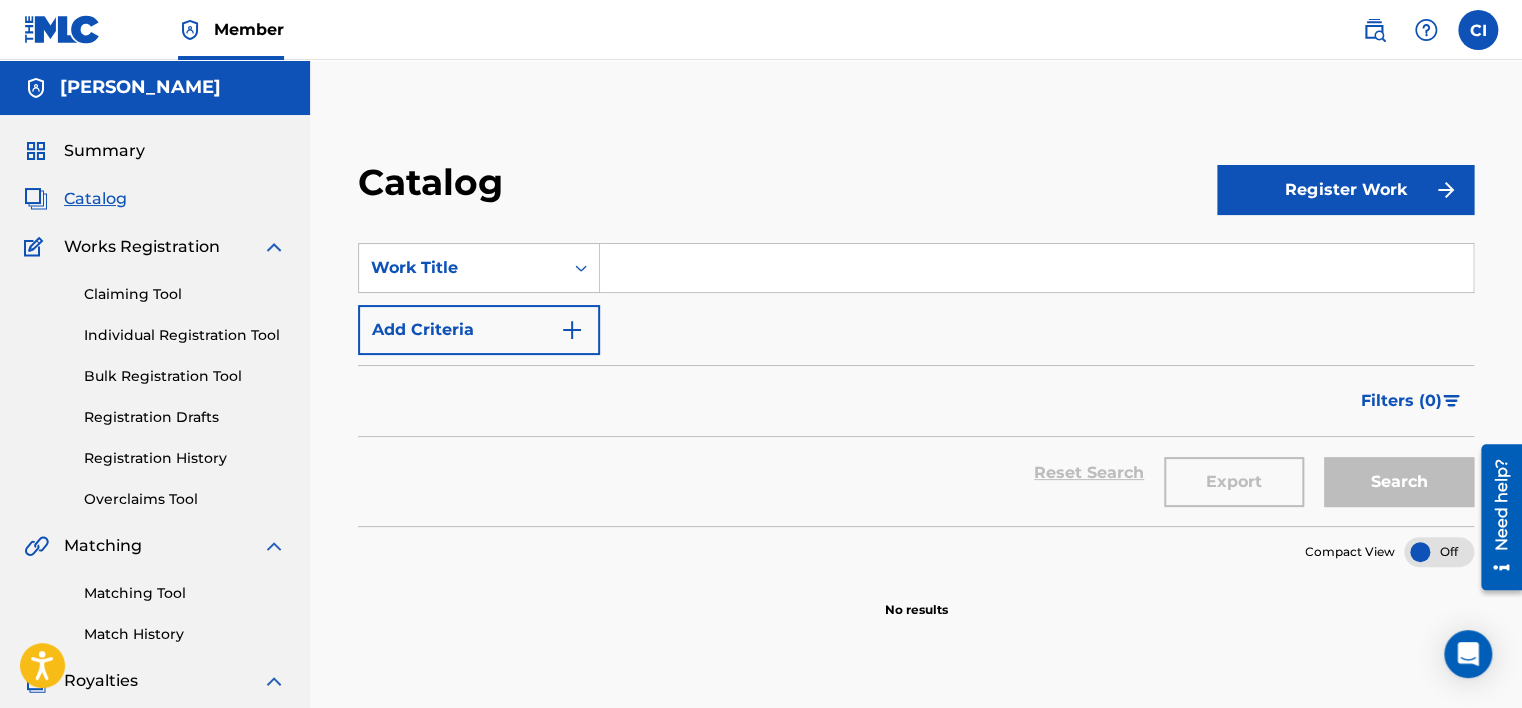 click on "Register Work" at bounding box center [1345, 190] 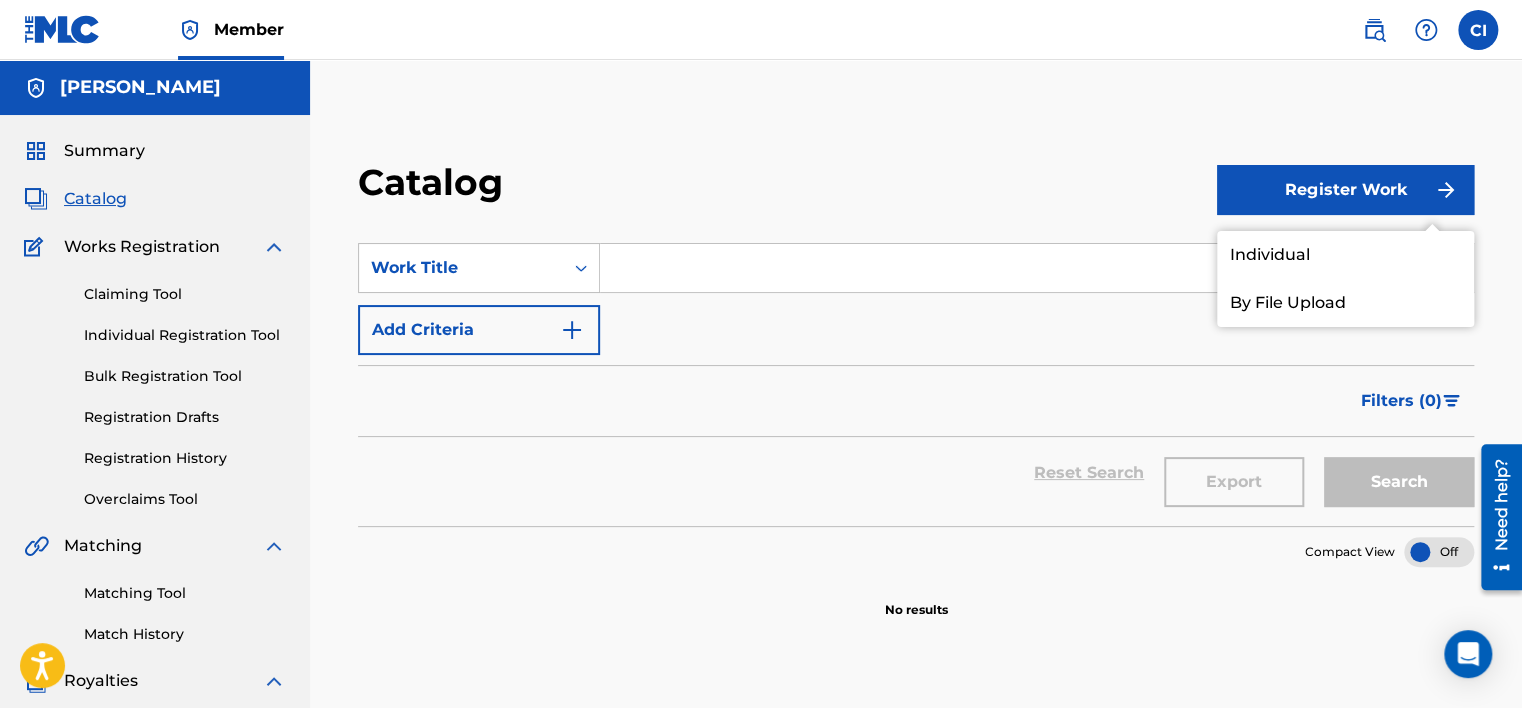 click on "Individual" at bounding box center [1345, 255] 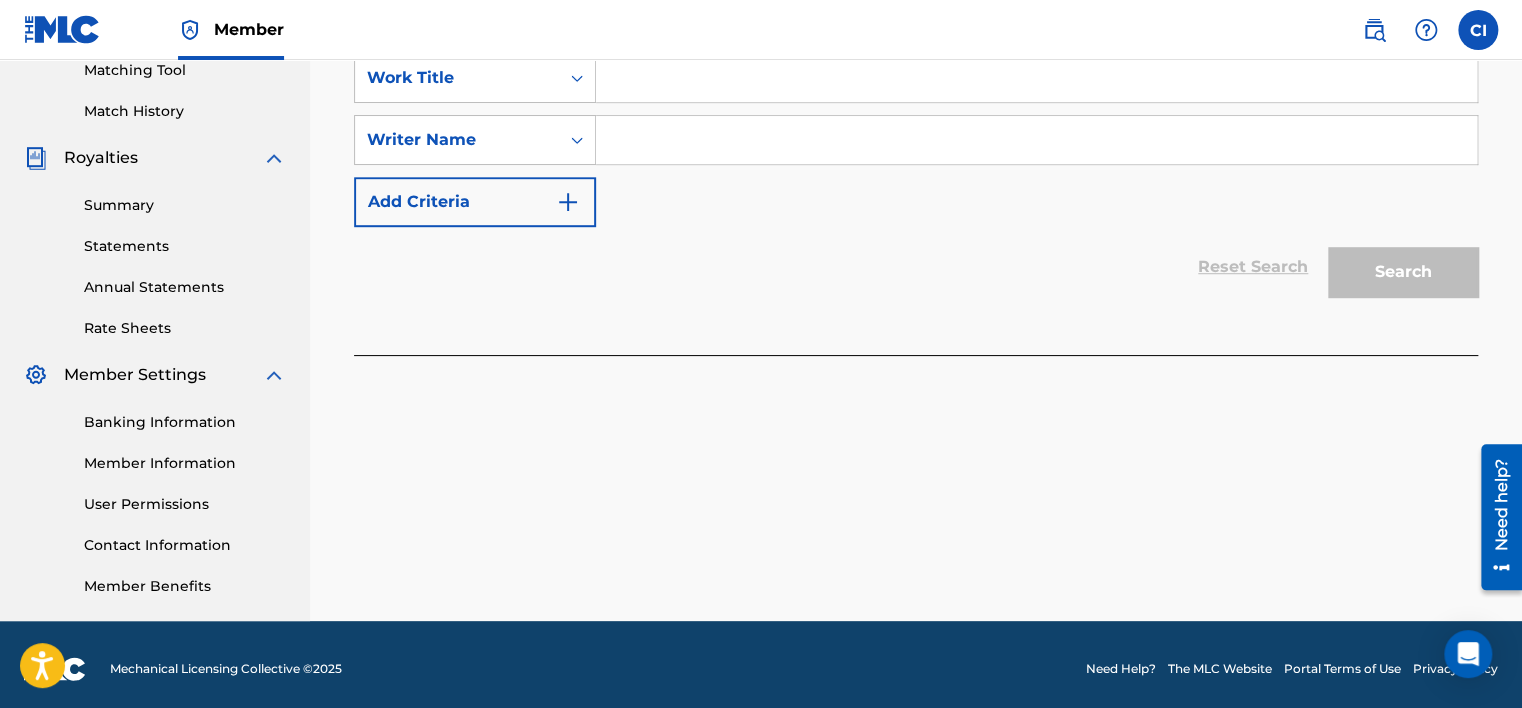 scroll, scrollTop: 532, scrollLeft: 0, axis: vertical 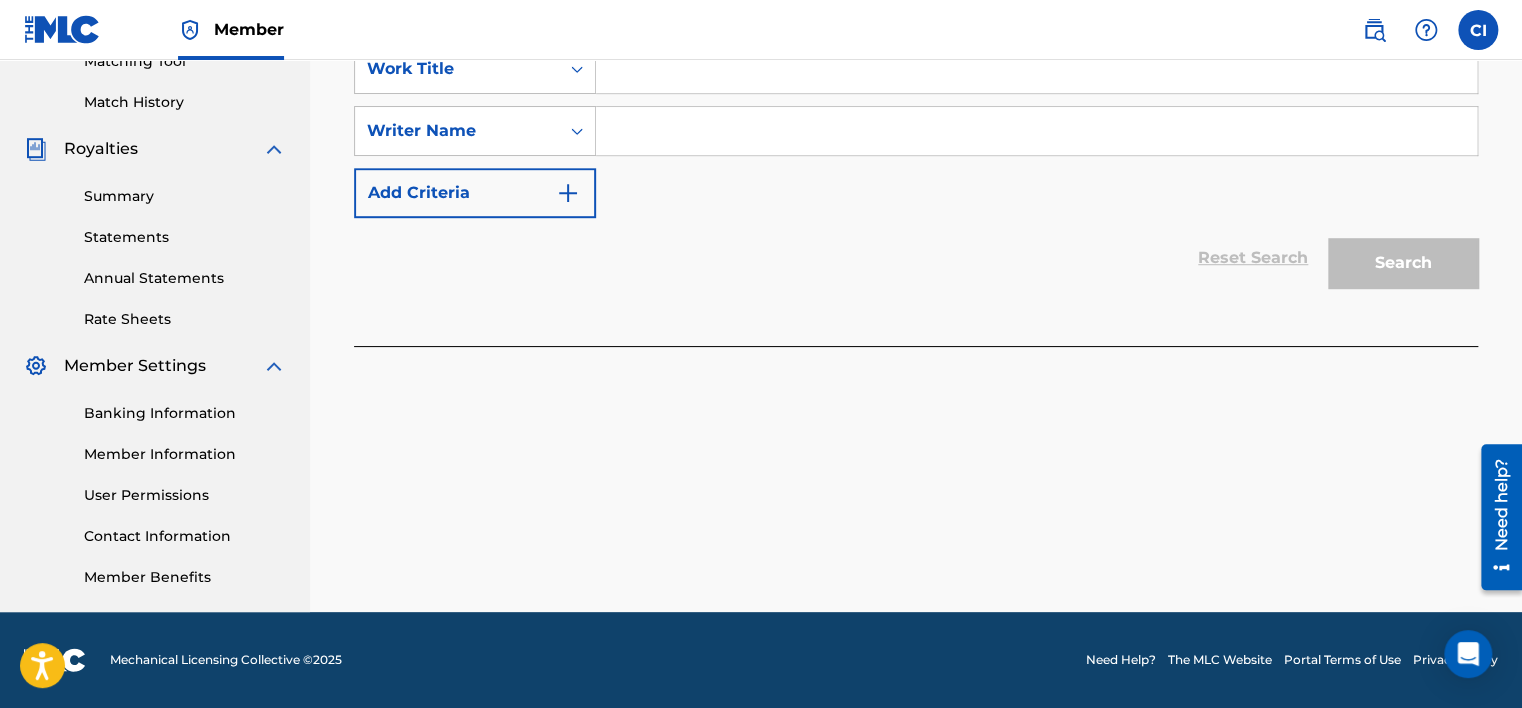 click on "Banking Information" at bounding box center (185, 413) 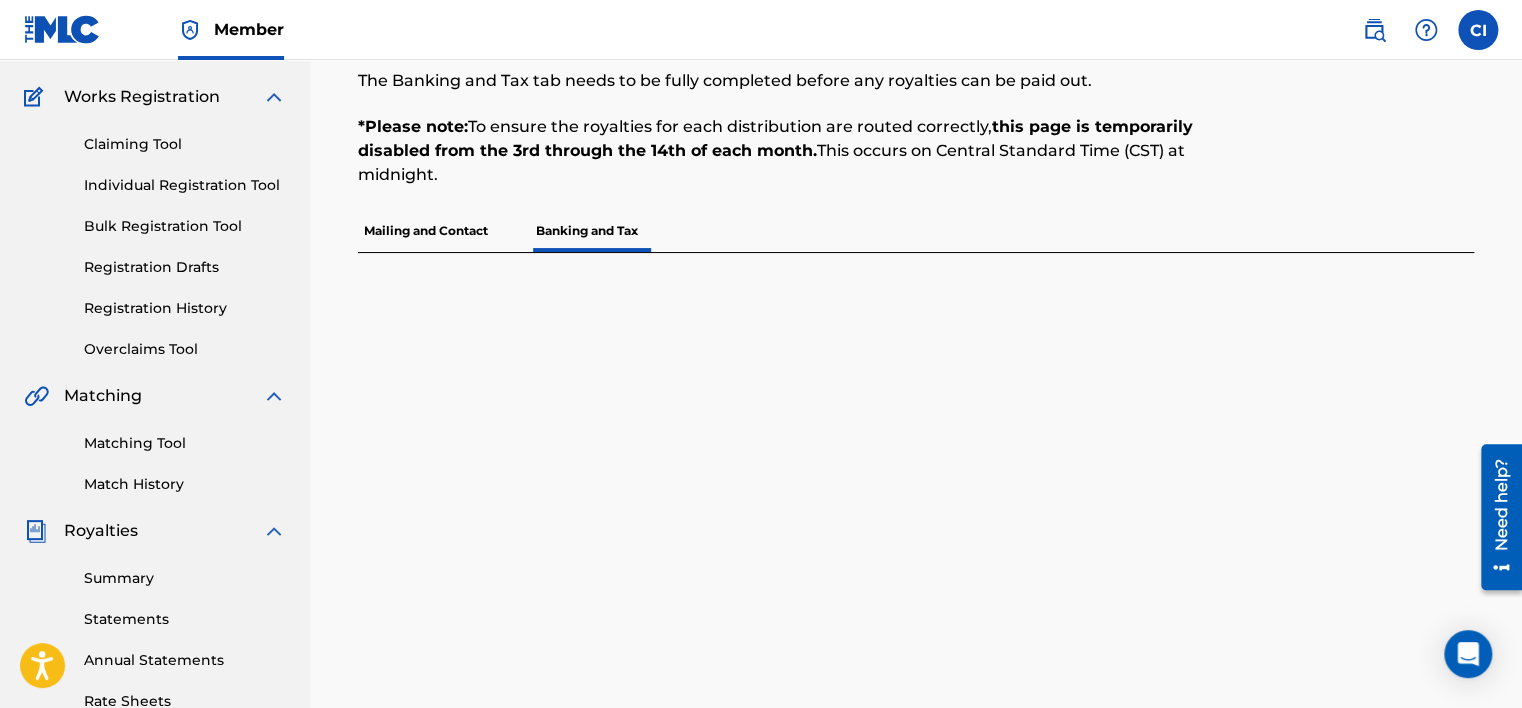 scroll, scrollTop: 0, scrollLeft: 0, axis: both 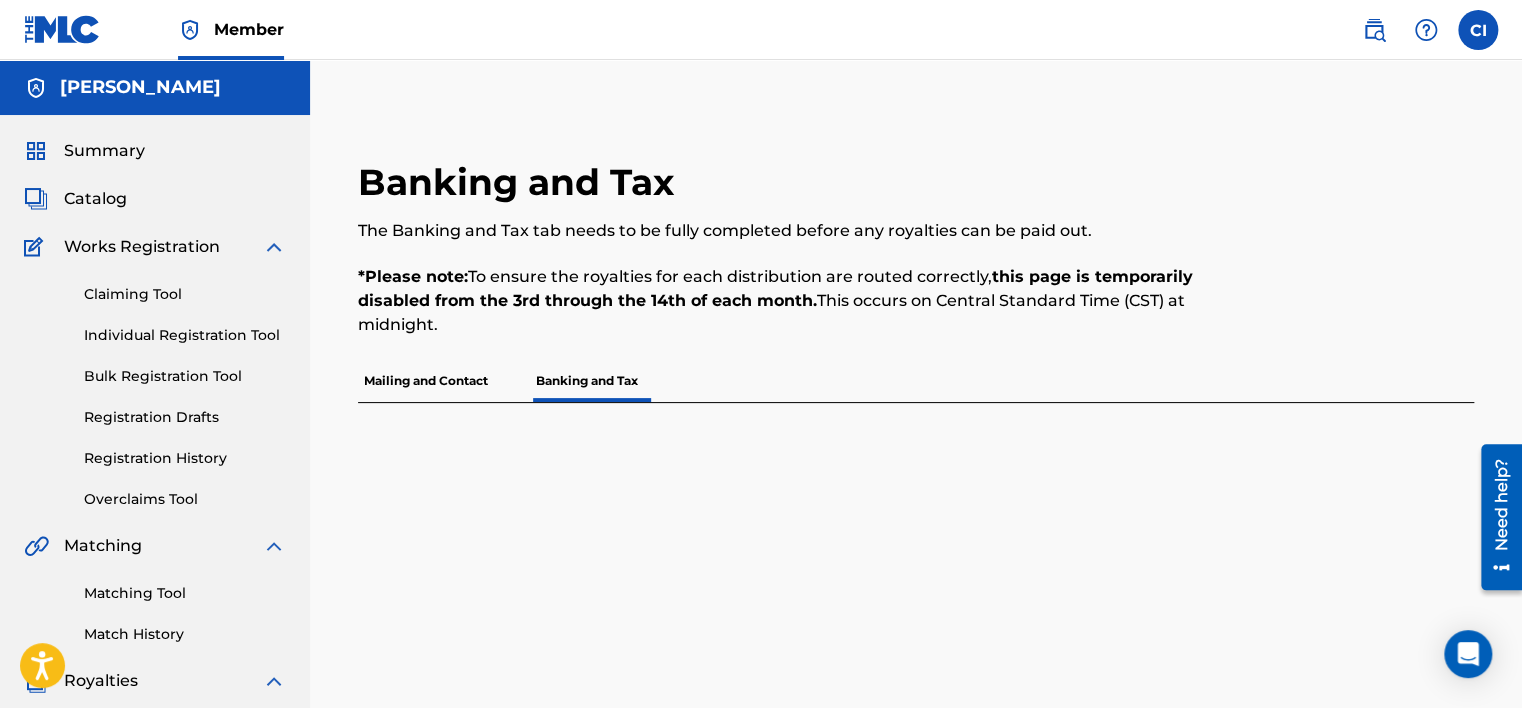 click on "Mailing and Contact" at bounding box center [426, 381] 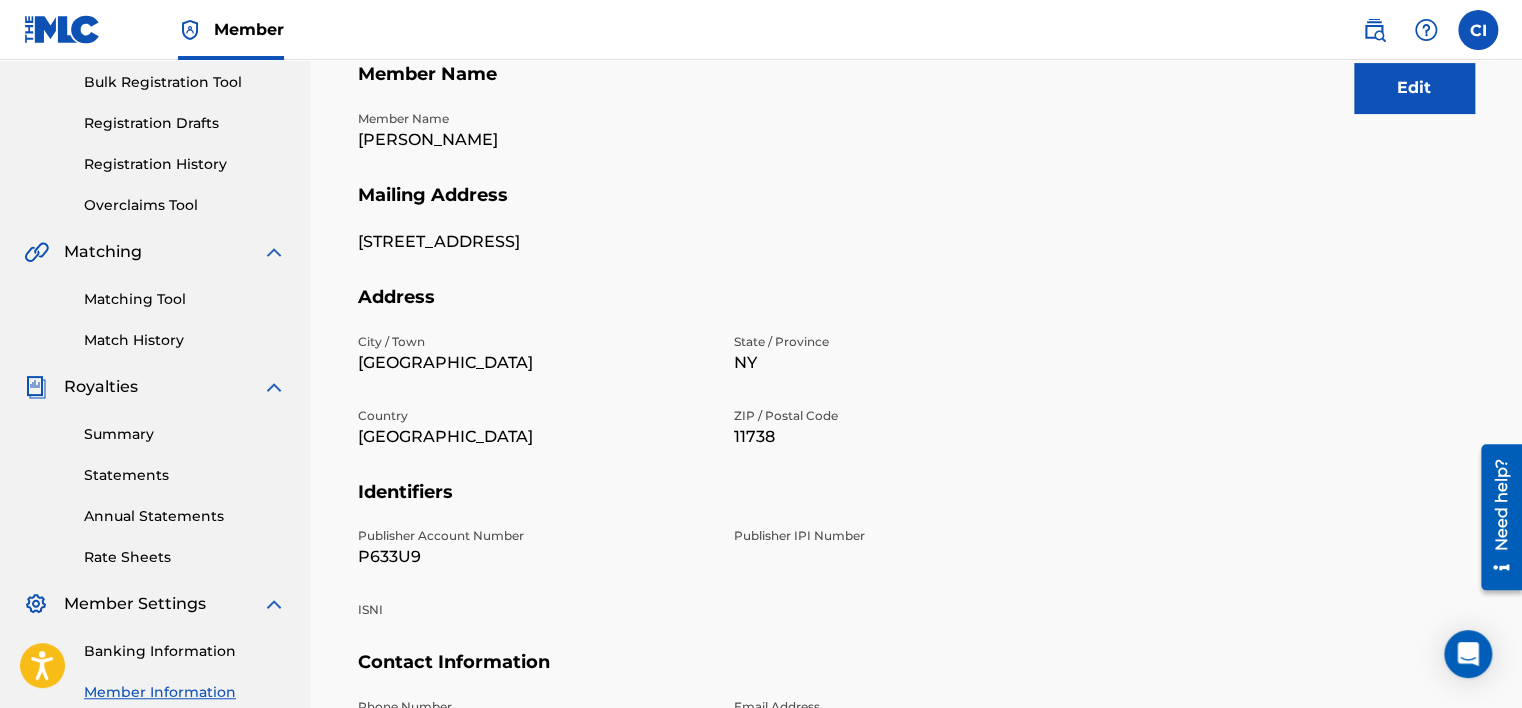 scroll, scrollTop: 532, scrollLeft: 0, axis: vertical 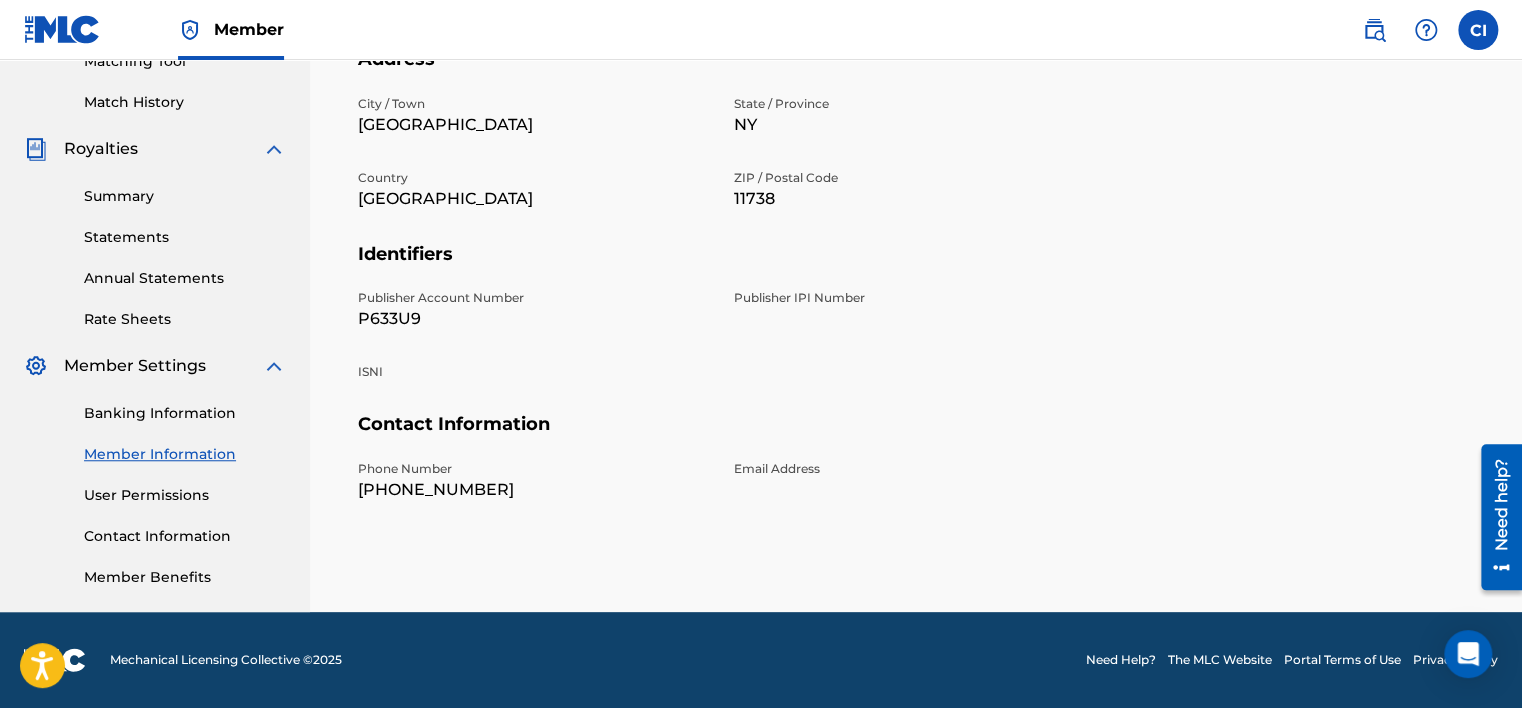 click on "Publisher IPI Number" at bounding box center [910, 298] 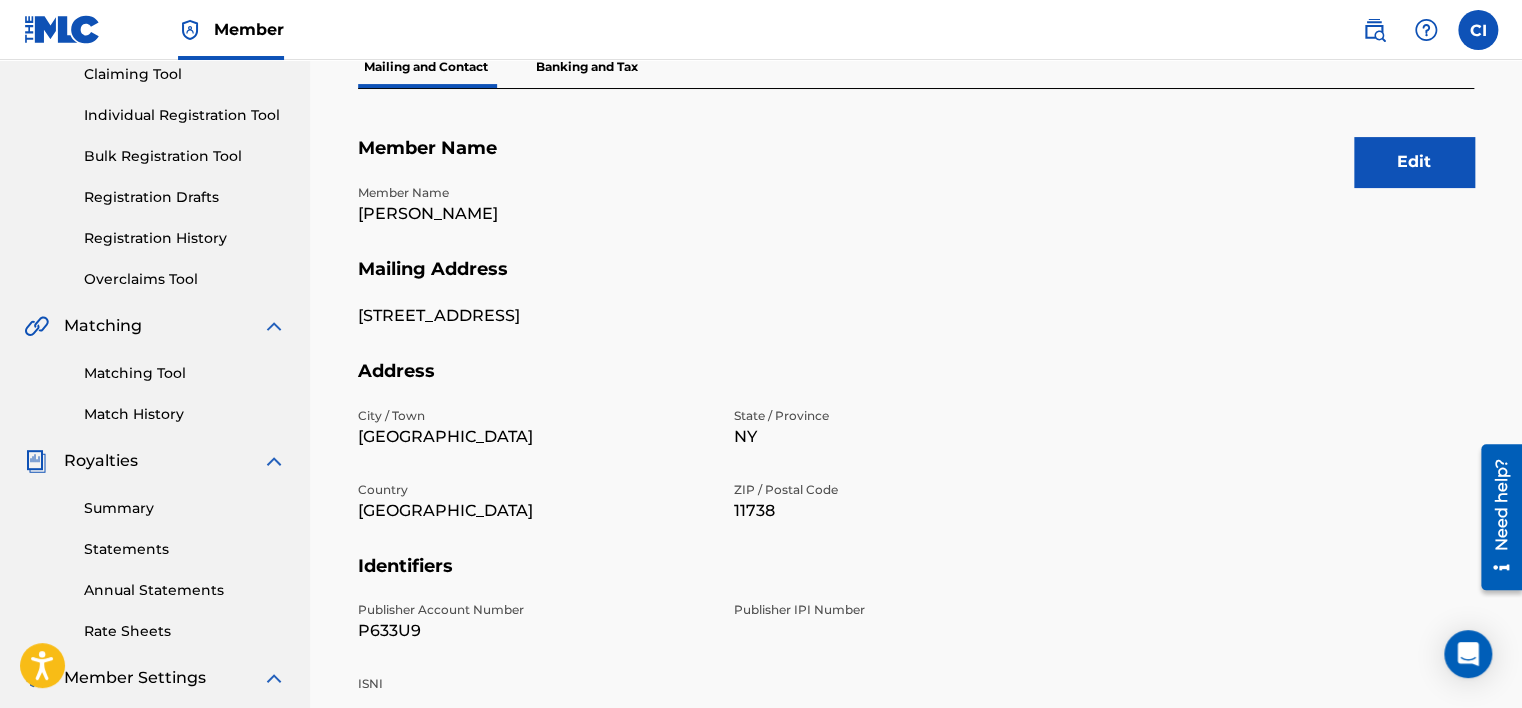 scroll, scrollTop: 0, scrollLeft: 0, axis: both 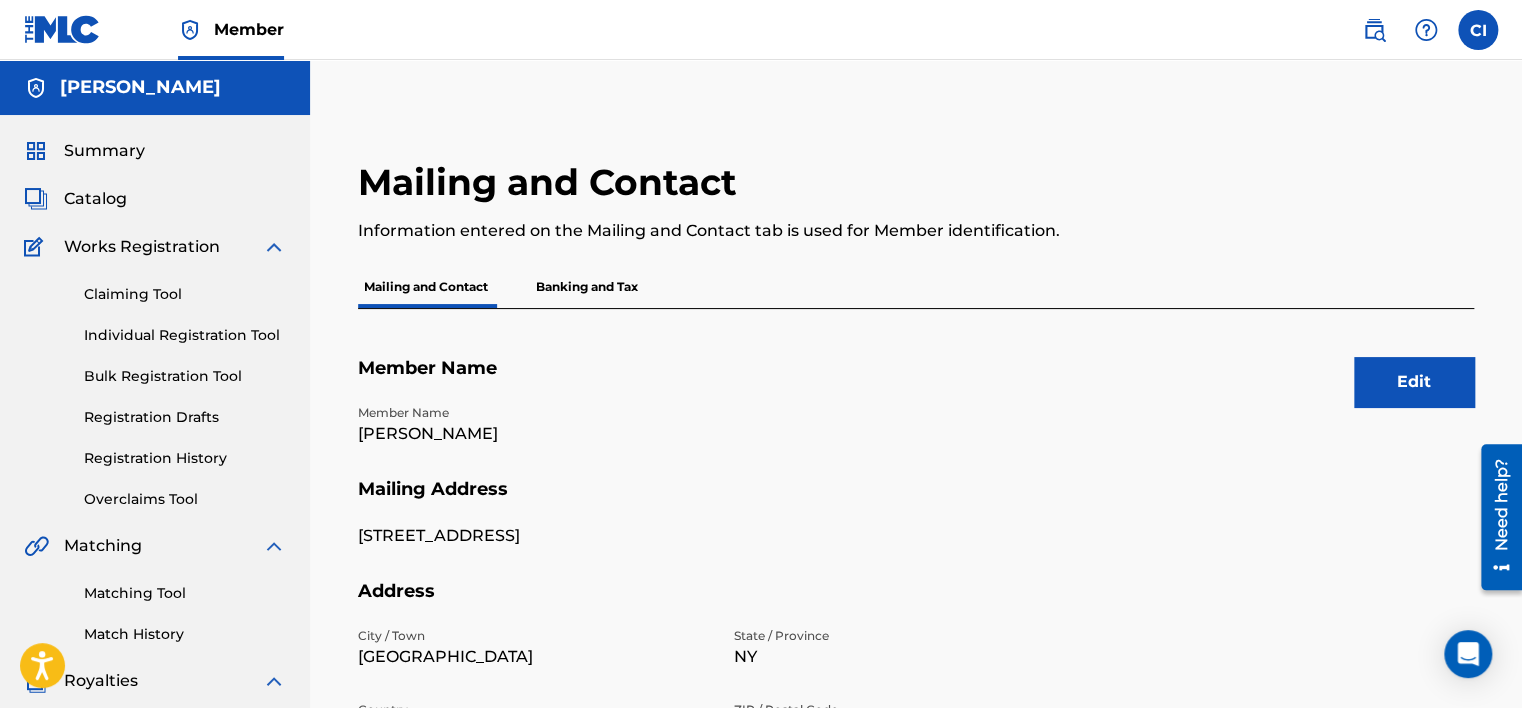 click on "Edit" at bounding box center (1414, 382) 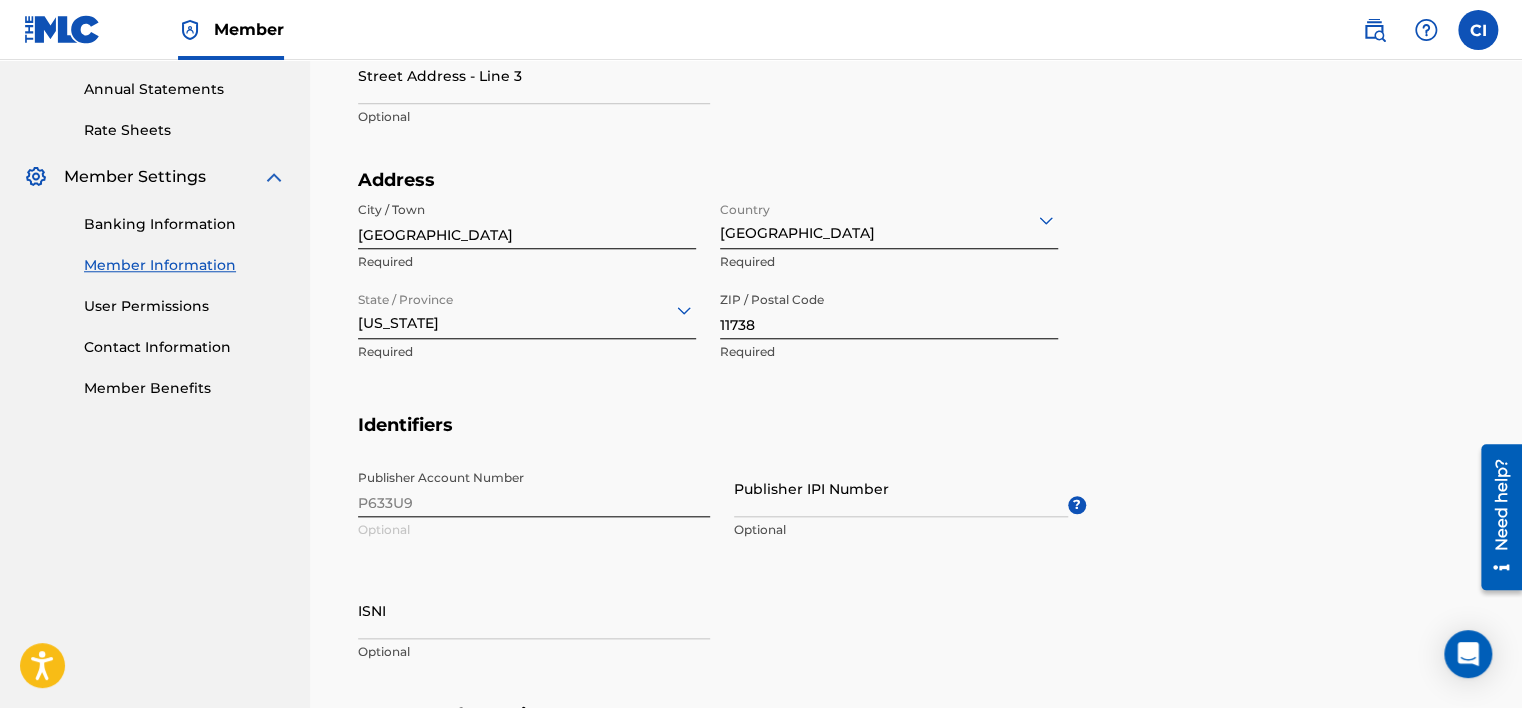 scroll, scrollTop: 800, scrollLeft: 0, axis: vertical 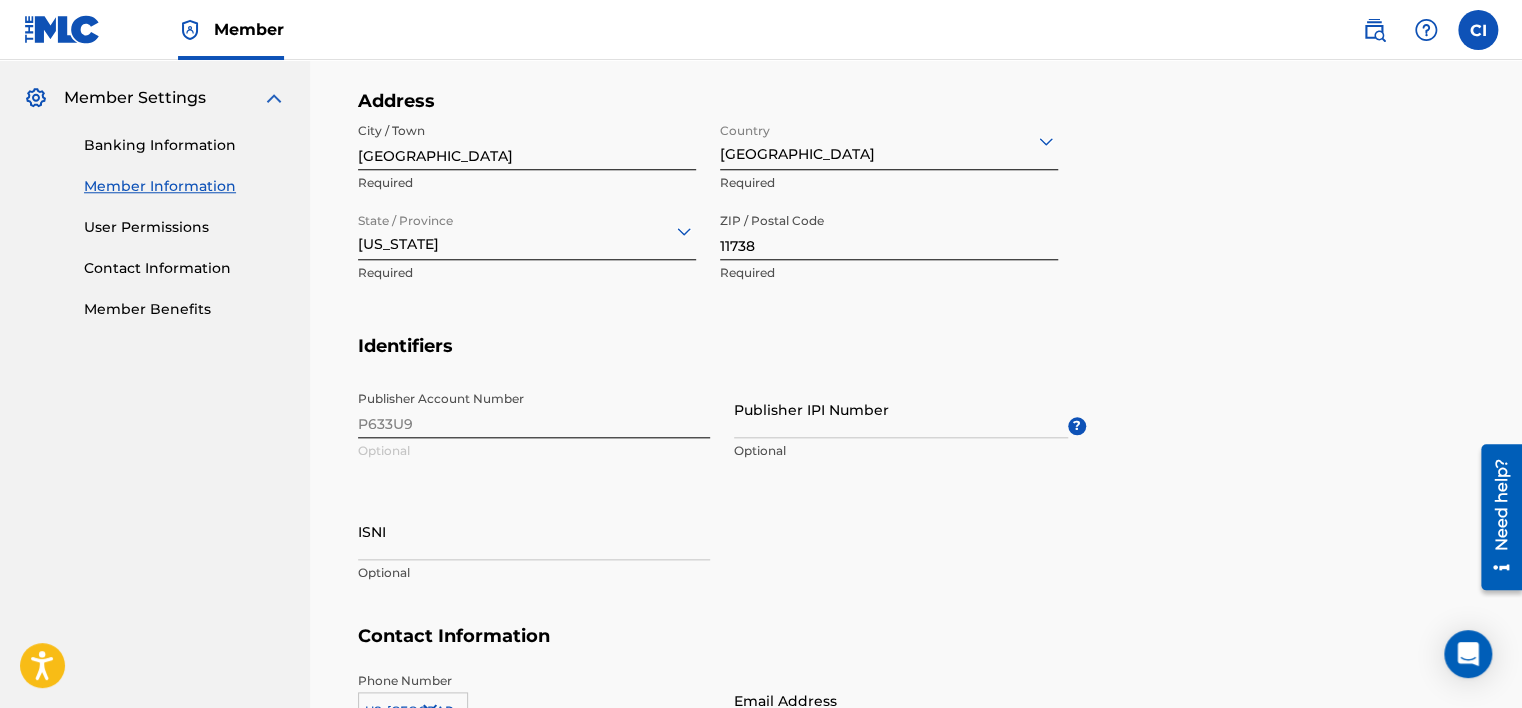 click on "Publisher IPI Number" at bounding box center (901, 409) 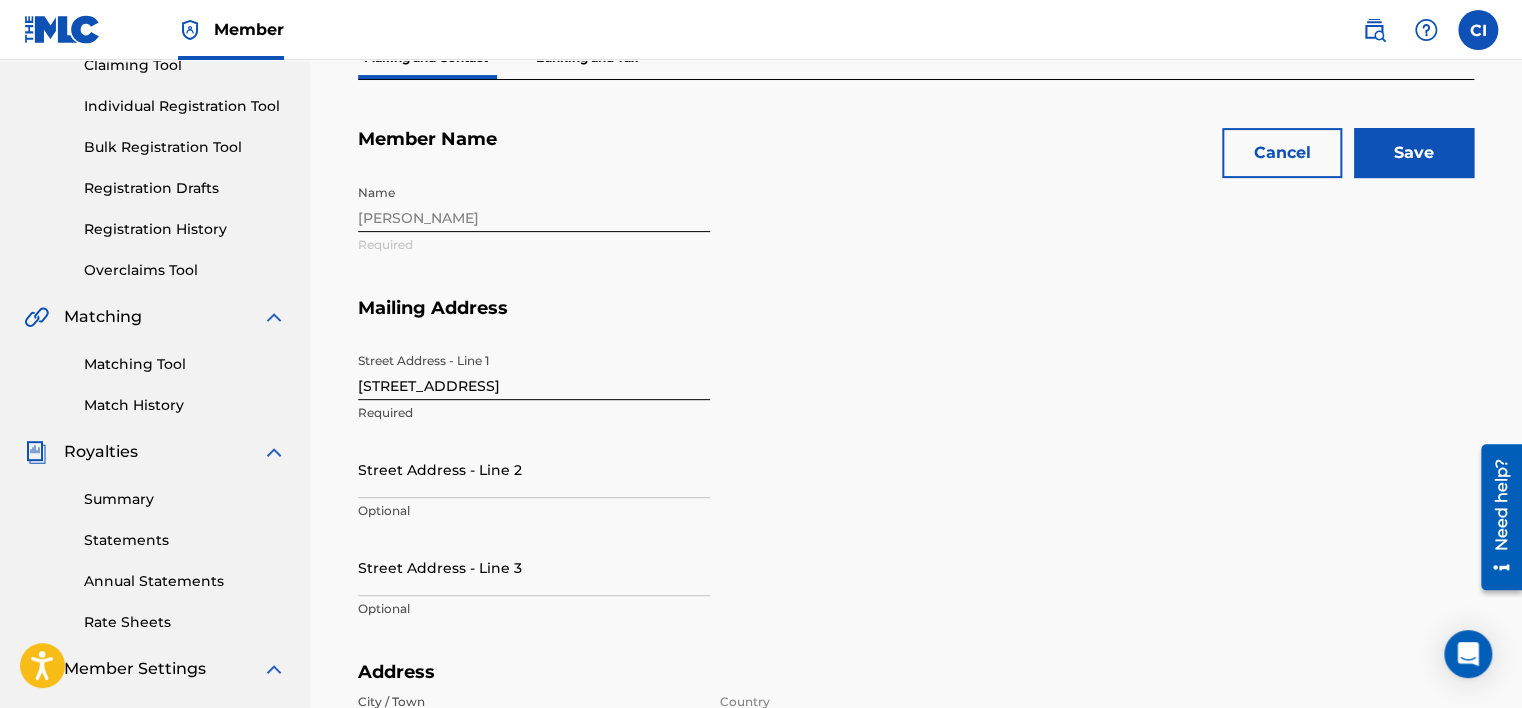 type on "01073743066" 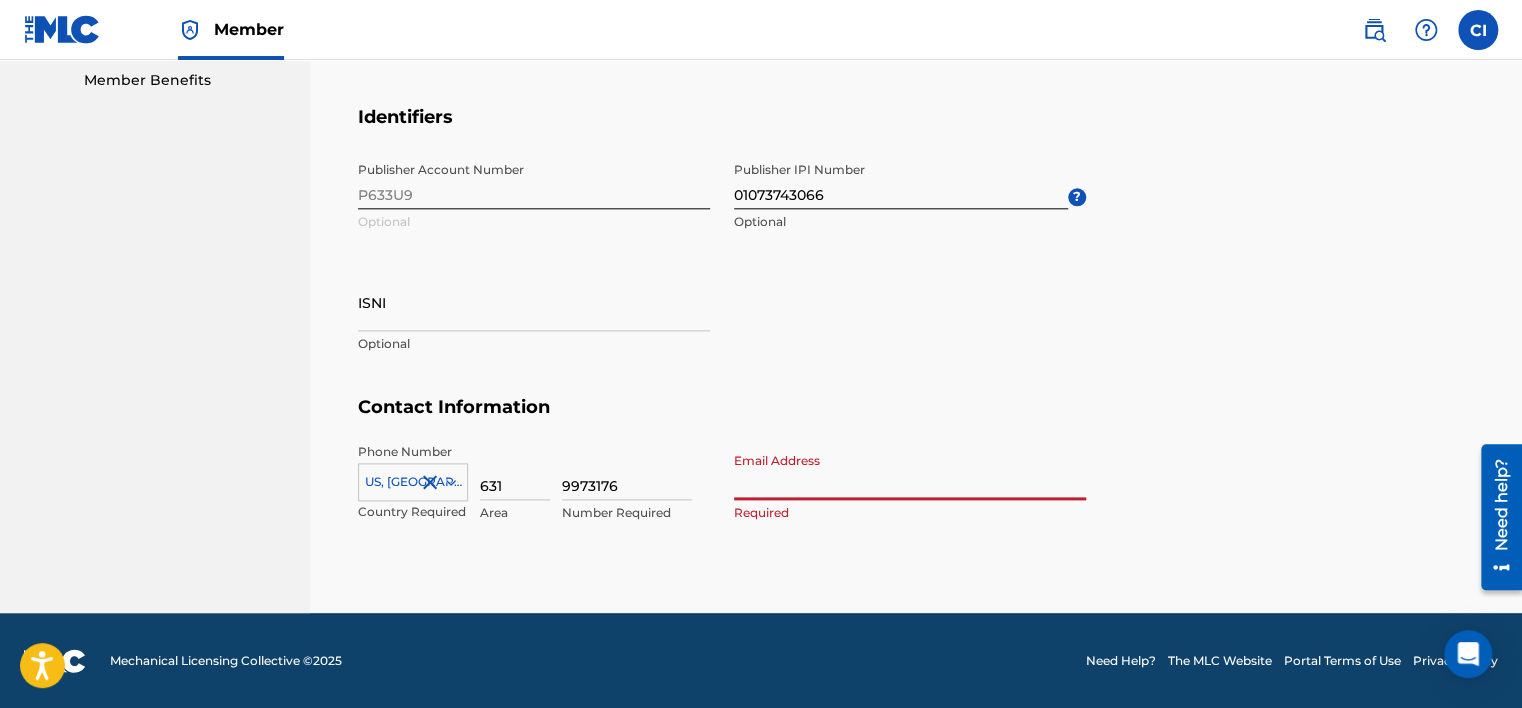 click on "Email Address" at bounding box center [910, 471] 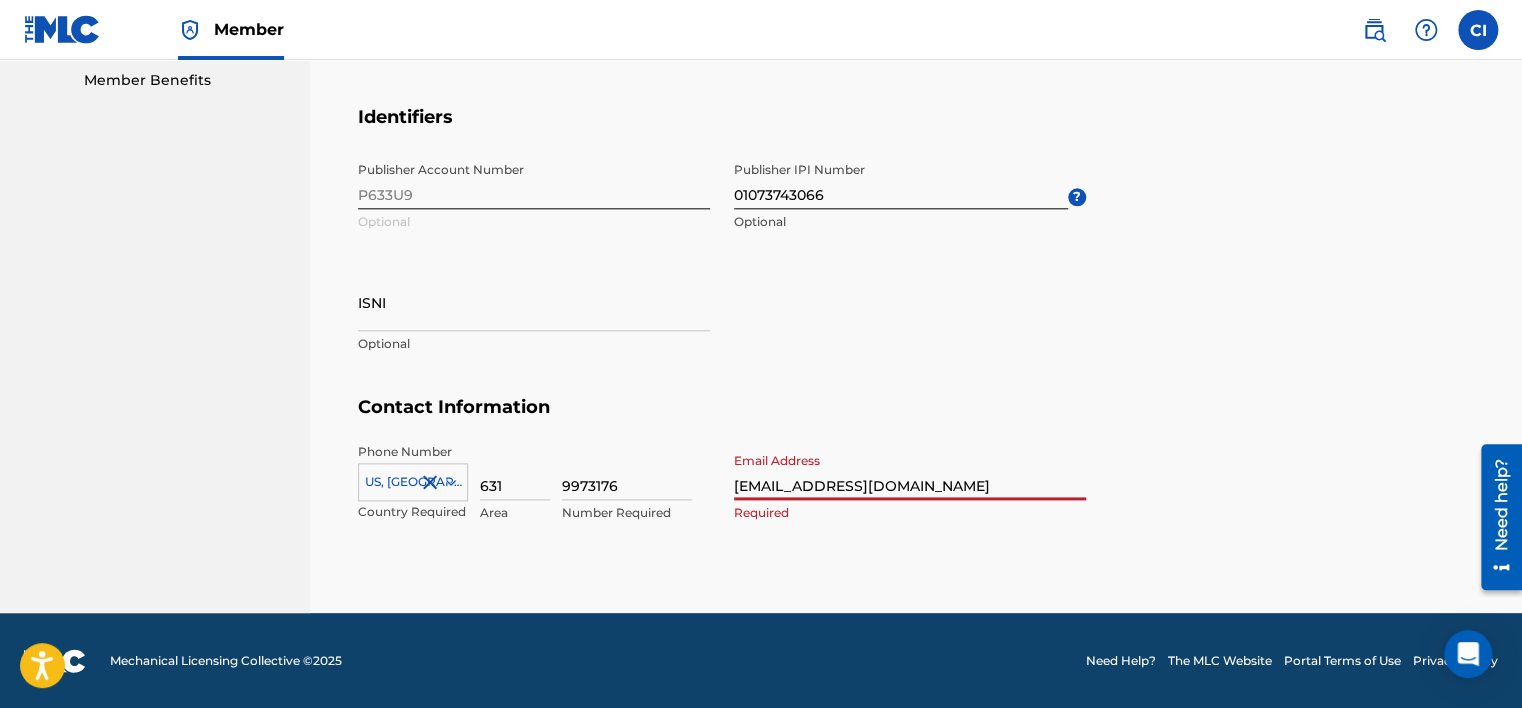 type on "[GEOGRAPHIC_DATA]" 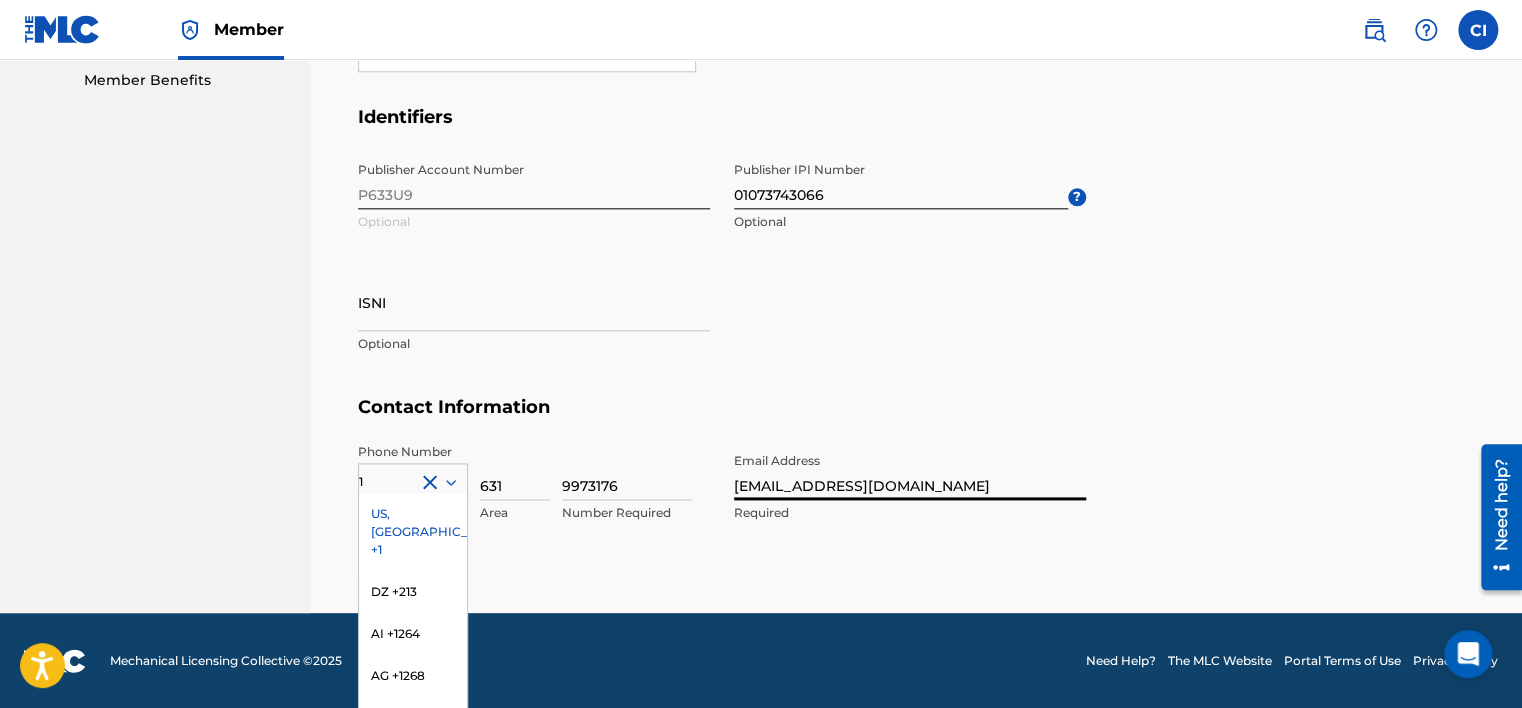 scroll, scrollTop: 1114, scrollLeft: 0, axis: vertical 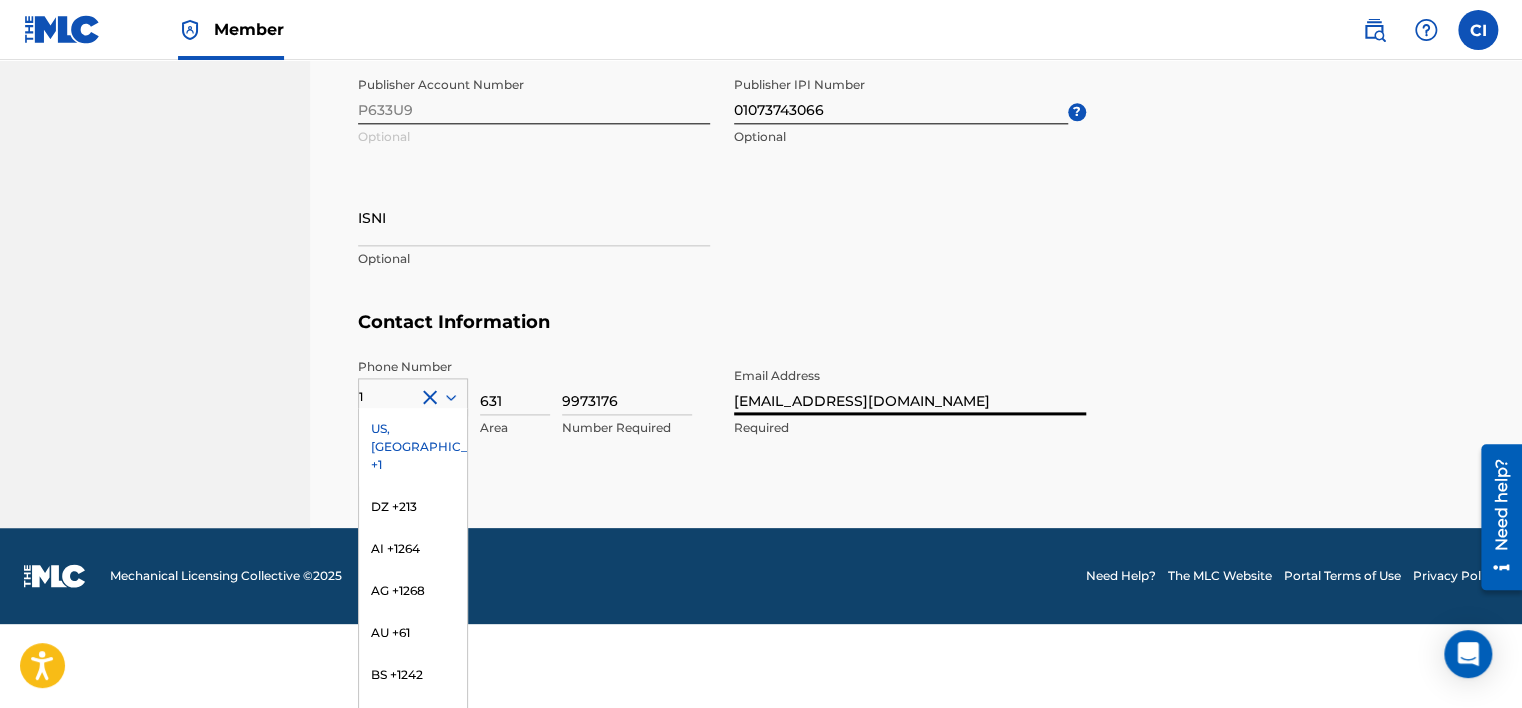 type on "[EMAIL_ADDRESS][DOMAIN_NAME]" 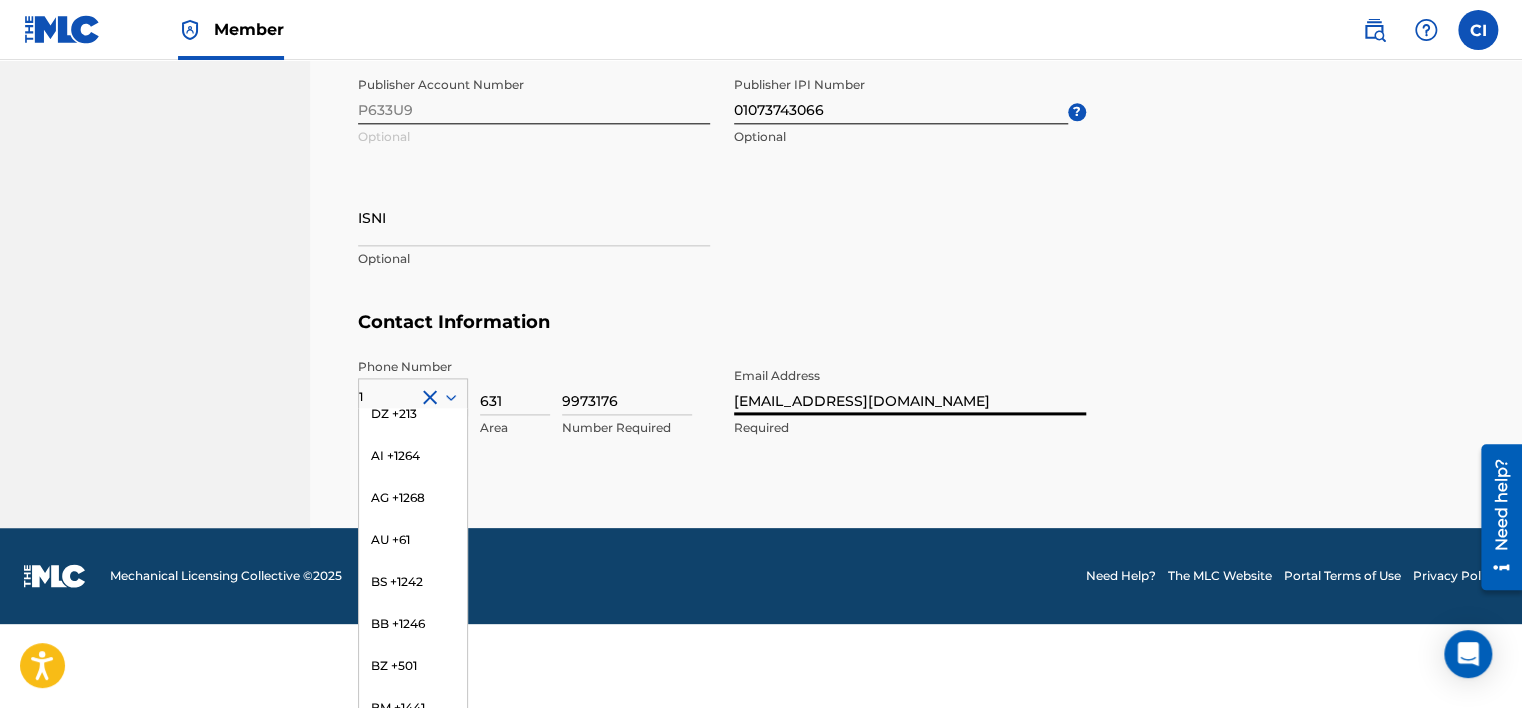 scroll, scrollTop: 0, scrollLeft: 0, axis: both 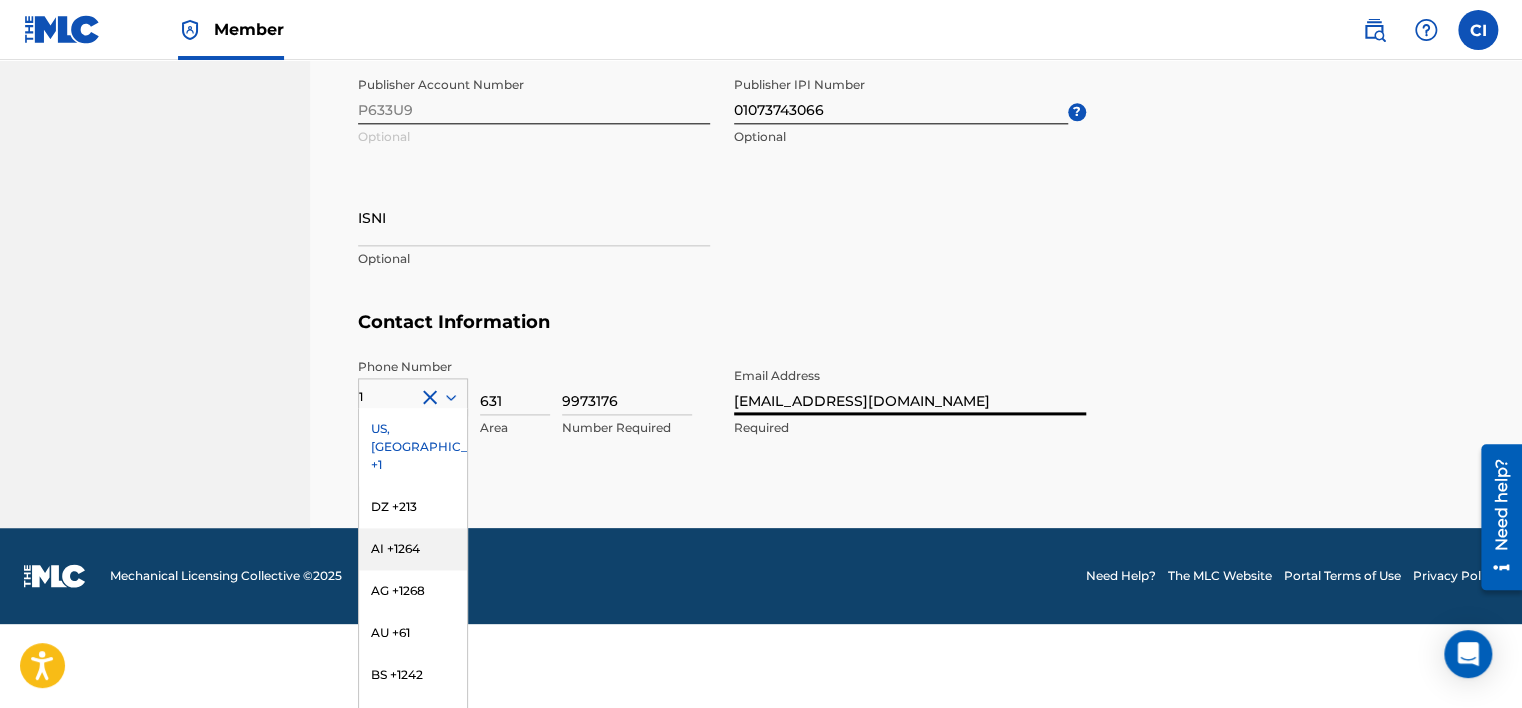 click on "Cancel Save Member Name  Name [PERSON_NAME] Required Mailing Address Street Address - Line [GEOGRAPHIC_DATA][STREET_ADDRESS] Address - Line 2 Optional Street Address - Line 3 Optional Address City / [GEOGRAPHIC_DATA] Required Country [GEOGRAPHIC_DATA] [GEOGRAPHIC_DATA] Required State / Province [GEOGRAPHIC_DATA] No options Required ZIP / Postal Code 11738 Required Identifiers Publisher Account Number P633U9 Optional Publisher IPI Number 01073743066 Optional ? ISNI Optional Contact Information Phone Number [GEOGRAPHIC_DATA] +1 DZ +213 AI +1264 AG +1268 AU +61 BS +1242 BB +1246 BZ +501 BM +1441 BO +591 KY +1345 DM +1767 DO +1809 ER +291 ET +251 GA +241 GD +1473 IN +91 JM +1876 JP +81 LV +371 LB +961 LR +231 LY +218 MG +261 FM +691 ME, RS +381 MS +[GEOGRAPHIC_DATA] +212 NL +31 PE +51 PT +351 KN +1869 LC +1758 VC +1784 SN +221 SK +421 CH +41 TT +1868 TN +216 TC +1649 AE +971 VG +1284 WF +681 Country Required 631 Area 9973176 Number Required Email Address [EMAIL_ADDRESS][DOMAIN_NAME] Required" at bounding box center (916, -139) 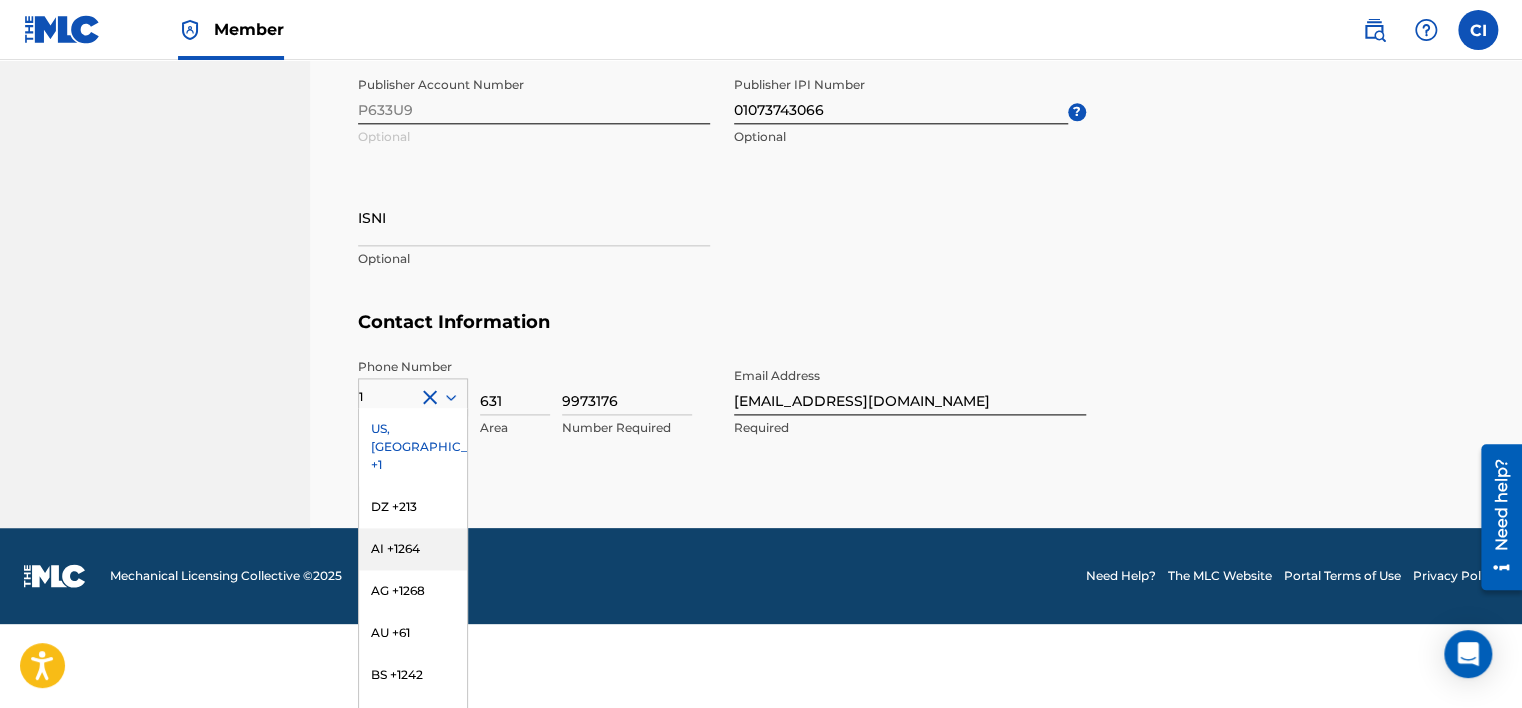 click on "Phone Number 1 [GEOGRAPHIC_DATA], [GEOGRAPHIC_DATA] +1 DZ +213 AI +1264 AG +1268 AU +61 BS +1242 BB +1246 BZ +501 BM +1441 BO +591 KY +1345 DM +1767 DO +1809 ER +291 ET +251 GA +241 GD +1473 IN +91 JM +1876 JP +81 LV +371 LB +961 LR +231 LY +218 MG +261 FM +691 ME, [GEOGRAPHIC_DATA] +381 MS +[GEOGRAPHIC_DATA] +212 NL +31 PE +51 PT +351 KN +1869 LC +1758 VC +1784 SN +221 SK +421 CH +41 TT +1868 TN +216 TC +1649 AE +971 VG +1284 WF +681 Country Required 631 Area 9973176 Number Required Email Address [EMAIL_ADDRESS][DOMAIN_NAME] Required" at bounding box center [722, 419] 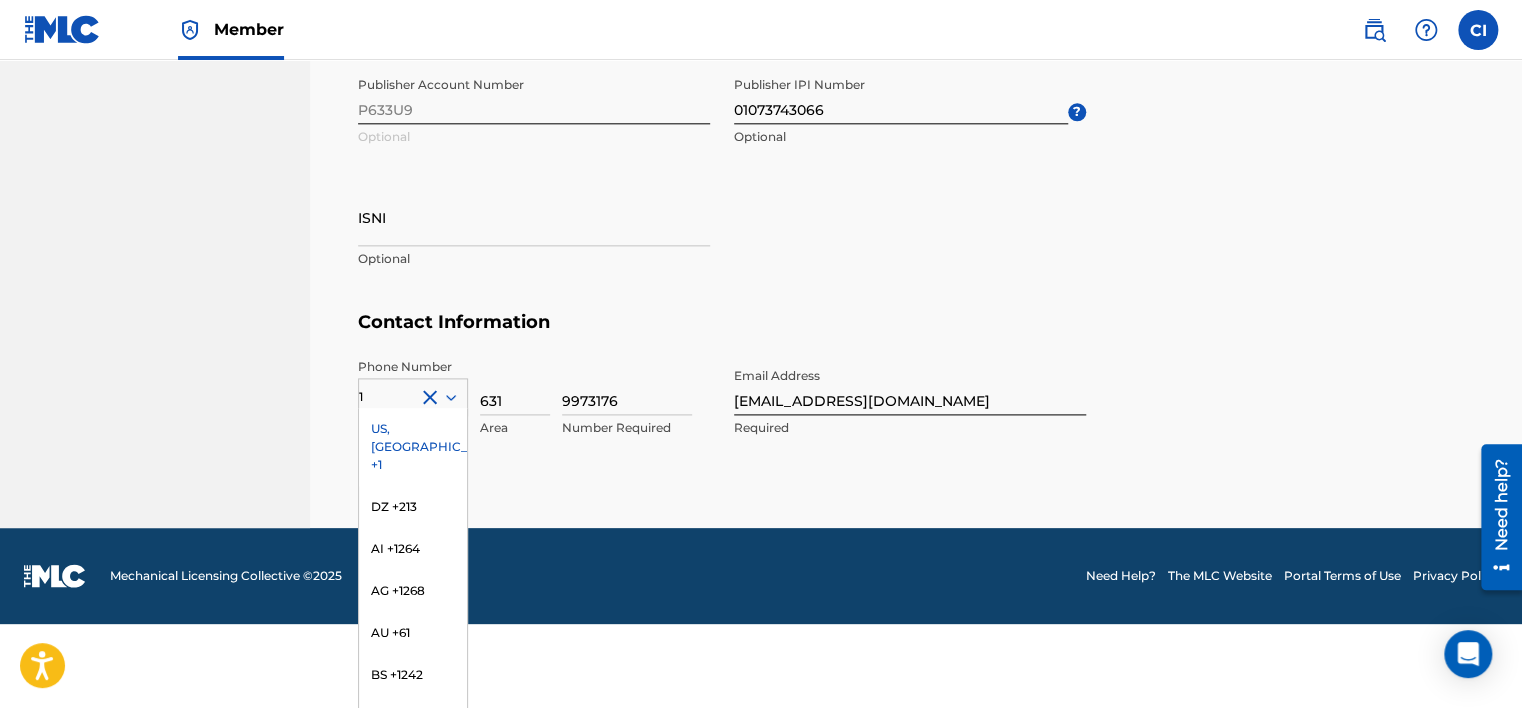 click on "US, [GEOGRAPHIC_DATA] +1" at bounding box center [413, 447] 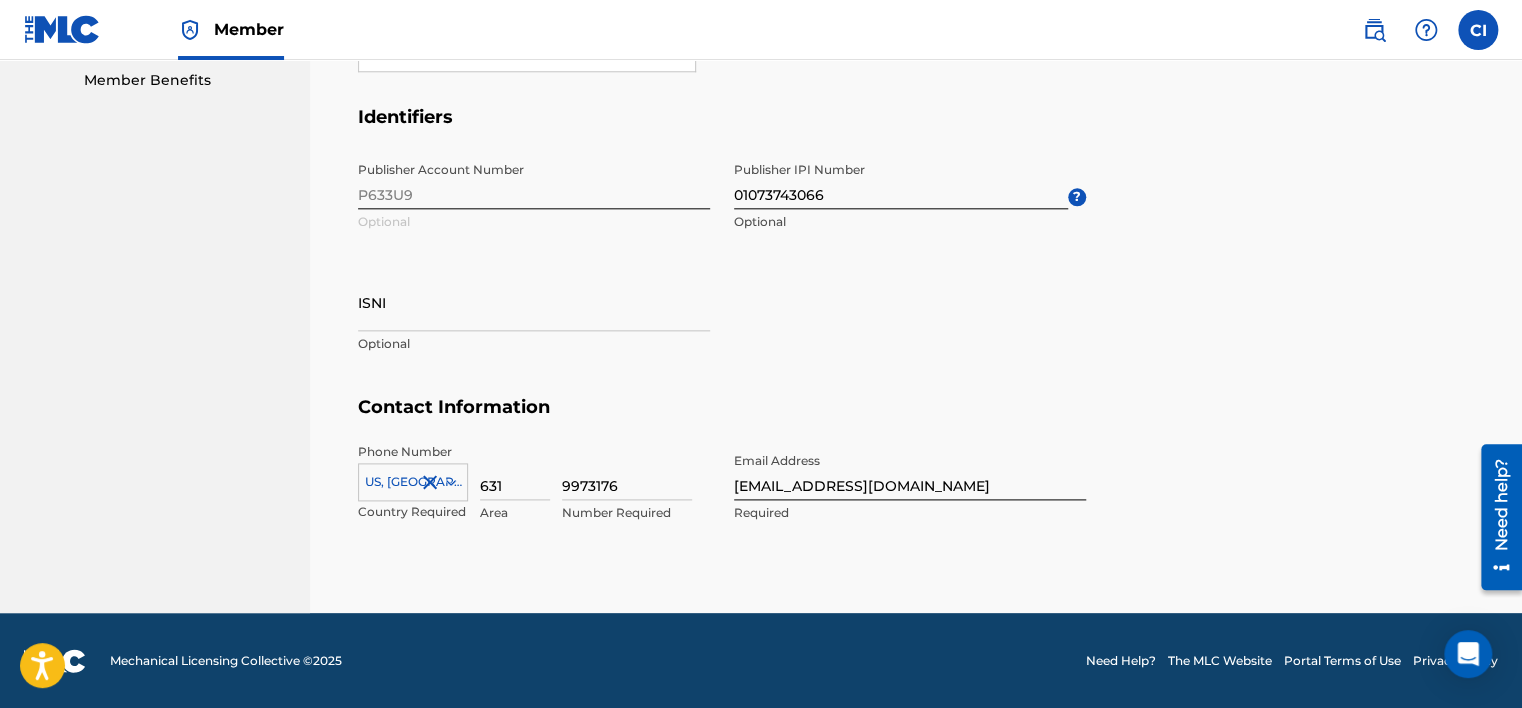 click on "[EMAIL_ADDRESS][DOMAIN_NAME]" at bounding box center [910, 471] 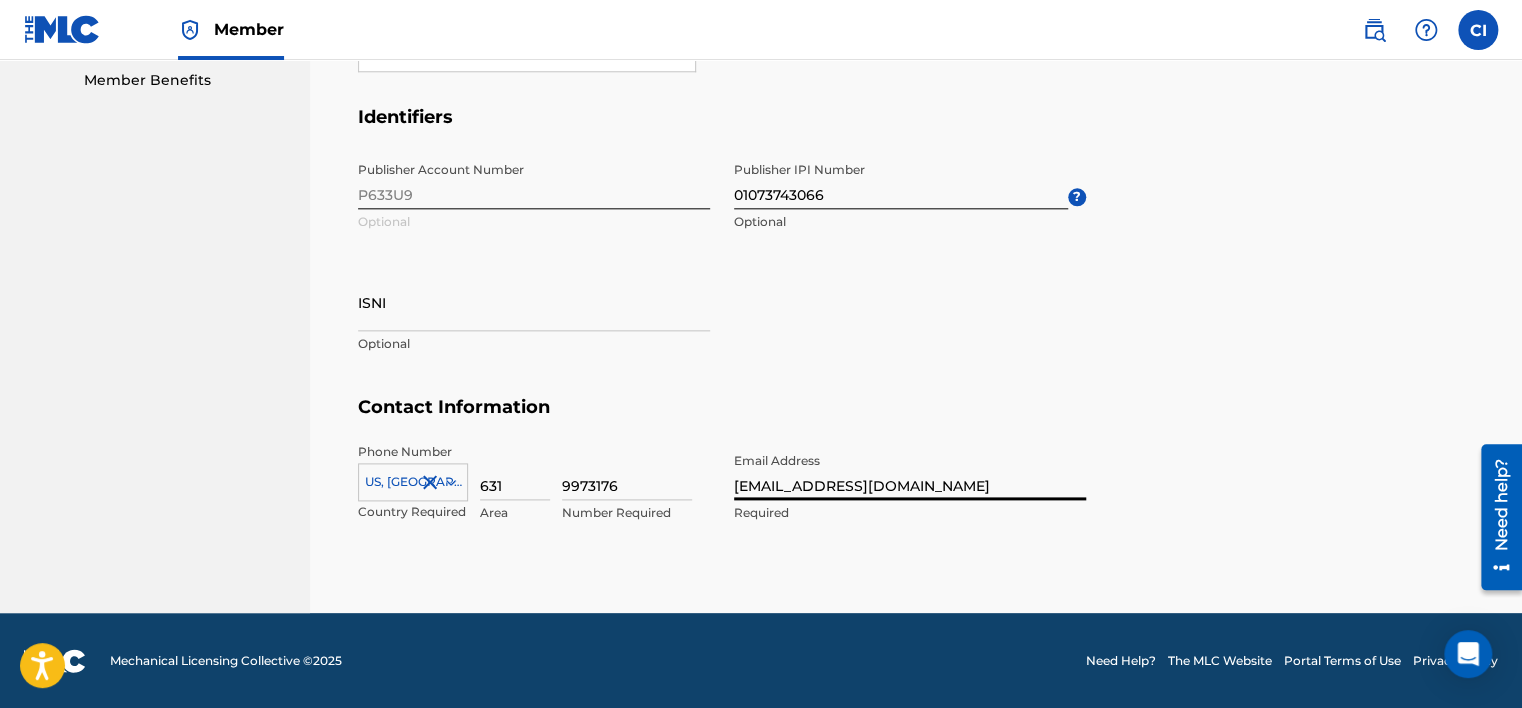 click on "Contact Information" at bounding box center (916, 419) 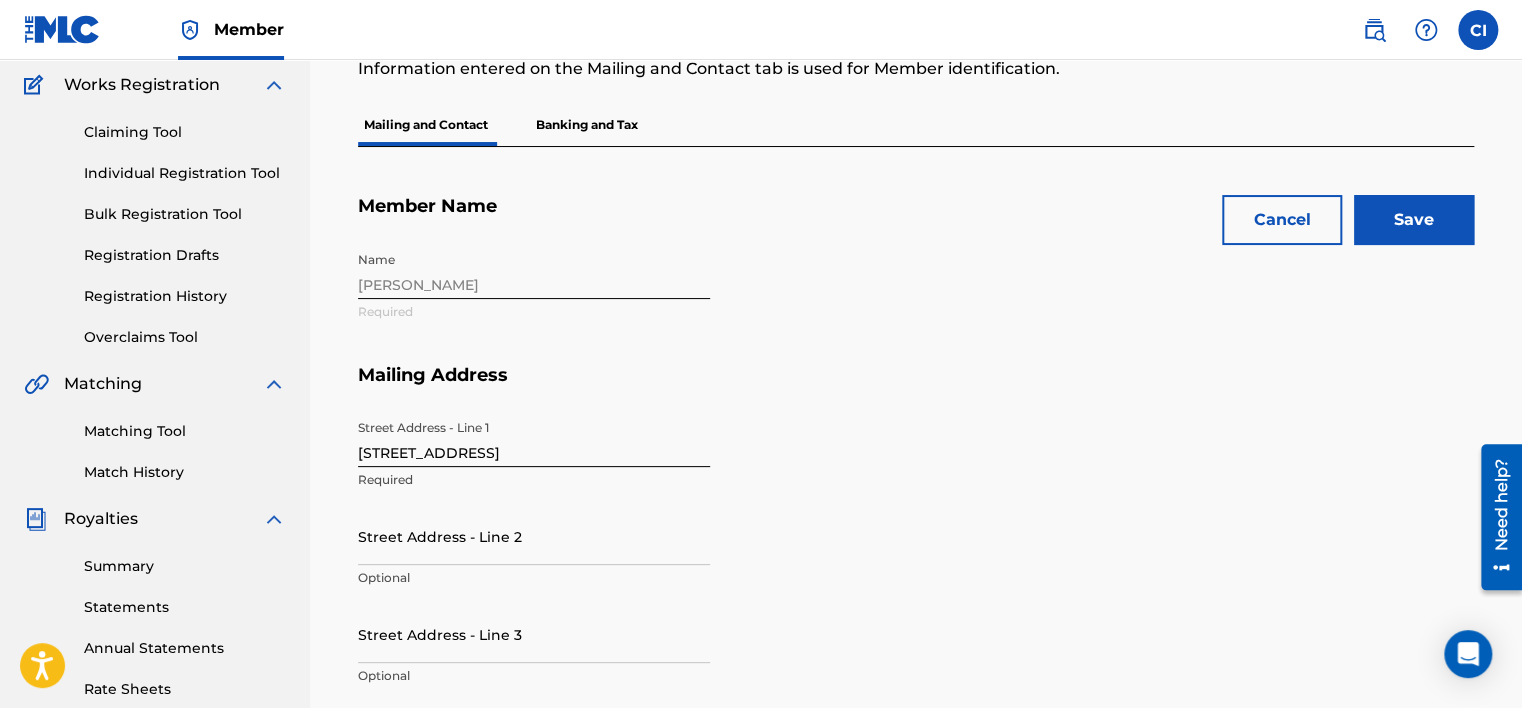 scroll, scrollTop: 0, scrollLeft: 0, axis: both 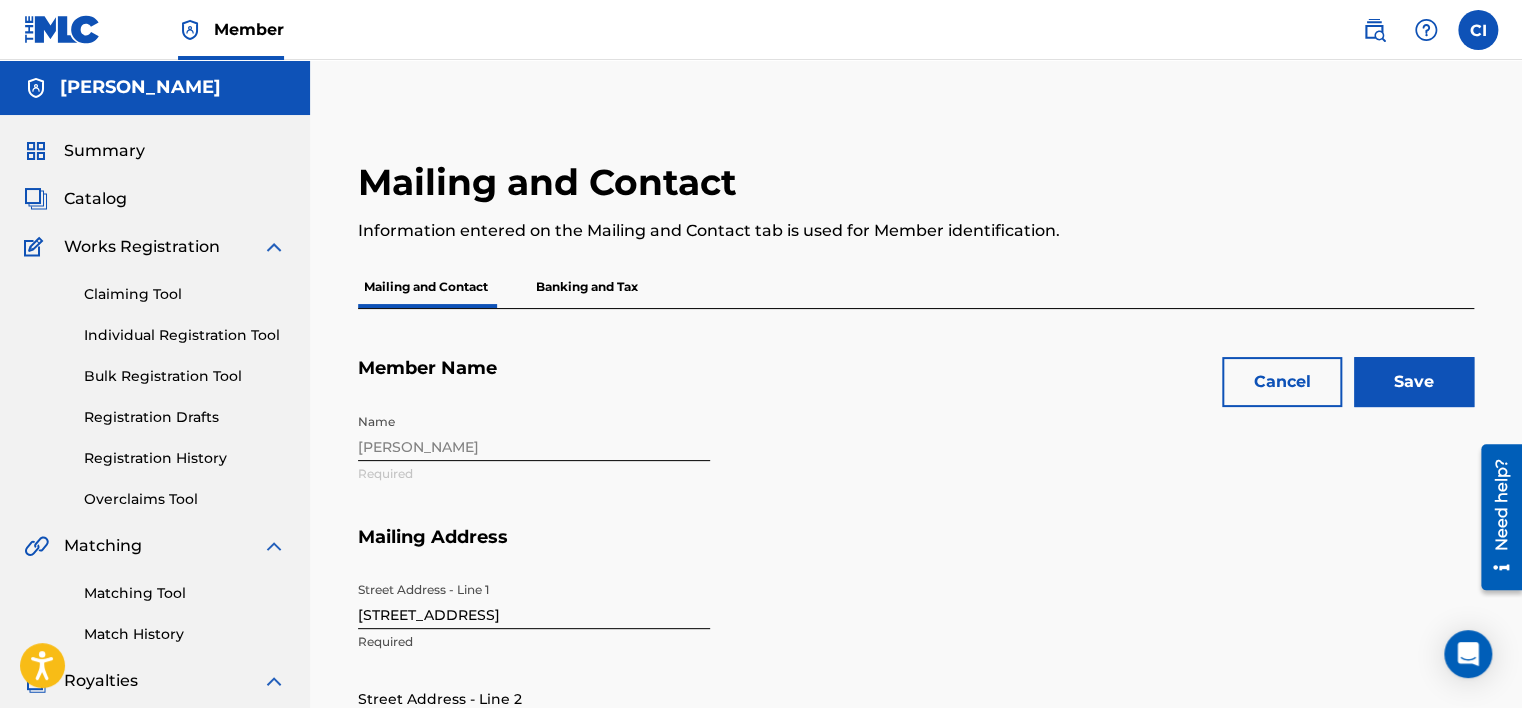 click on "Save" at bounding box center [1414, 382] 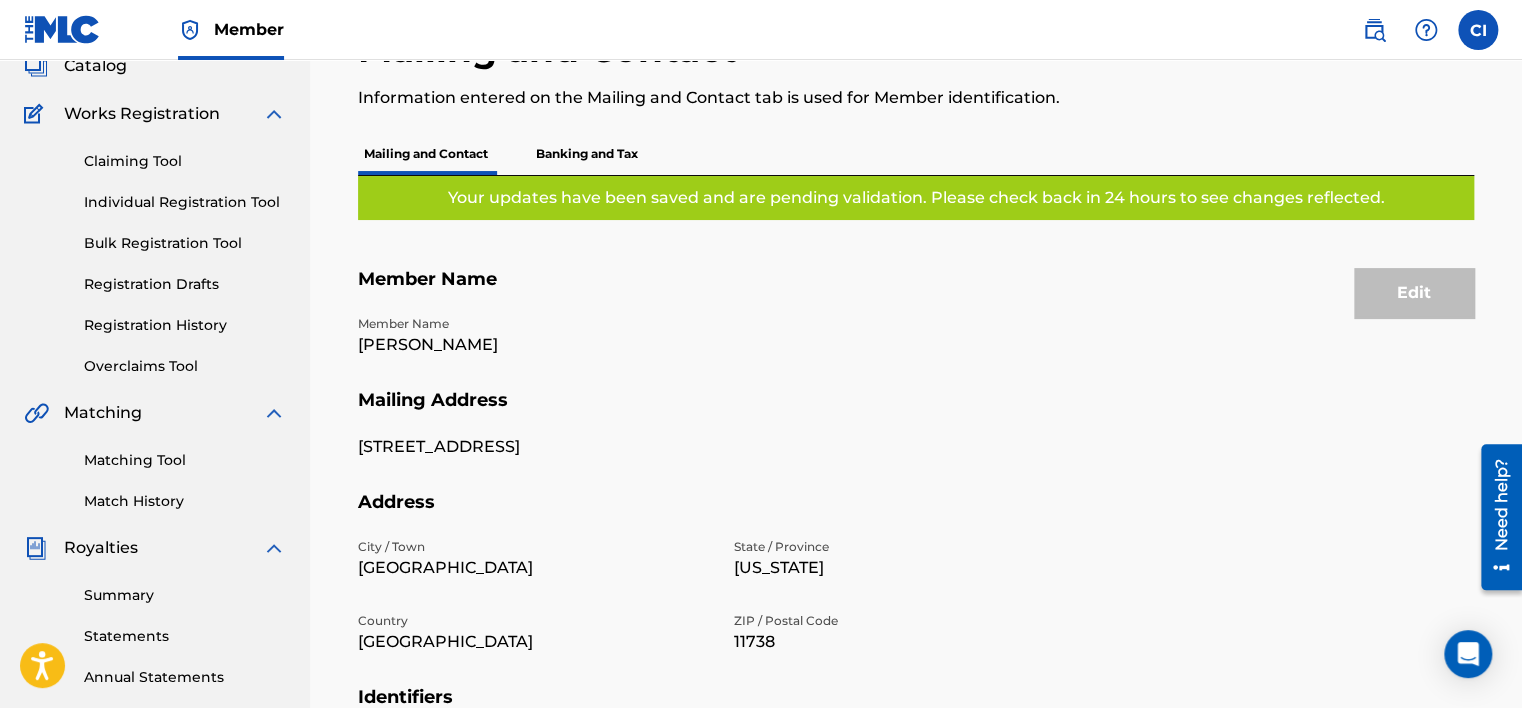 scroll, scrollTop: 0, scrollLeft: 0, axis: both 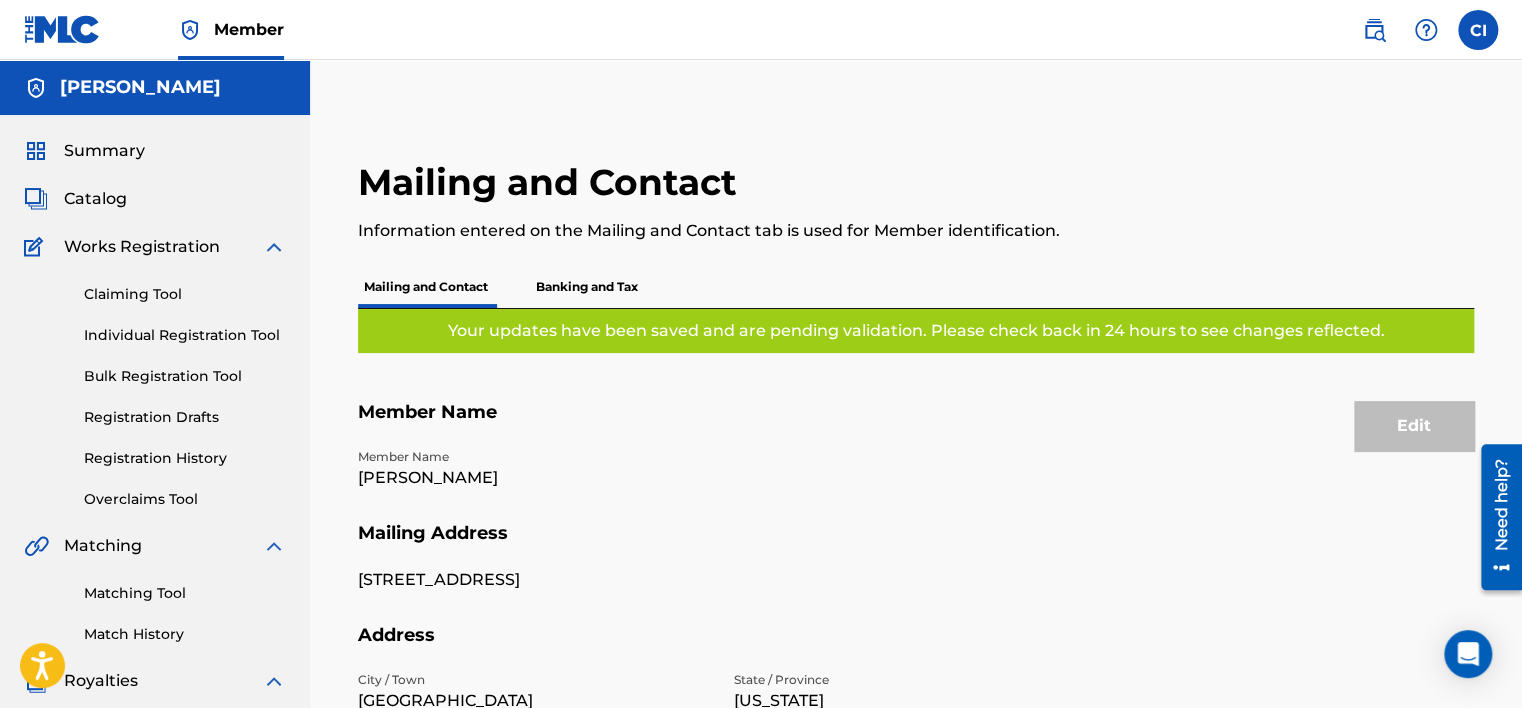 click on "Summary" at bounding box center (104, 151) 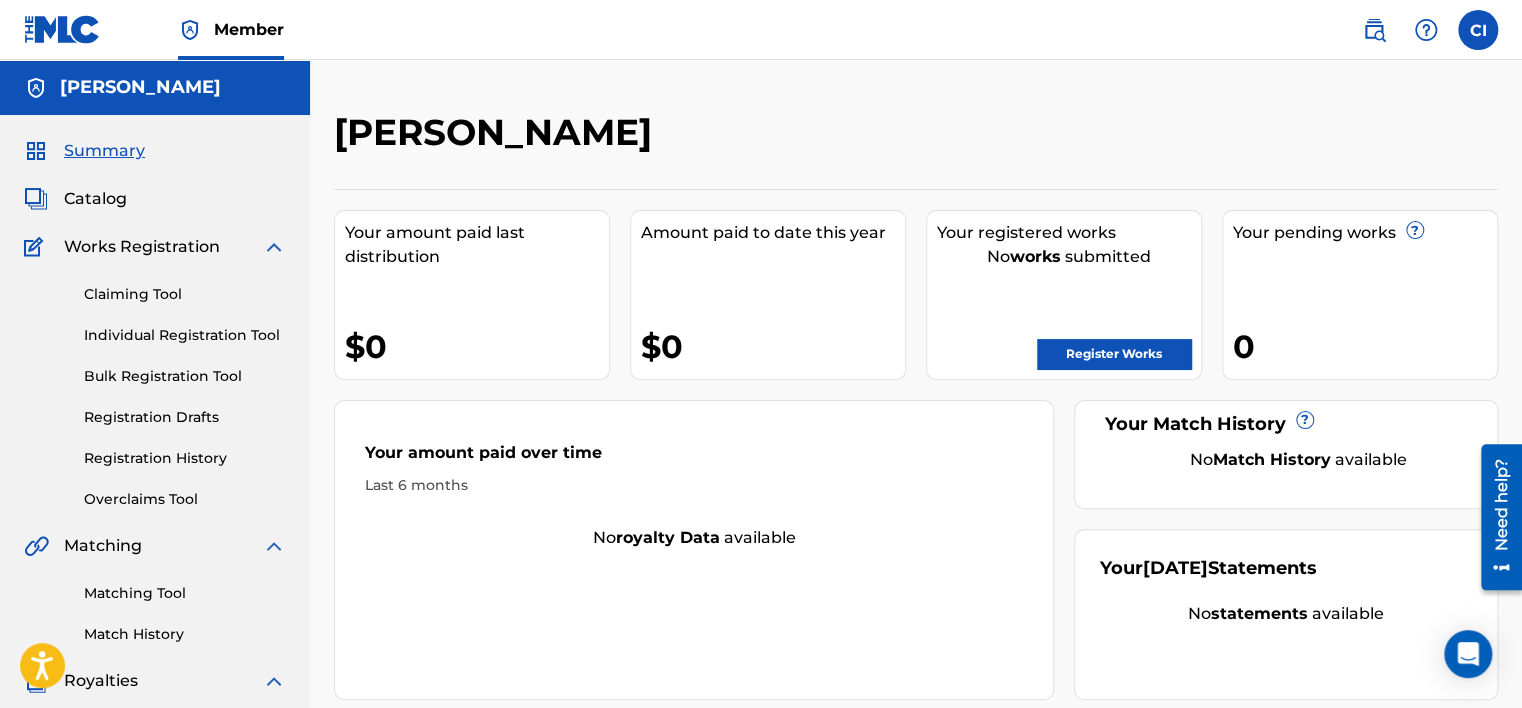 click on "Register Works" at bounding box center [1114, 354] 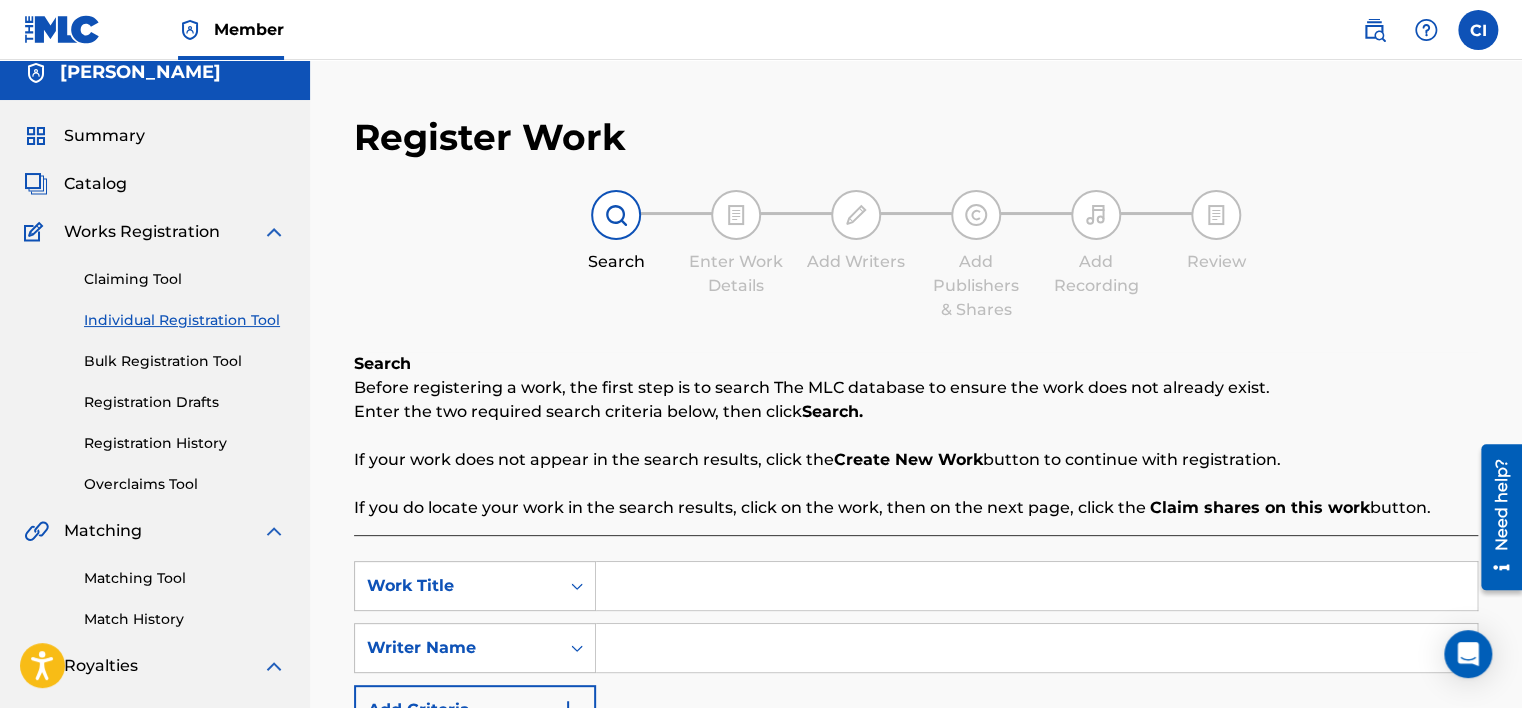 scroll, scrollTop: 300, scrollLeft: 0, axis: vertical 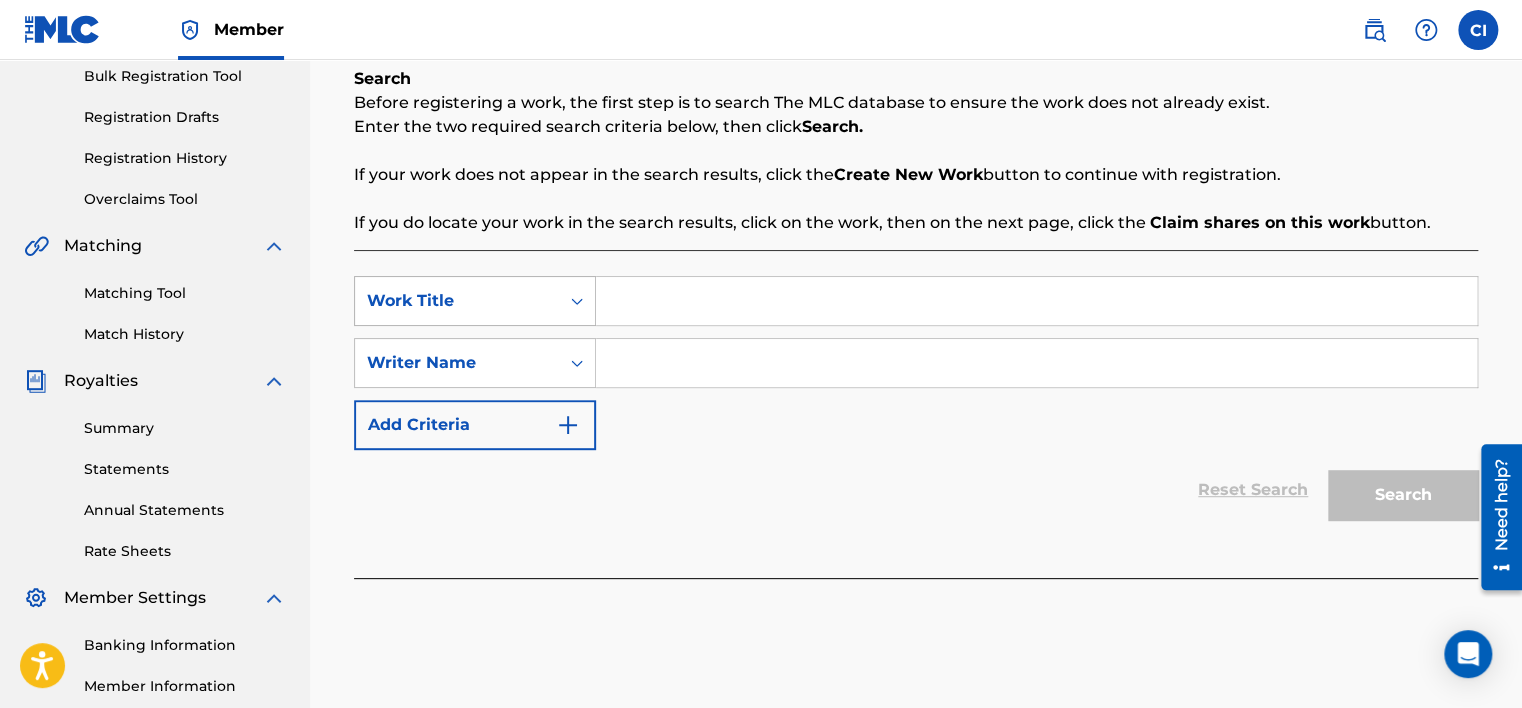 click on "Work Title" at bounding box center (457, 301) 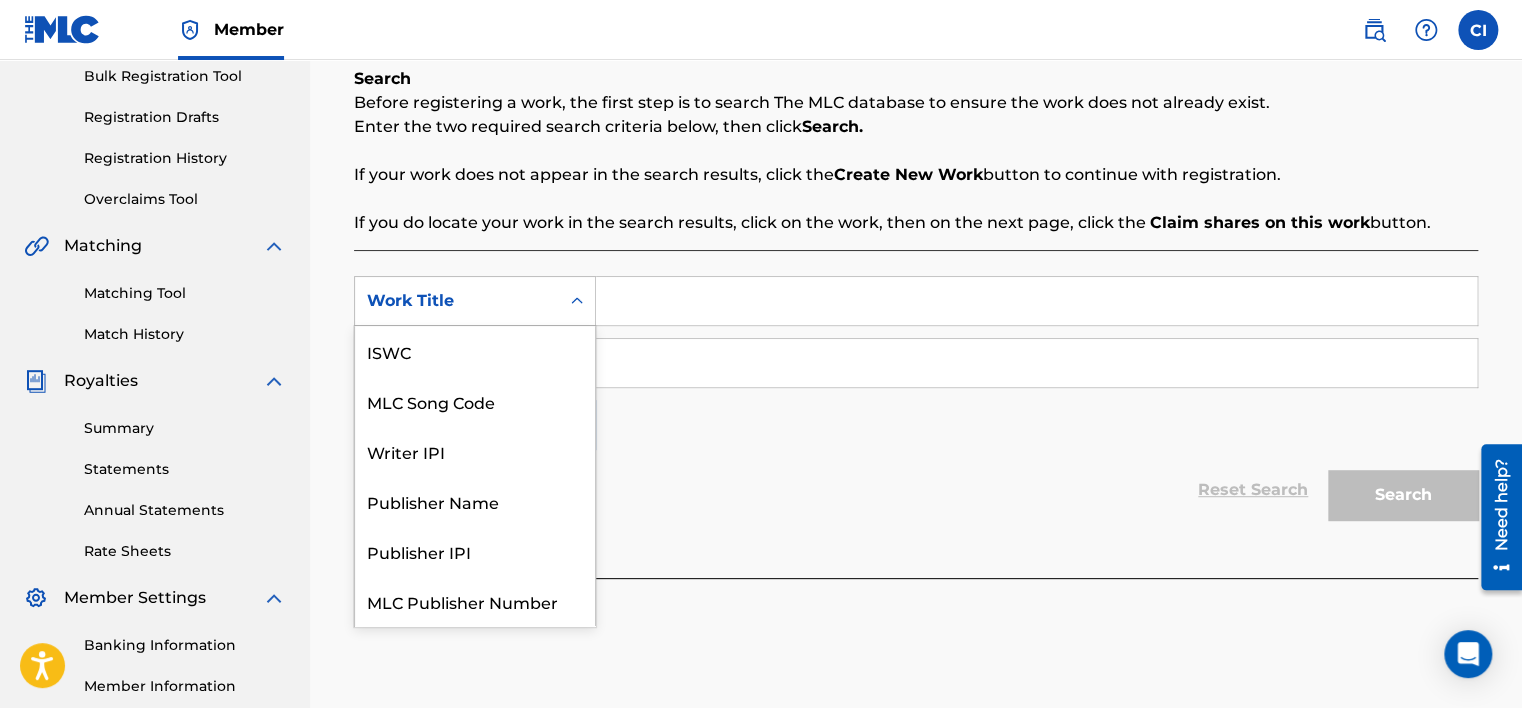 scroll, scrollTop: 50, scrollLeft: 0, axis: vertical 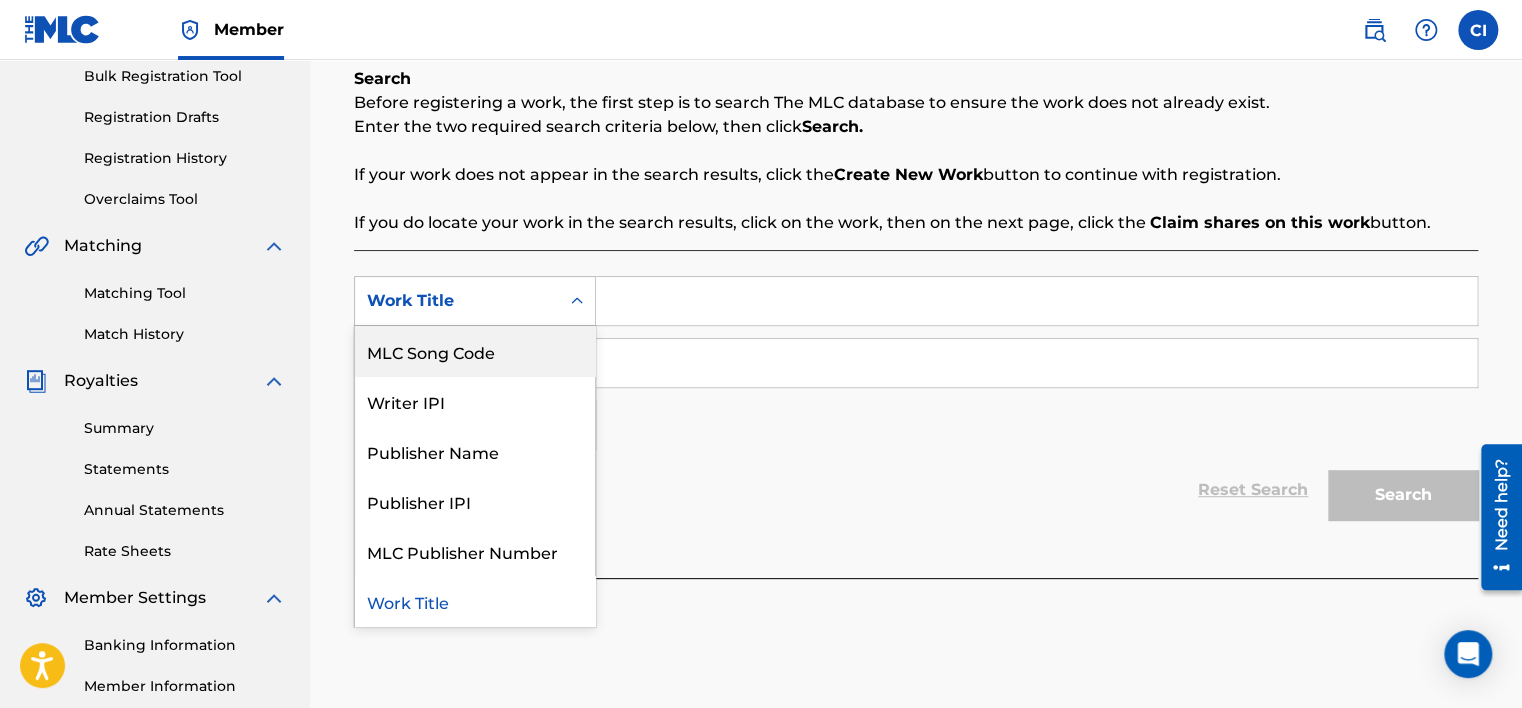 click on "MLC Song Code" at bounding box center (475, 351) 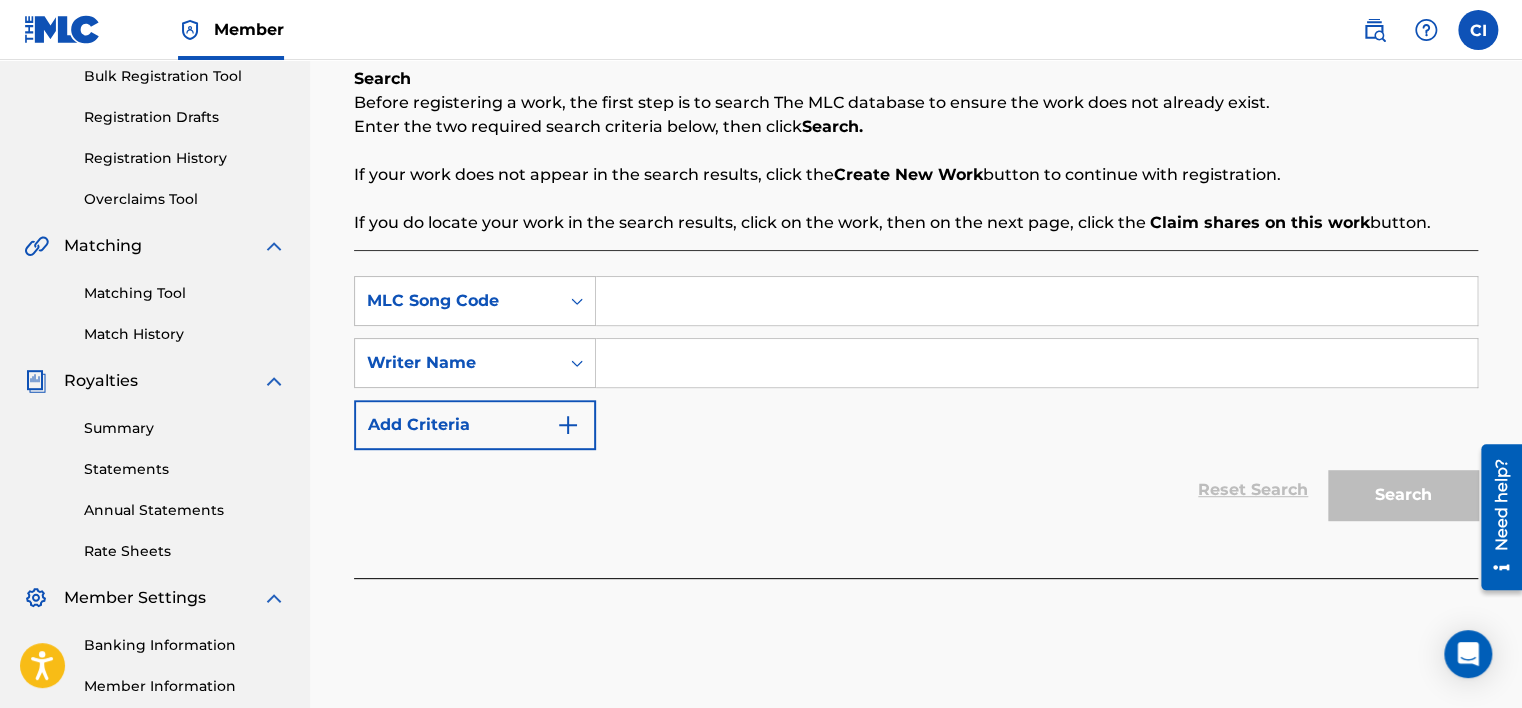 click at bounding box center (1036, 301) 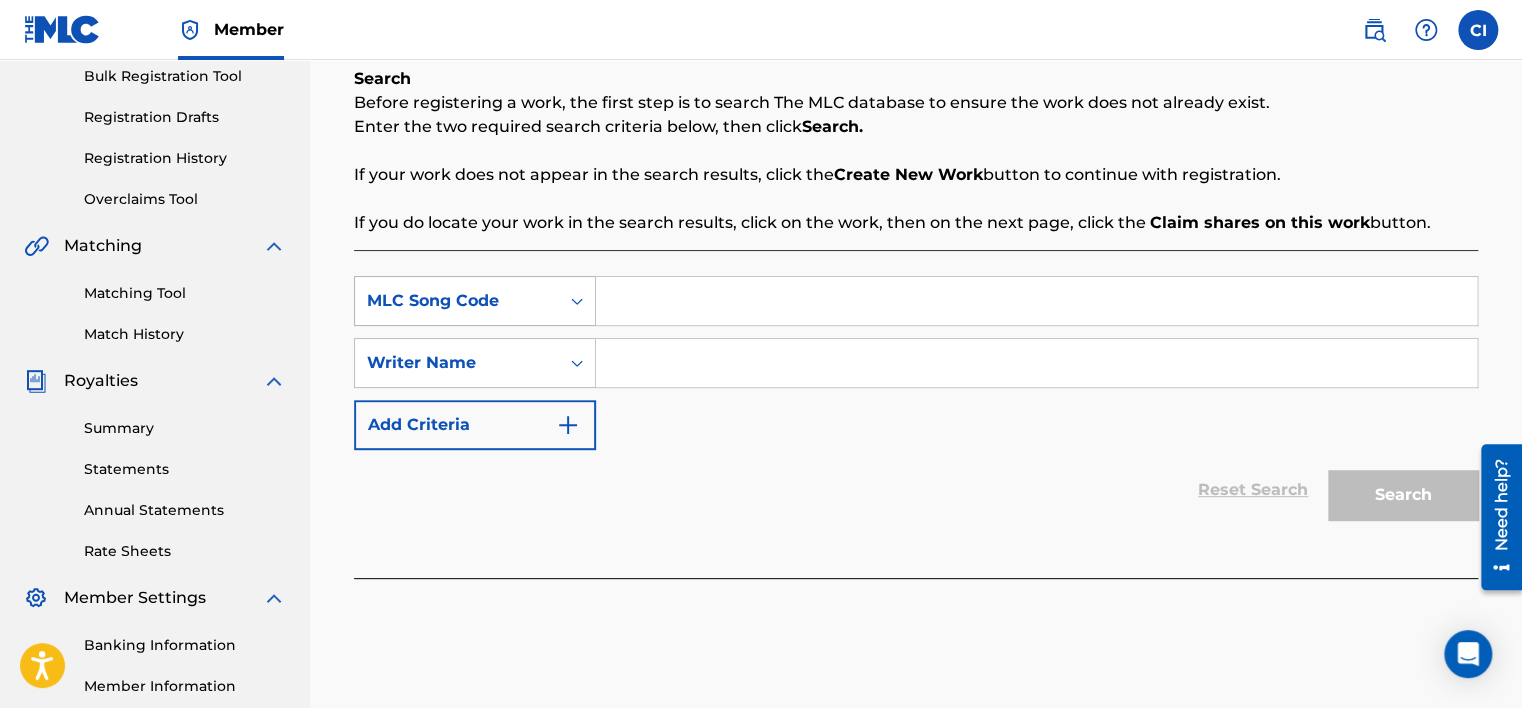 click on "MLC Song Code" at bounding box center [457, 301] 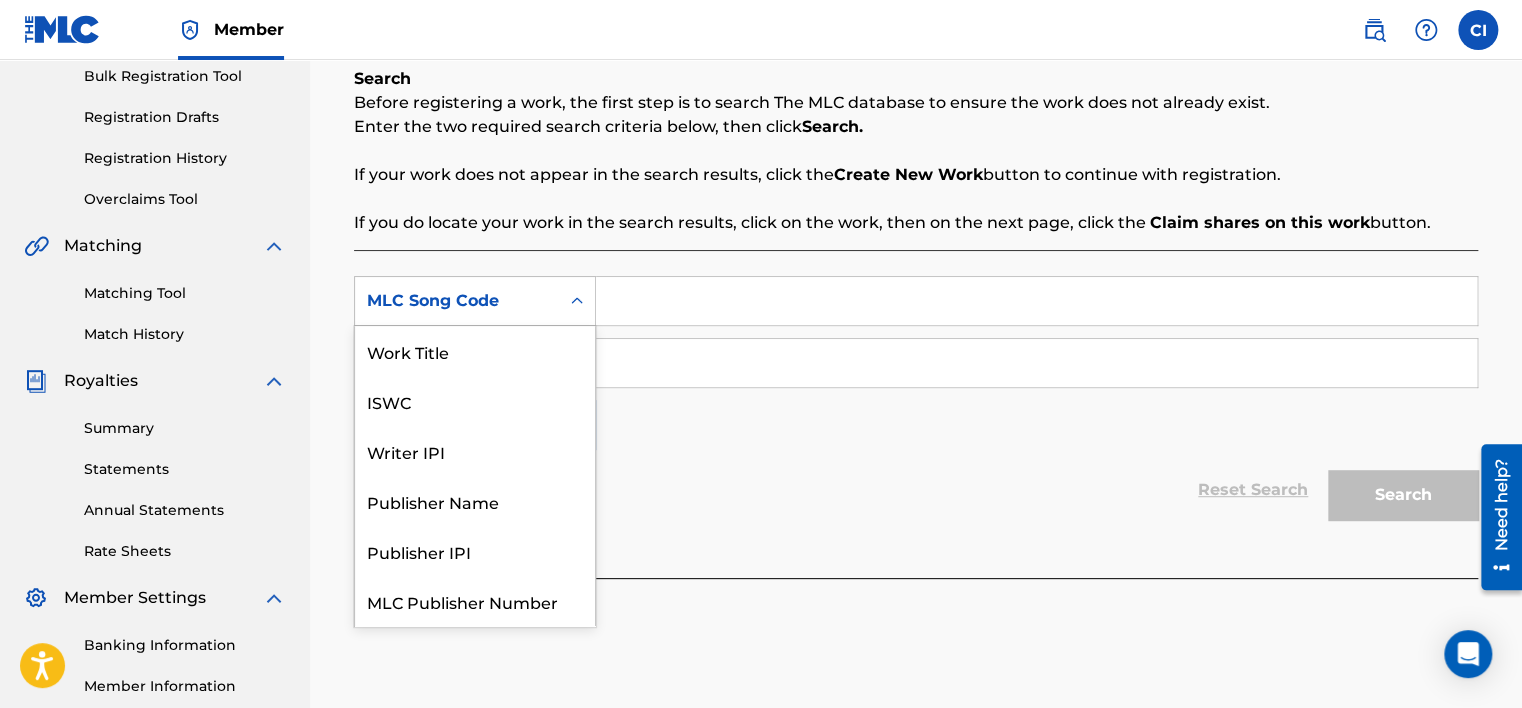 scroll, scrollTop: 50, scrollLeft: 0, axis: vertical 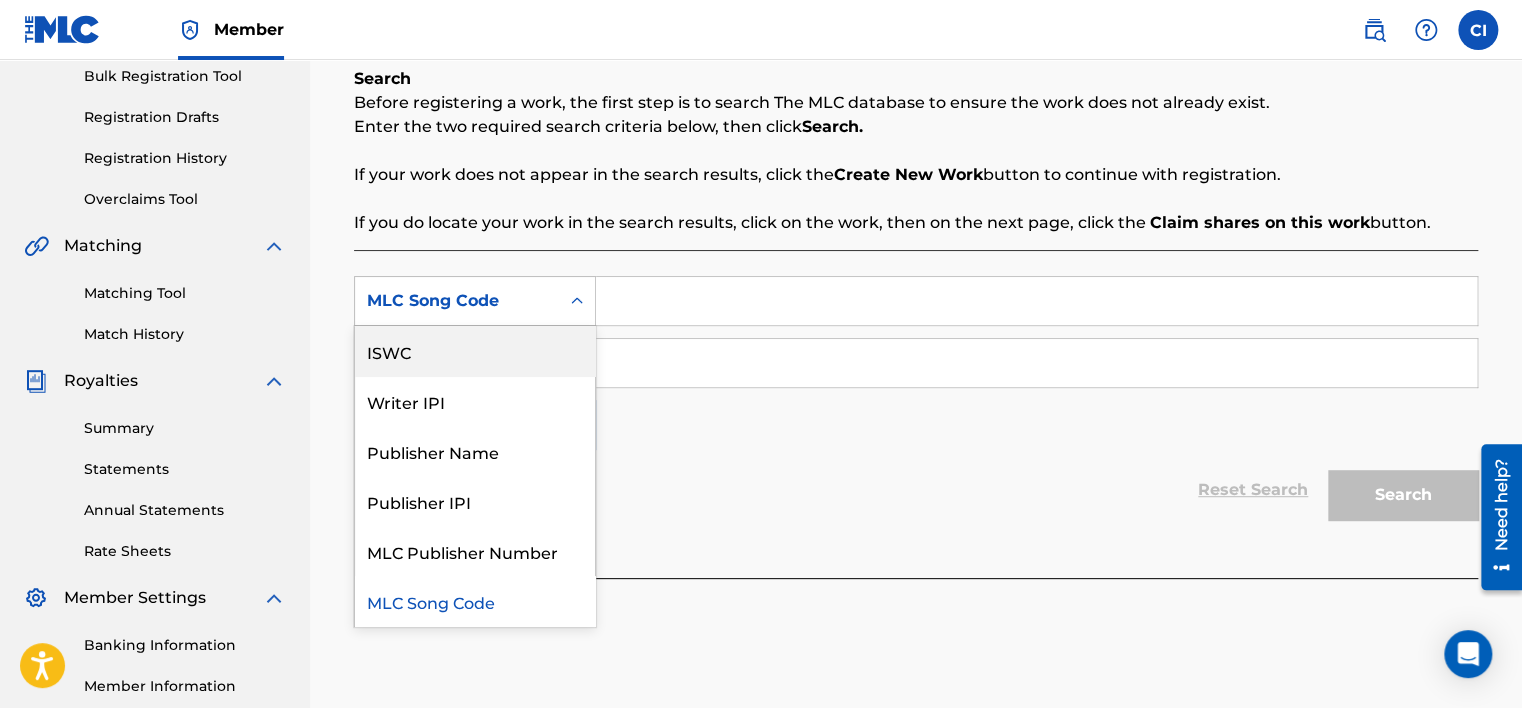 click on "MLC Song Code" at bounding box center [457, 301] 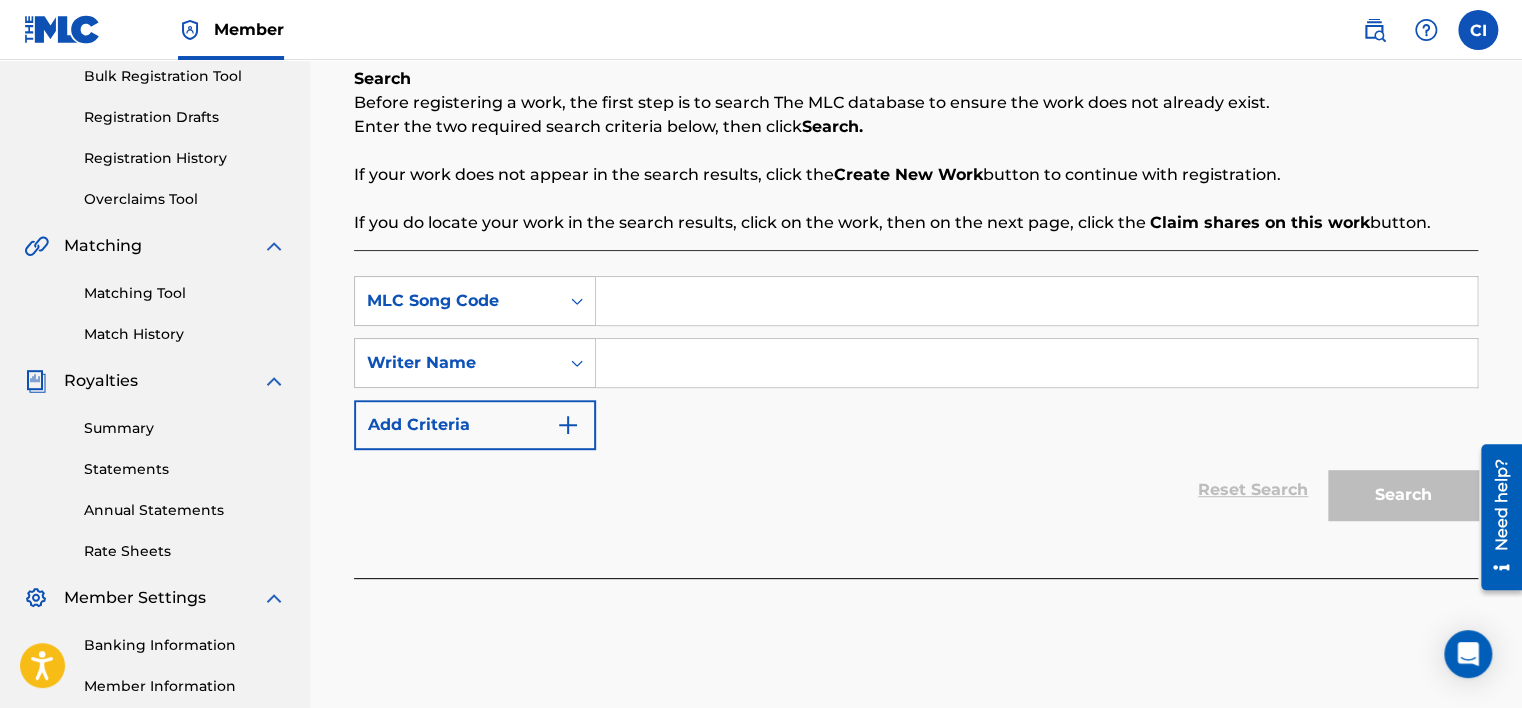 click at bounding box center (1036, 363) 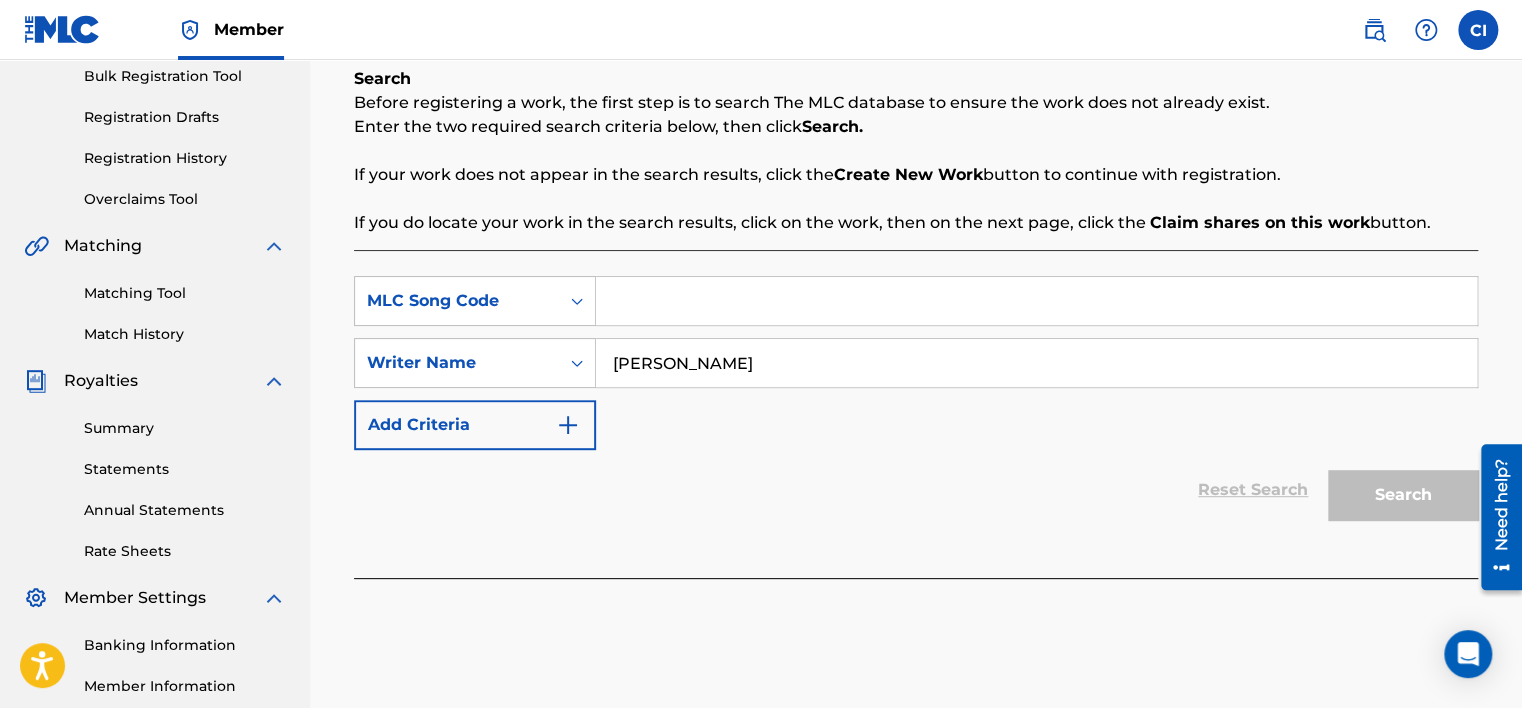 click on "[PERSON_NAME]" at bounding box center (1036, 363) 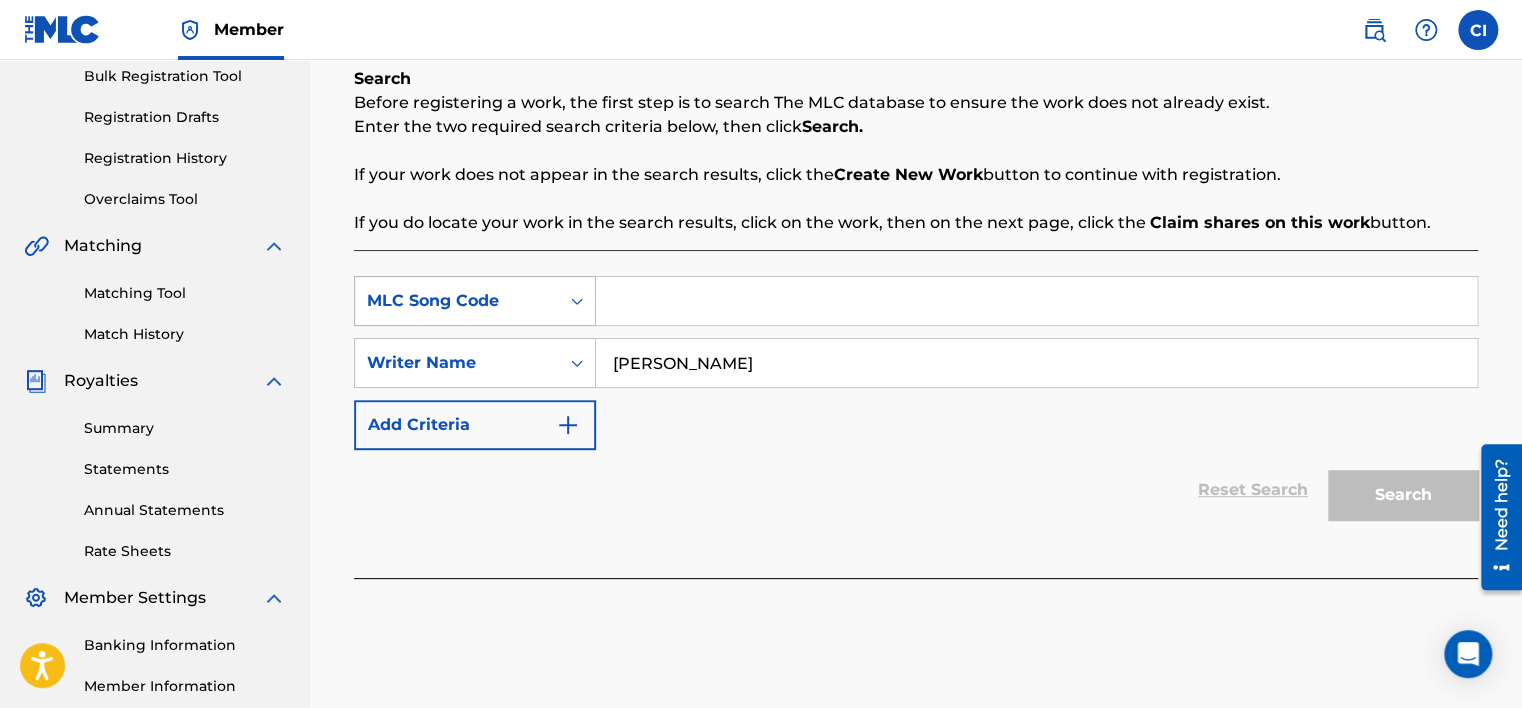 click on "MLC Song Code" at bounding box center [457, 301] 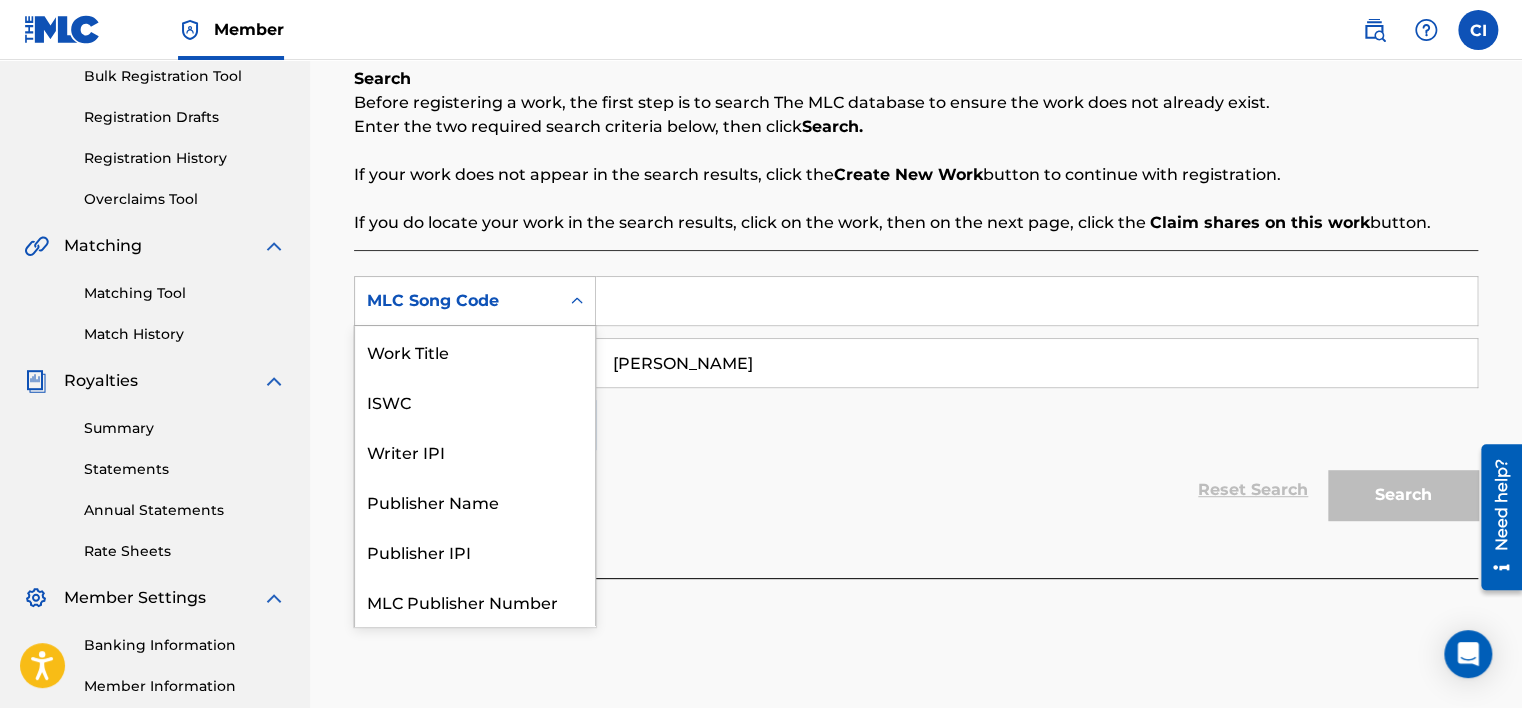 scroll, scrollTop: 50, scrollLeft: 0, axis: vertical 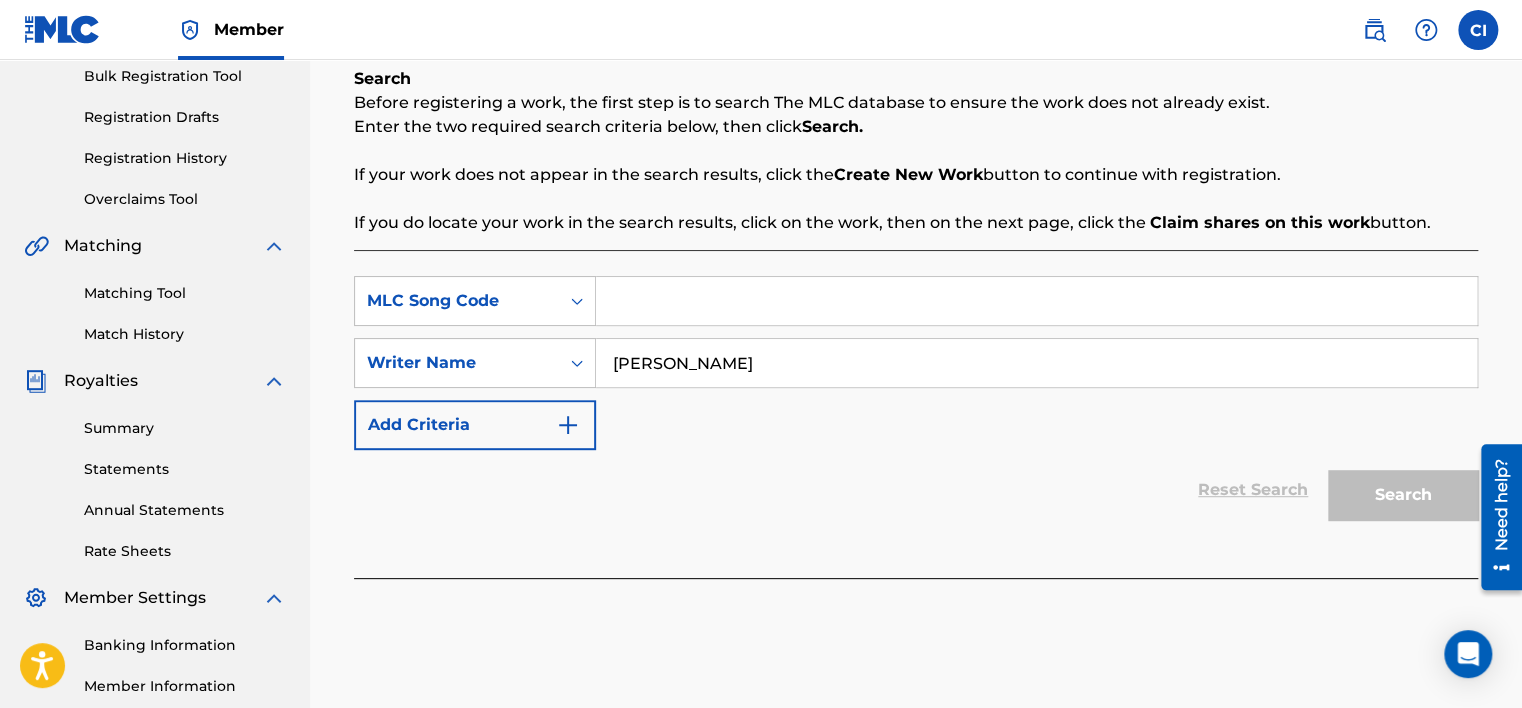 click on "MLC Song Code" at bounding box center (457, 301) 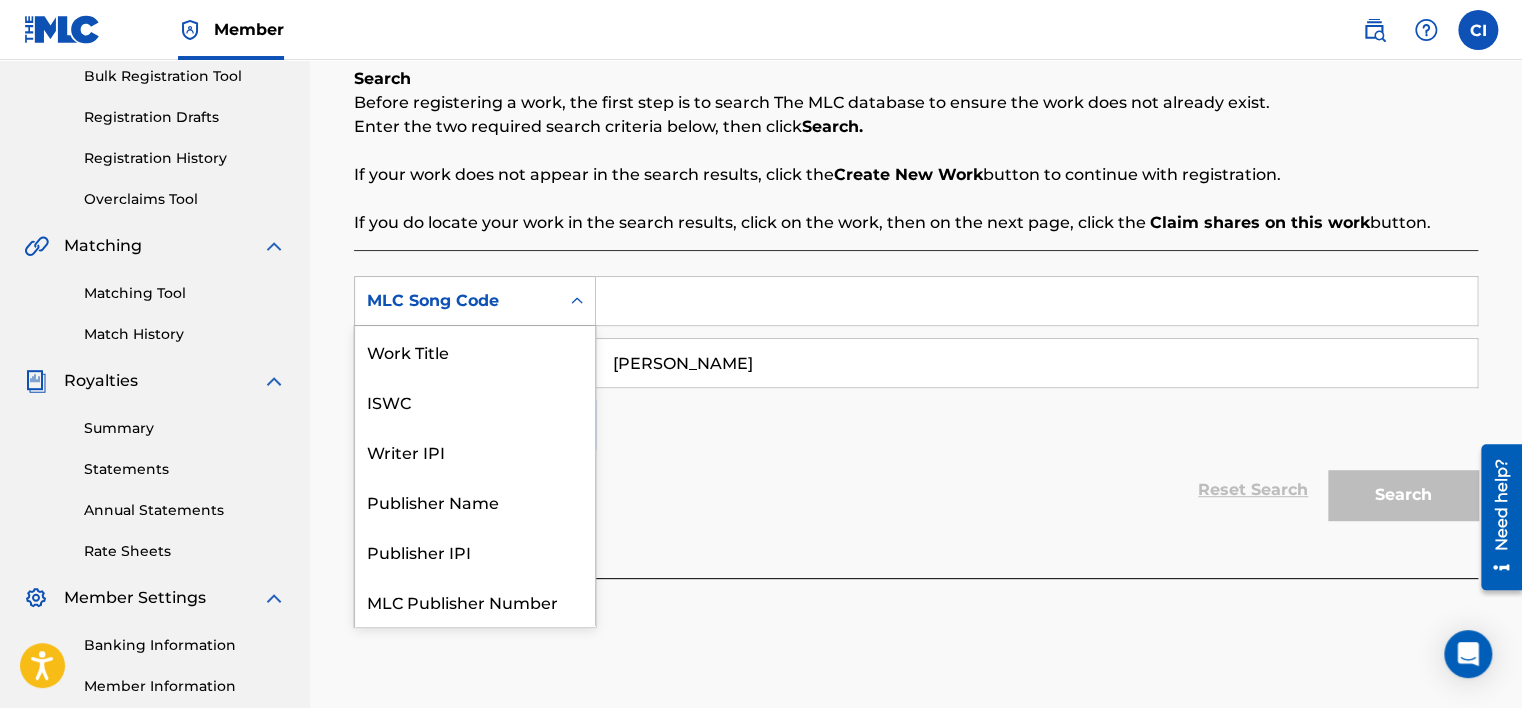 scroll, scrollTop: 50, scrollLeft: 0, axis: vertical 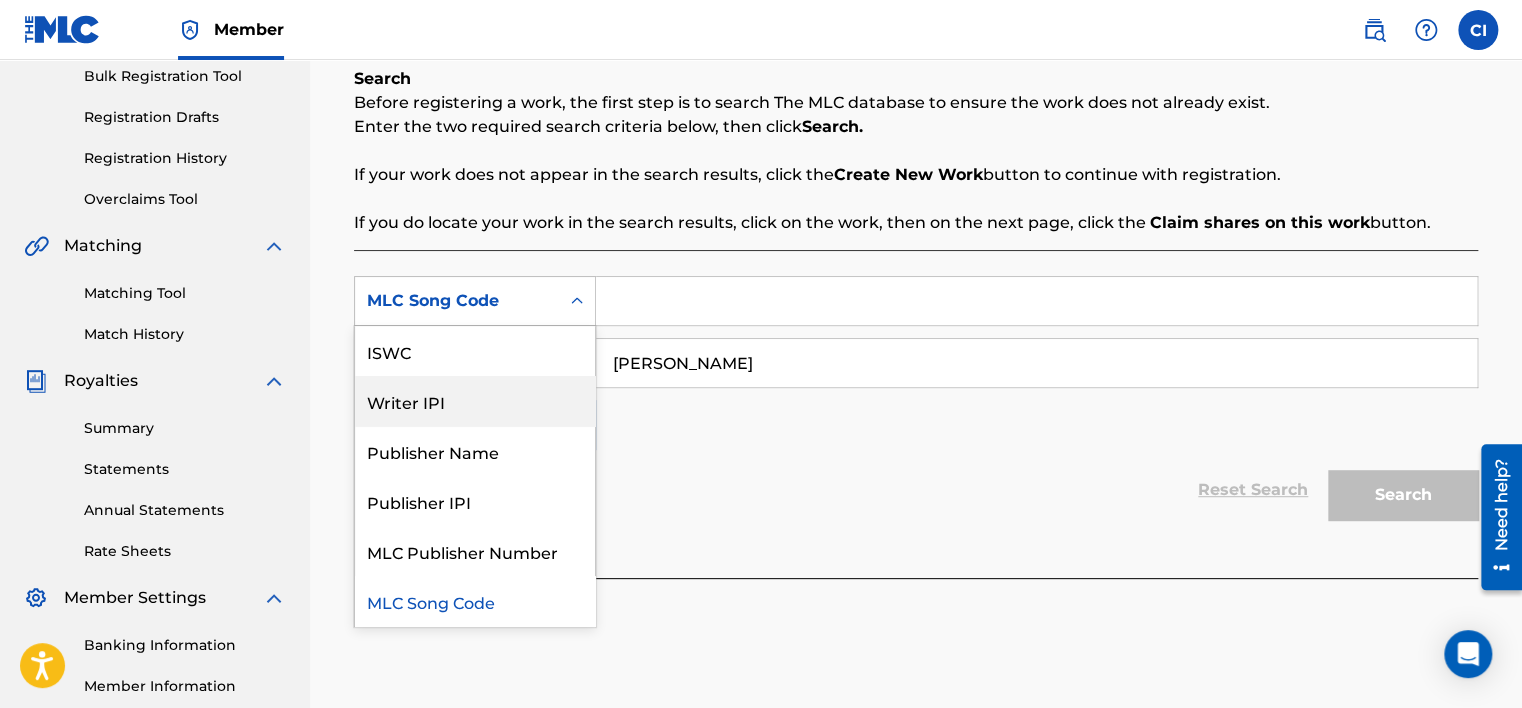 click on "Writer IPI" at bounding box center (475, 401) 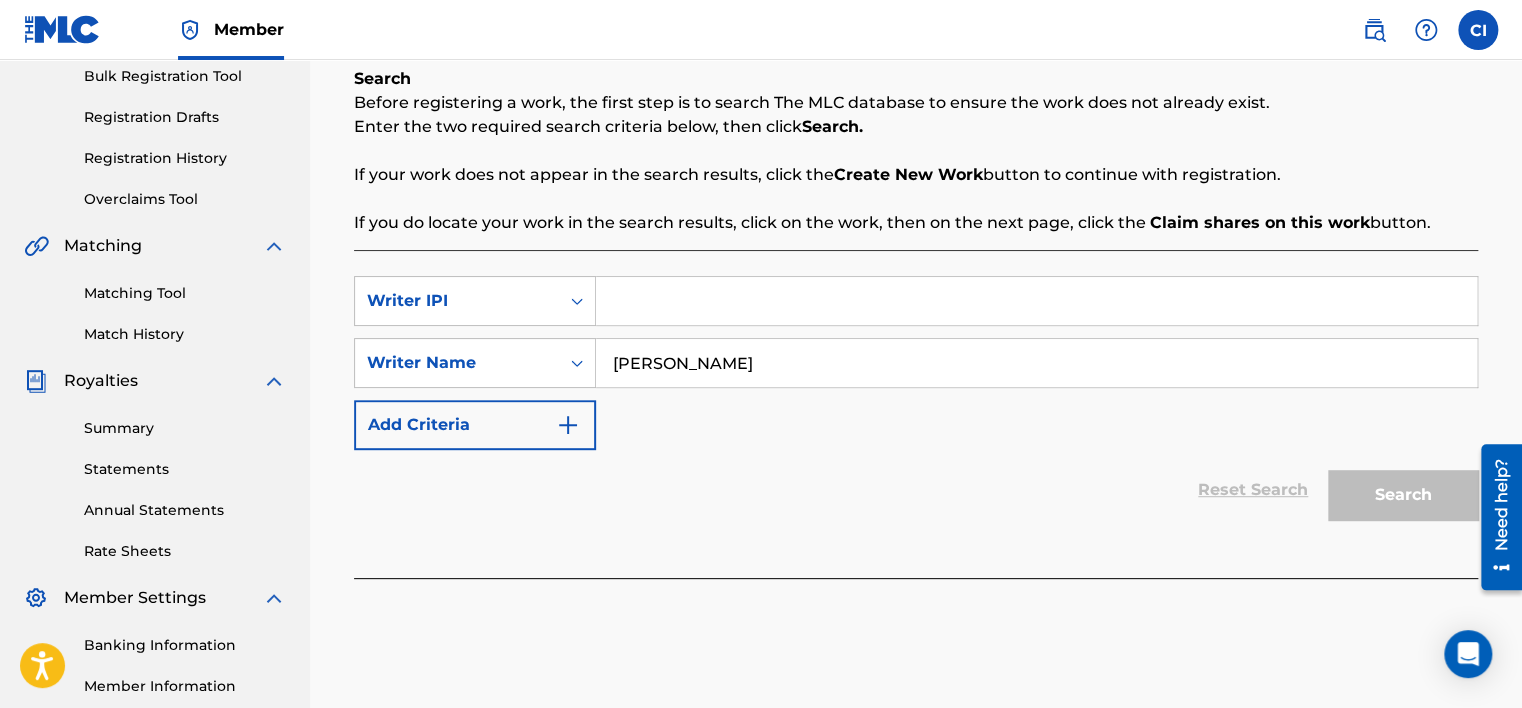 click at bounding box center [1036, 301] 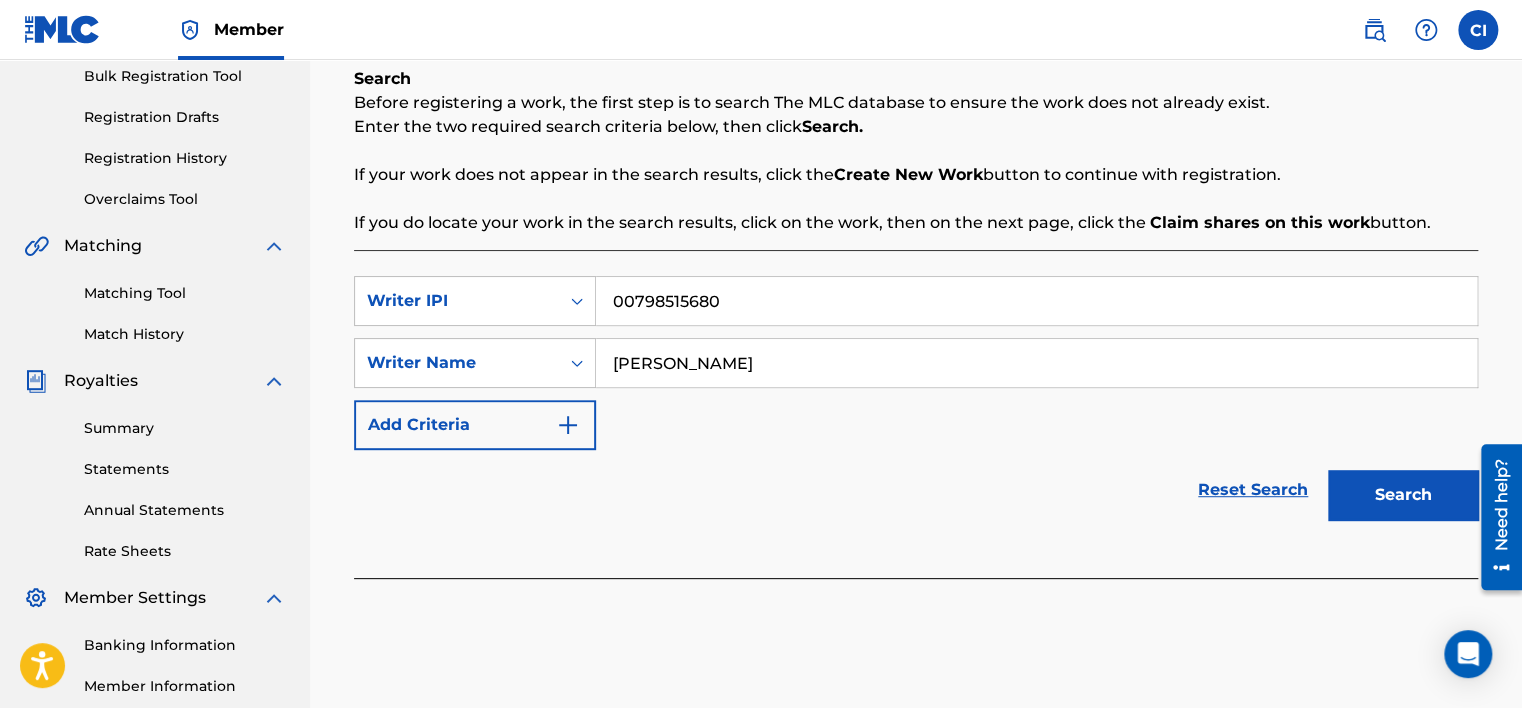 type on "00798515680" 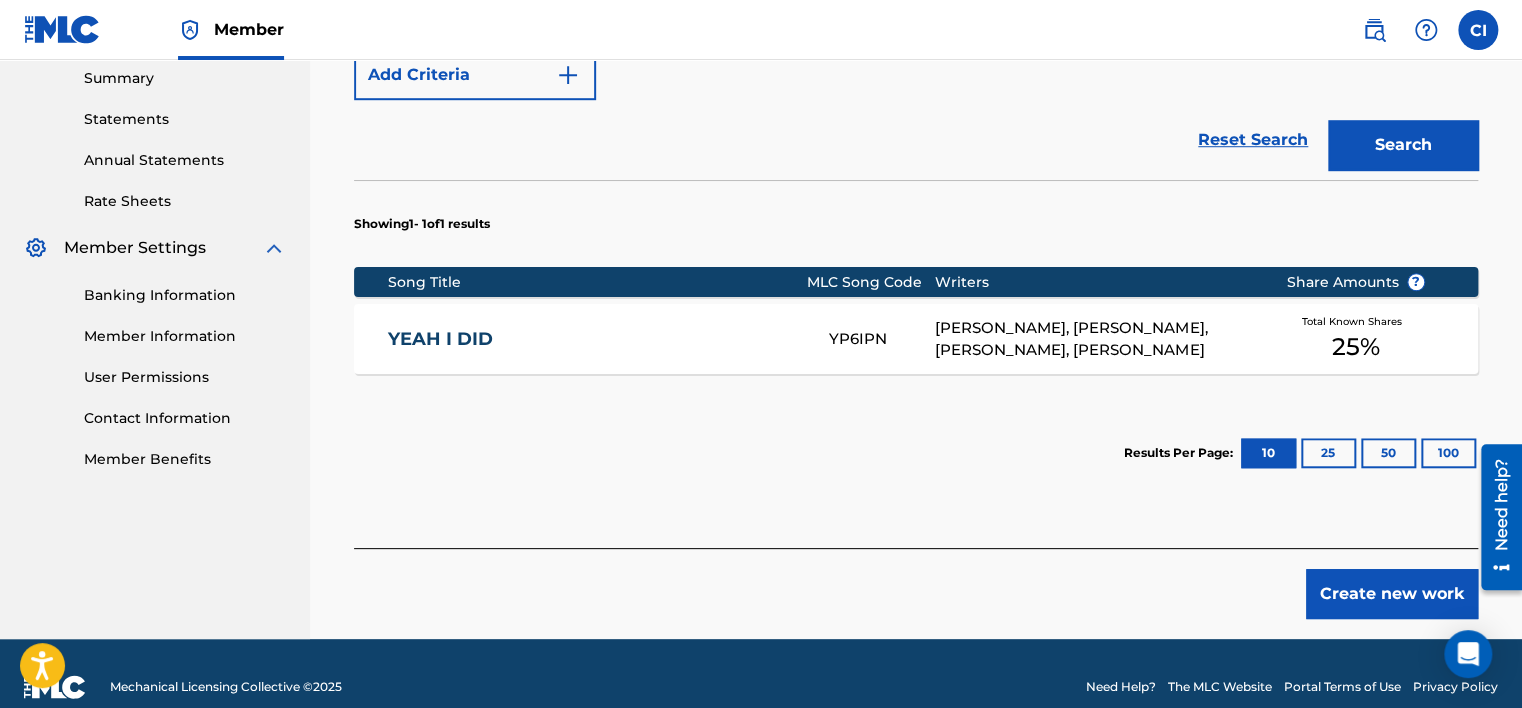 scroll, scrollTop: 676, scrollLeft: 0, axis: vertical 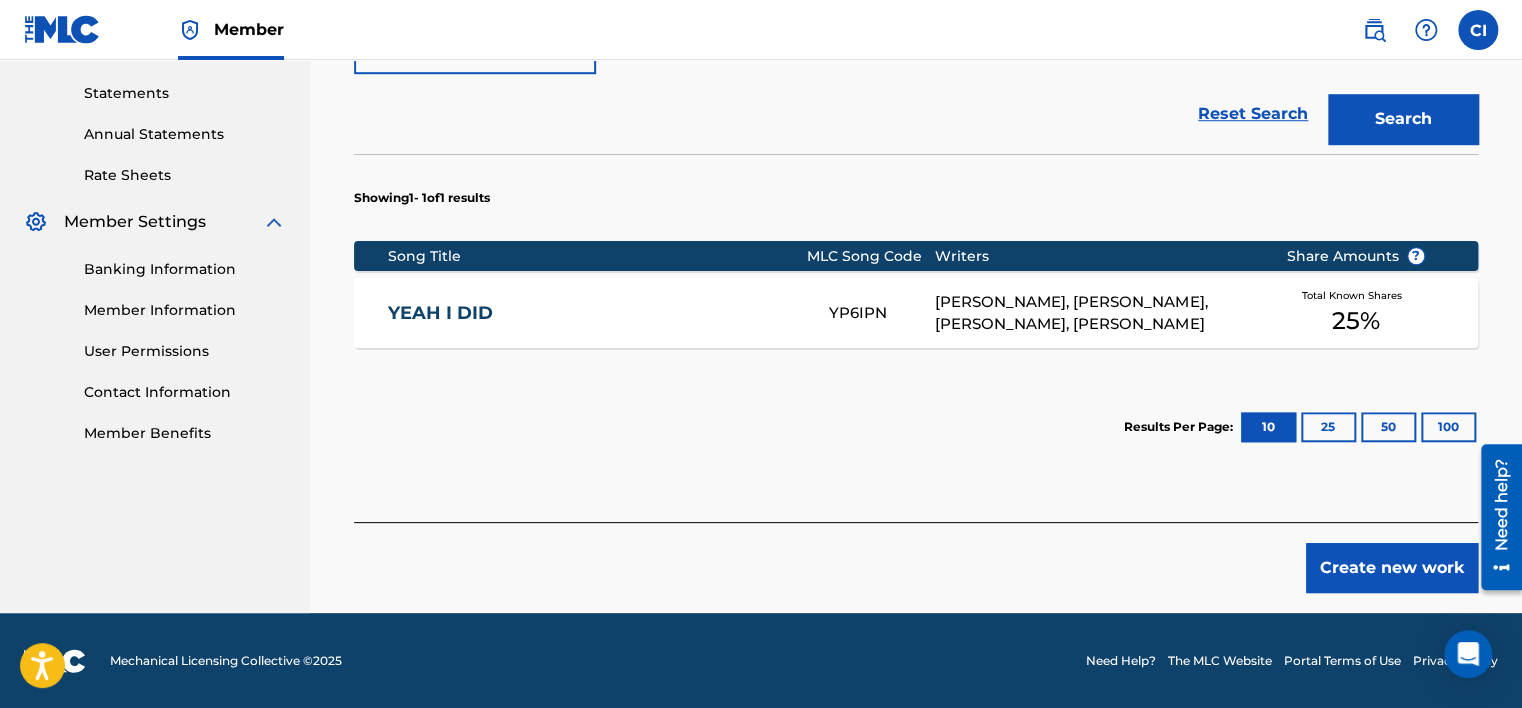 click on "25" at bounding box center [1328, 427] 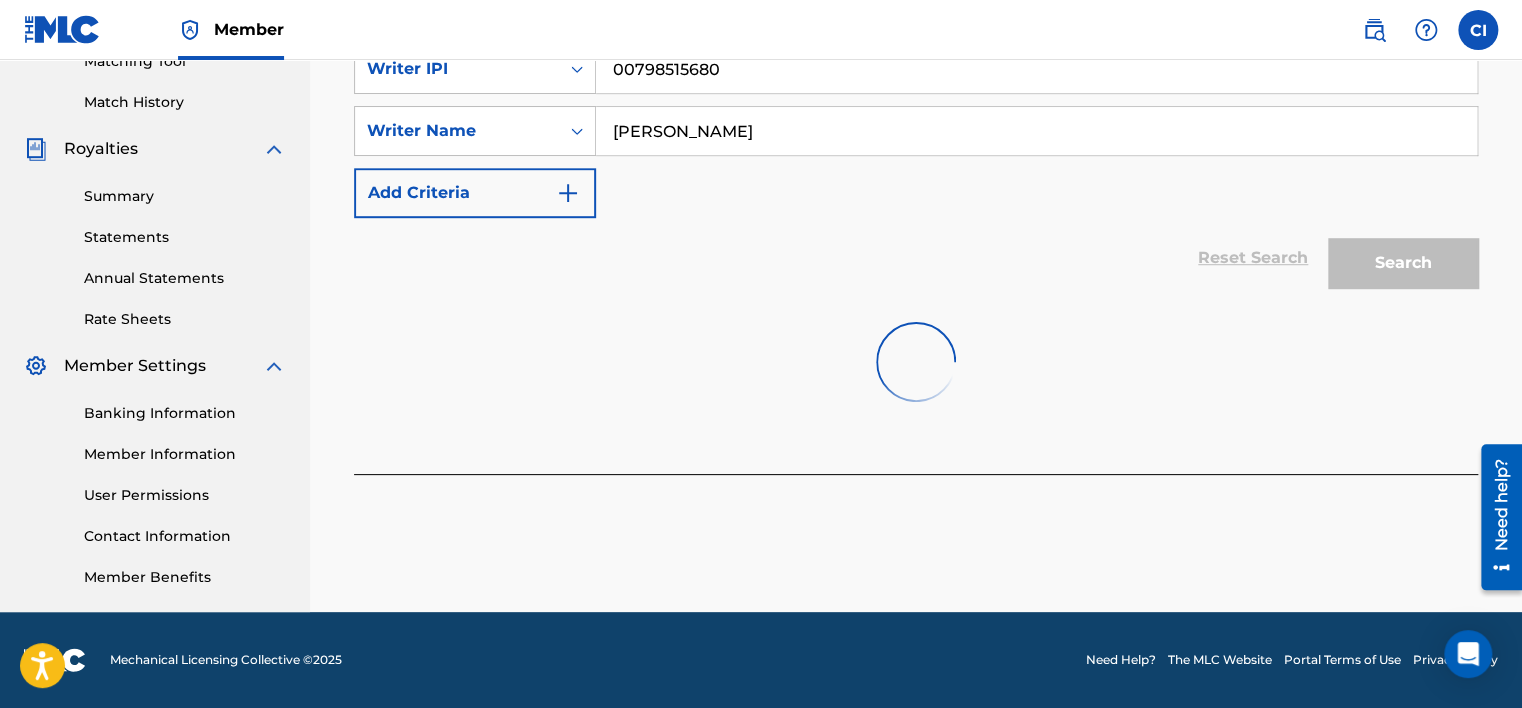 scroll, scrollTop: 676, scrollLeft: 0, axis: vertical 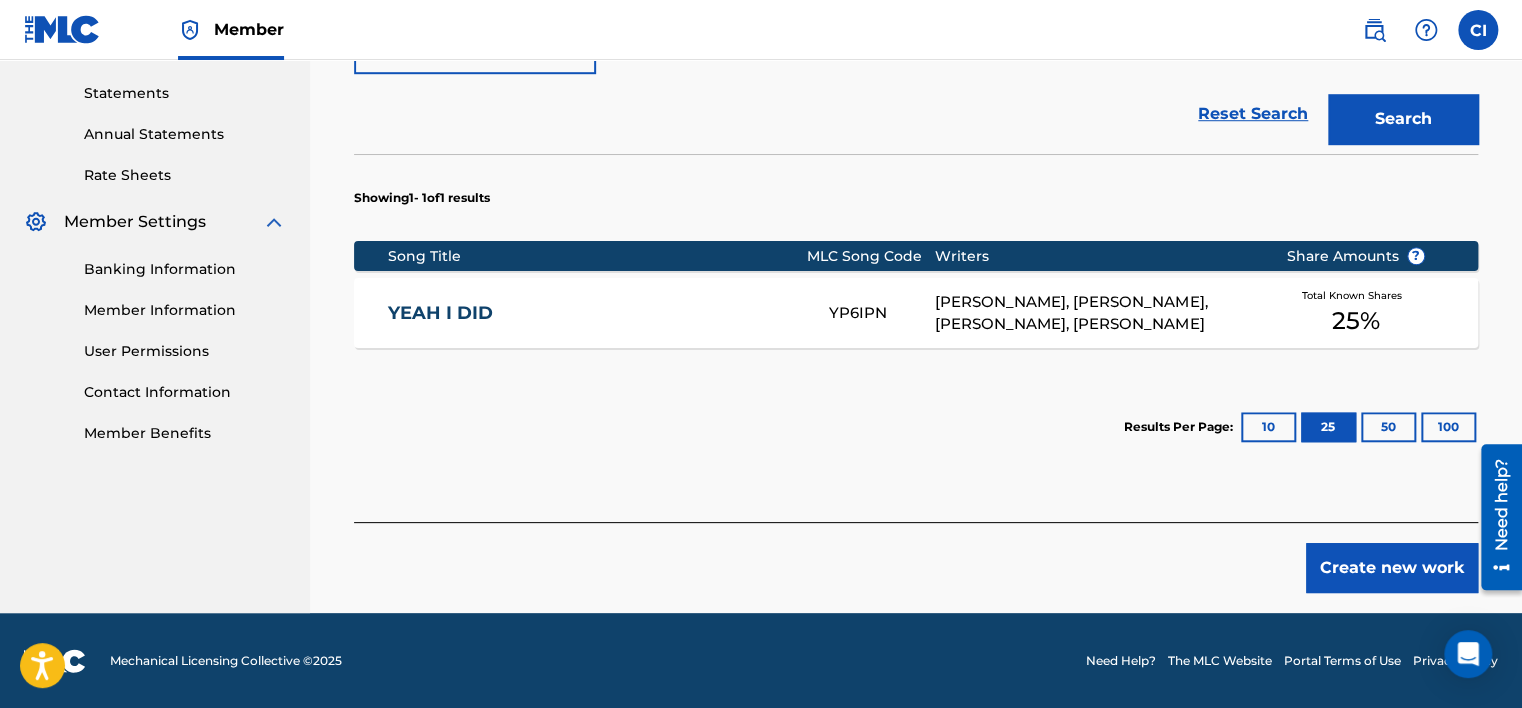 click on "10" at bounding box center (1268, 427) 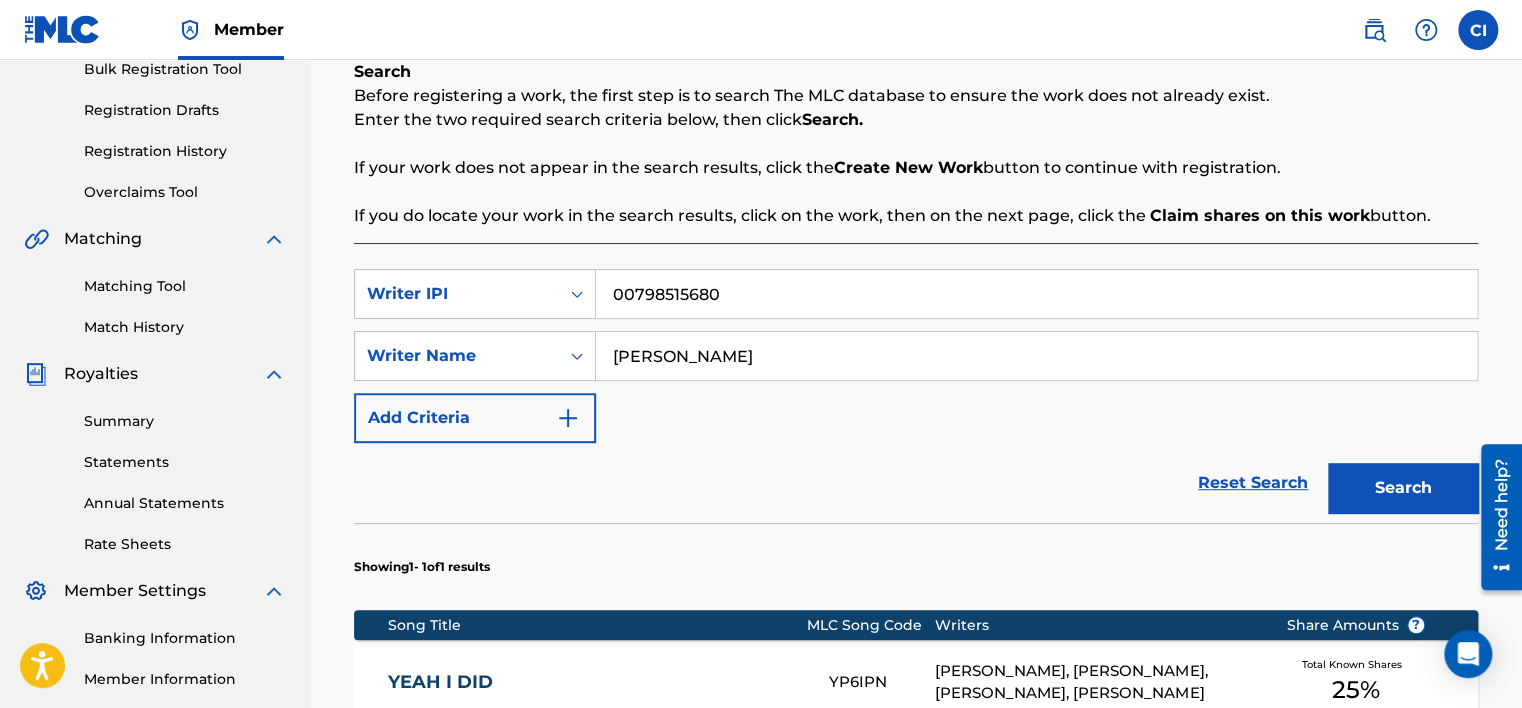 scroll, scrollTop: 276, scrollLeft: 0, axis: vertical 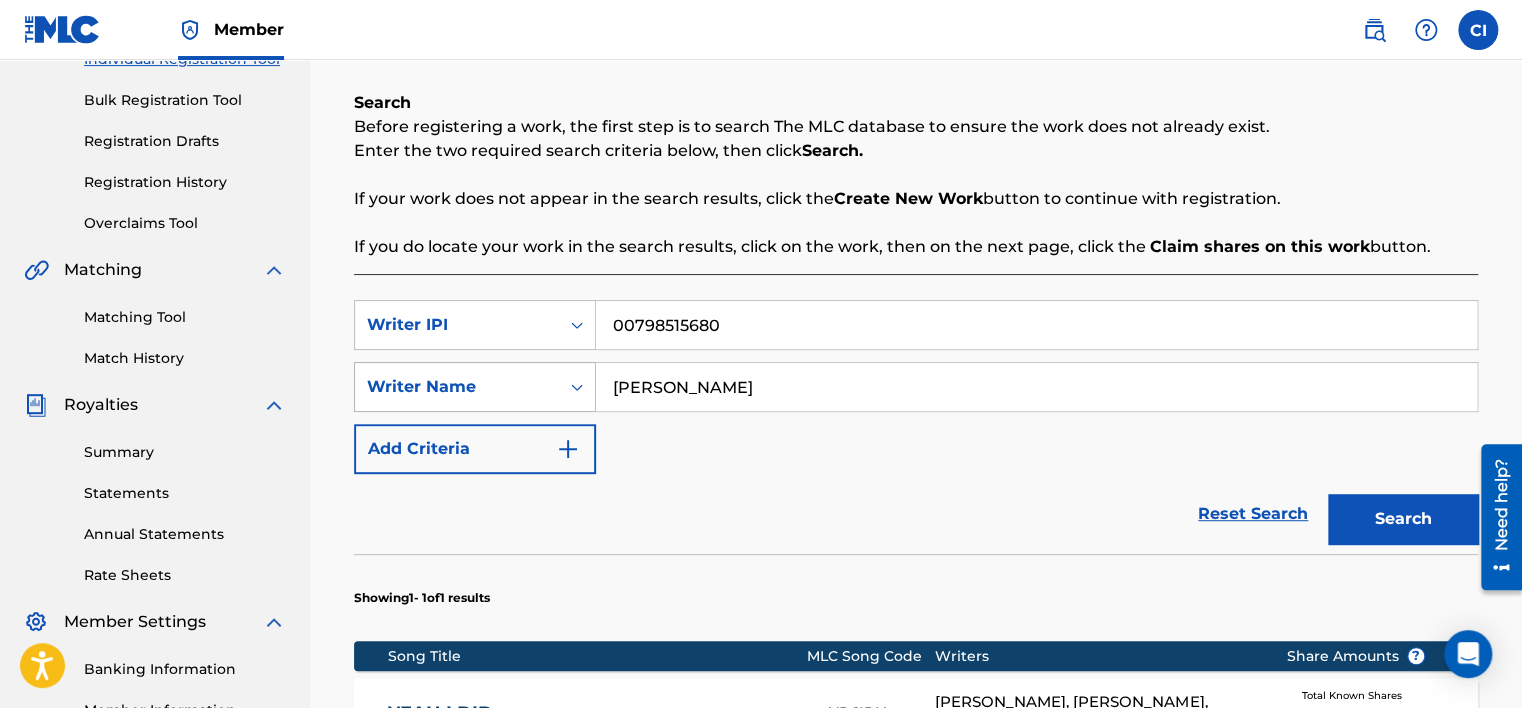 drag, startPoint x: 765, startPoint y: 391, endPoint x: 415, endPoint y: 391, distance: 350 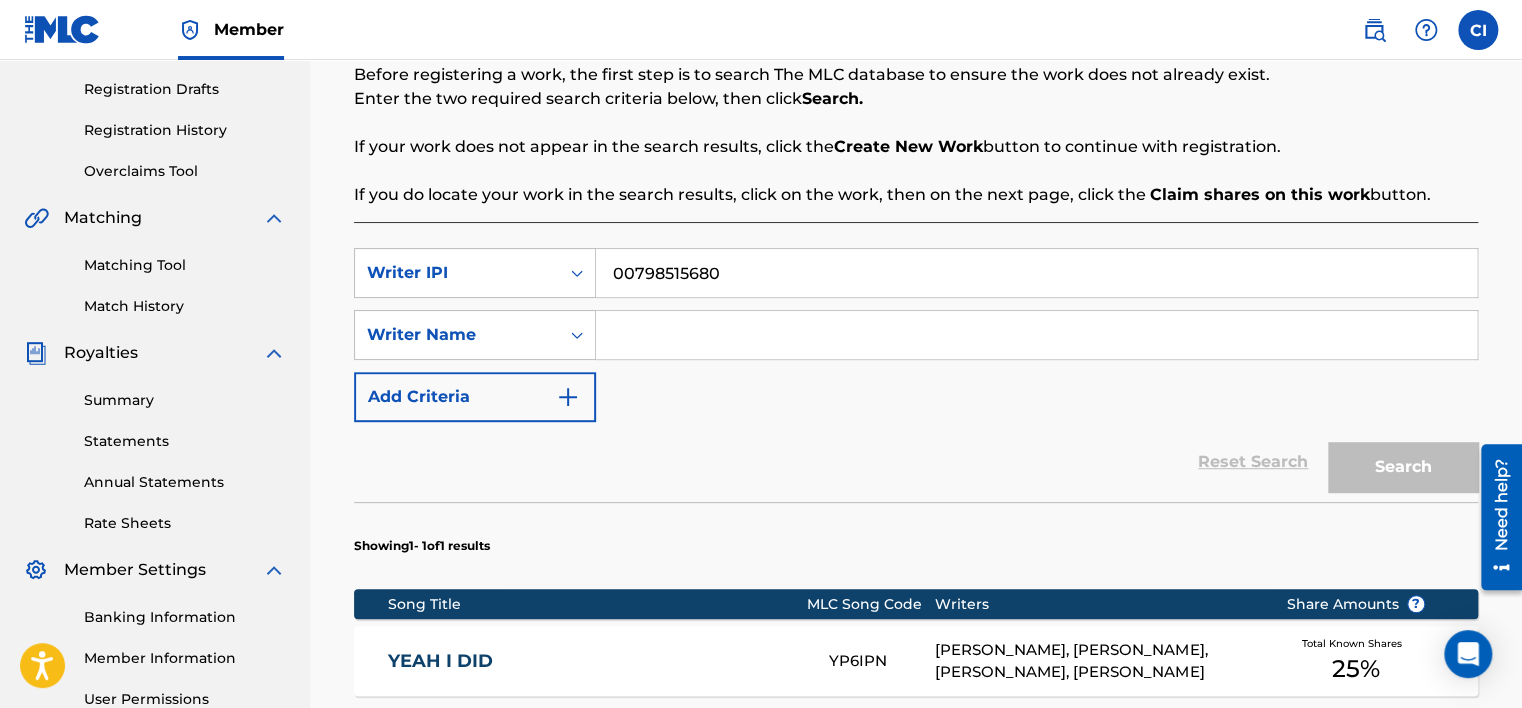 scroll, scrollTop: 376, scrollLeft: 0, axis: vertical 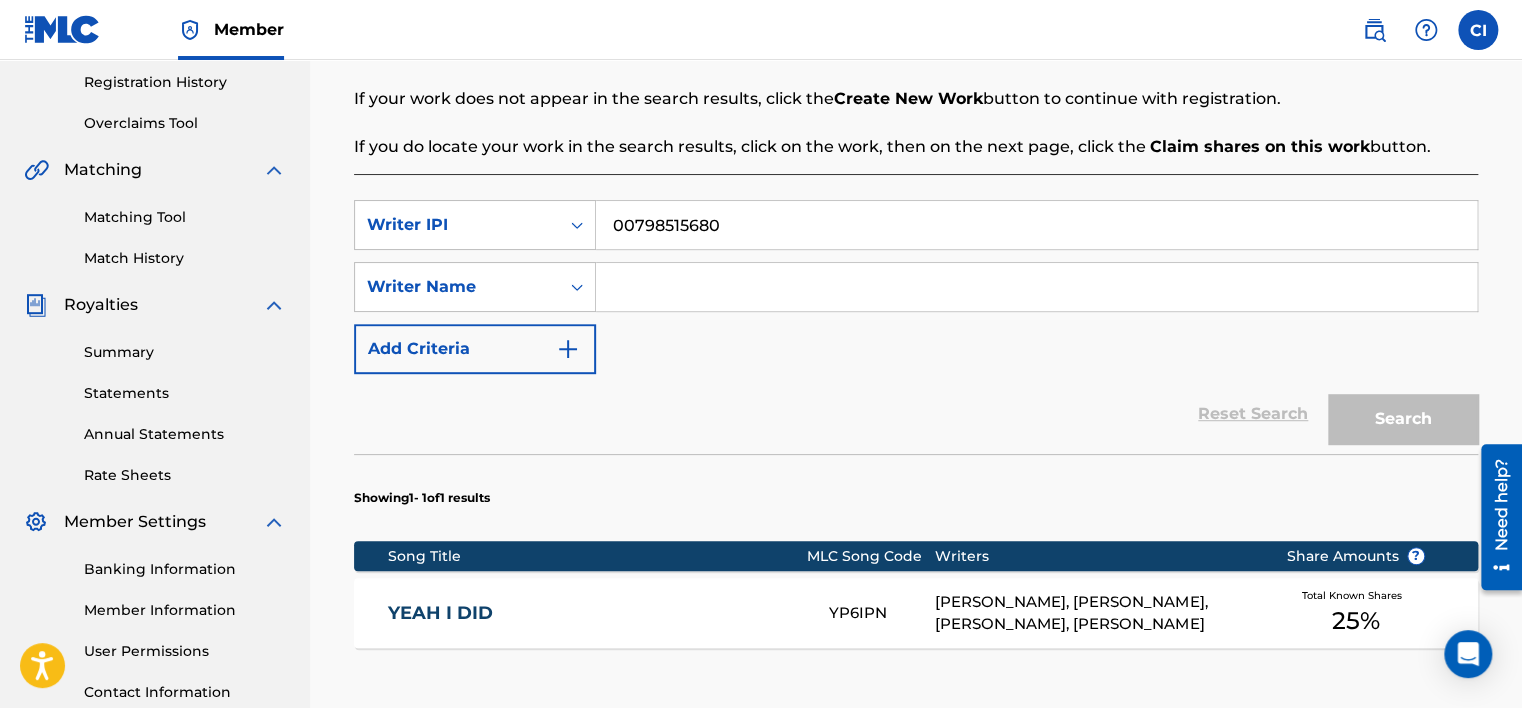 type 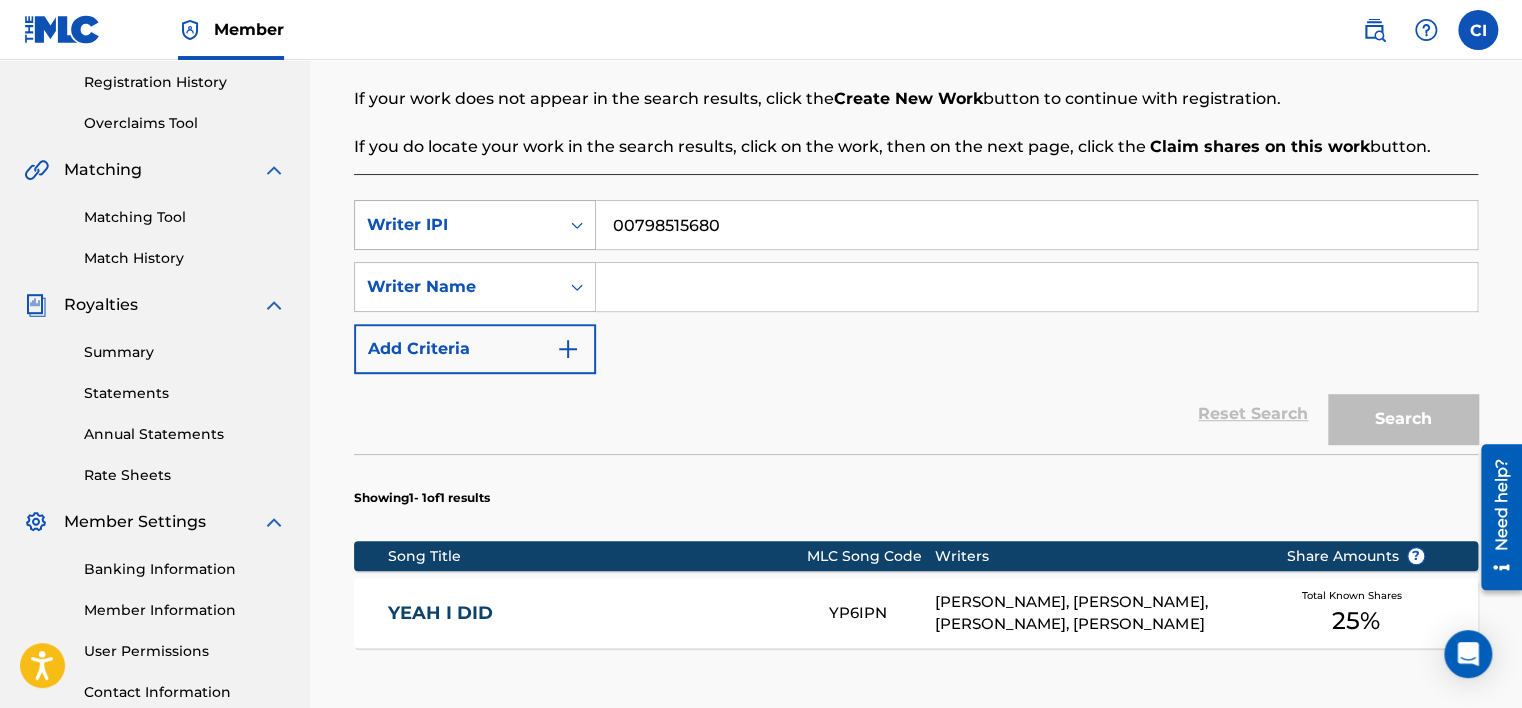 drag, startPoint x: 741, startPoint y: 227, endPoint x: 544, endPoint y: 224, distance: 197.02284 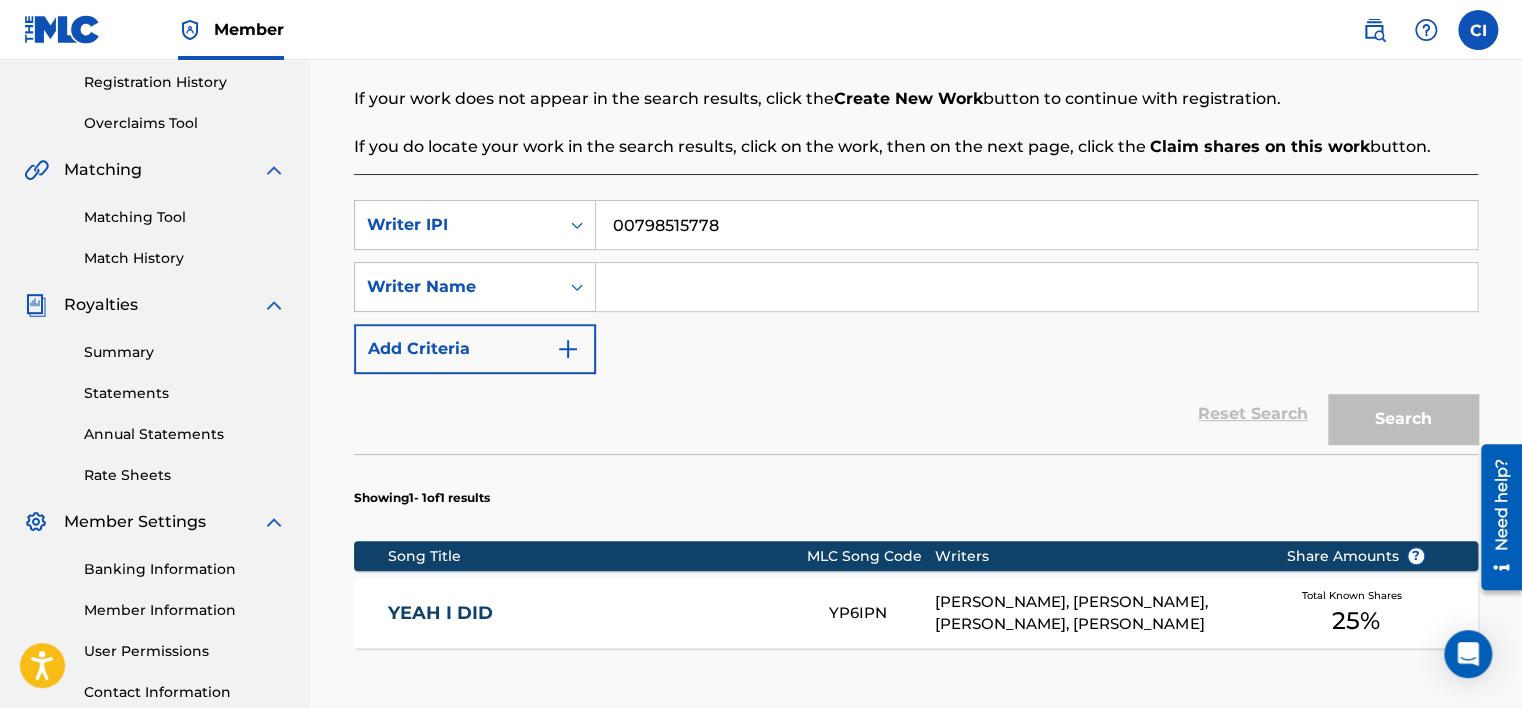 type on "00798515778" 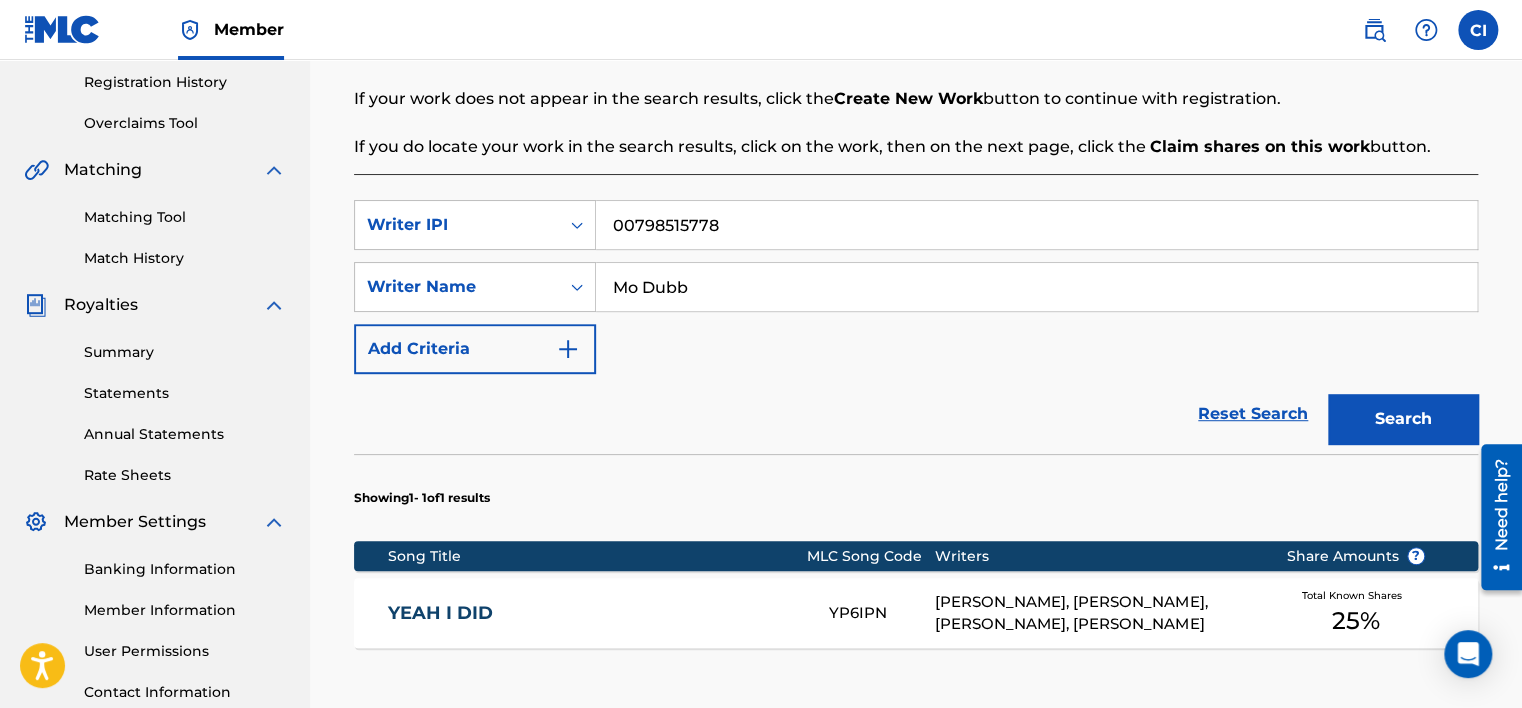 click on "Search" at bounding box center [1403, 419] 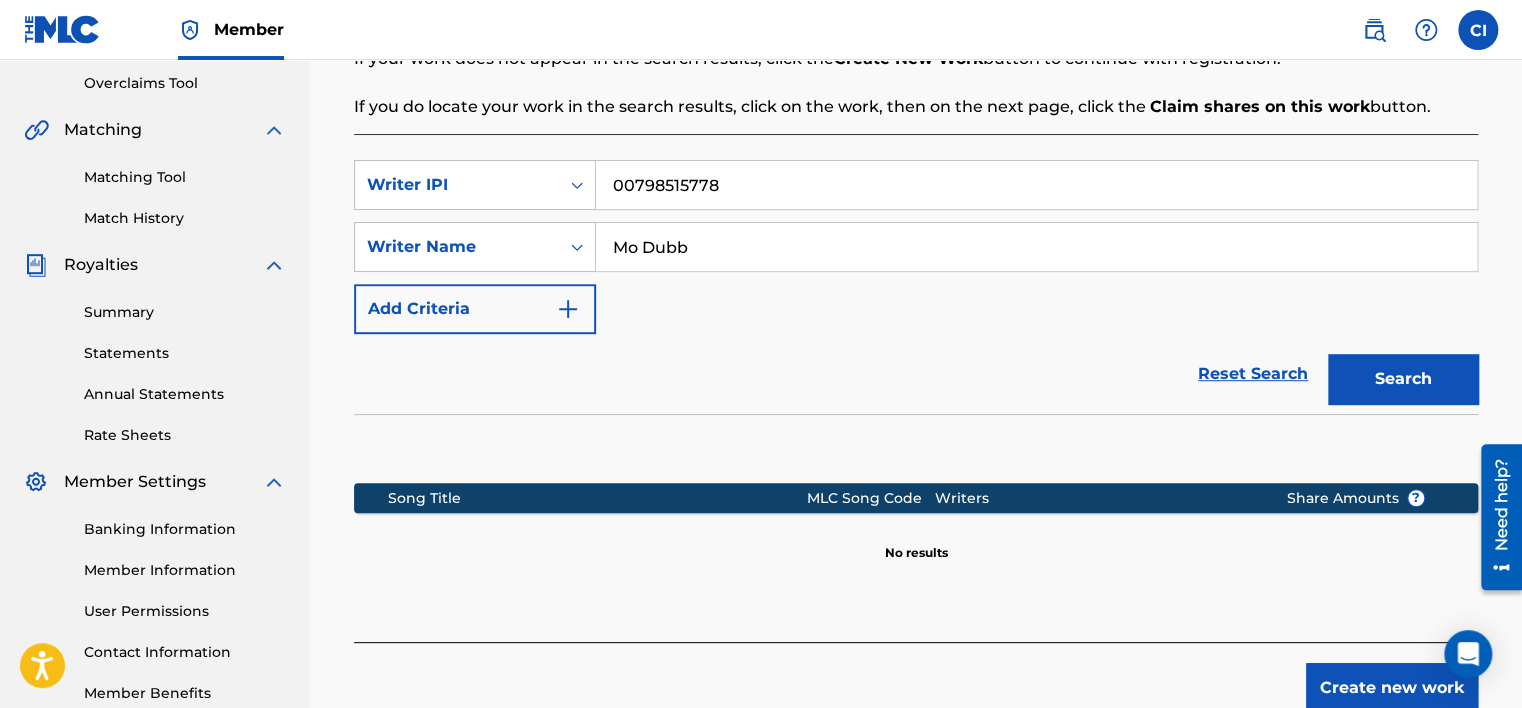 scroll, scrollTop: 476, scrollLeft: 0, axis: vertical 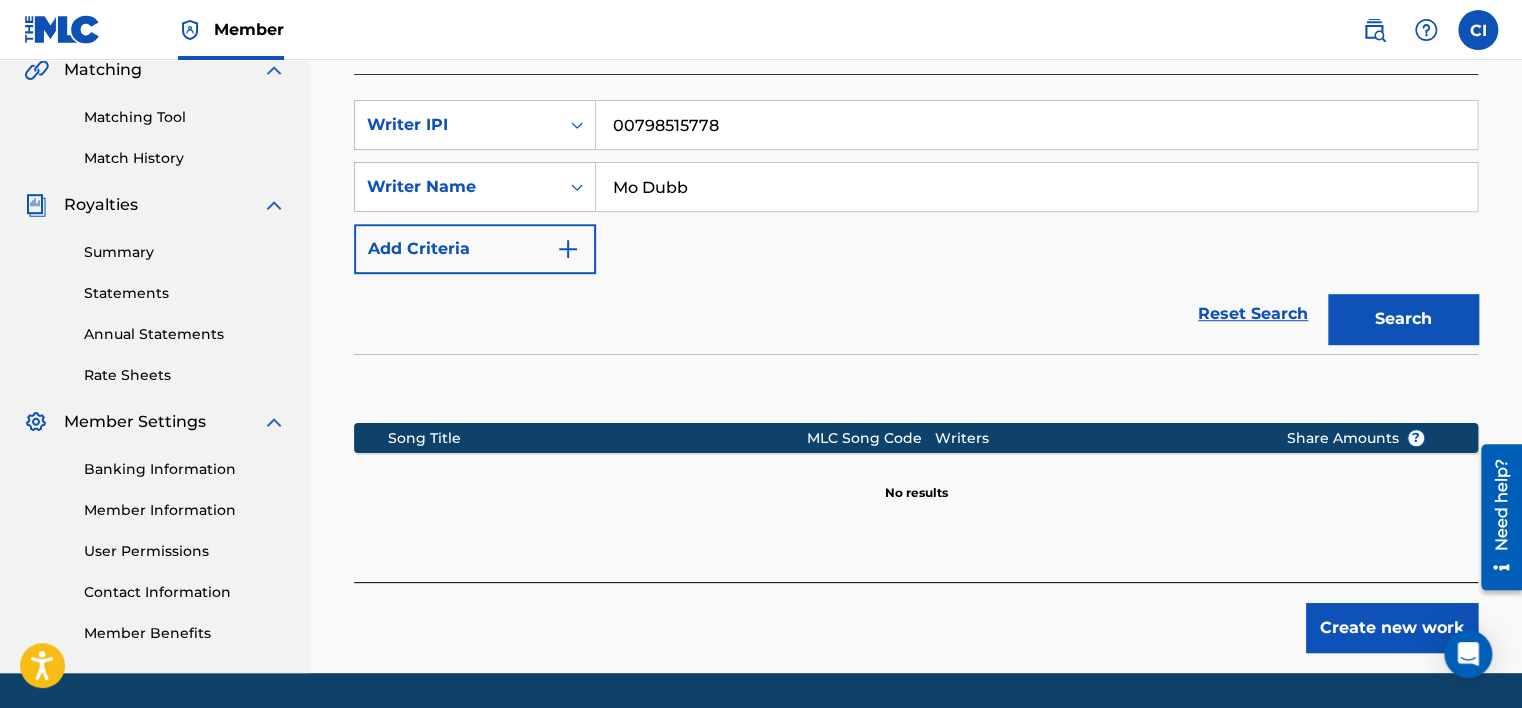 drag, startPoint x: 460, startPoint y: 198, endPoint x: 340, endPoint y: 198, distance: 120 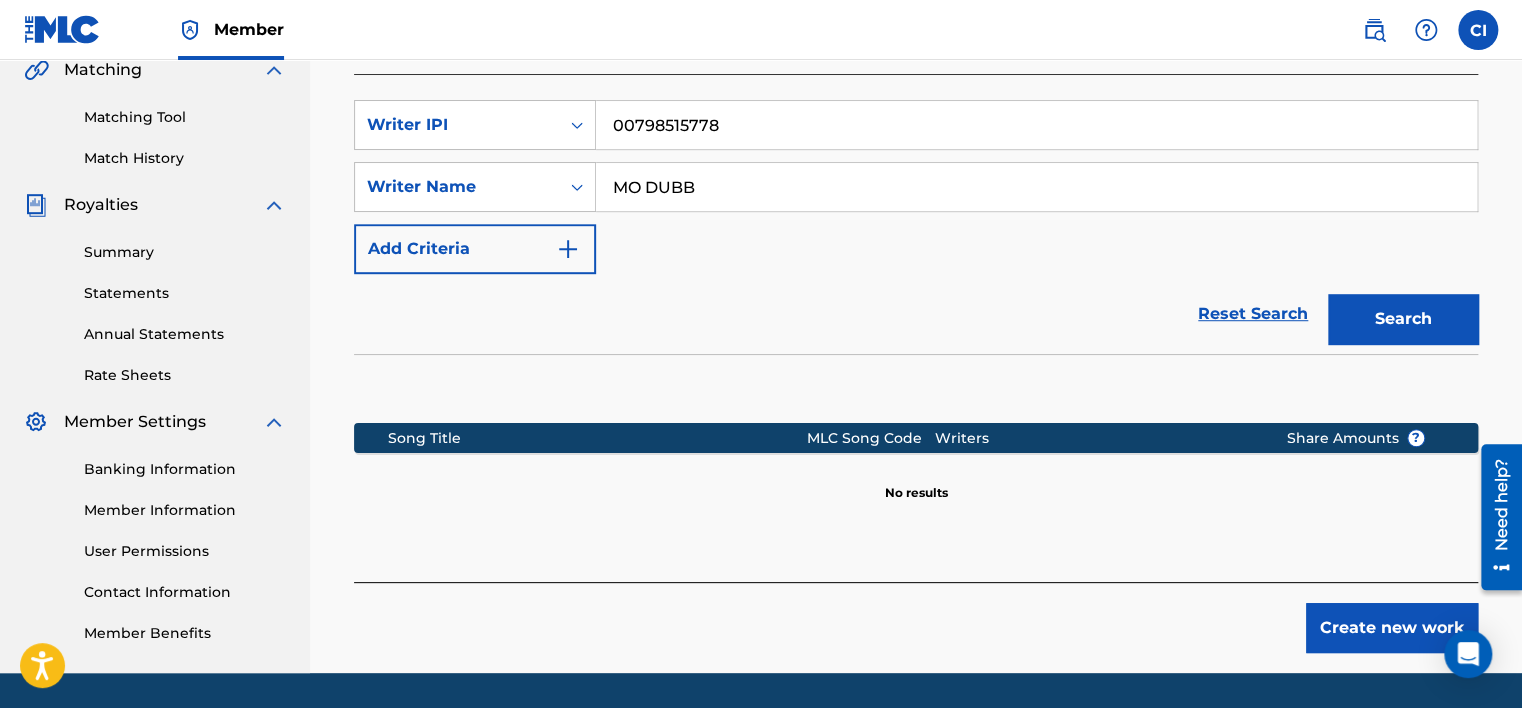 type on "MO DUBB" 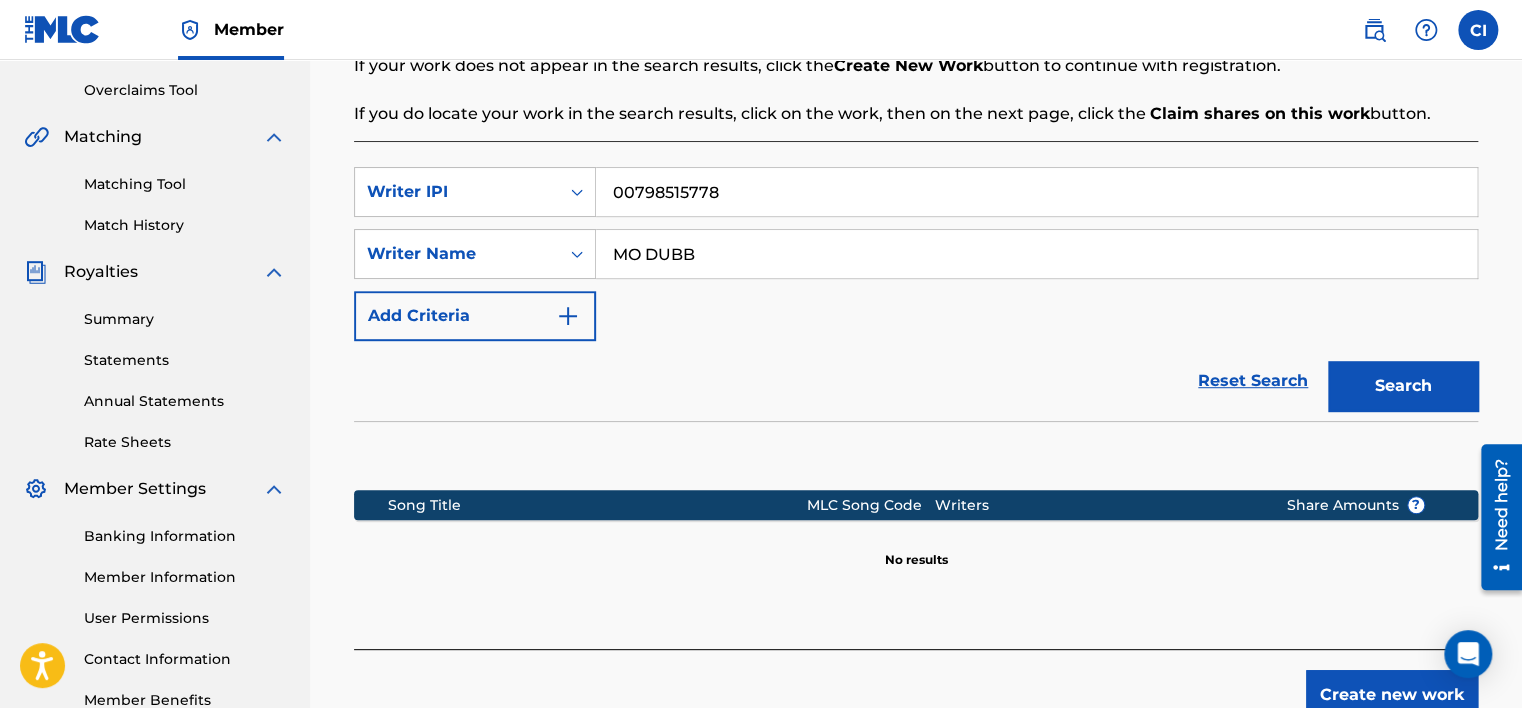 scroll, scrollTop: 276, scrollLeft: 0, axis: vertical 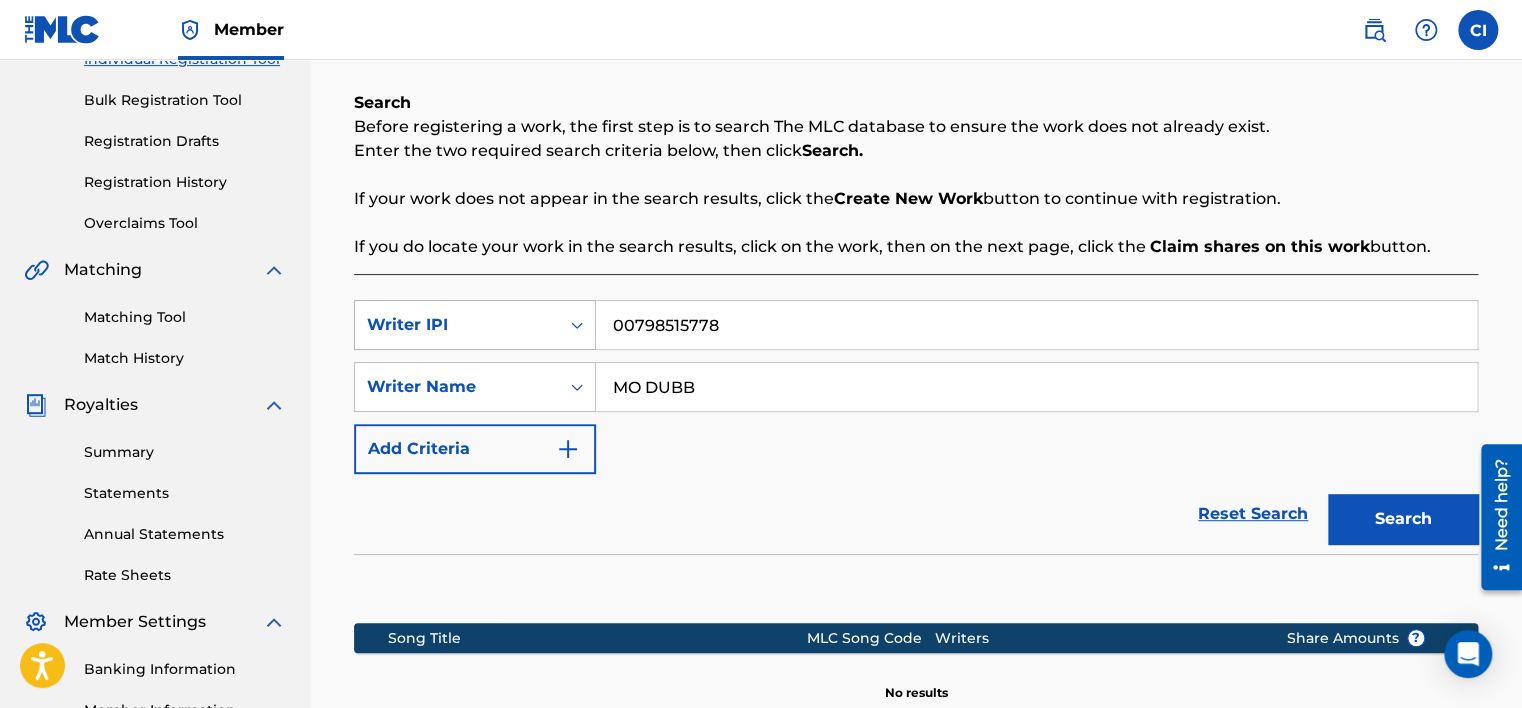 click on "Writer IPI" at bounding box center (457, 325) 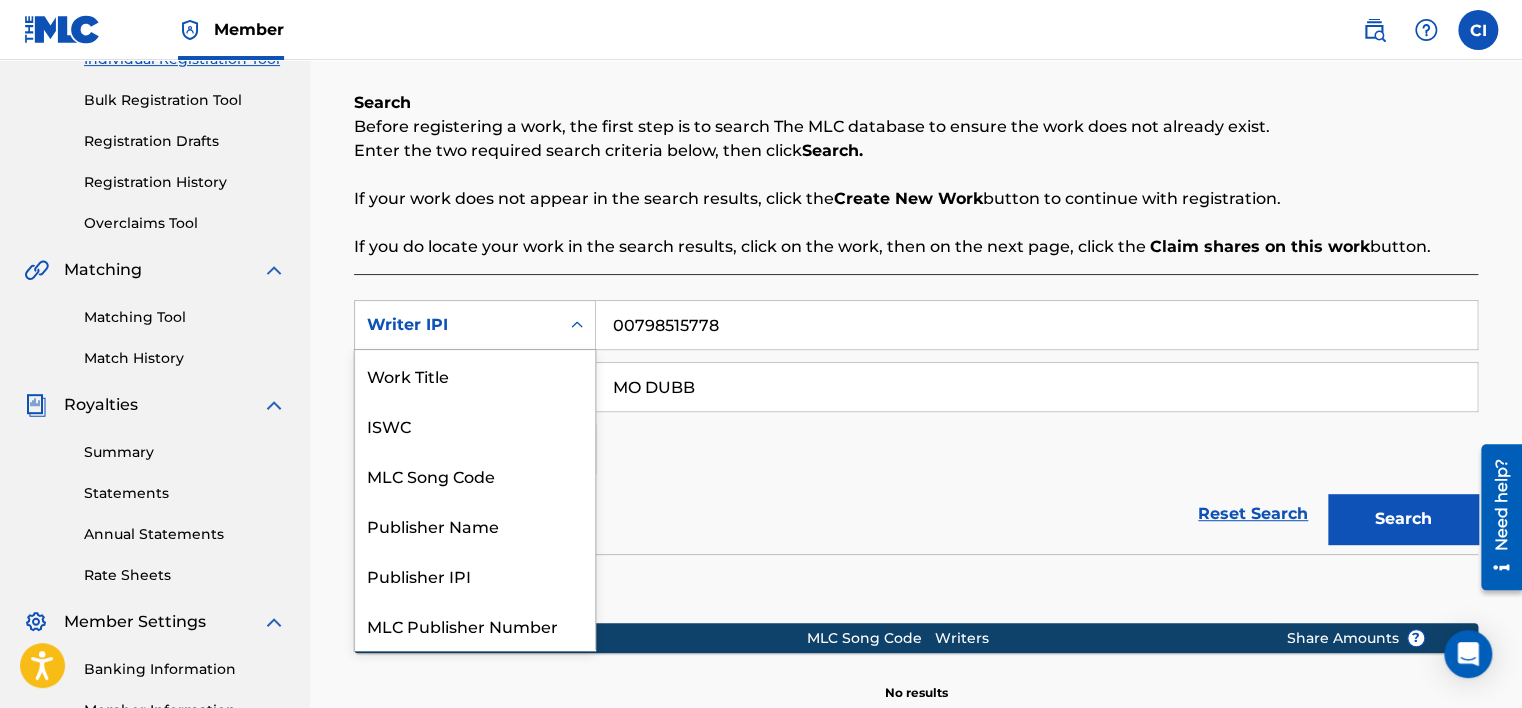 scroll, scrollTop: 50, scrollLeft: 0, axis: vertical 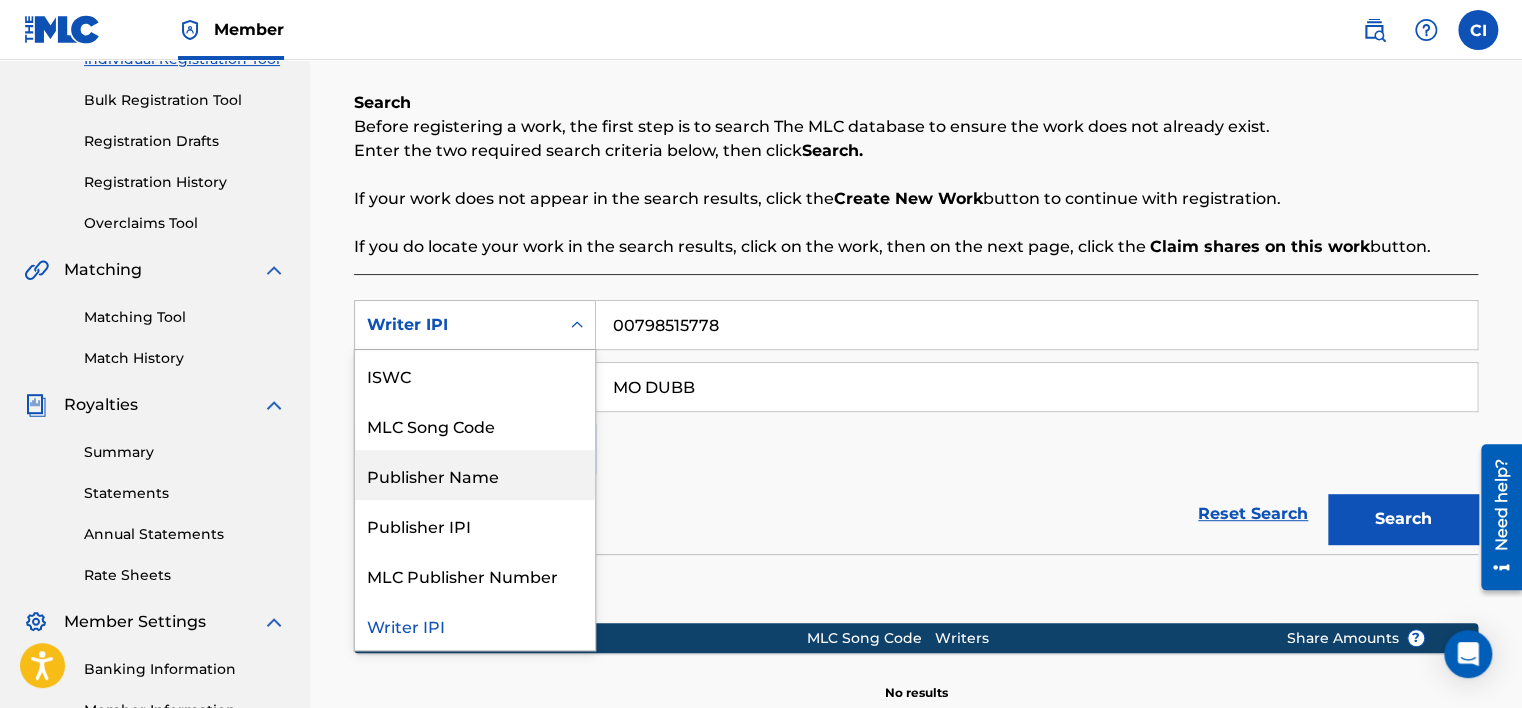 click on "Publisher Name" at bounding box center [475, 475] 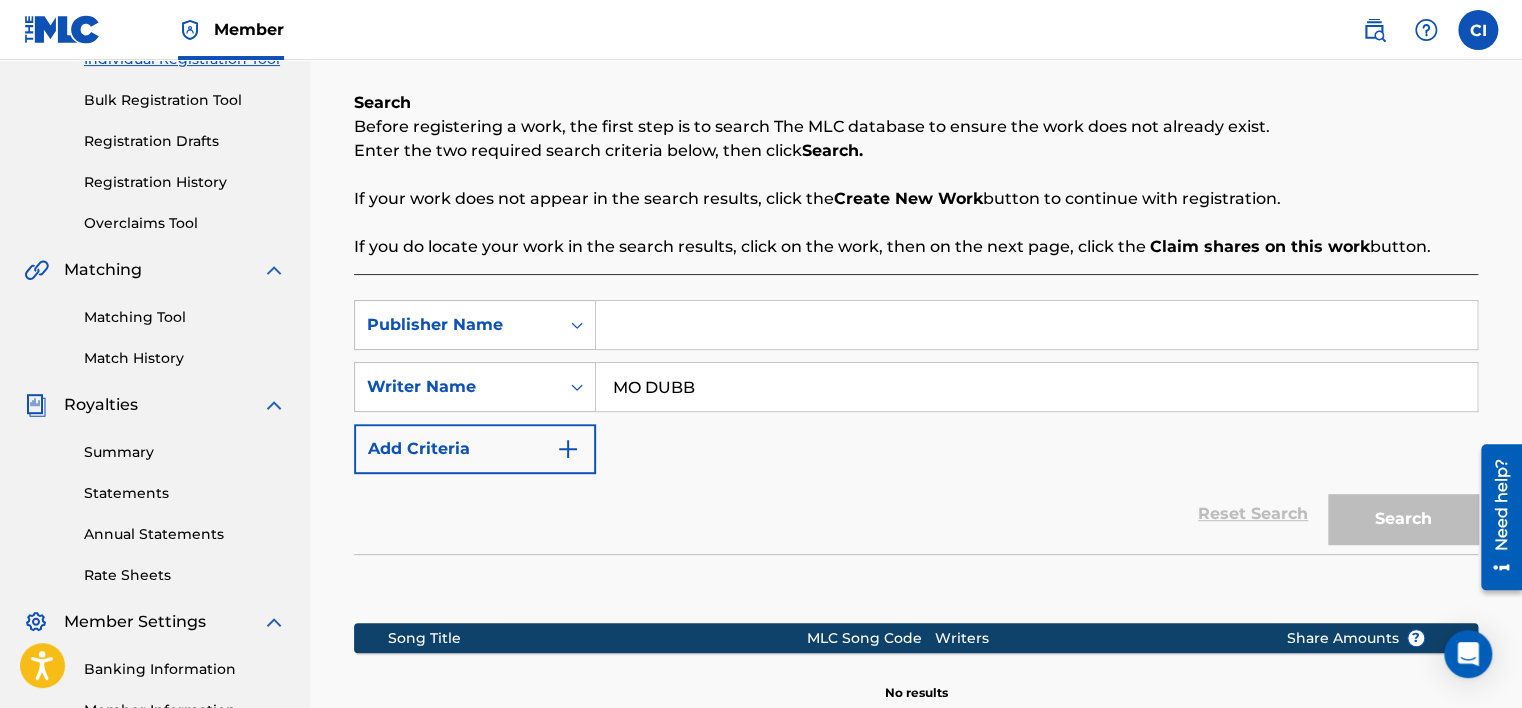 click at bounding box center (1036, 325) 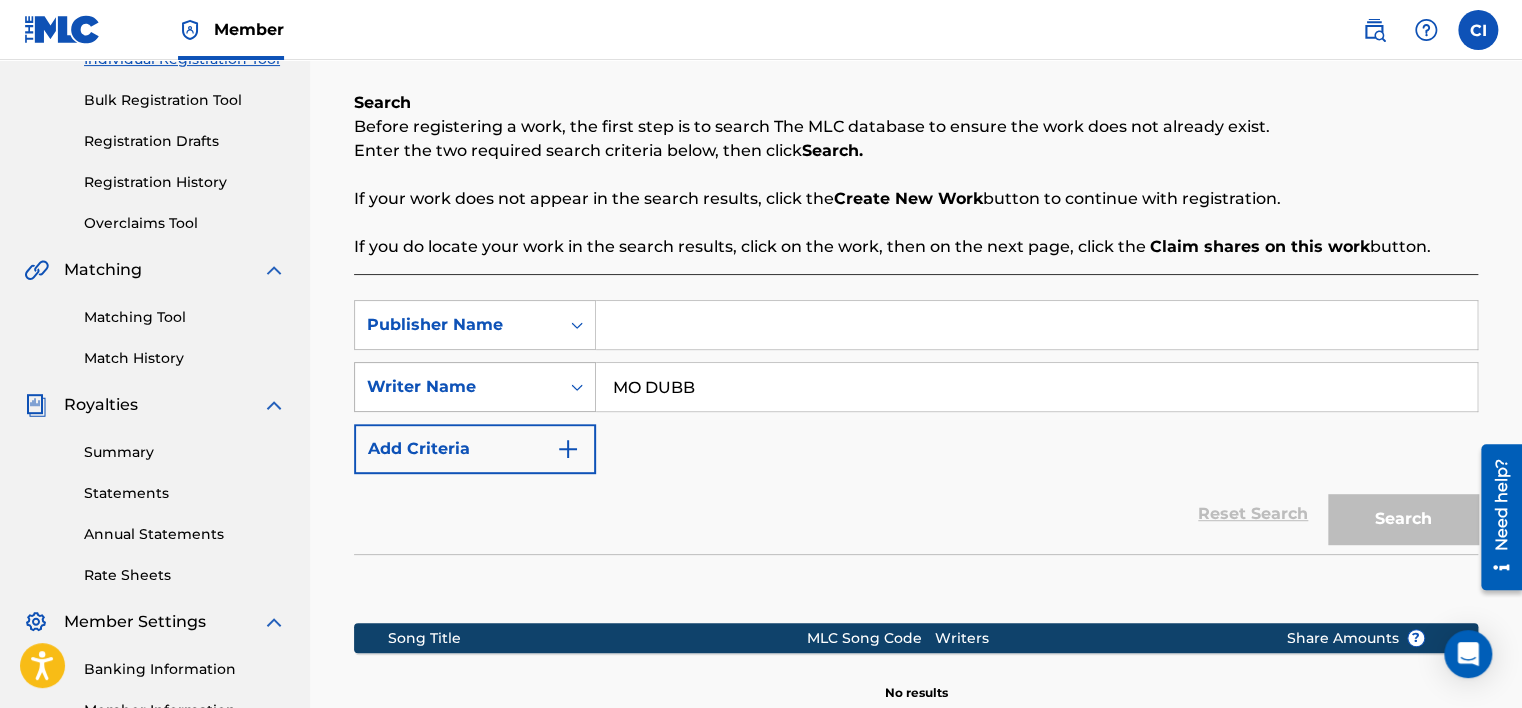 drag, startPoint x: 797, startPoint y: 380, endPoint x: 402, endPoint y: 386, distance: 395.04556 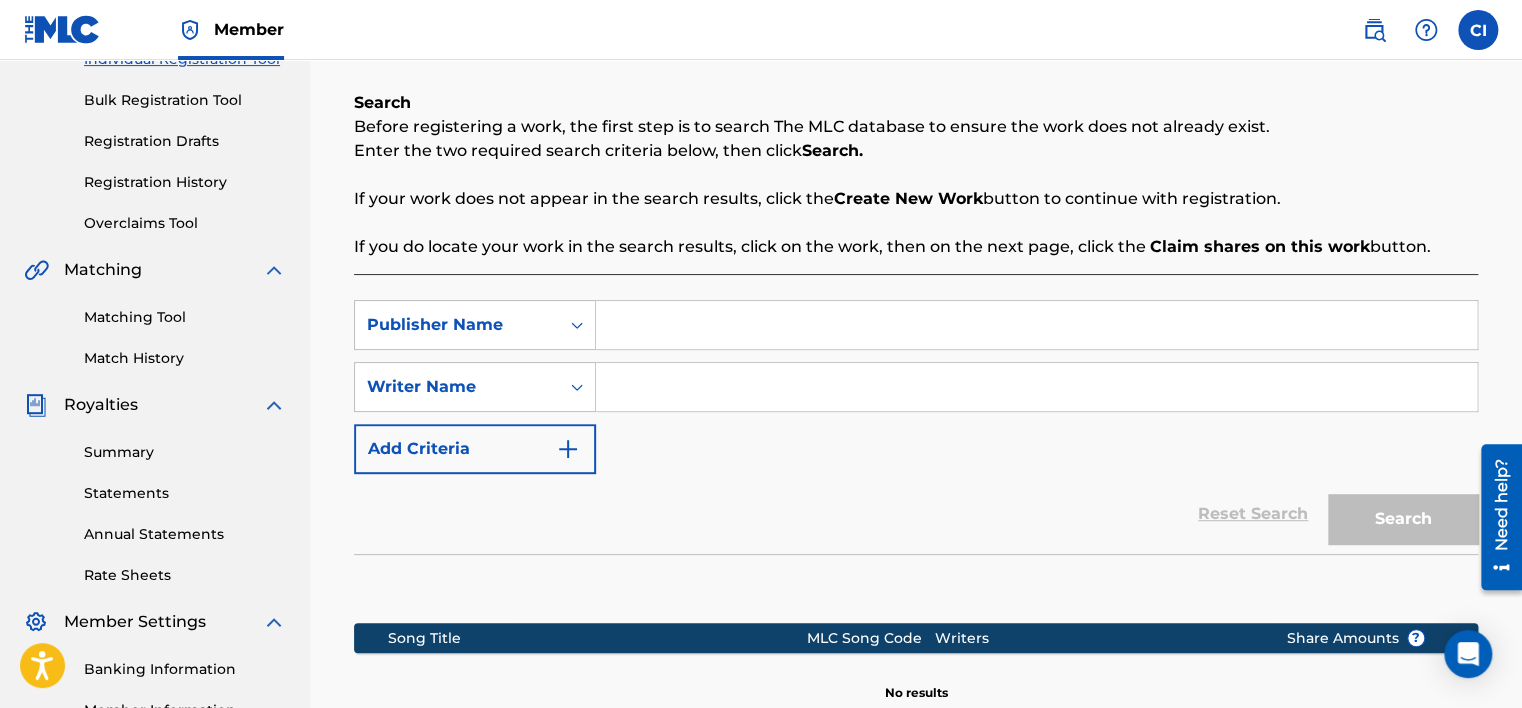 type 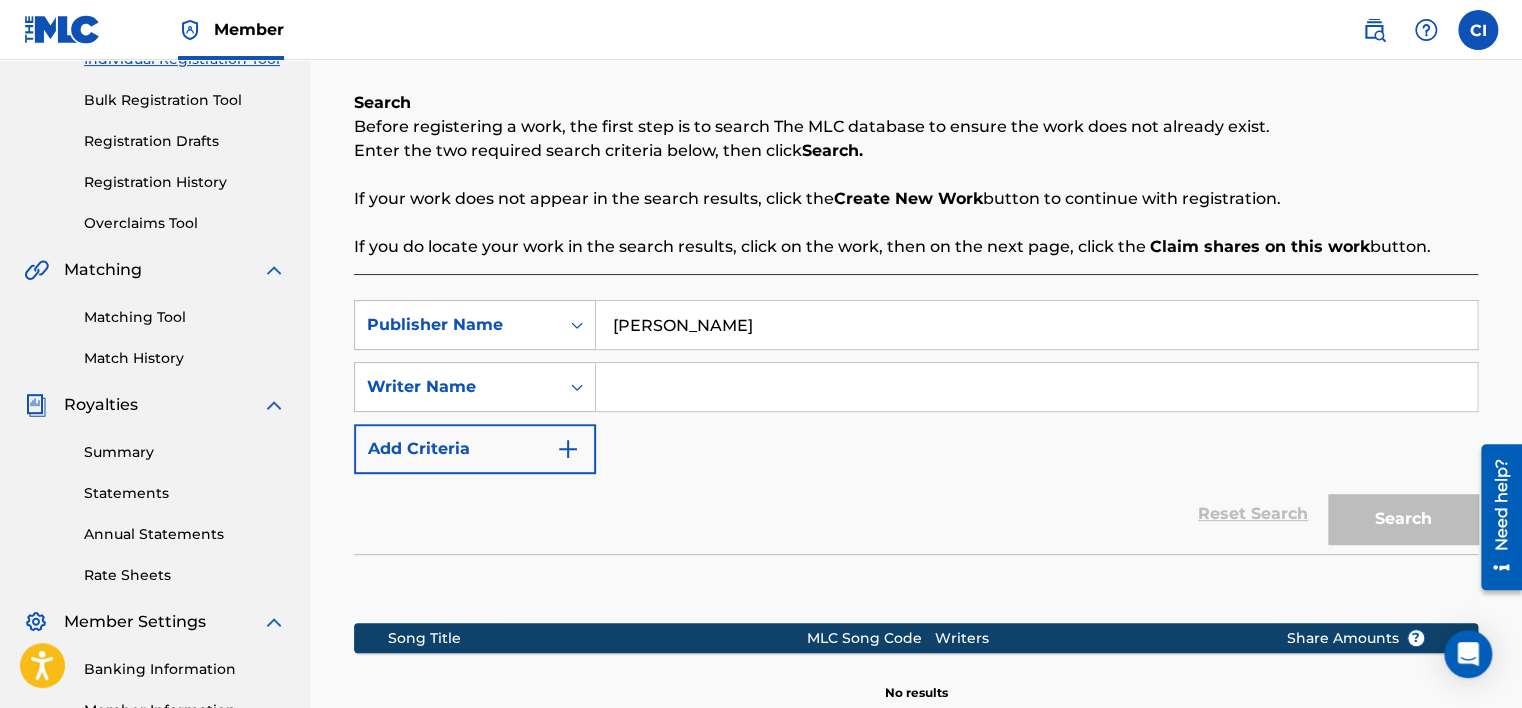 type on "[PERSON_NAME]" 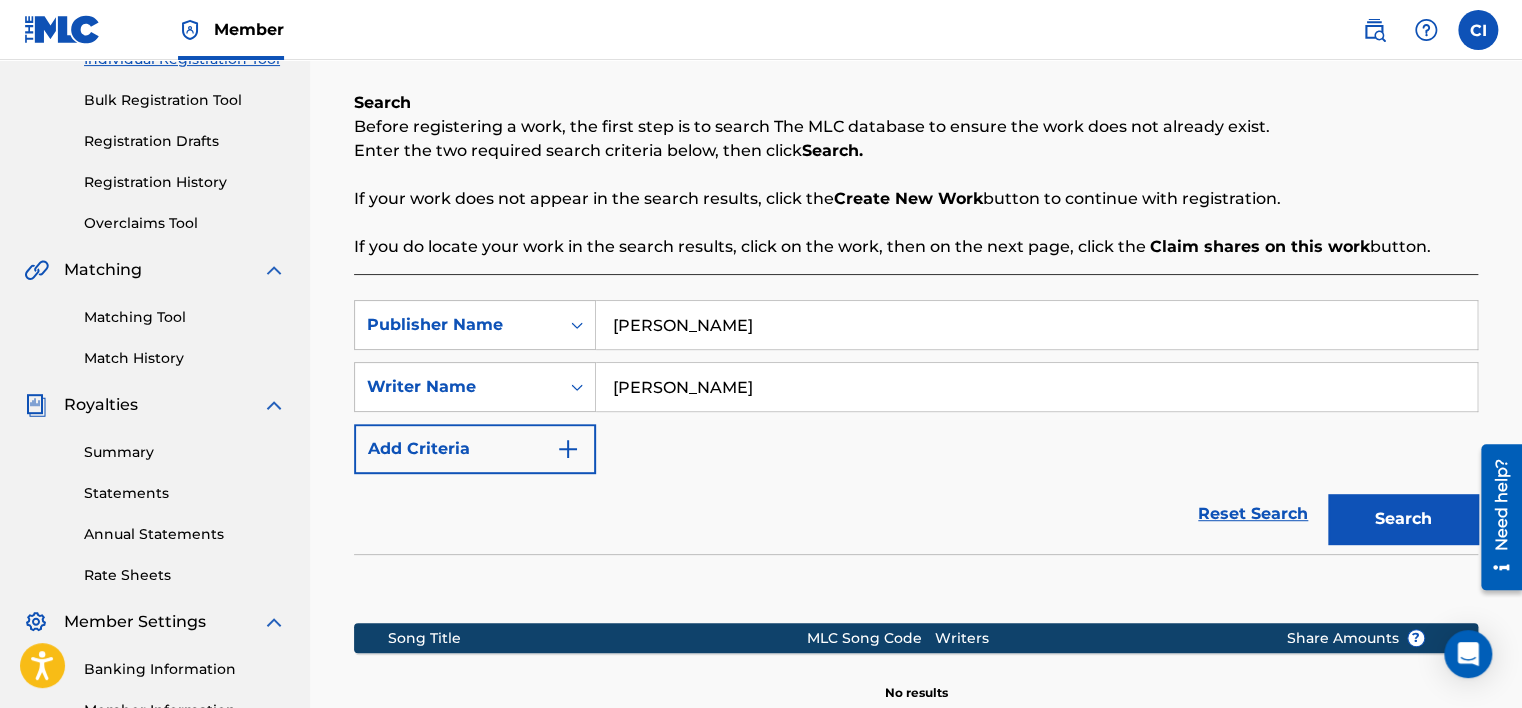 click on "Search" at bounding box center (1403, 519) 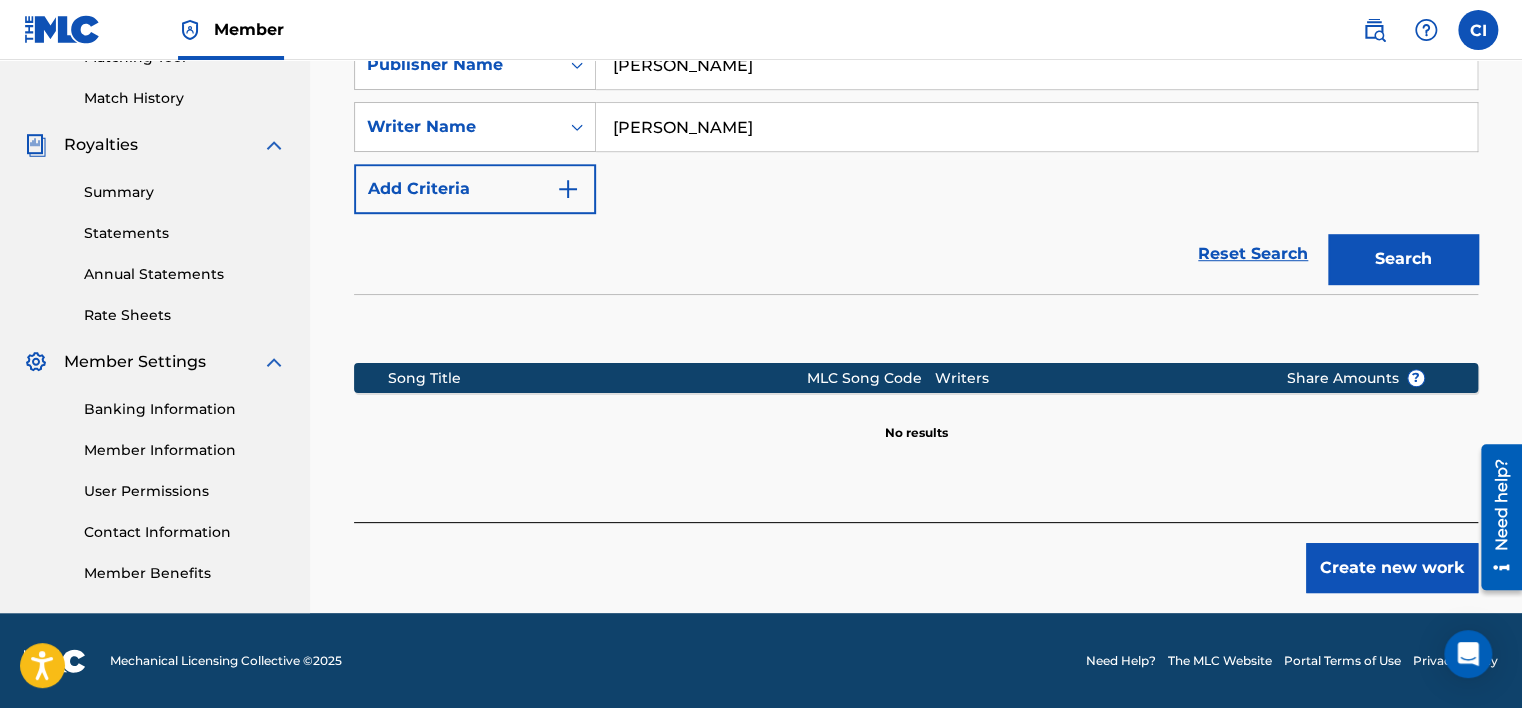 scroll, scrollTop: 36, scrollLeft: 0, axis: vertical 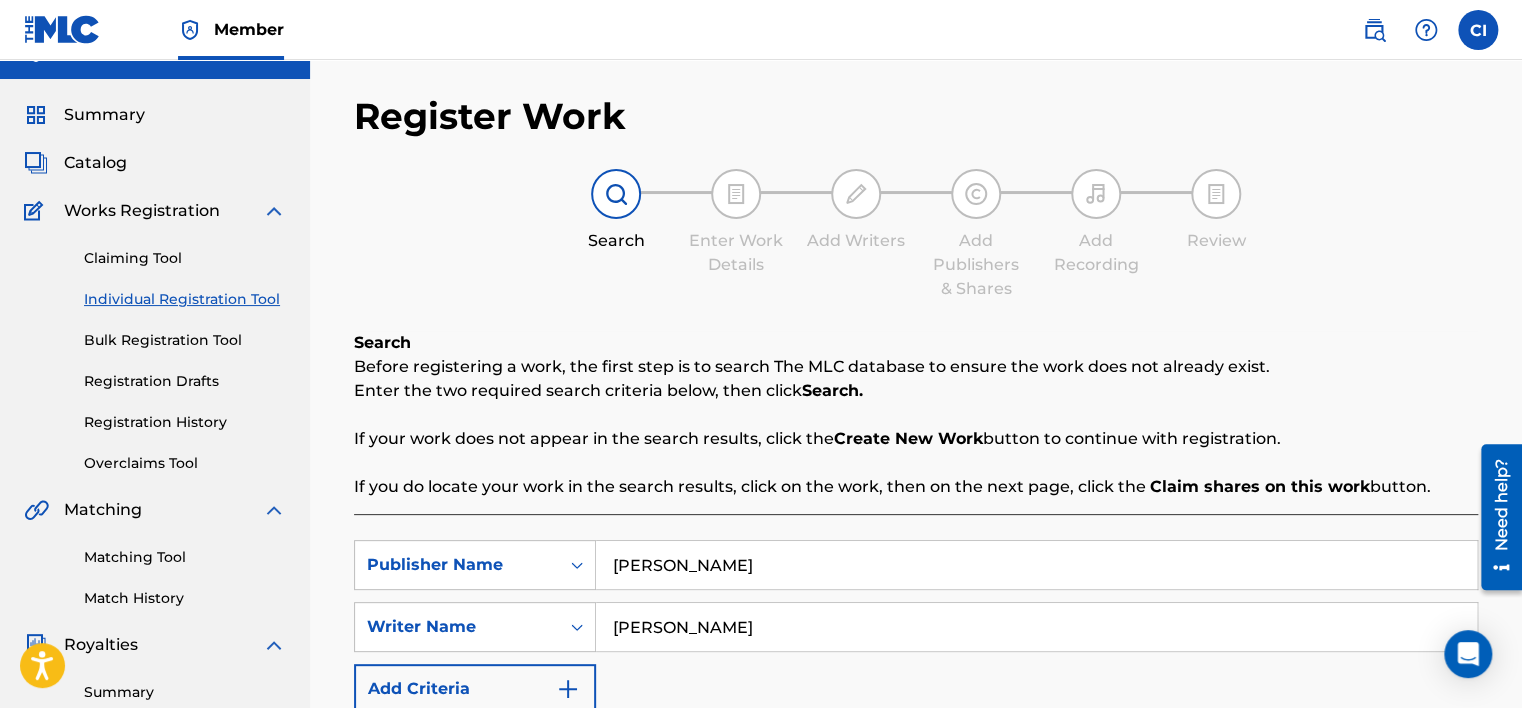 click at bounding box center [62, 29] 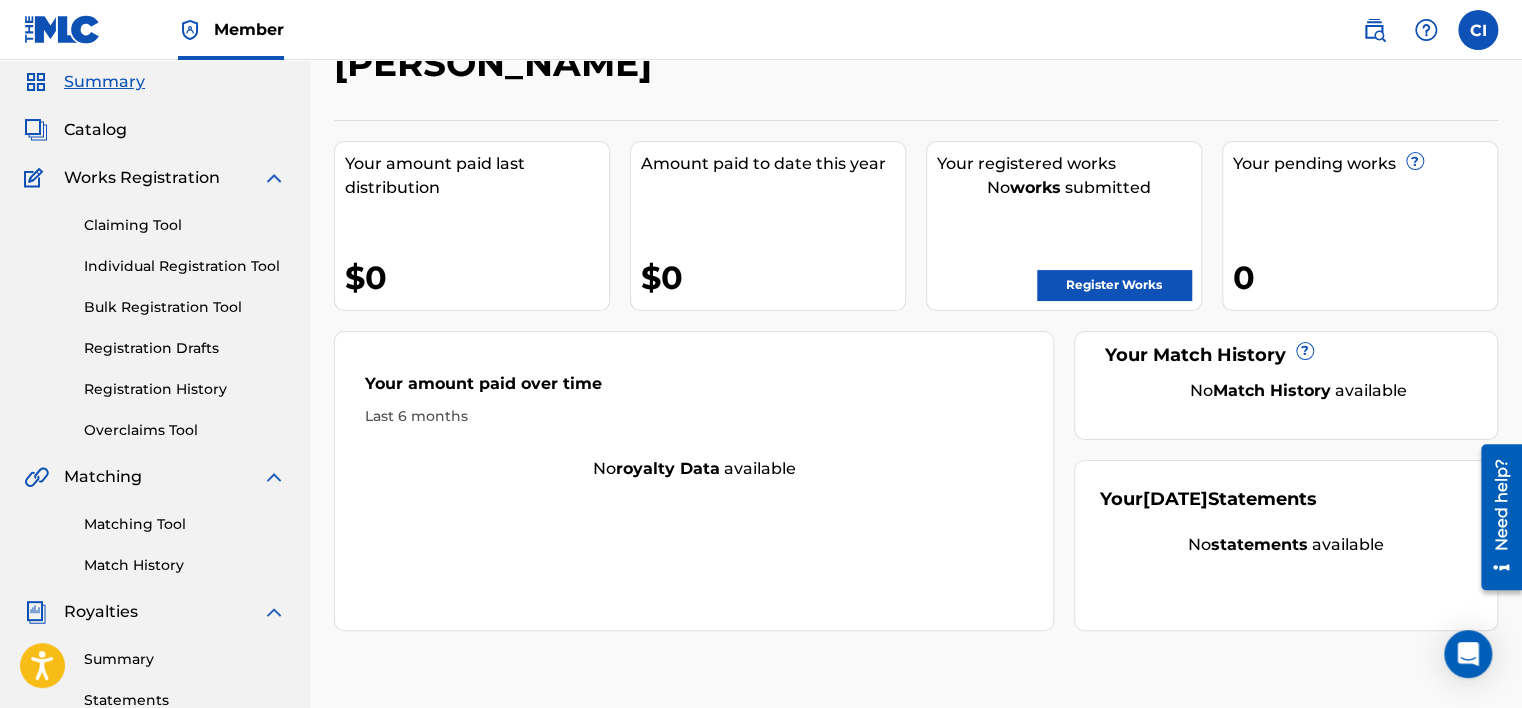 scroll, scrollTop: 0, scrollLeft: 0, axis: both 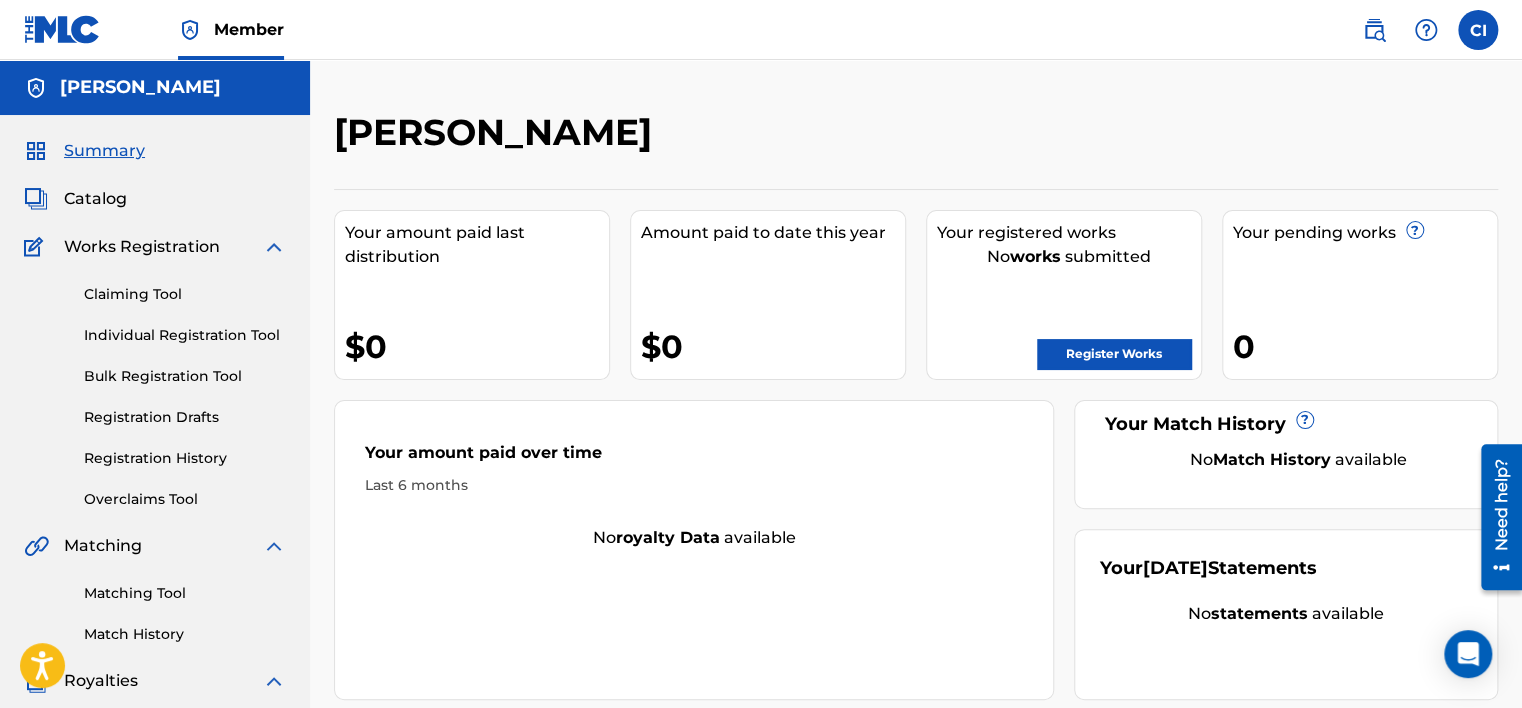 click on "Register Works" at bounding box center (1114, 354) 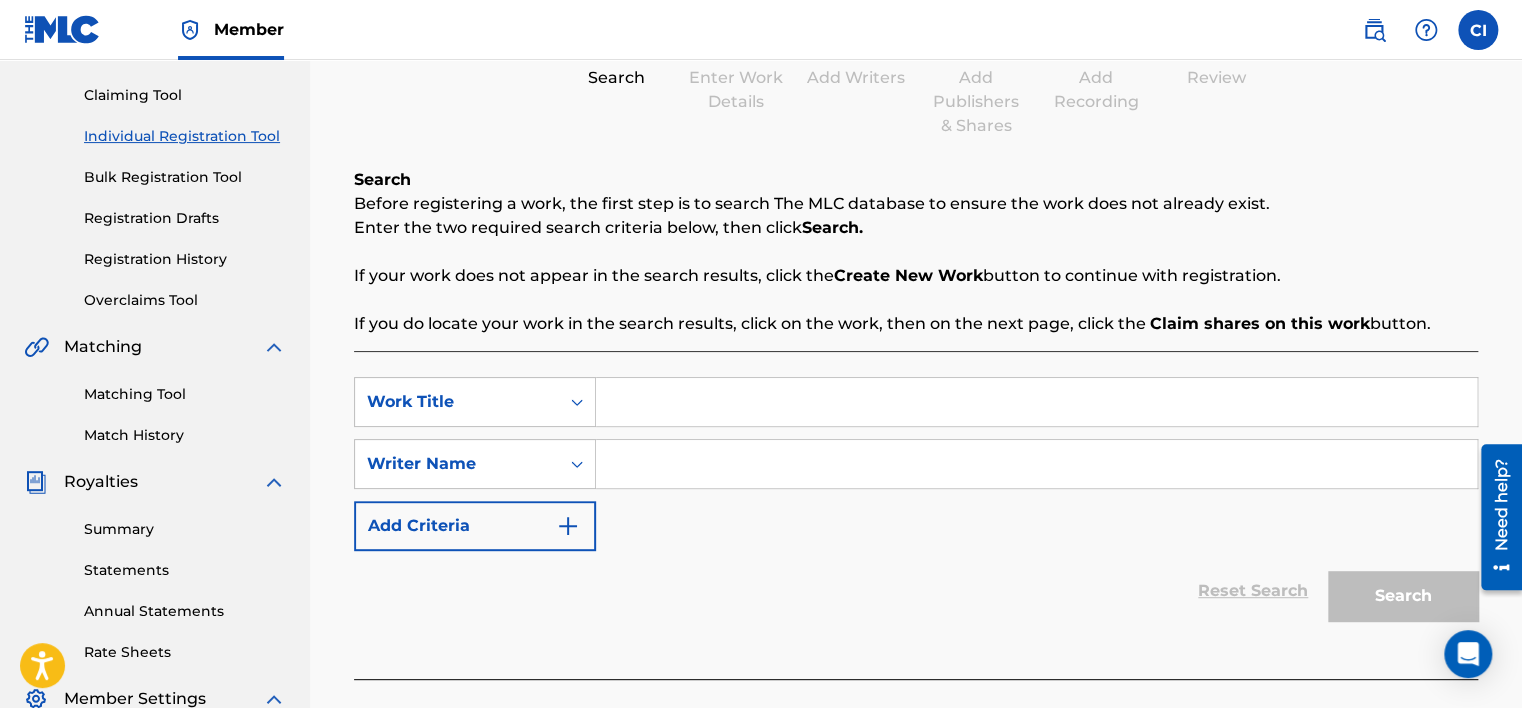 scroll, scrollTop: 200, scrollLeft: 0, axis: vertical 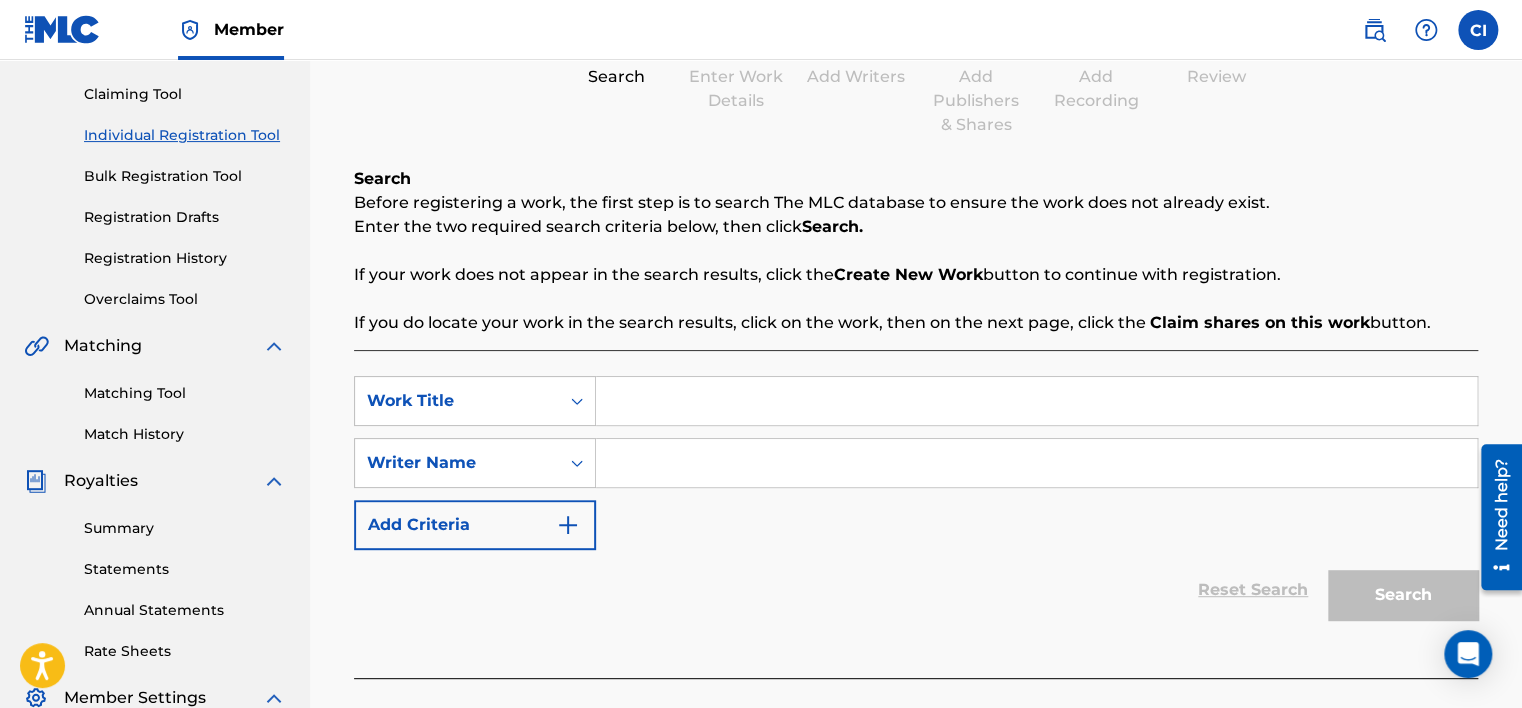 click on "Add Criteria" at bounding box center [475, 525] 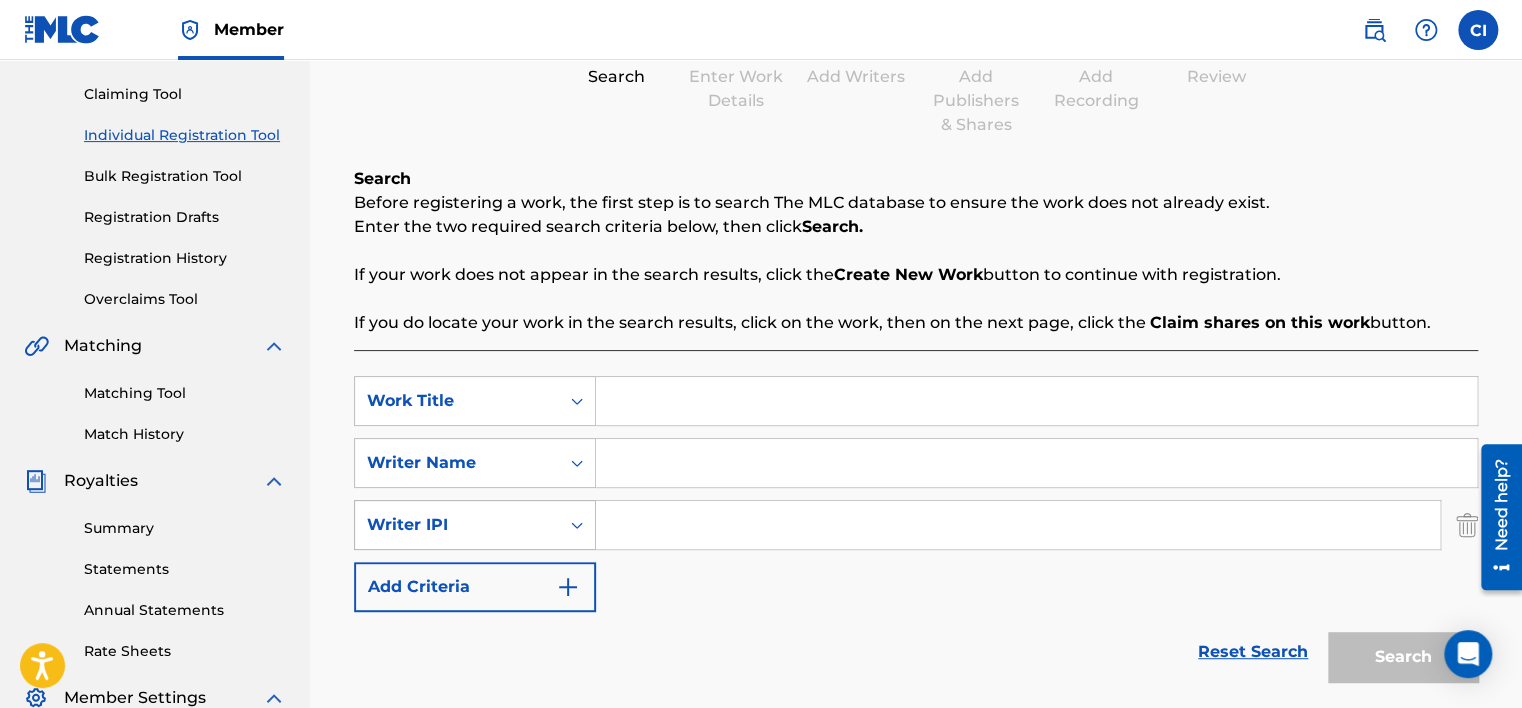 click at bounding box center [577, 525] 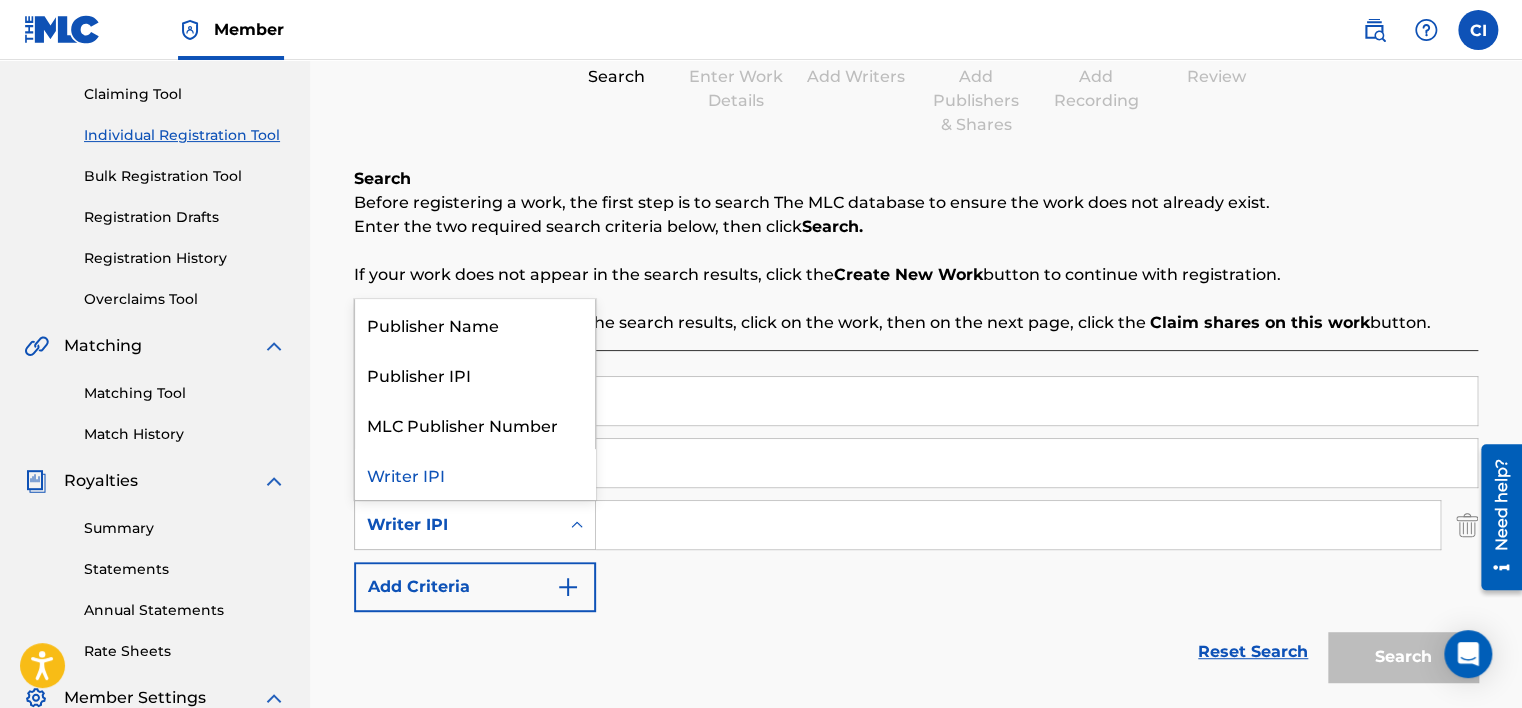 click on "Reset Search Search" at bounding box center (916, 652) 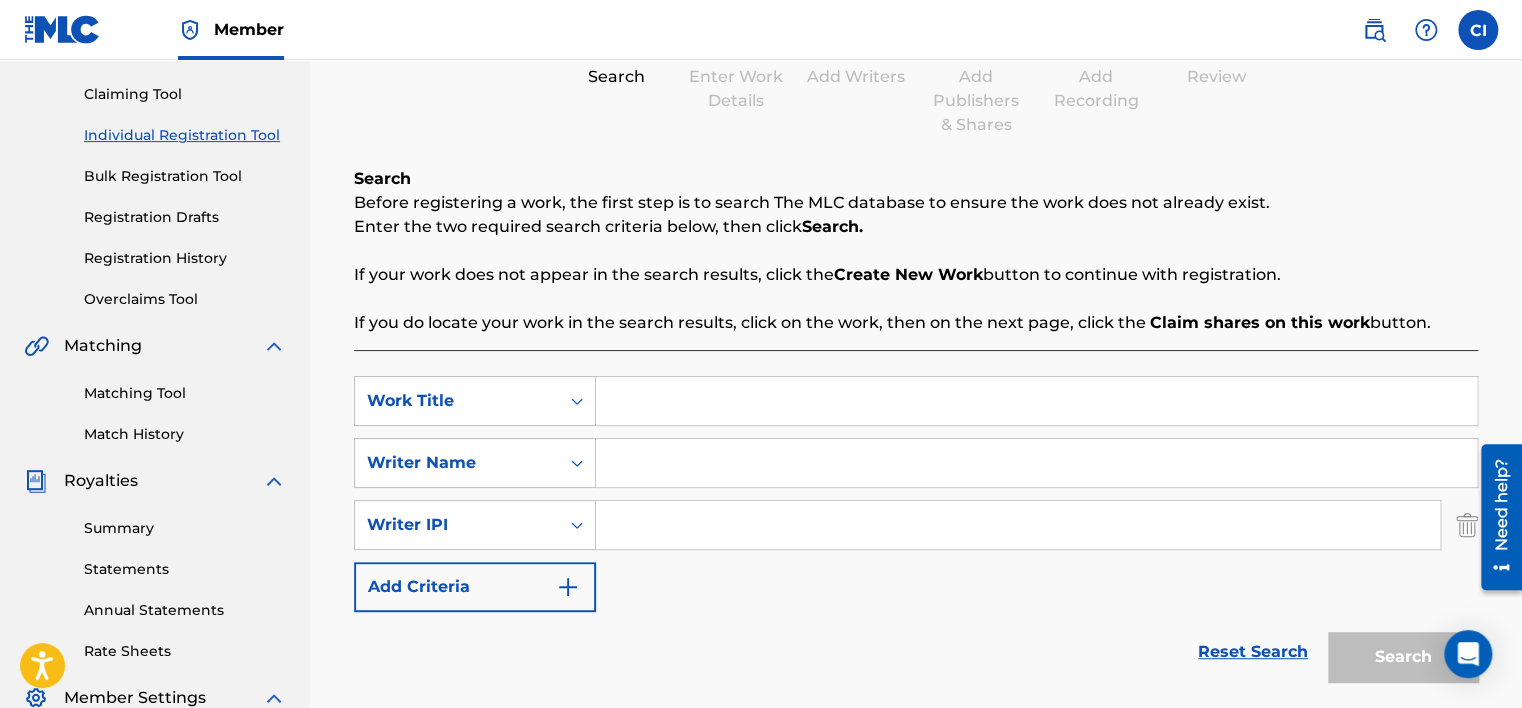 click at bounding box center (1494, 517) 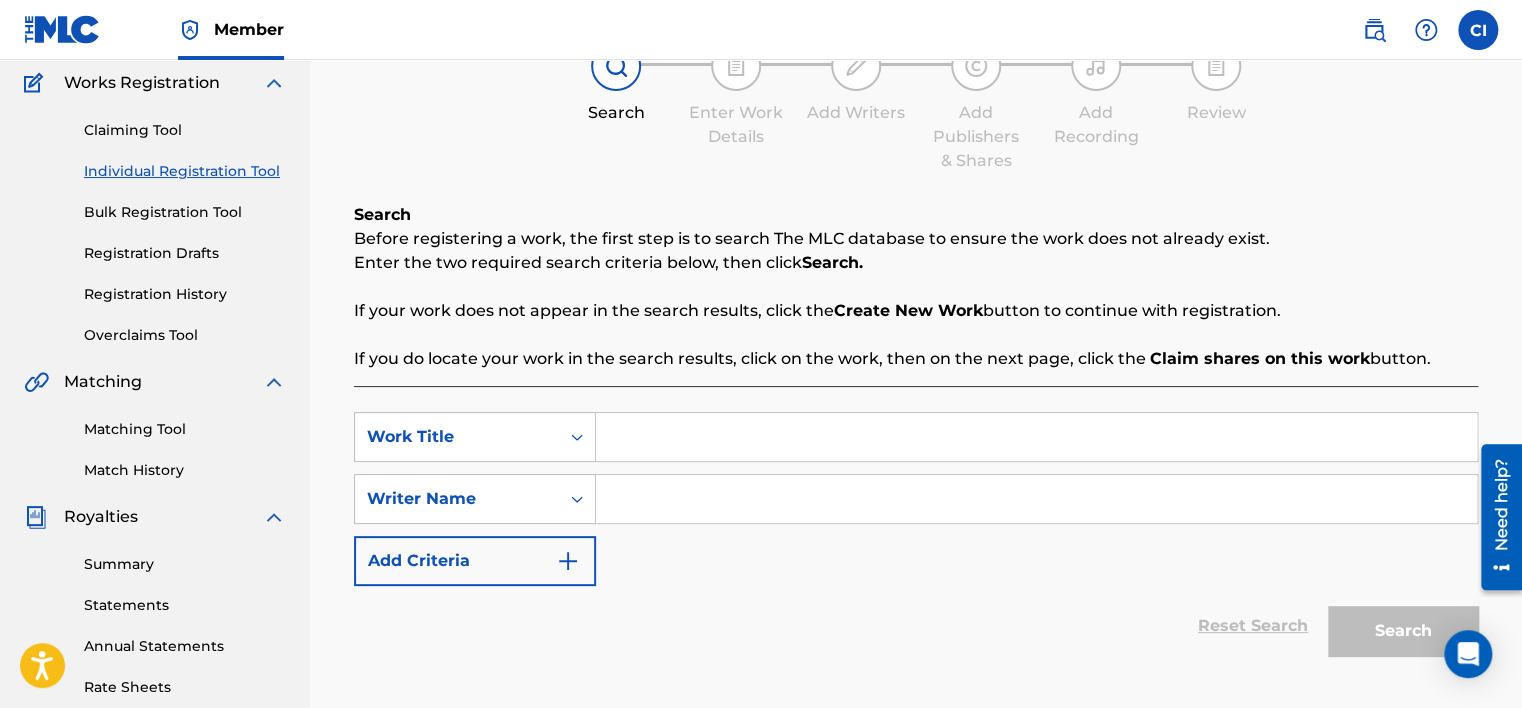 scroll, scrollTop: 200, scrollLeft: 0, axis: vertical 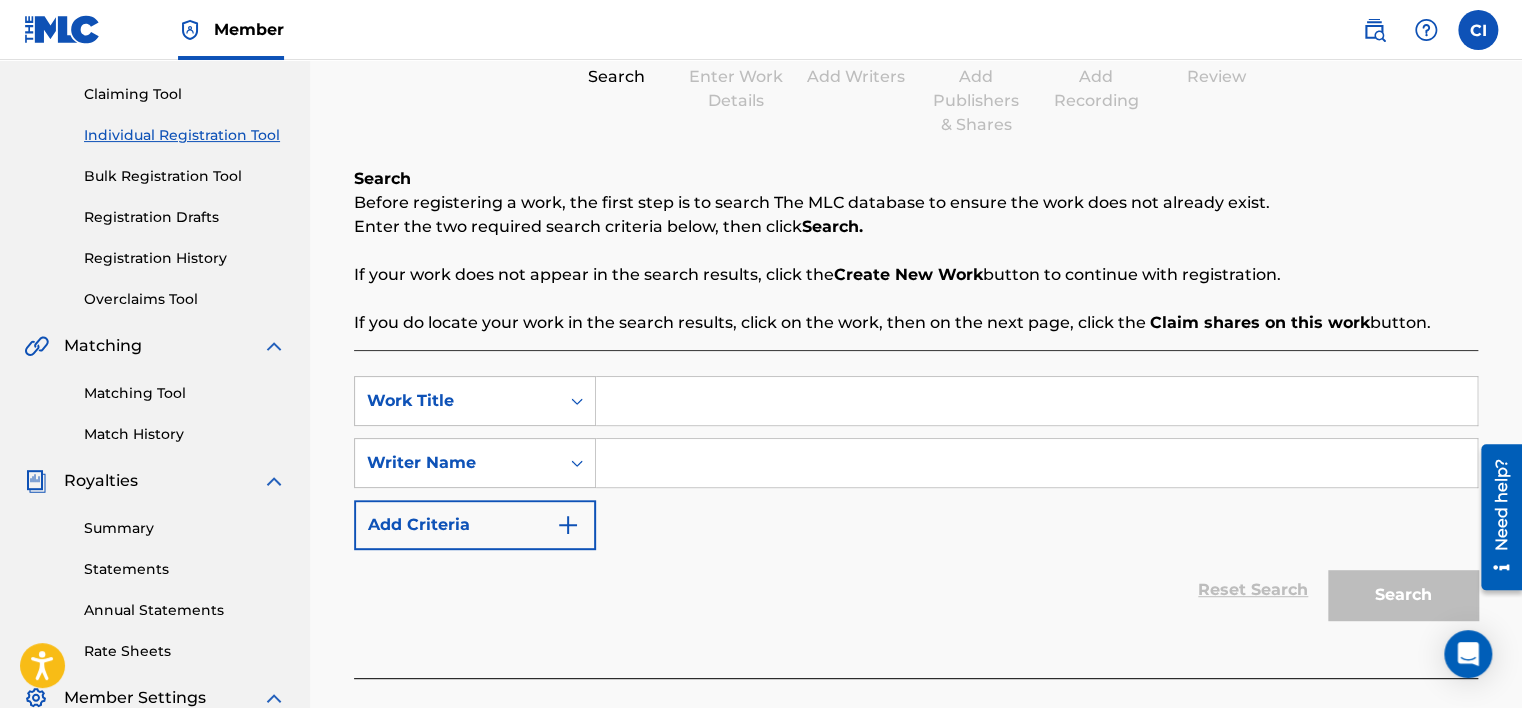 click at bounding box center (1036, 401) 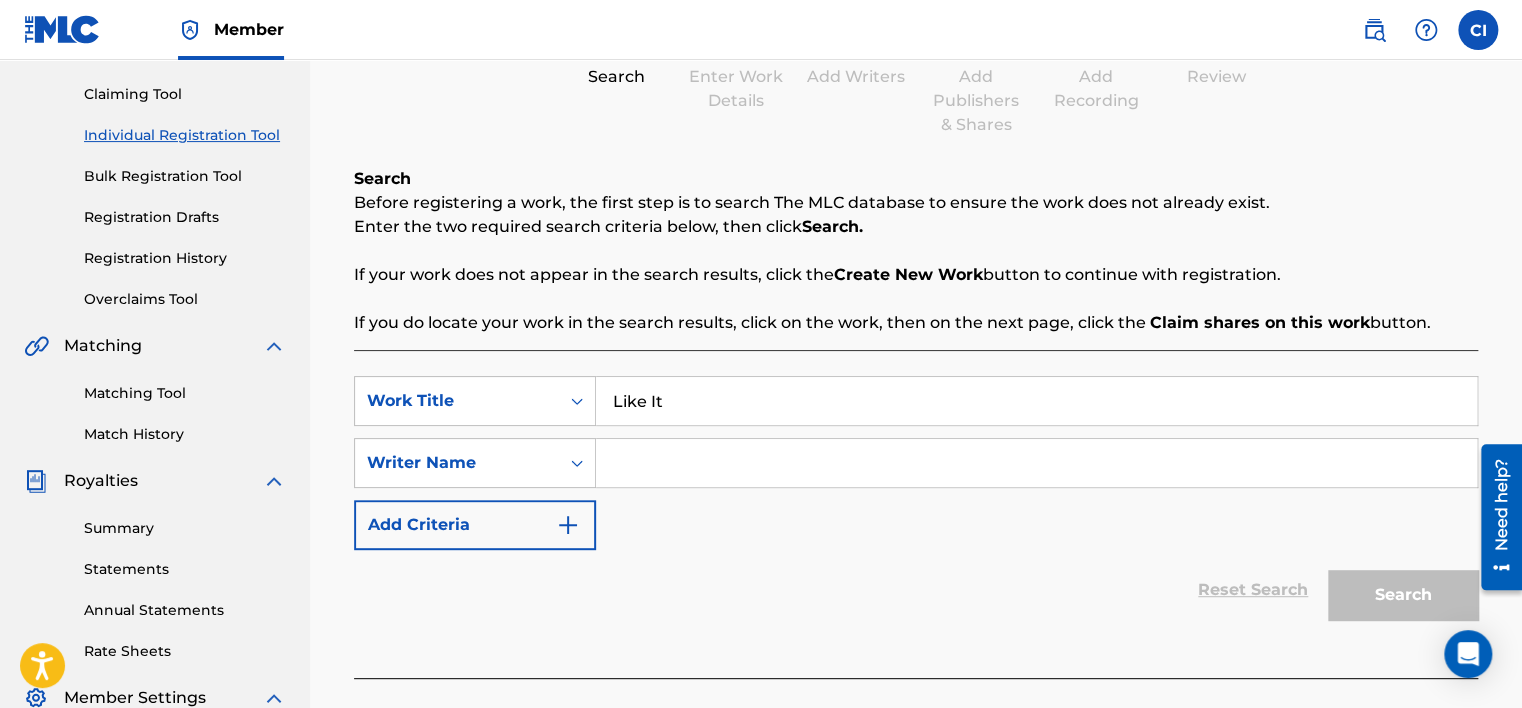 type on "Like It" 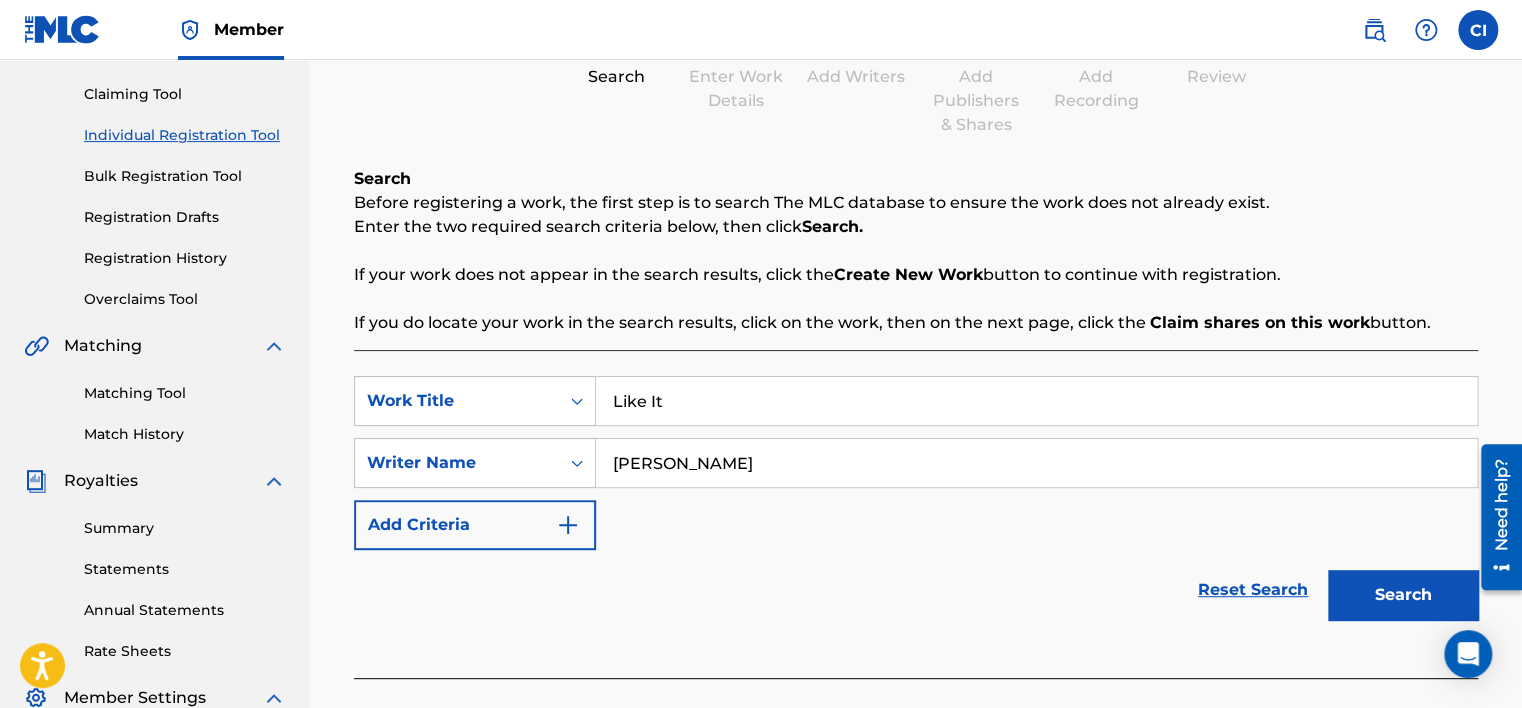 click on "Search" at bounding box center (1403, 595) 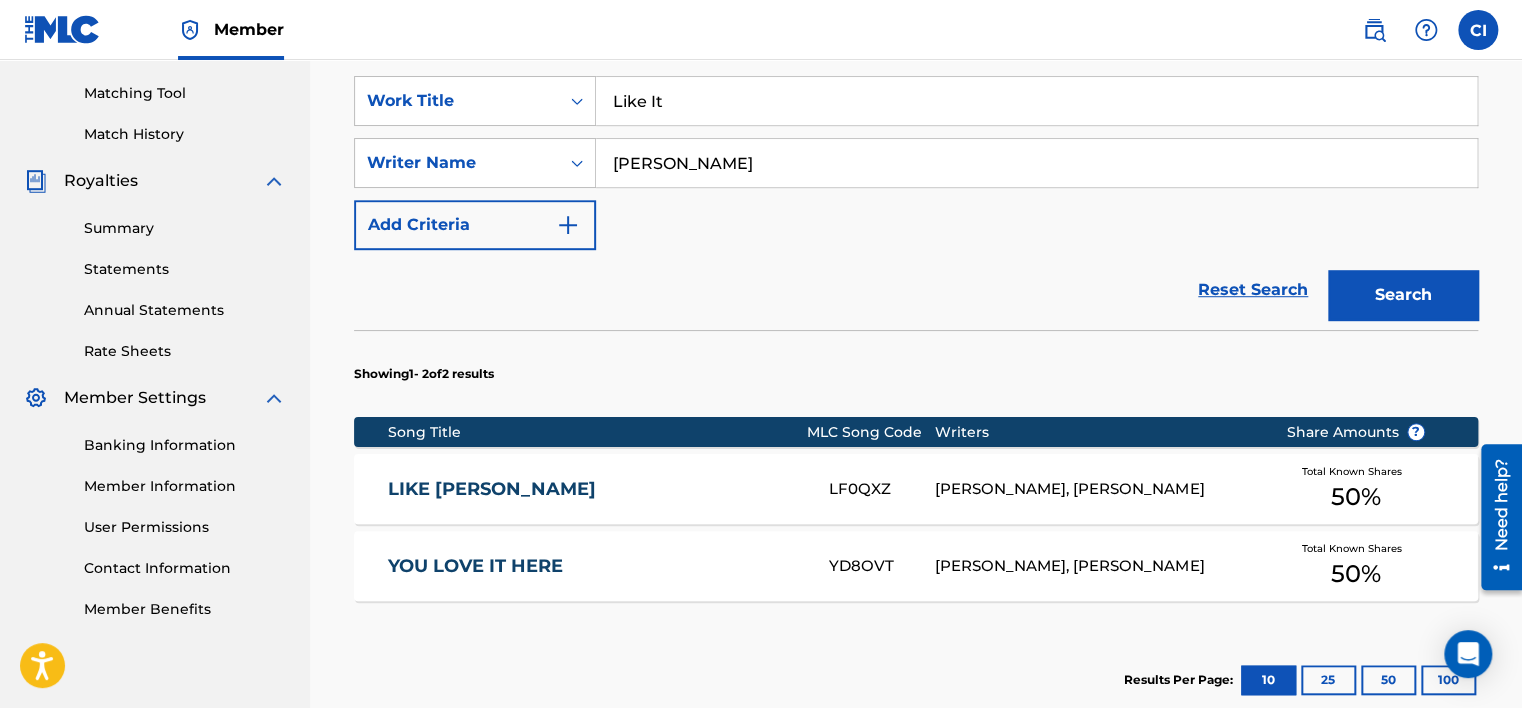 scroll, scrollTop: 600, scrollLeft: 0, axis: vertical 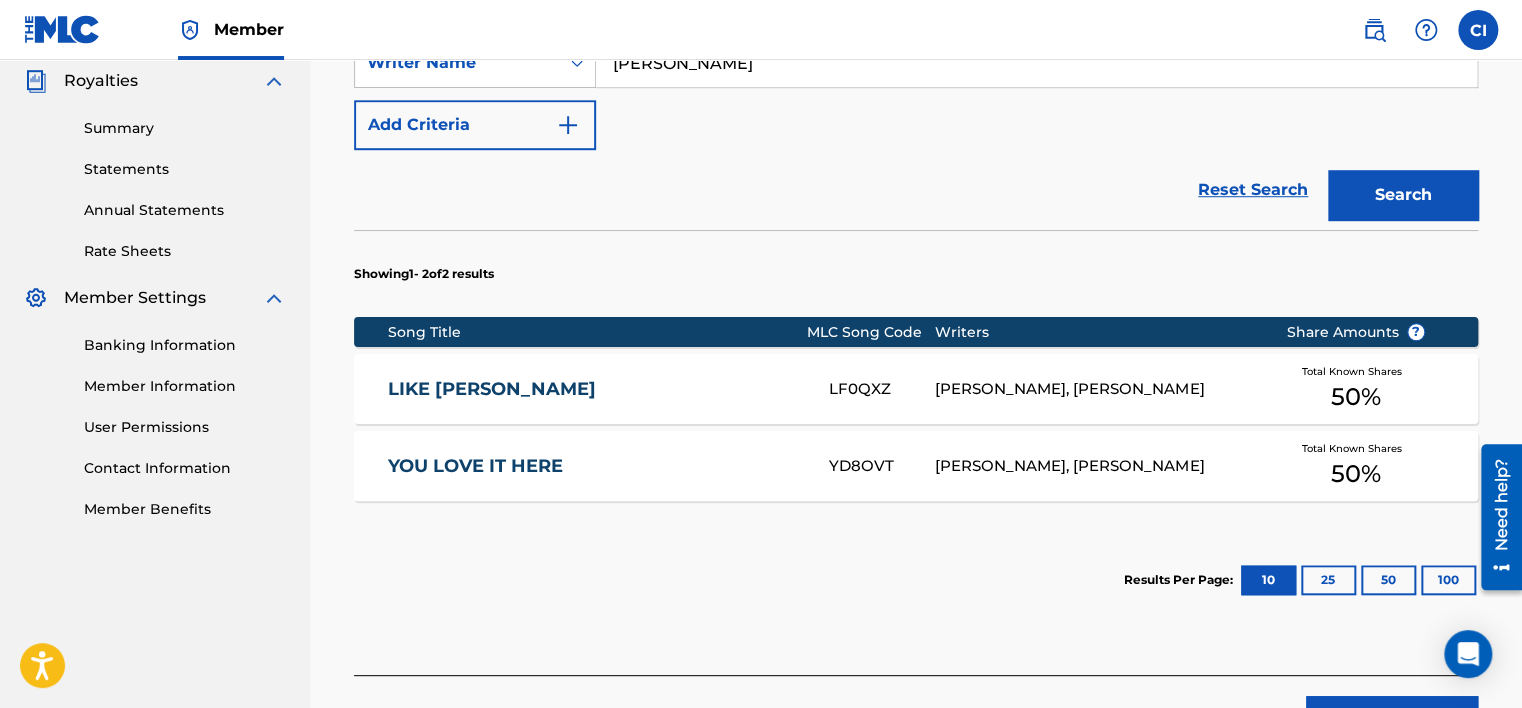 click on "LF0QXZ" at bounding box center (881, 389) 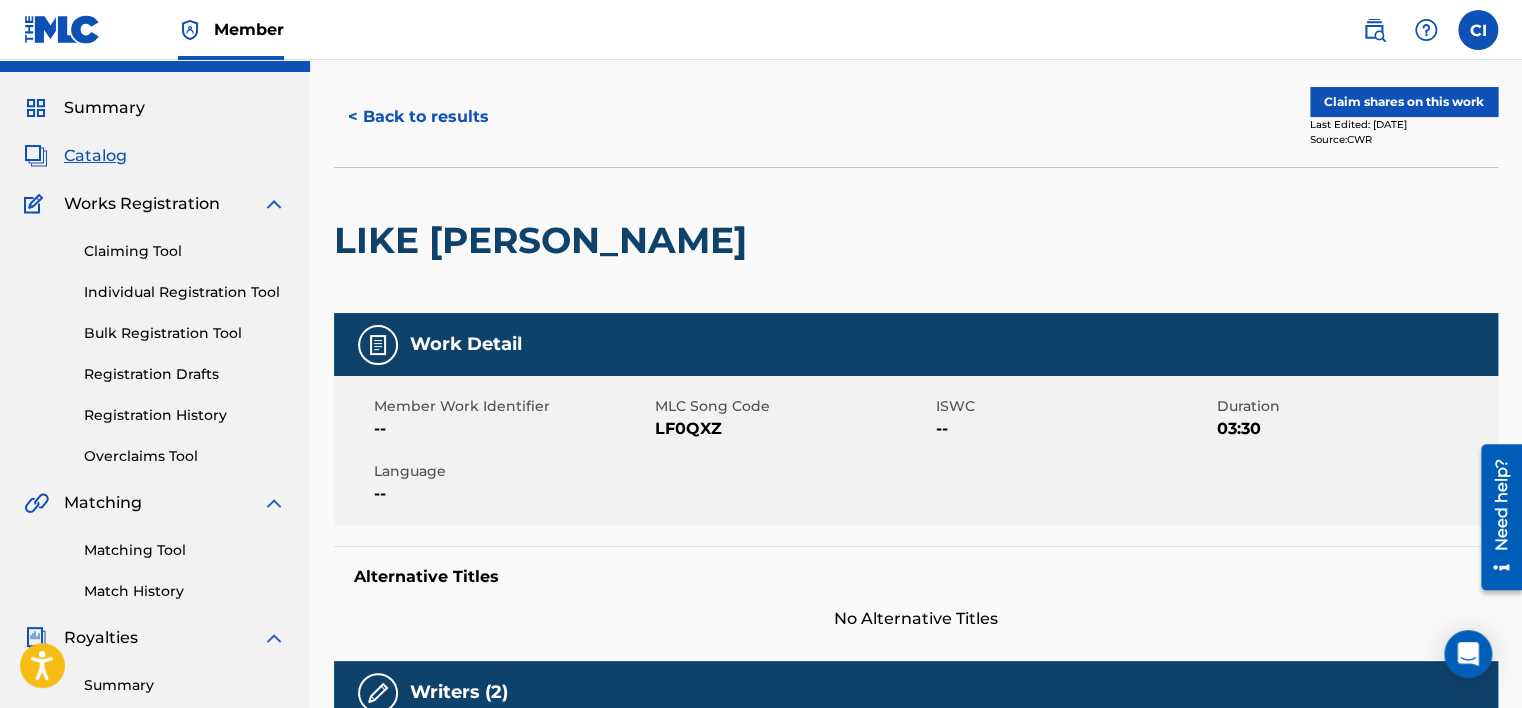 scroll, scrollTop: 0, scrollLeft: 0, axis: both 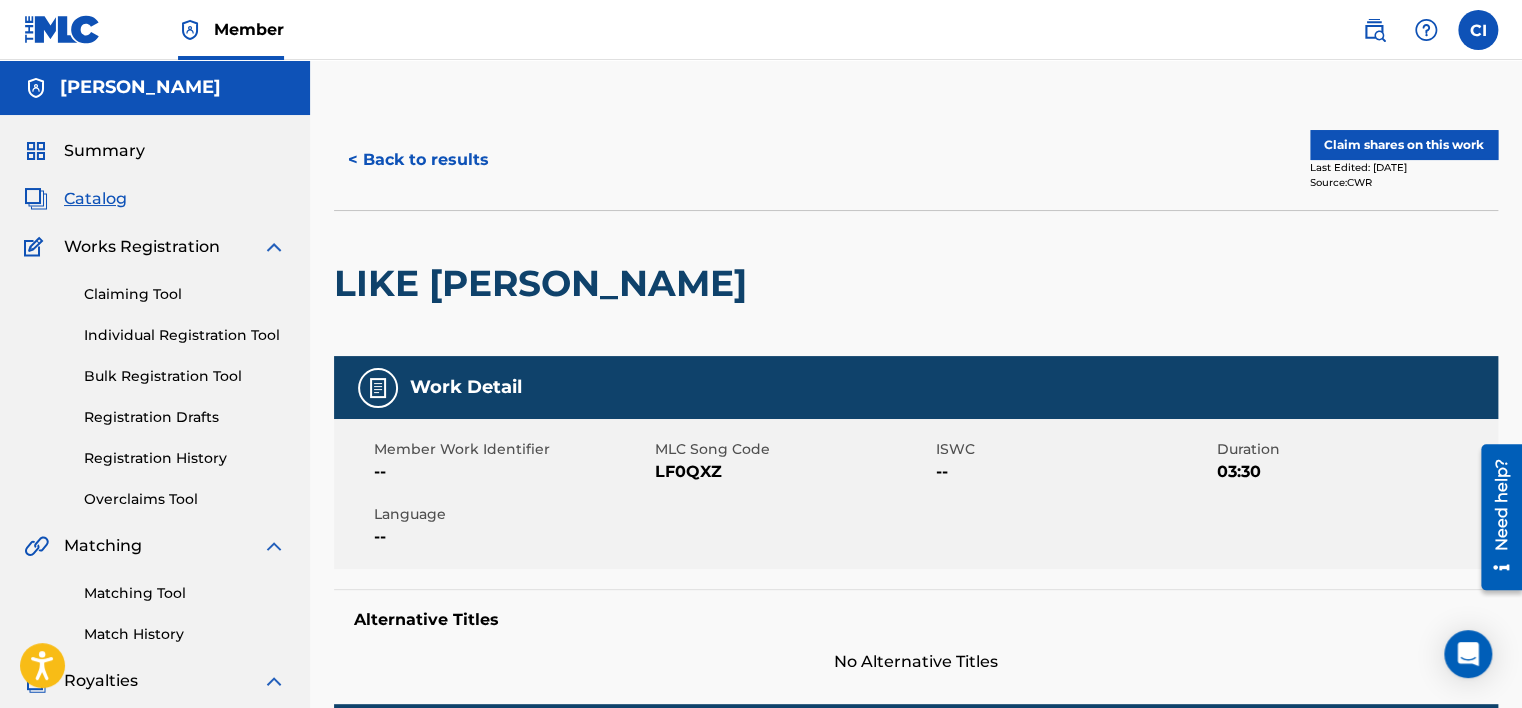 click on "Claim shares on this work" at bounding box center [1404, 145] 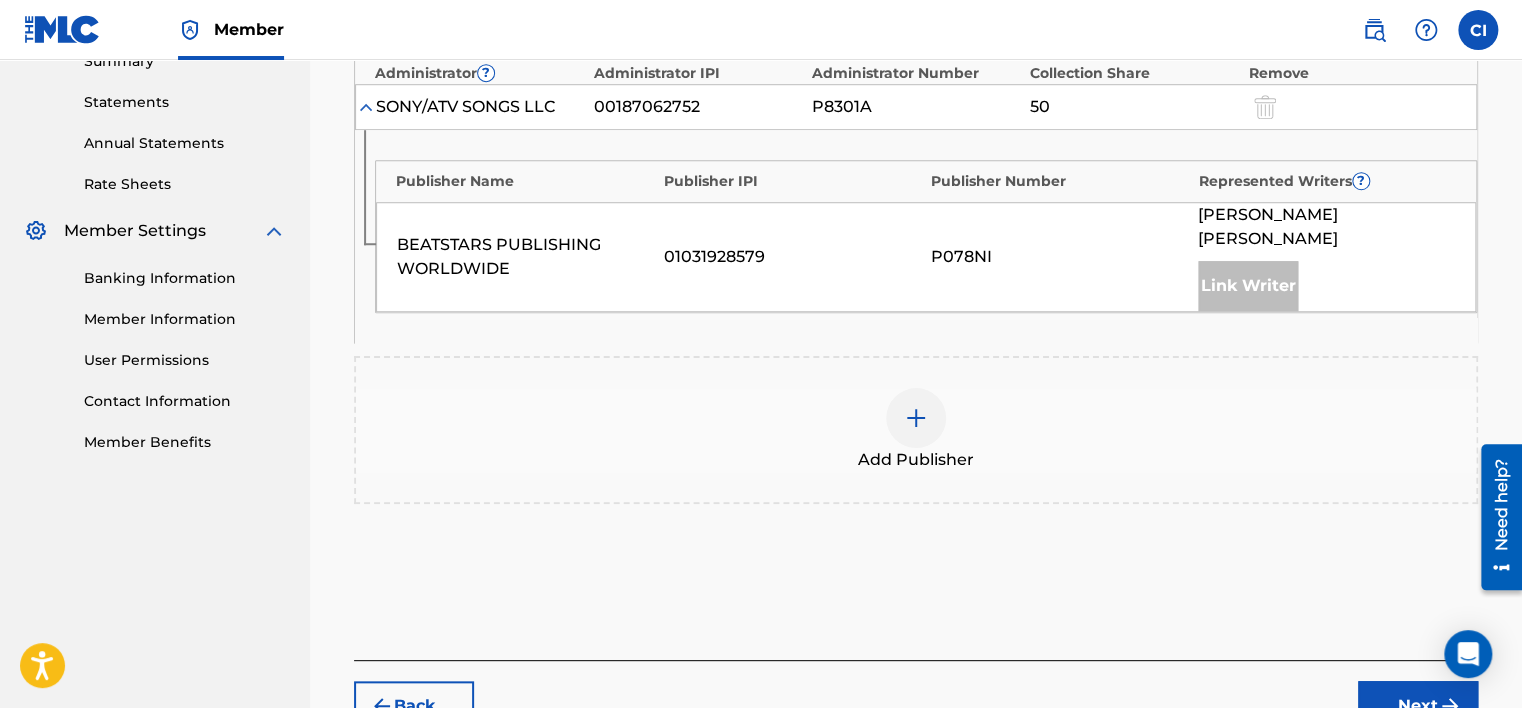scroll, scrollTop: 779, scrollLeft: 0, axis: vertical 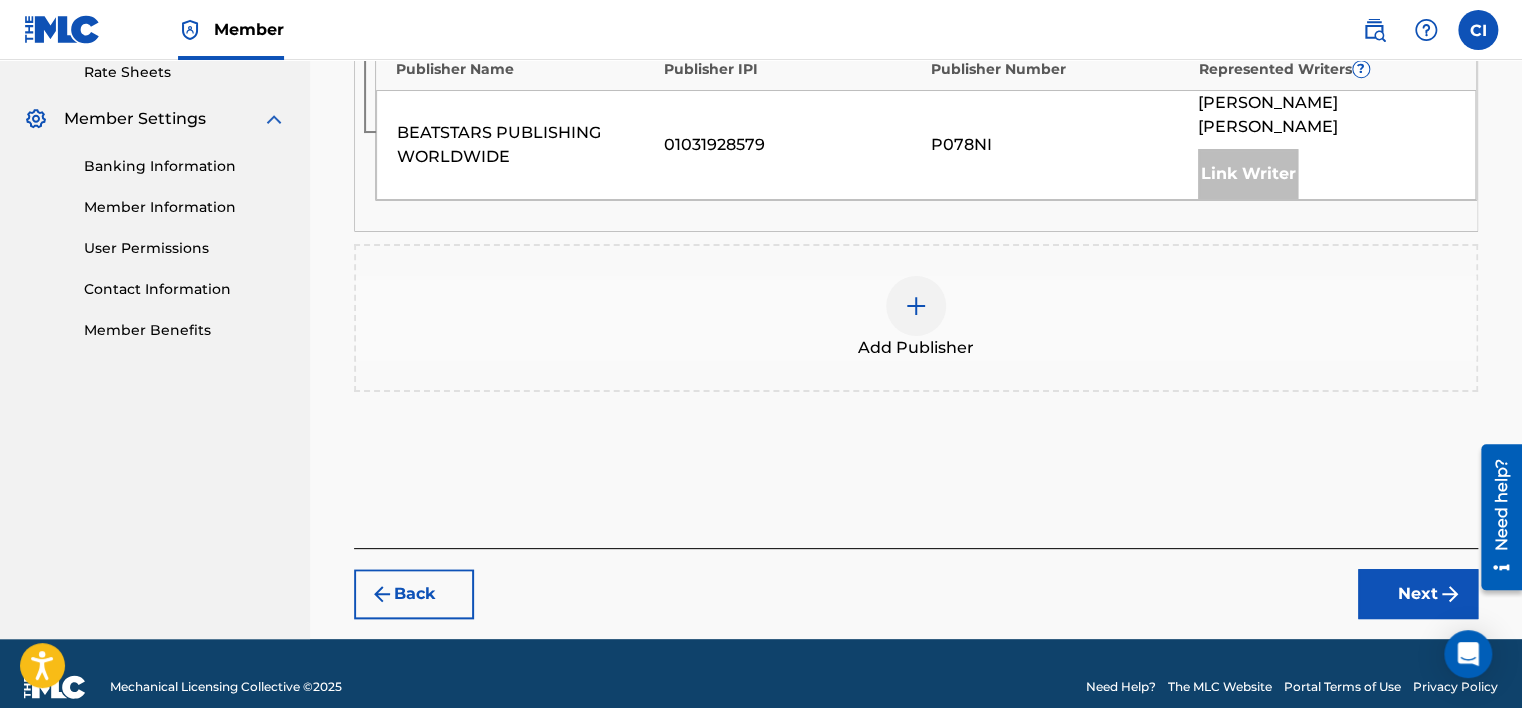 click on "Next" at bounding box center (1418, 594) 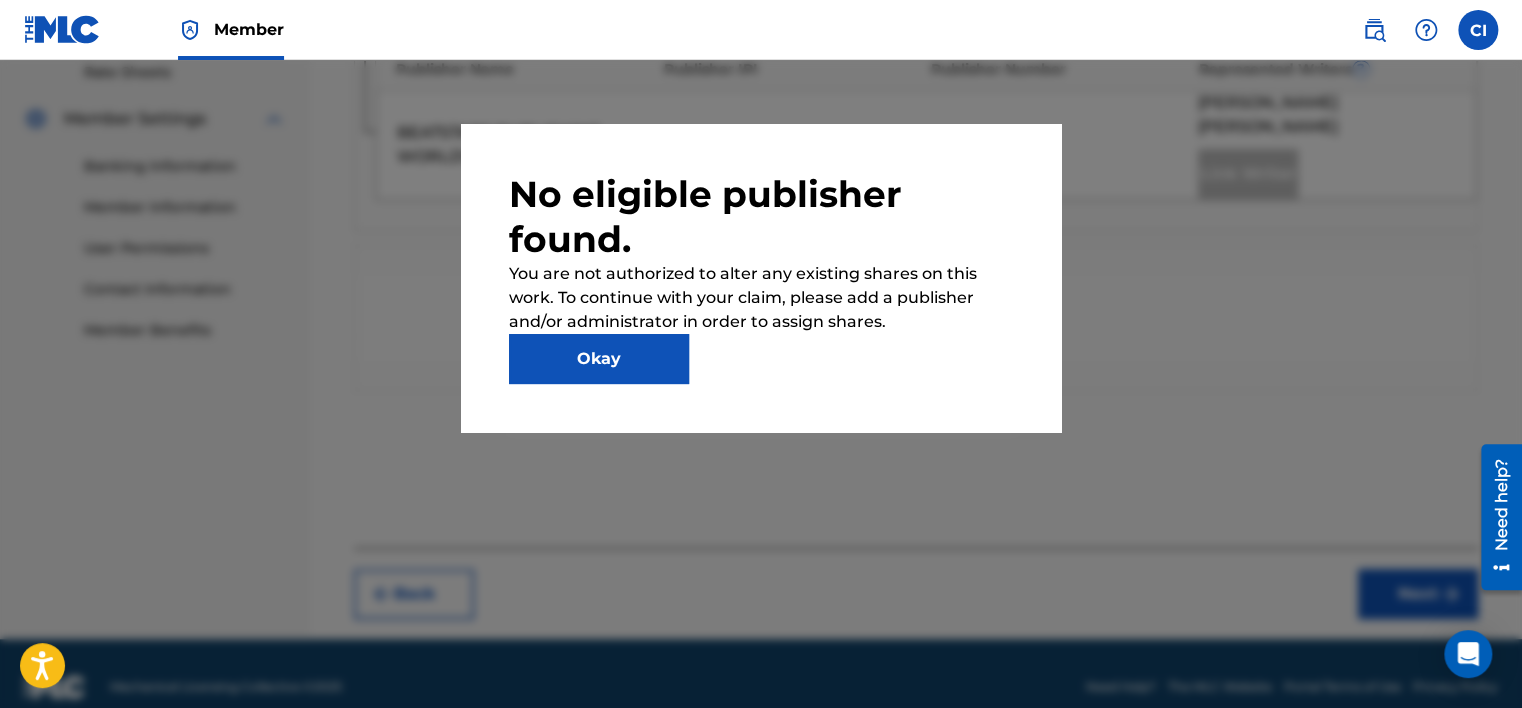 click on "Okay" at bounding box center (599, 359) 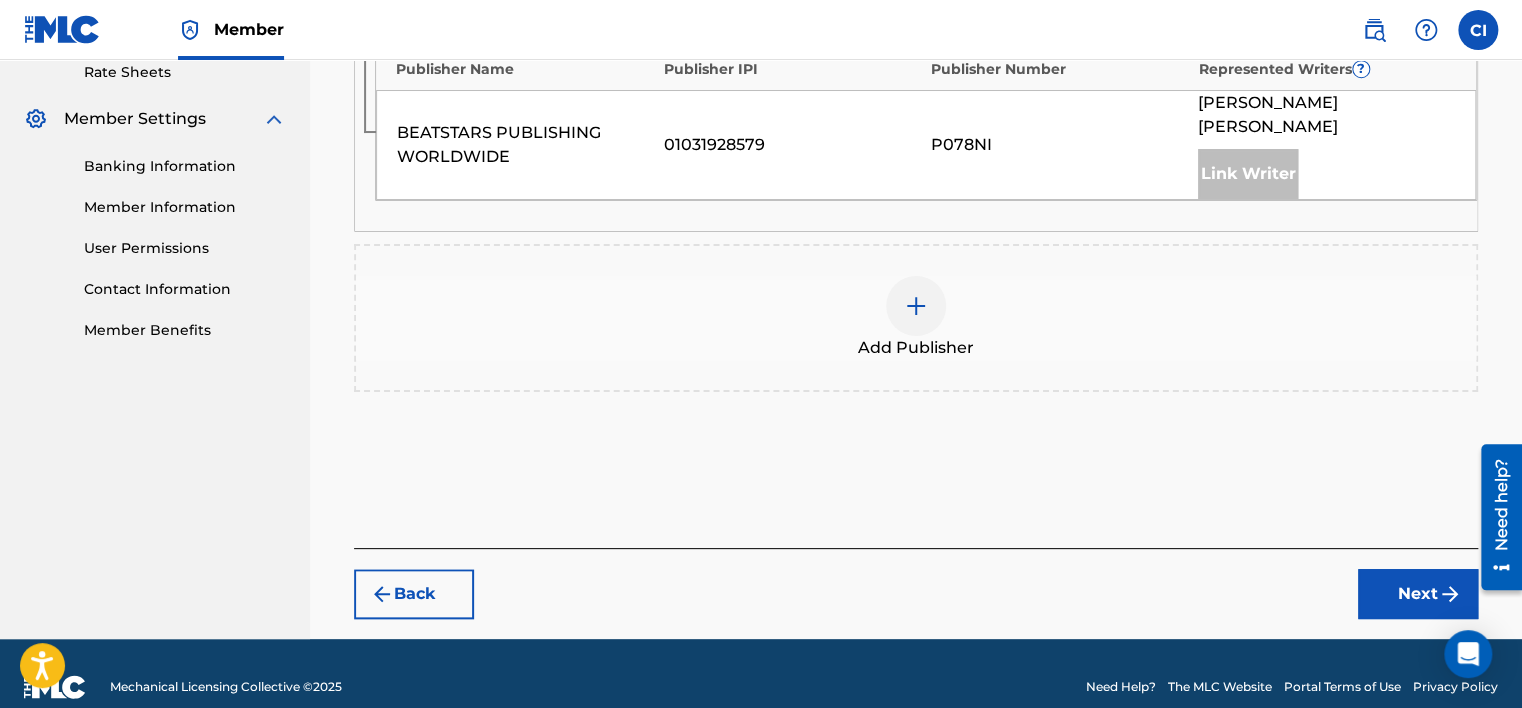 click on "Add Publisher" at bounding box center (916, 318) 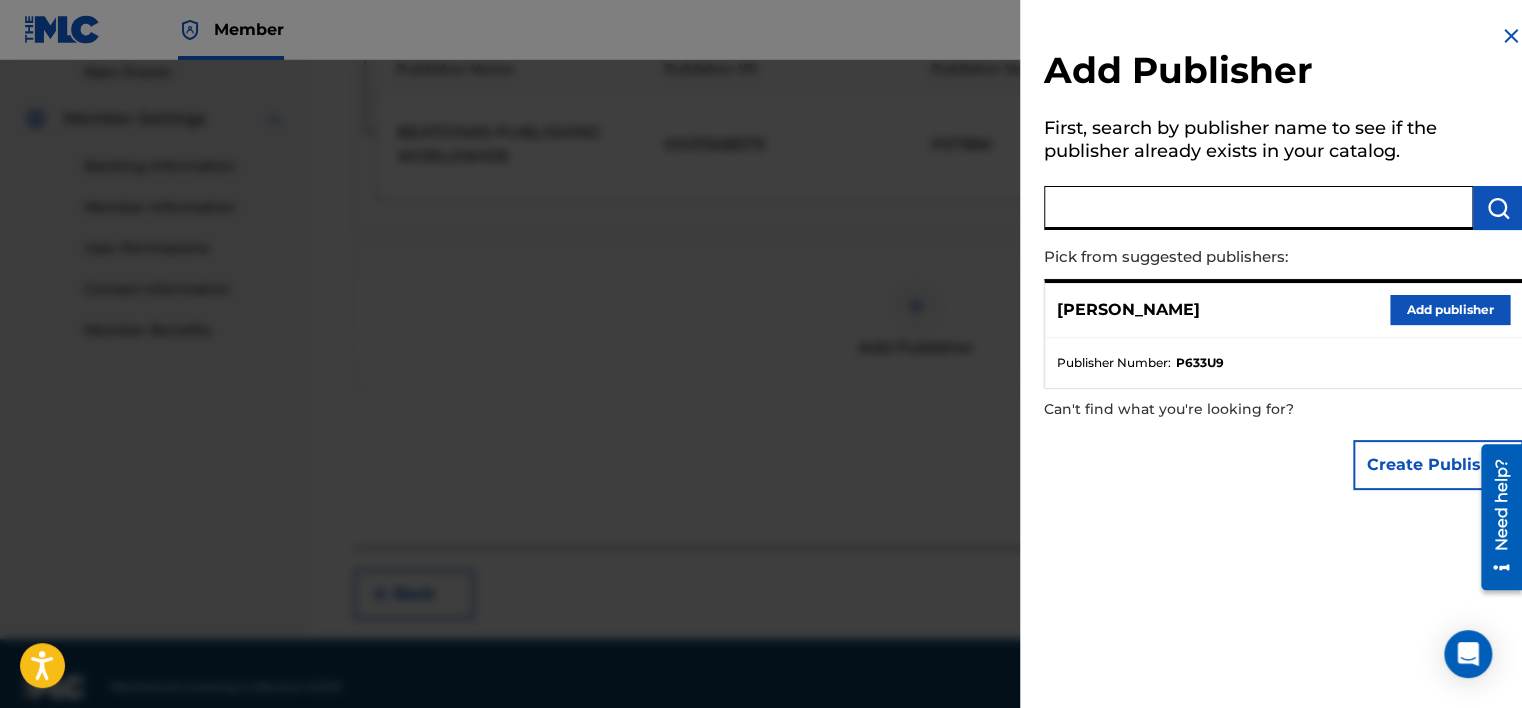 click at bounding box center (1258, 208) 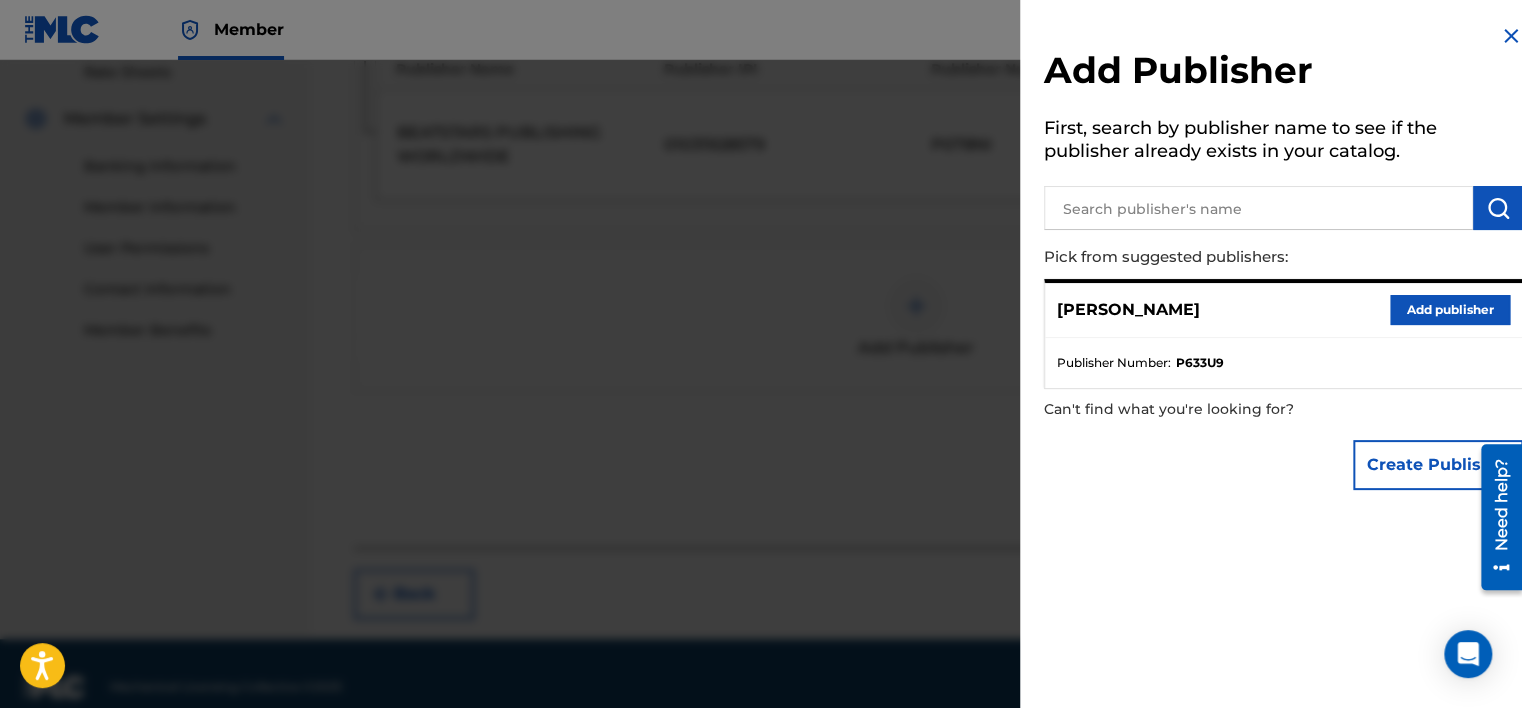 click on "Add publisher" at bounding box center (1450, 310) 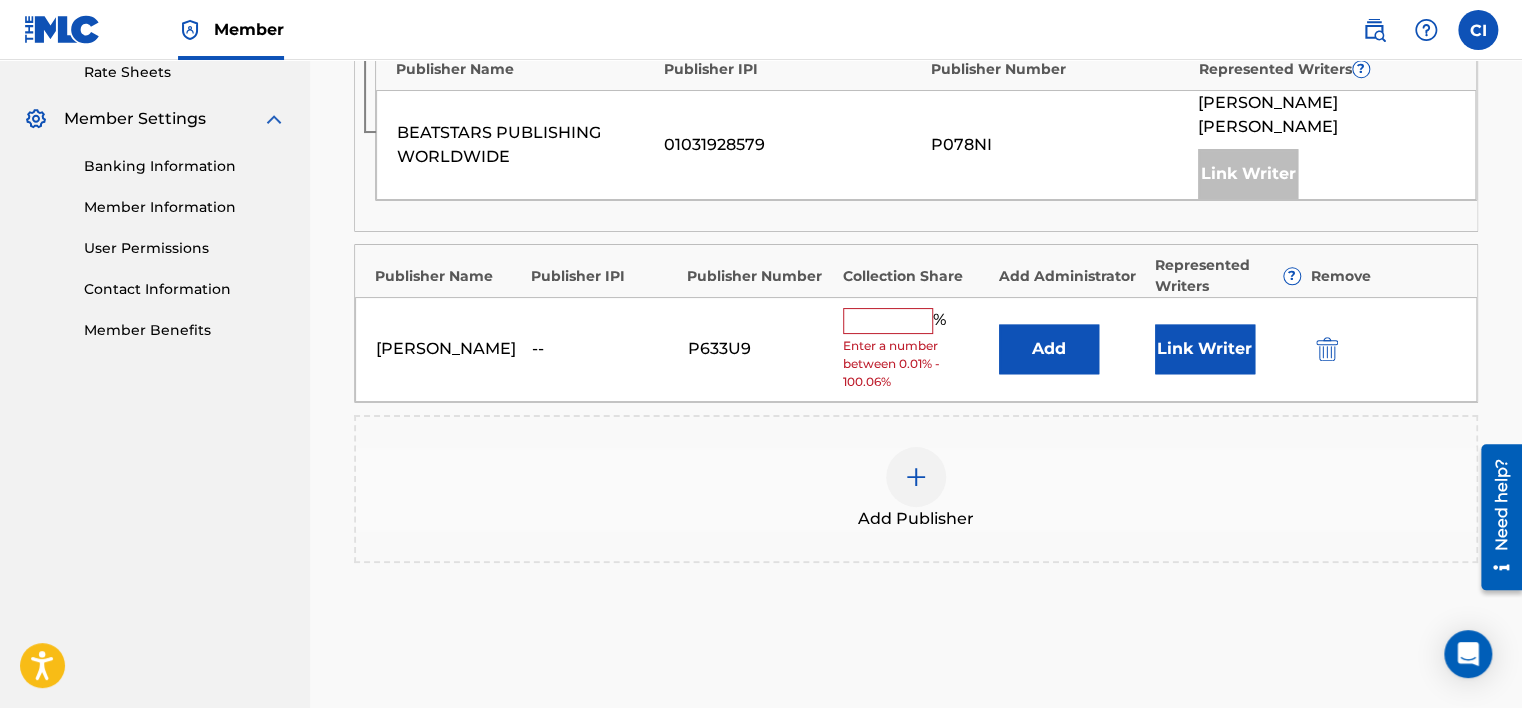 click at bounding box center [888, 321] 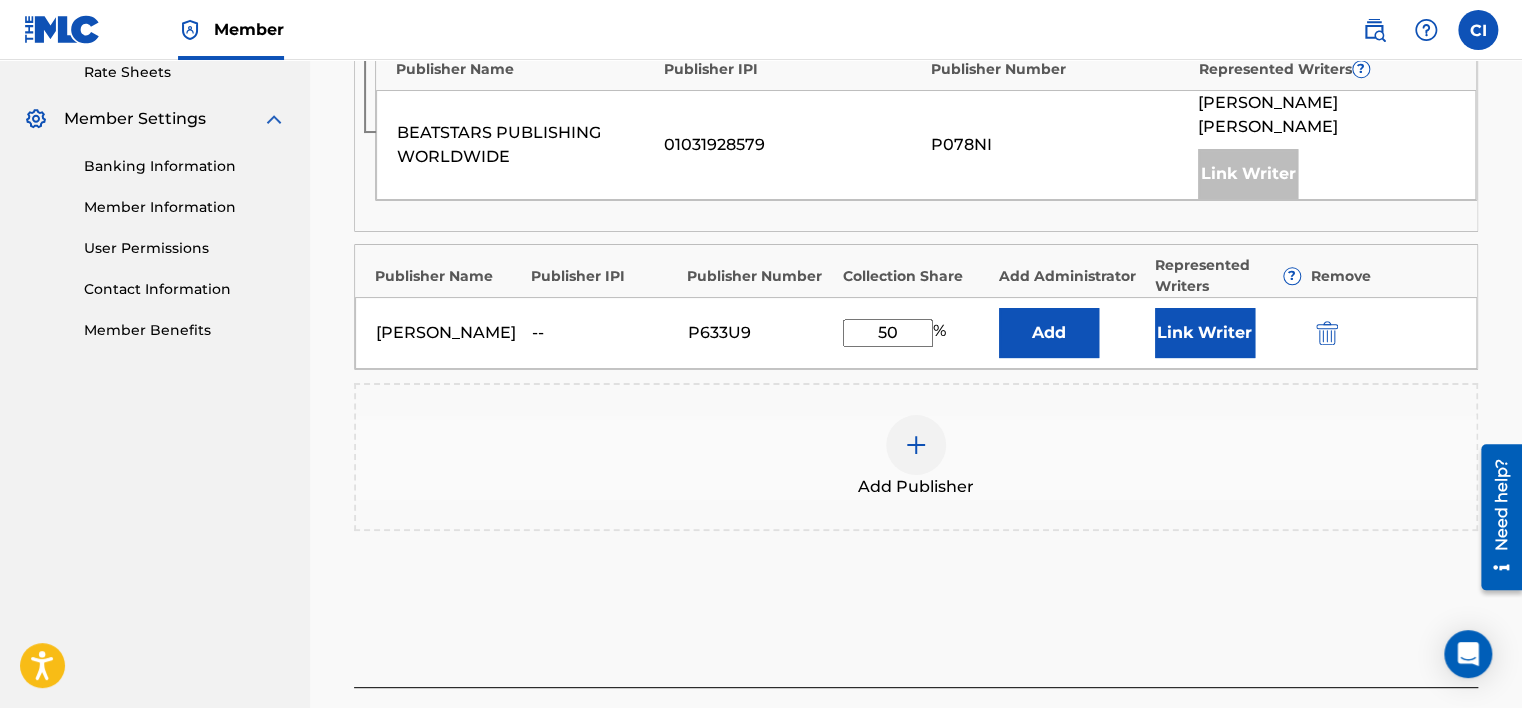 type on "50" 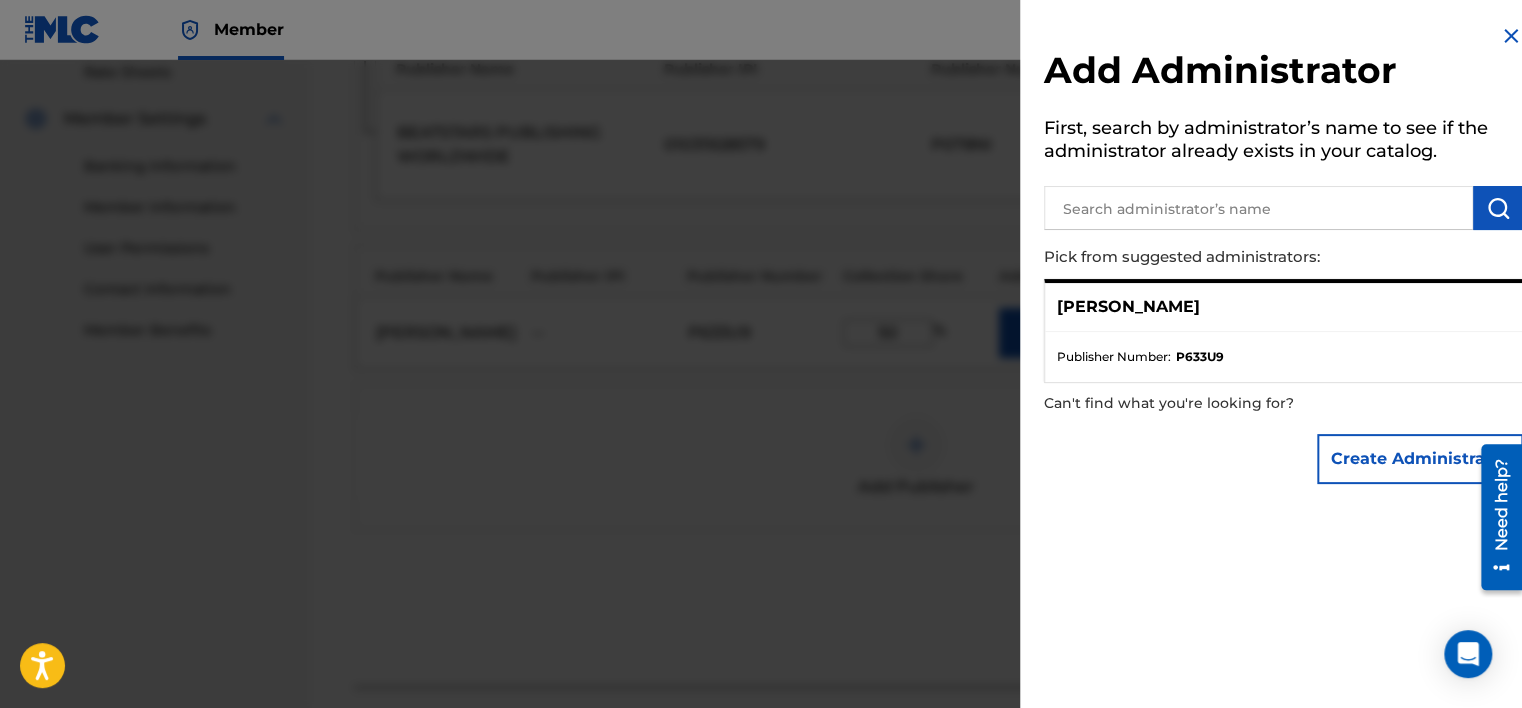 click on "[PERSON_NAME]" at bounding box center [1128, 307] 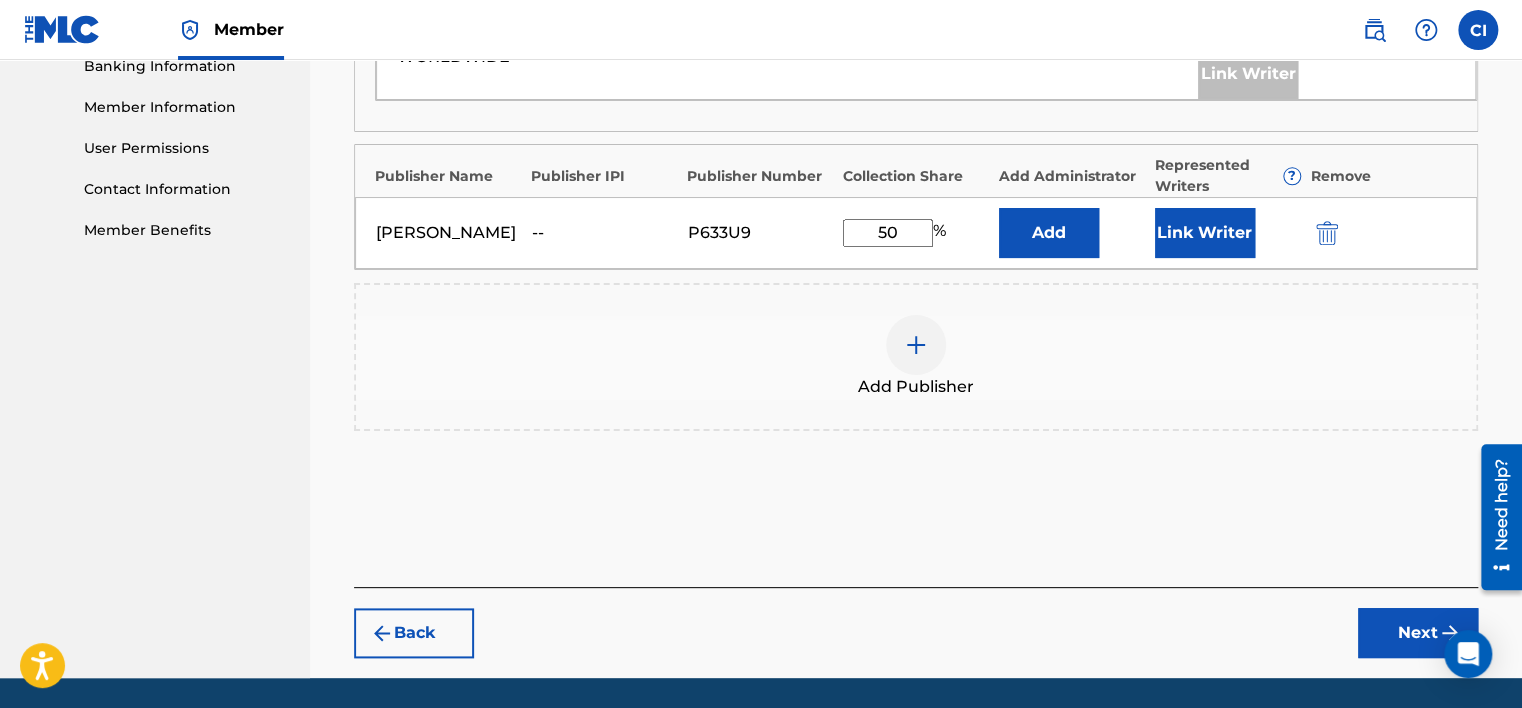 click on "Next" at bounding box center (1418, 633) 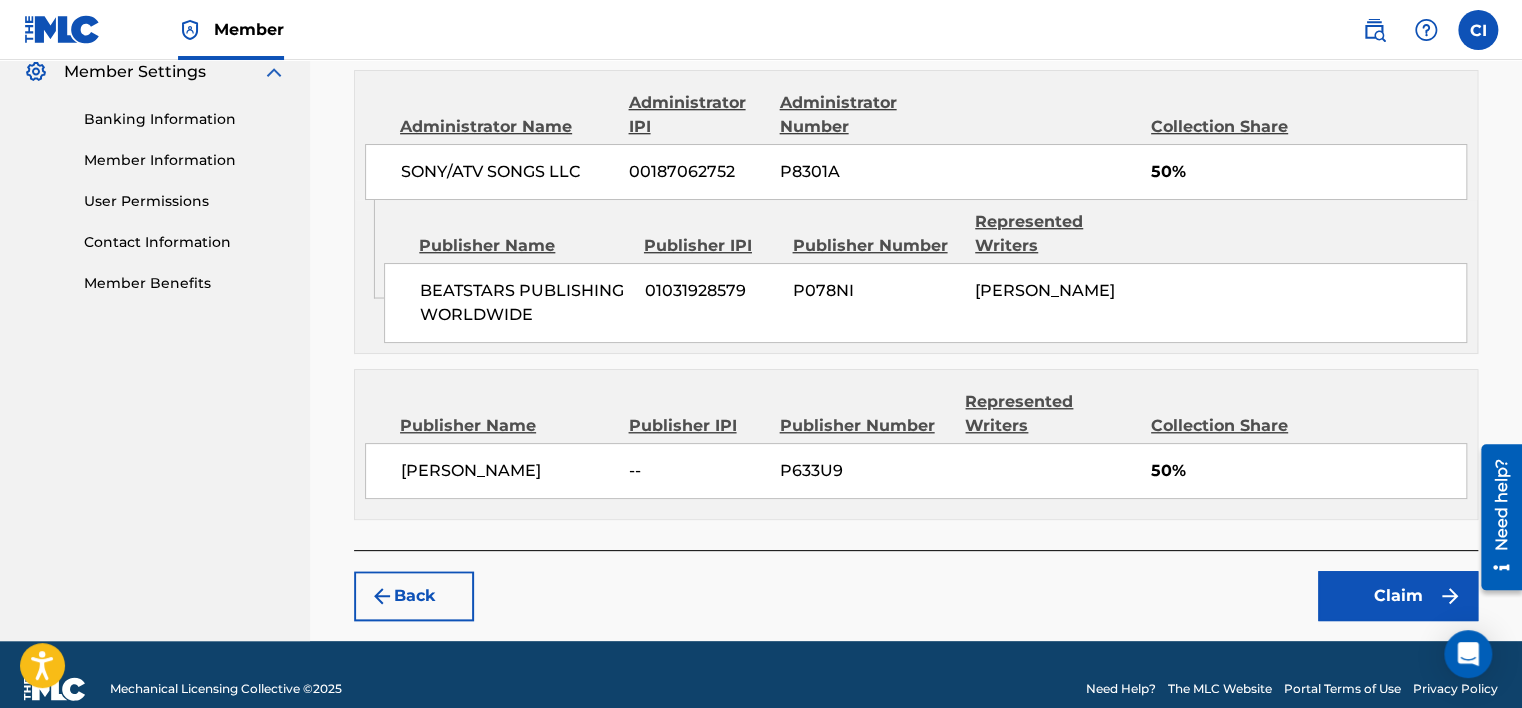 scroll, scrollTop: 852, scrollLeft: 0, axis: vertical 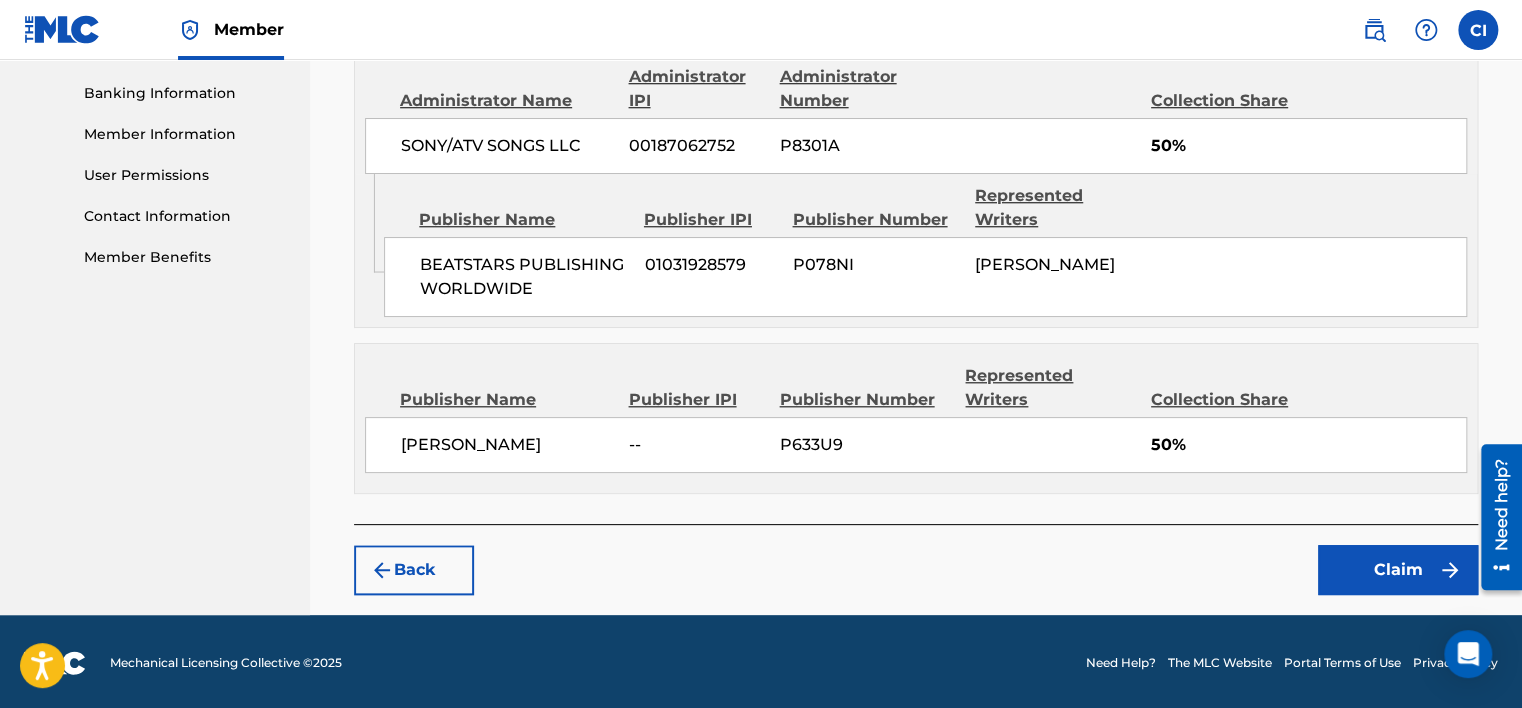 click on "Claim" at bounding box center (1398, 570) 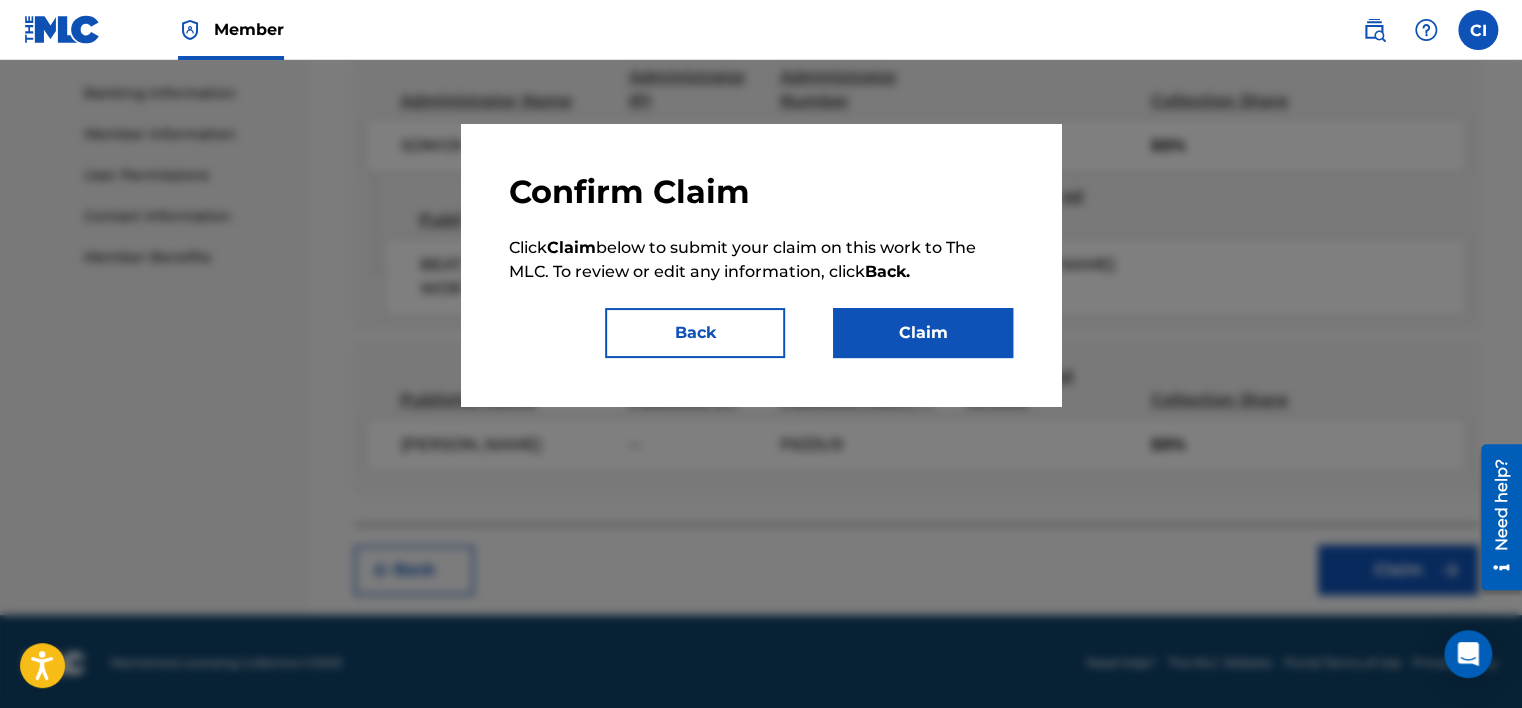 click on "Claim" at bounding box center [923, 333] 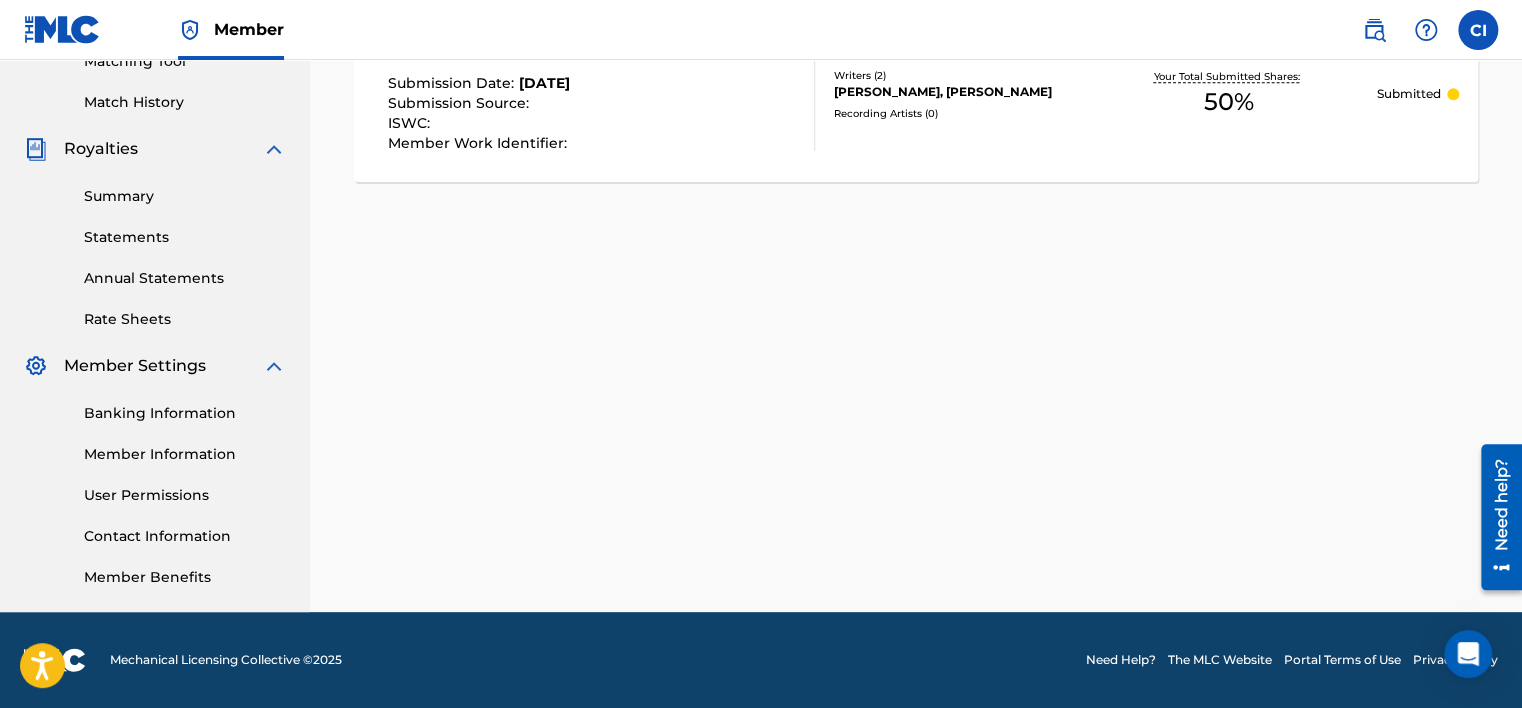 scroll, scrollTop: 0, scrollLeft: 0, axis: both 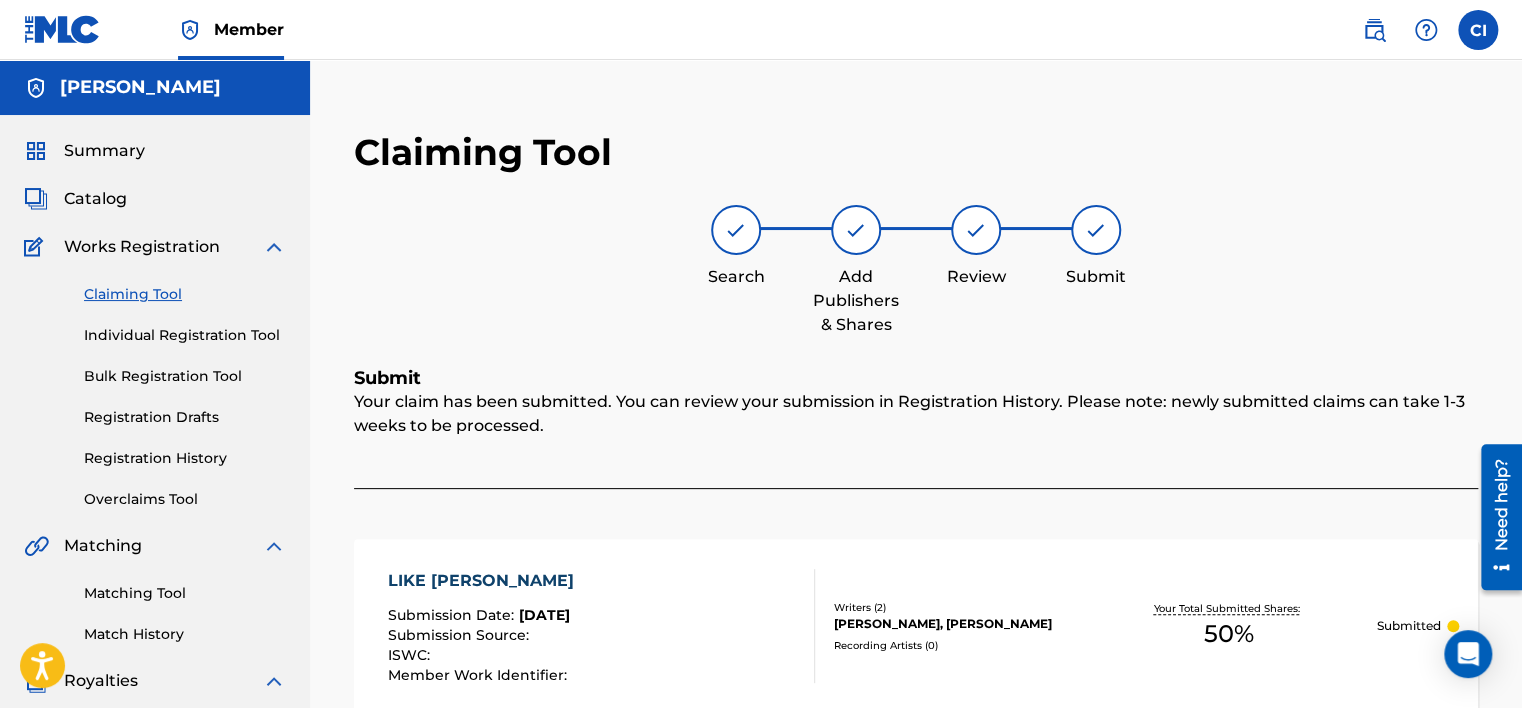 click on "Claiming Tool" at bounding box center [185, 294] 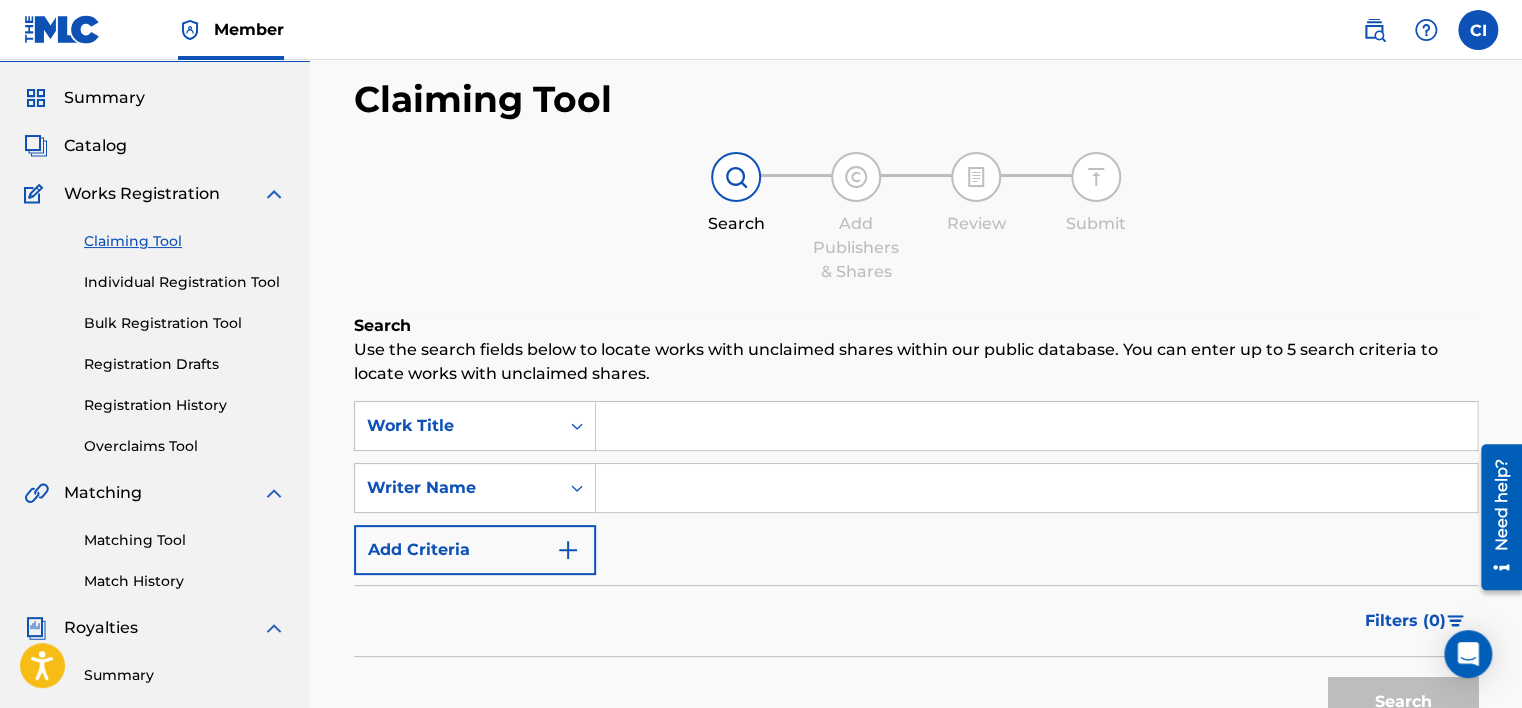 scroll, scrollTop: 100, scrollLeft: 0, axis: vertical 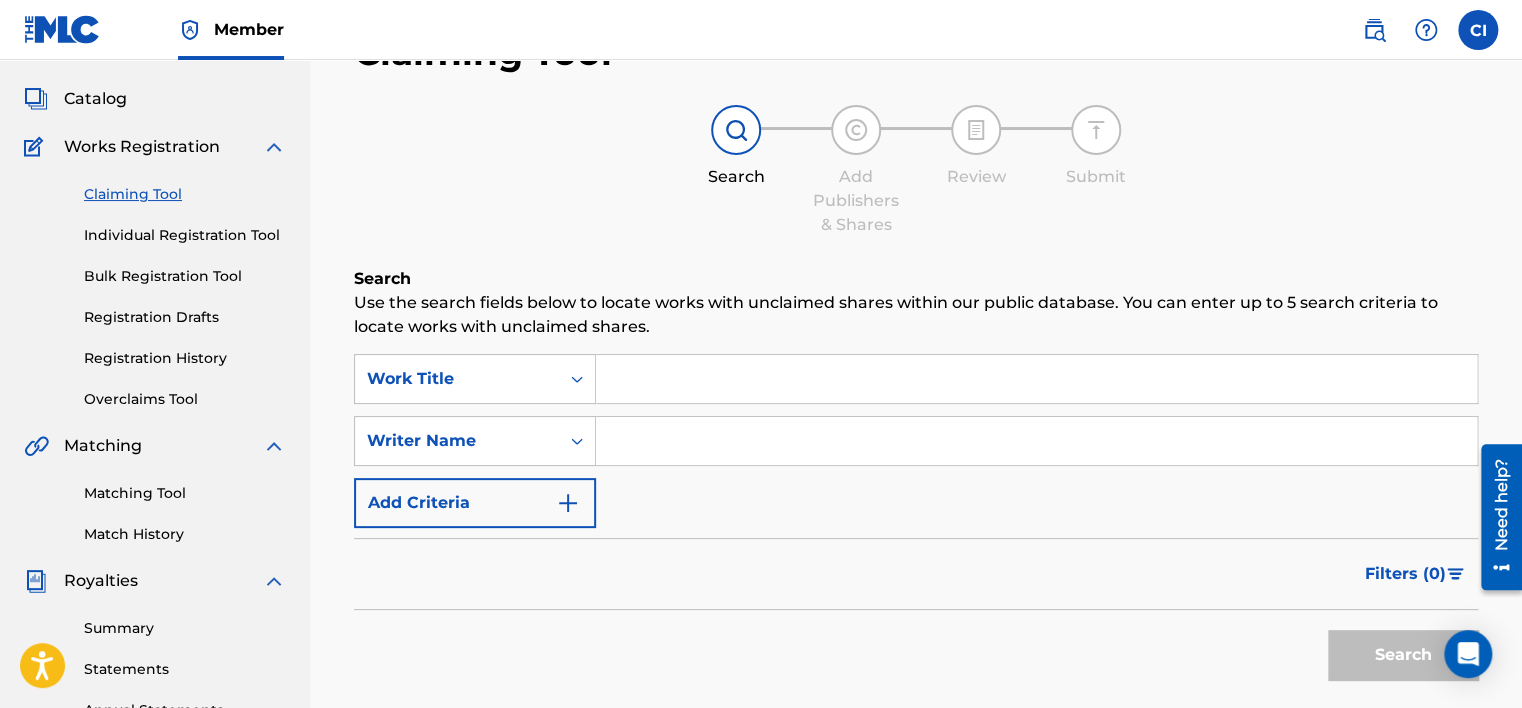 click at bounding box center [1036, 379] 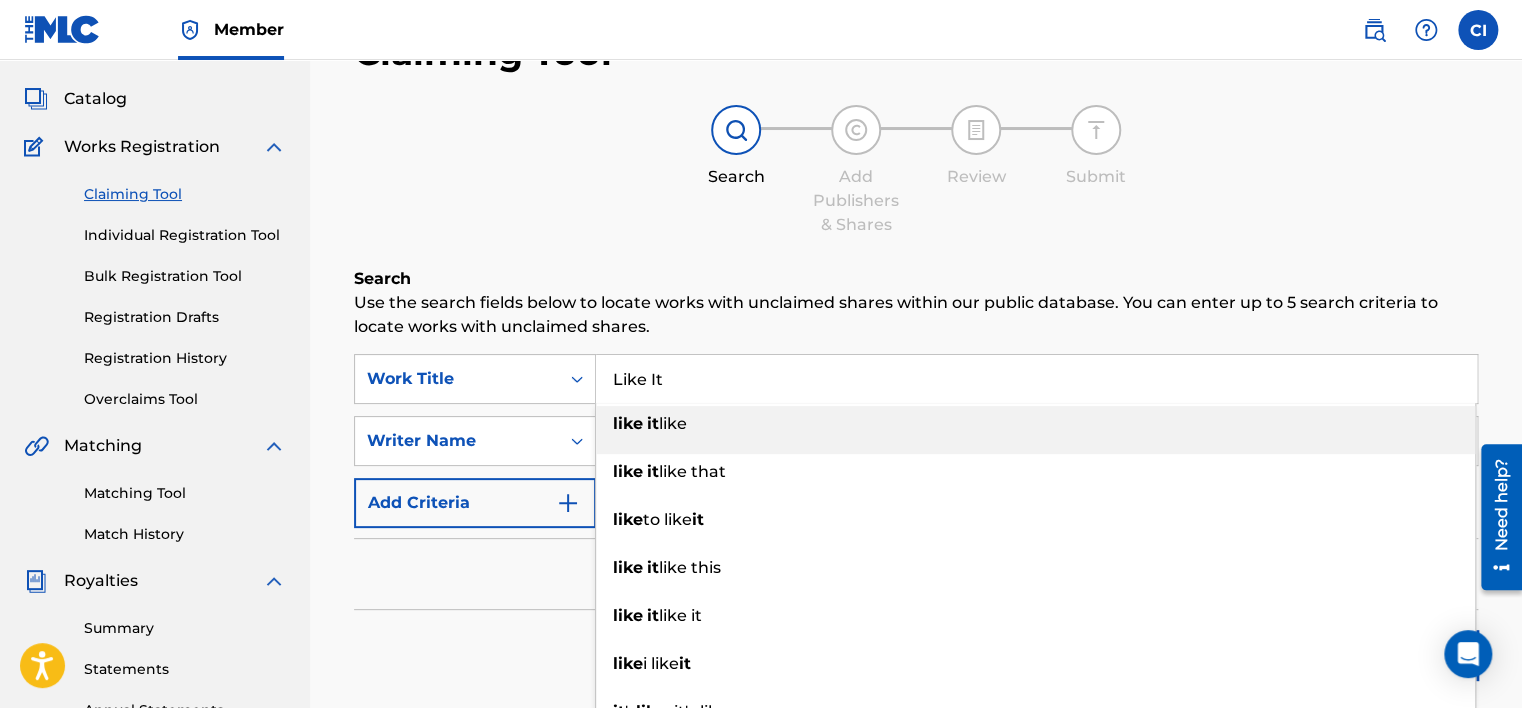 type on "Like It" 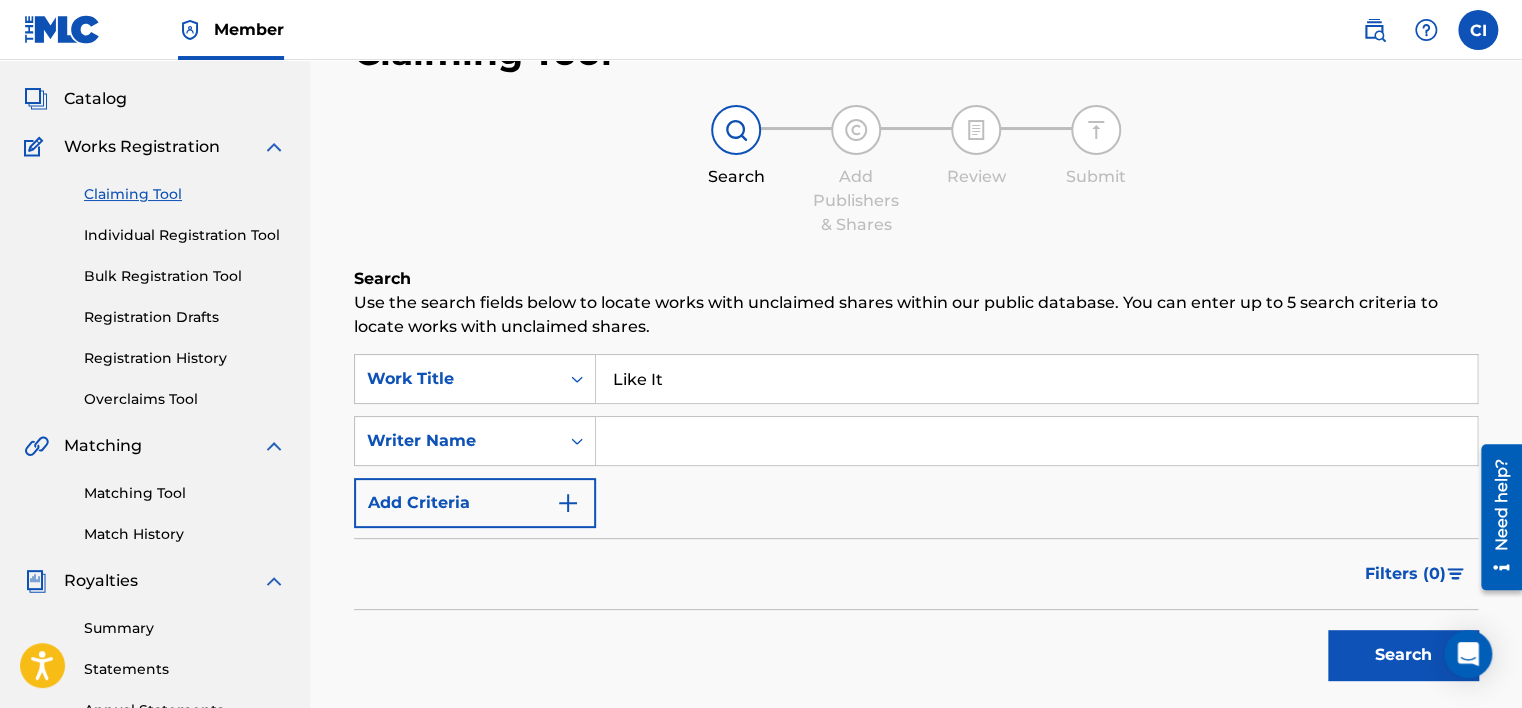 click at bounding box center [1036, 441] 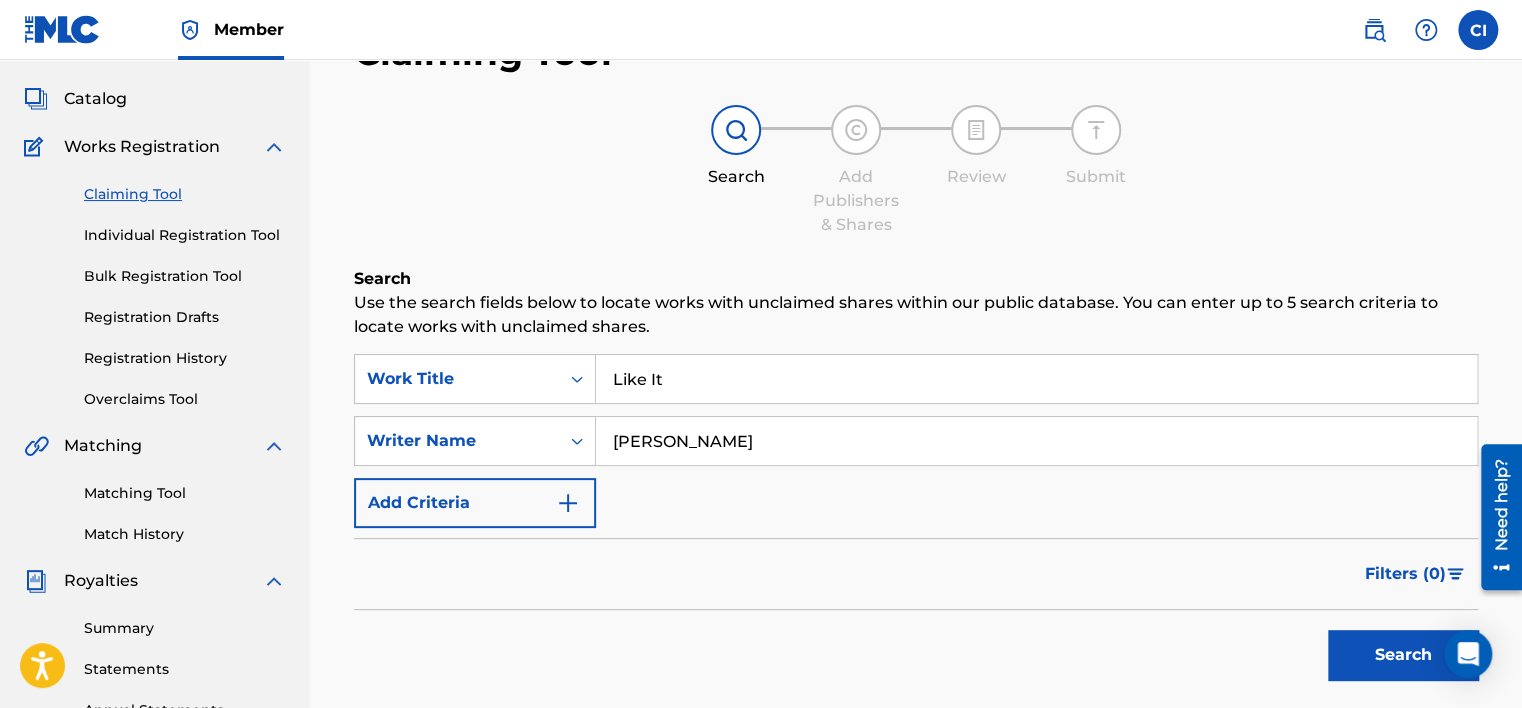 click on "Search" at bounding box center [1403, 655] 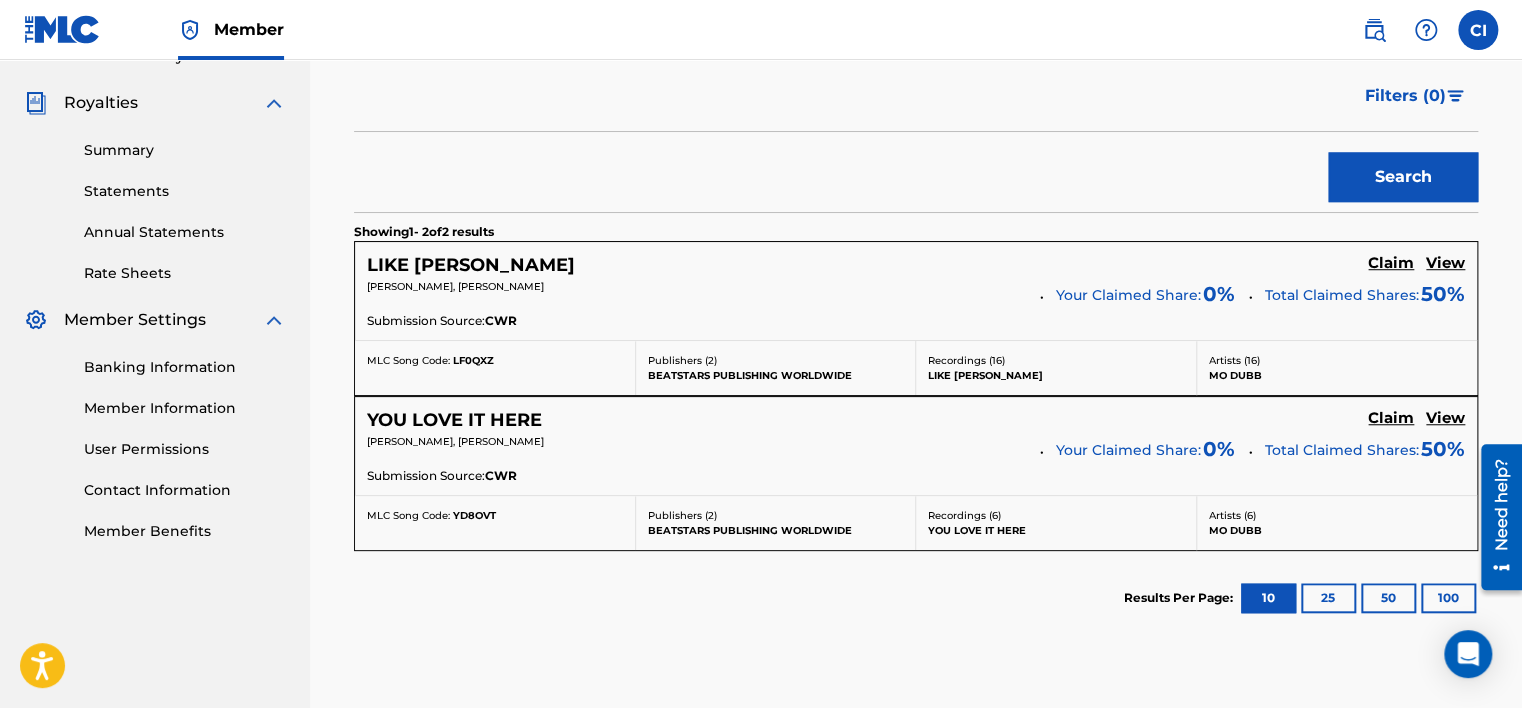 scroll, scrollTop: 600, scrollLeft: 0, axis: vertical 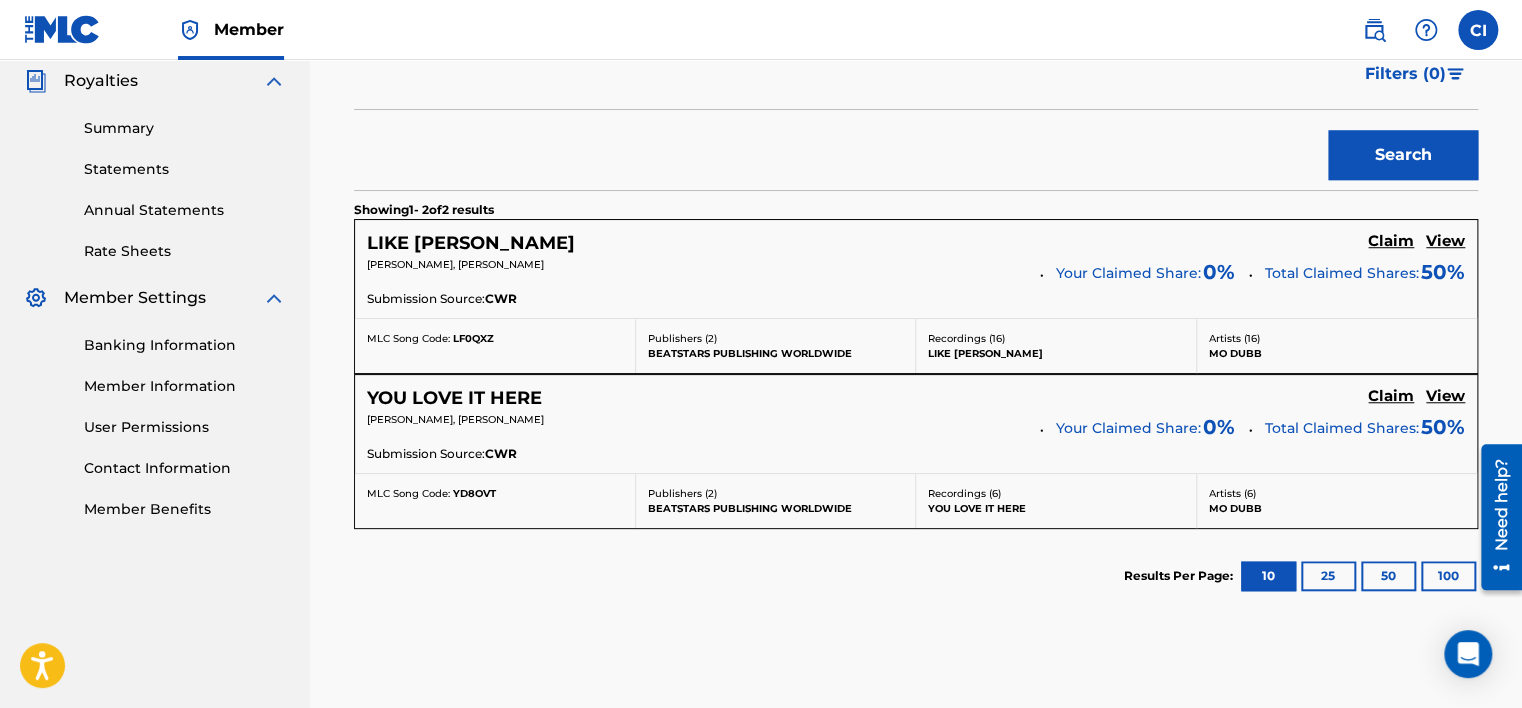 click on "Claim" at bounding box center [1391, 241] 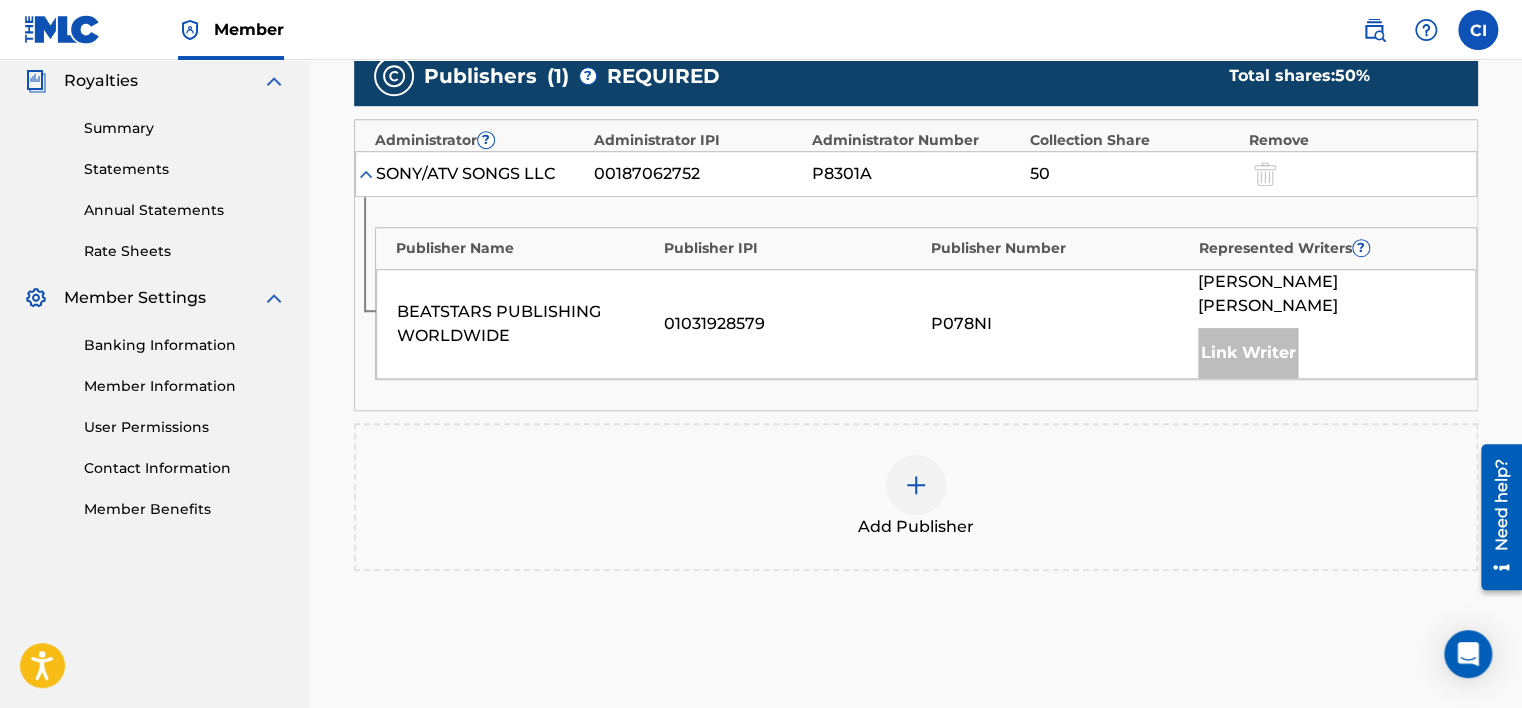 click at bounding box center [916, 485] 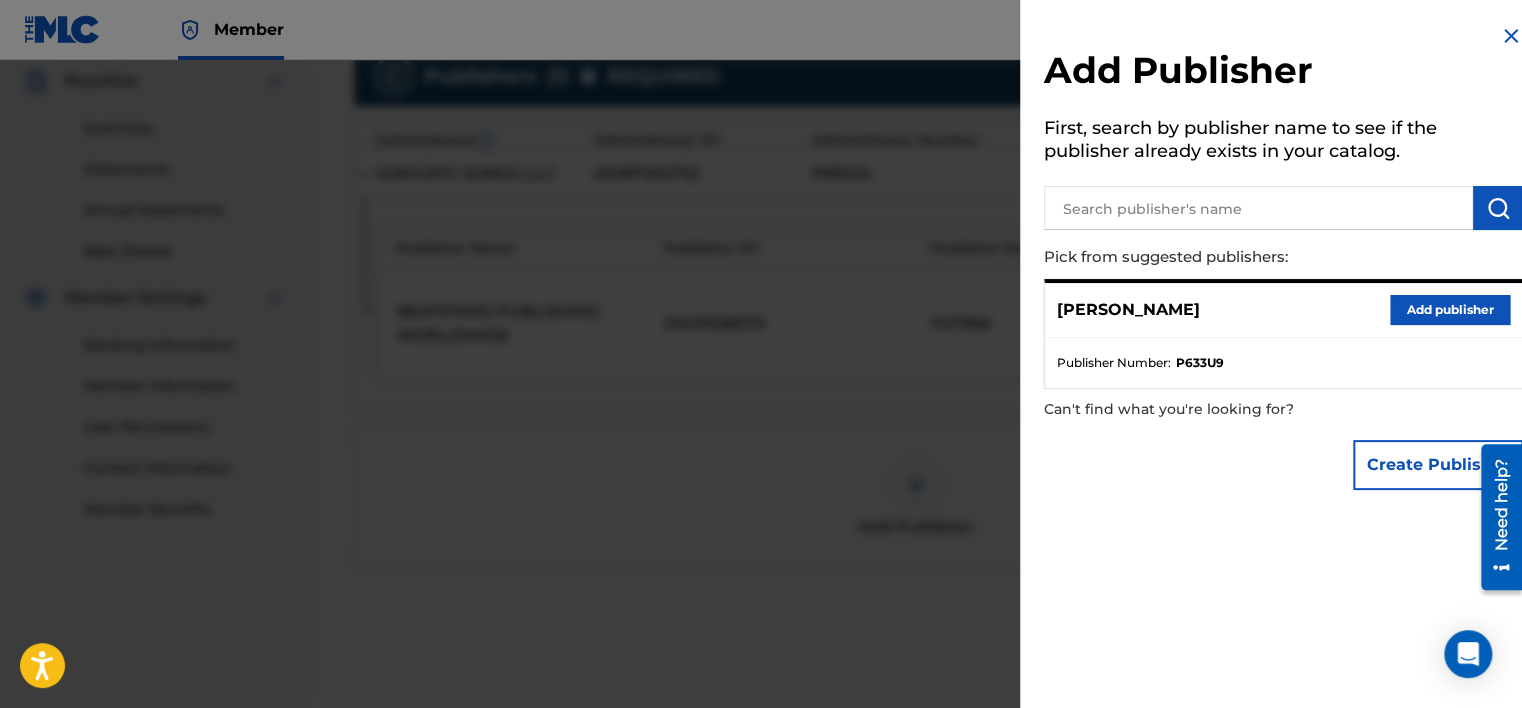 click on "Add publisher" at bounding box center [1450, 310] 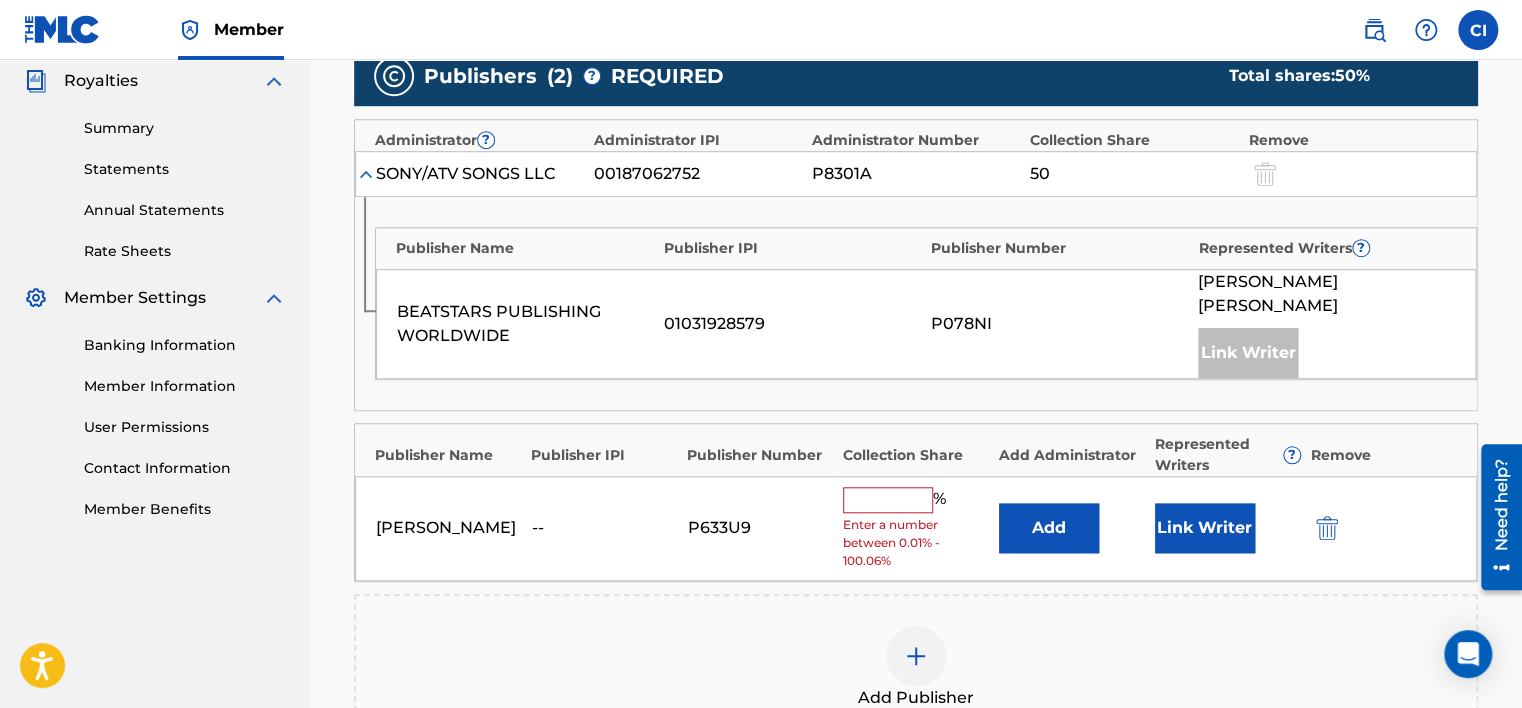 click at bounding box center [888, 500] 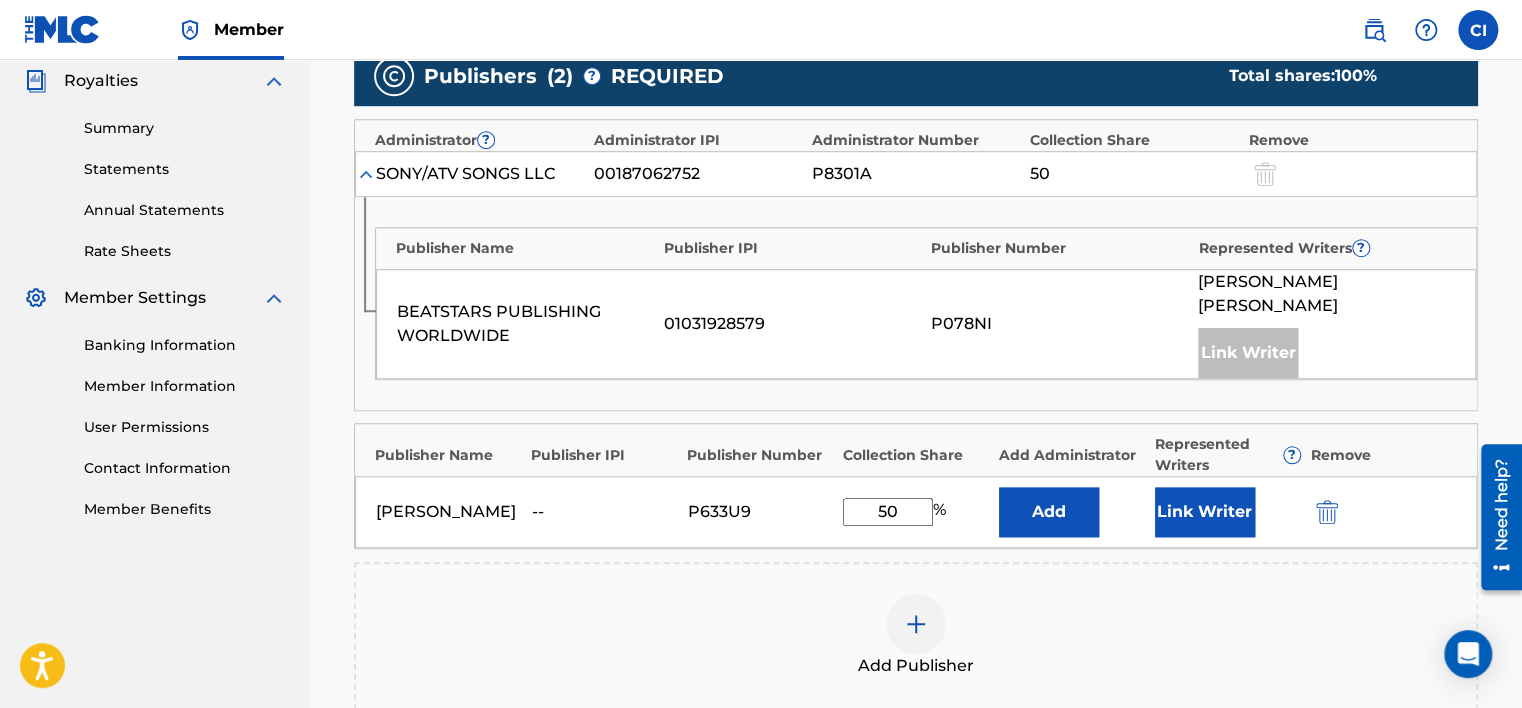 type on "50" 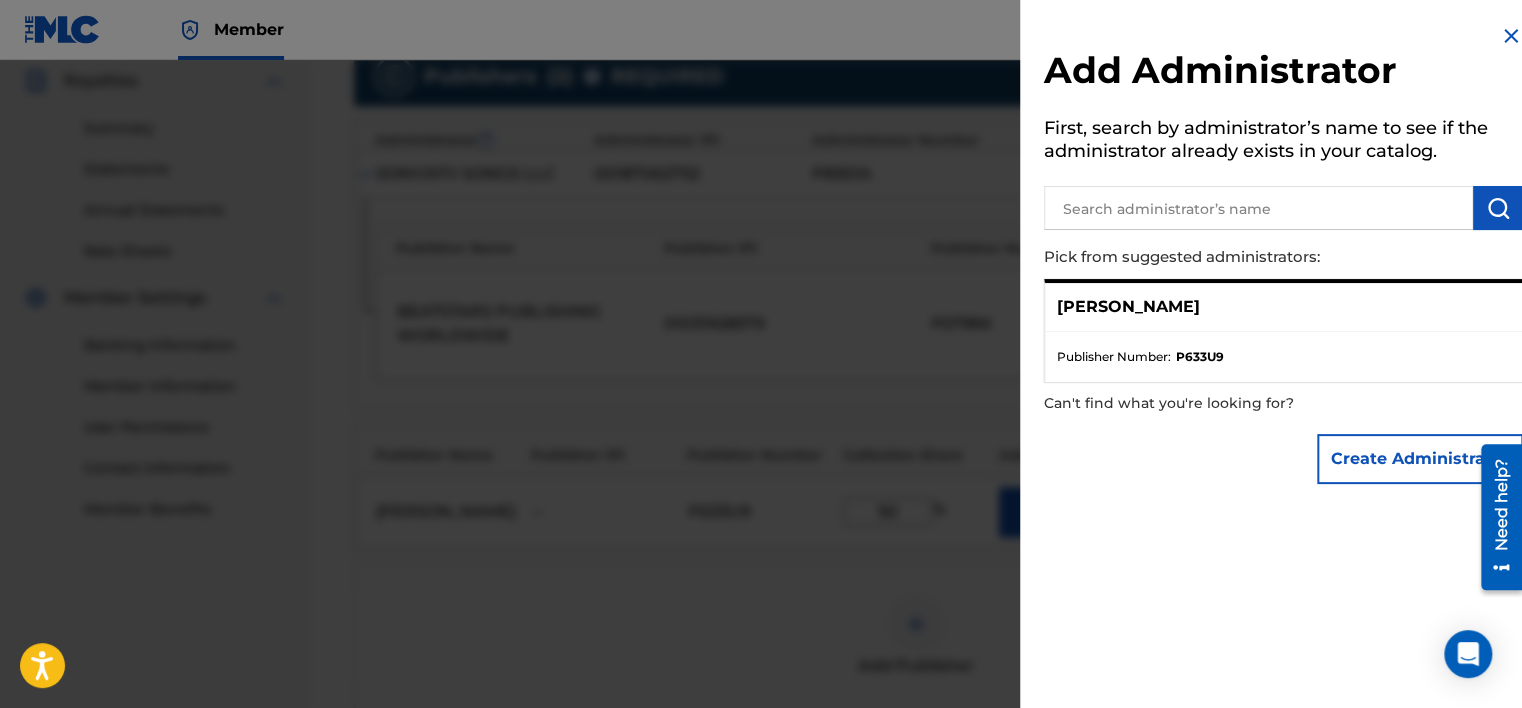 click at bounding box center (1511, 36) 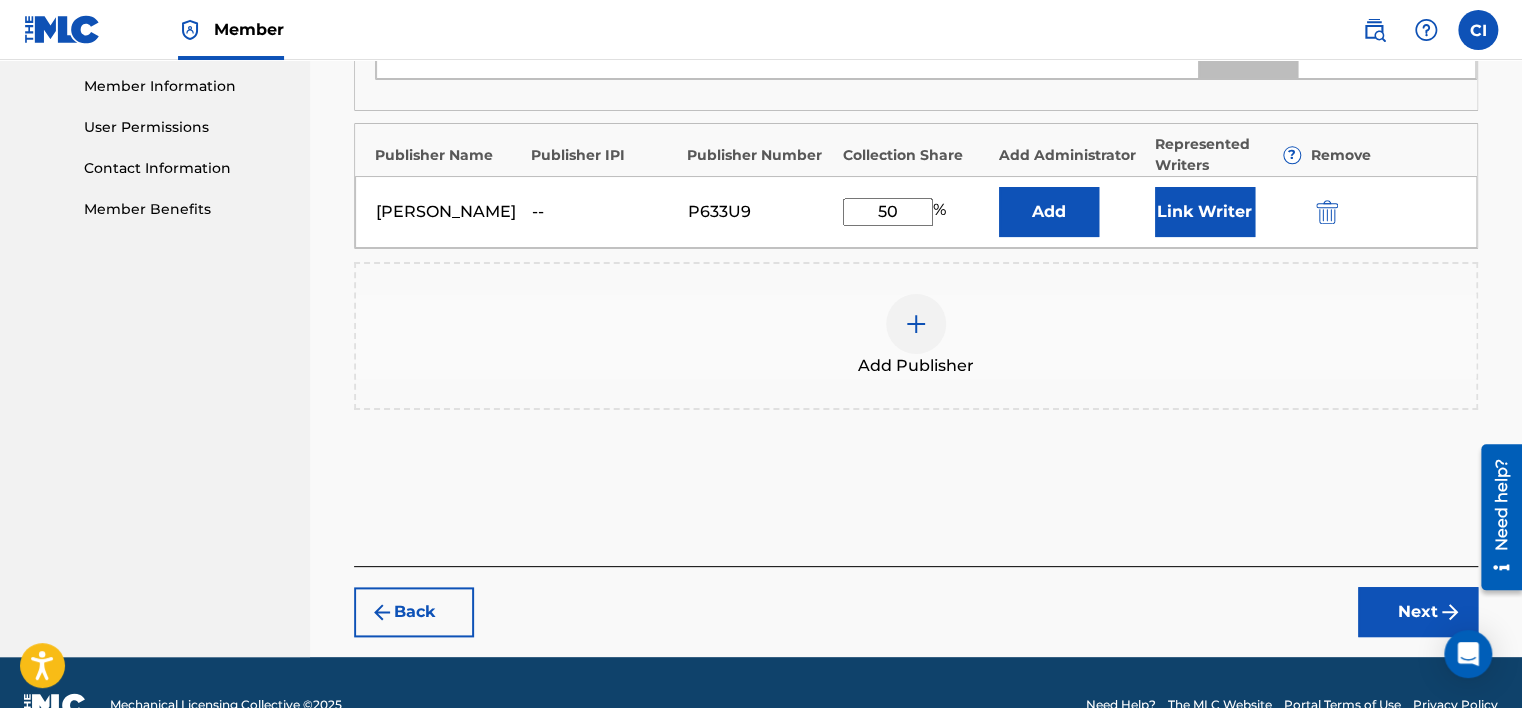 click on "Next" at bounding box center (1418, 612) 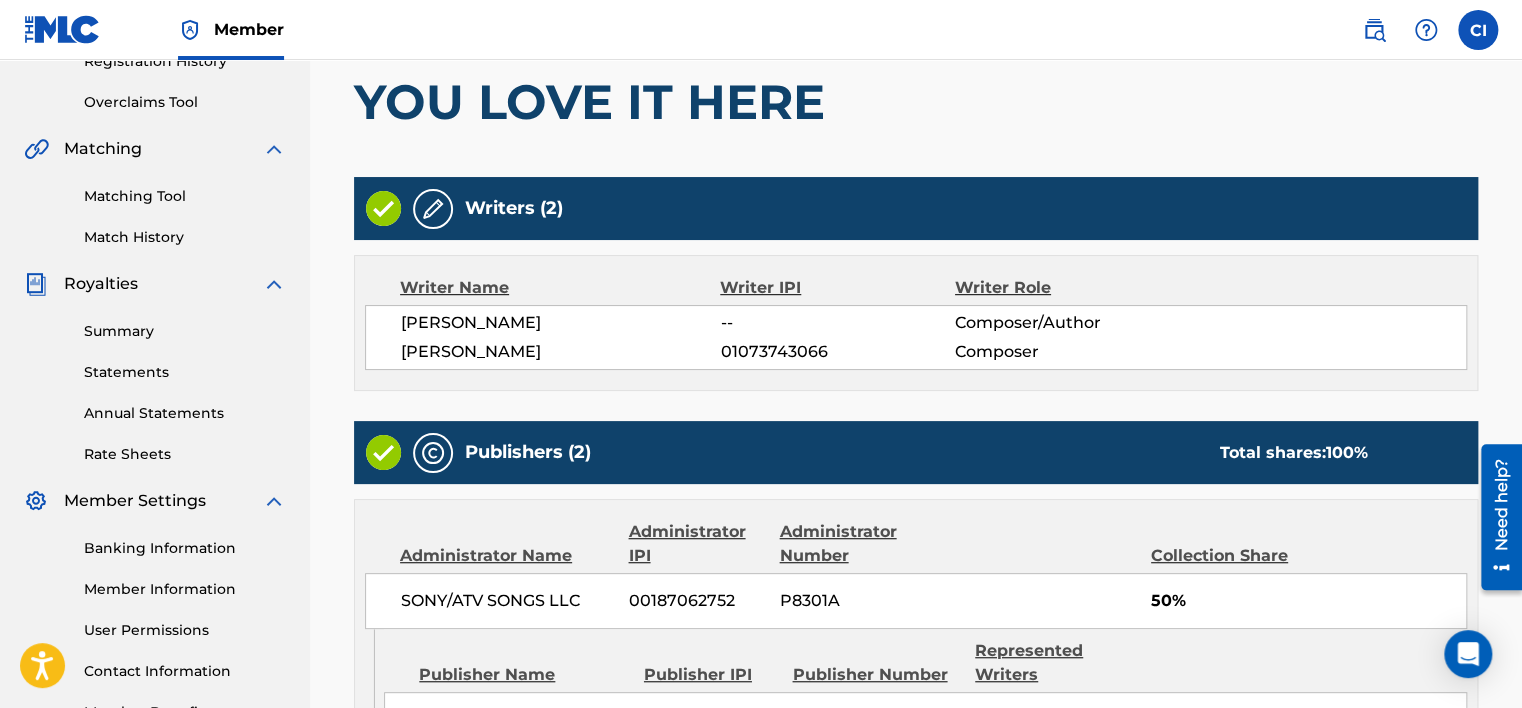 scroll, scrollTop: 800, scrollLeft: 0, axis: vertical 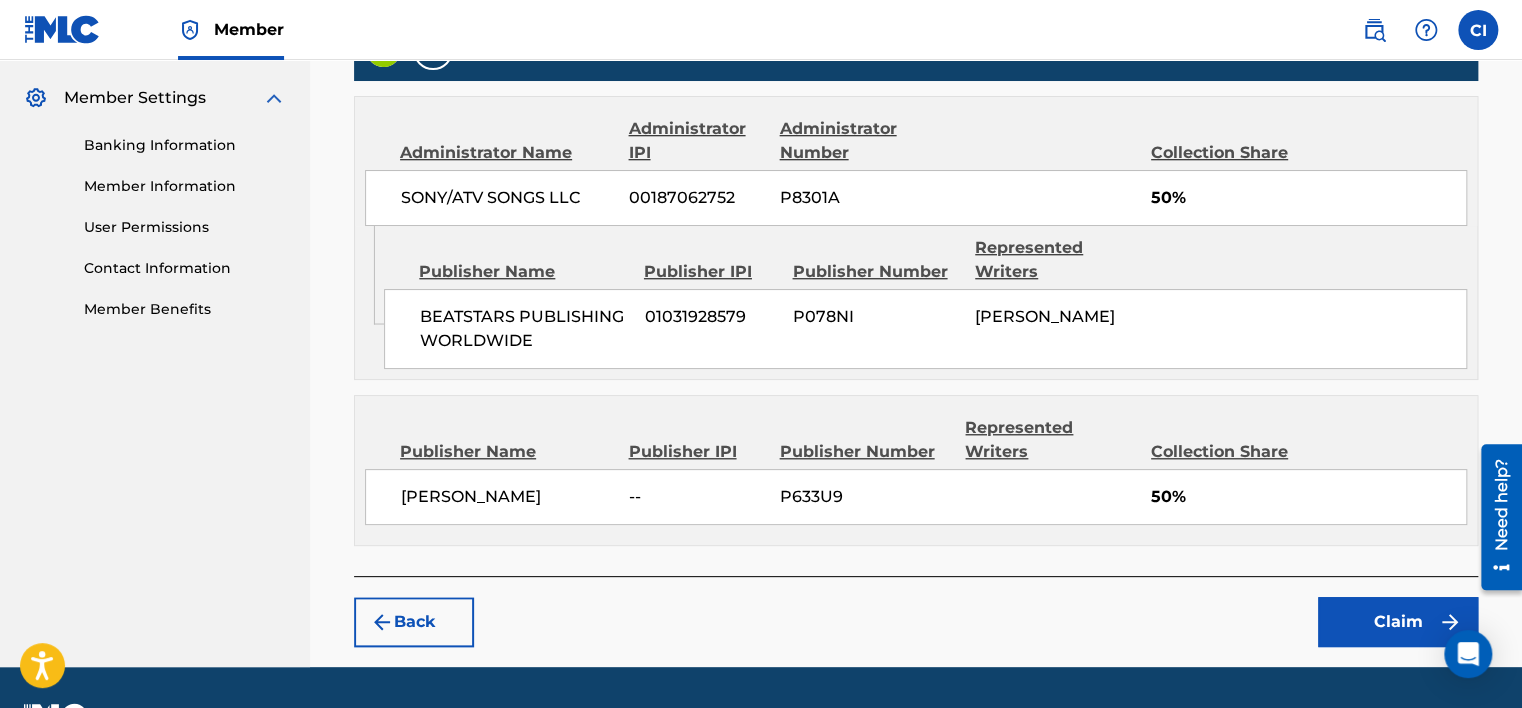 click on "Claim" at bounding box center [1398, 622] 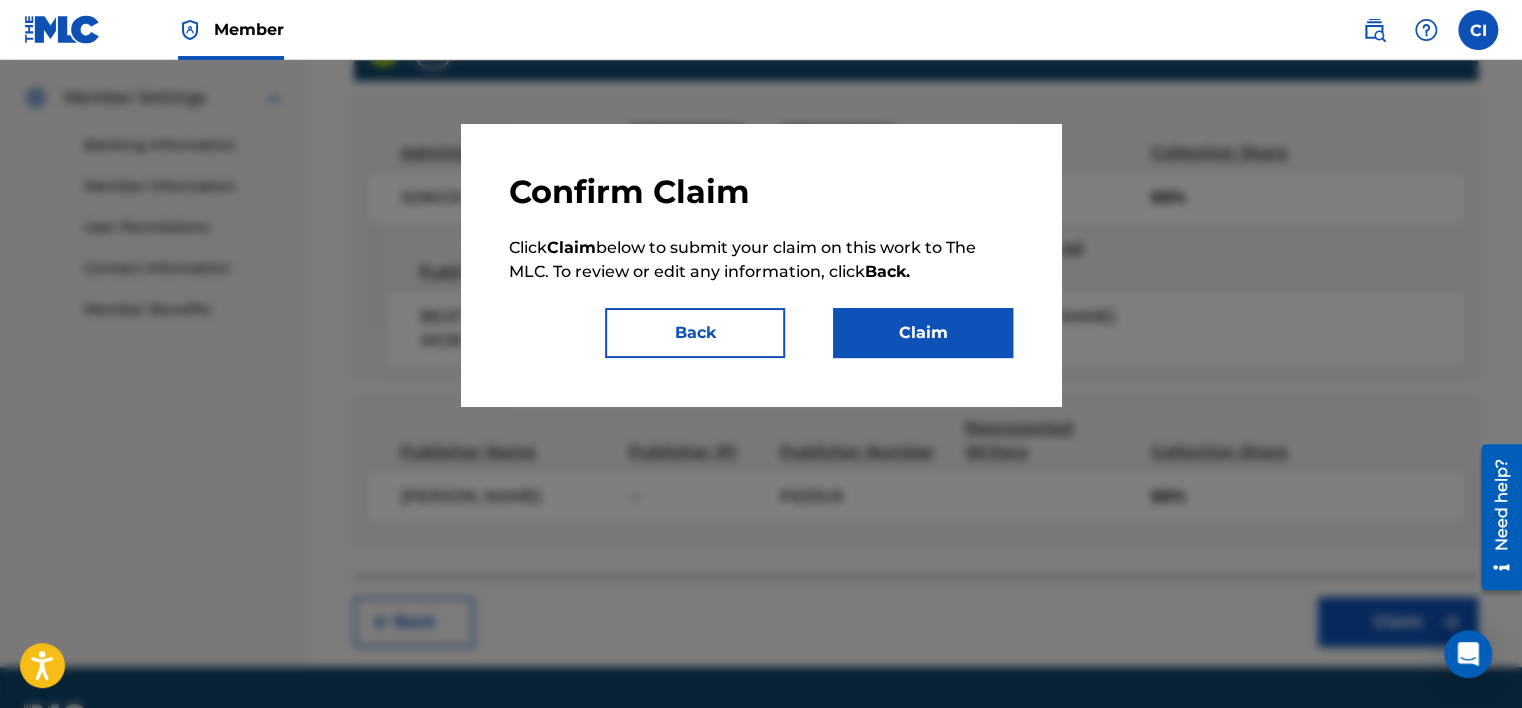 click on "Claim" at bounding box center (923, 333) 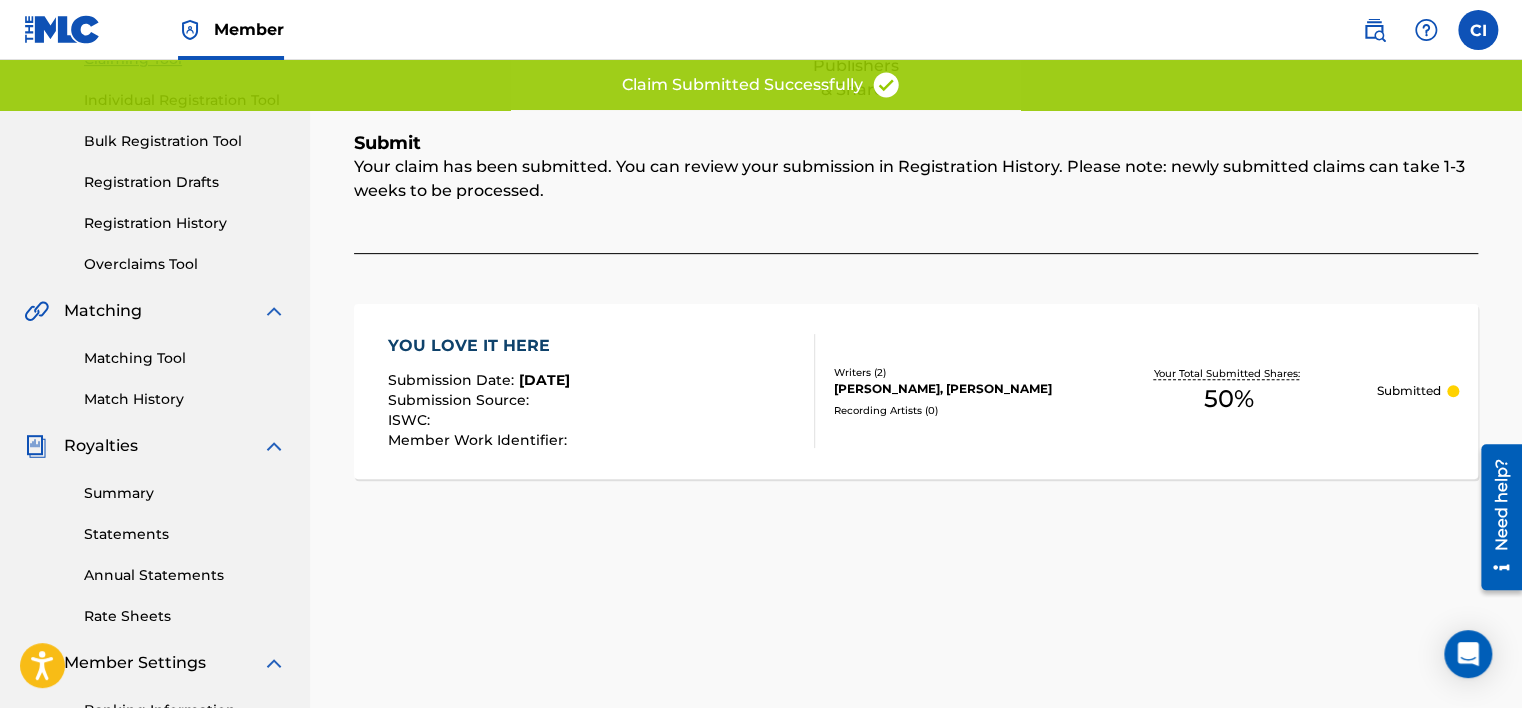 scroll, scrollTop: 232, scrollLeft: 0, axis: vertical 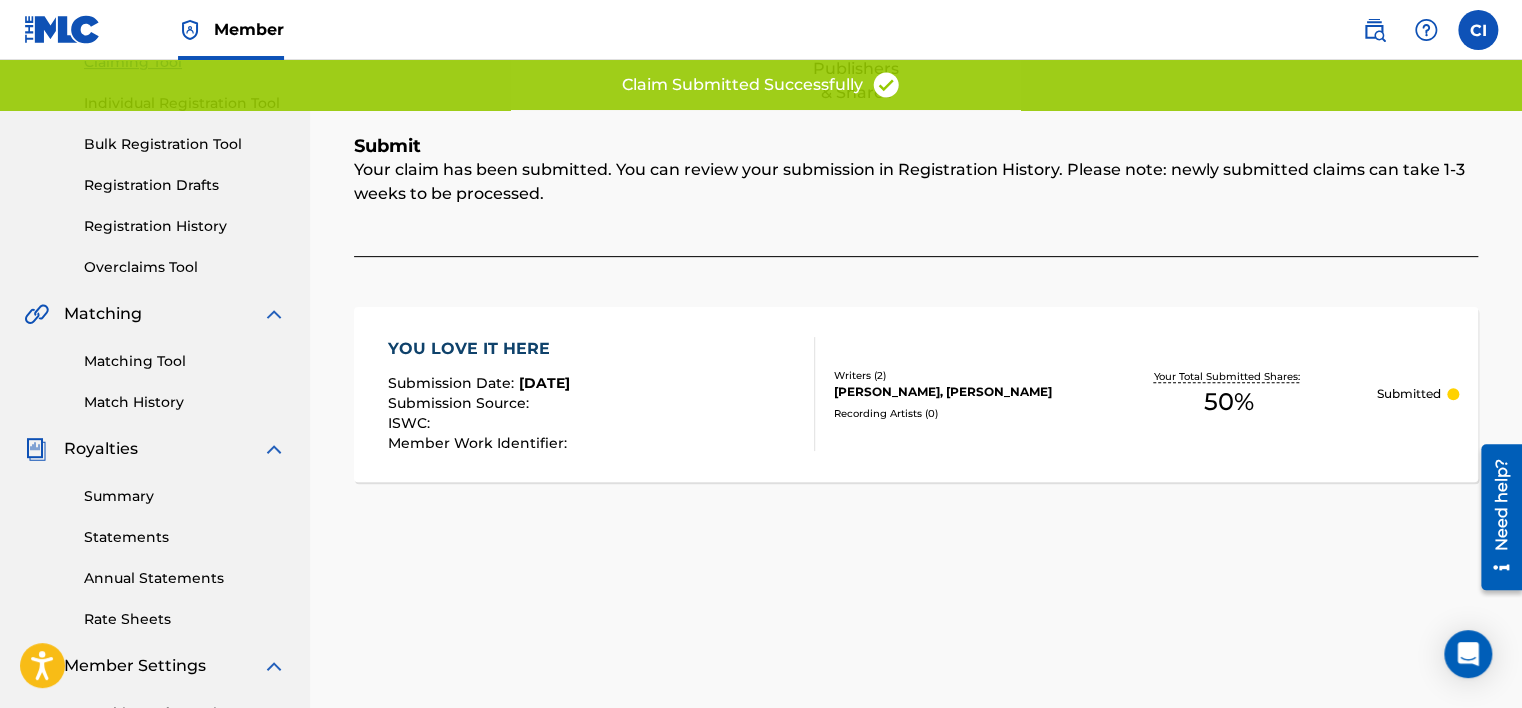 click on "YOU LOVE IT HERE Submission Date : [DATE] Submission Source : ISWC : Member Work Identifier : Writers ( 2 ) [PERSON_NAME], [PERSON_NAME] Recording Artists ( 0 ) Your Total Submitted Shares: 50 %   Submitted" at bounding box center [916, 394] 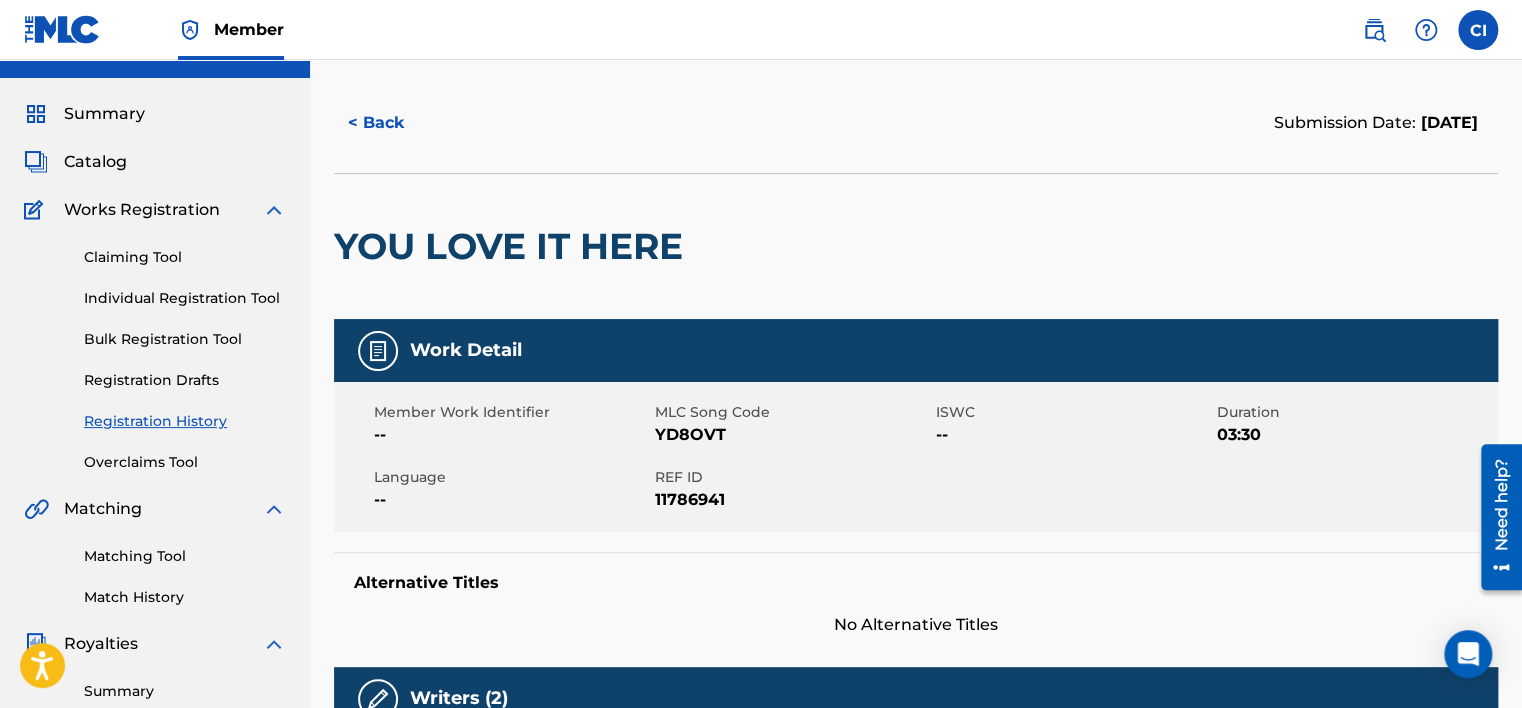scroll, scrollTop: 0, scrollLeft: 0, axis: both 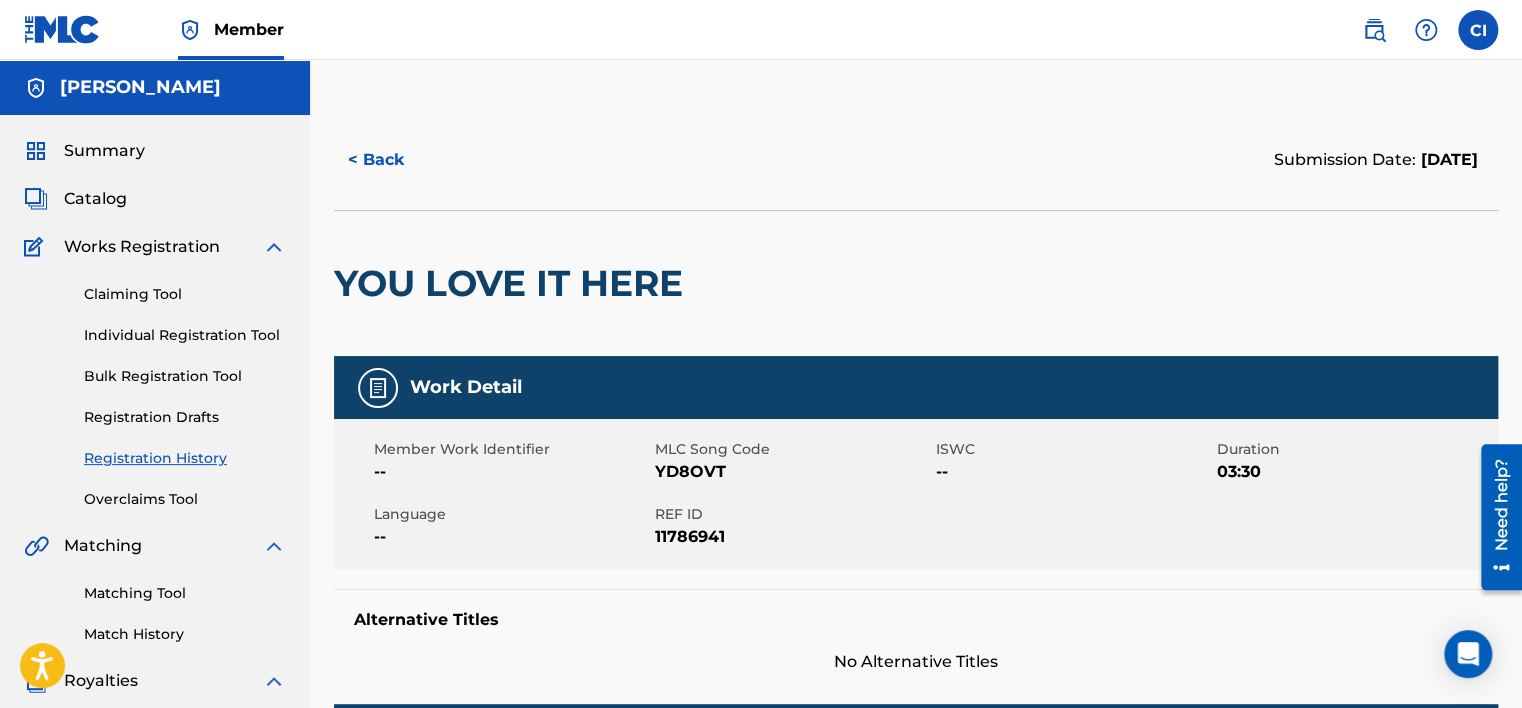 click on "Catalog" at bounding box center [95, 199] 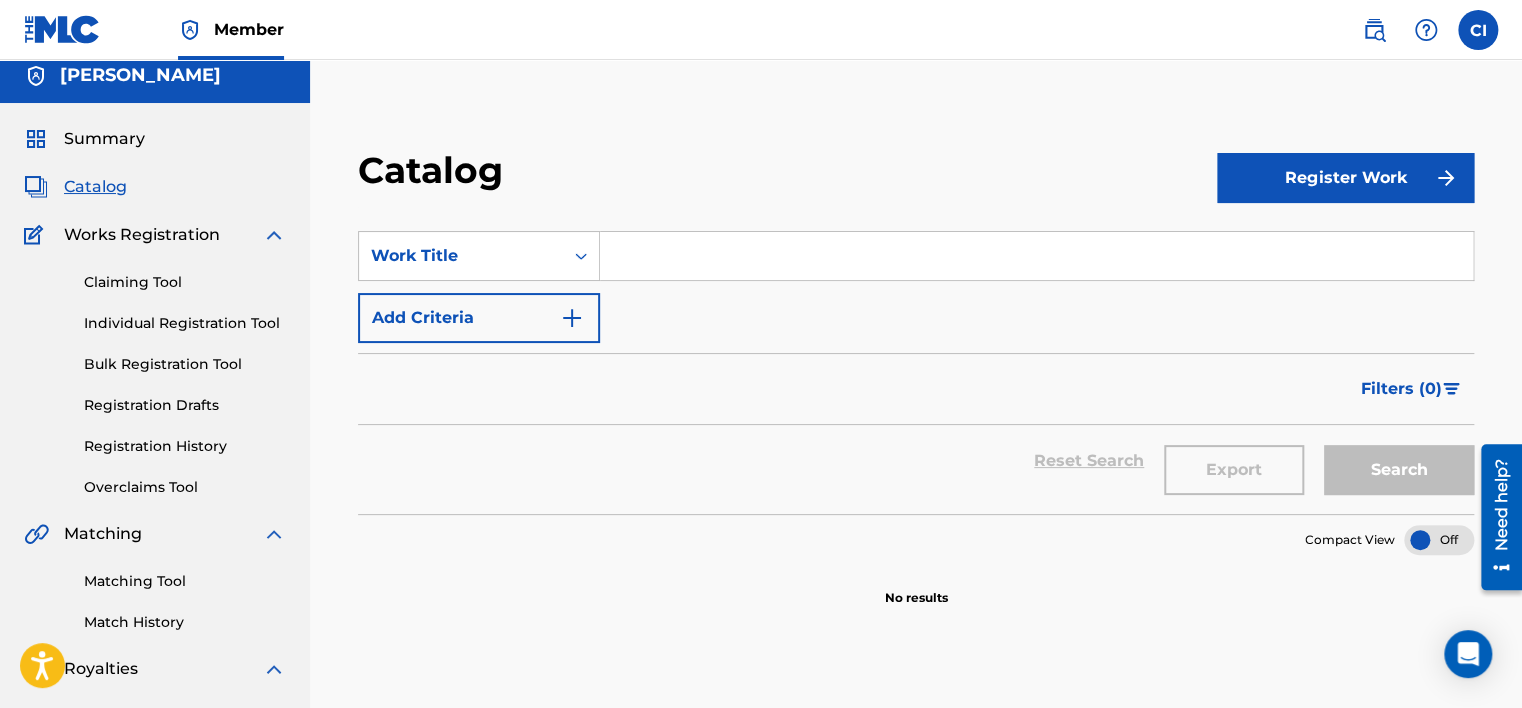 scroll, scrollTop: 0, scrollLeft: 0, axis: both 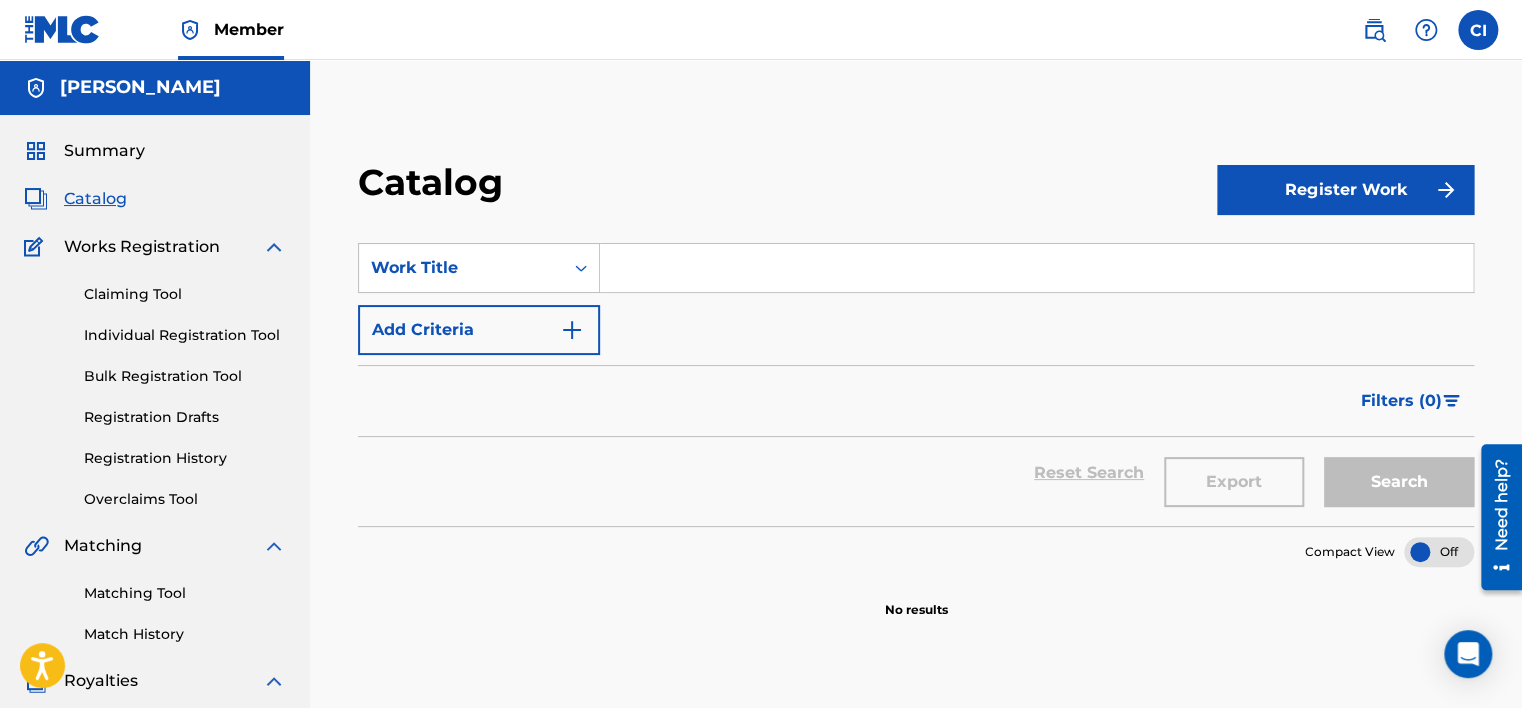 click on "Summary" at bounding box center [104, 151] 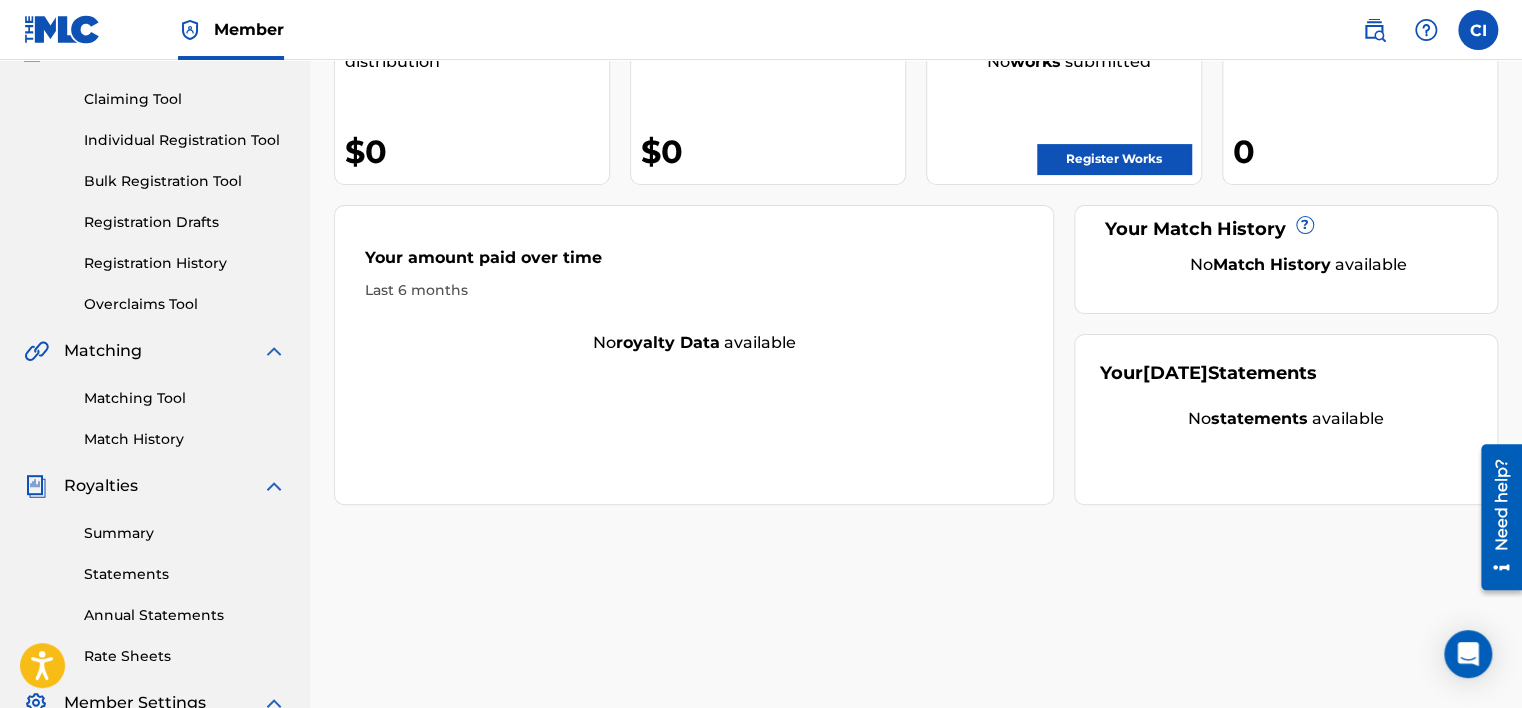 scroll, scrollTop: 0, scrollLeft: 0, axis: both 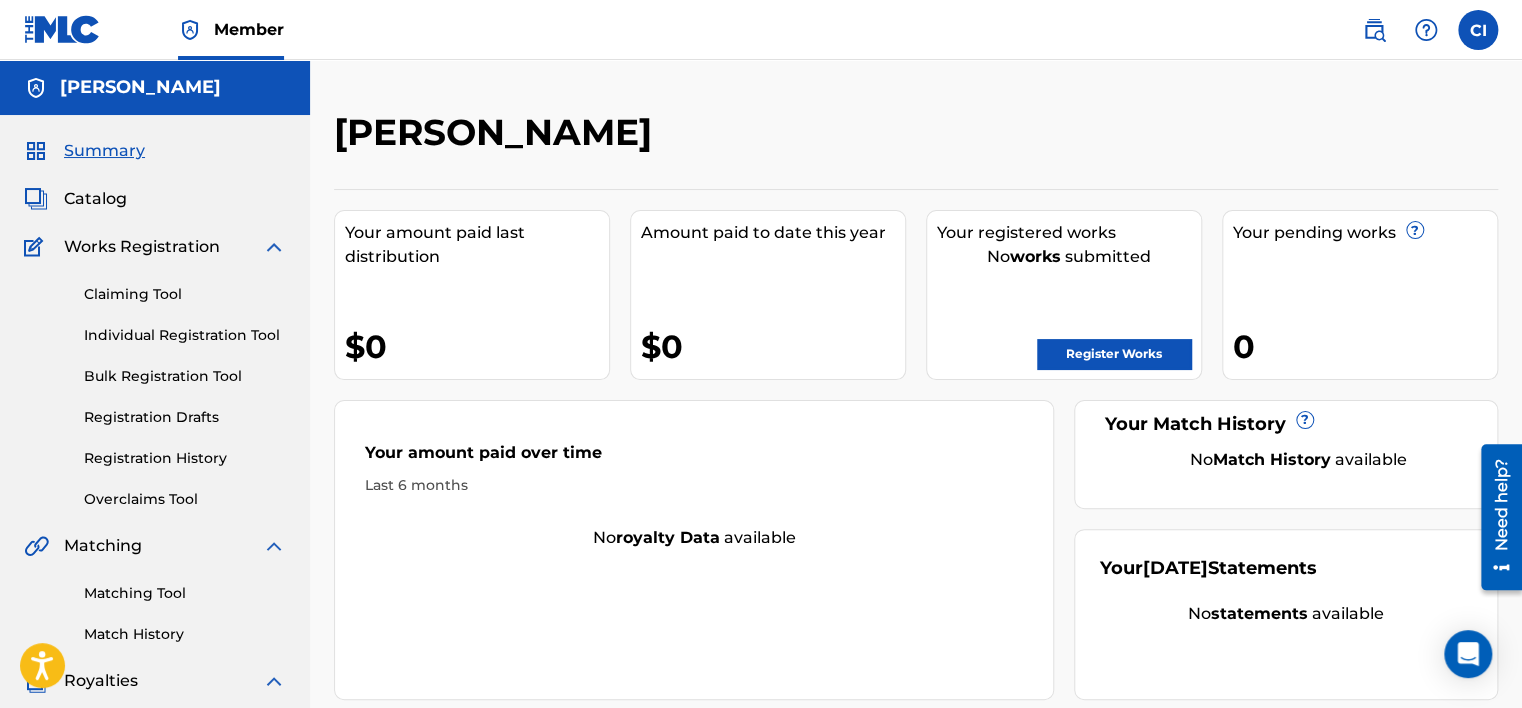 click on "Register Works" at bounding box center (1114, 354) 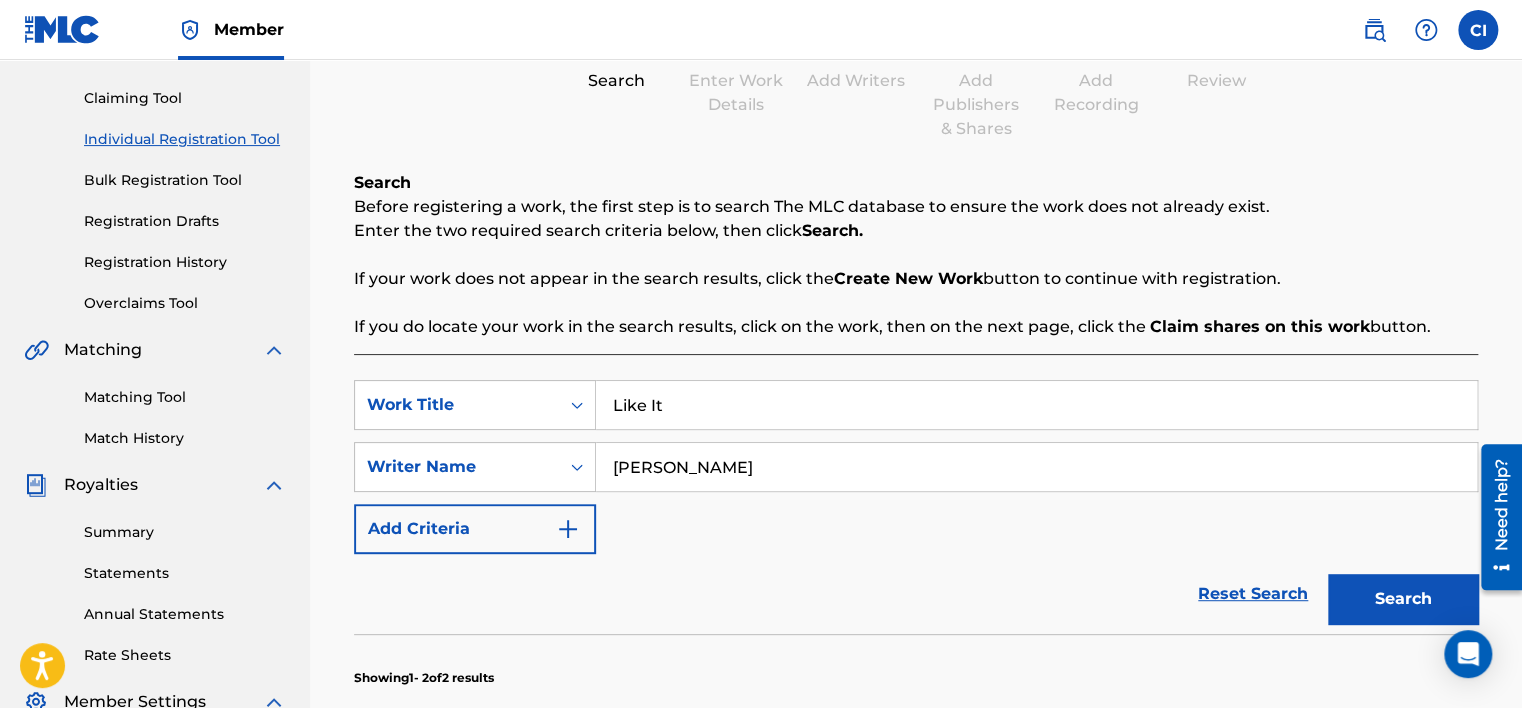 scroll, scrollTop: 200, scrollLeft: 0, axis: vertical 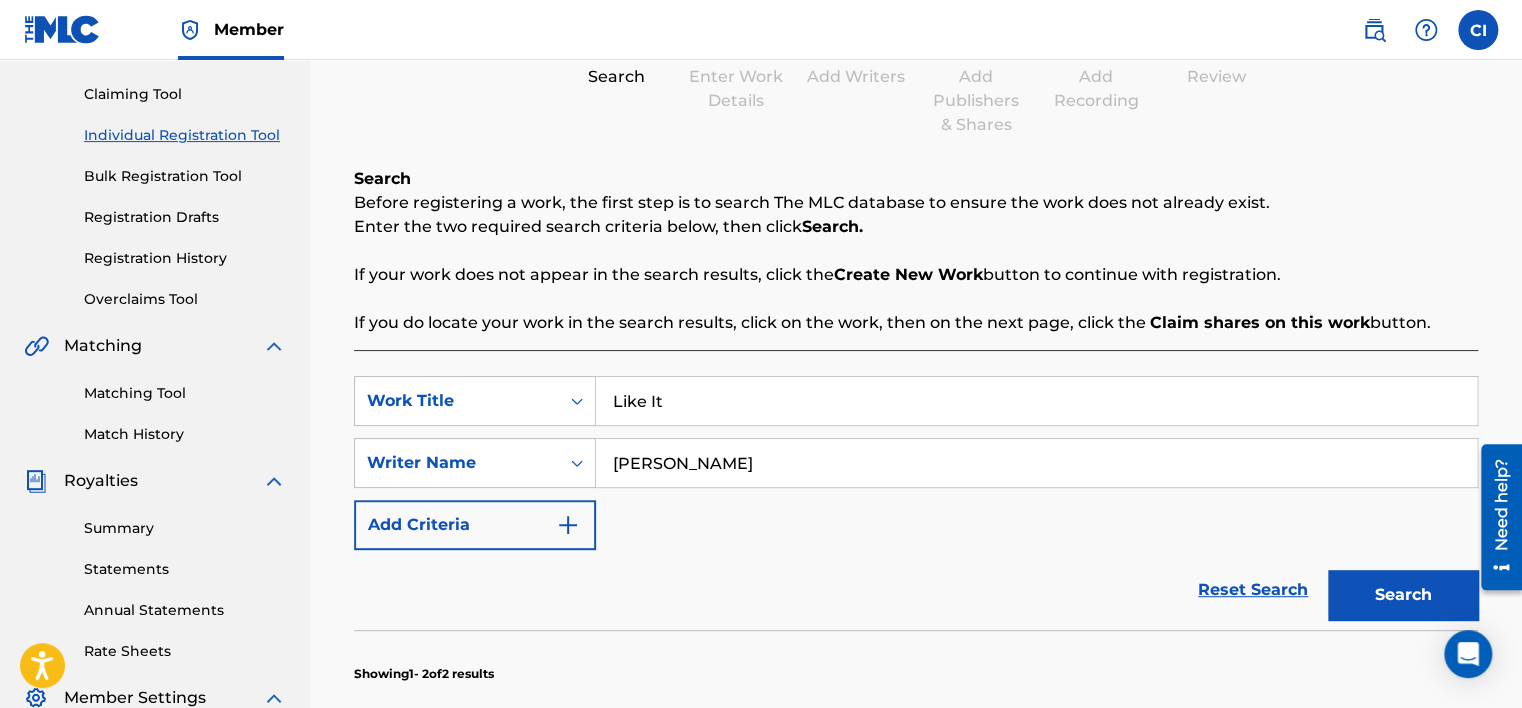 click on "Search" at bounding box center (1403, 595) 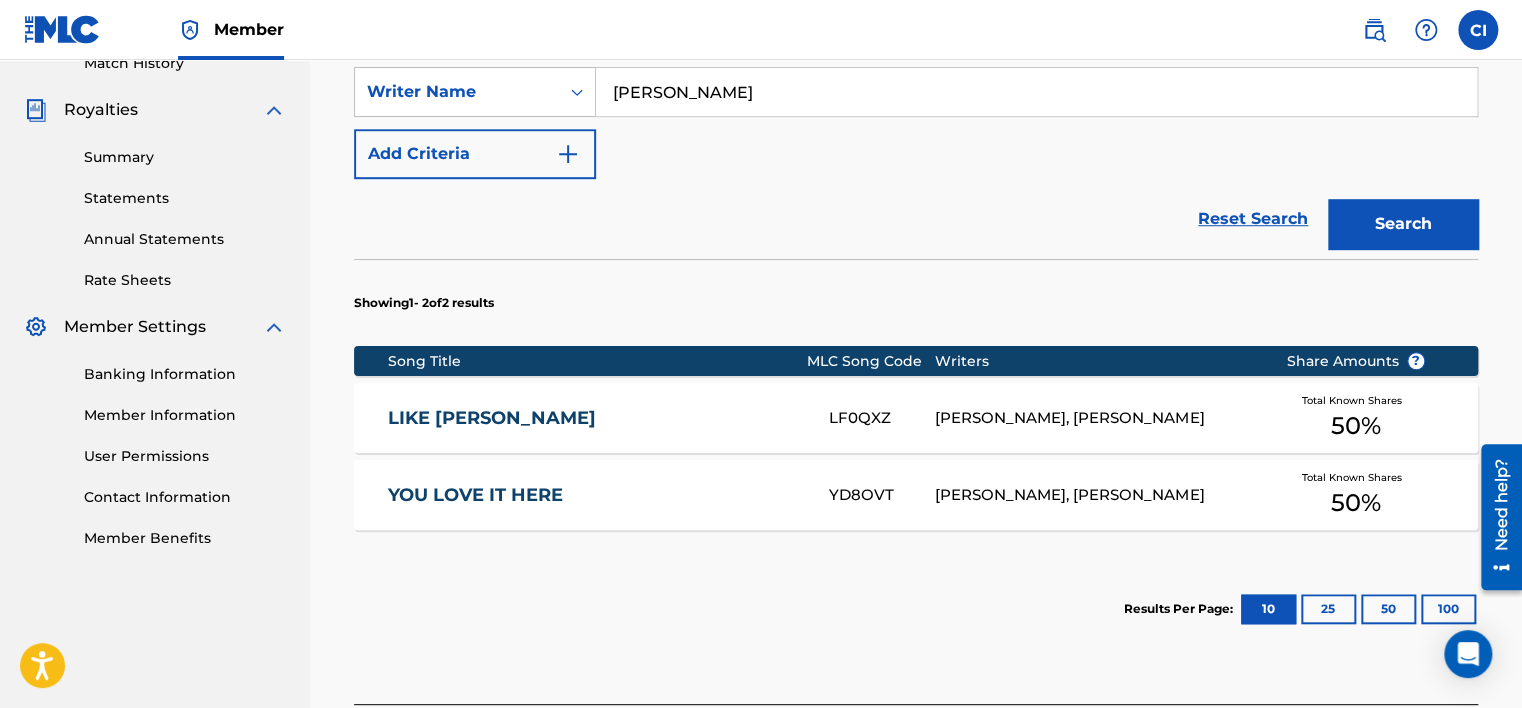 scroll, scrollTop: 600, scrollLeft: 0, axis: vertical 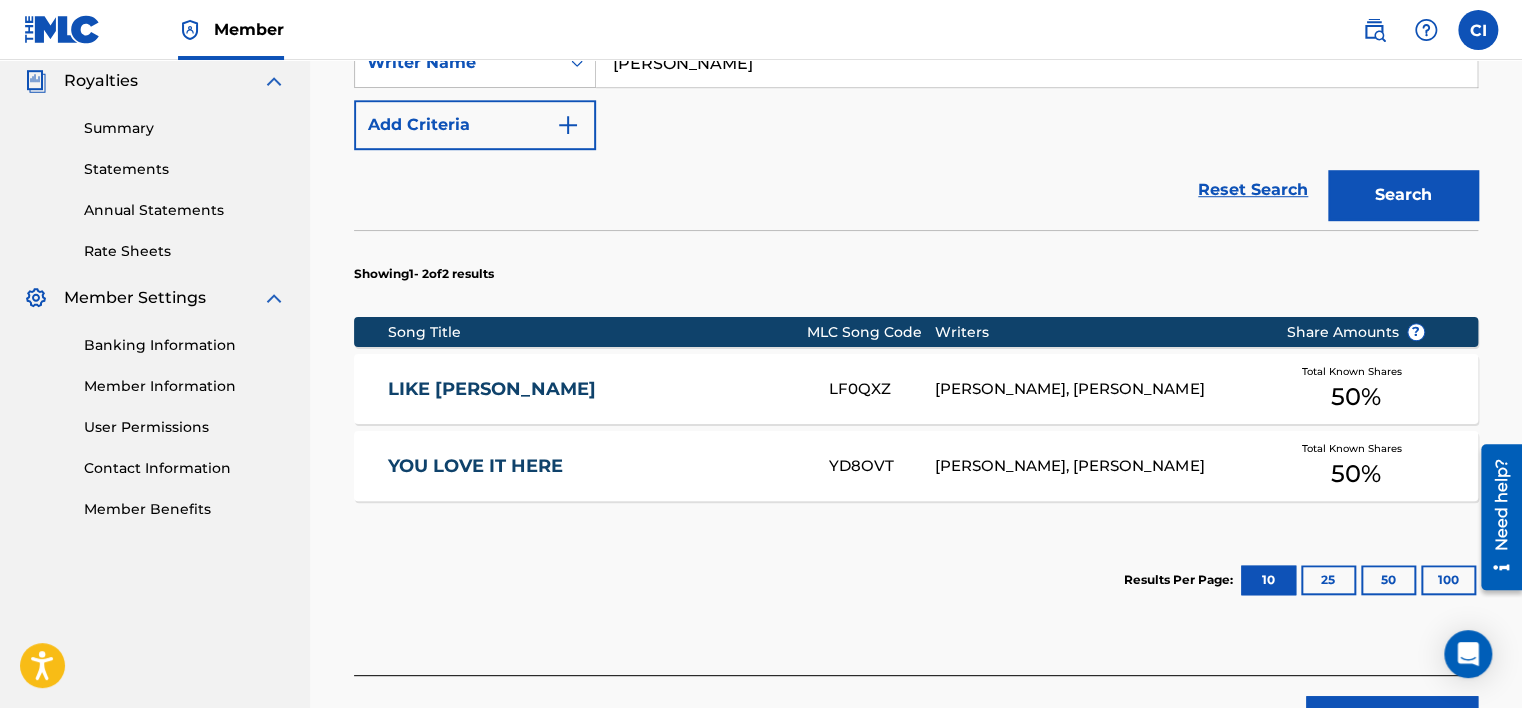 click on "[PERSON_NAME], [PERSON_NAME]" at bounding box center (1095, 389) 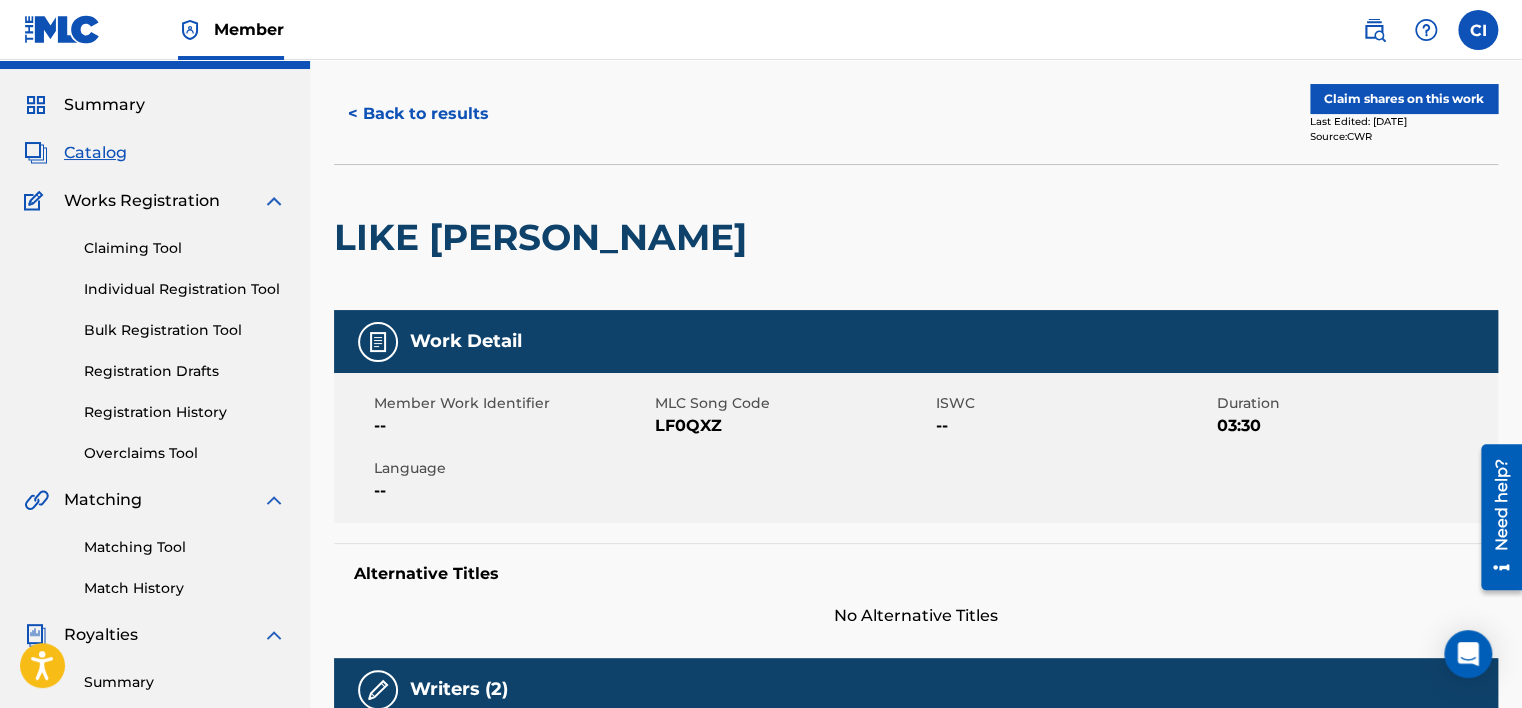 scroll, scrollTop: 0, scrollLeft: 0, axis: both 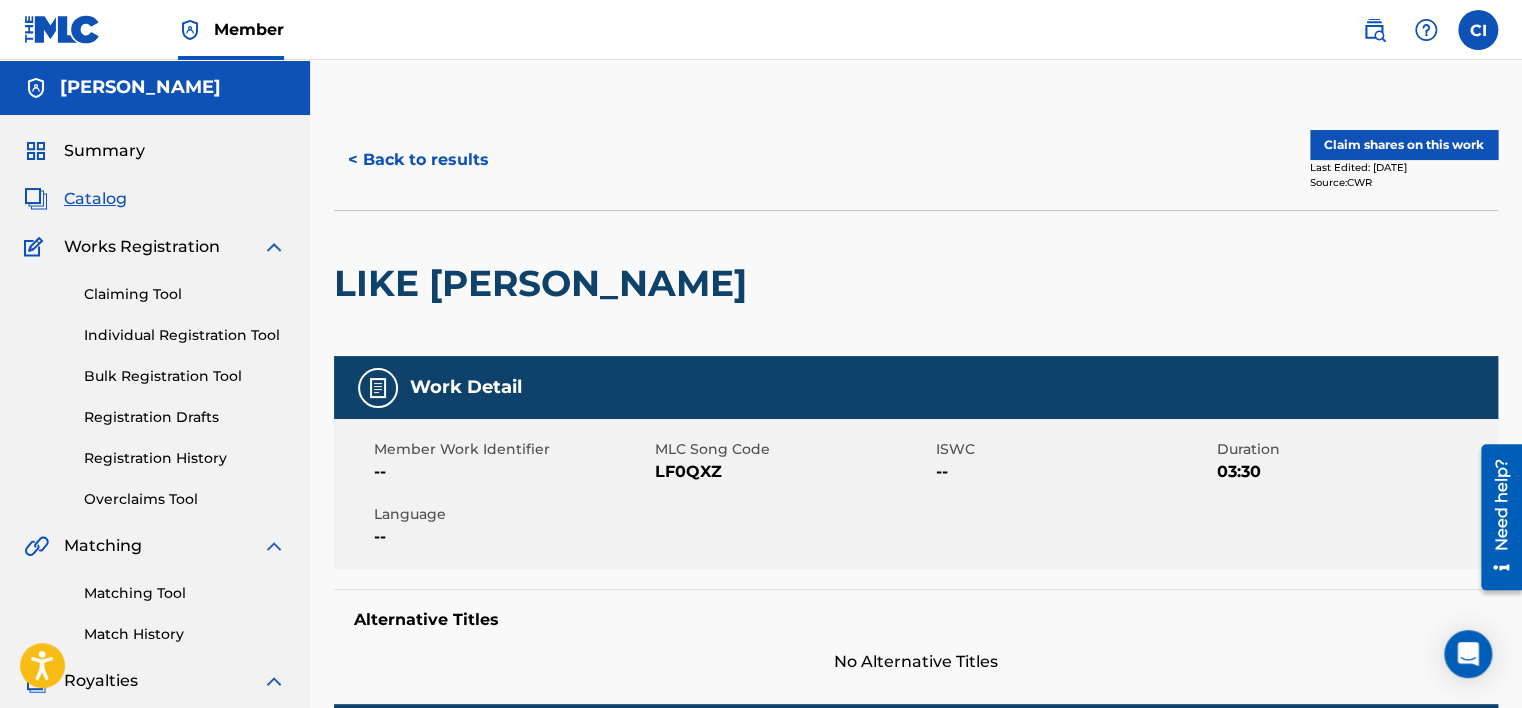 click on "< Back to results" at bounding box center [418, 160] 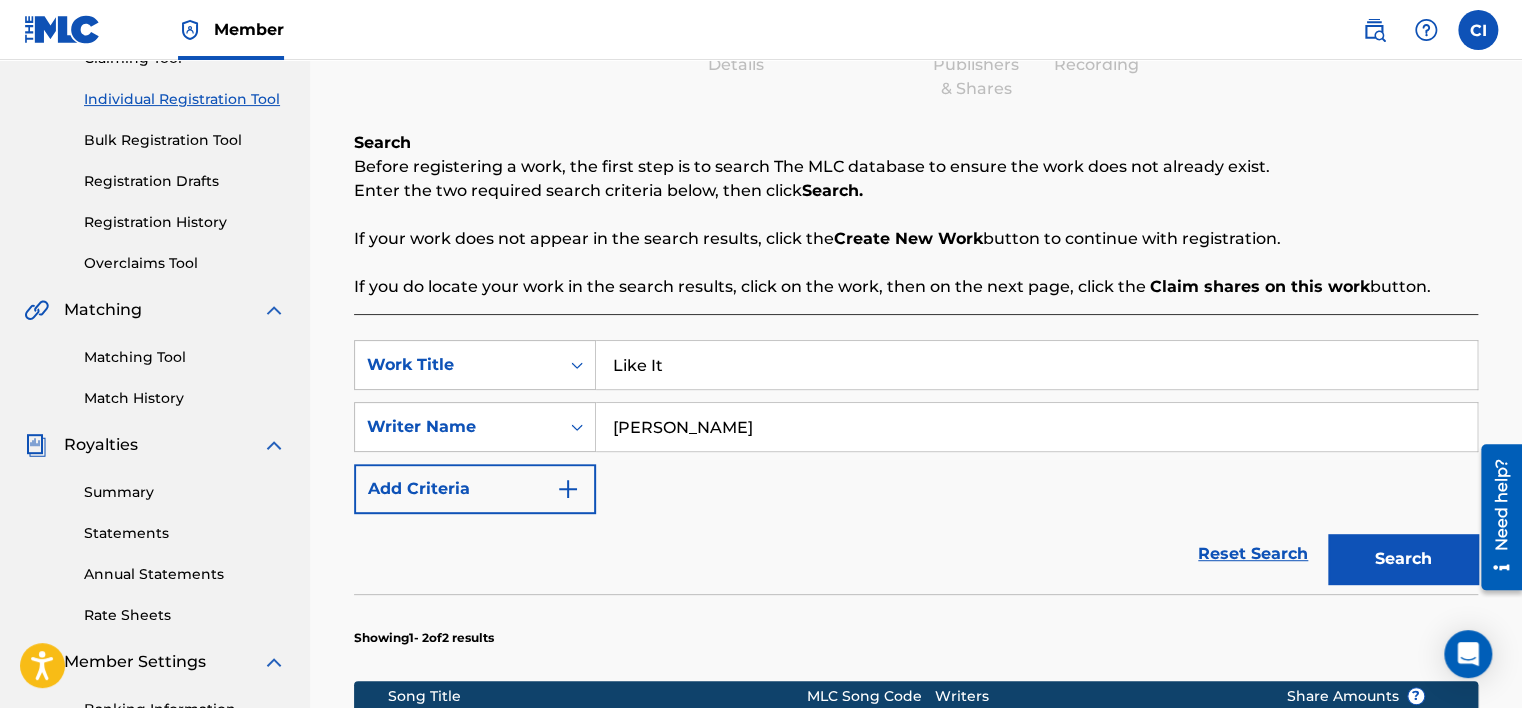 scroll, scrollTop: 232, scrollLeft: 0, axis: vertical 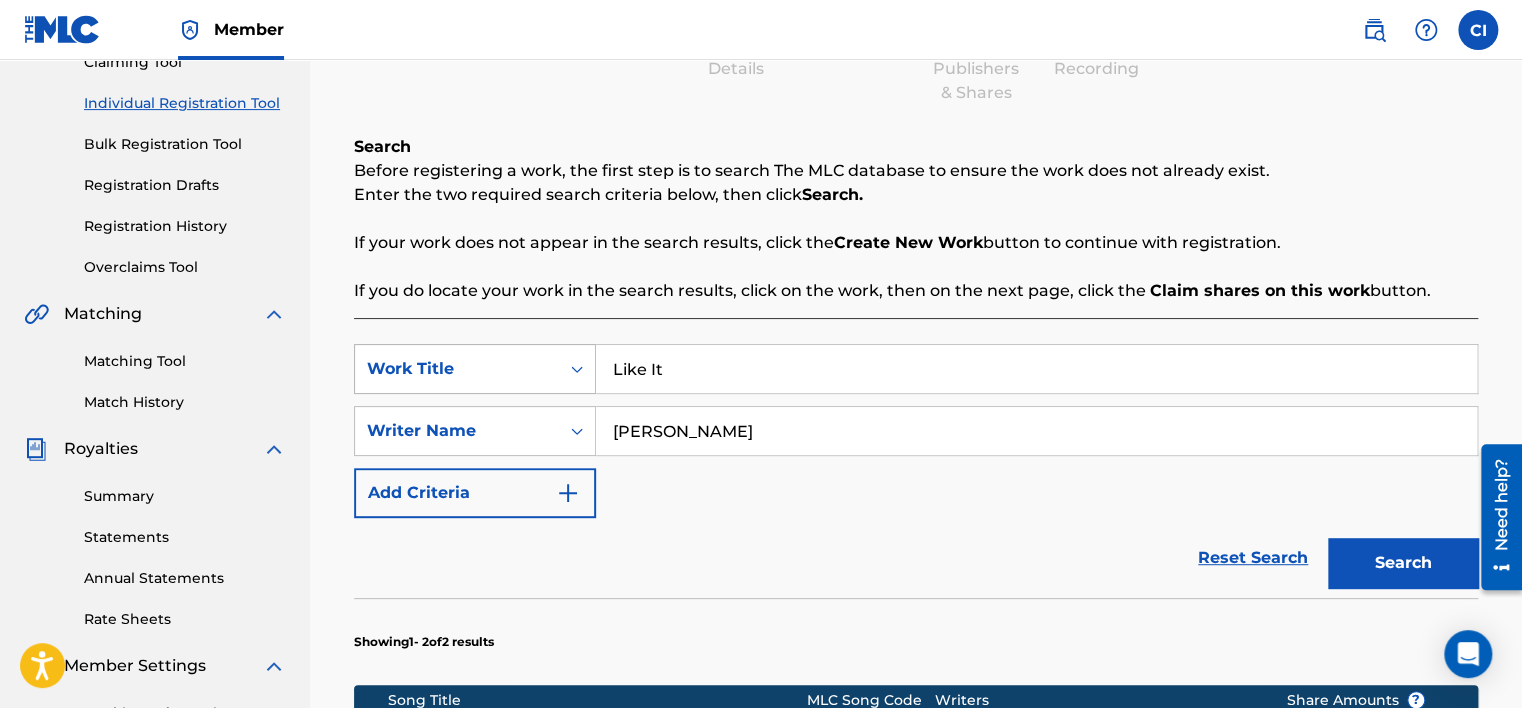 drag, startPoint x: 602, startPoint y: 372, endPoint x: 564, endPoint y: 372, distance: 38 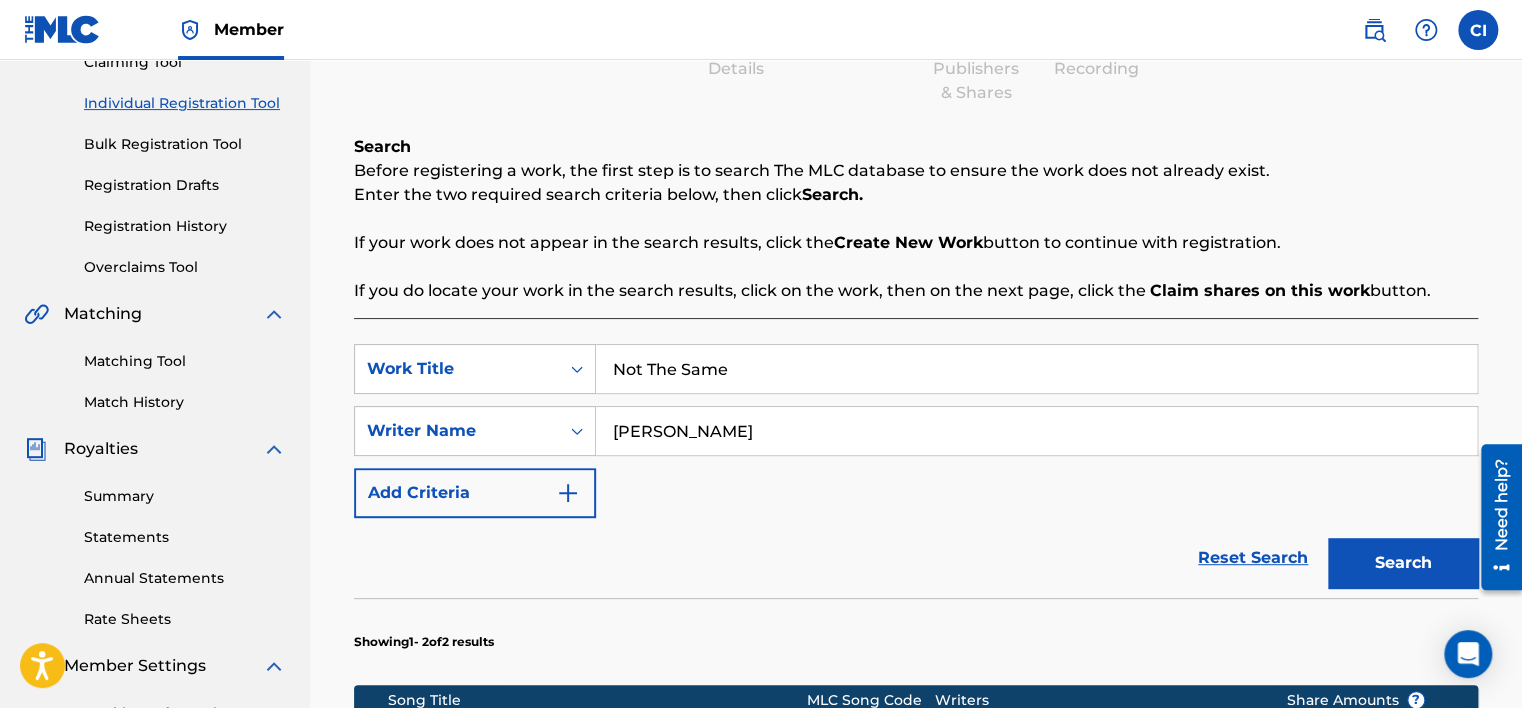 type on "Not The Same" 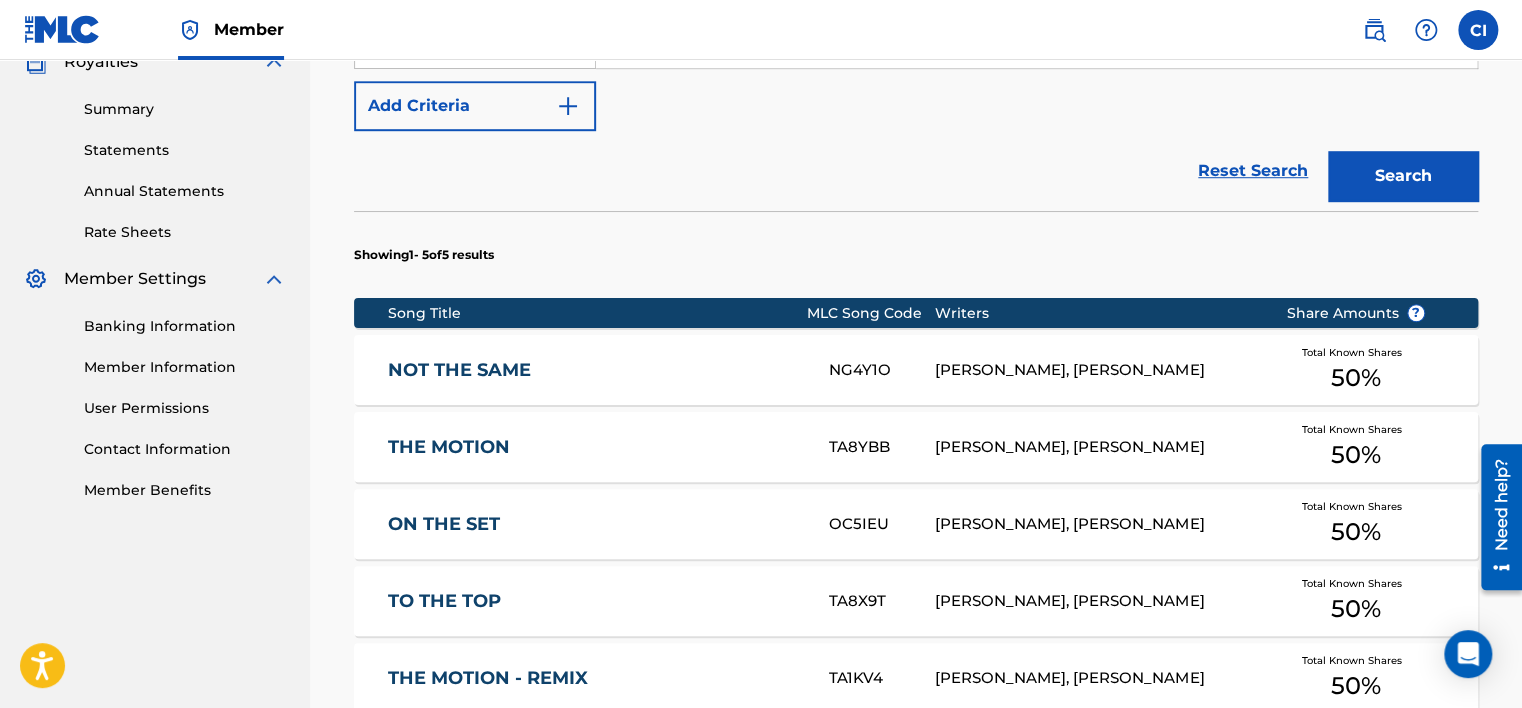 scroll, scrollTop: 732, scrollLeft: 0, axis: vertical 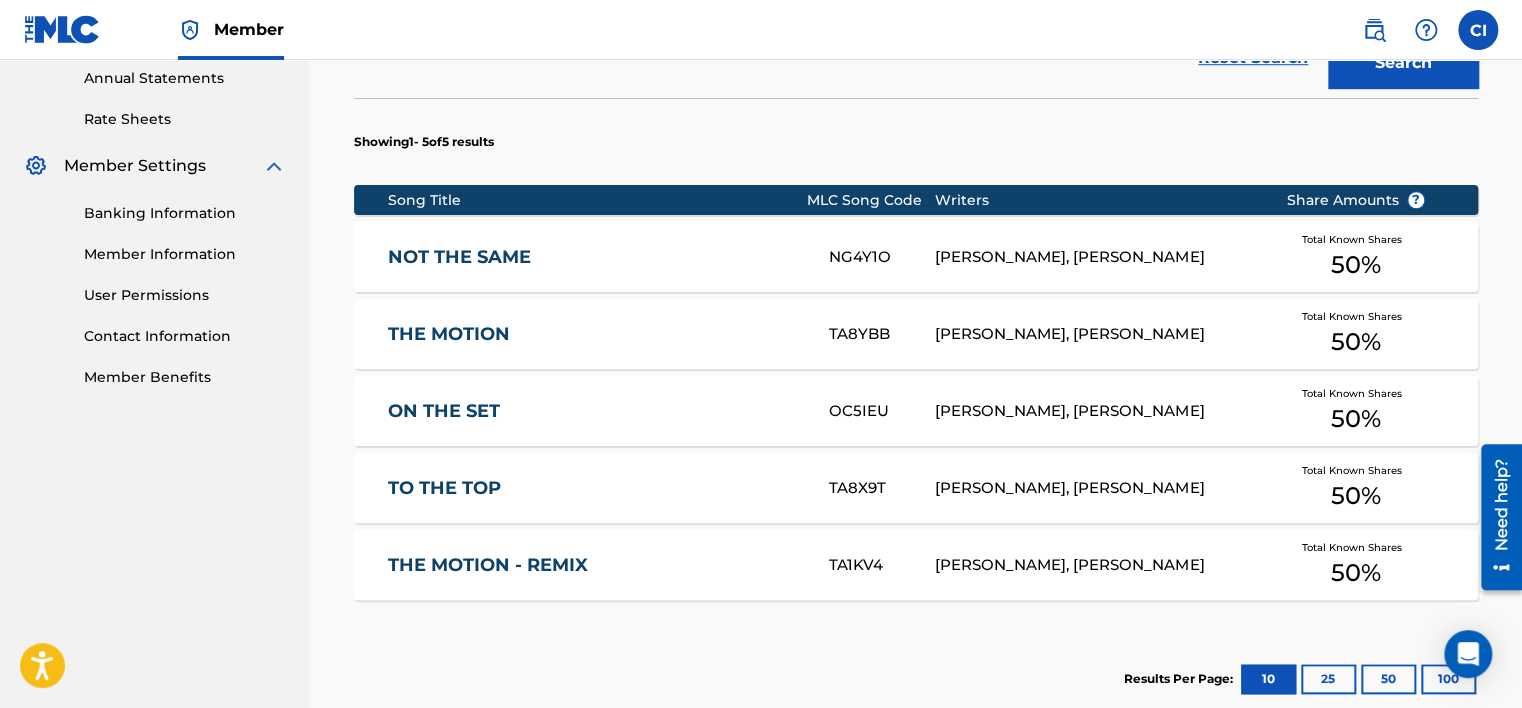 click on "NOT THE SAME" at bounding box center [595, 257] 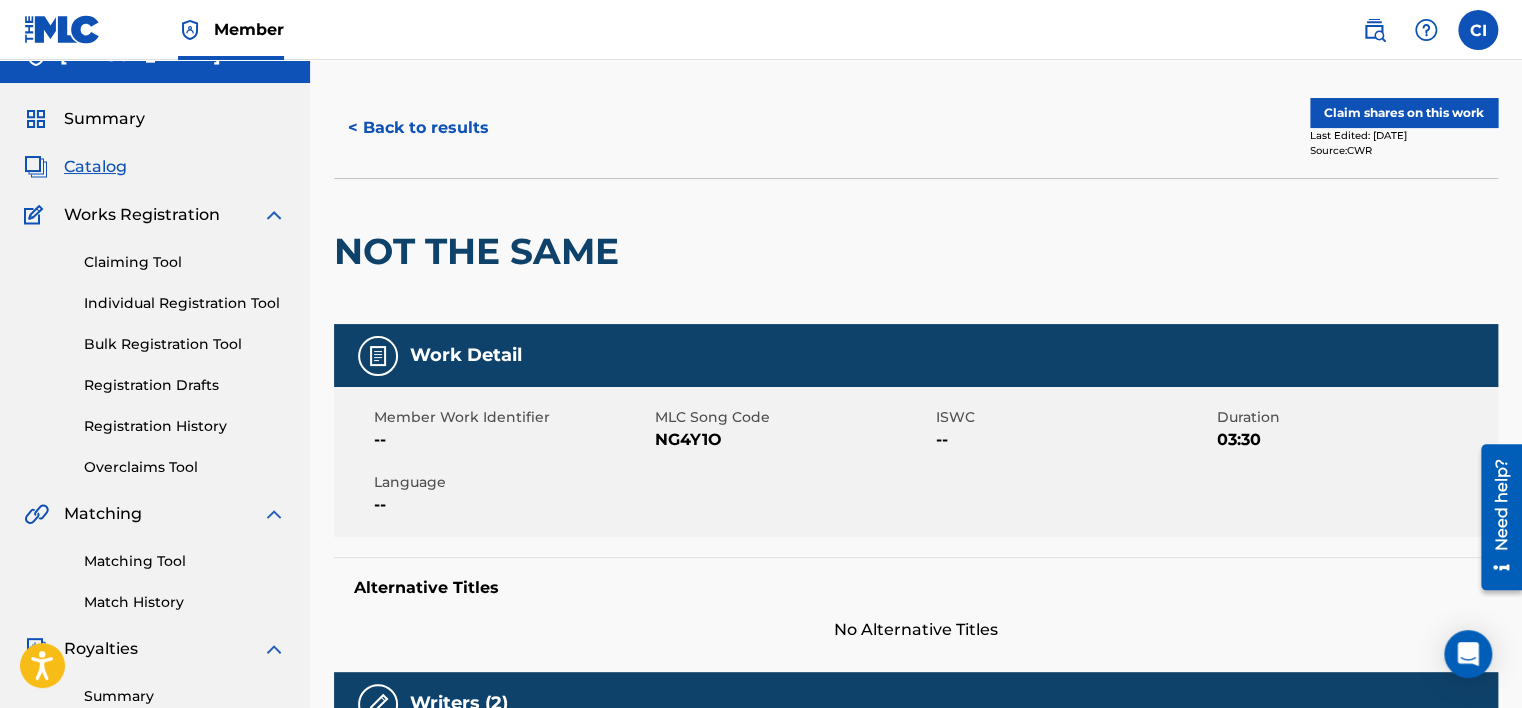 scroll, scrollTop: 0, scrollLeft: 0, axis: both 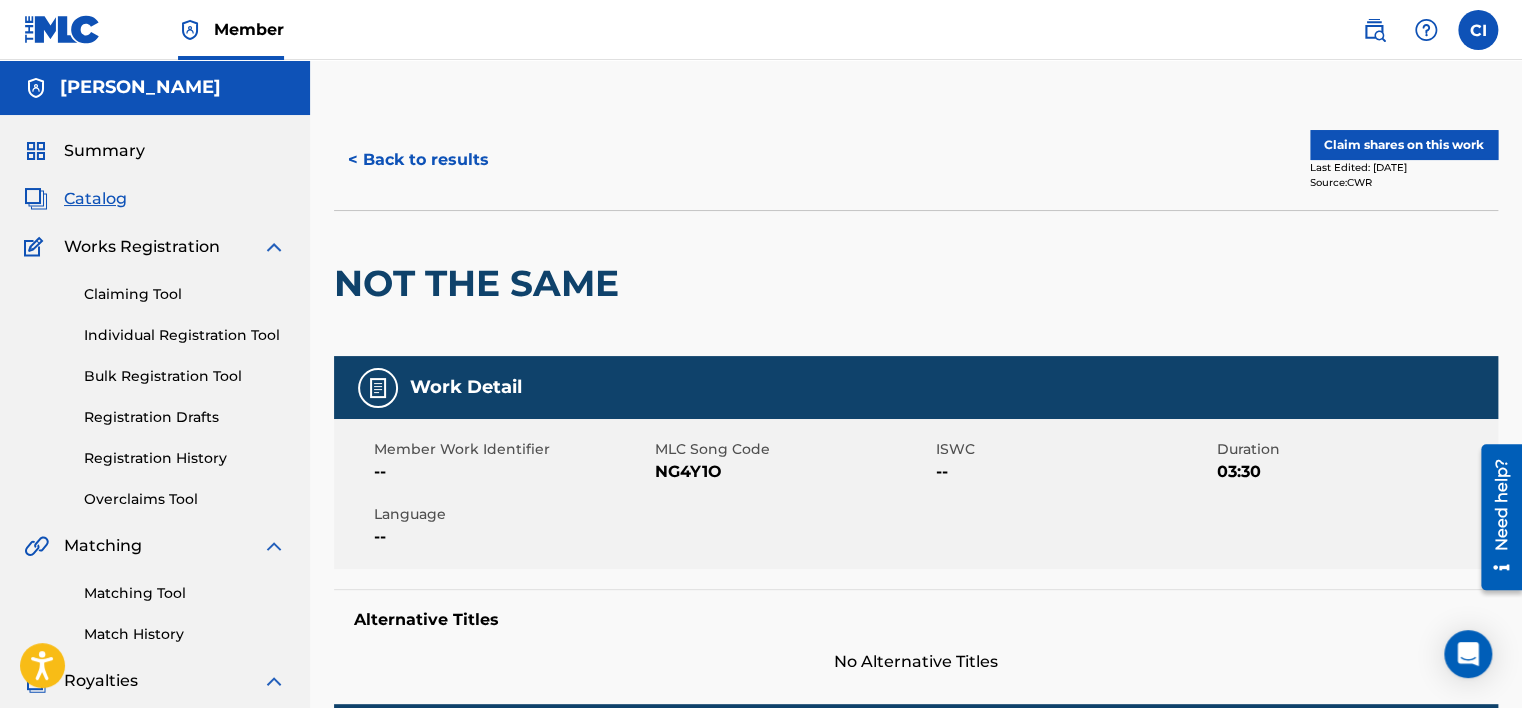 click on "Claim shares on this work" at bounding box center (1404, 145) 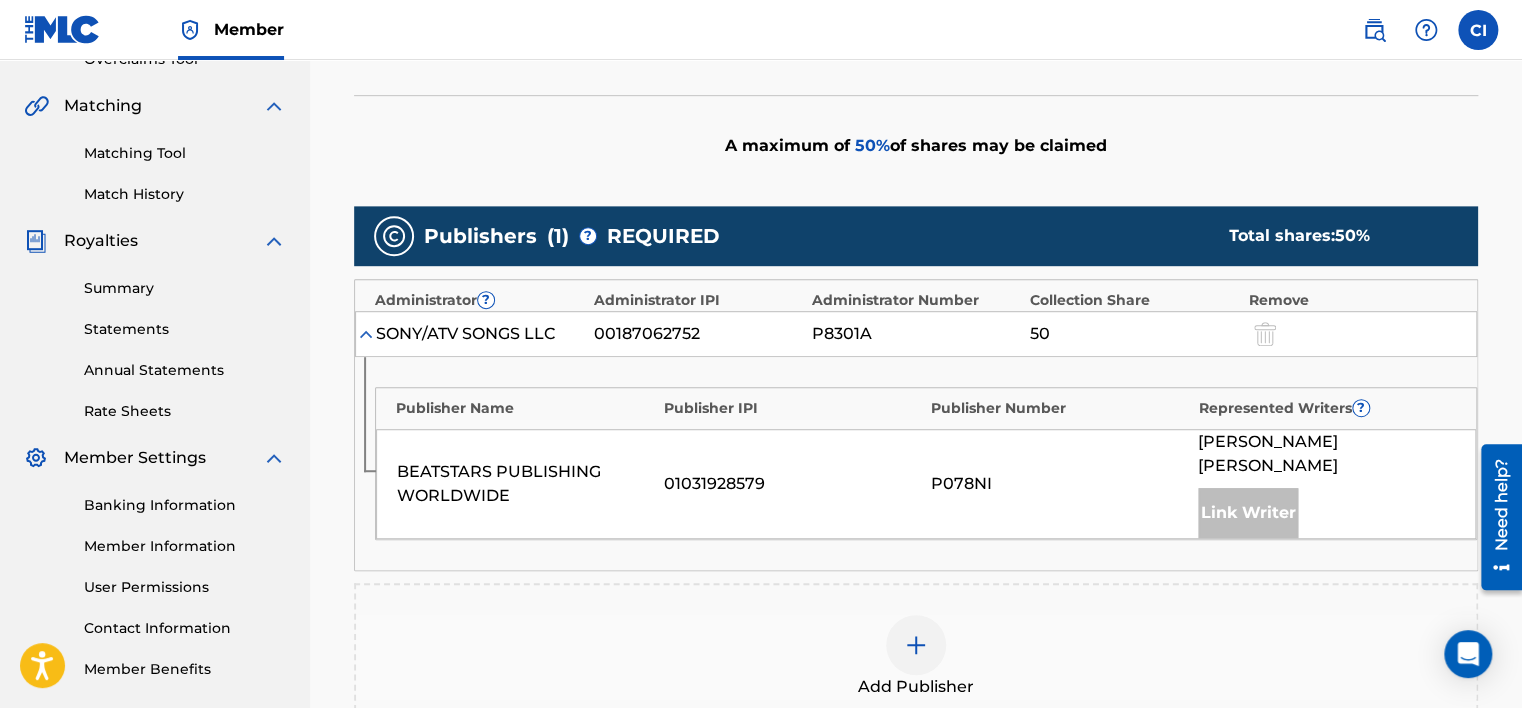 scroll, scrollTop: 500, scrollLeft: 0, axis: vertical 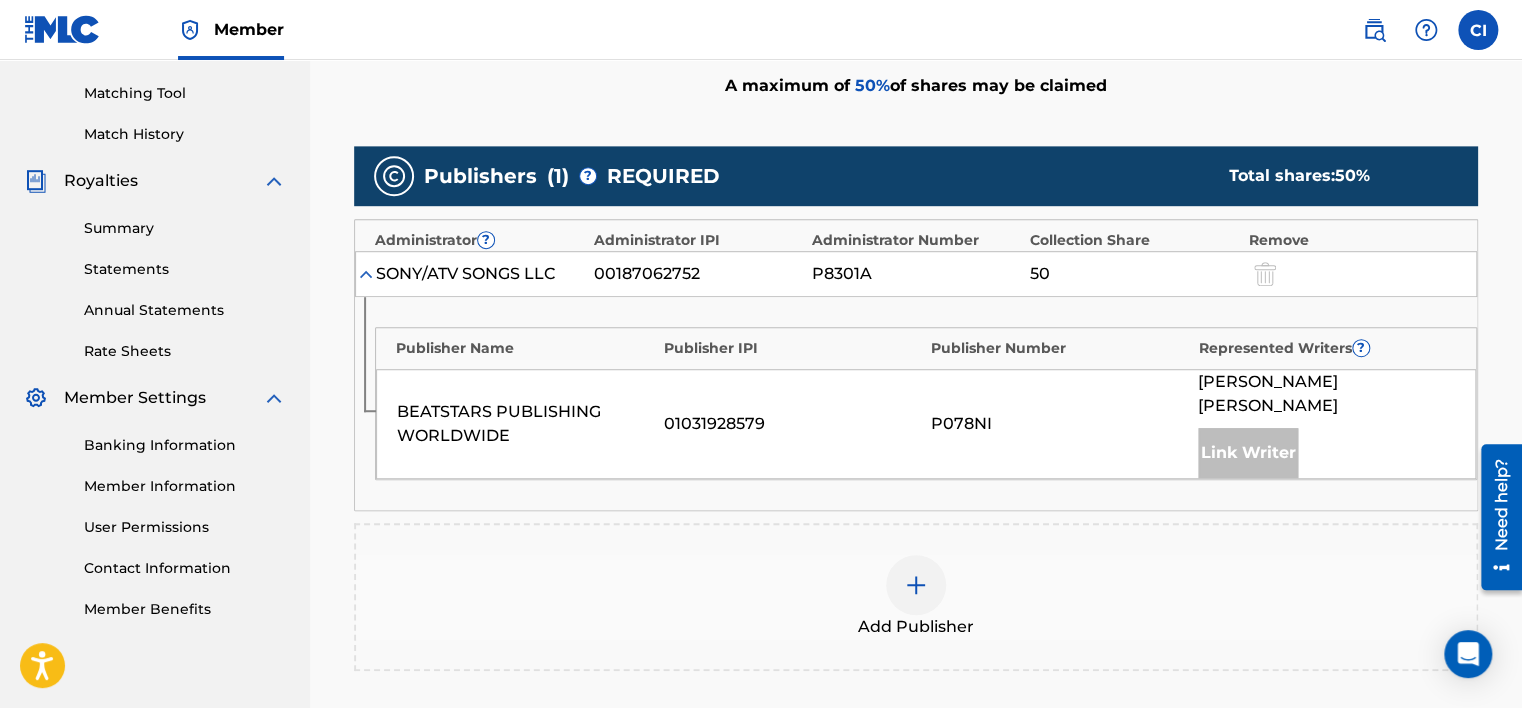 click at bounding box center [916, 585] 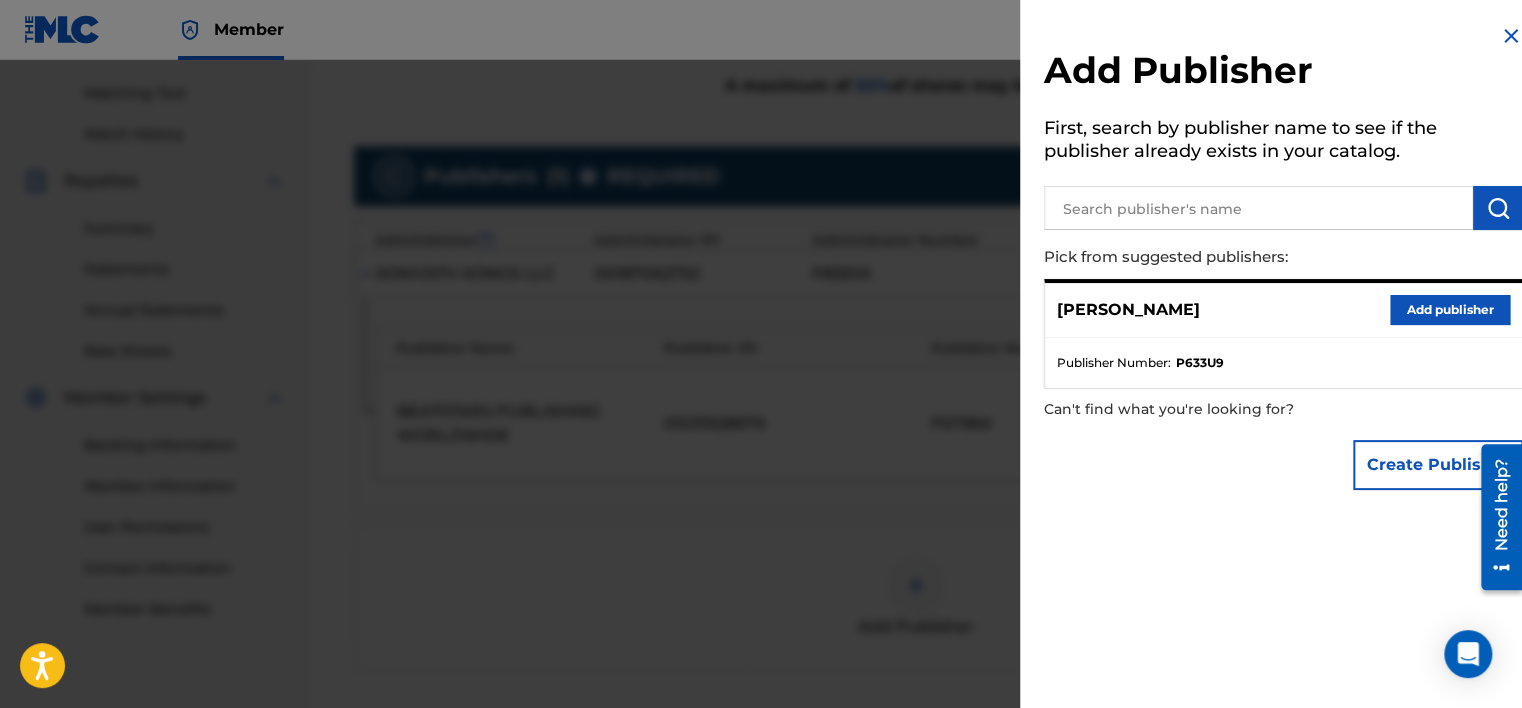 click on "Add publisher" at bounding box center [1450, 310] 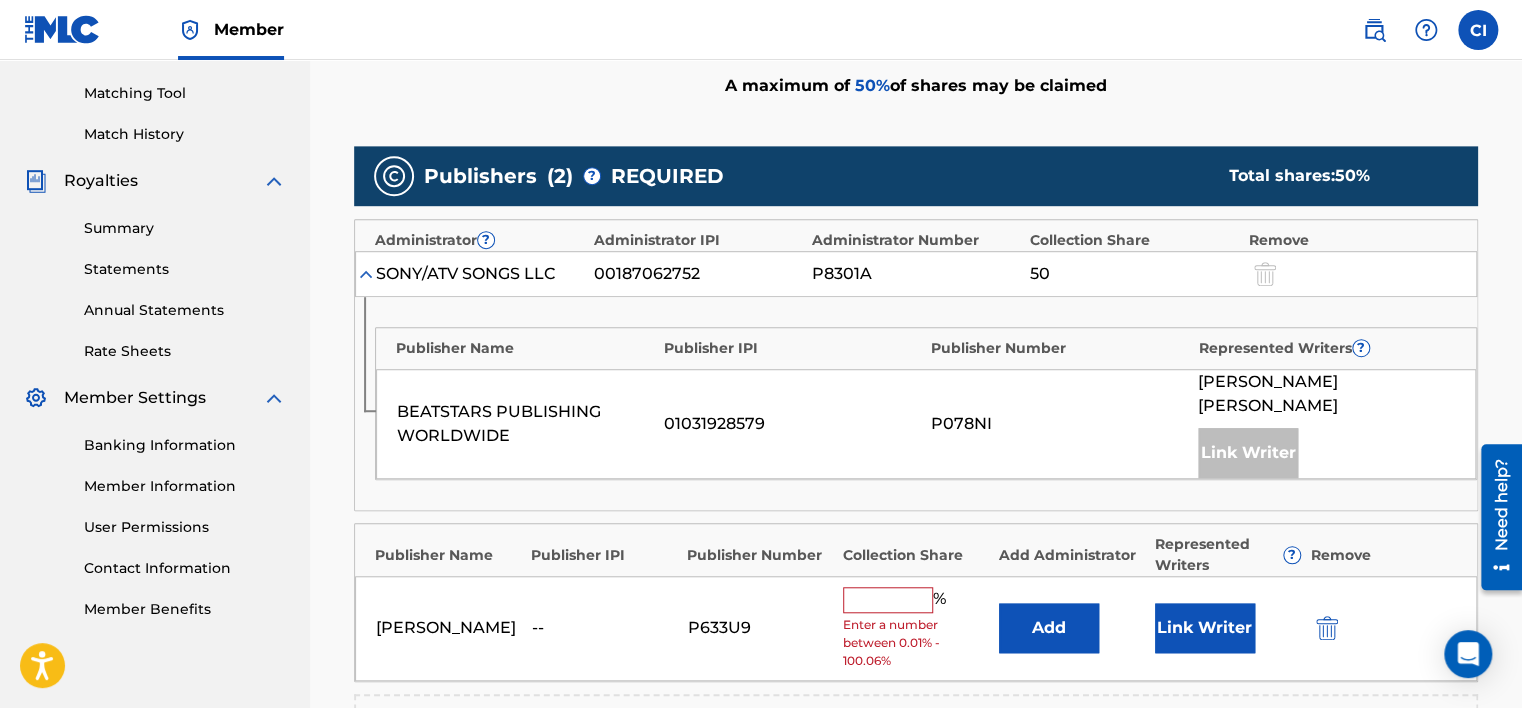 click at bounding box center (888, 600) 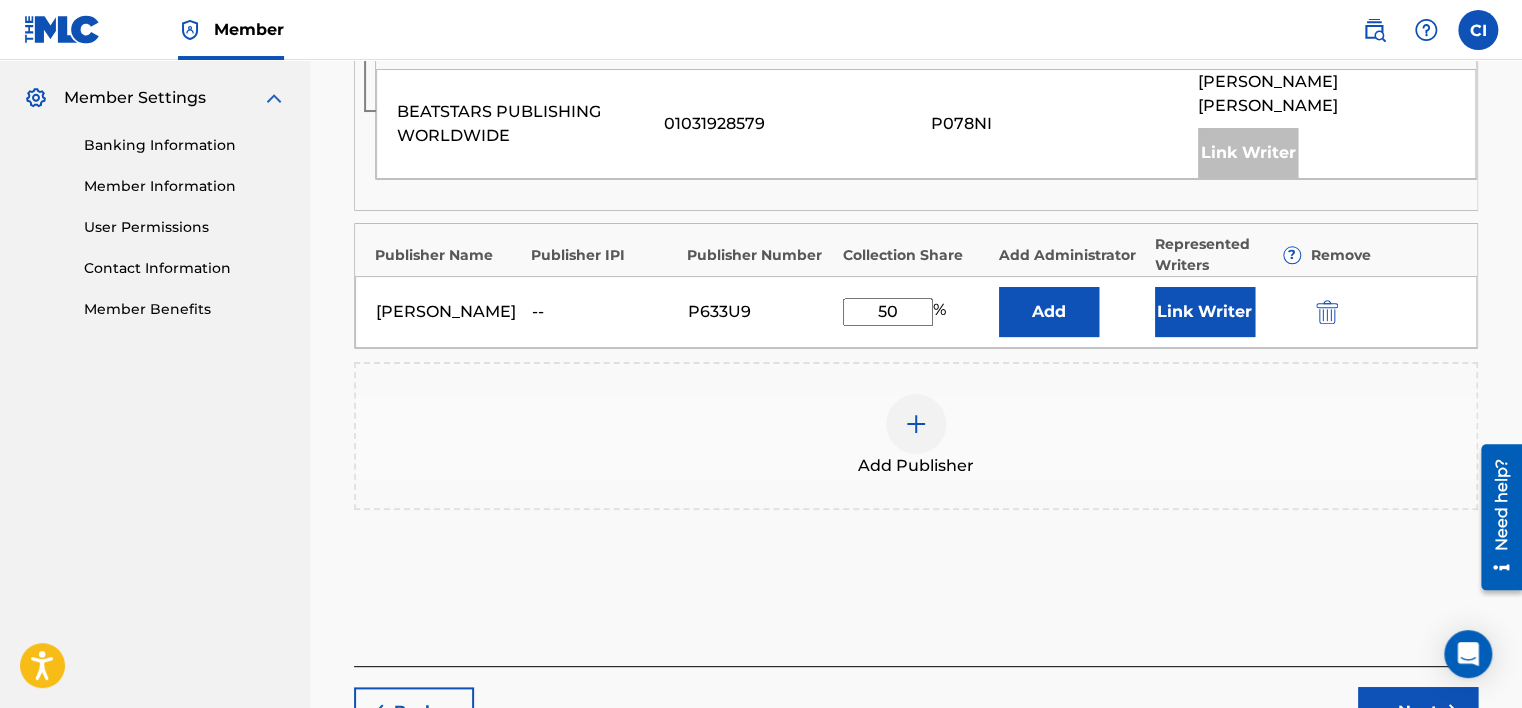 type on "50" 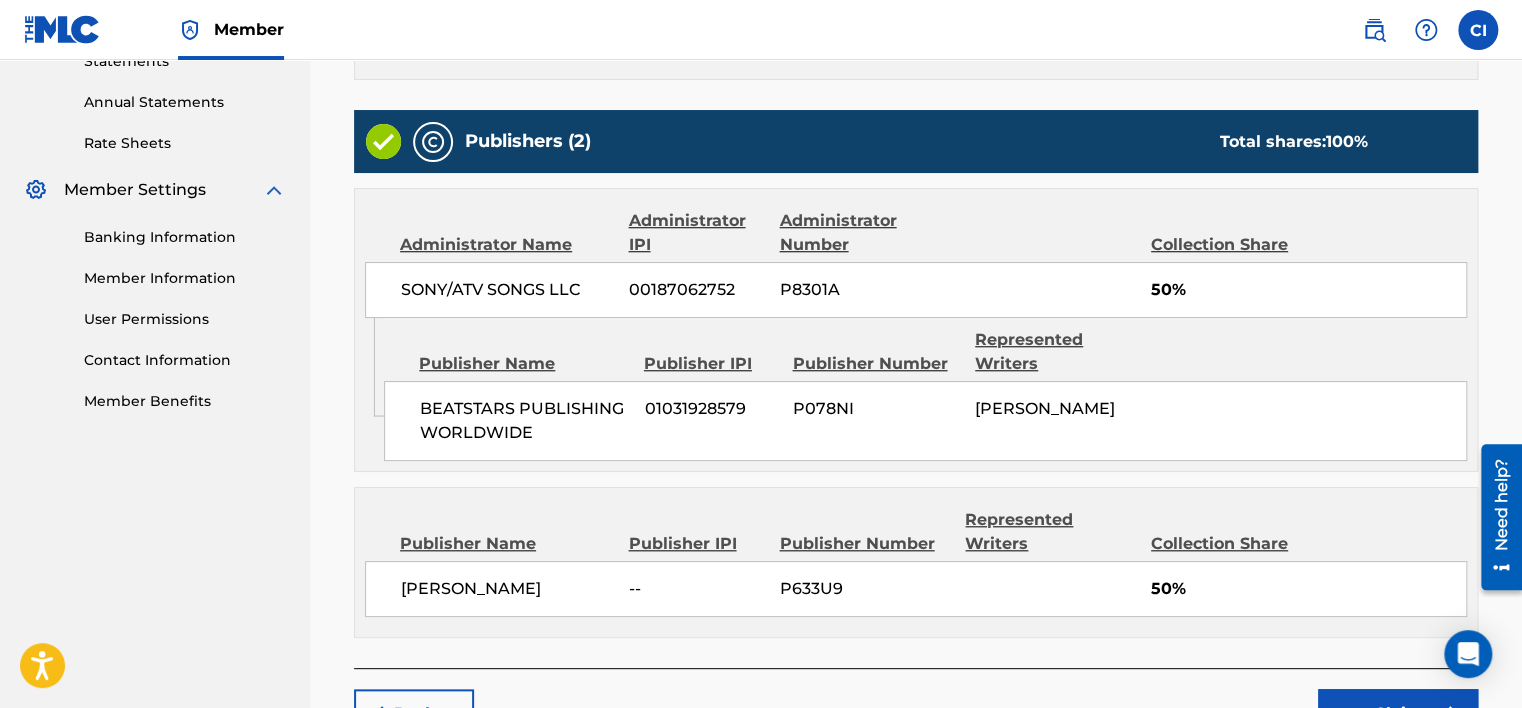 scroll, scrollTop: 800, scrollLeft: 0, axis: vertical 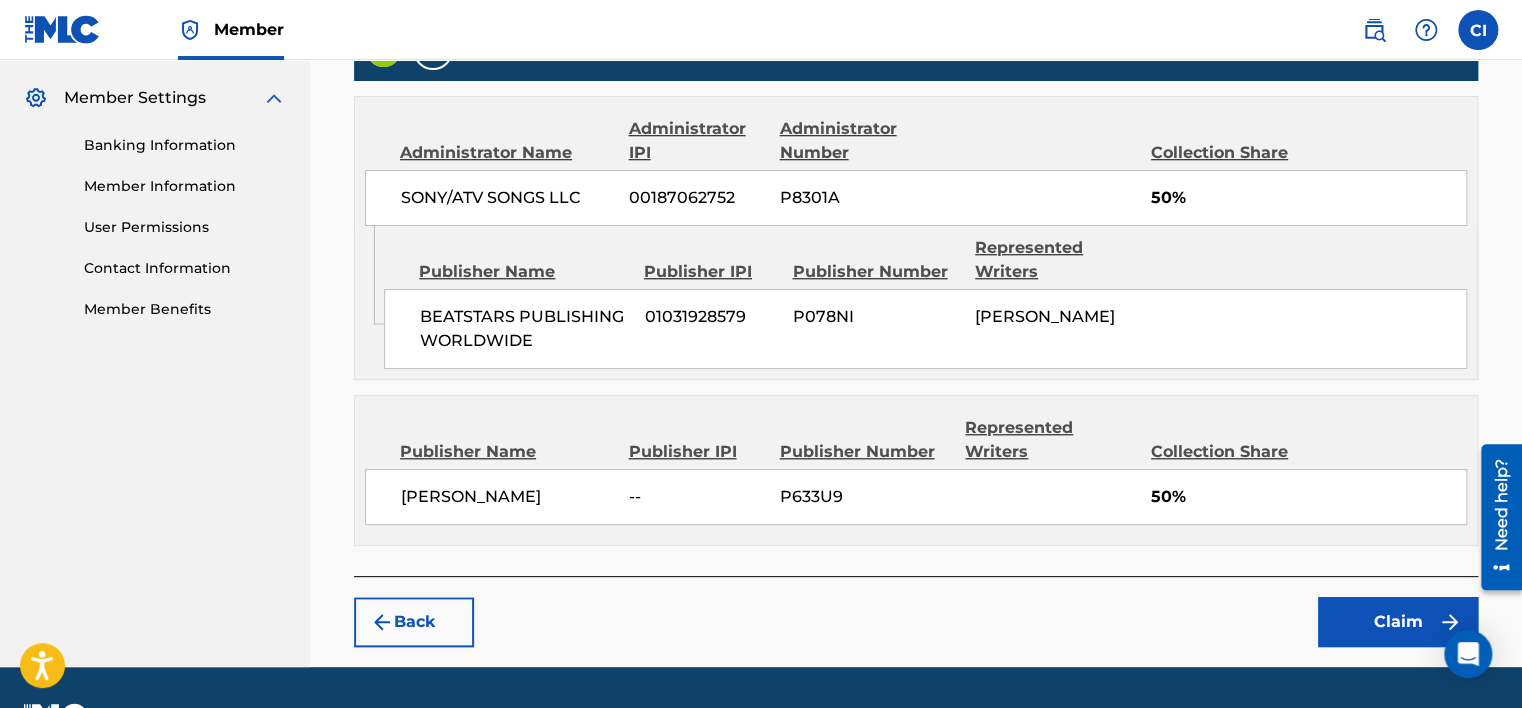 click on "Claim" at bounding box center [1398, 622] 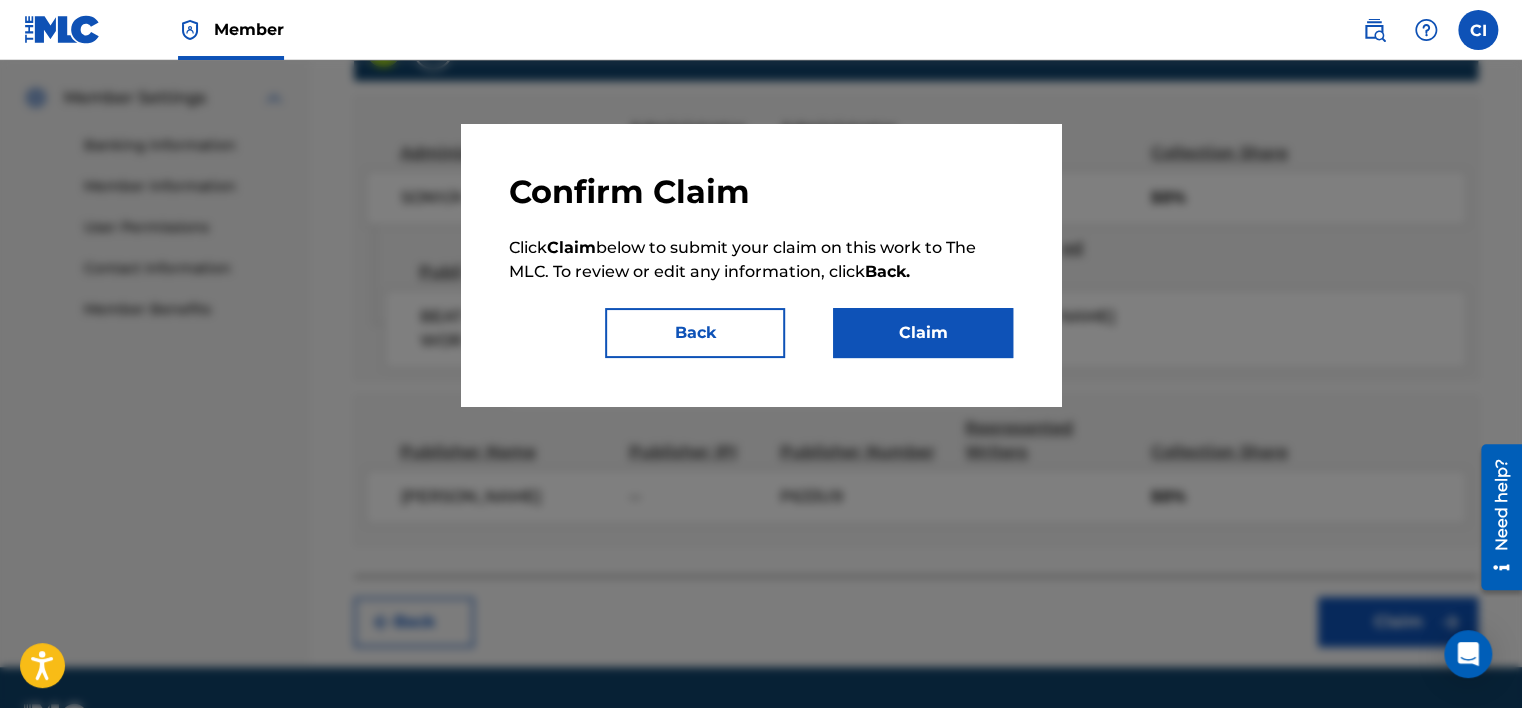 click on "Claim" at bounding box center [923, 333] 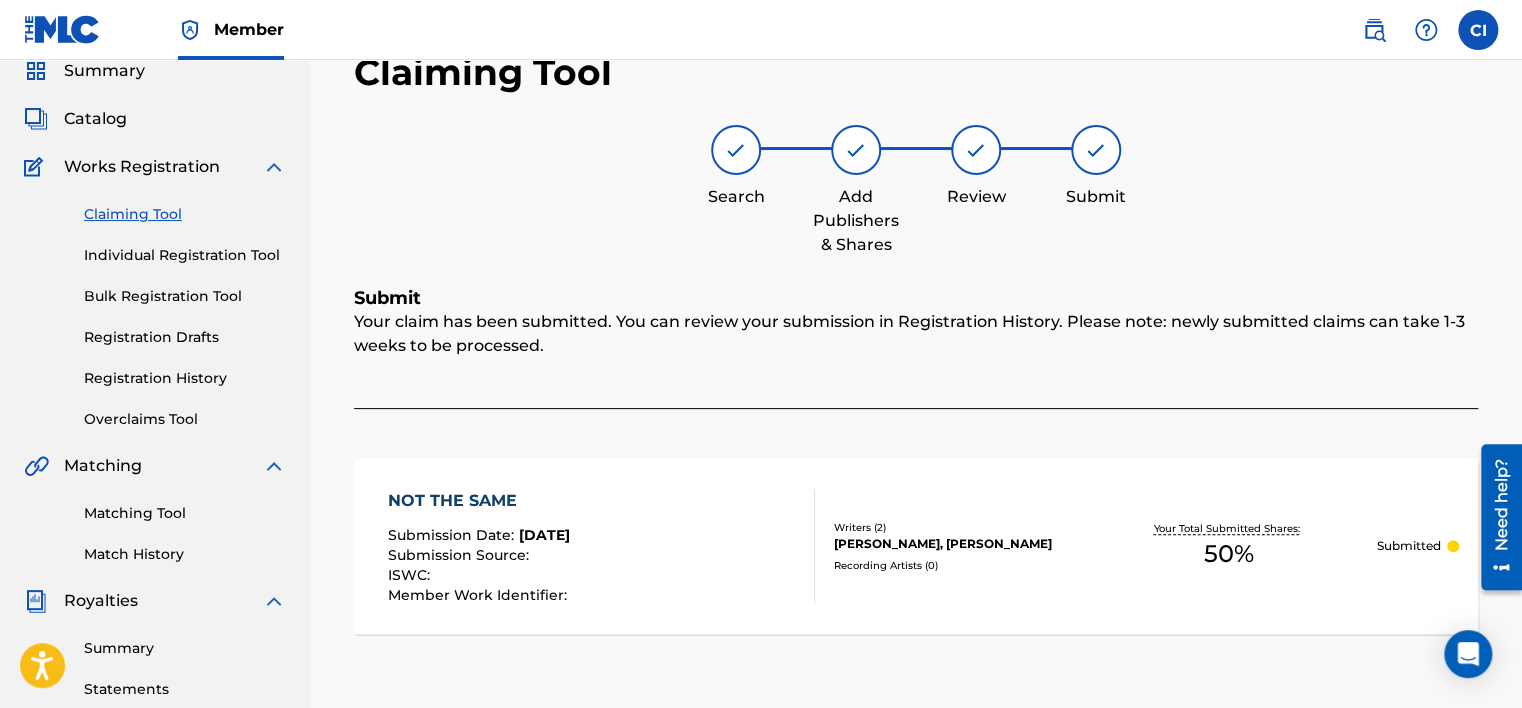 scroll, scrollTop: 0, scrollLeft: 0, axis: both 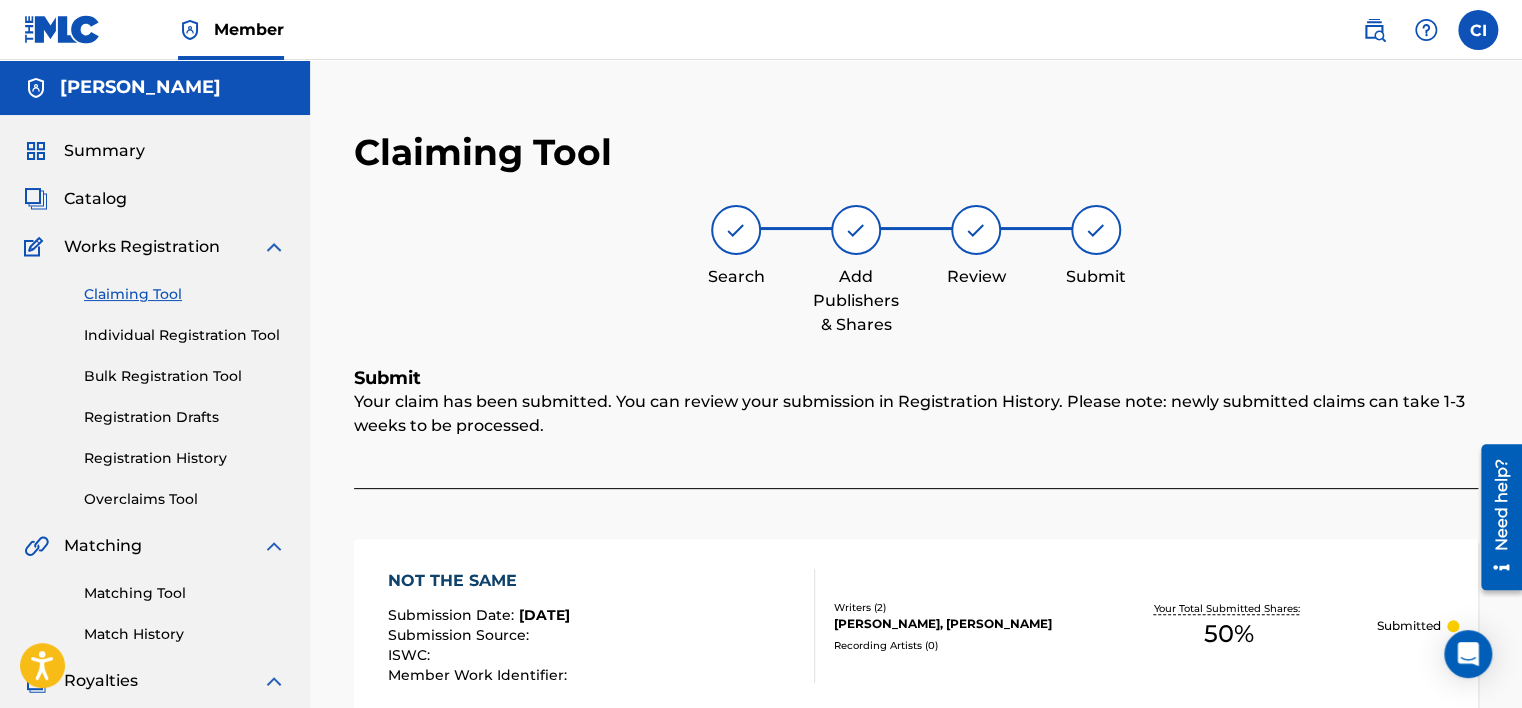 click on "Catalog" at bounding box center [95, 199] 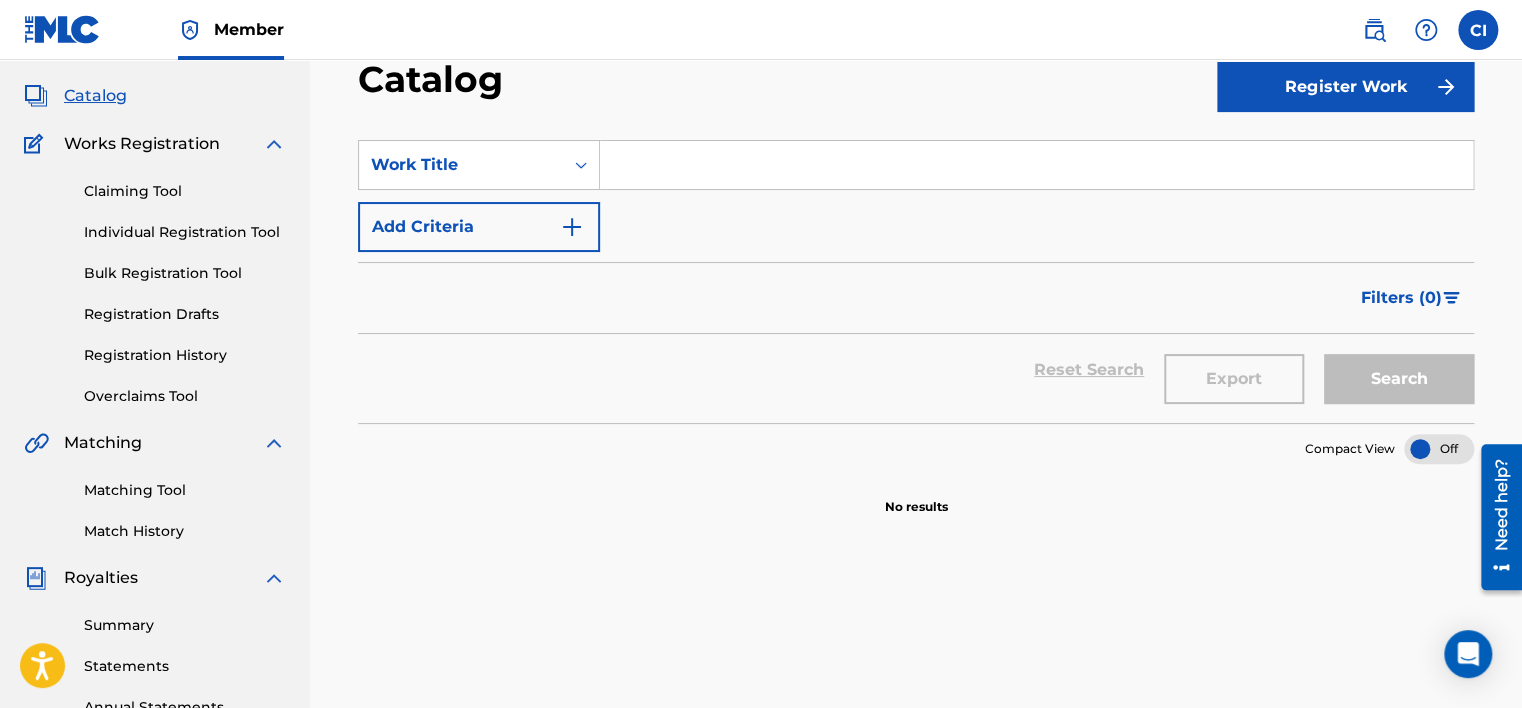 scroll, scrollTop: 0, scrollLeft: 0, axis: both 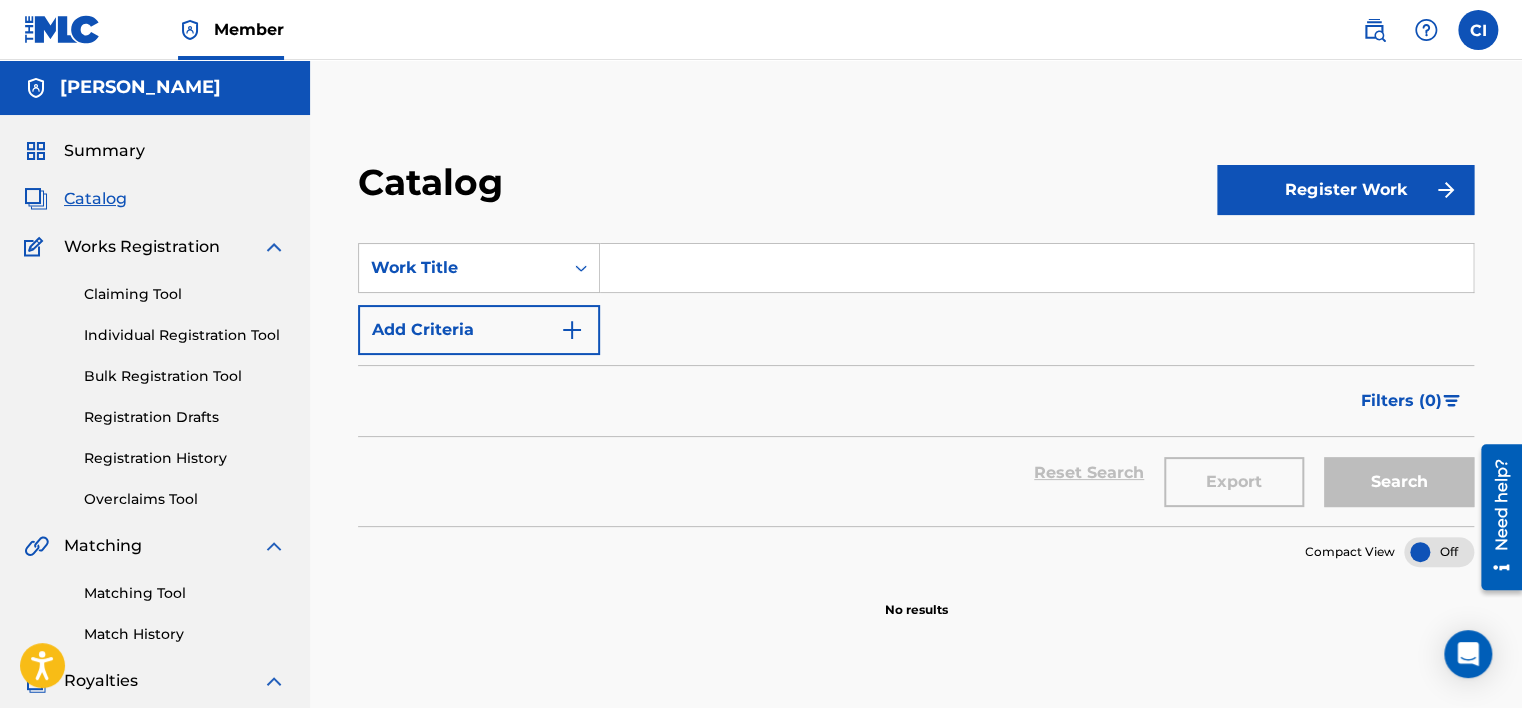 click on "Summary Catalog Works Registration Claiming Tool Individual Registration Tool Bulk Registration Tool Registration Drafts Registration History Overclaims Tool Matching Matching Tool Match History Royalties Summary Statements Annual Statements Rate Sheets Member Settings Banking Information Member Information User Permissions Contact Information Member Benefits" at bounding box center (155, 629) 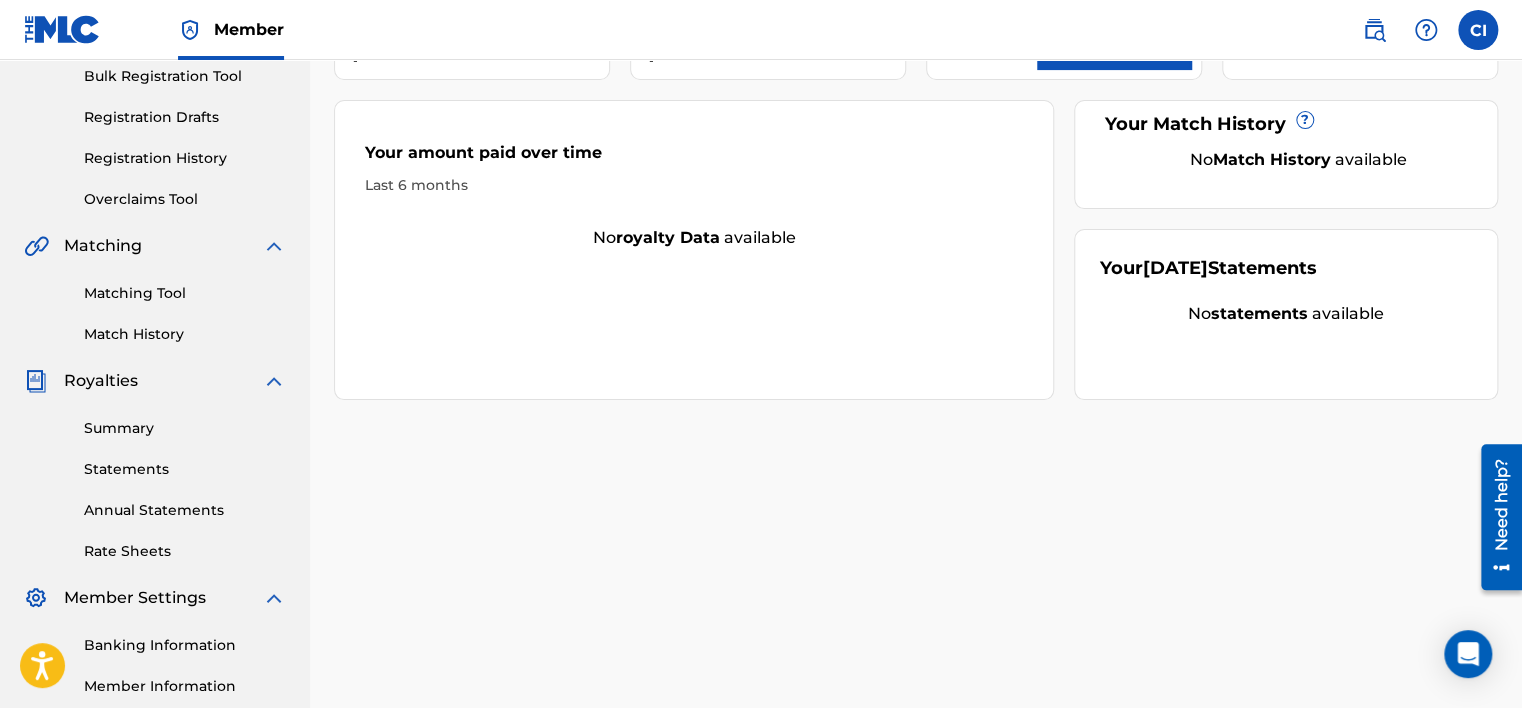 scroll, scrollTop: 100, scrollLeft: 0, axis: vertical 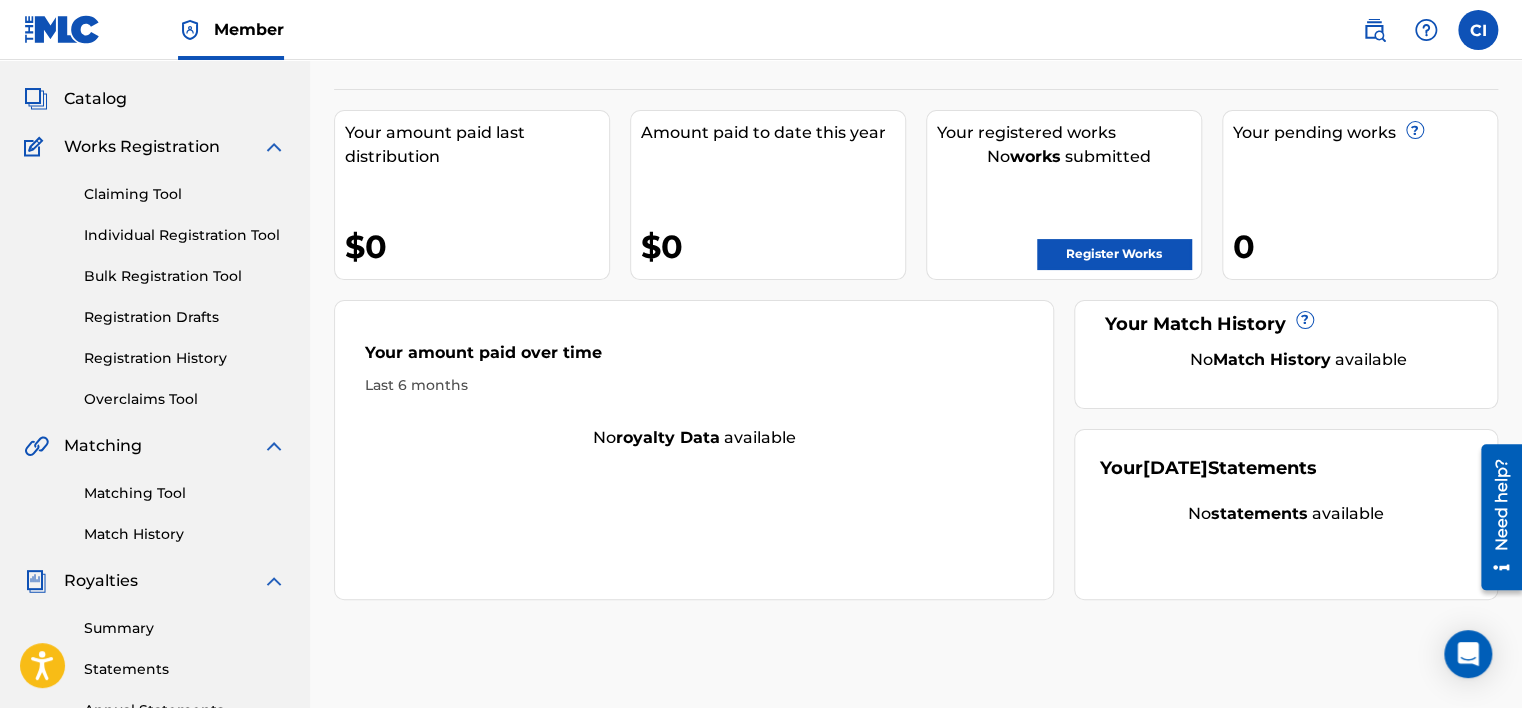 click on "Register Works" at bounding box center (1114, 254) 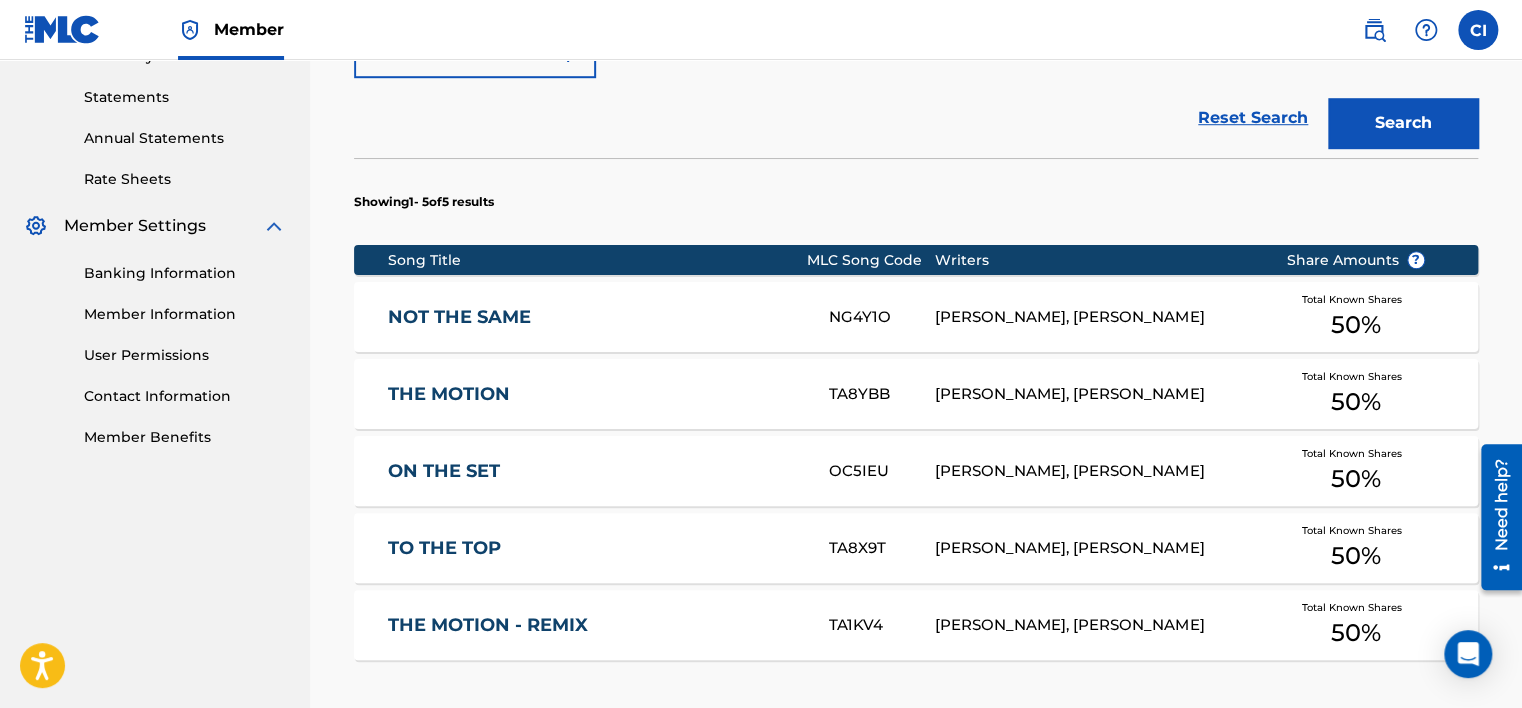 scroll, scrollTop: 700, scrollLeft: 0, axis: vertical 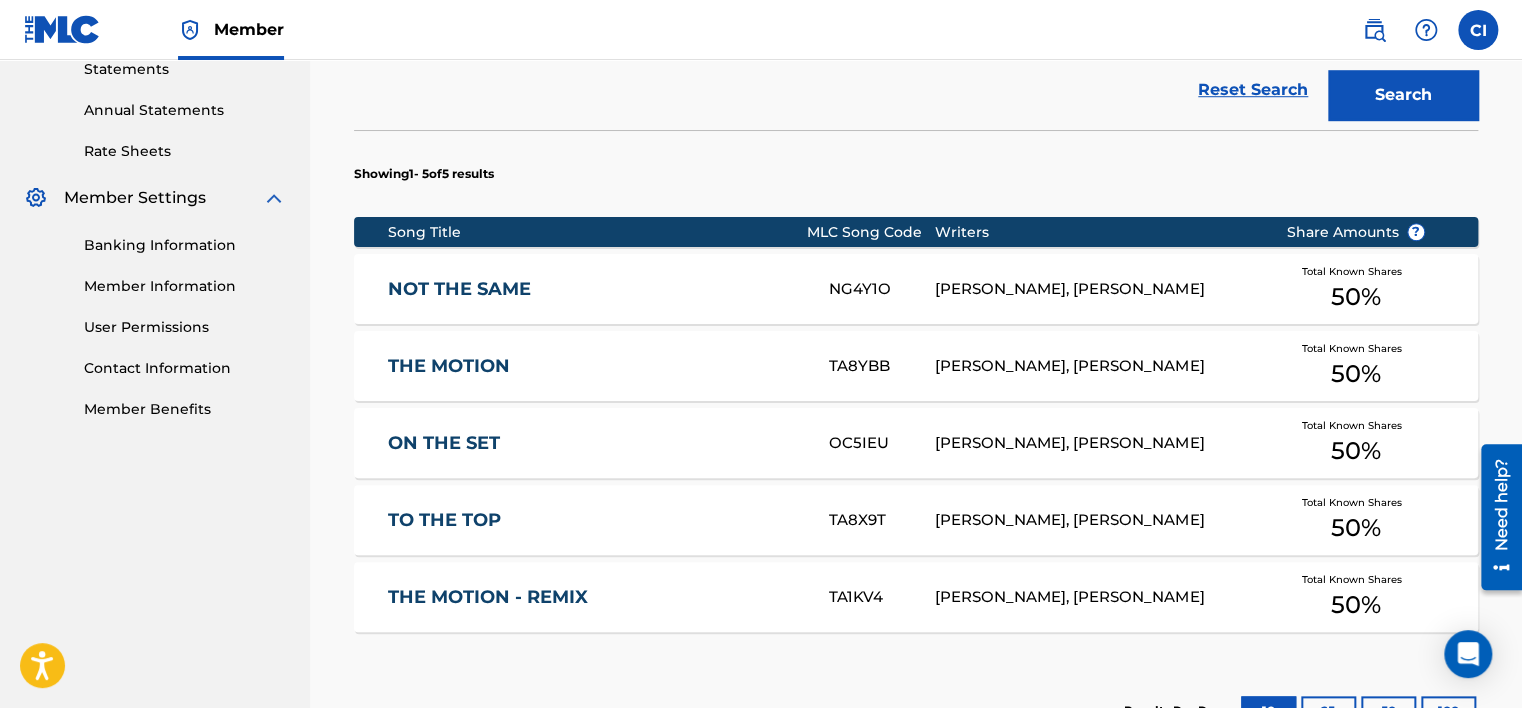 click on "THE MOTION TA8YBB [PERSON_NAME], [PERSON_NAME] Total Known Shares 50 %" at bounding box center [916, 366] 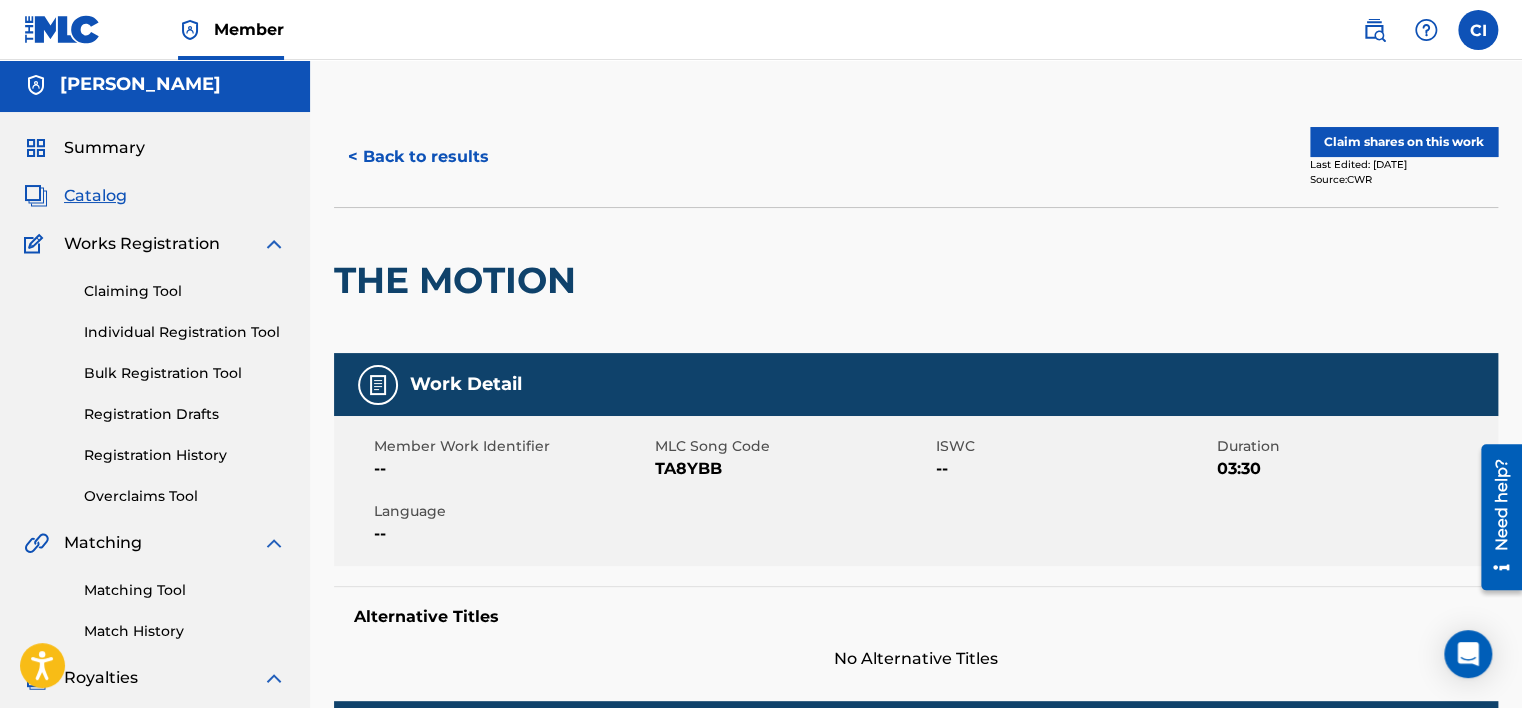 scroll, scrollTop: 0, scrollLeft: 0, axis: both 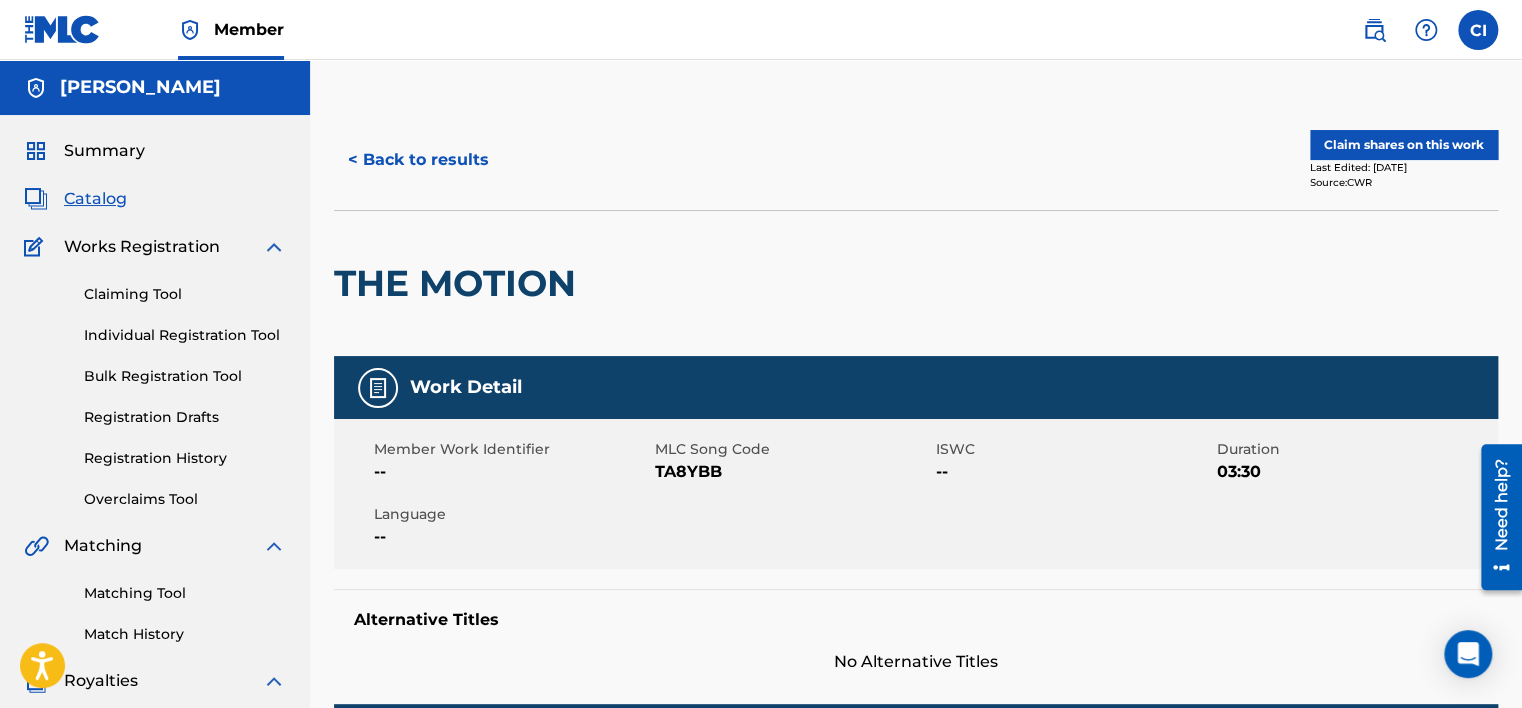 click on "Claim shares on this work" at bounding box center [1404, 145] 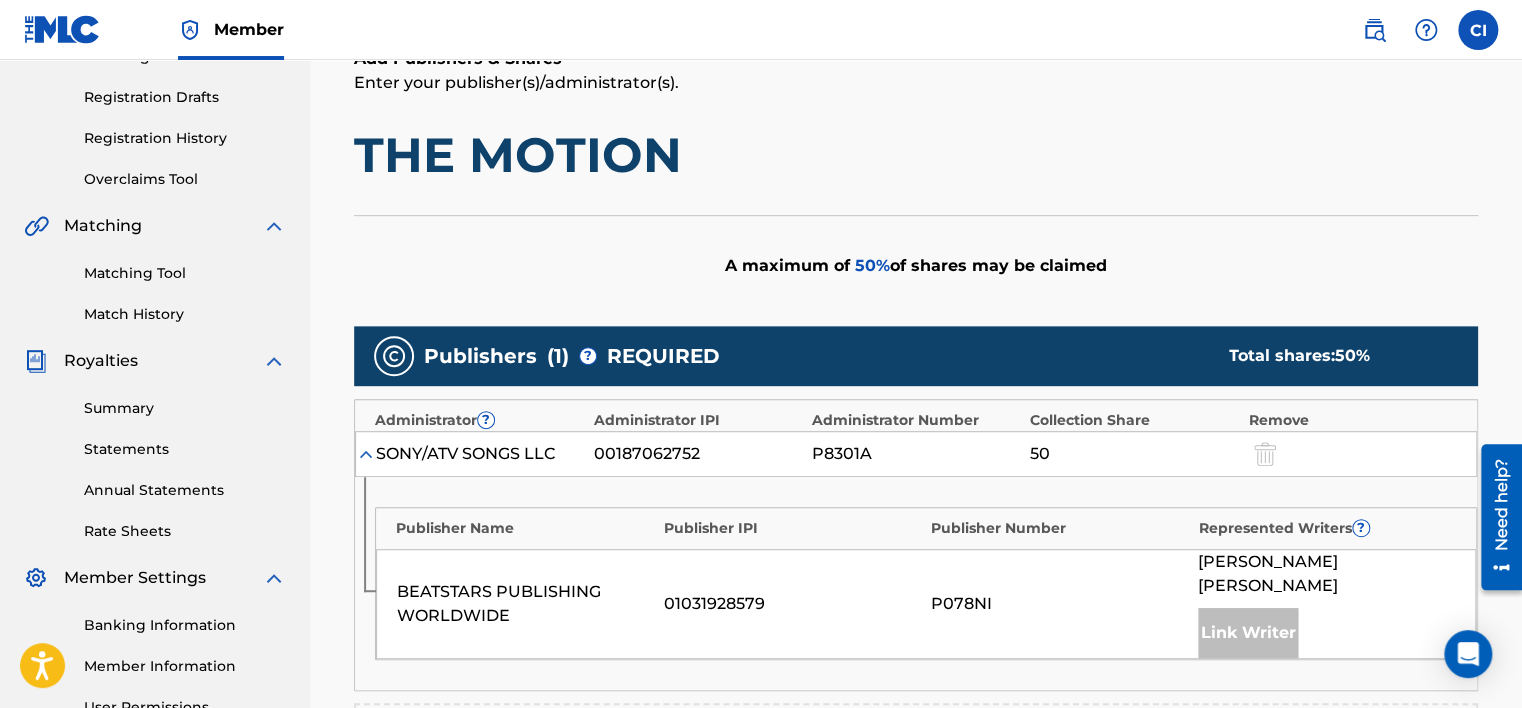 scroll, scrollTop: 600, scrollLeft: 0, axis: vertical 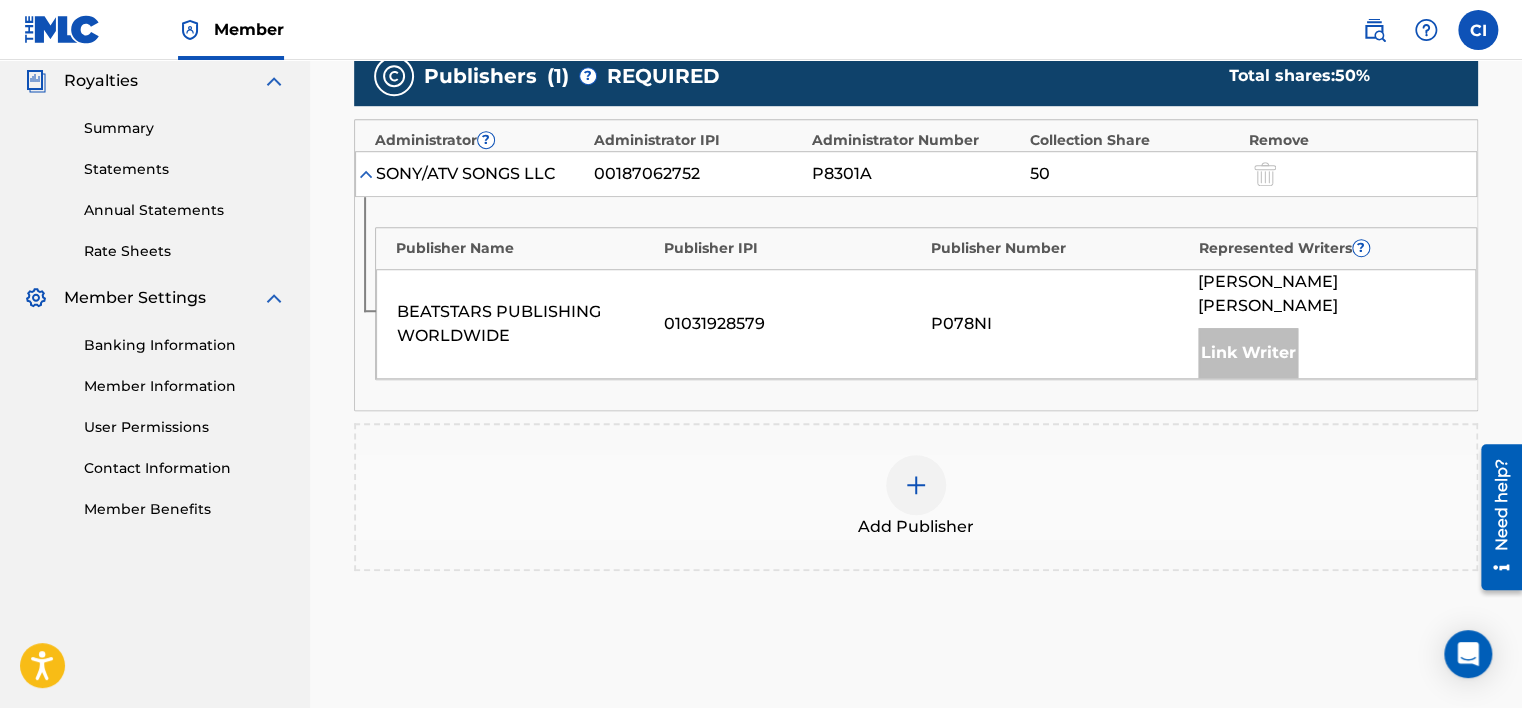 click at bounding box center (916, 485) 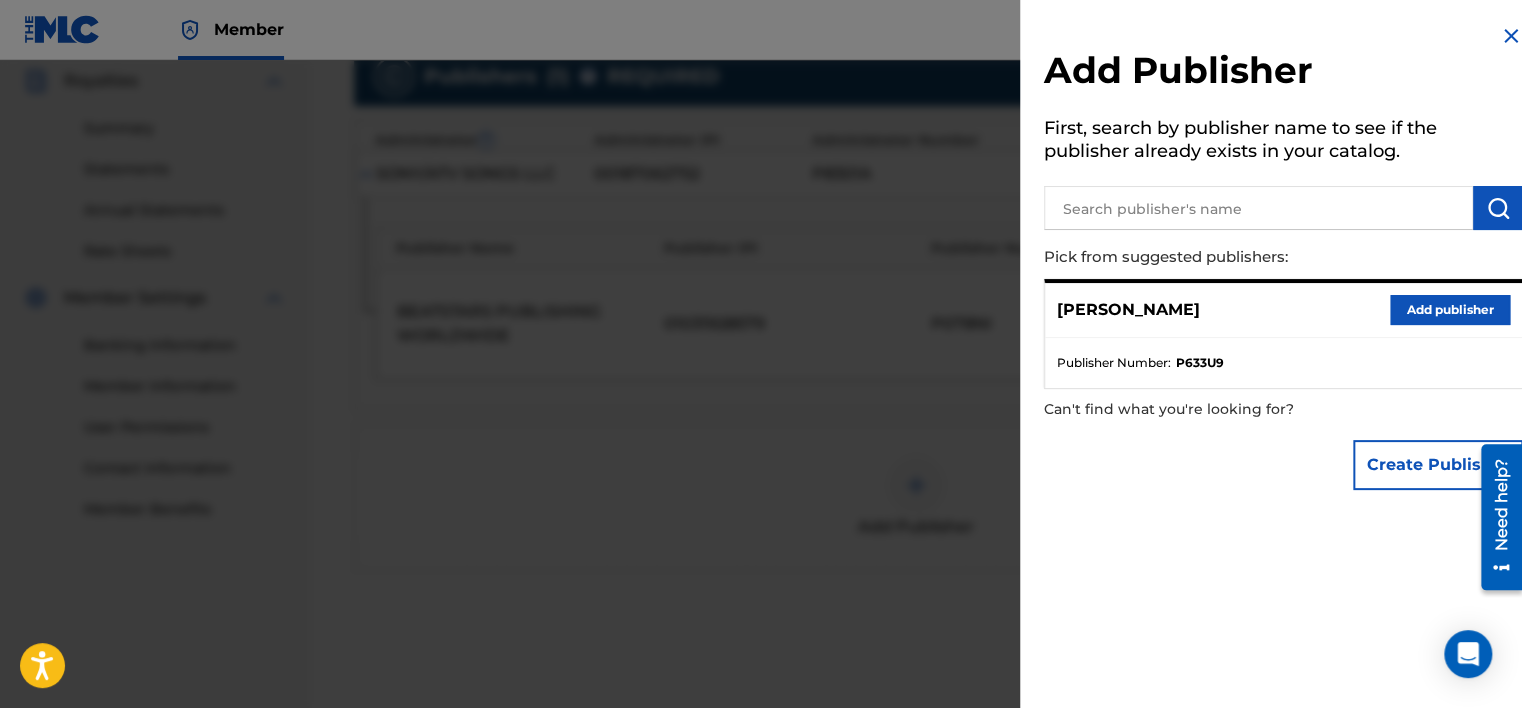 click on "Add publisher" at bounding box center [1450, 310] 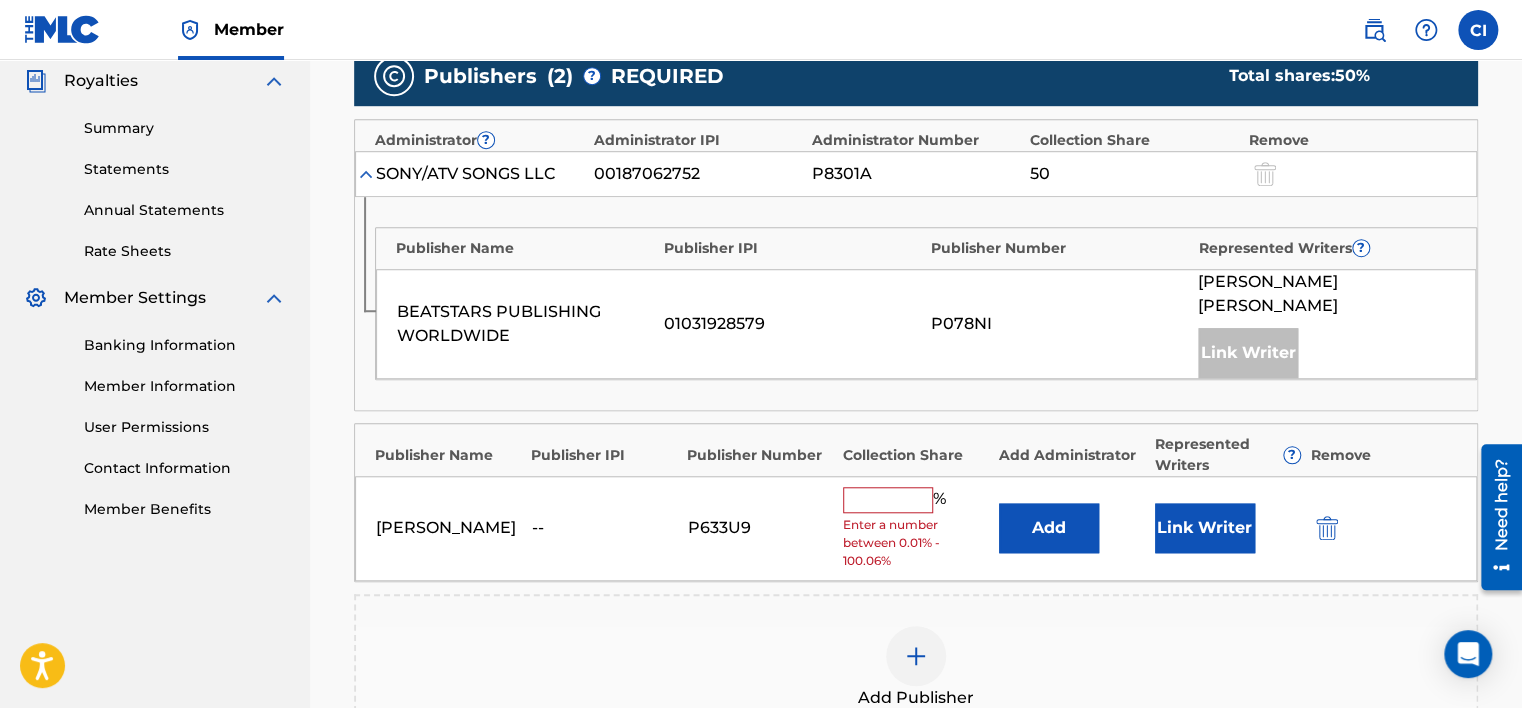 click at bounding box center [888, 500] 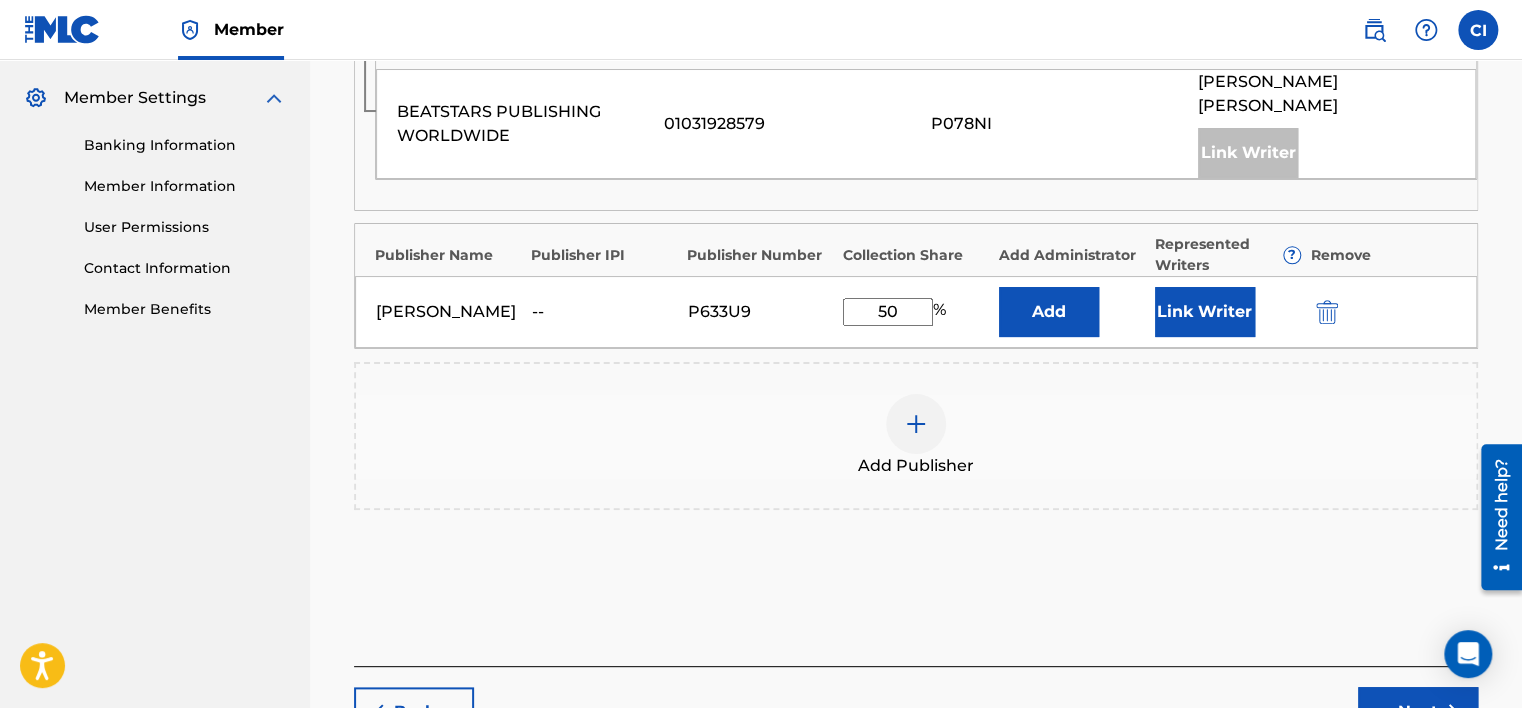 type on "50" 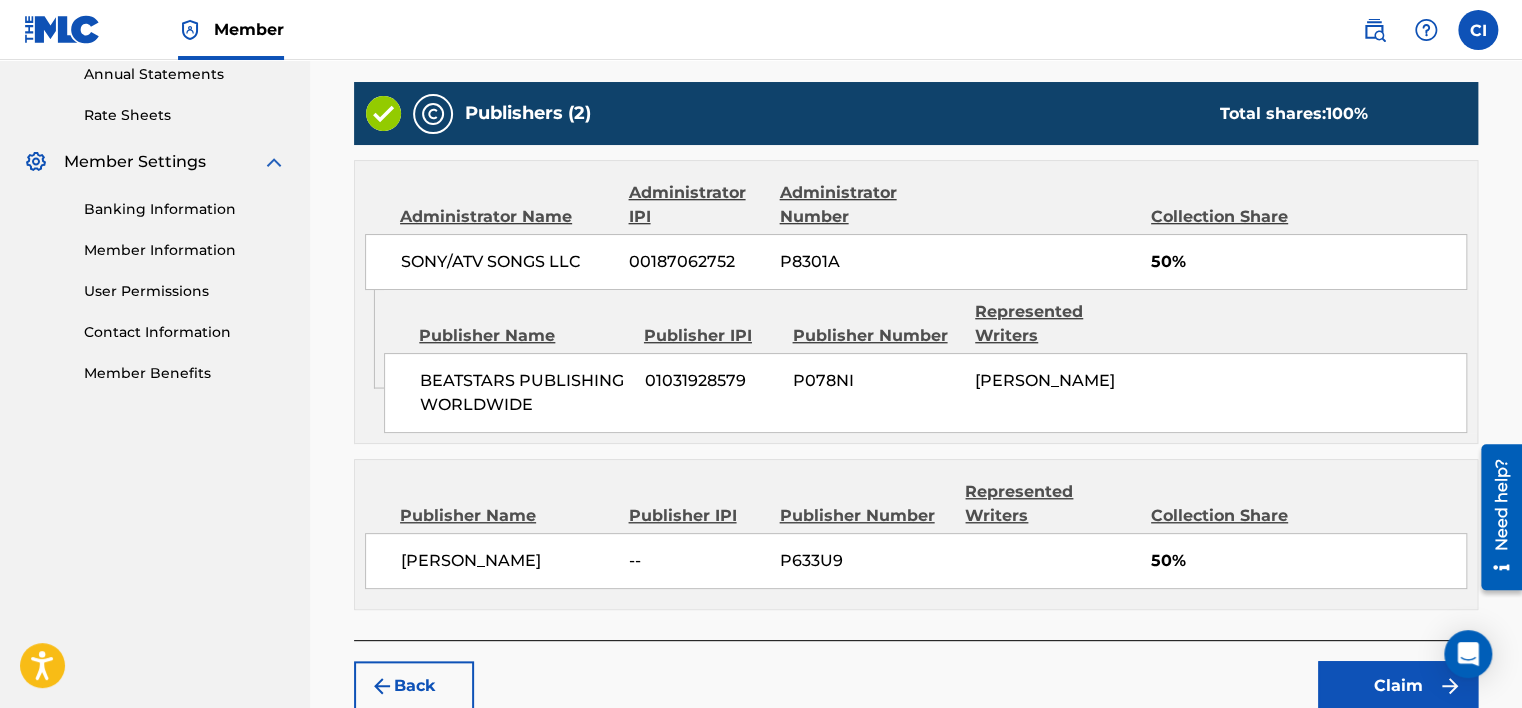 scroll, scrollTop: 790, scrollLeft: 0, axis: vertical 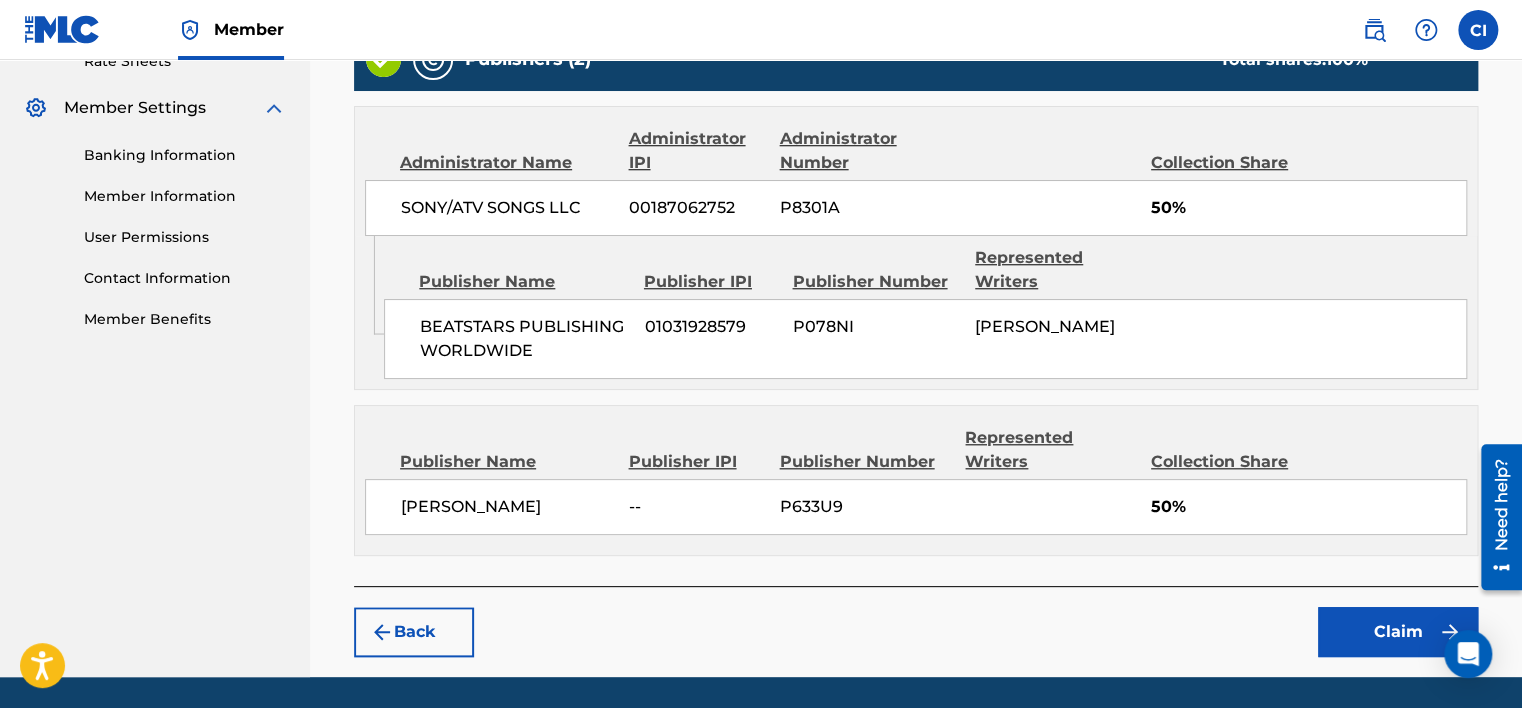 click on "Claim" at bounding box center [1398, 632] 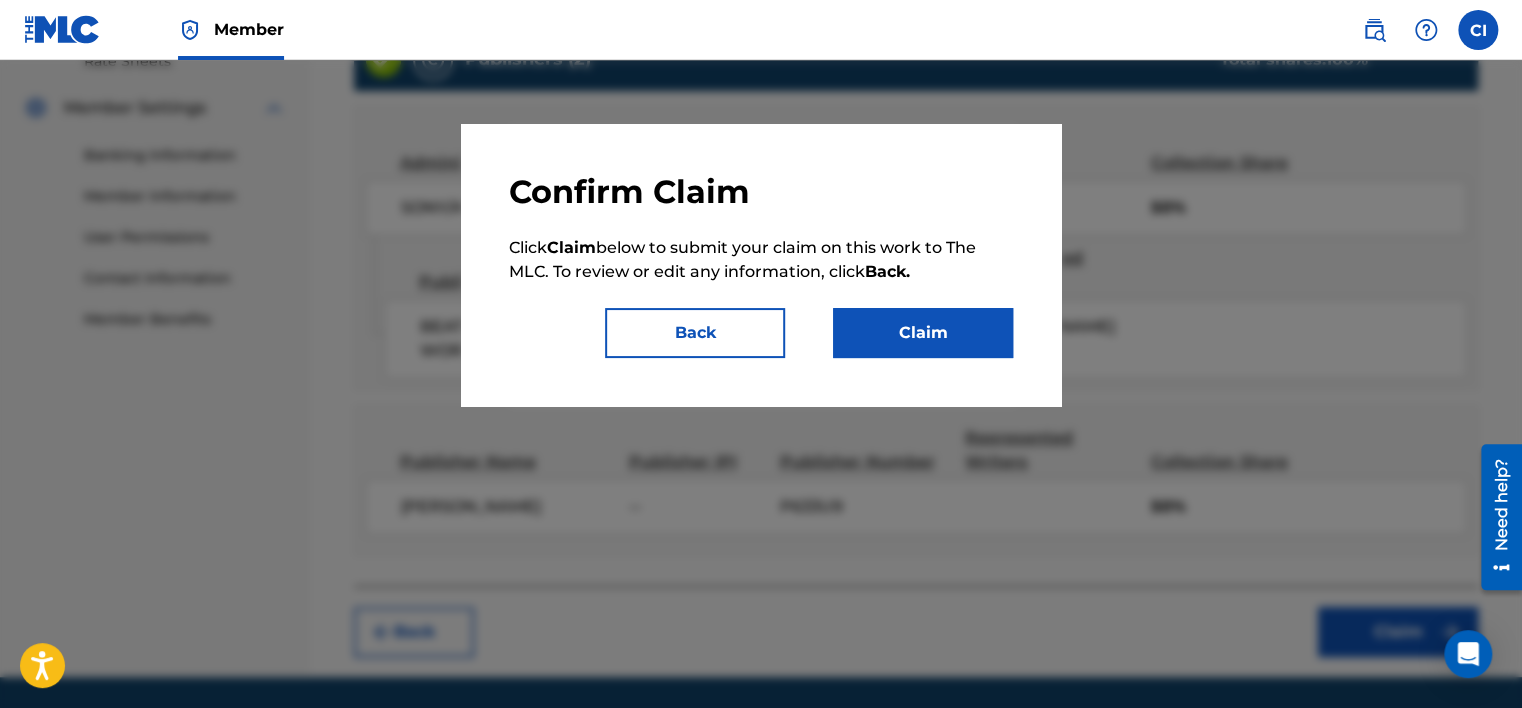 click on "Confirm Claim Click  Claim  below to submit your claim on this work to The MLC. To review or edit any information, click  Back. Back Claim" at bounding box center [761, 265] 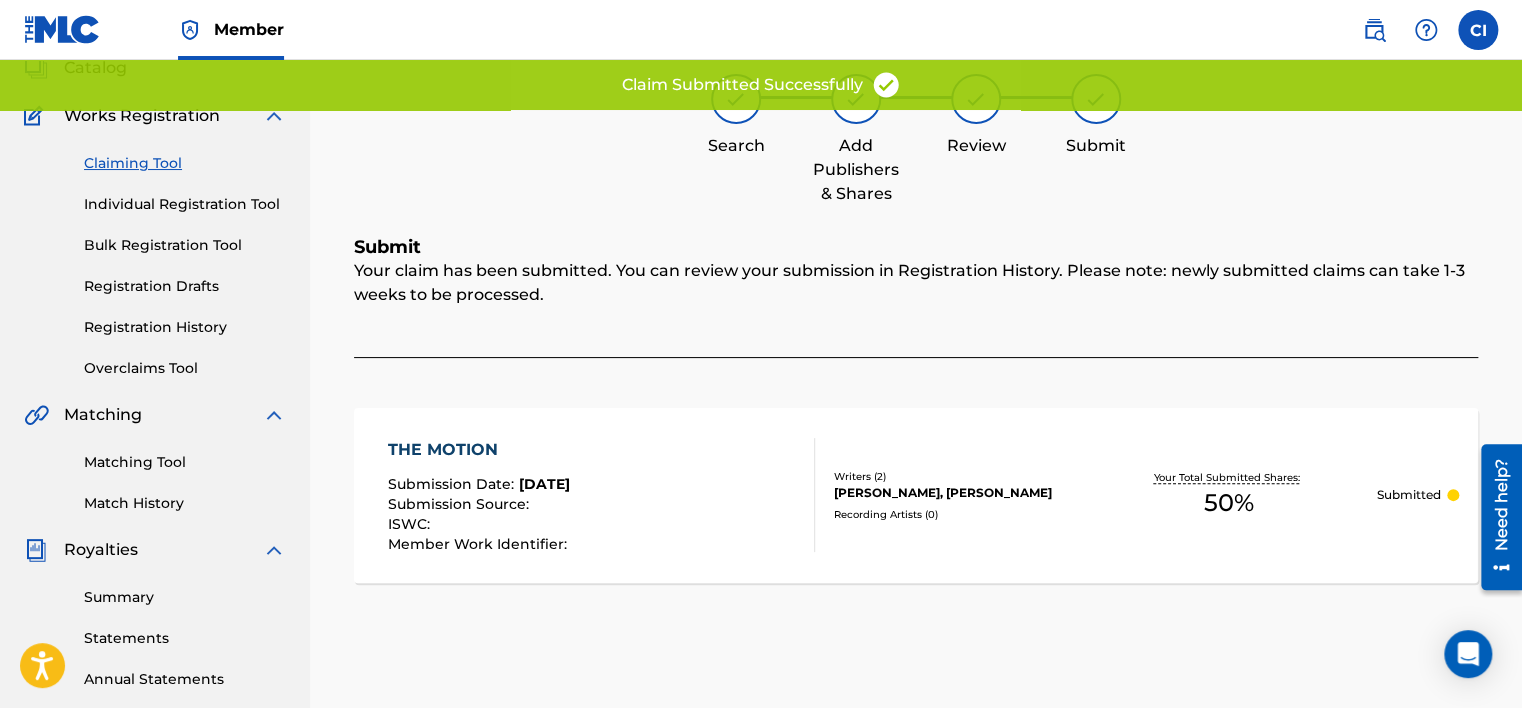 scroll, scrollTop: 0, scrollLeft: 0, axis: both 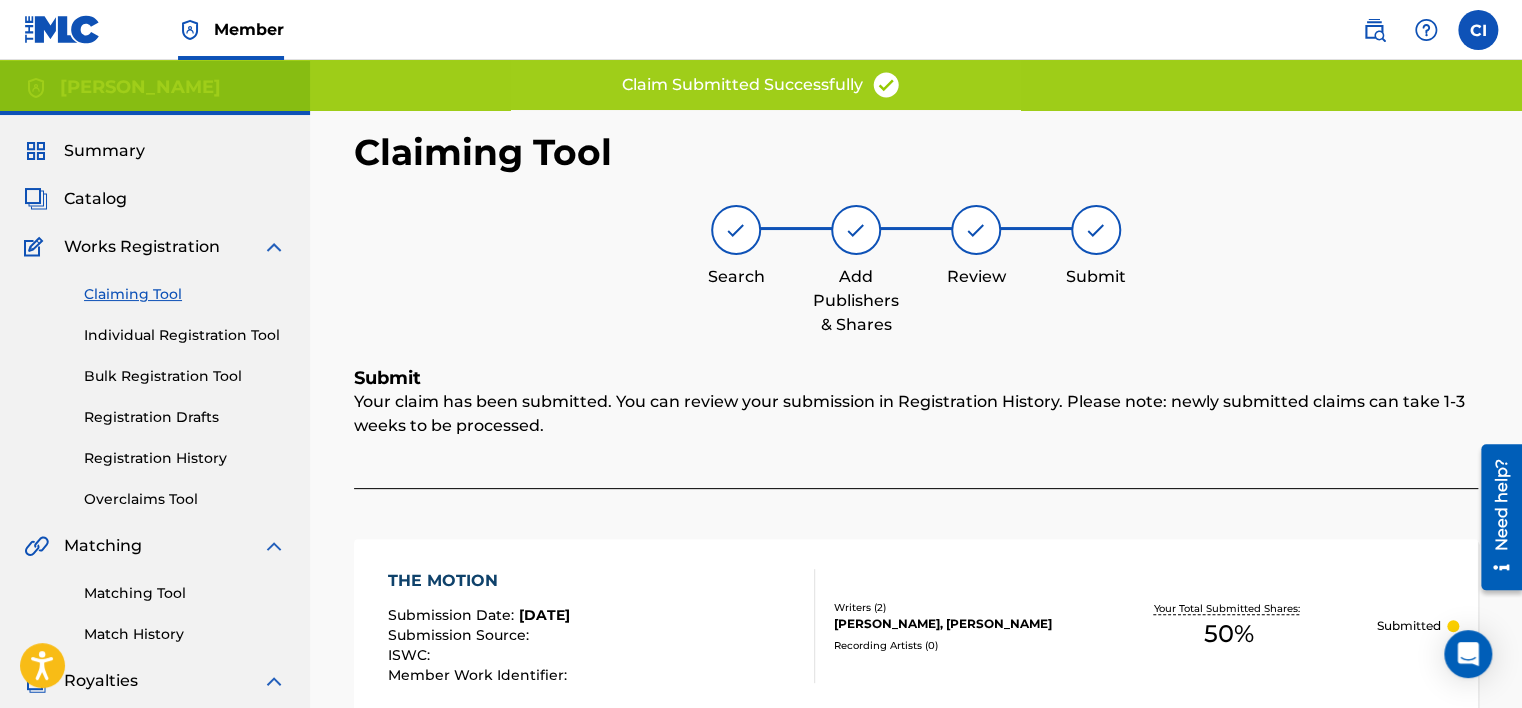 click on "Catalog" at bounding box center (95, 199) 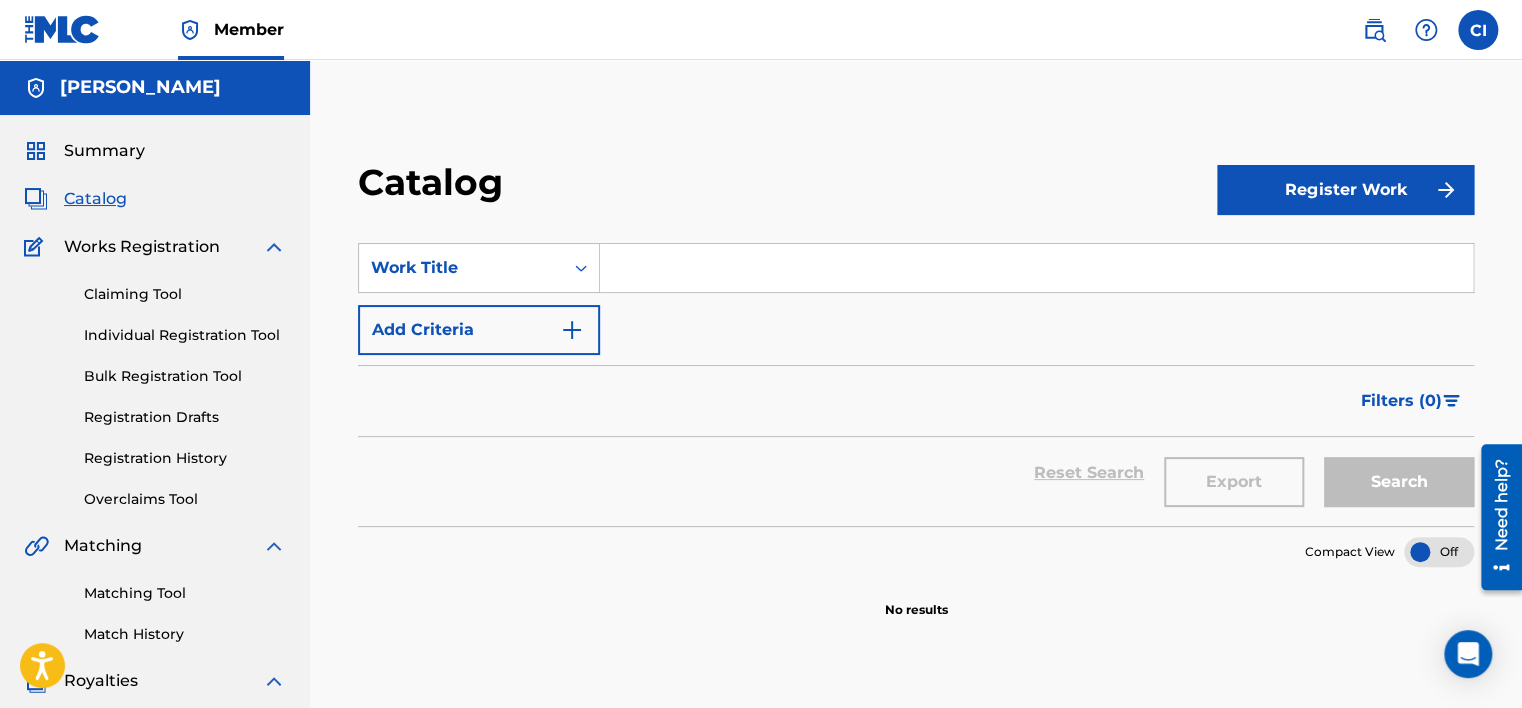 click on "Summary" at bounding box center [104, 151] 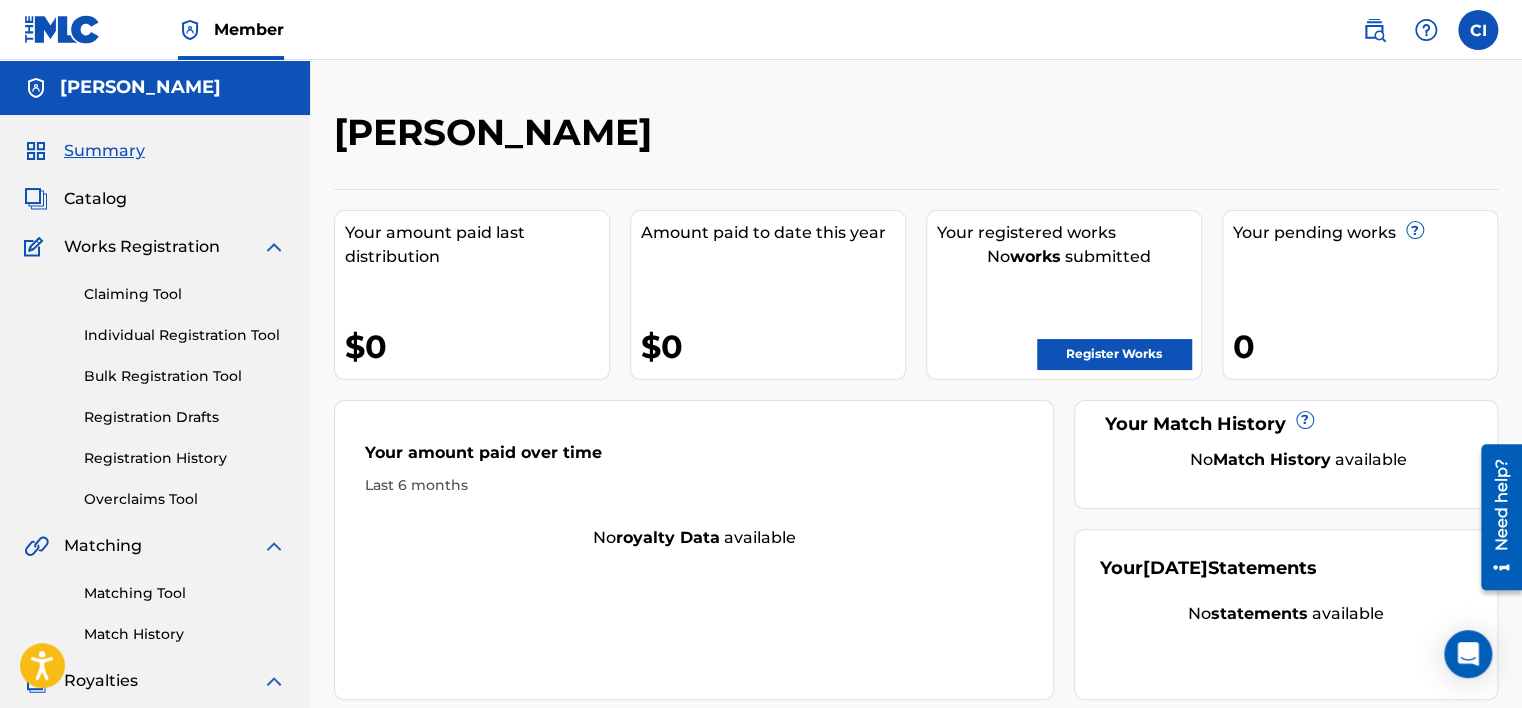 click on "Register Works" at bounding box center [1114, 354] 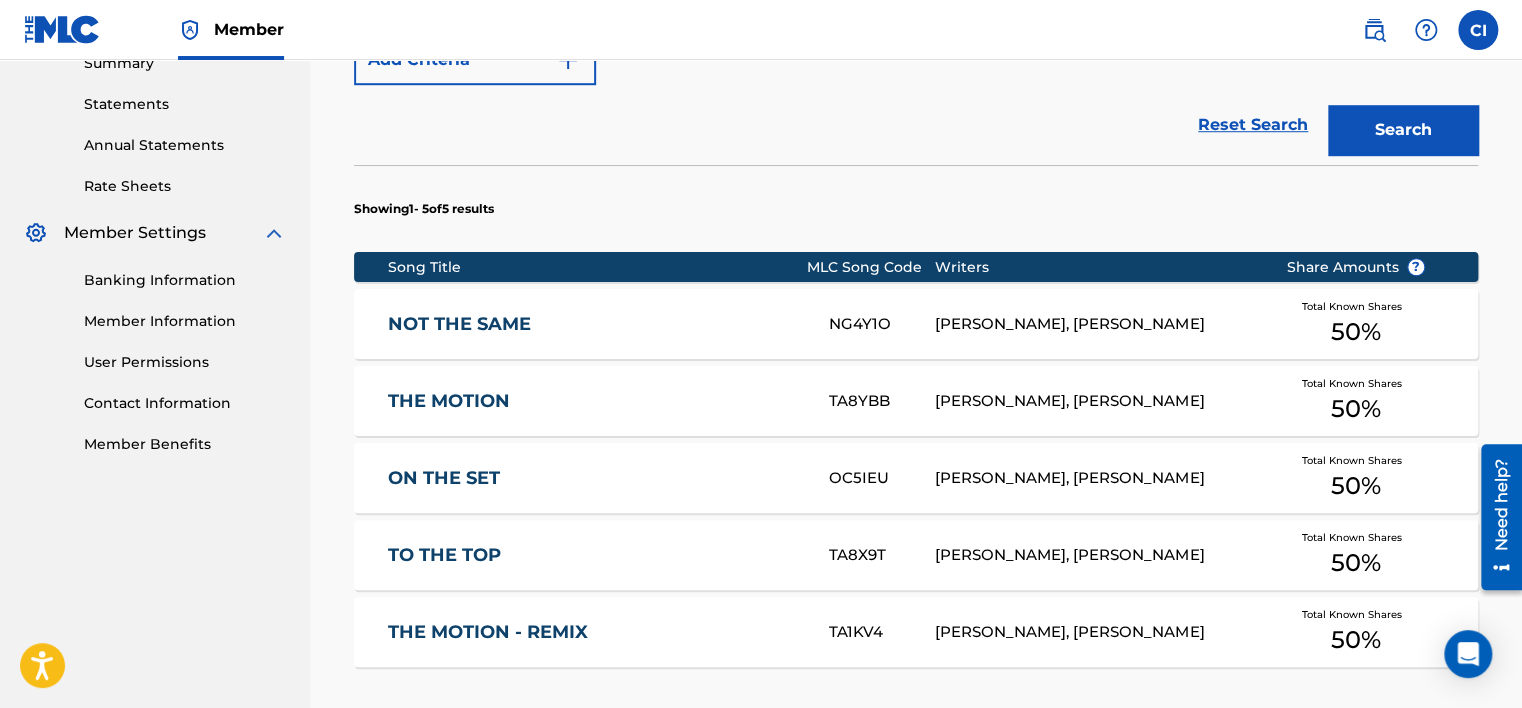 scroll, scrollTop: 700, scrollLeft: 0, axis: vertical 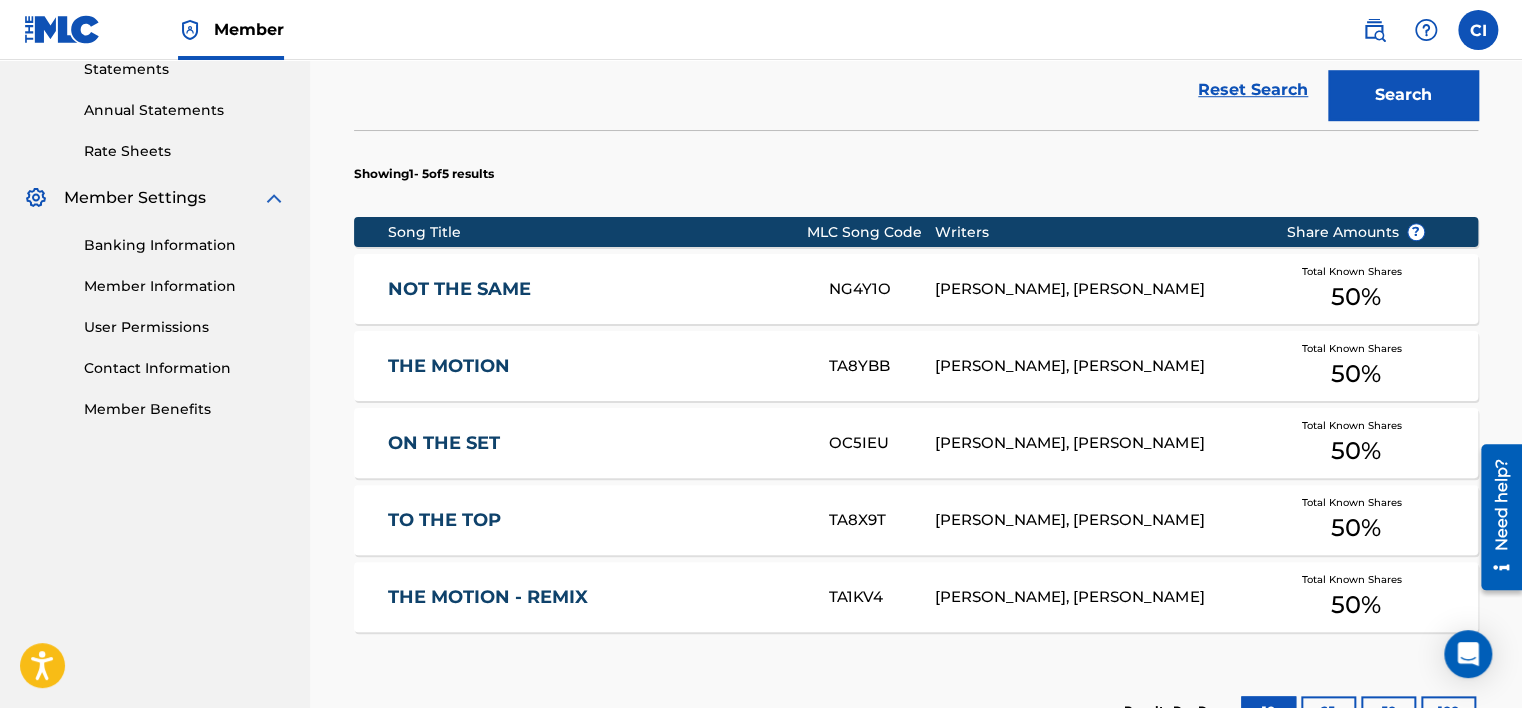 click on "[PERSON_NAME], [PERSON_NAME]" at bounding box center [1095, 443] 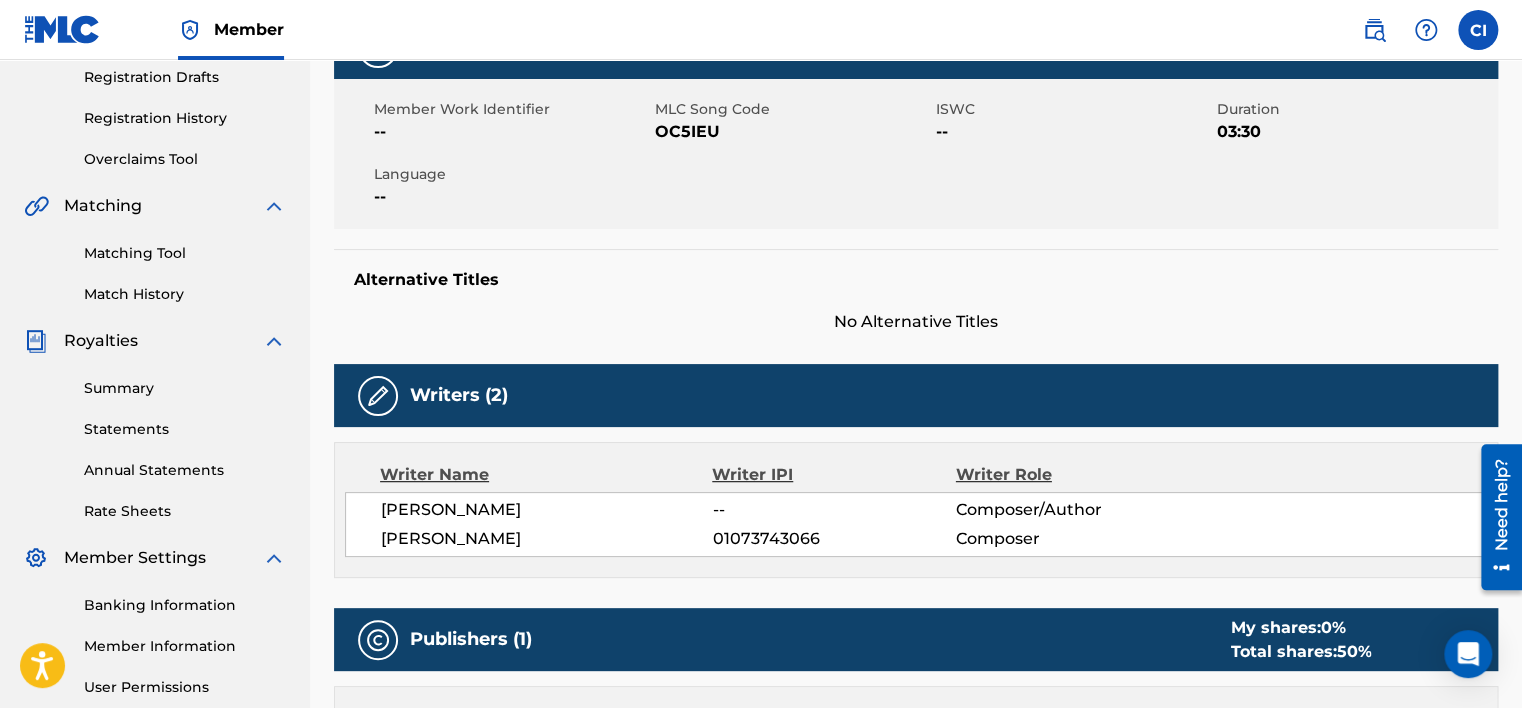 scroll, scrollTop: 0, scrollLeft: 0, axis: both 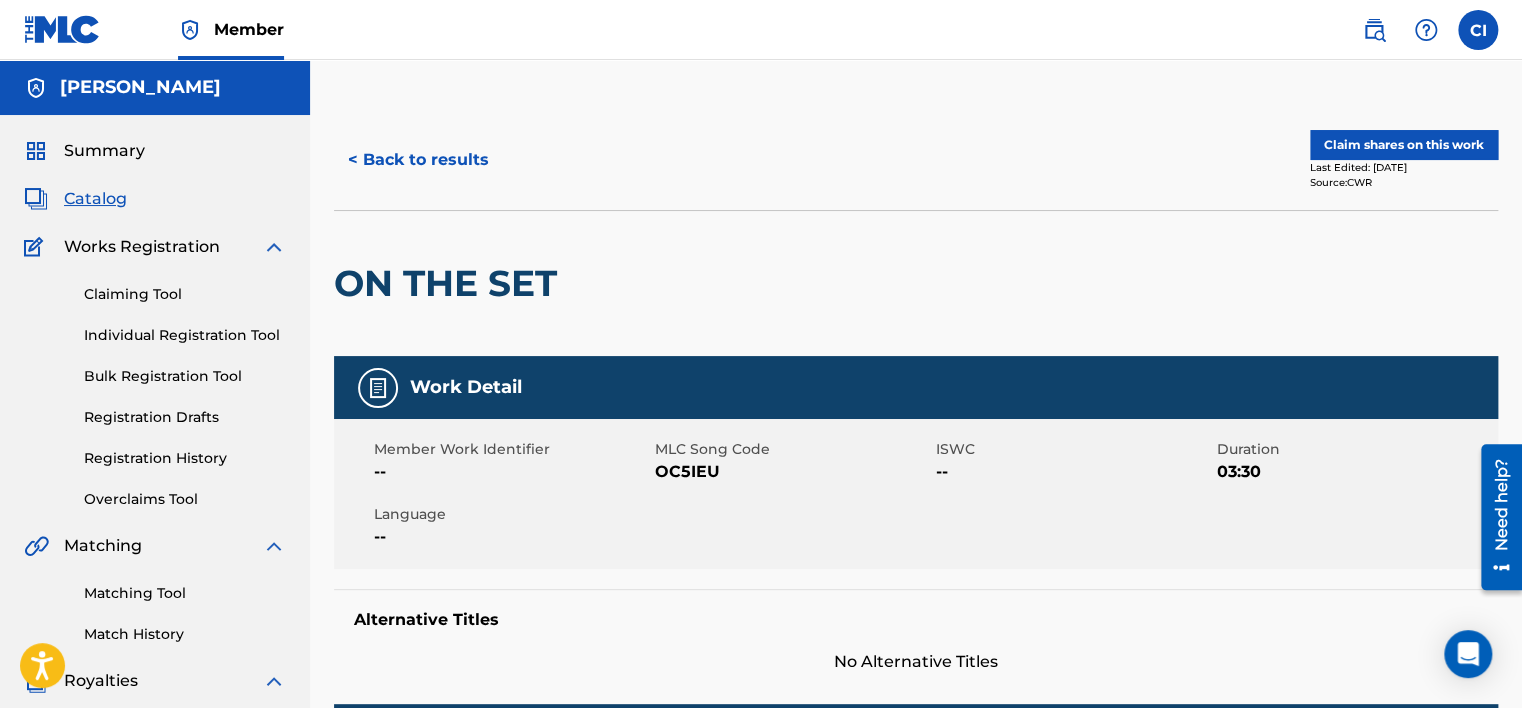 click on "Claim shares on this work" at bounding box center [1404, 145] 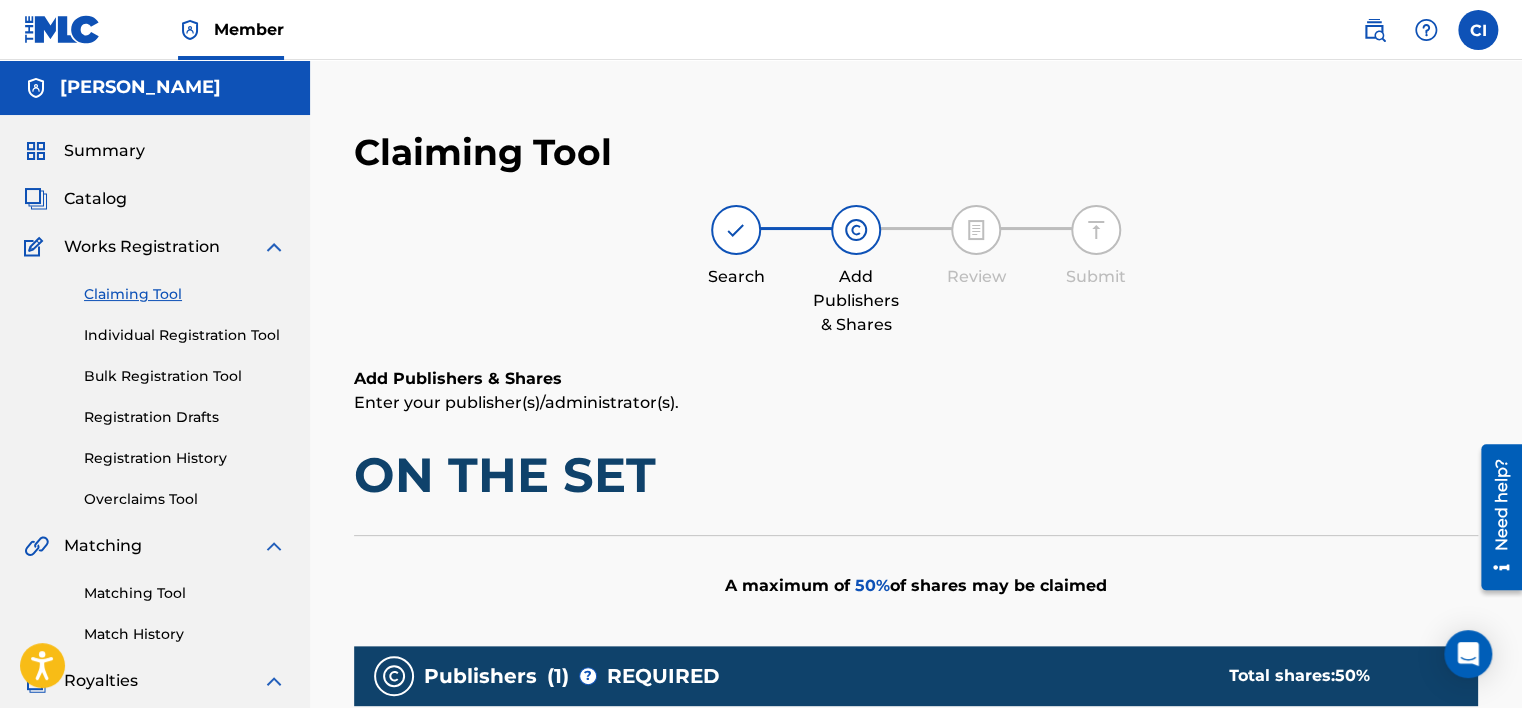 scroll, scrollTop: 779, scrollLeft: 0, axis: vertical 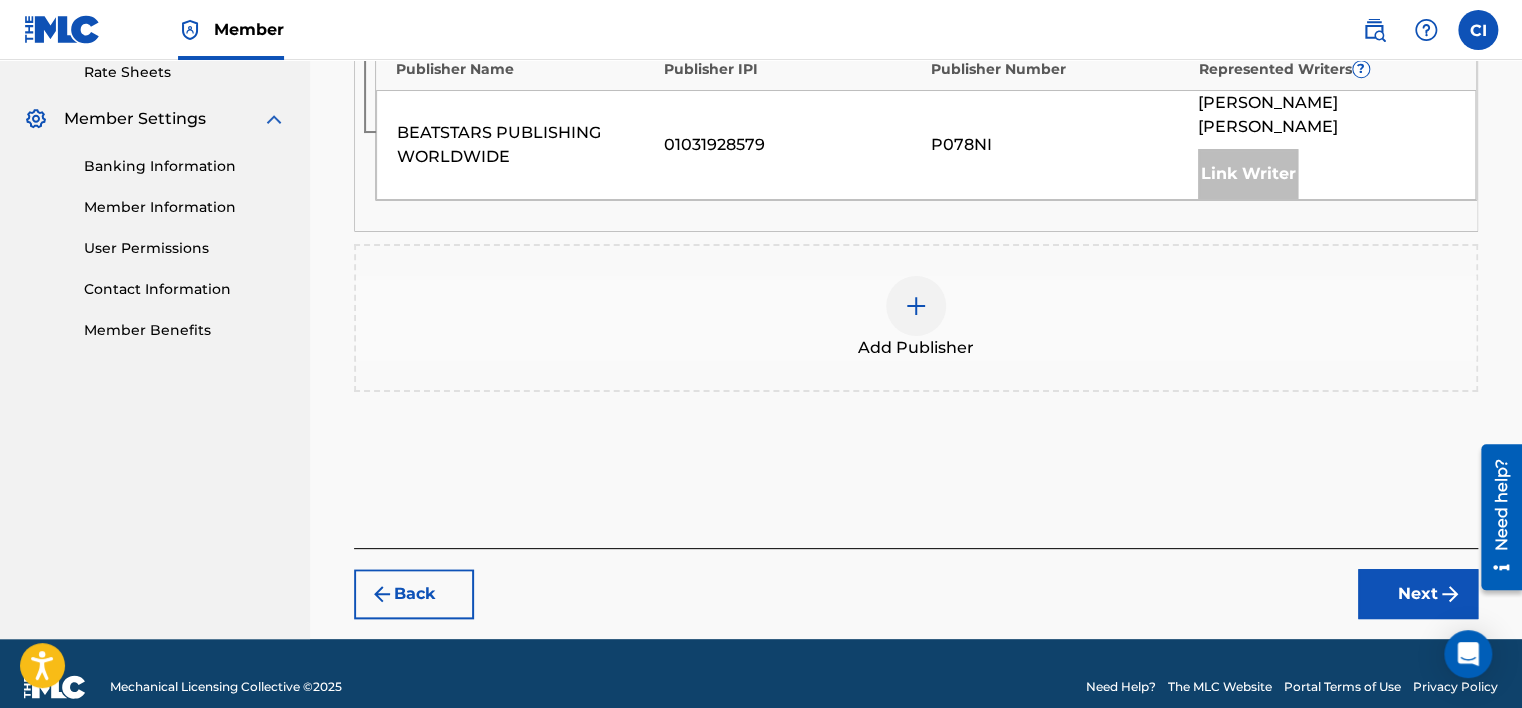 click on "Next" at bounding box center (1418, 594) 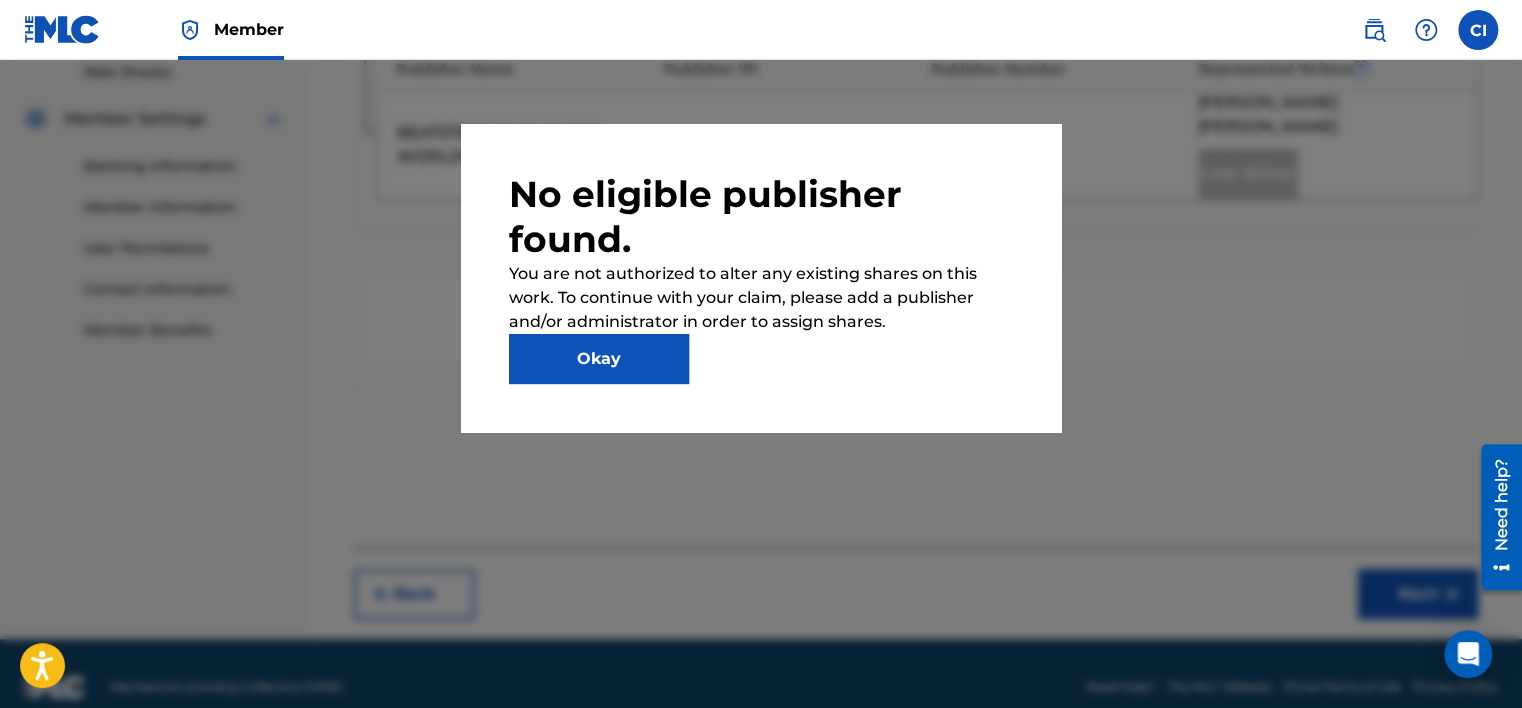 click on "Okay" at bounding box center [599, 359] 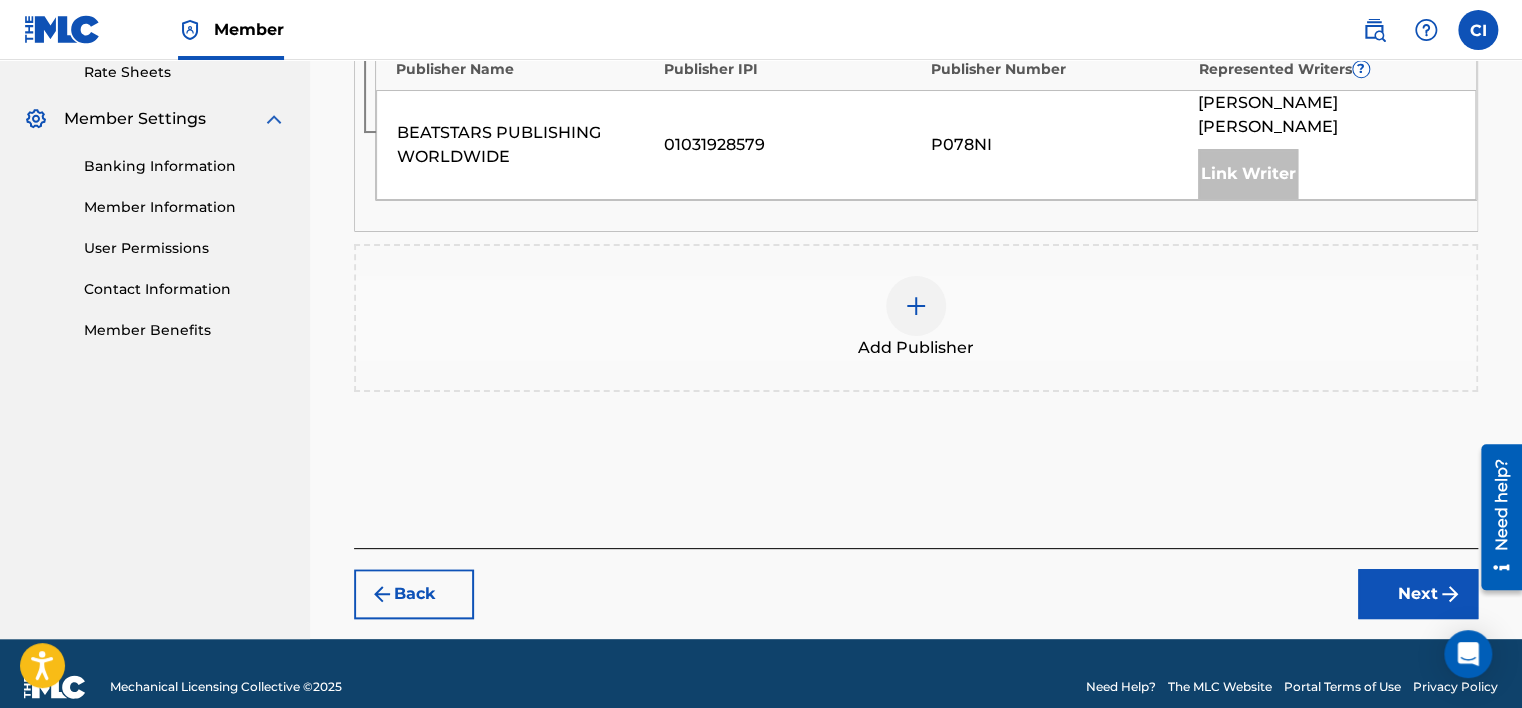 click at bounding box center (916, 306) 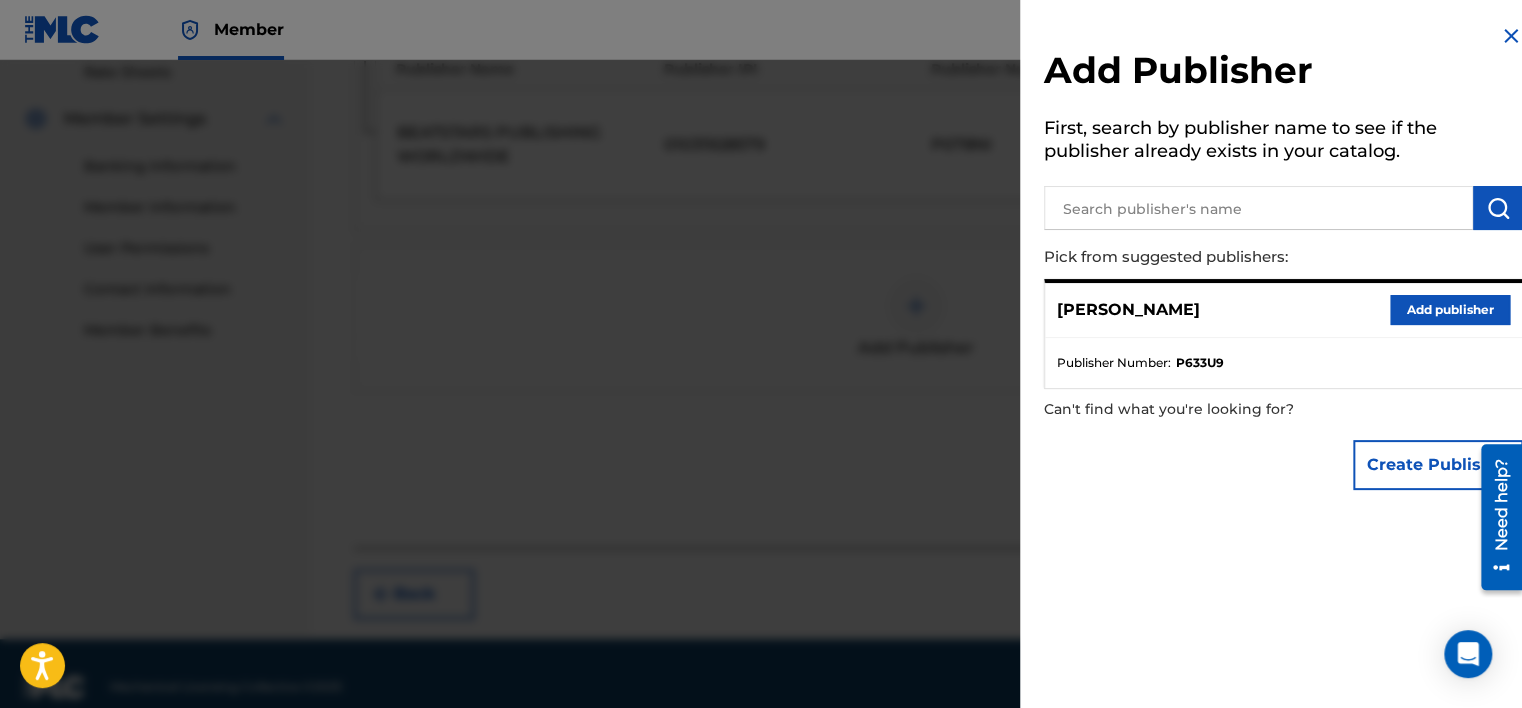 click on "Add publisher" at bounding box center [1450, 310] 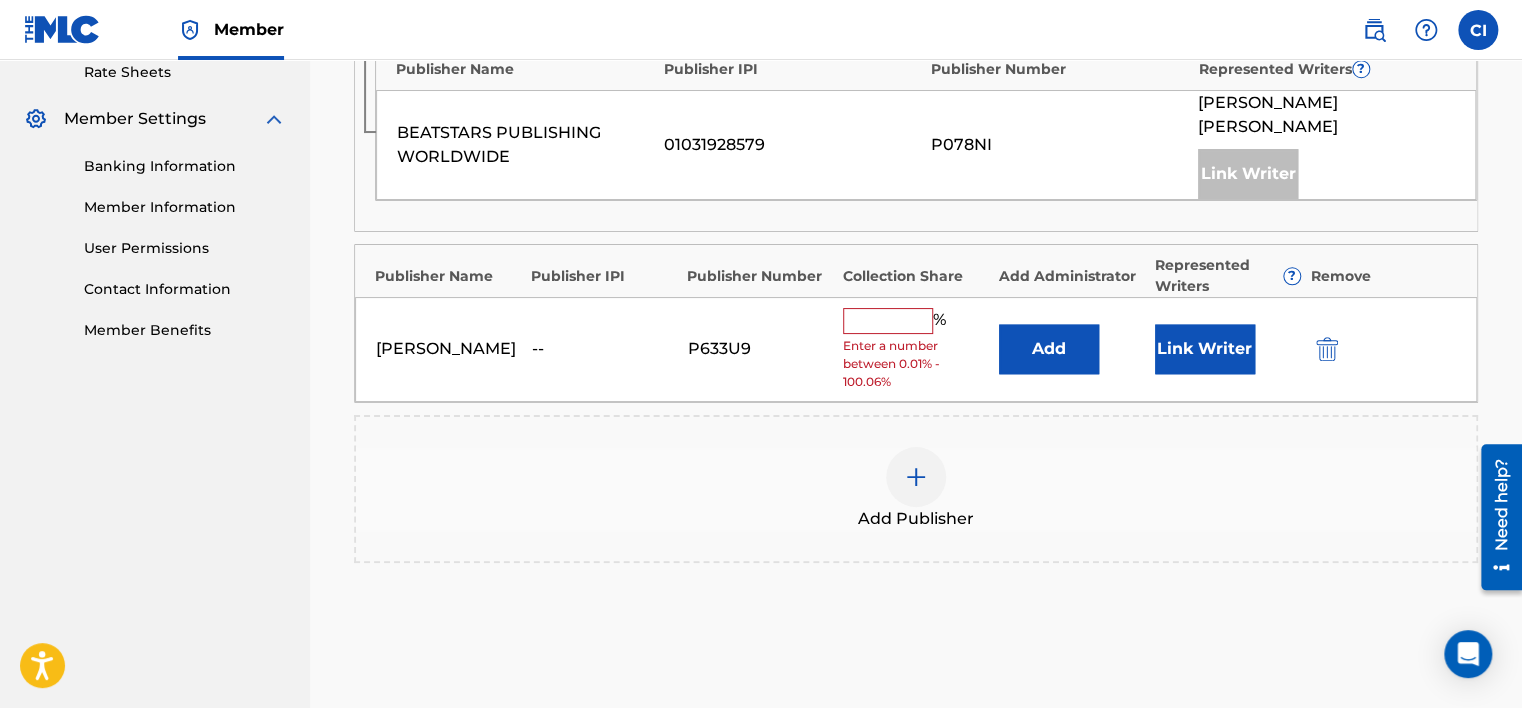 click at bounding box center (888, 321) 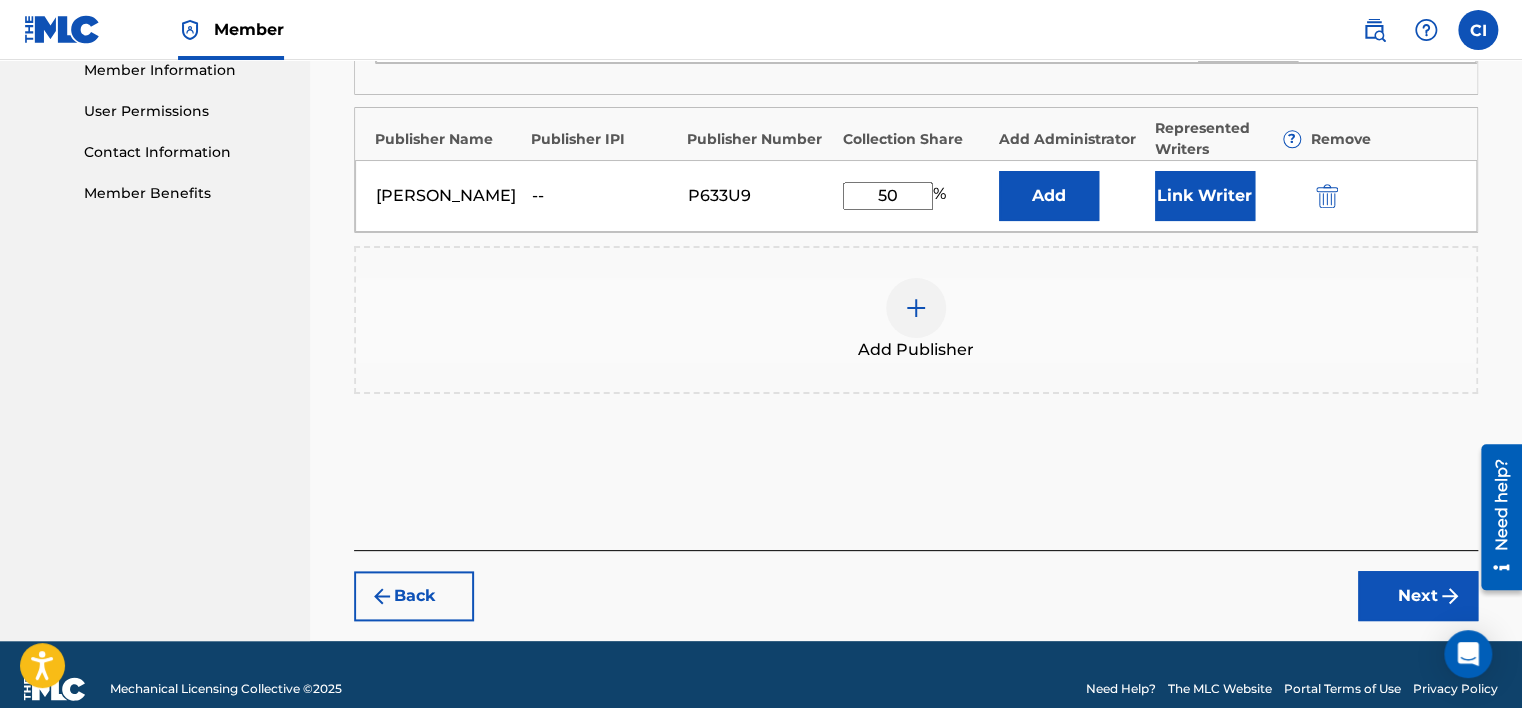 type on "50" 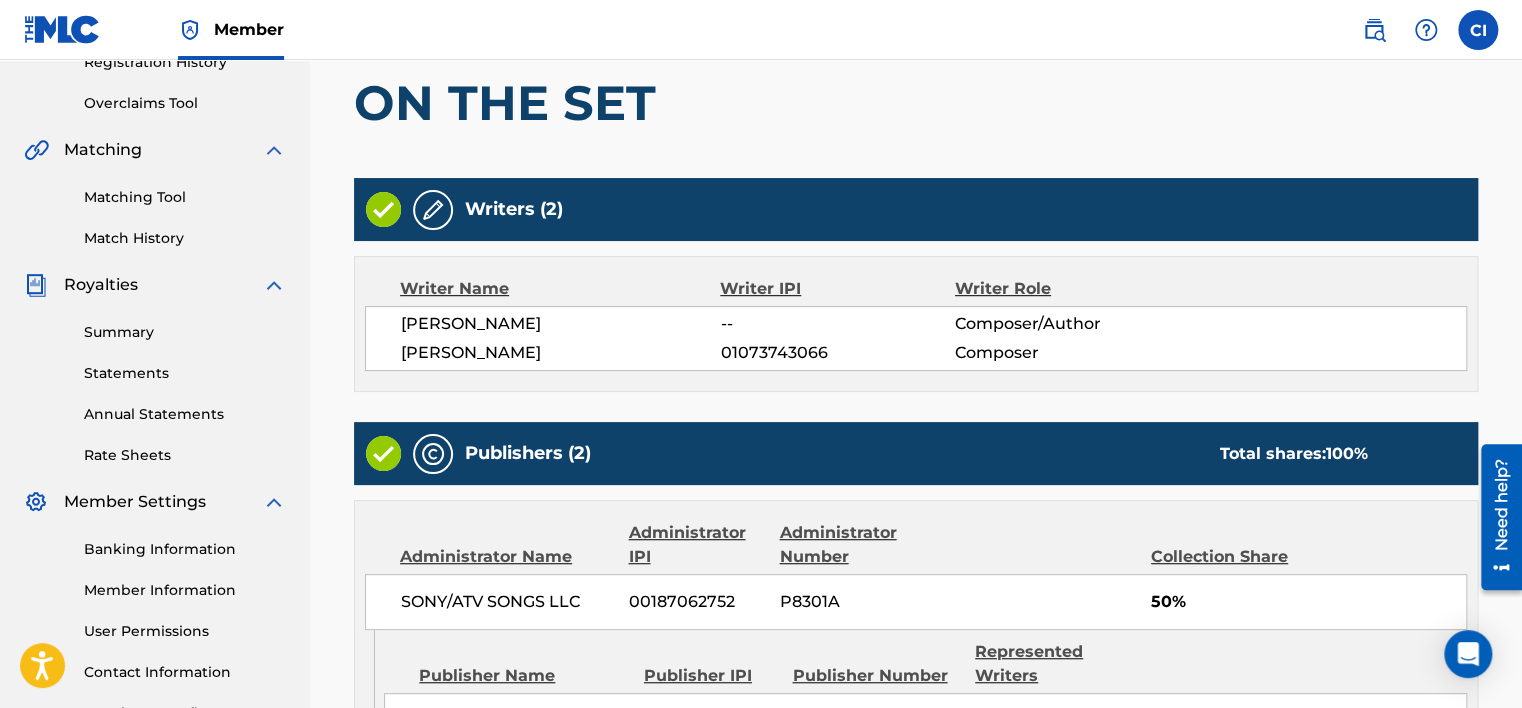 scroll, scrollTop: 852, scrollLeft: 0, axis: vertical 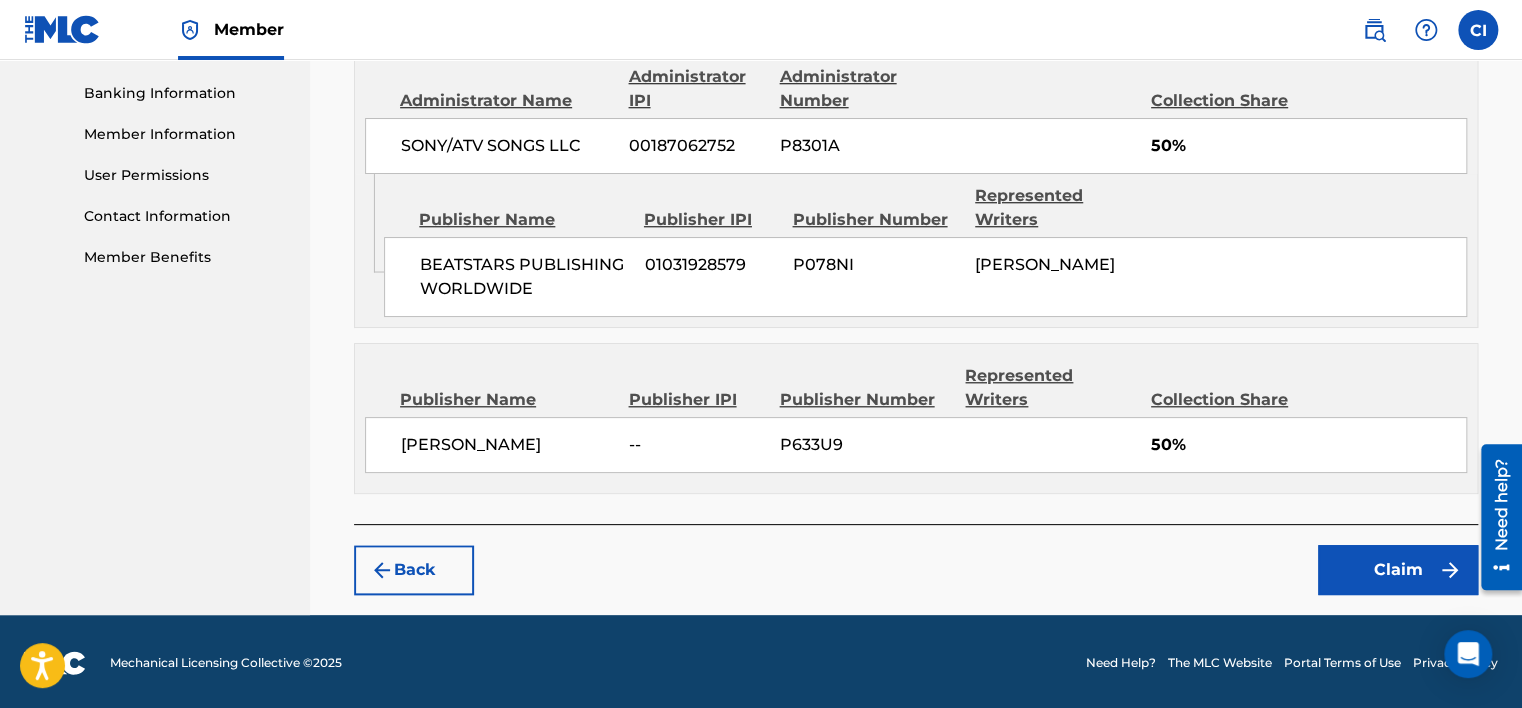 click on "Claim" at bounding box center [1398, 570] 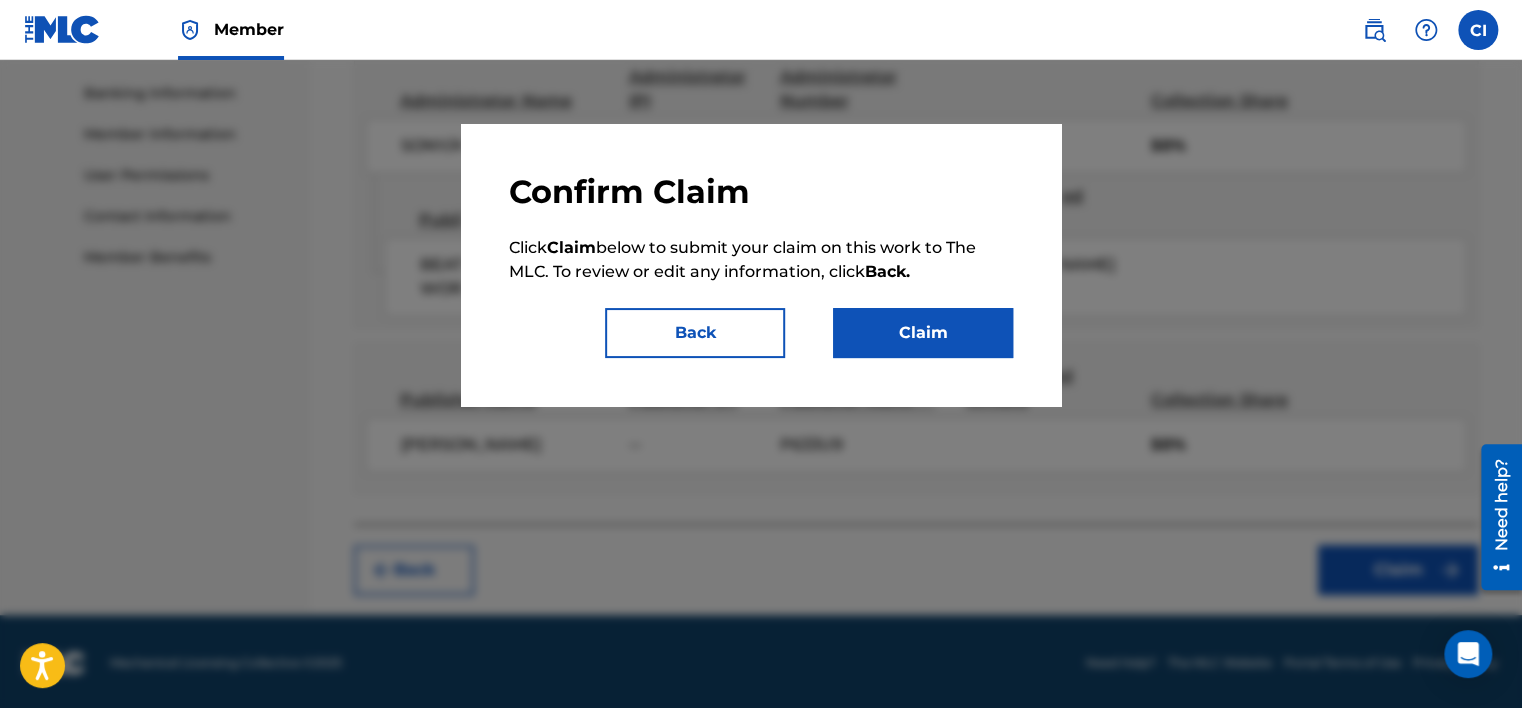 click on "Claim" at bounding box center [923, 333] 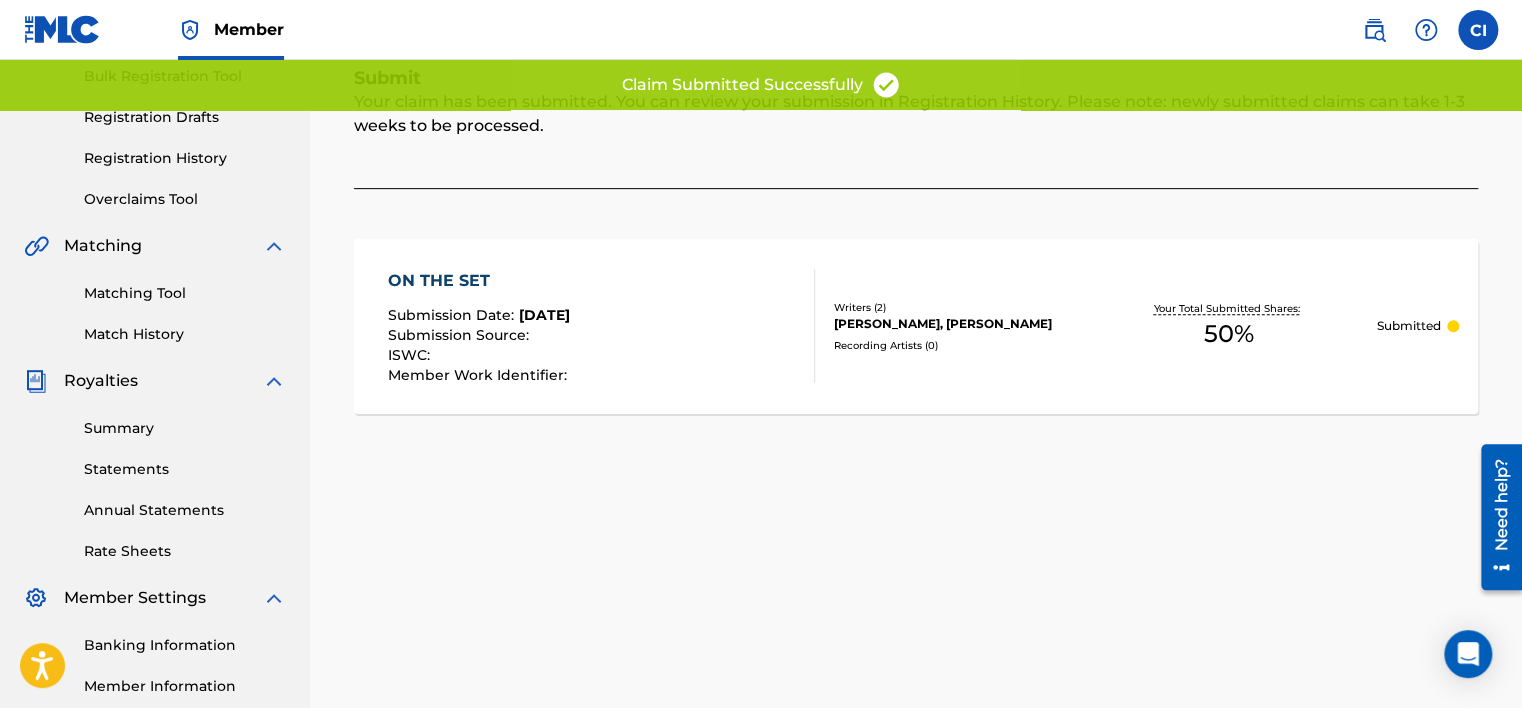 scroll, scrollTop: 0, scrollLeft: 0, axis: both 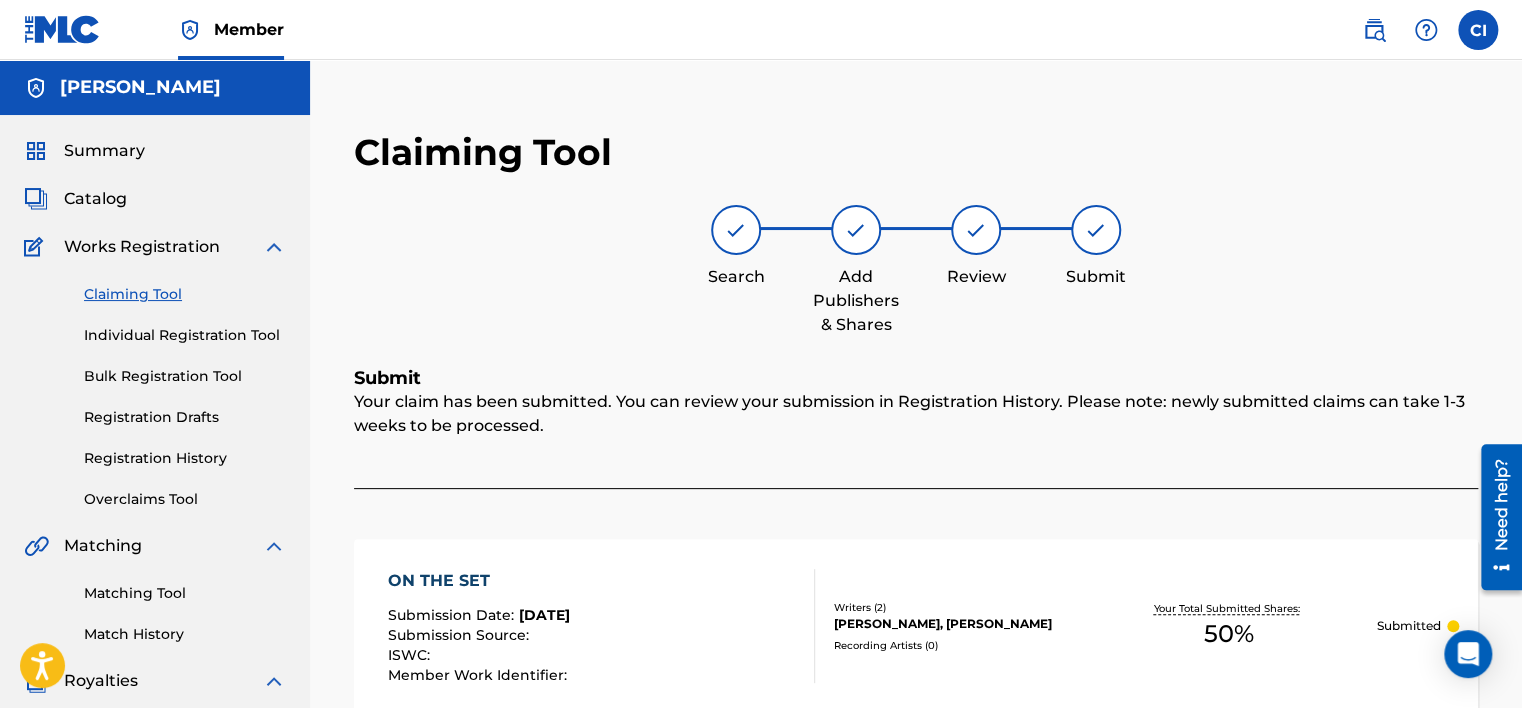 click on "Catalog" at bounding box center [95, 199] 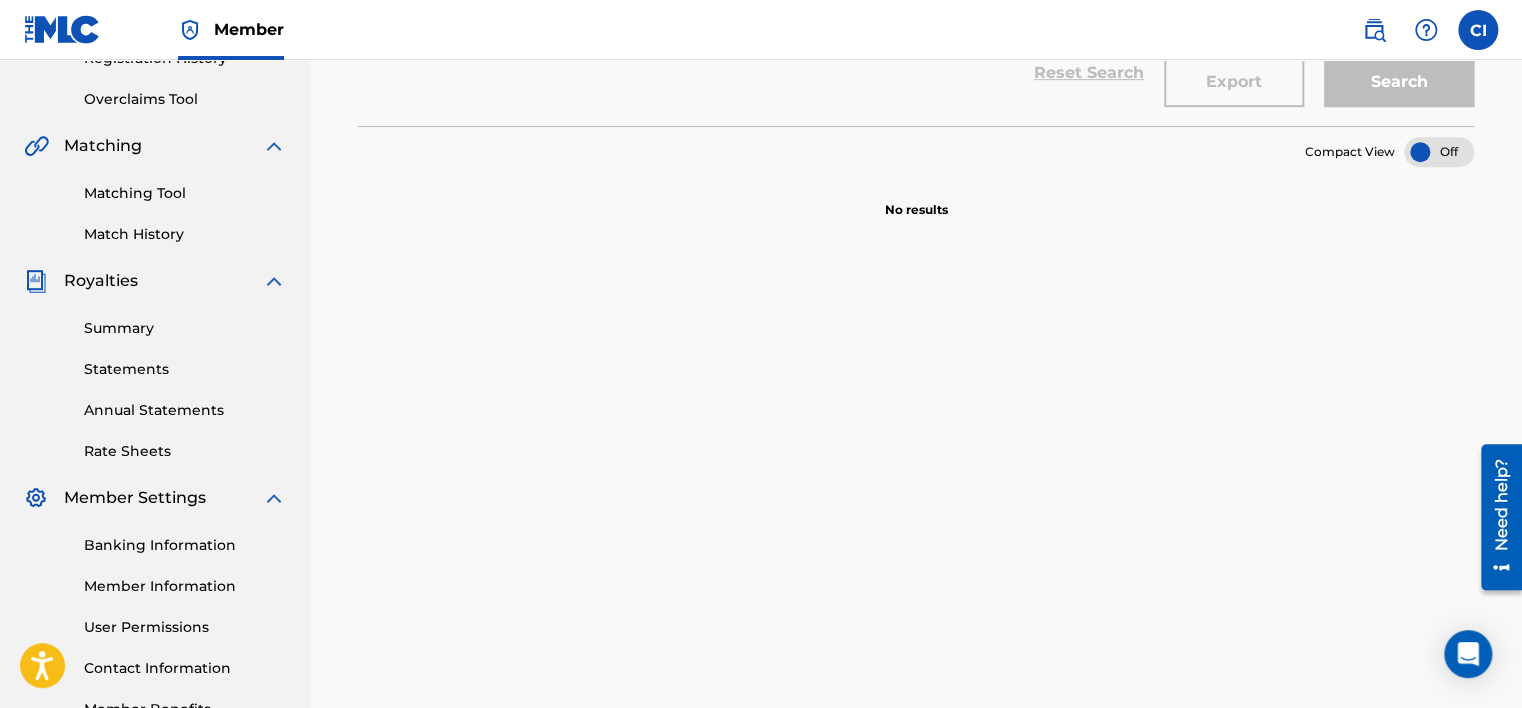 scroll, scrollTop: 0, scrollLeft: 0, axis: both 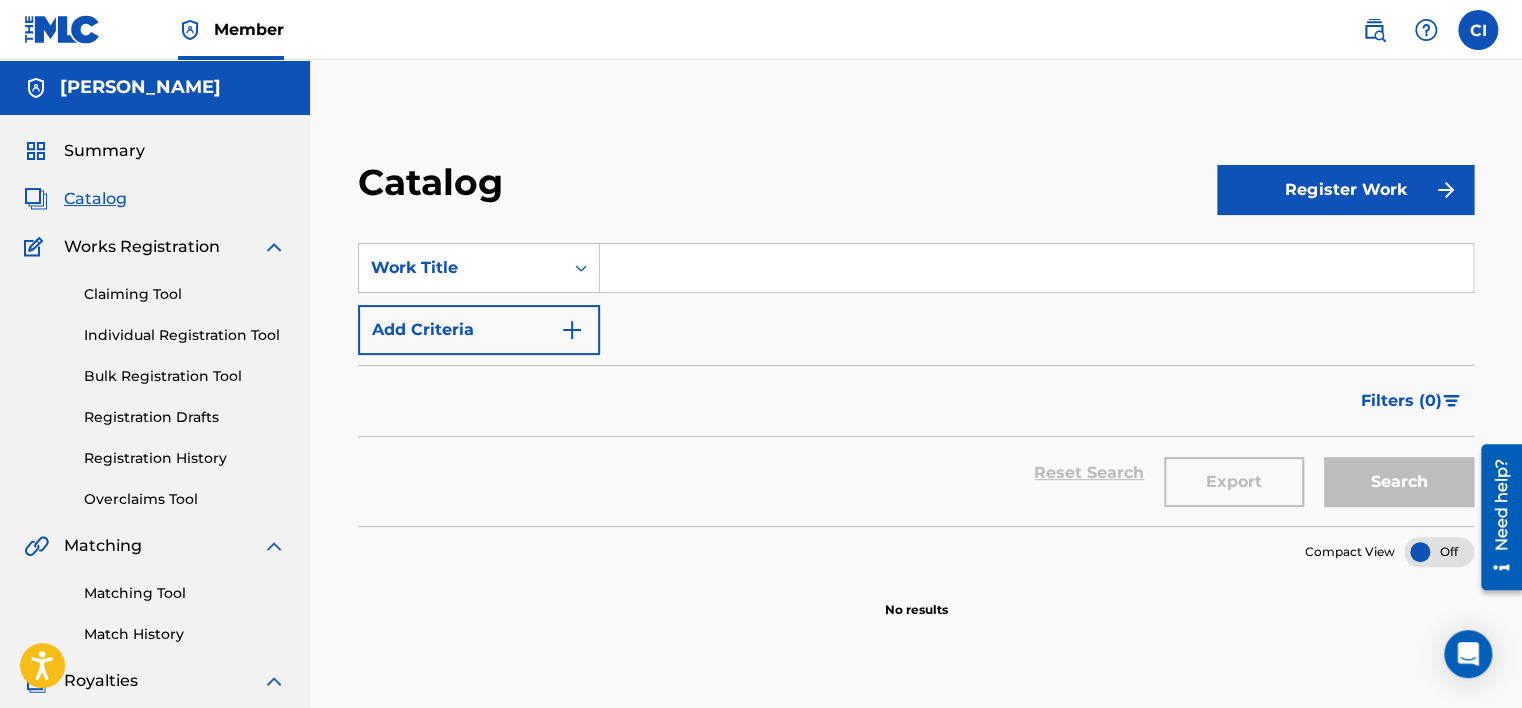 click on "Summary" at bounding box center (104, 151) 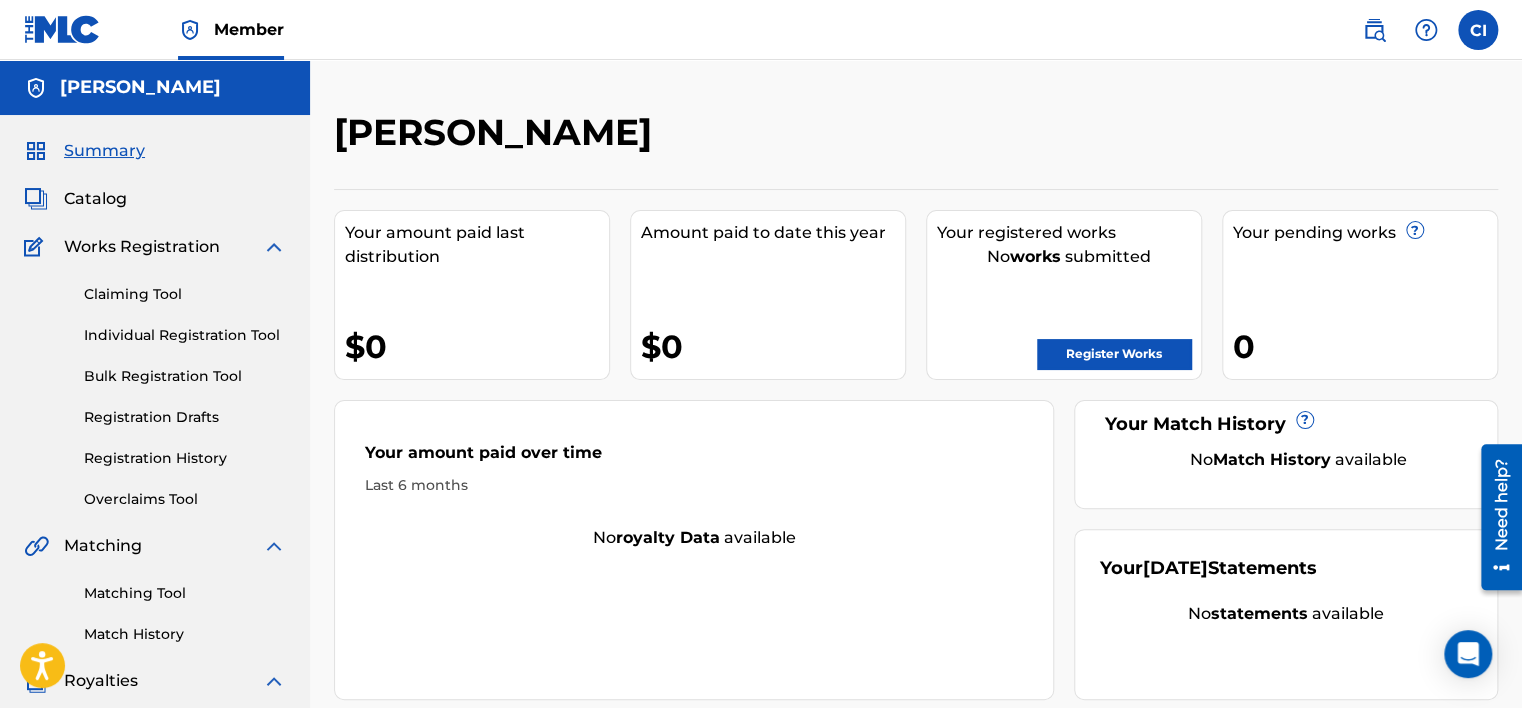 click on "Register Works" at bounding box center [1114, 354] 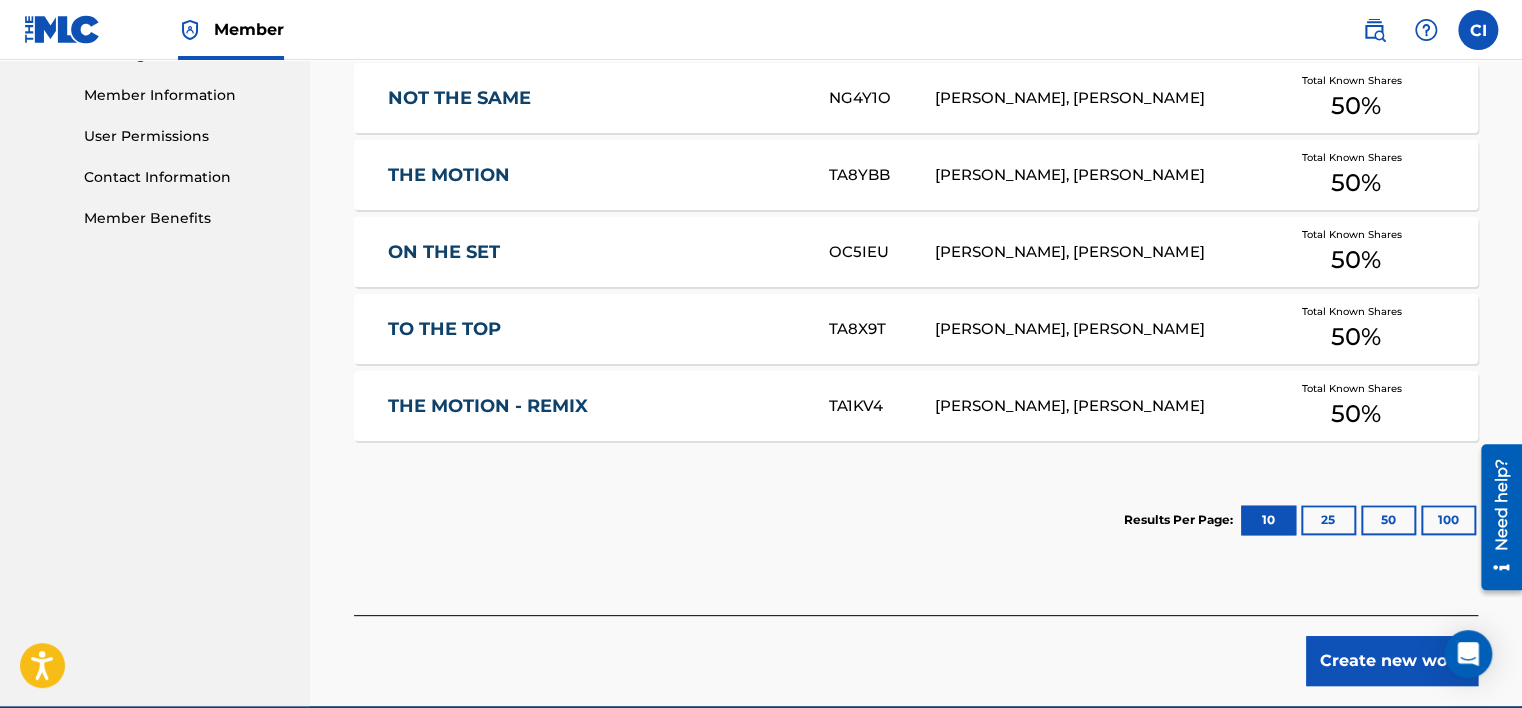 scroll, scrollTop: 900, scrollLeft: 0, axis: vertical 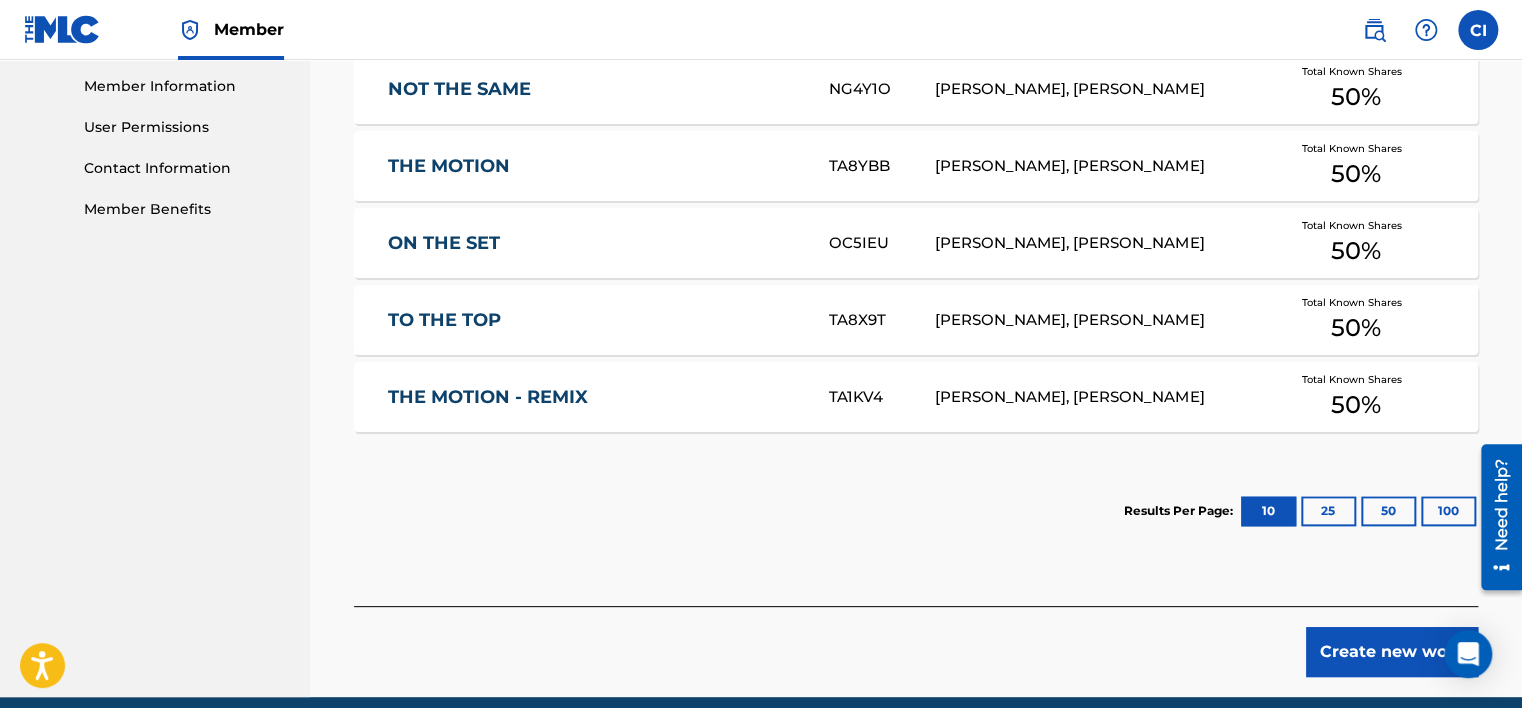 click on "[PERSON_NAME], [PERSON_NAME]" at bounding box center (1095, 320) 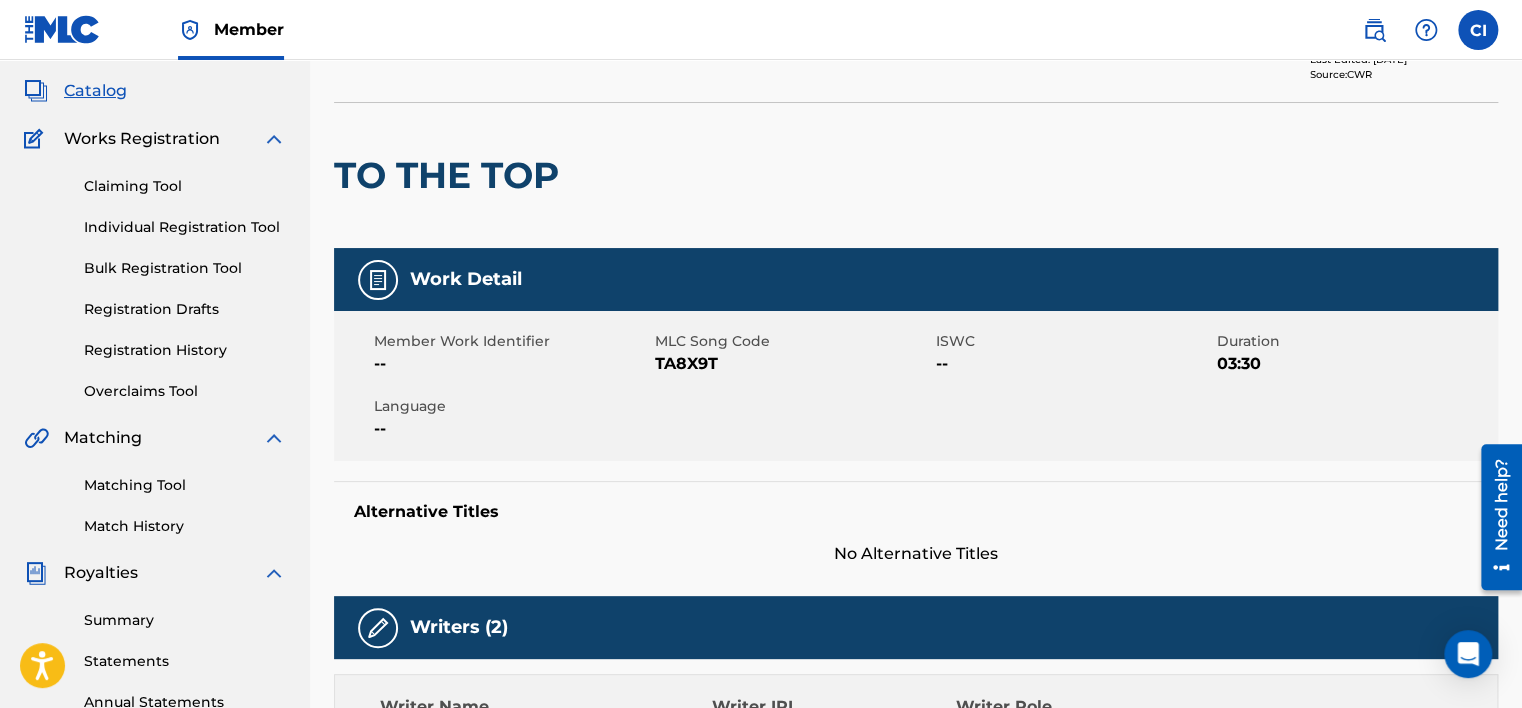 scroll, scrollTop: 0, scrollLeft: 0, axis: both 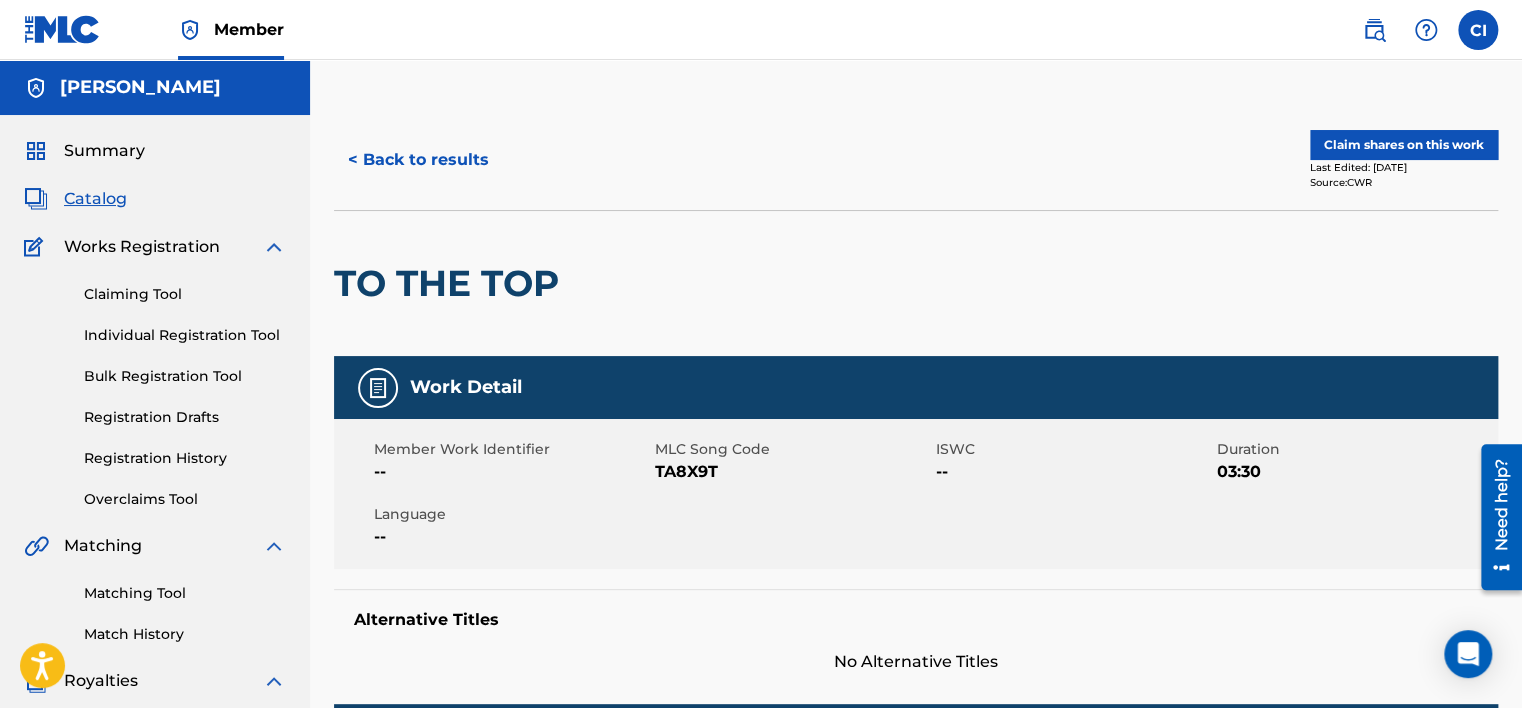 click on "Claim shares on this work" at bounding box center [1404, 145] 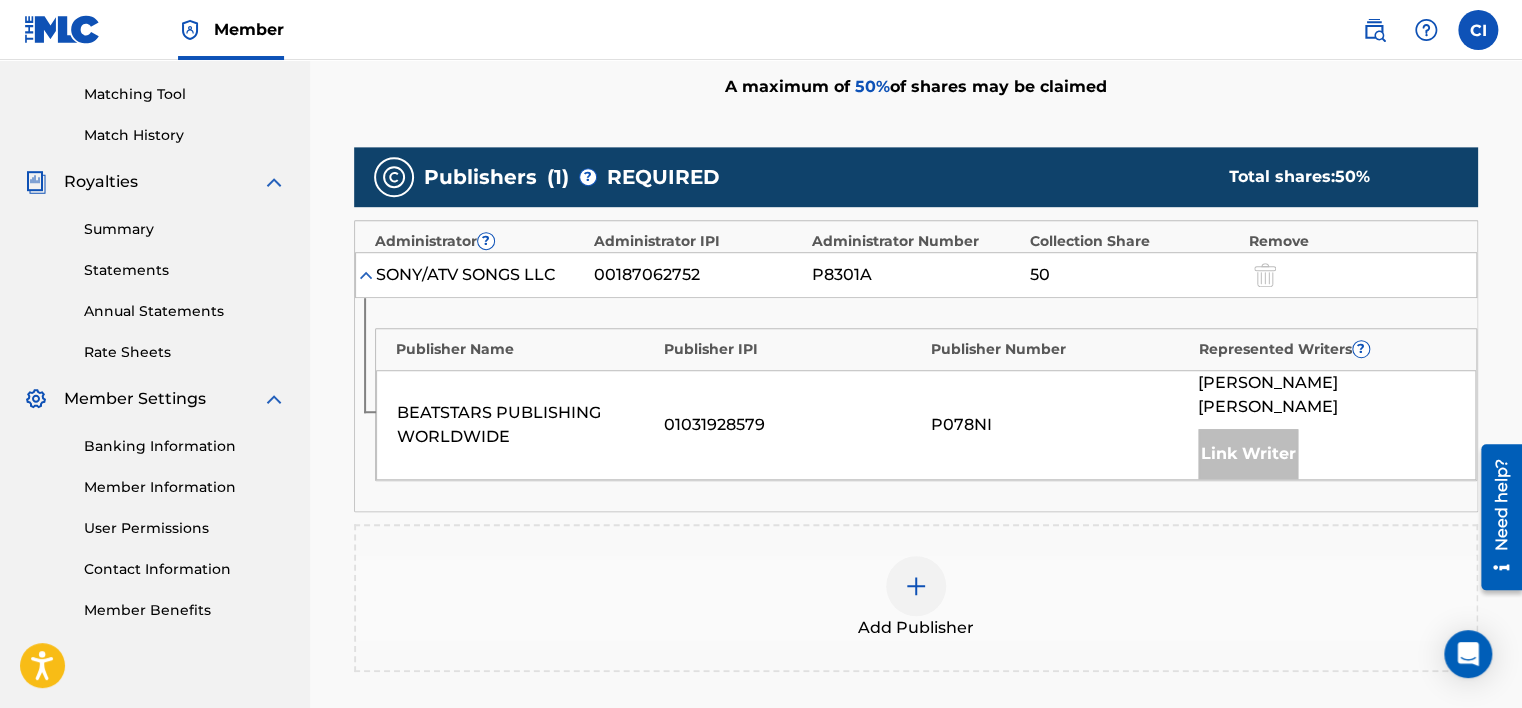 scroll, scrollTop: 500, scrollLeft: 0, axis: vertical 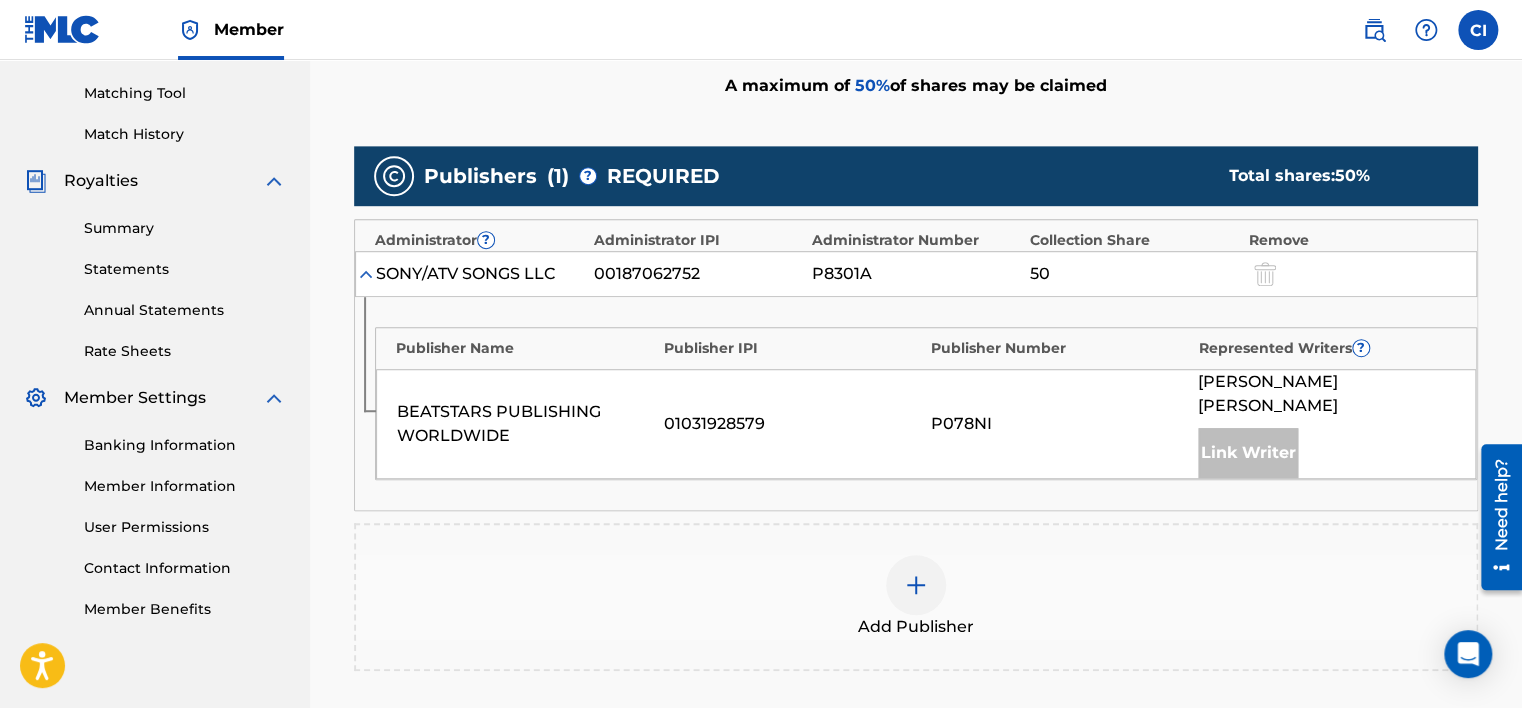 click at bounding box center (916, 585) 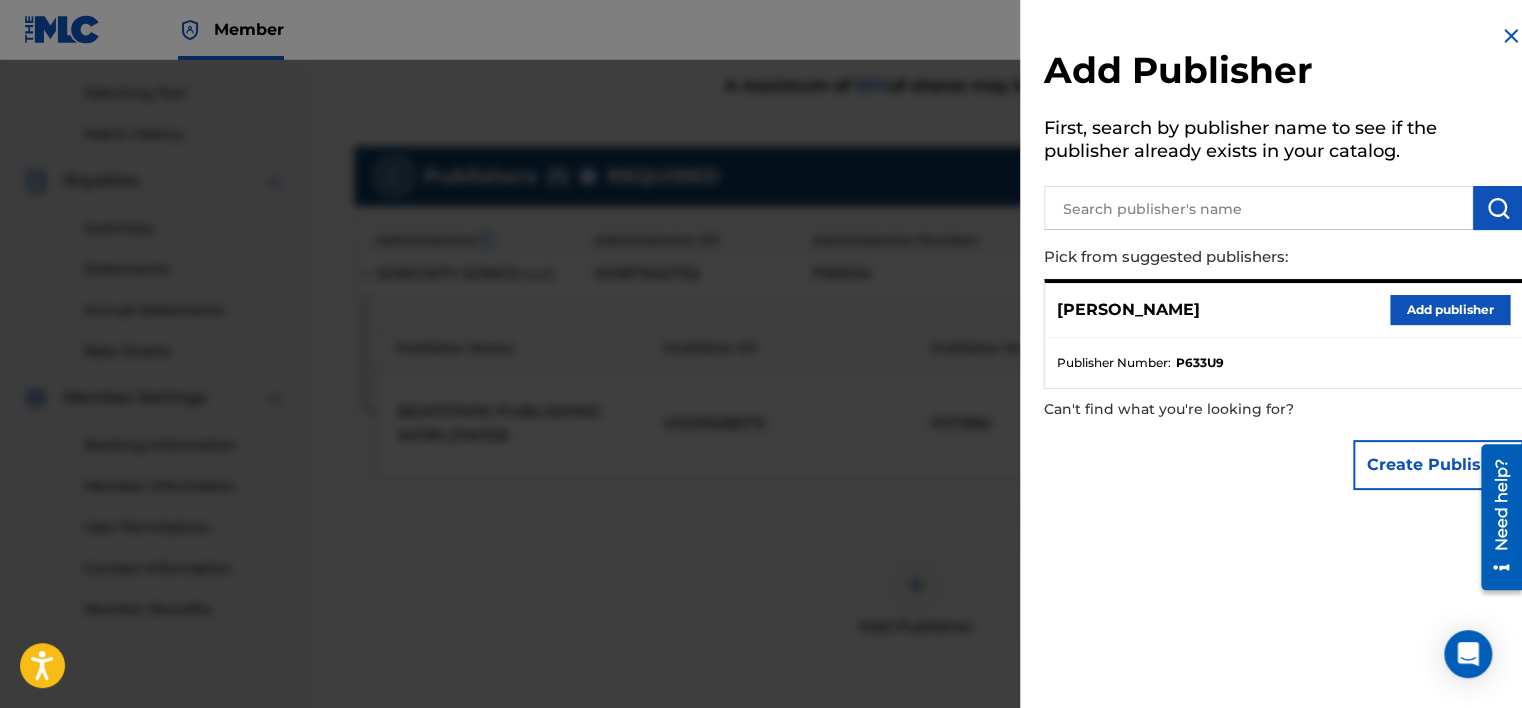 click on "Add publisher" at bounding box center [1450, 310] 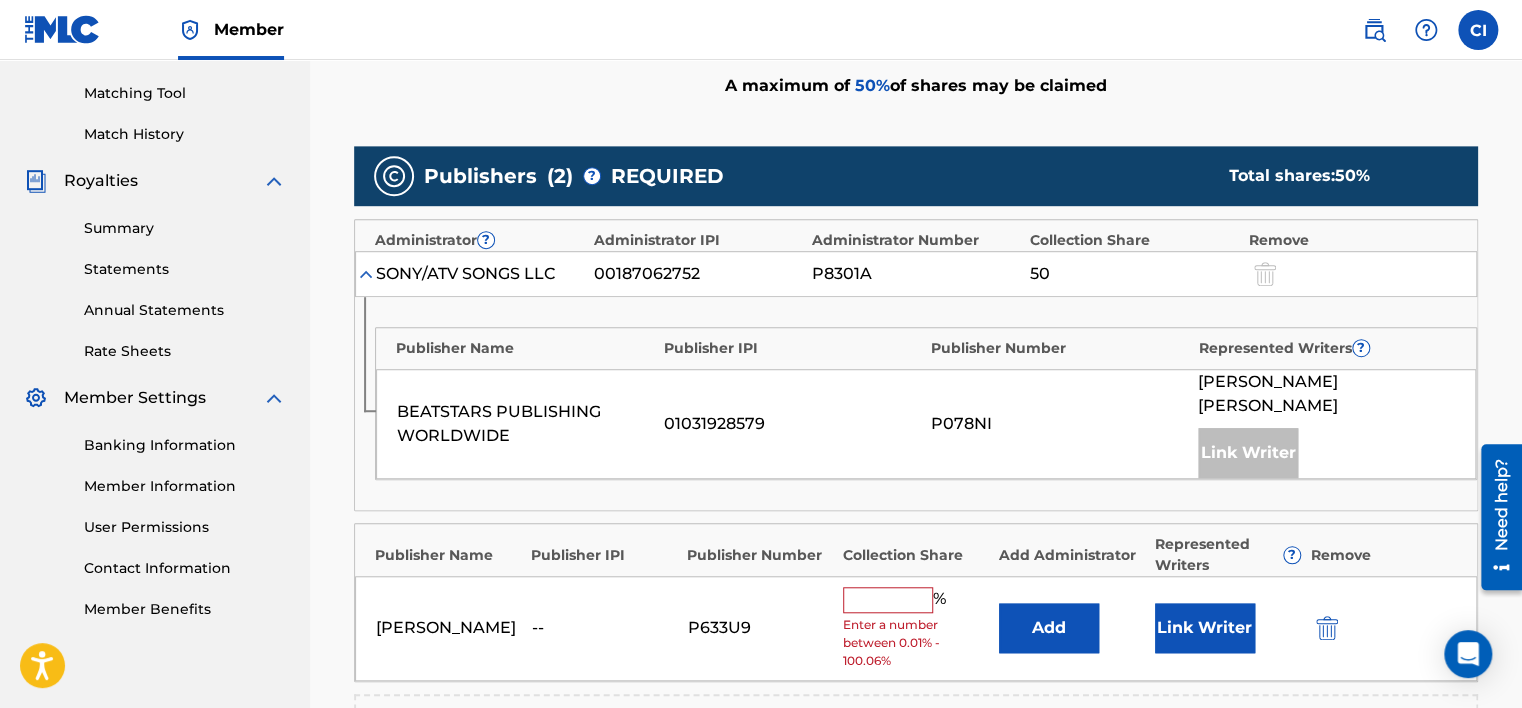 click at bounding box center [888, 600] 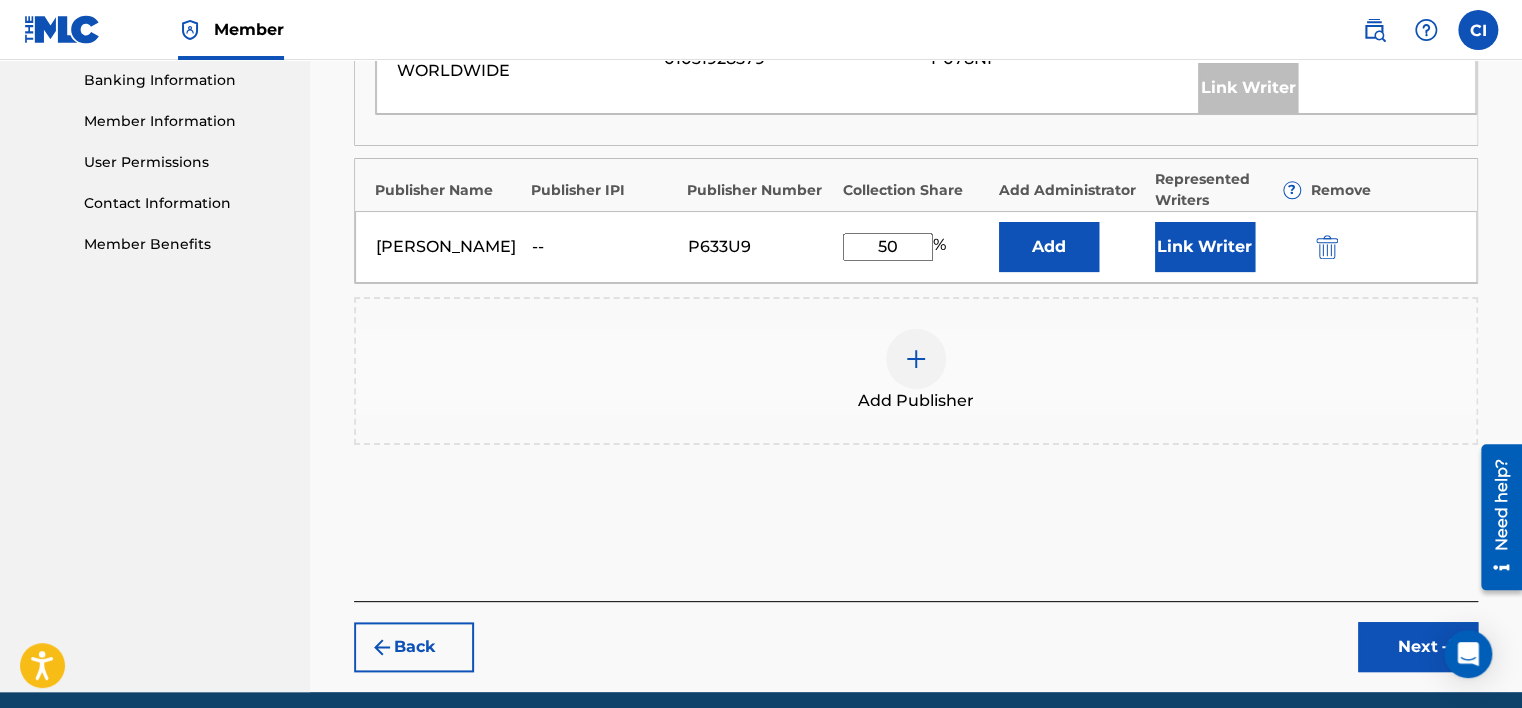 scroll, scrollTop: 900, scrollLeft: 0, axis: vertical 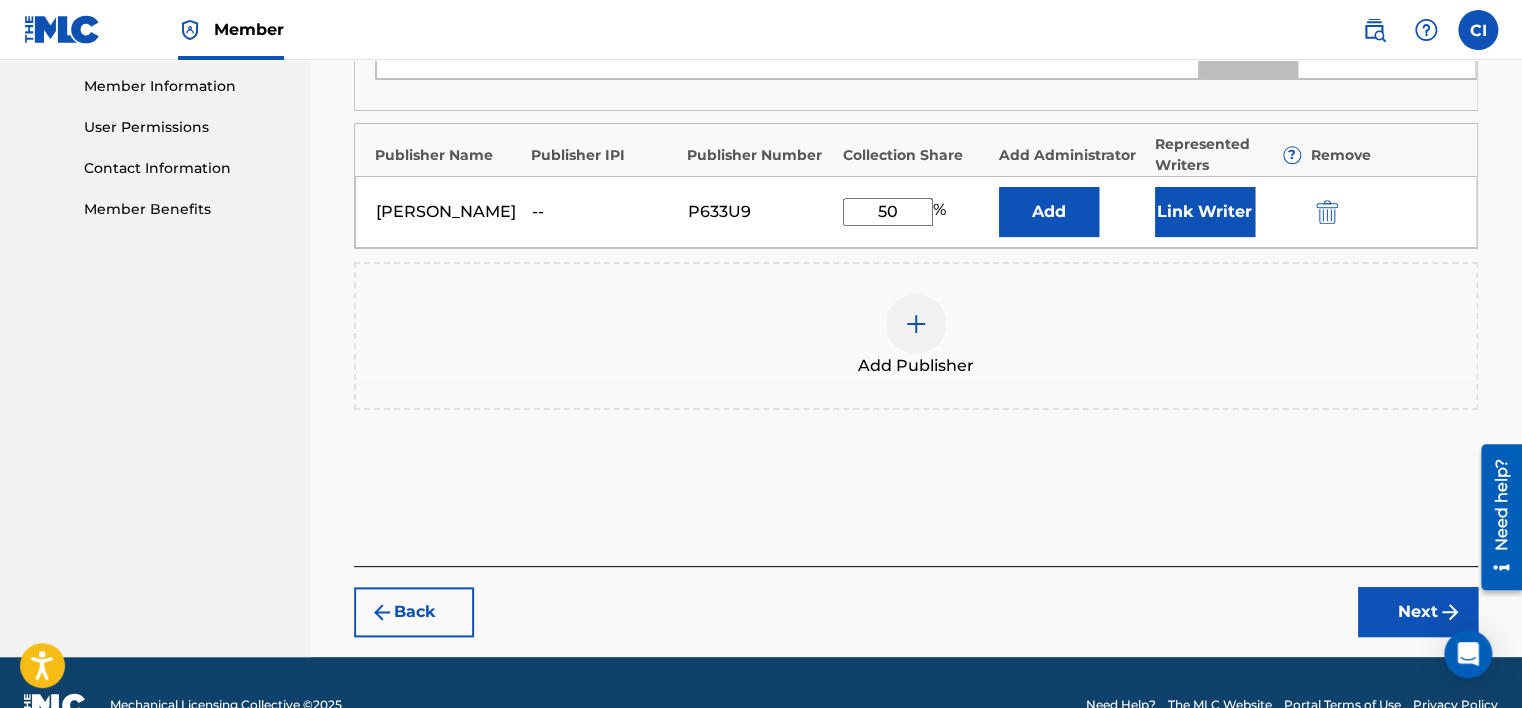 type on "50" 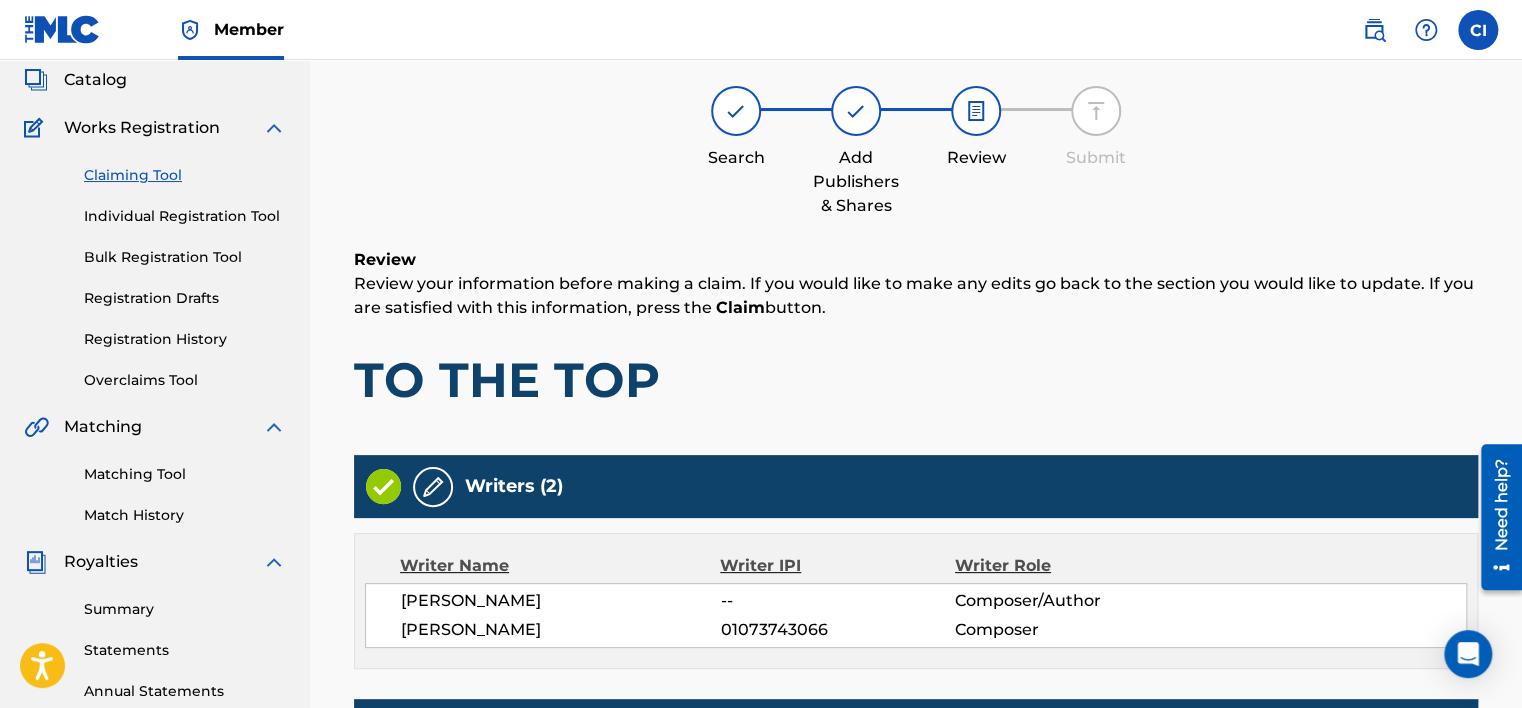 scroll, scrollTop: 852, scrollLeft: 0, axis: vertical 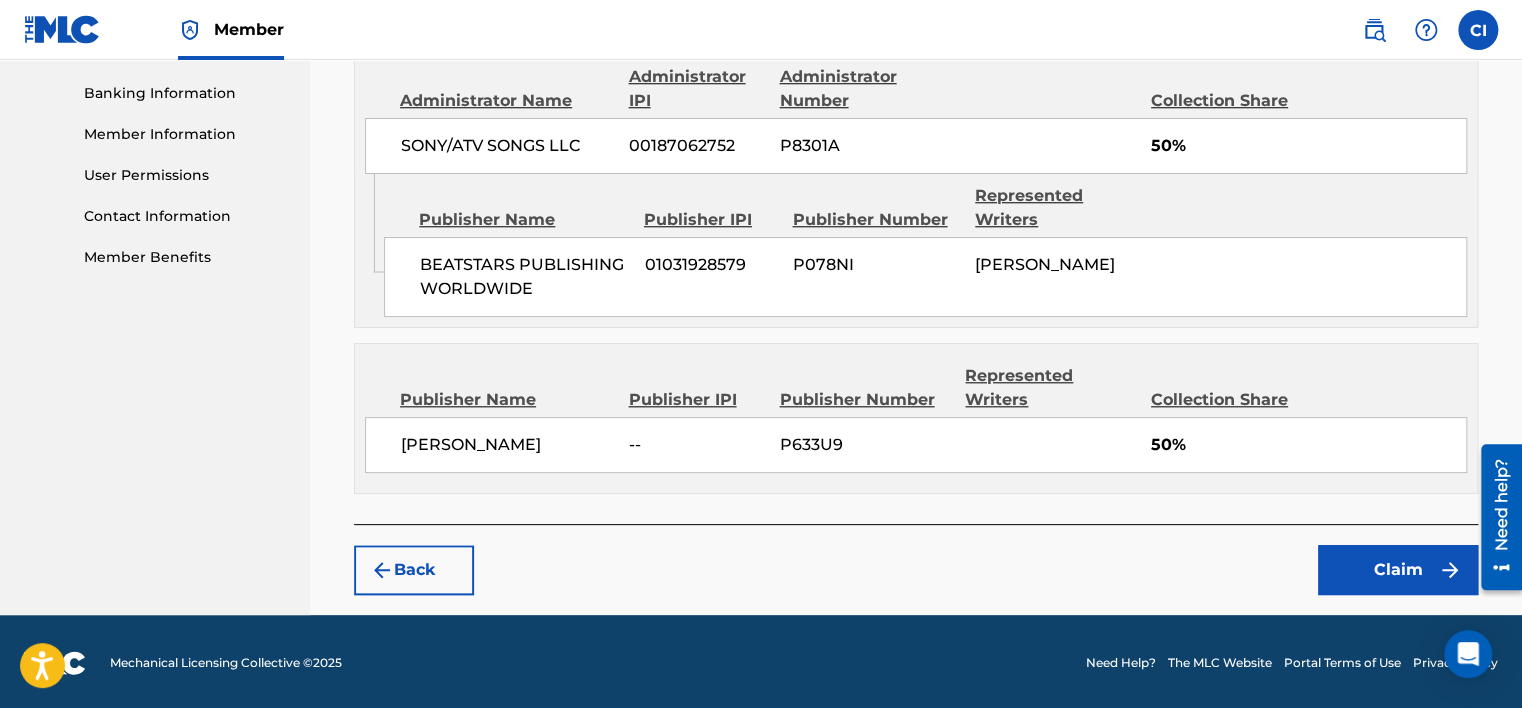 click on "Claim" at bounding box center (1398, 570) 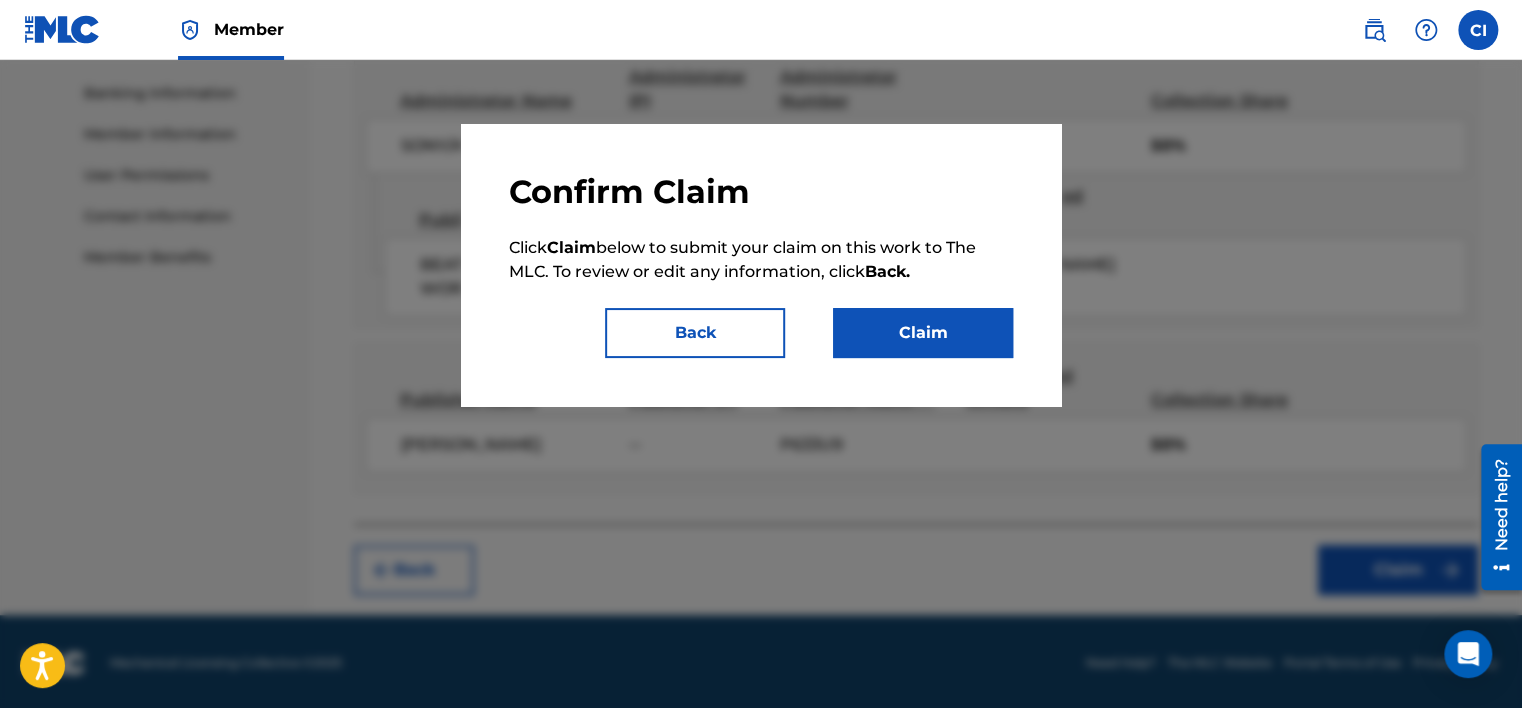 click on "Claim" at bounding box center (923, 333) 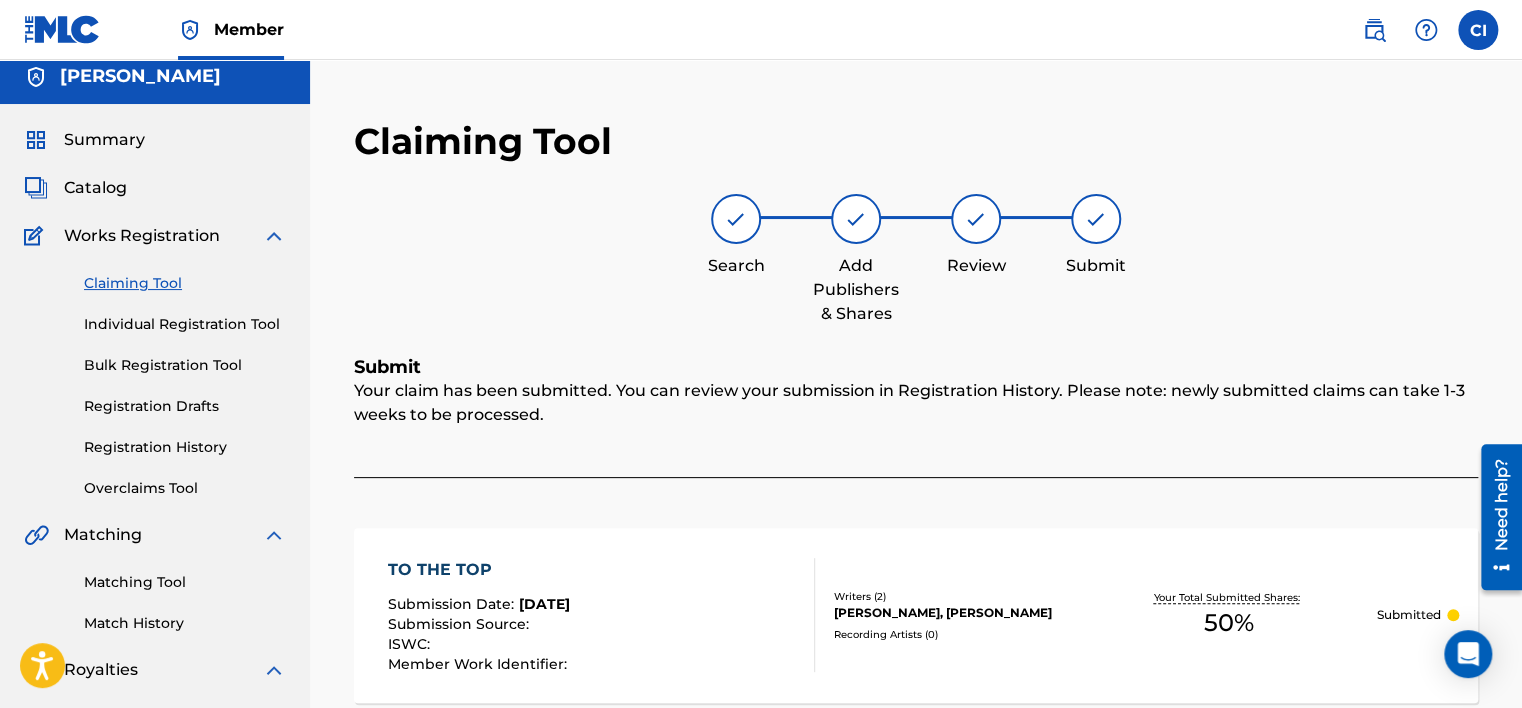 scroll, scrollTop: 0, scrollLeft: 0, axis: both 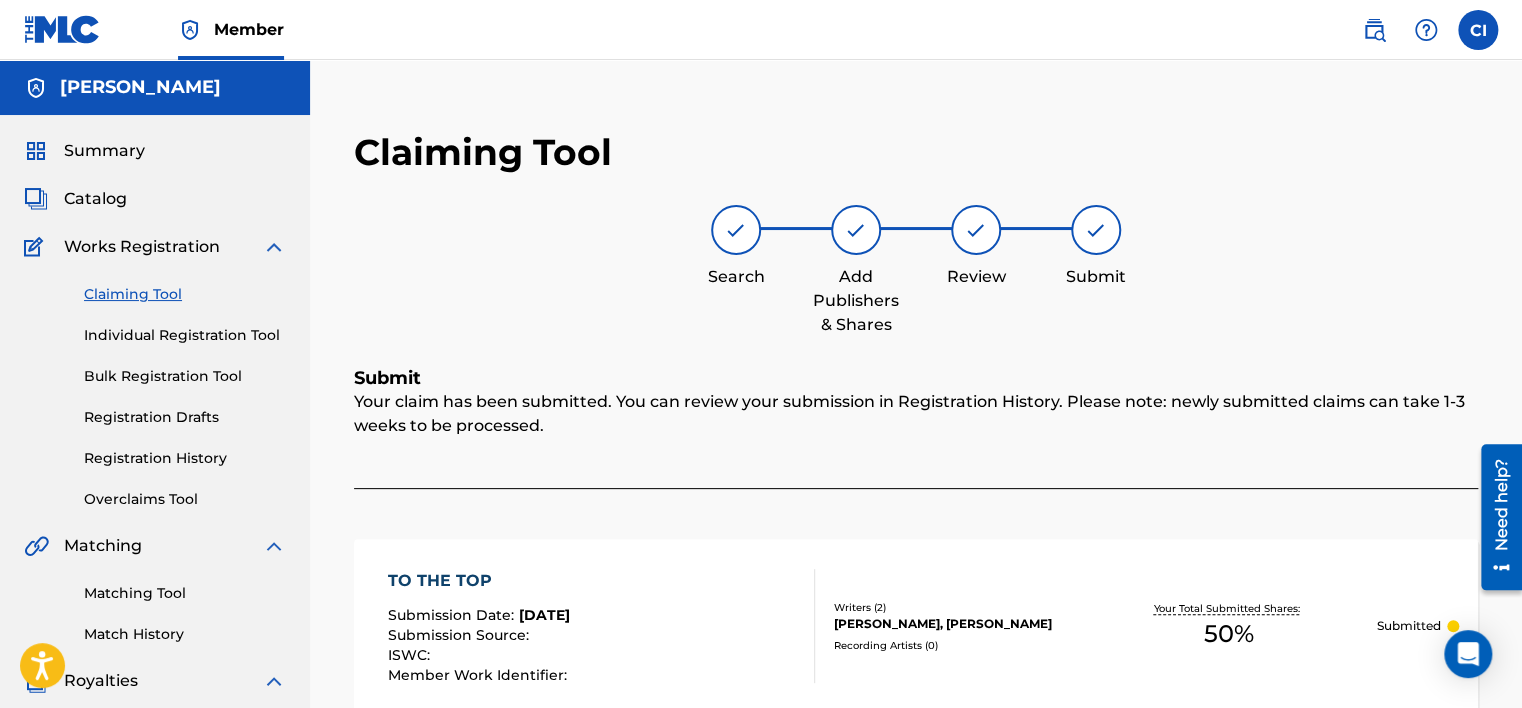 click on "Summary" at bounding box center (104, 151) 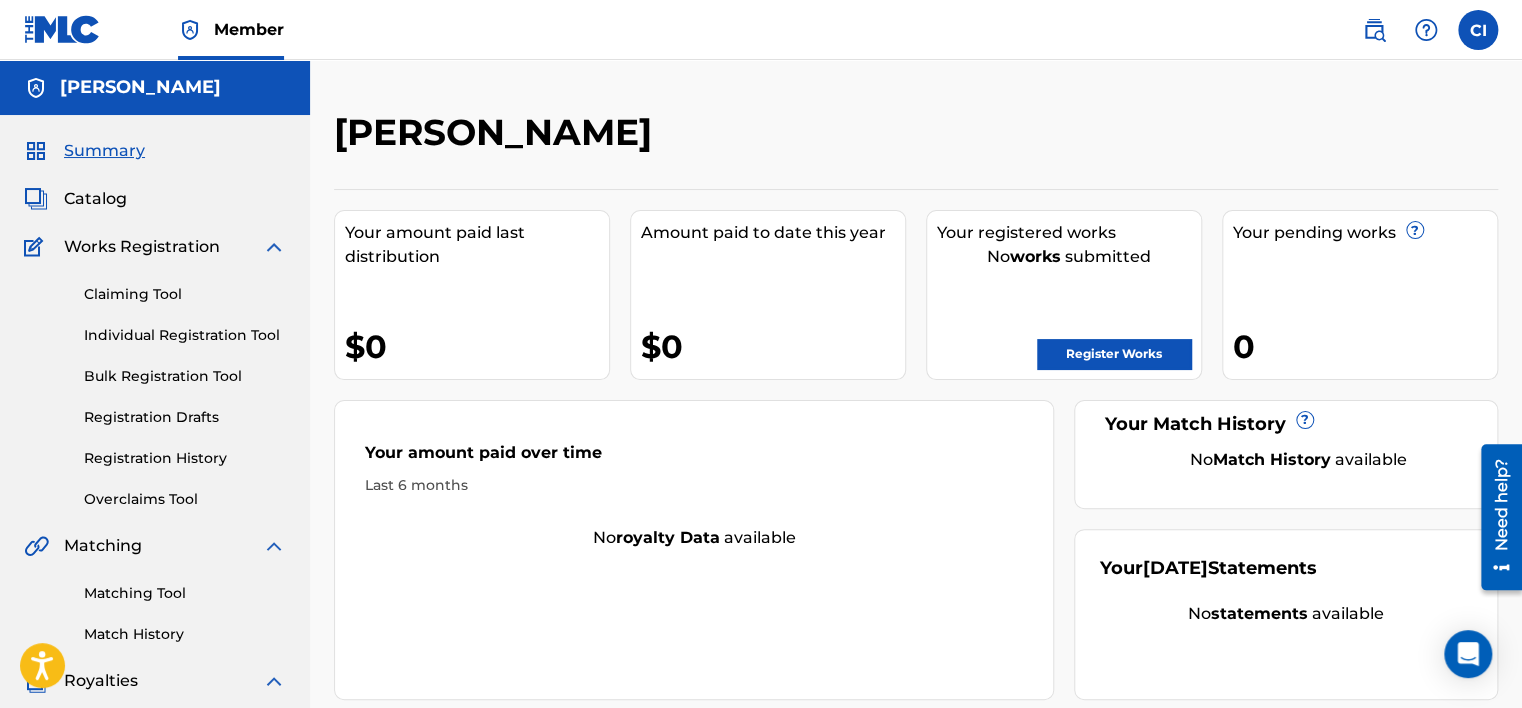 click on "Register Works" at bounding box center (1114, 354) 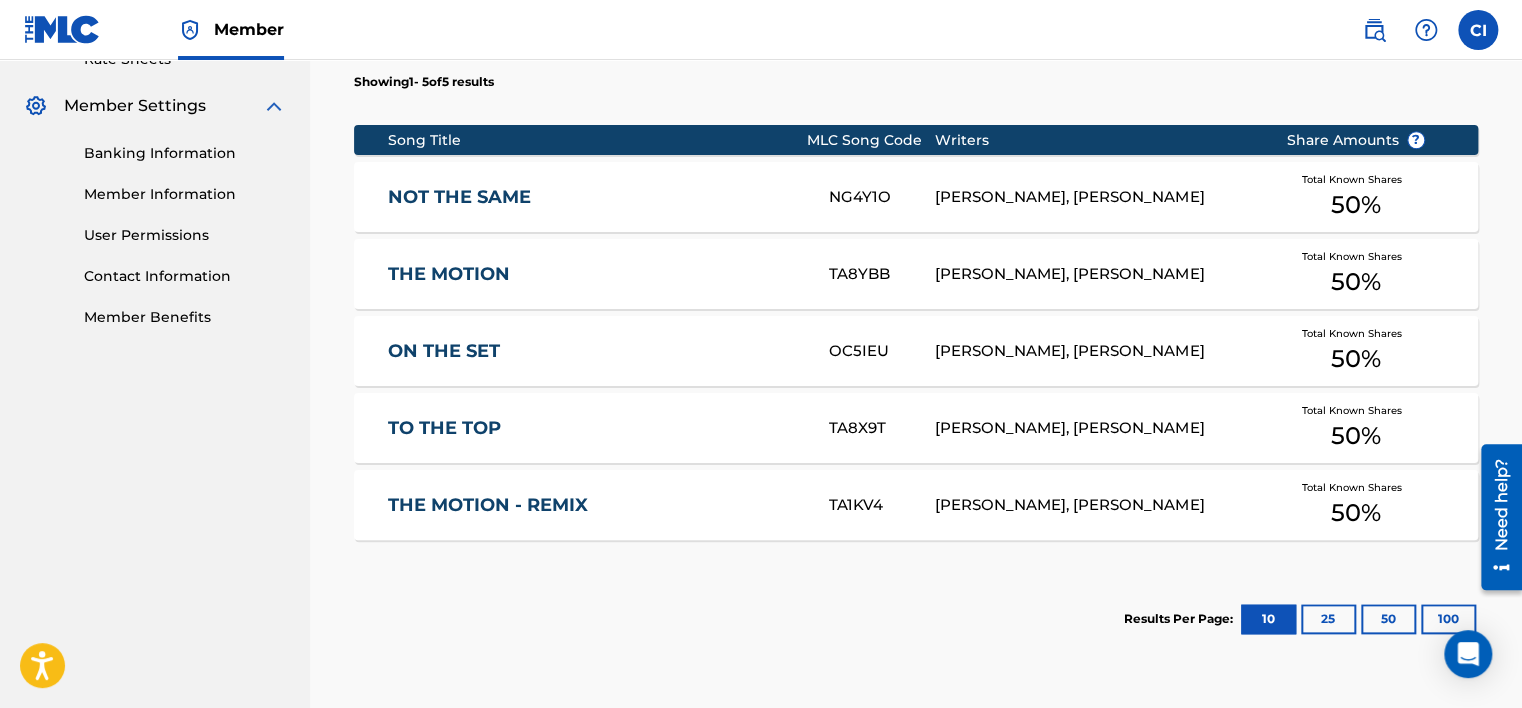 scroll, scrollTop: 800, scrollLeft: 0, axis: vertical 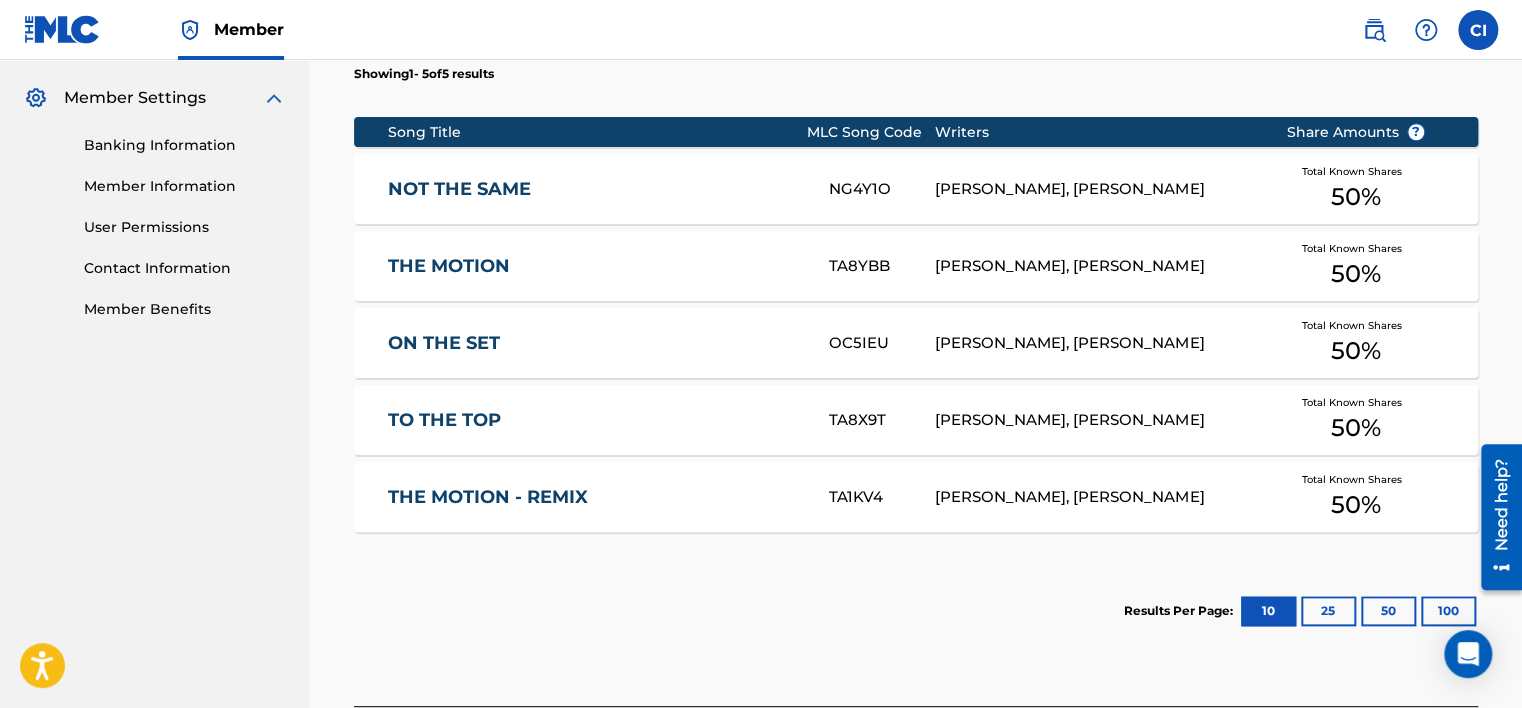 click on "THE MOTION - REMIX" at bounding box center [595, 497] 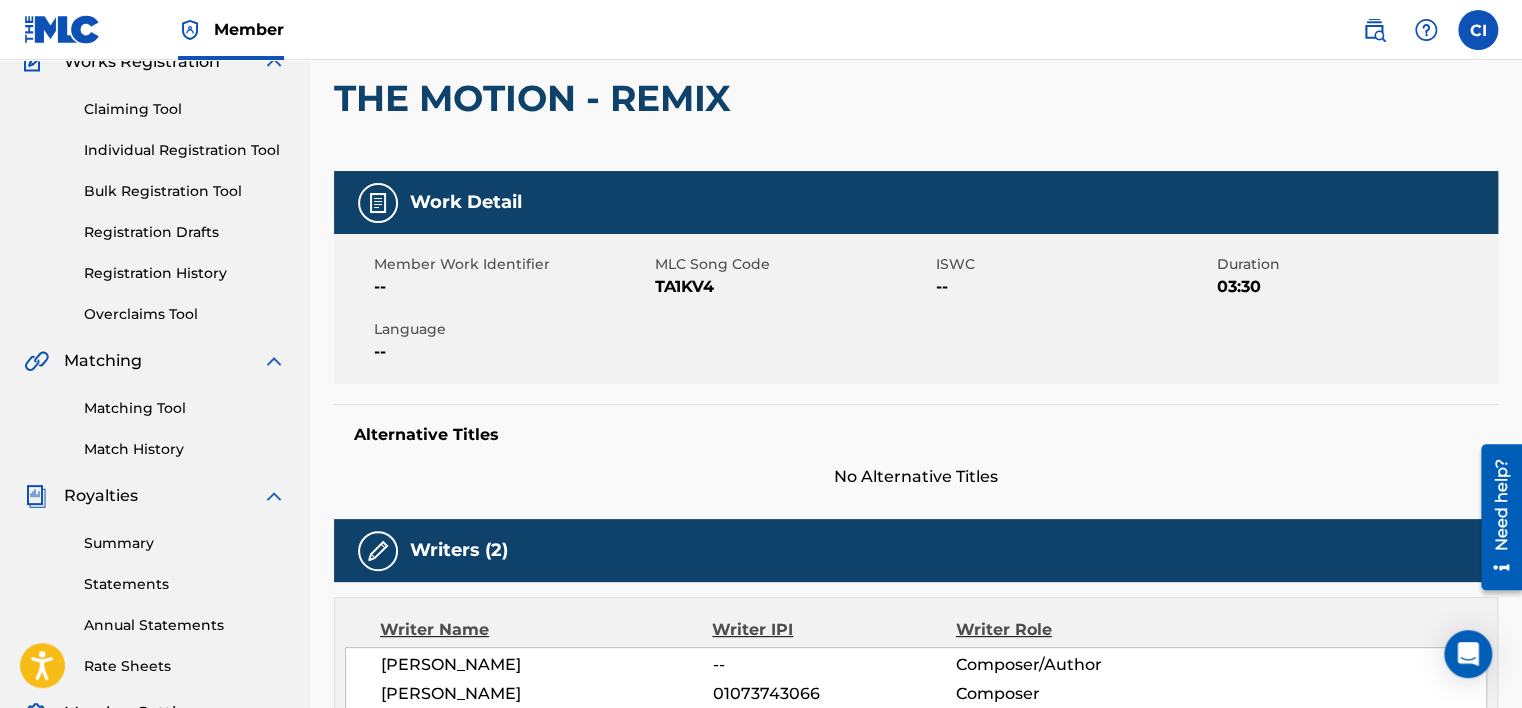 scroll, scrollTop: 0, scrollLeft: 0, axis: both 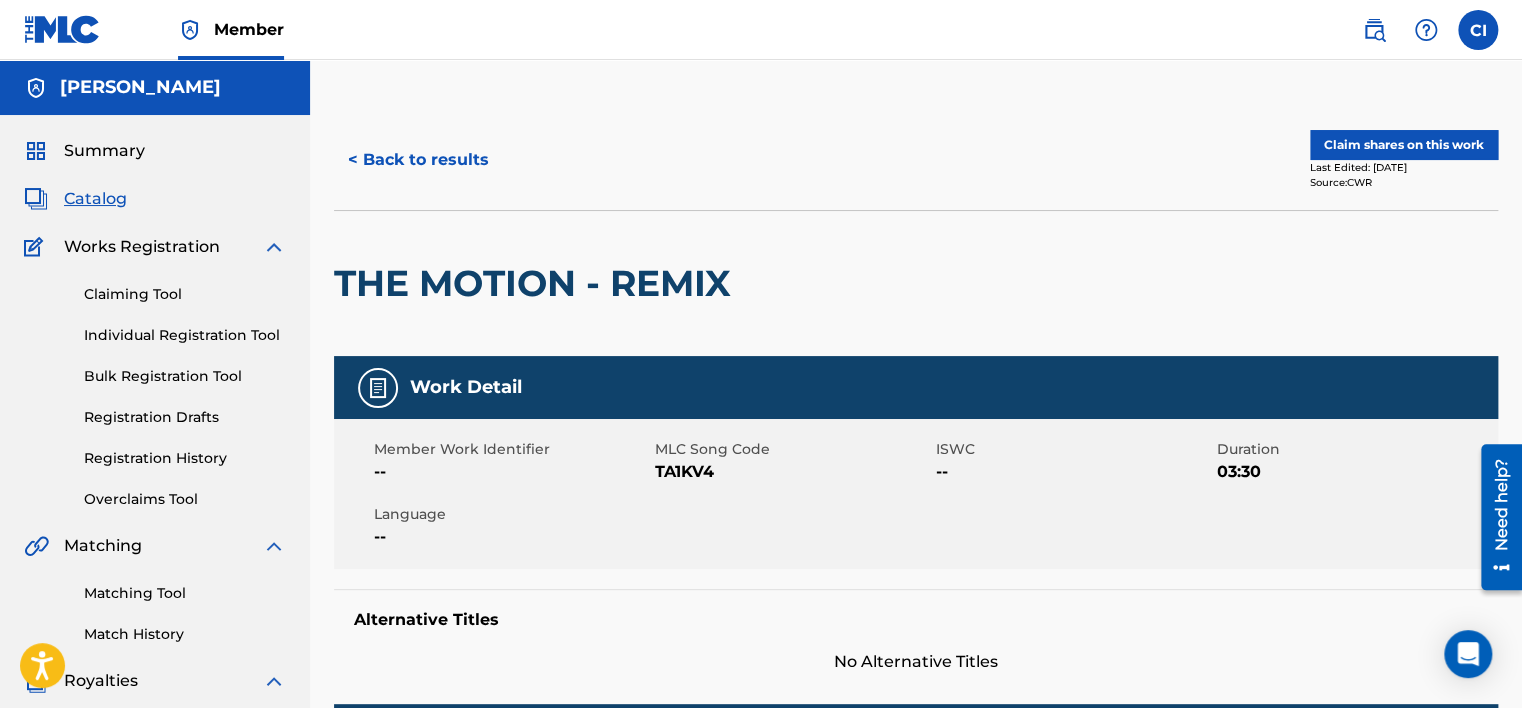 click on "Claim shares on this work" at bounding box center (1404, 145) 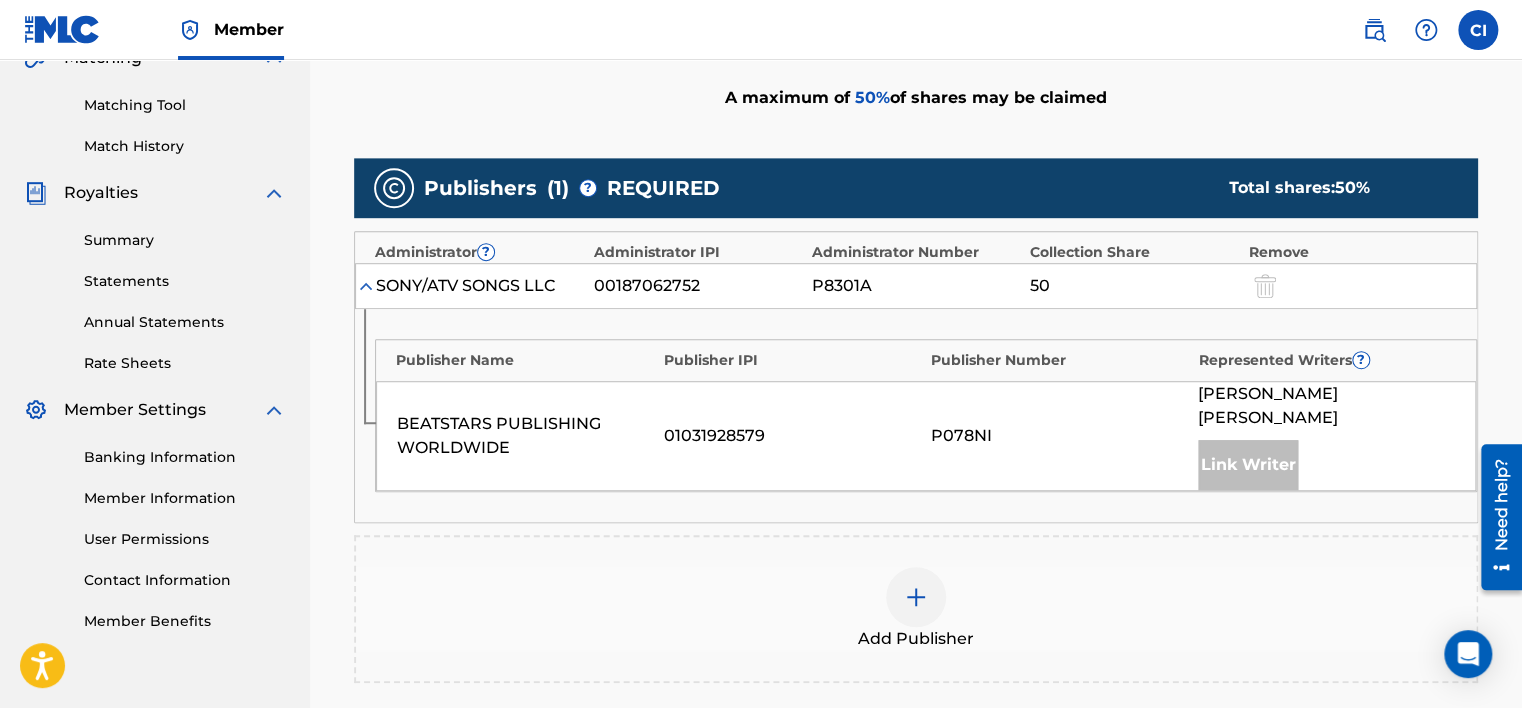 scroll, scrollTop: 500, scrollLeft: 0, axis: vertical 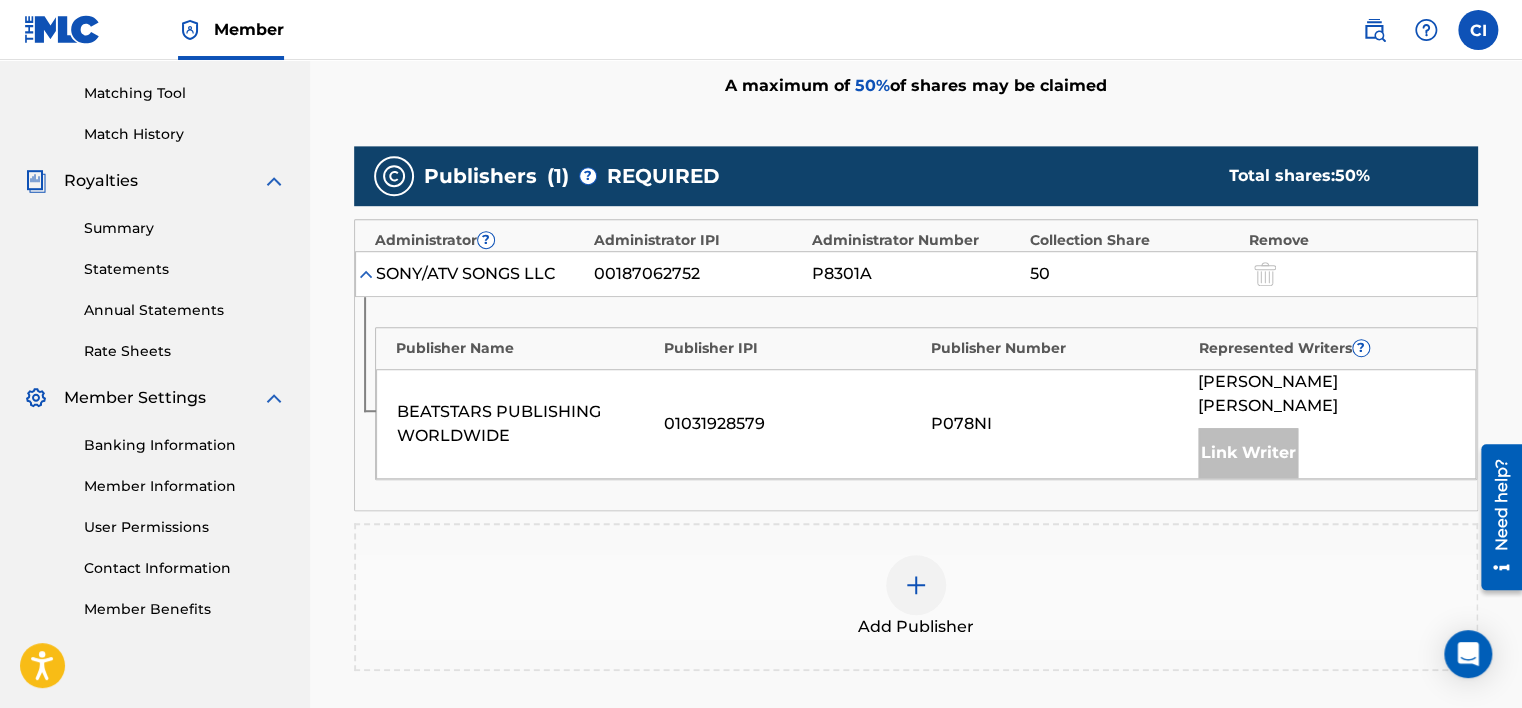 click at bounding box center (916, 585) 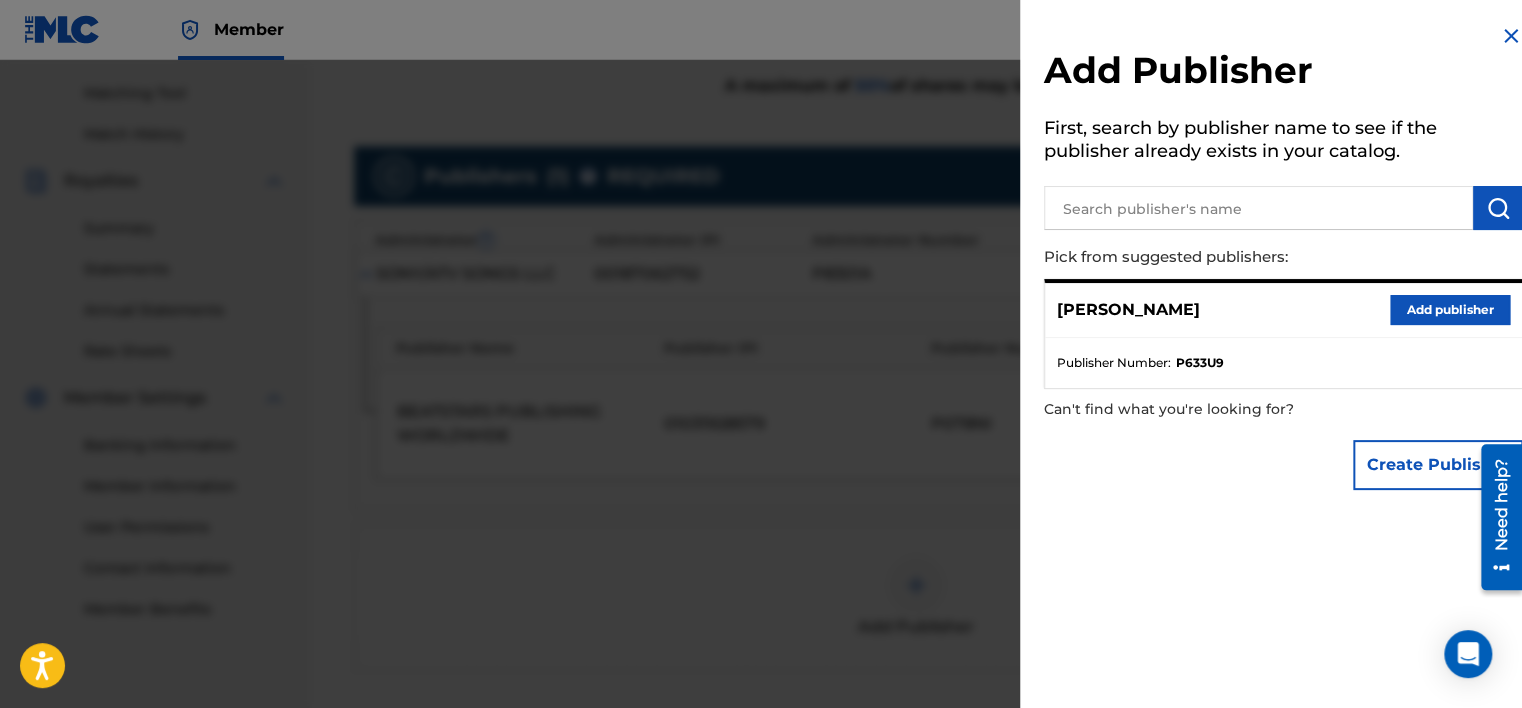 click on "Add publisher" at bounding box center (1450, 310) 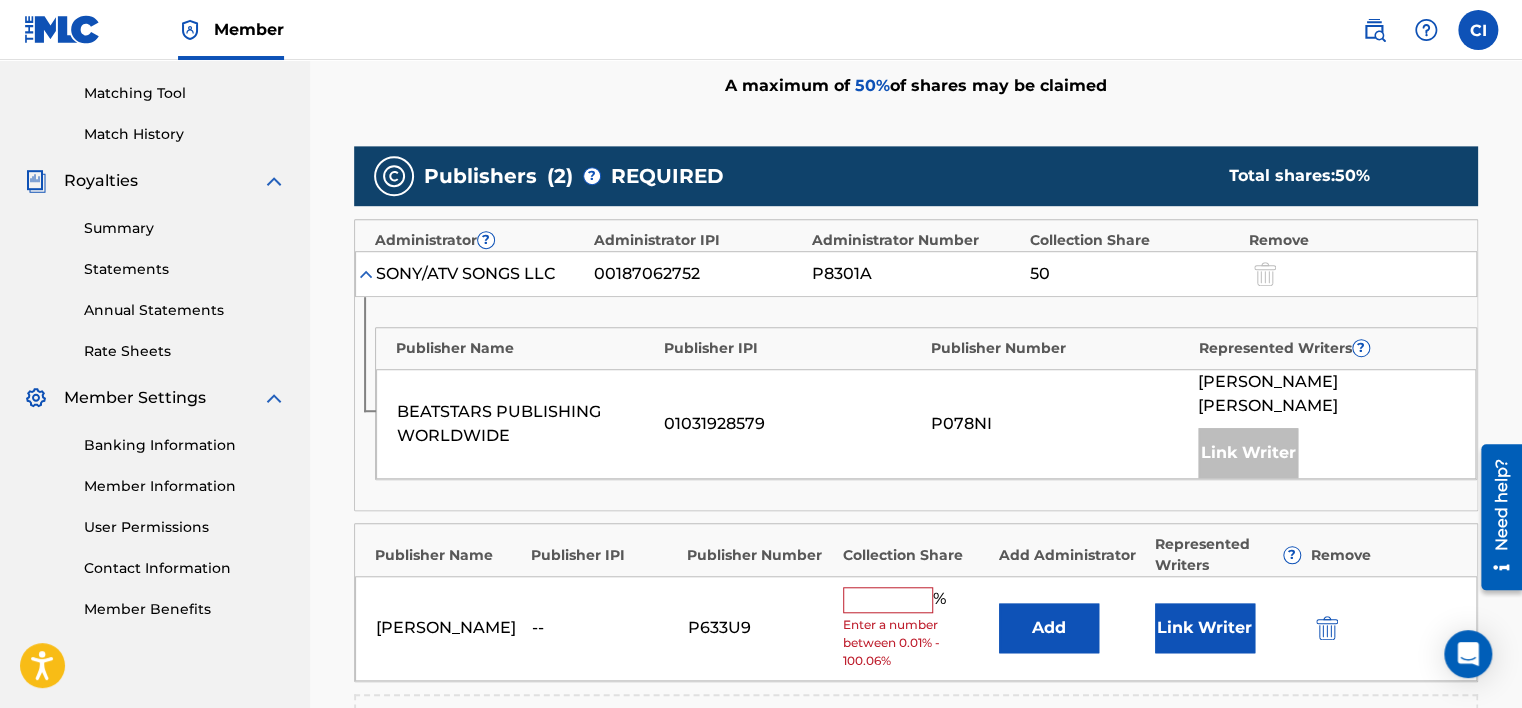 click at bounding box center (888, 600) 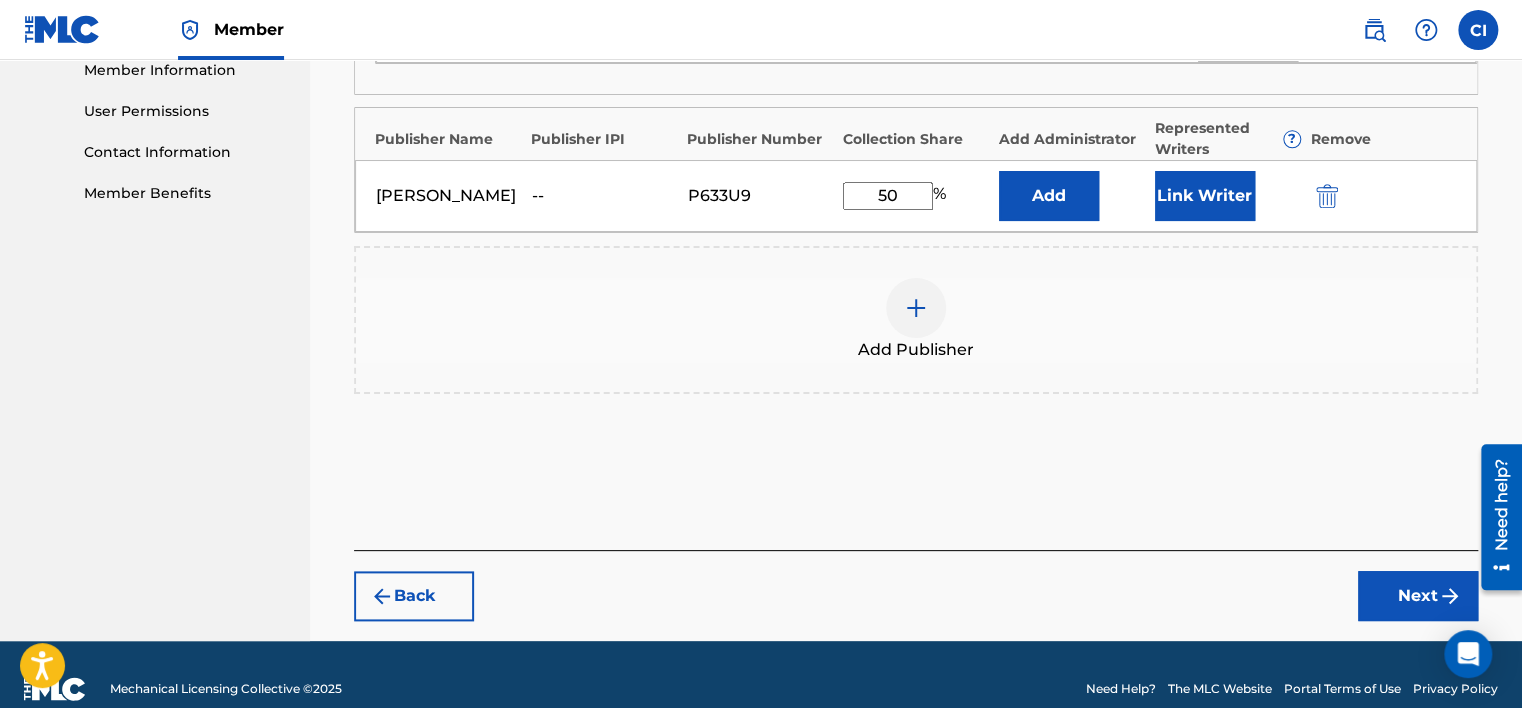 type on "50" 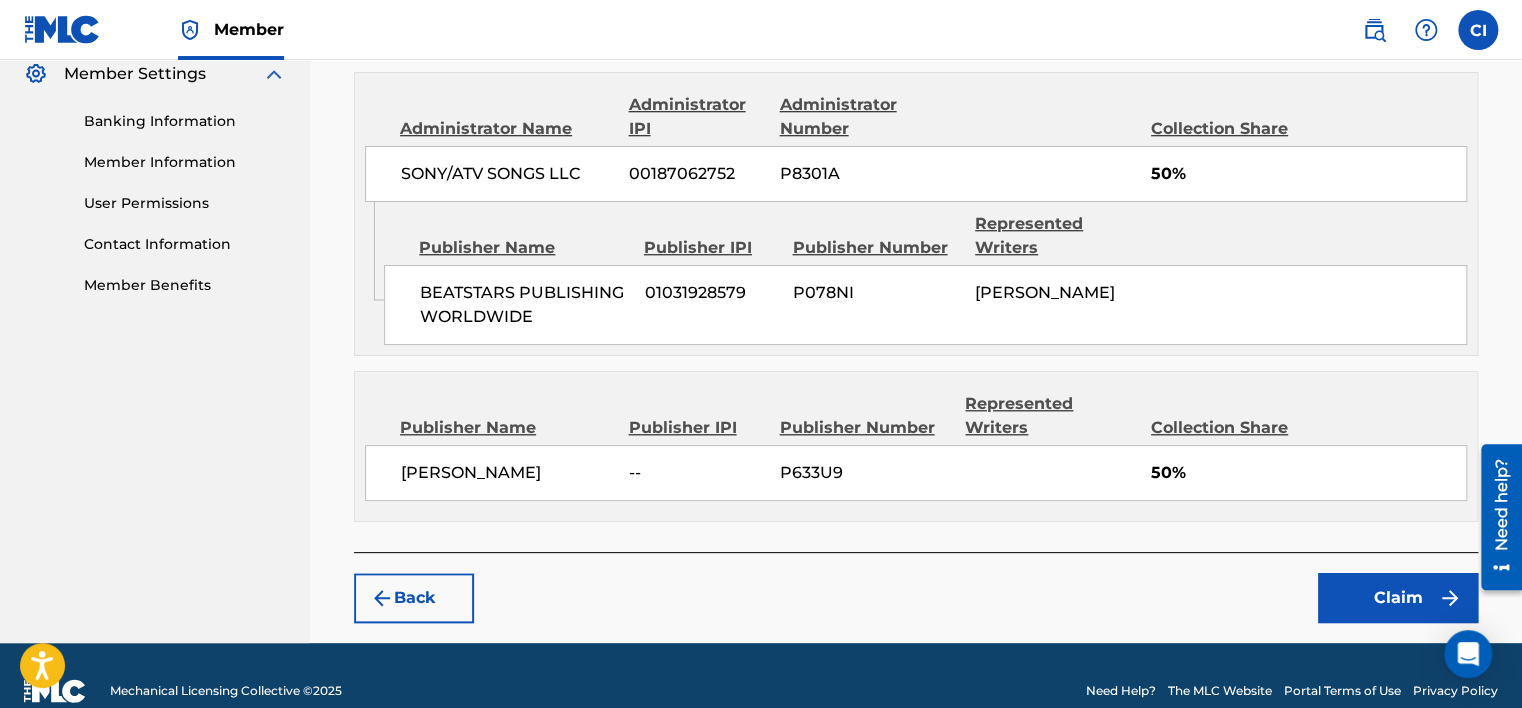 scroll, scrollTop: 852, scrollLeft: 0, axis: vertical 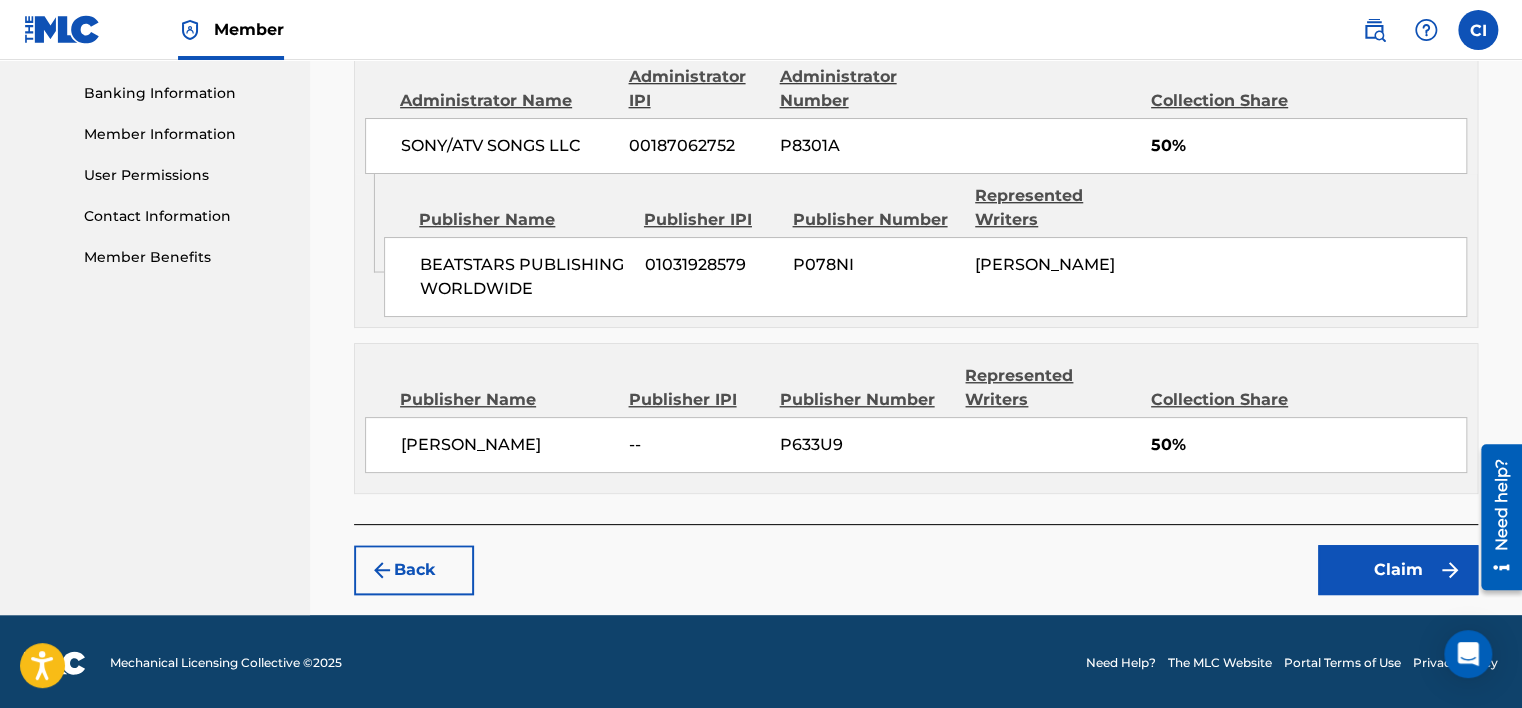 click on "Claim" at bounding box center (1398, 570) 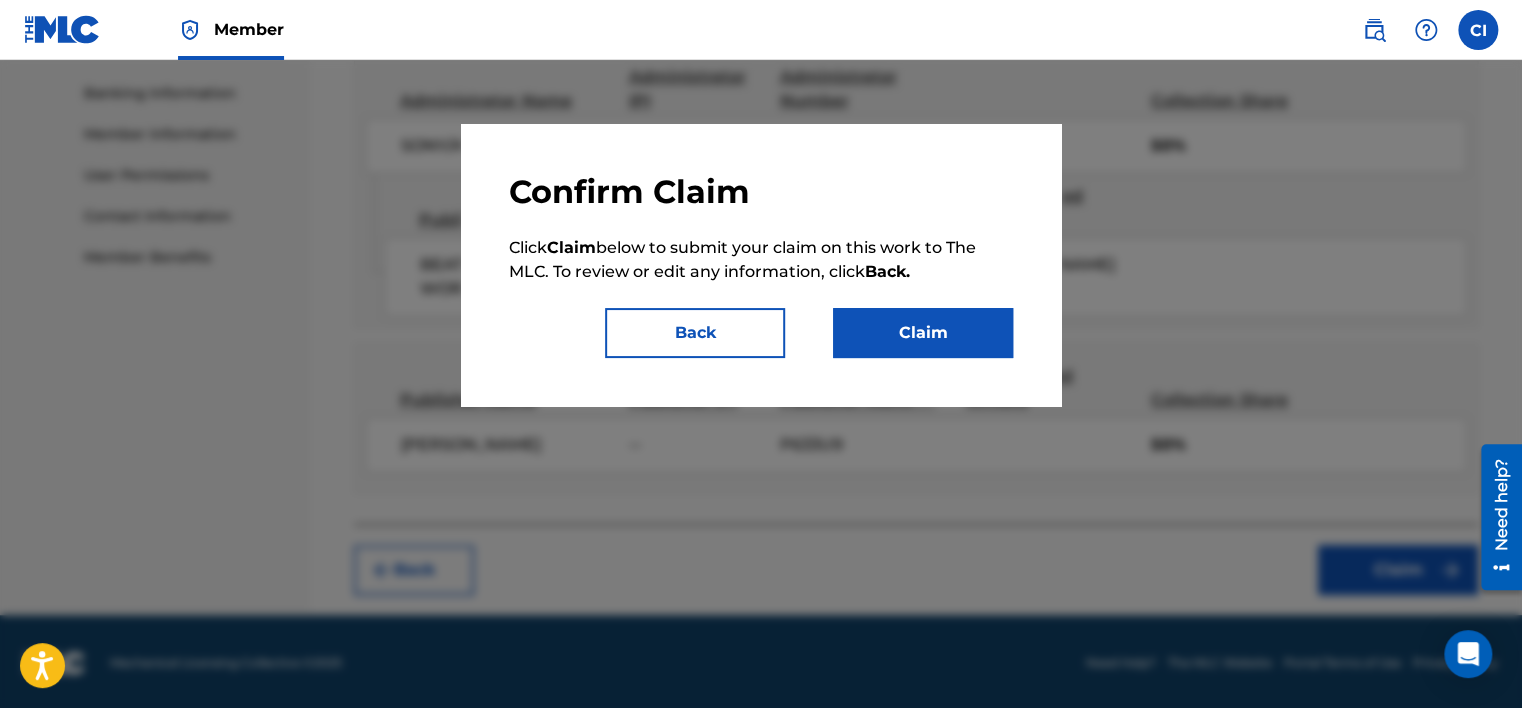 click on "Claim" at bounding box center (923, 333) 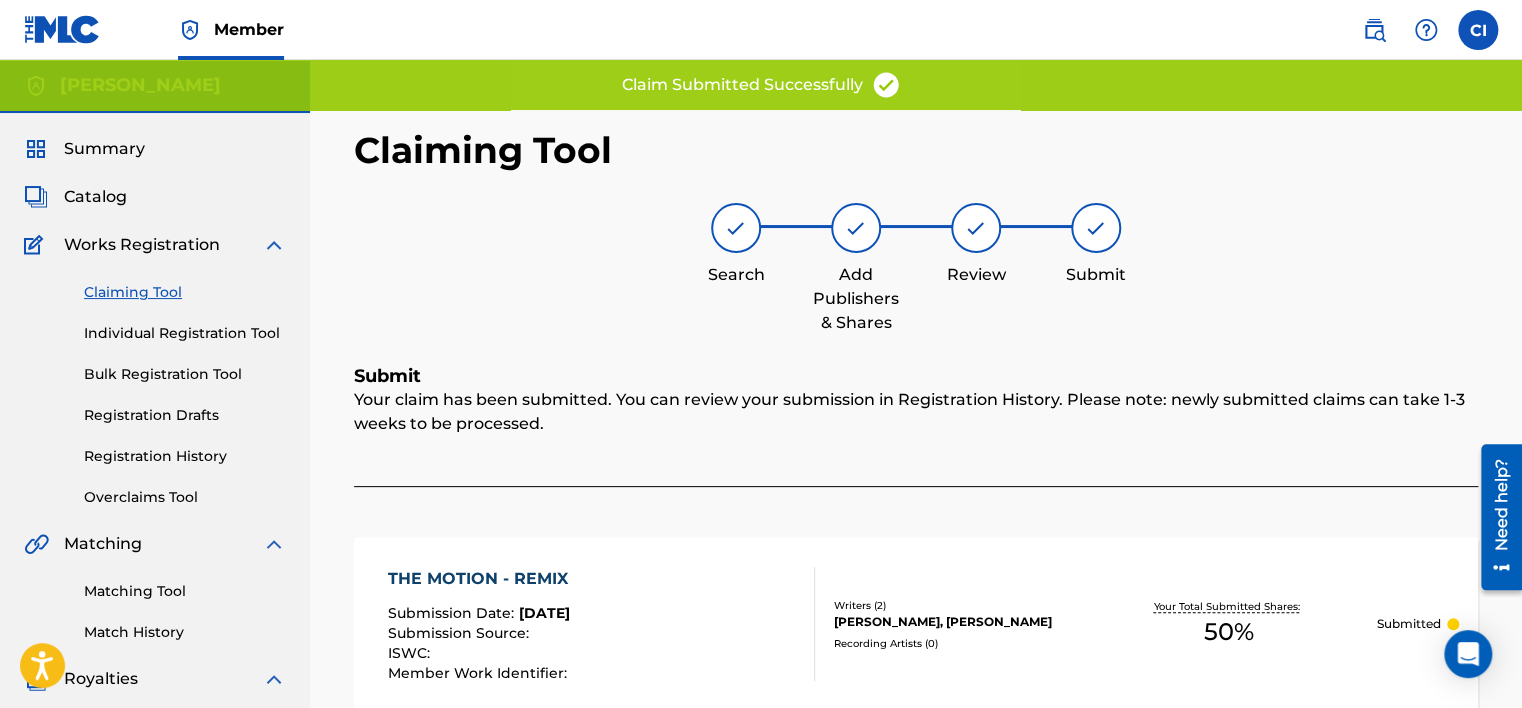 scroll, scrollTop: 0, scrollLeft: 0, axis: both 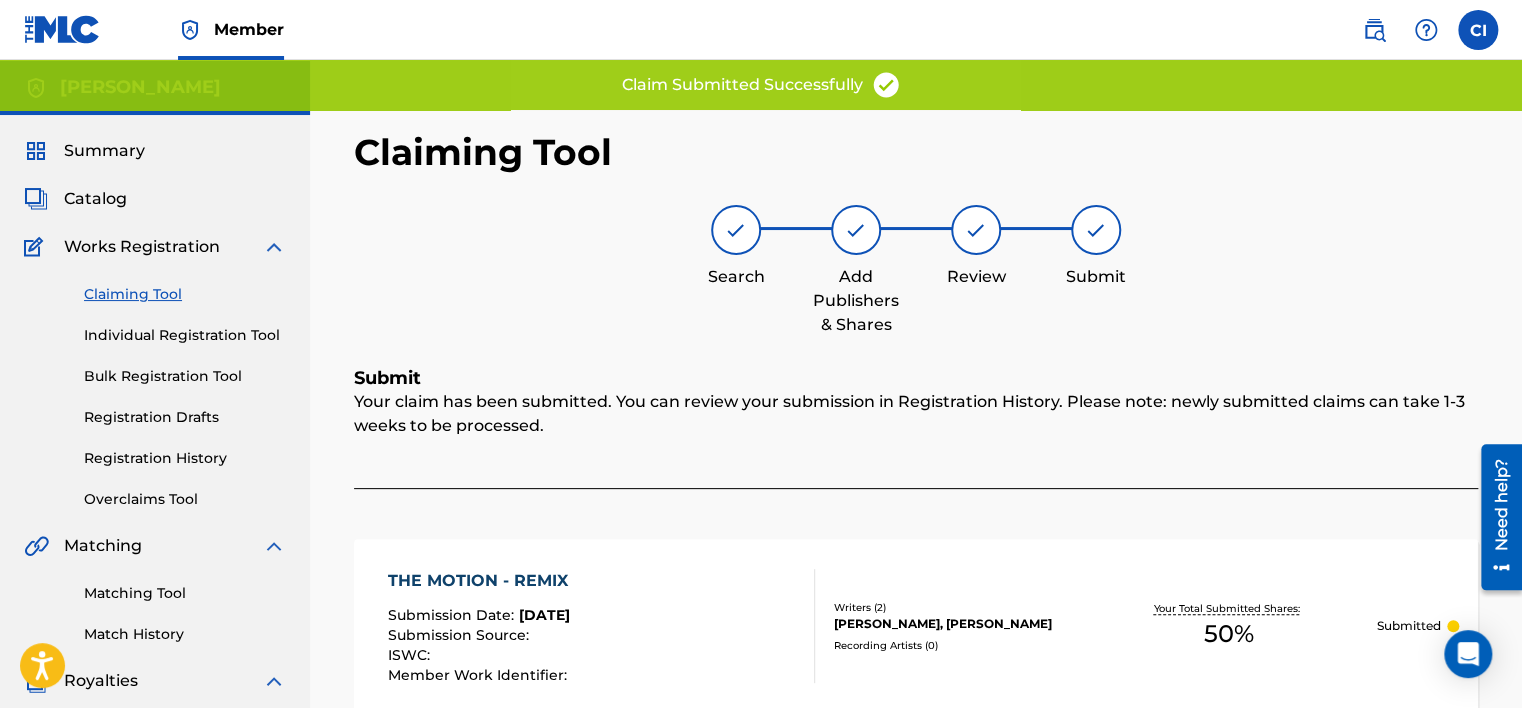 click on "Summary" at bounding box center [104, 151] 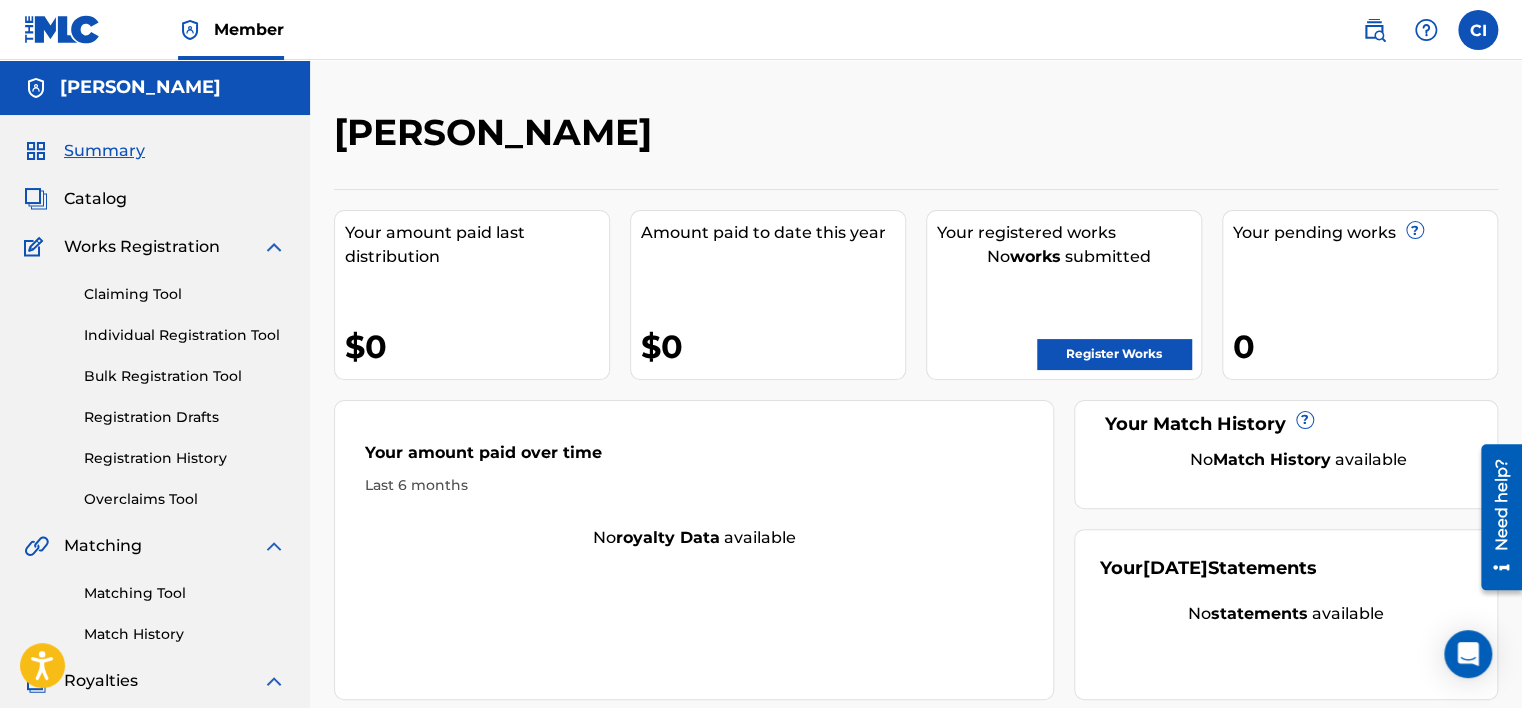 click on "Register Works" at bounding box center [1114, 354] 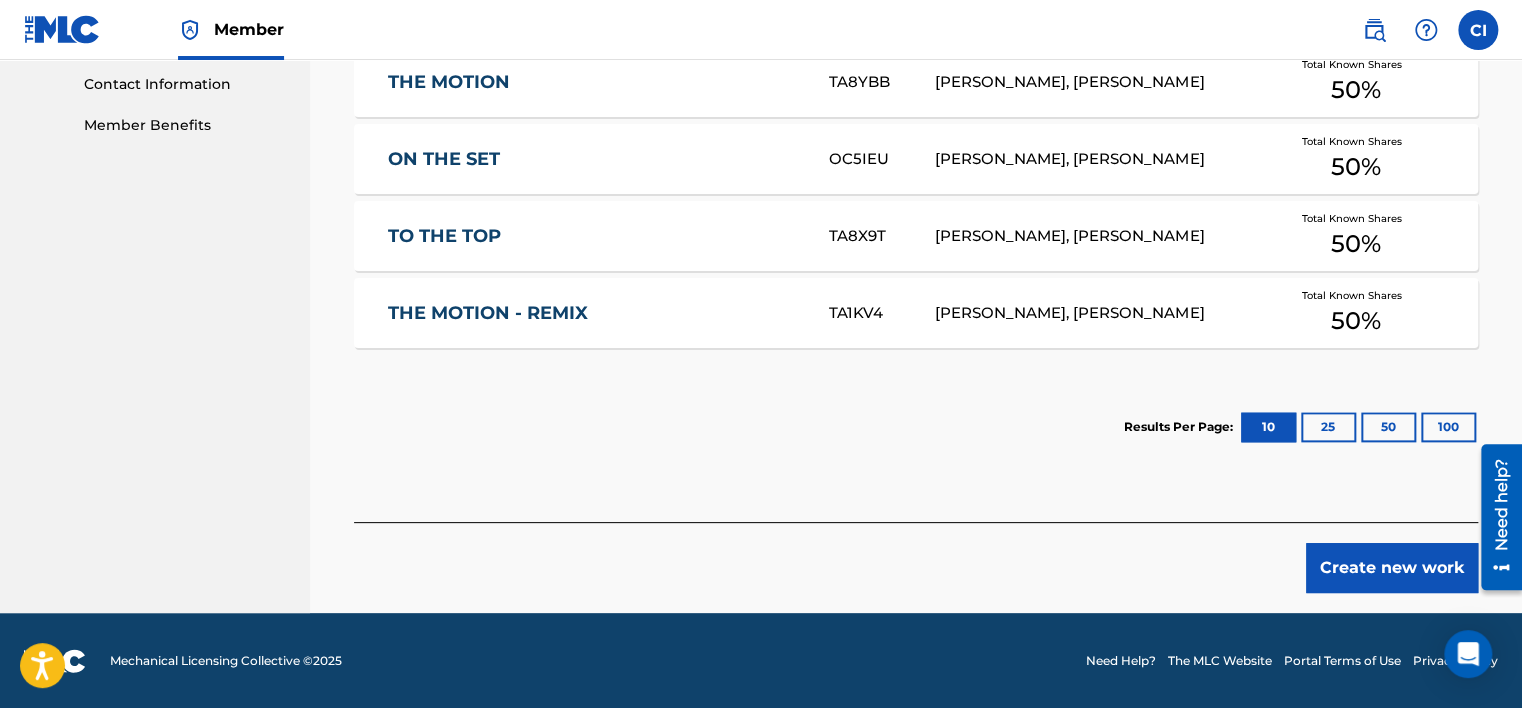 click on "25" at bounding box center [1328, 427] 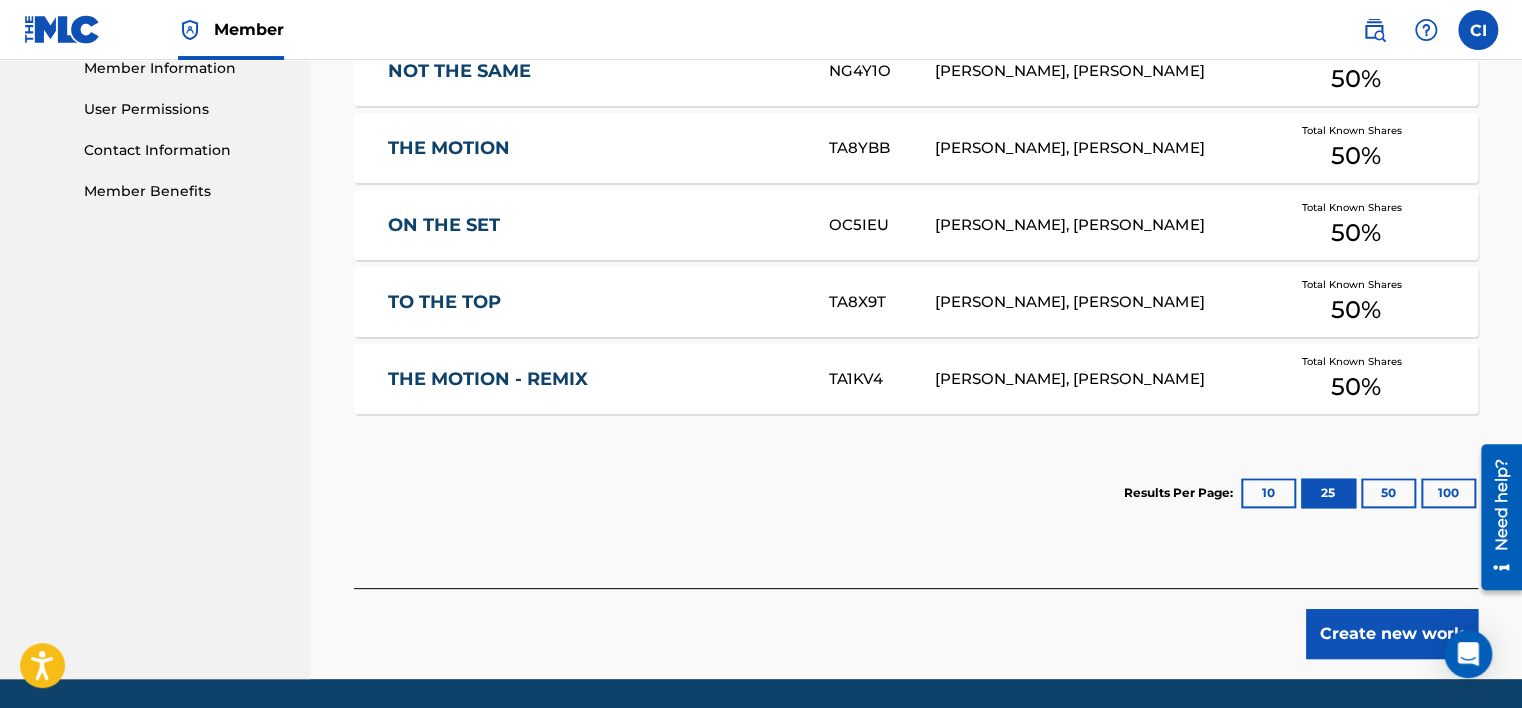 scroll, scrollTop: 784, scrollLeft: 0, axis: vertical 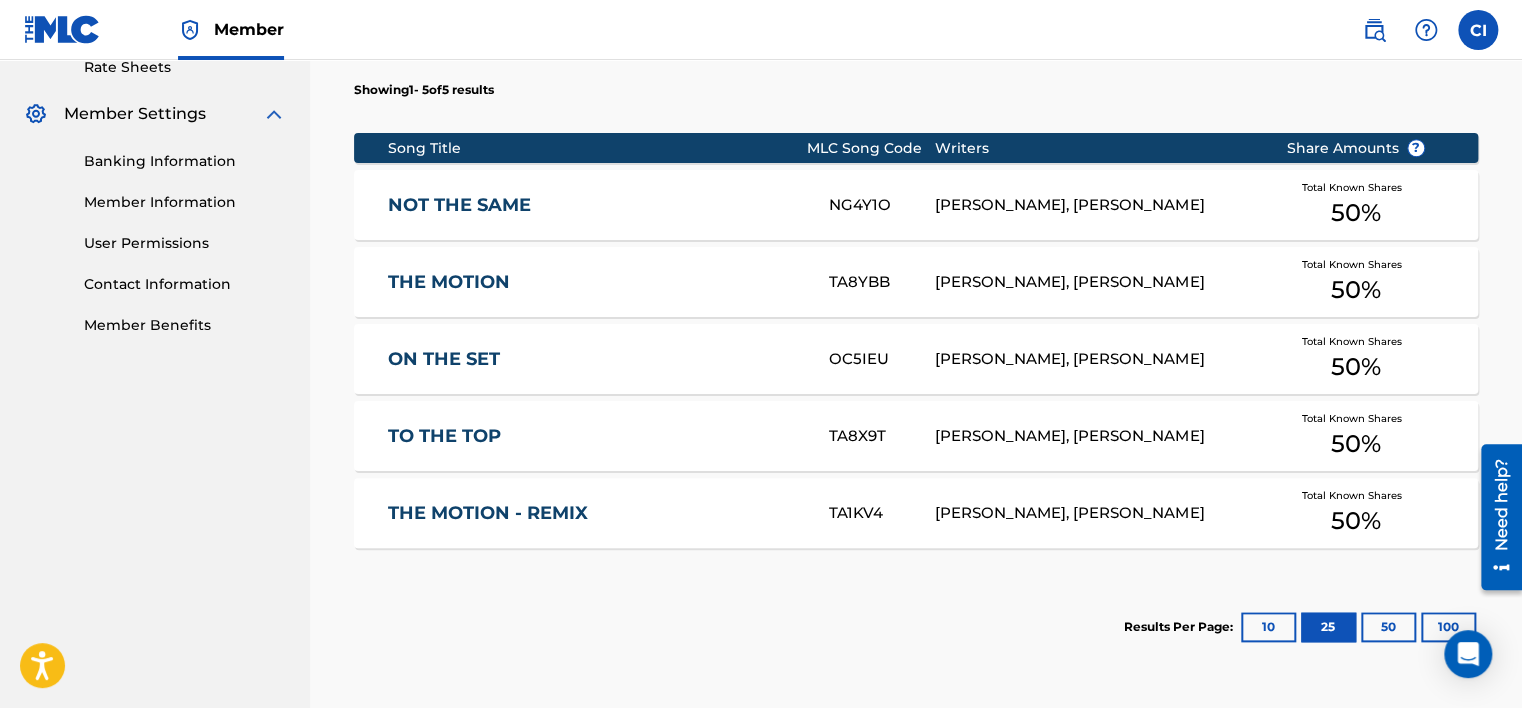 click on "10" at bounding box center (1268, 627) 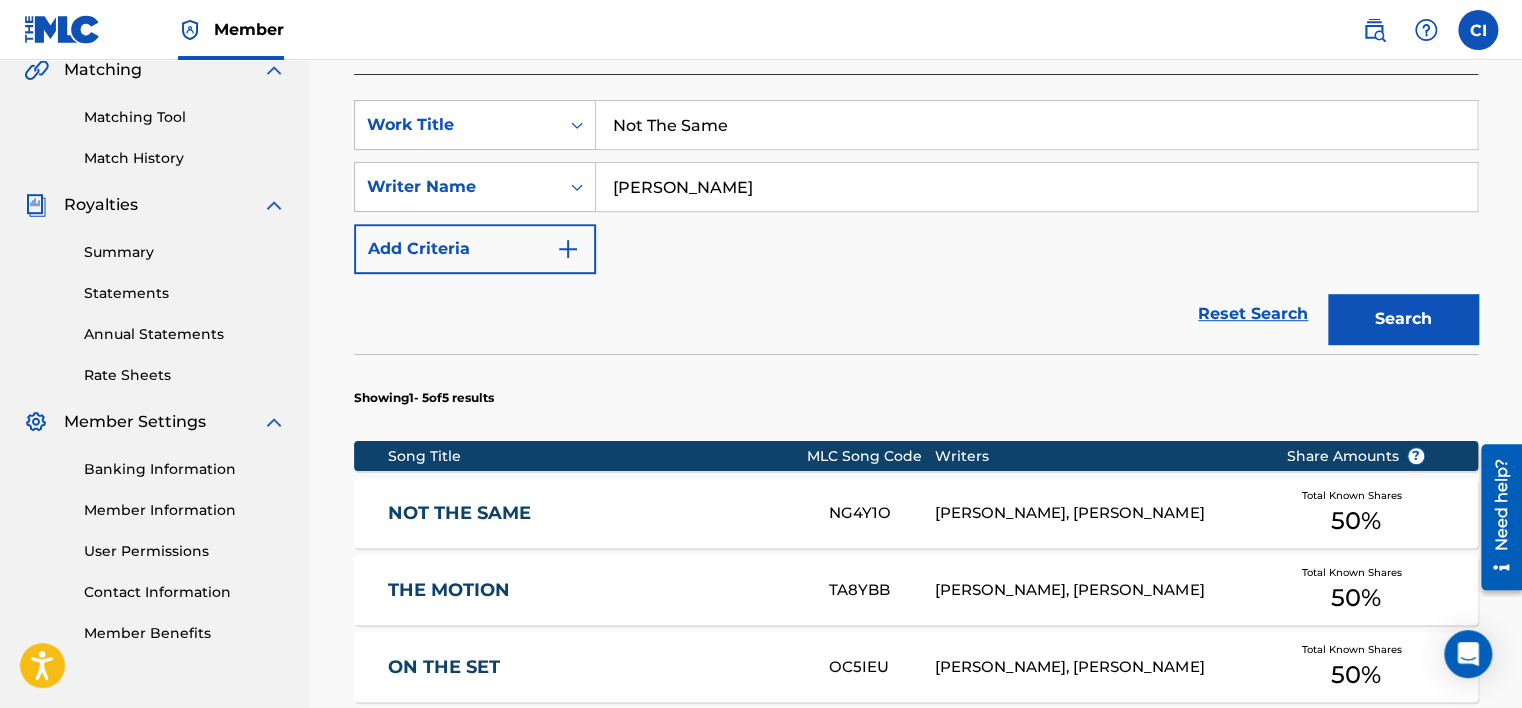 scroll, scrollTop: 384, scrollLeft: 0, axis: vertical 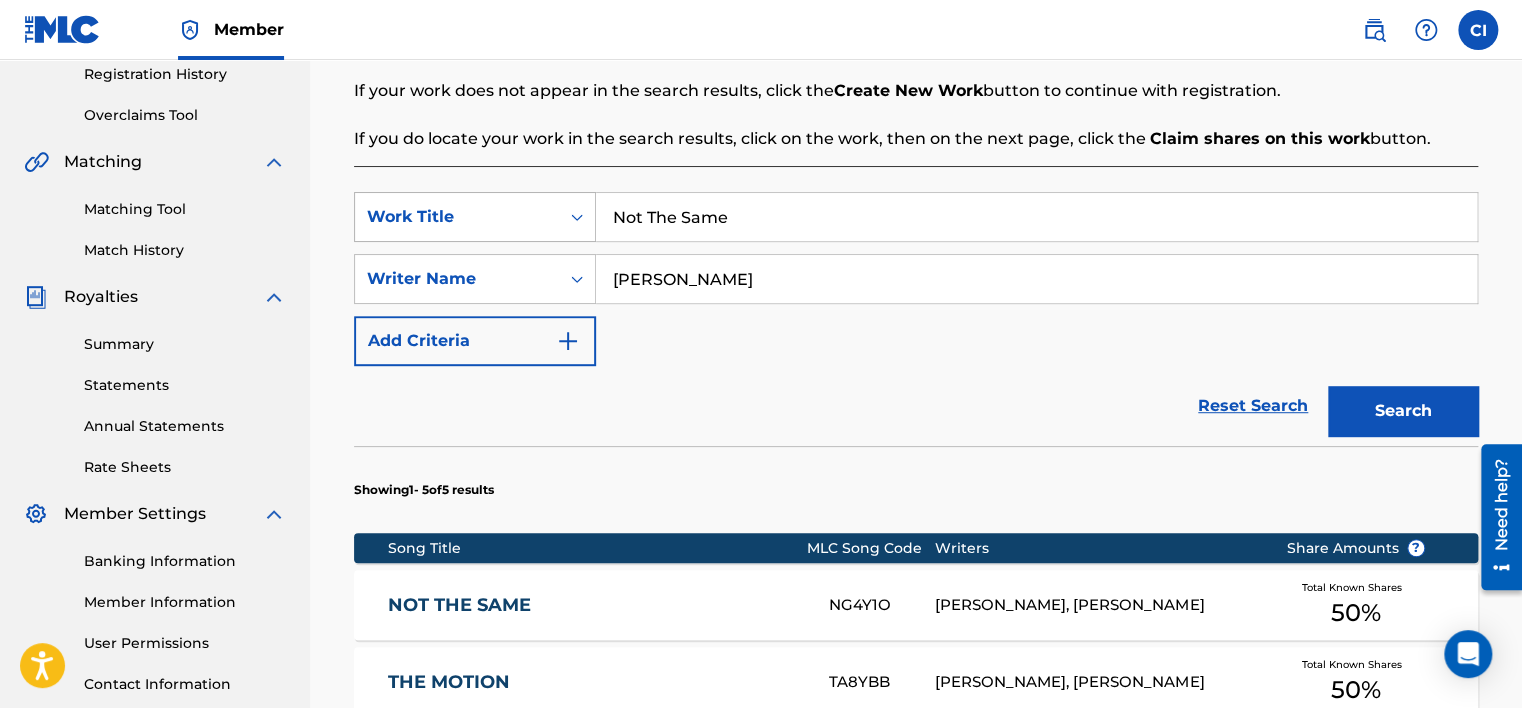 drag, startPoint x: 736, startPoint y: 219, endPoint x: 483, endPoint y: 219, distance: 253 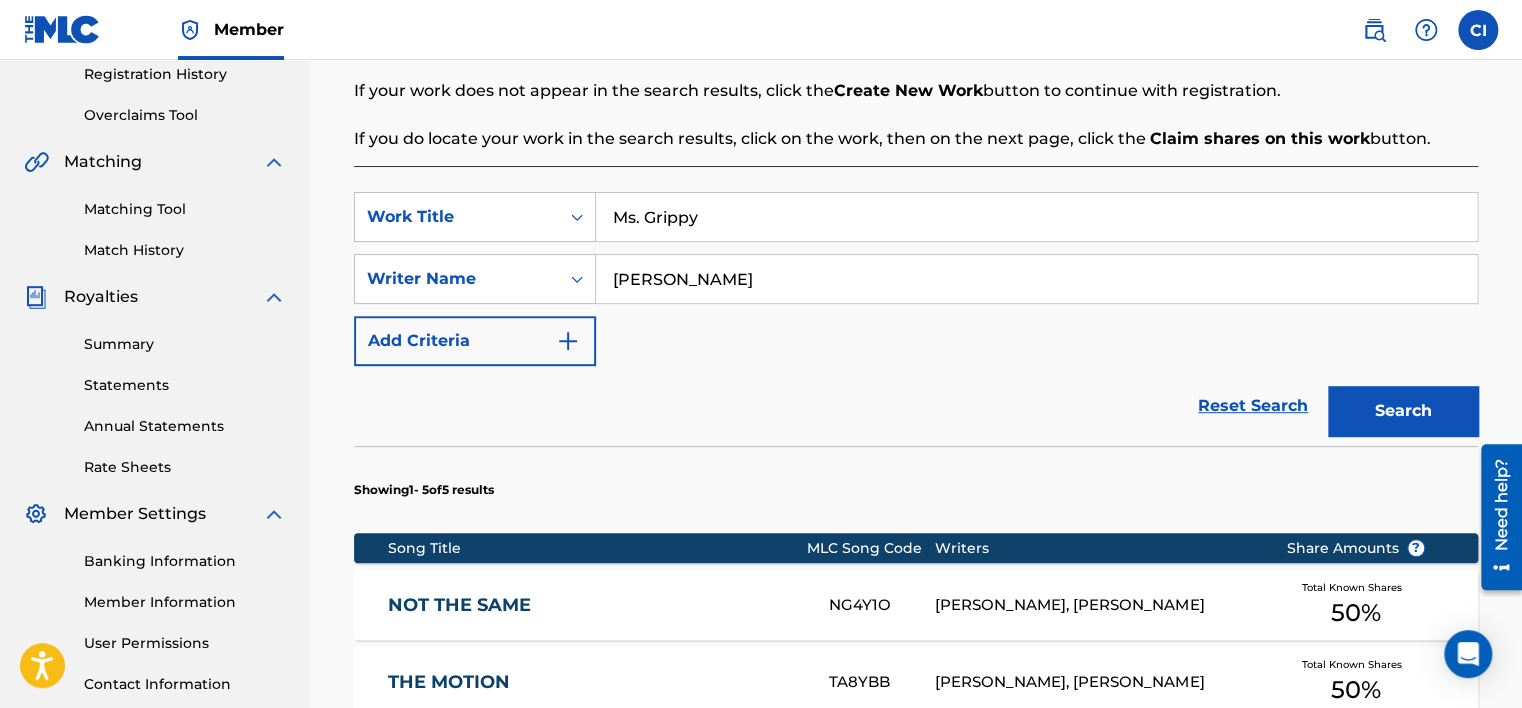 type on "Ms. Grippy" 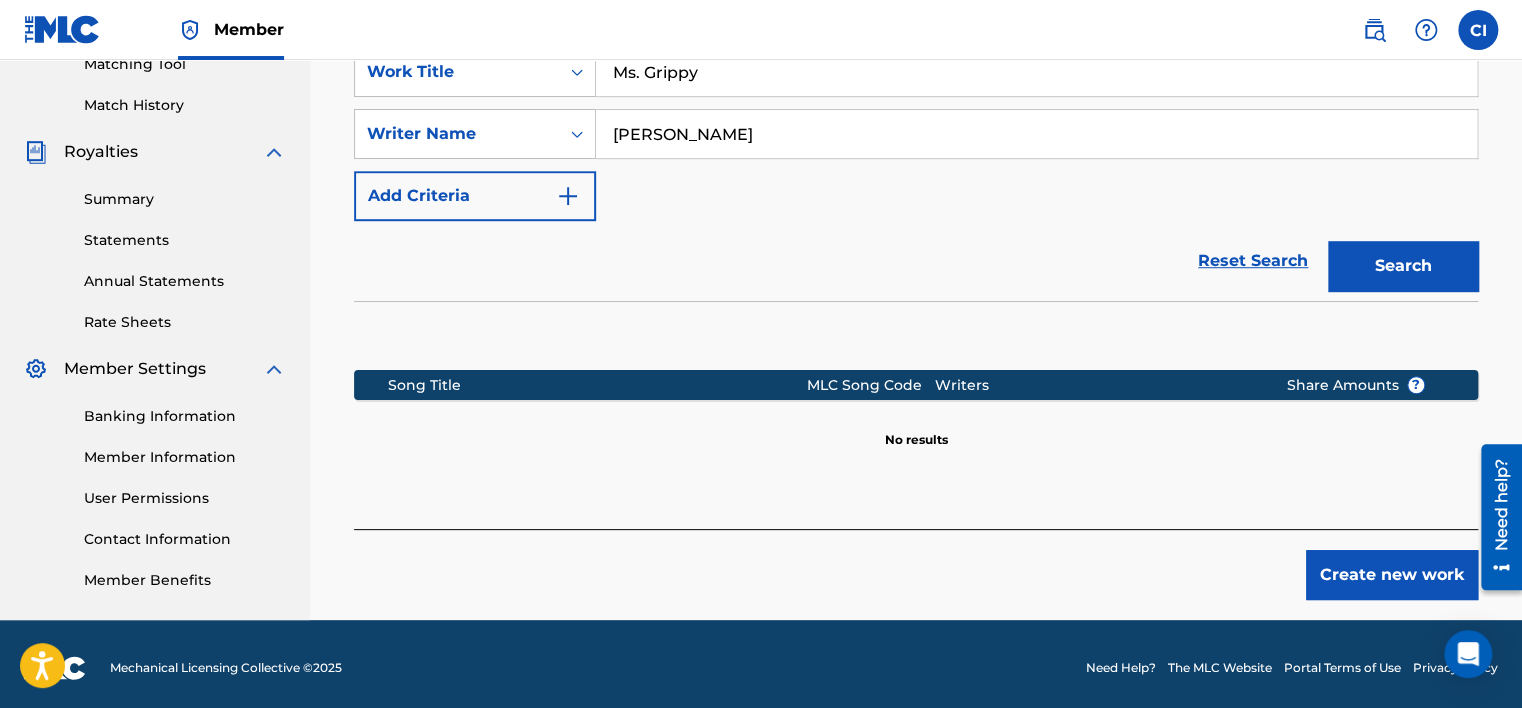 scroll, scrollTop: 536, scrollLeft: 0, axis: vertical 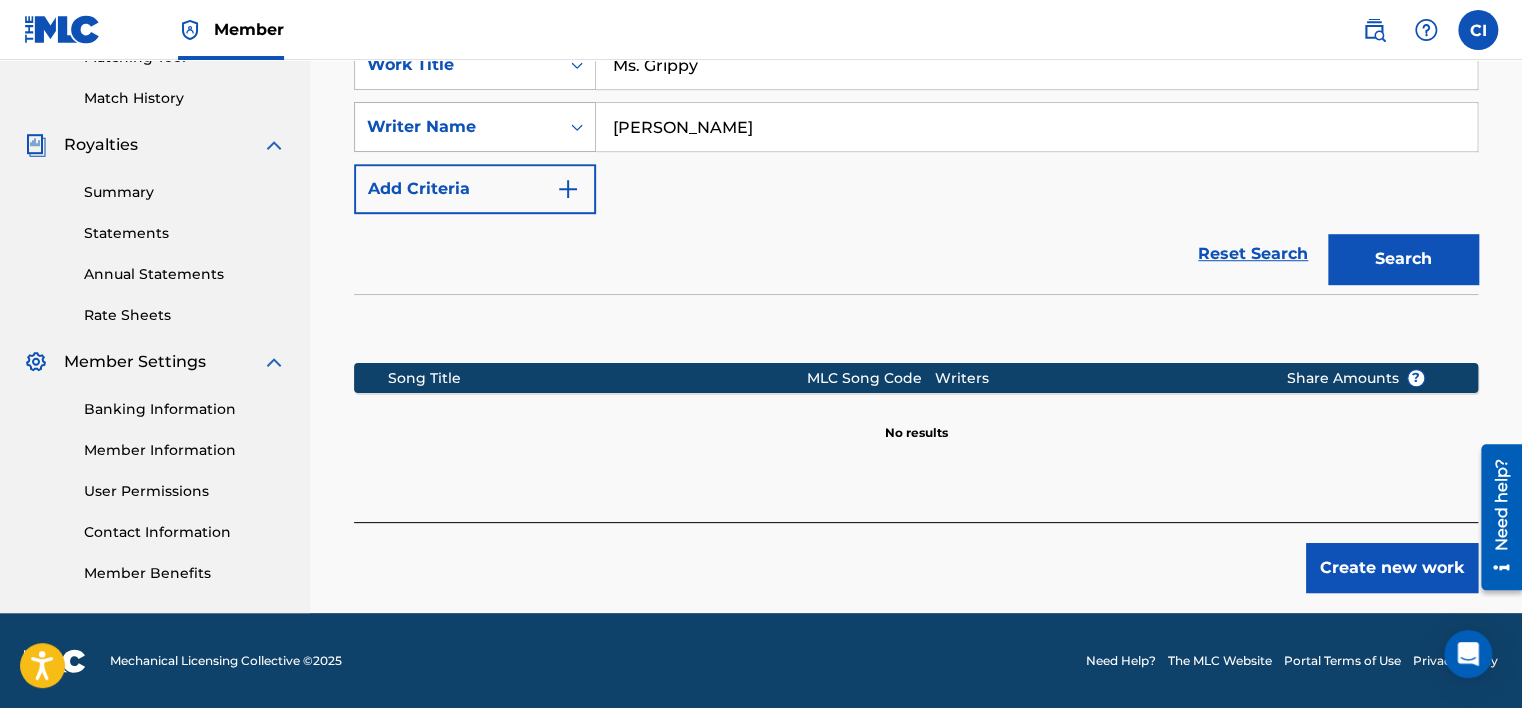 drag, startPoint x: 747, startPoint y: 128, endPoint x: 504, endPoint y: 121, distance: 243.1008 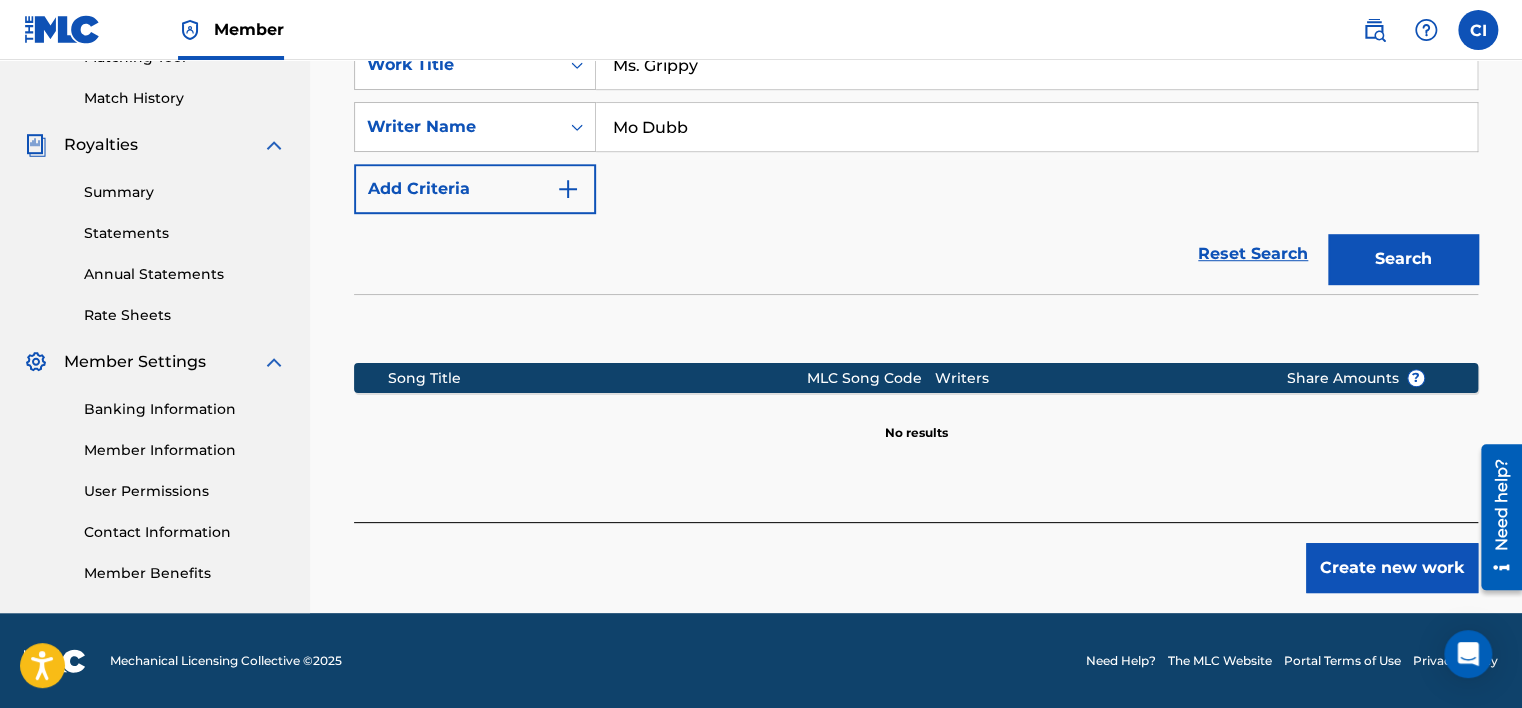 type on "Mo Dubb" 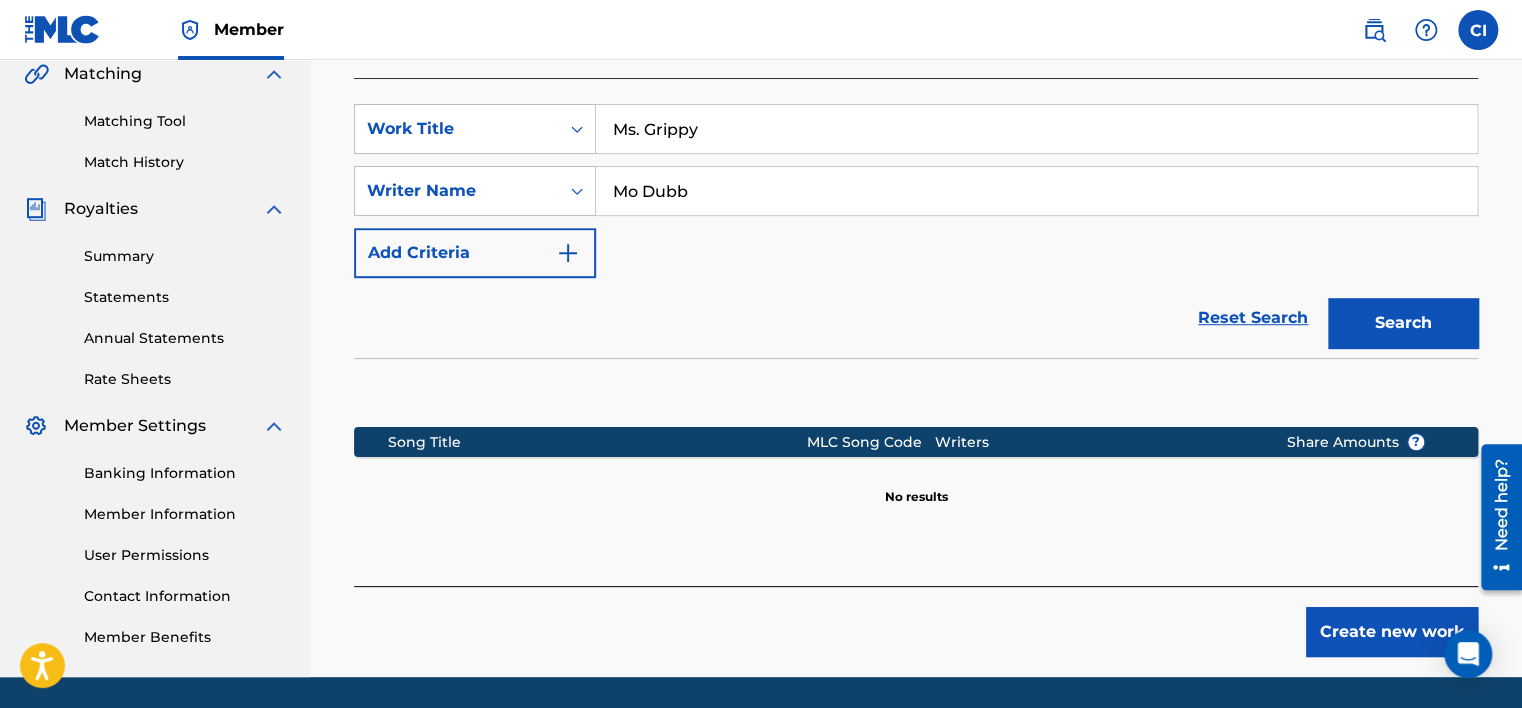 scroll, scrollTop: 436, scrollLeft: 0, axis: vertical 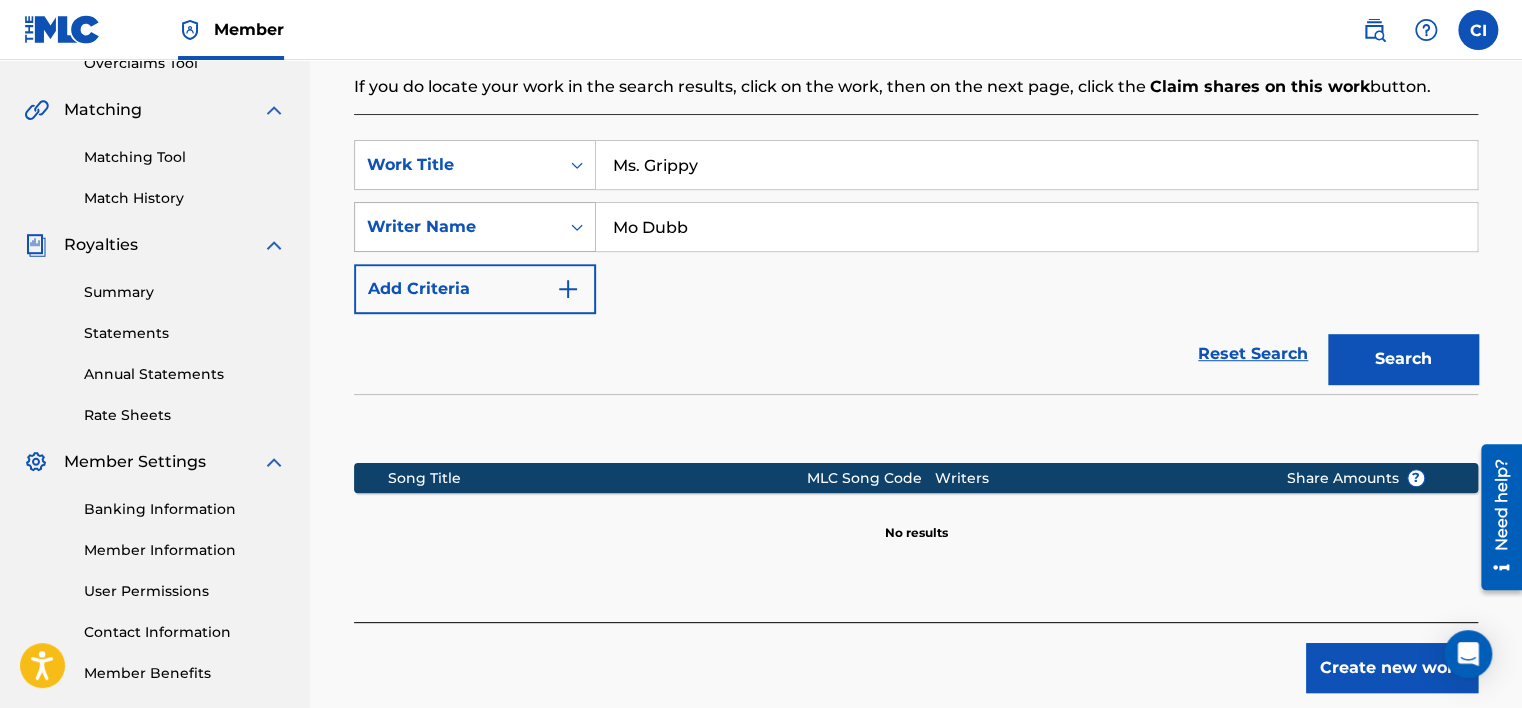 click at bounding box center (577, 227) 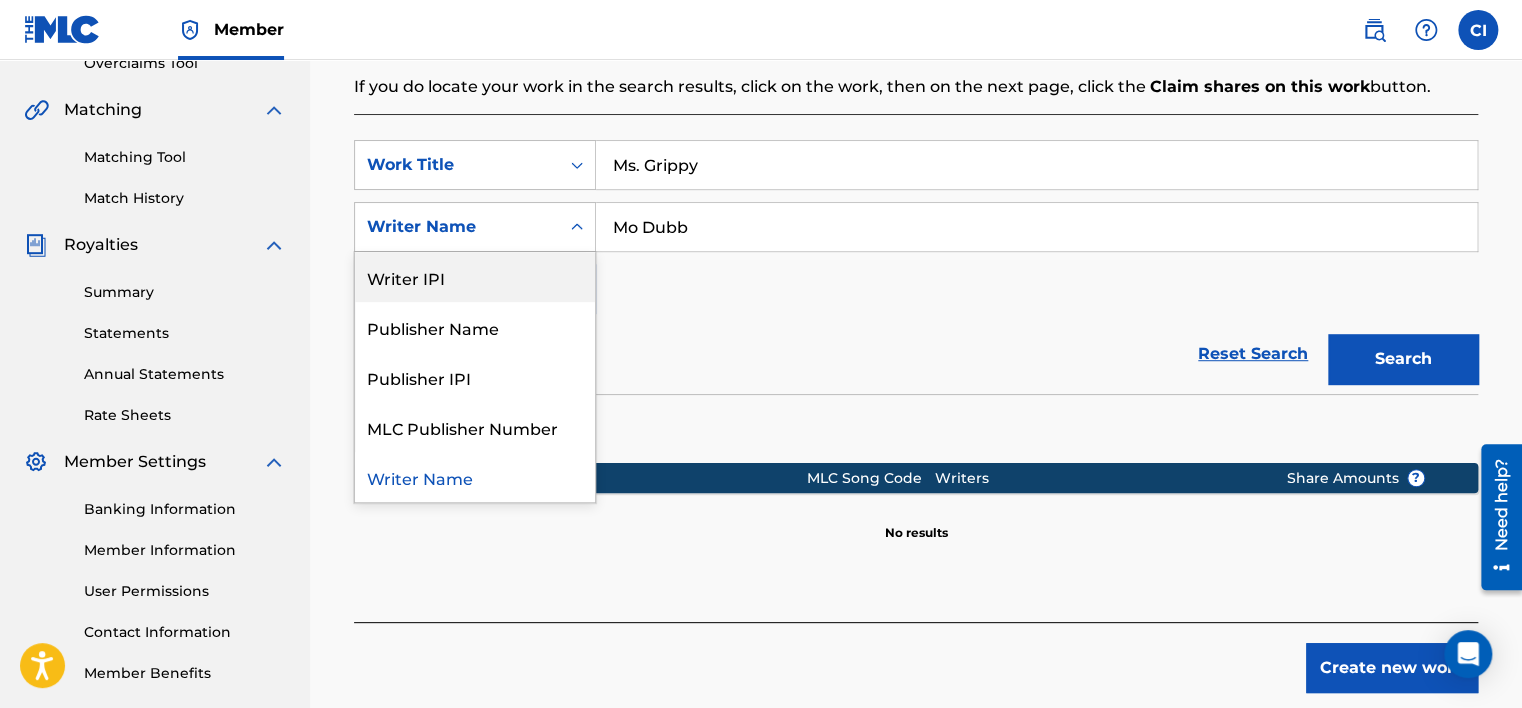 click on "Writer IPI" at bounding box center [475, 277] 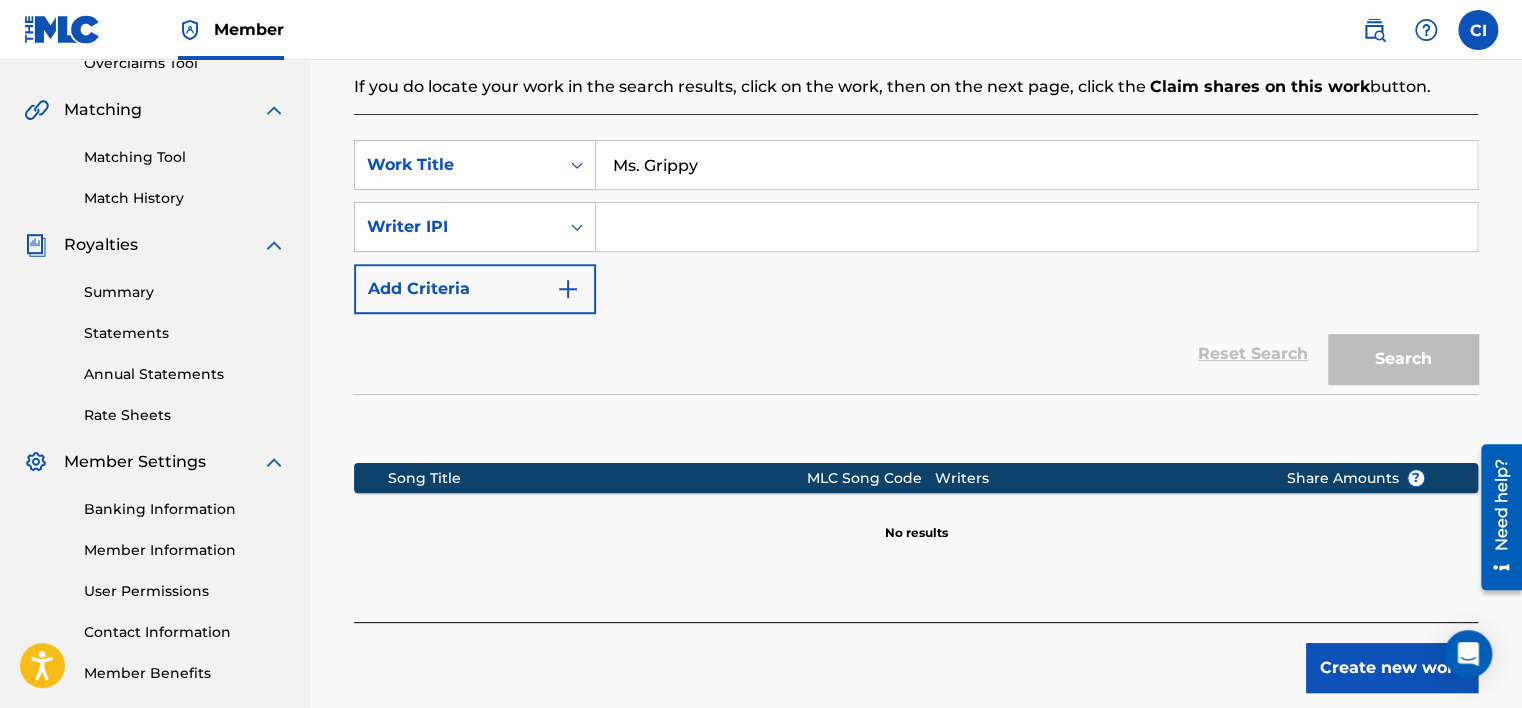 click at bounding box center (1036, 227) 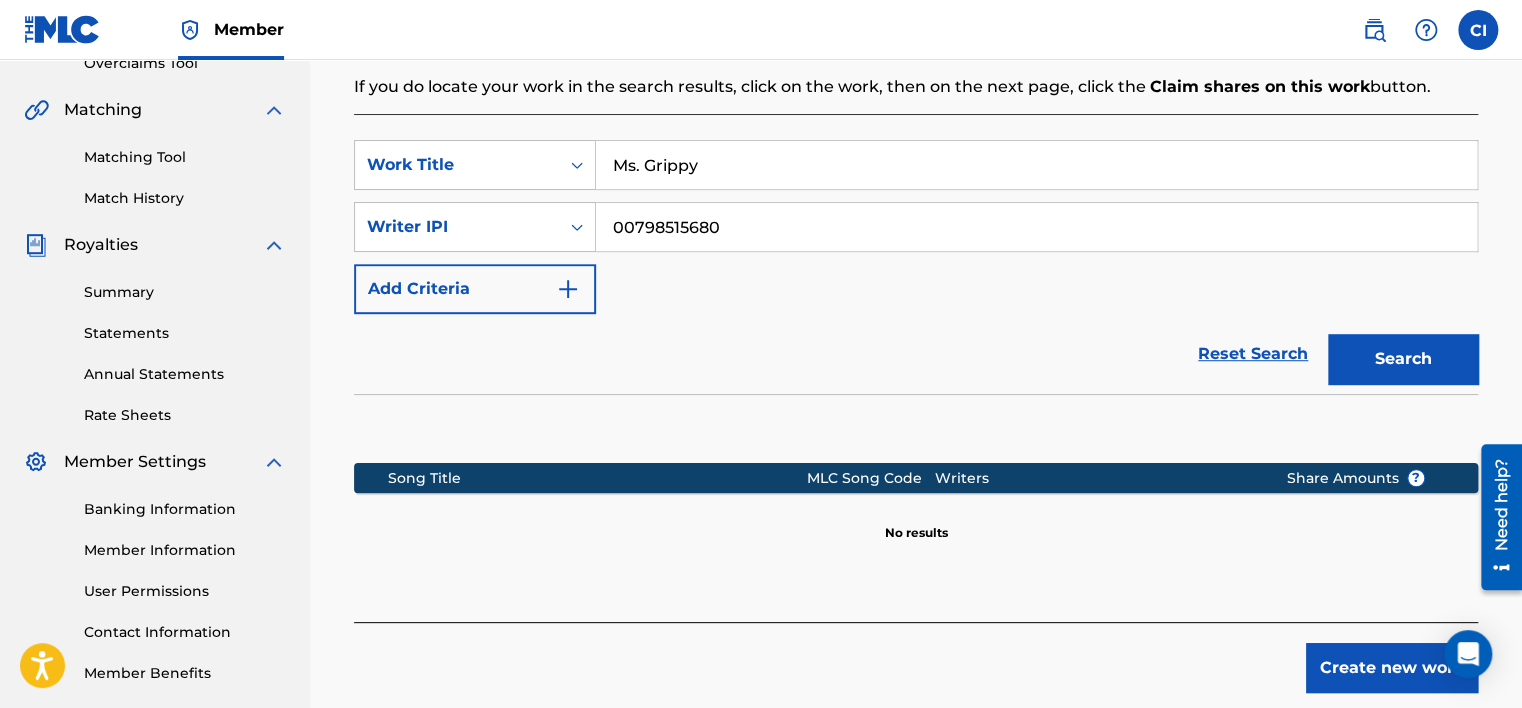 type on "00798515680" 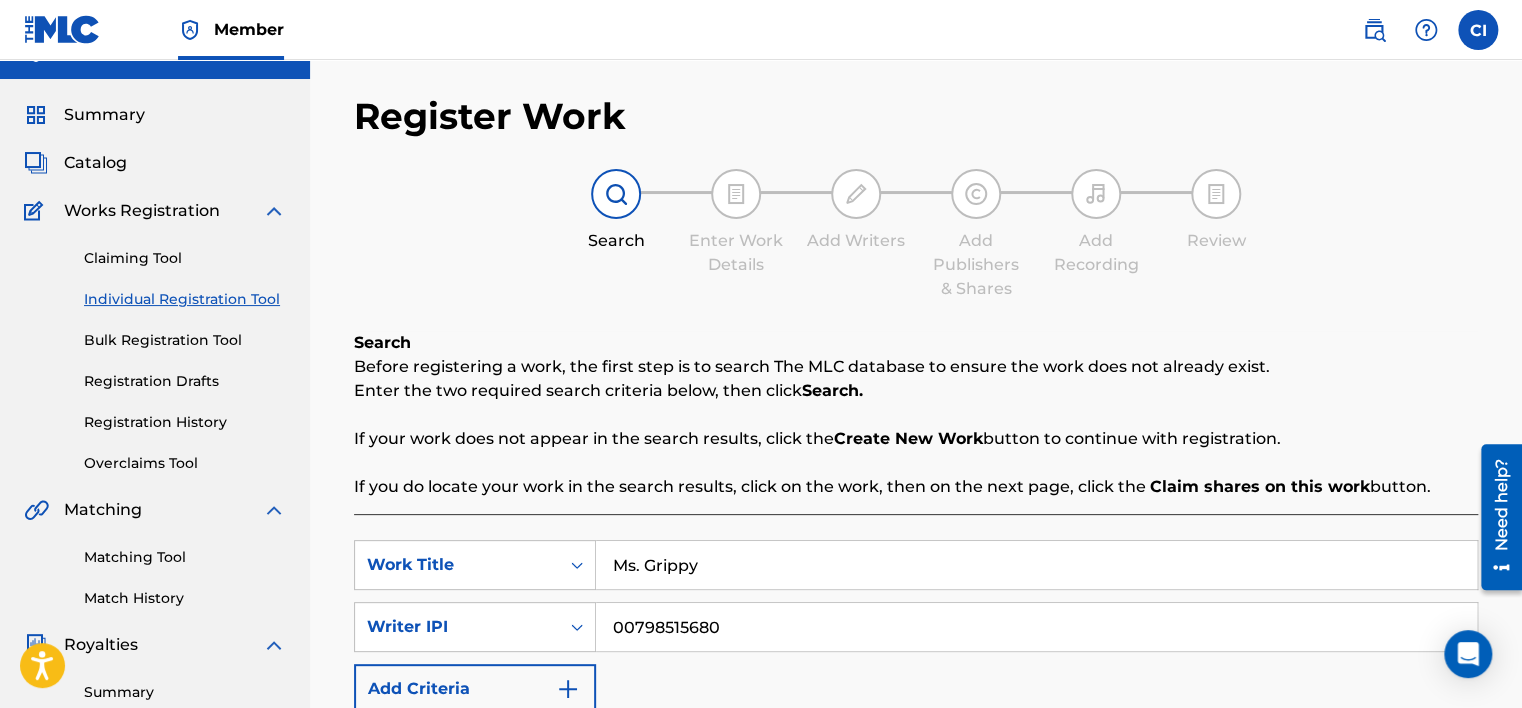 scroll, scrollTop: 0, scrollLeft: 0, axis: both 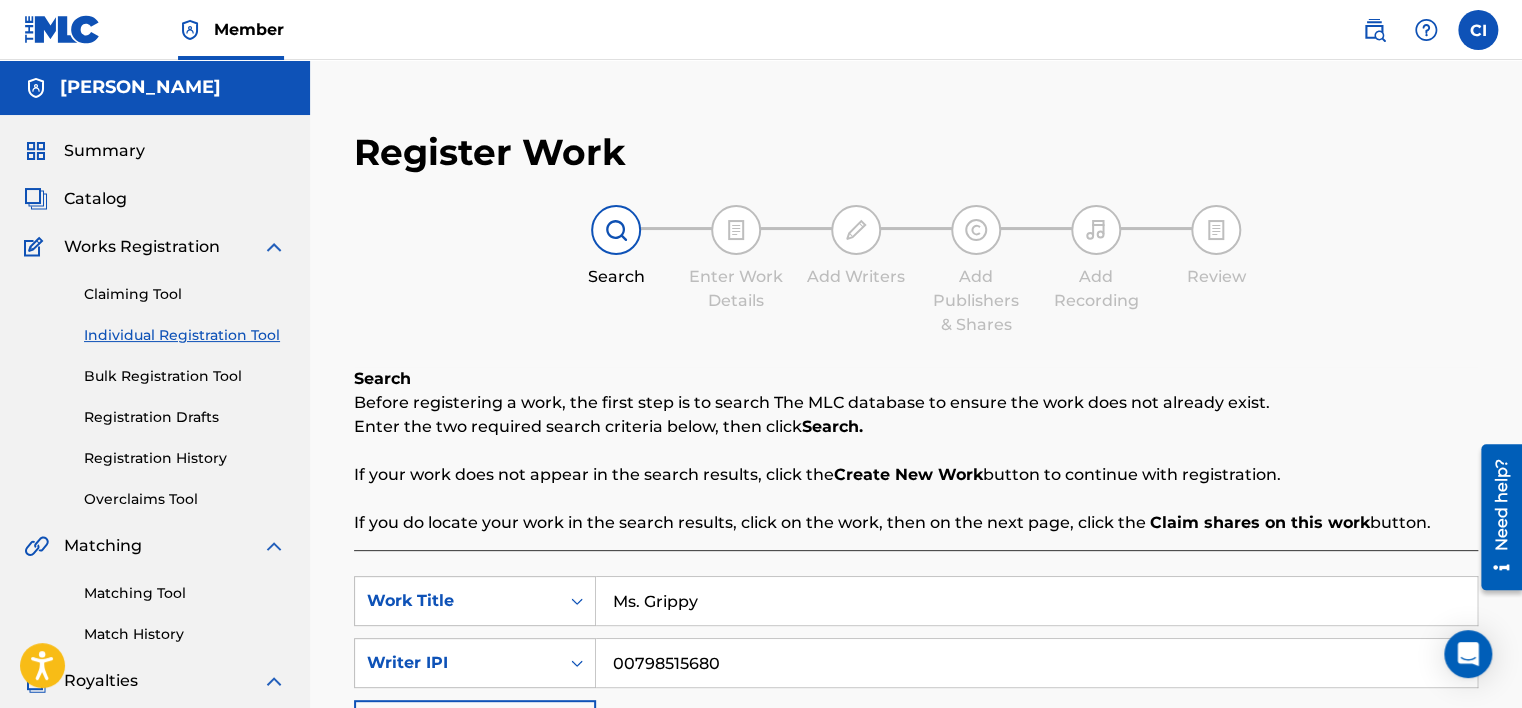 click on "Summary Catalog Works Registration Claiming Tool Individual Registration Tool Bulk Registration Tool Registration Drafts Registration History Overclaims Tool Matching Matching Tool Match History Royalties Summary Statements Annual Statements Rate Sheets Member Settings Banking Information Member Information User Permissions Contact Information Member Benefits" at bounding box center [155, 629] 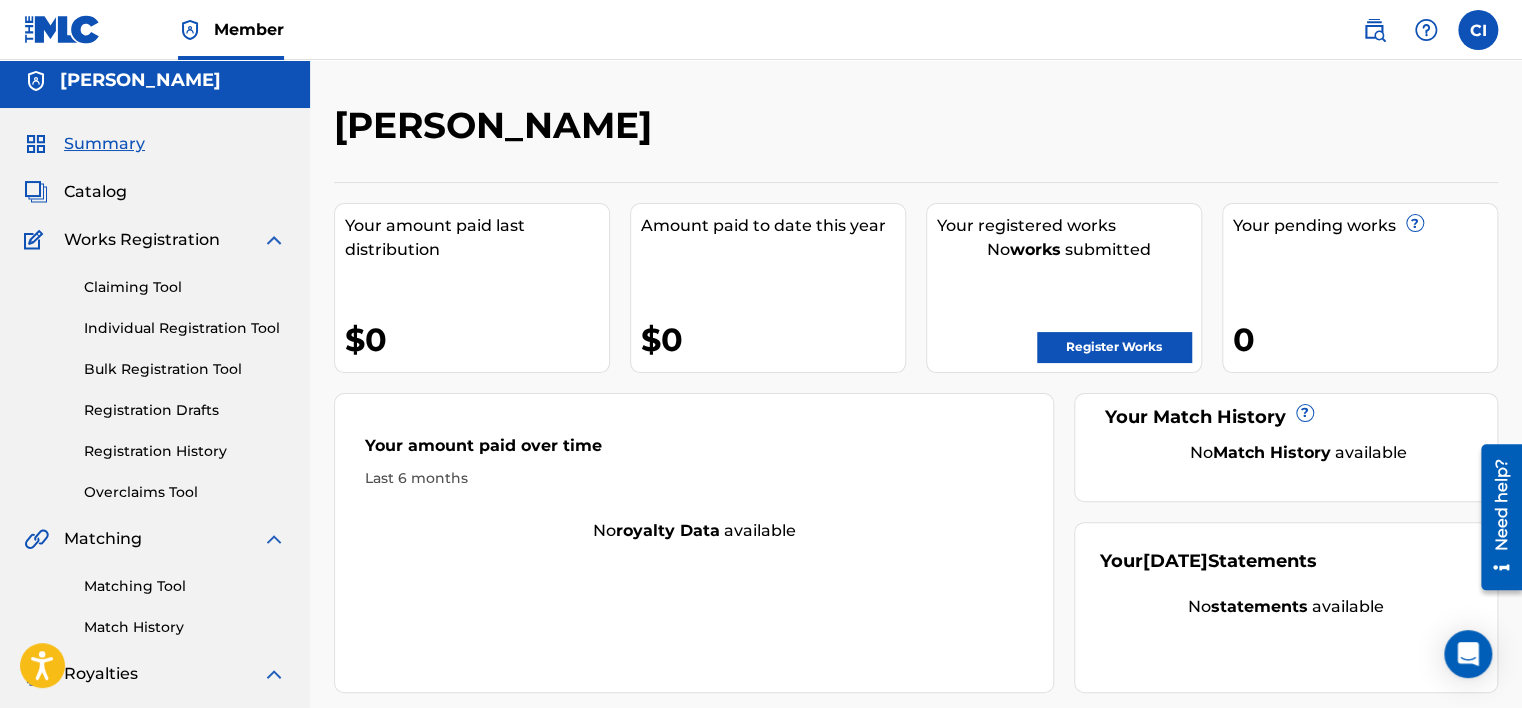 scroll, scrollTop: 0, scrollLeft: 0, axis: both 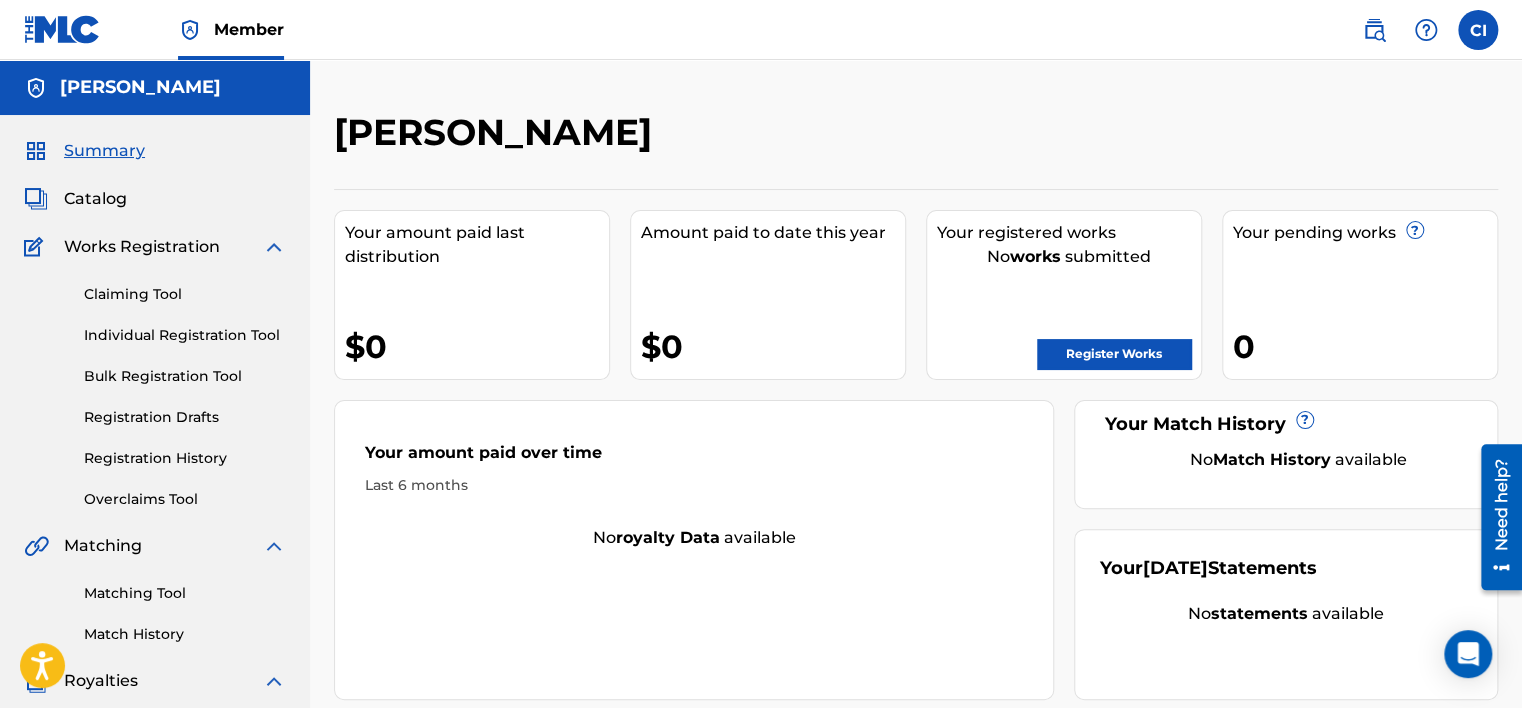 click on "Register Works" at bounding box center (1114, 354) 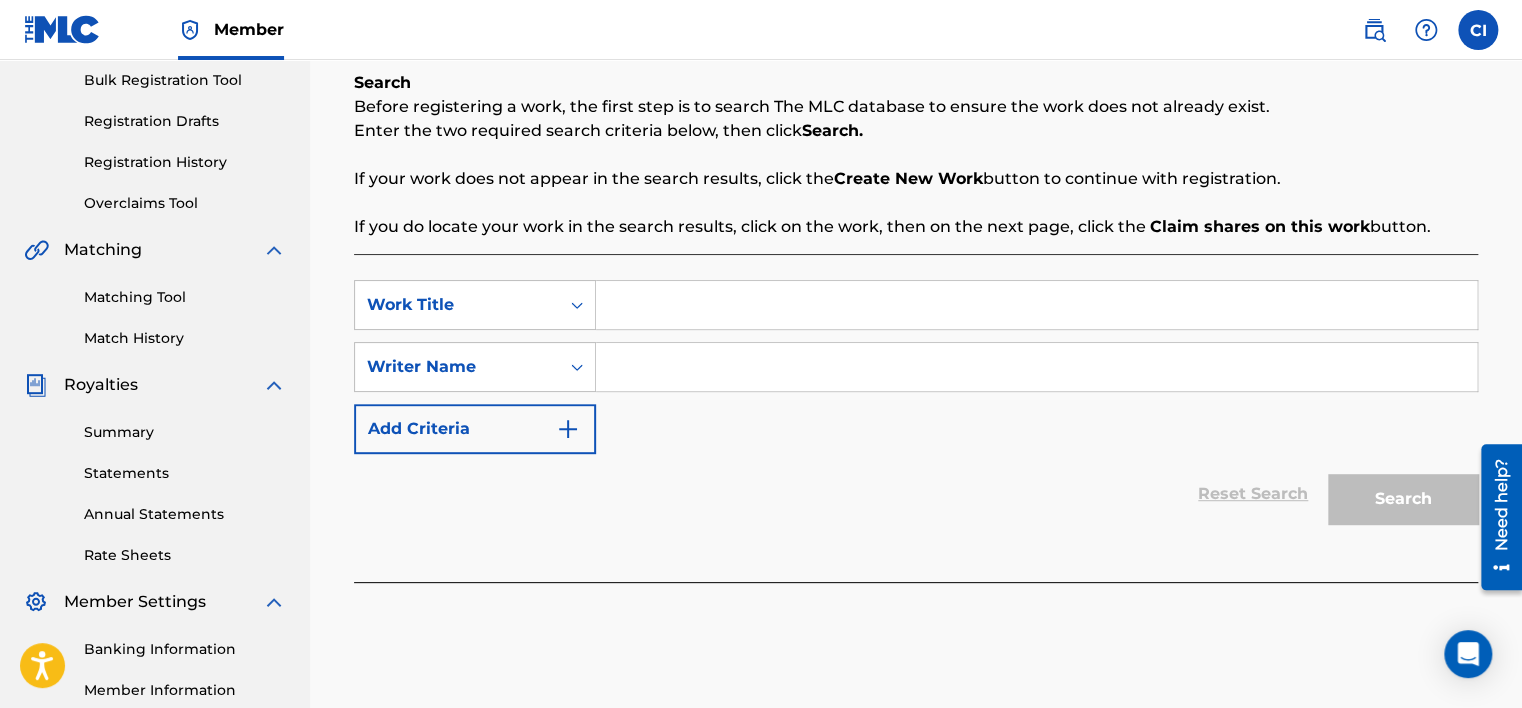 scroll, scrollTop: 300, scrollLeft: 0, axis: vertical 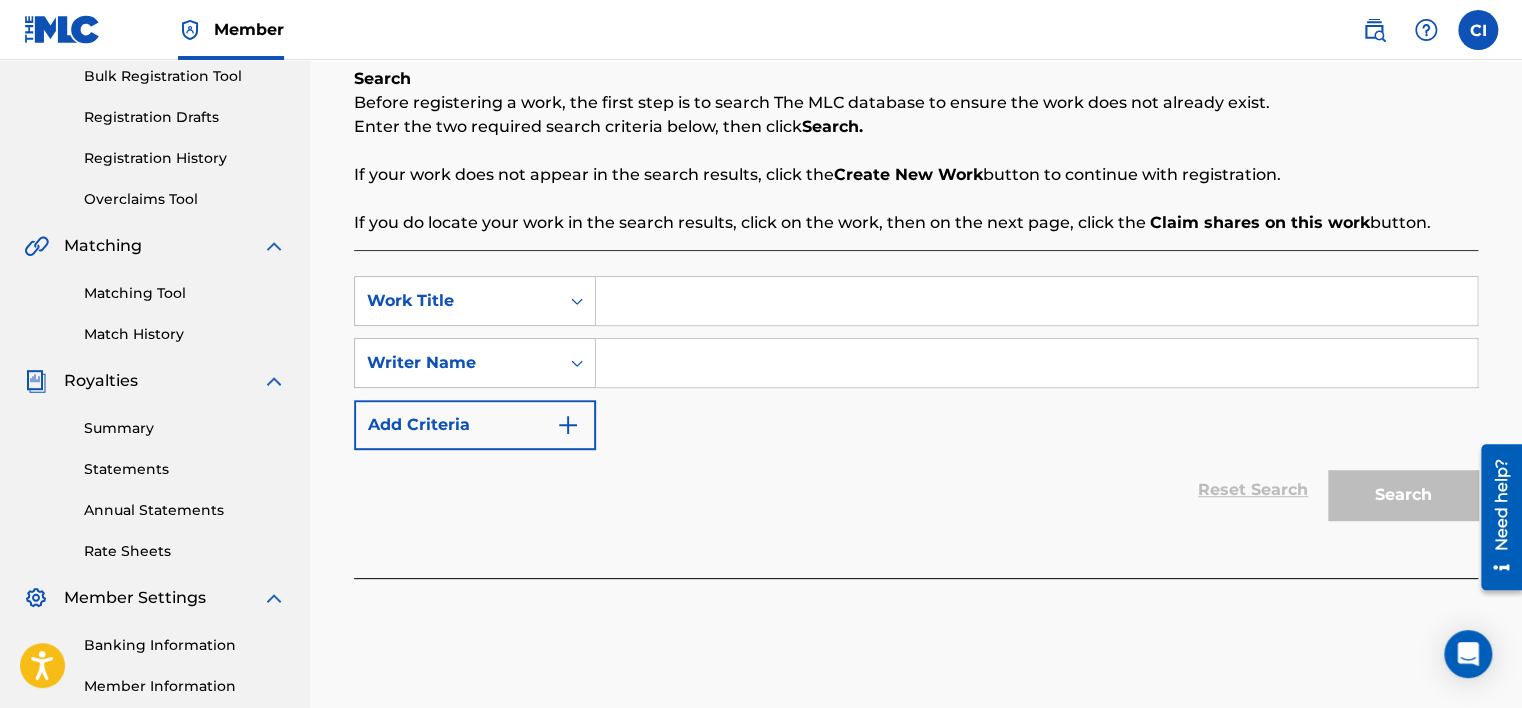 click at bounding box center (1036, 301) 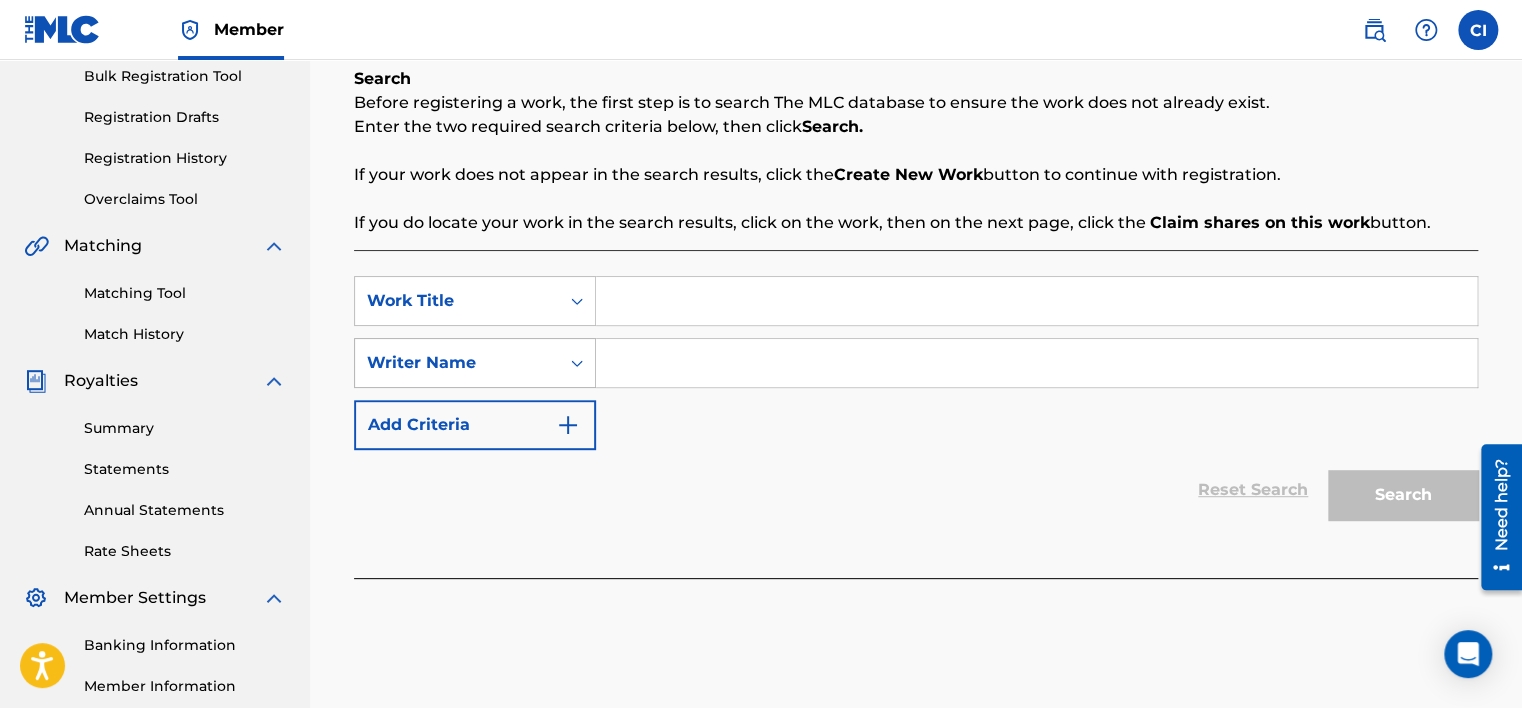 click 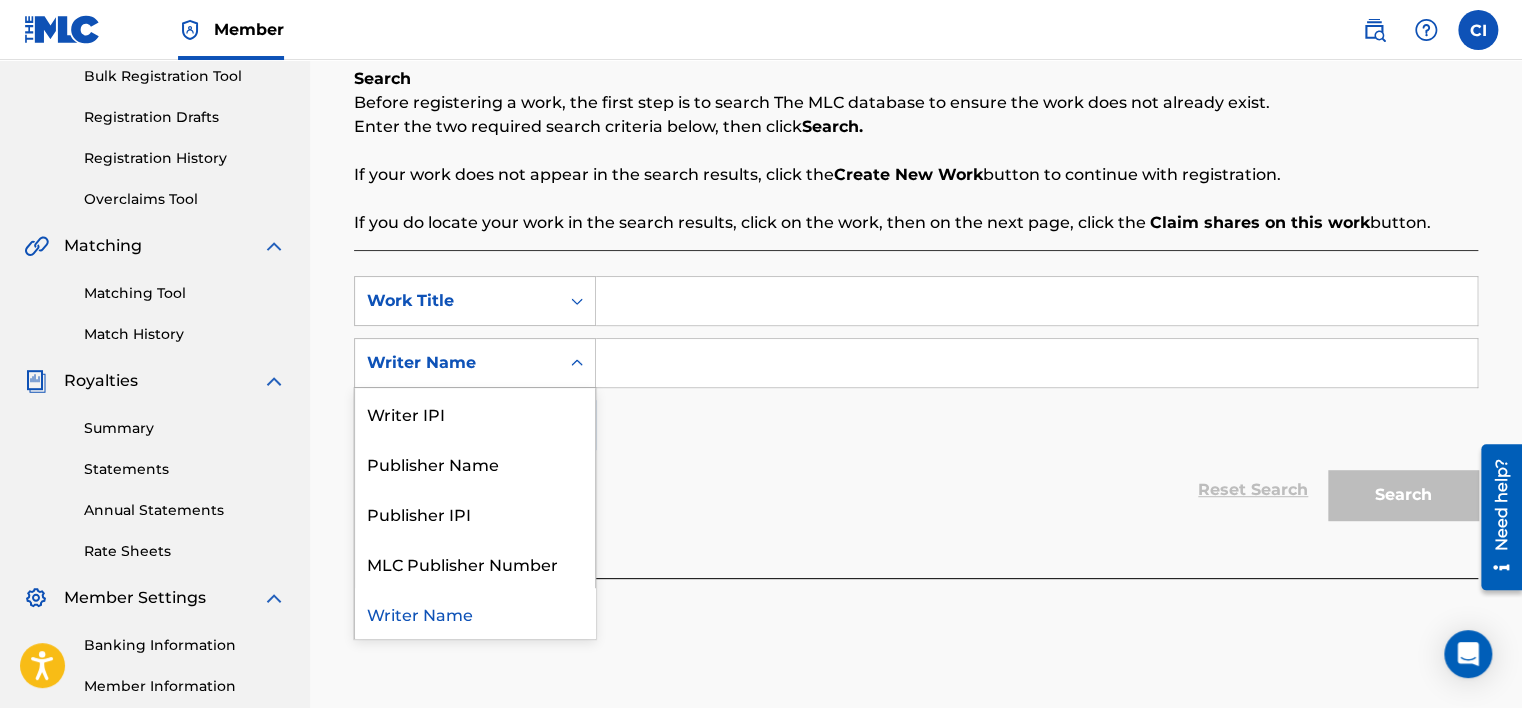 click on "Writer Name" at bounding box center (475, 613) 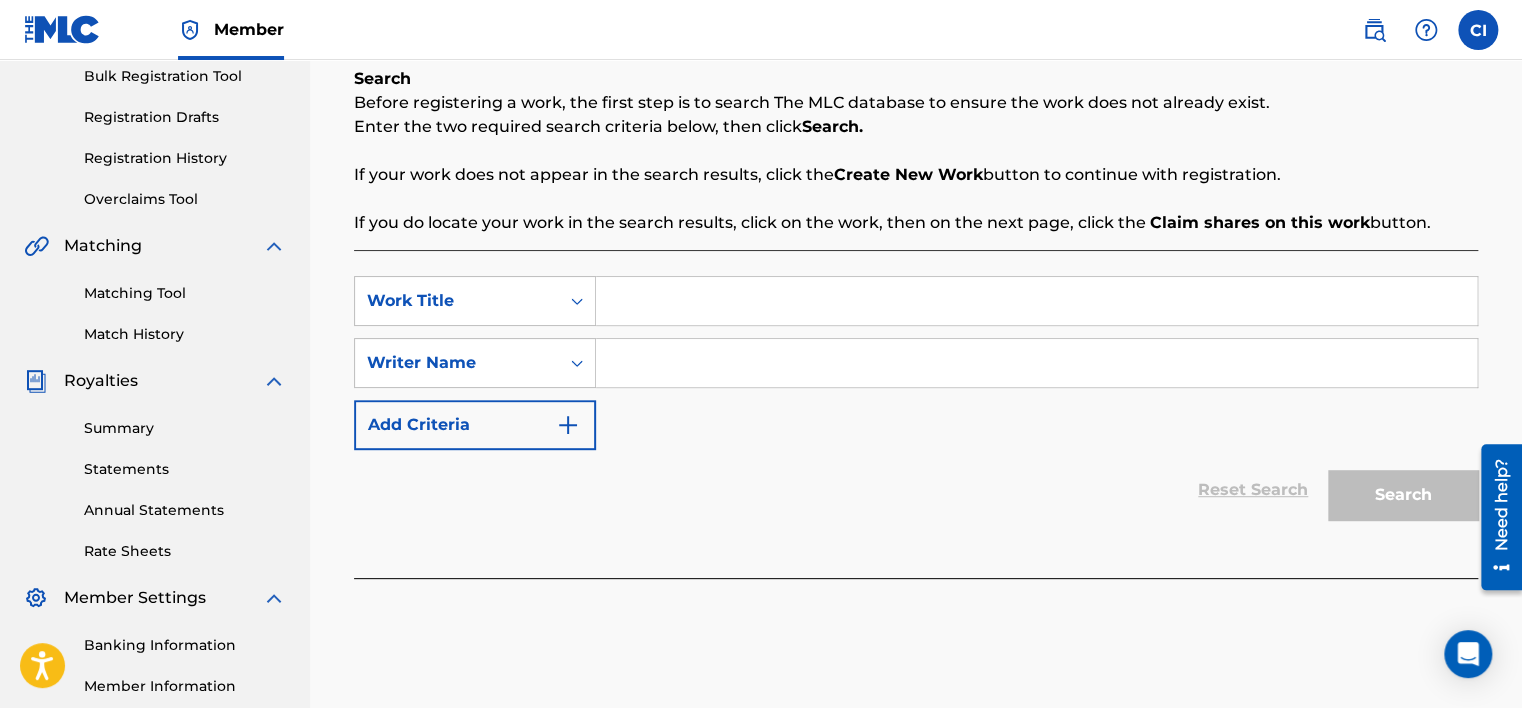 click at bounding box center (1036, 363) 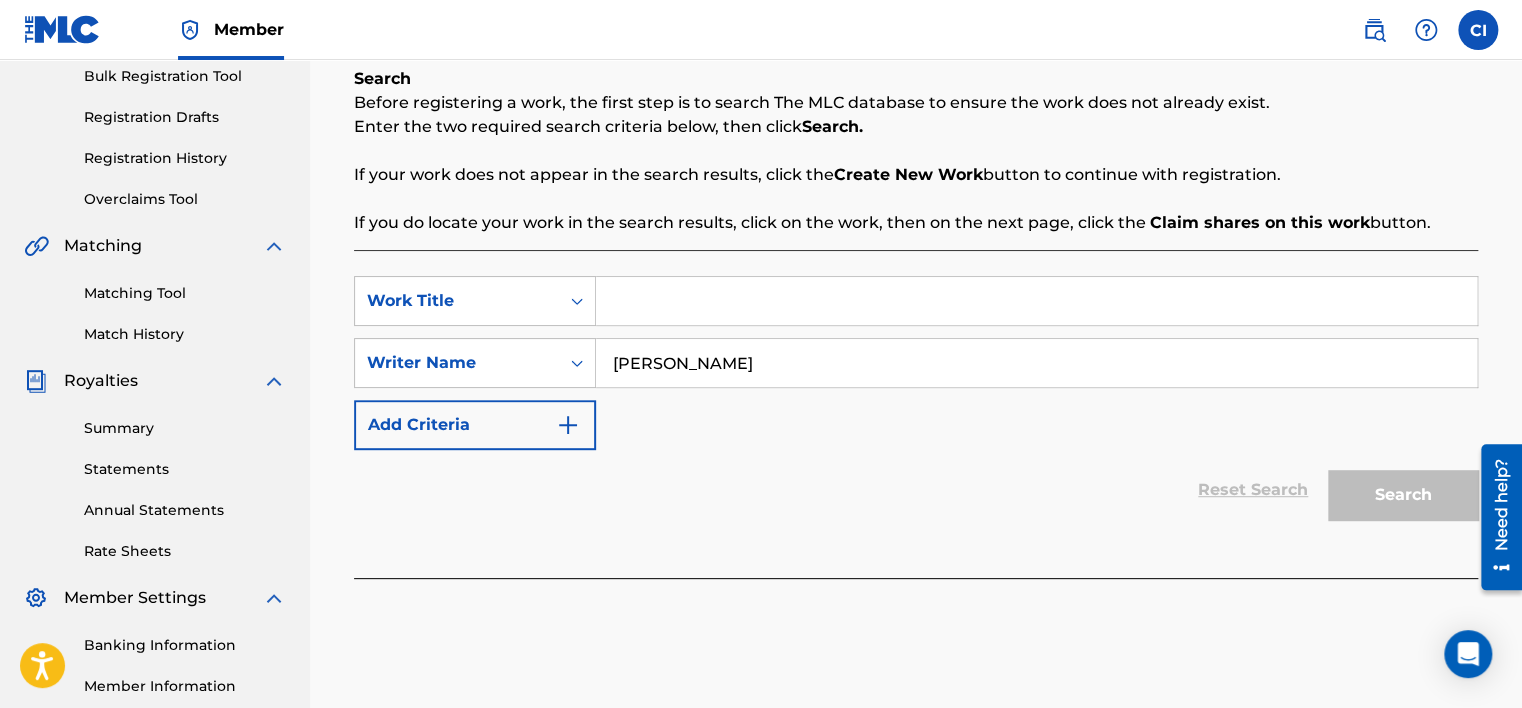 click on "Search" at bounding box center [1398, 490] 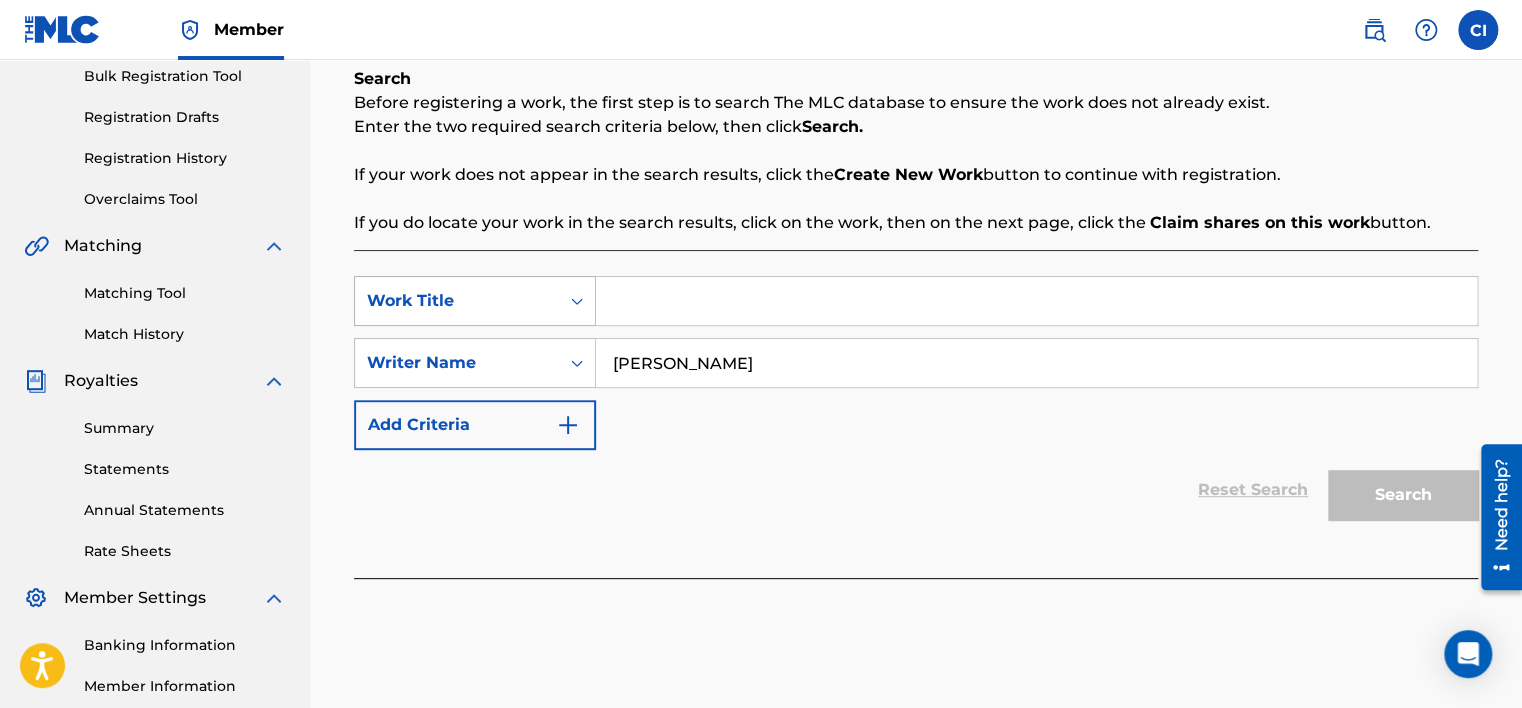 click on "Work Title" at bounding box center (457, 301) 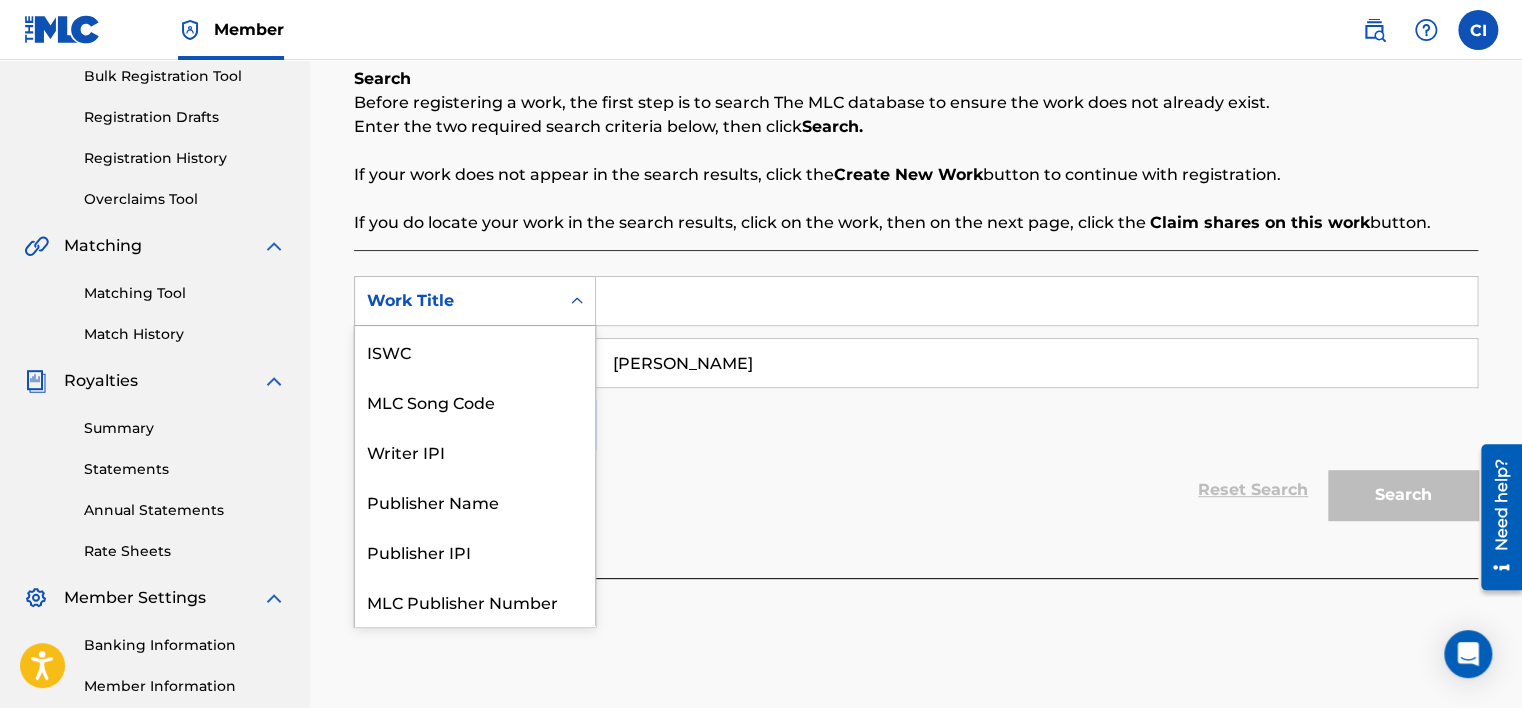 scroll, scrollTop: 50, scrollLeft: 0, axis: vertical 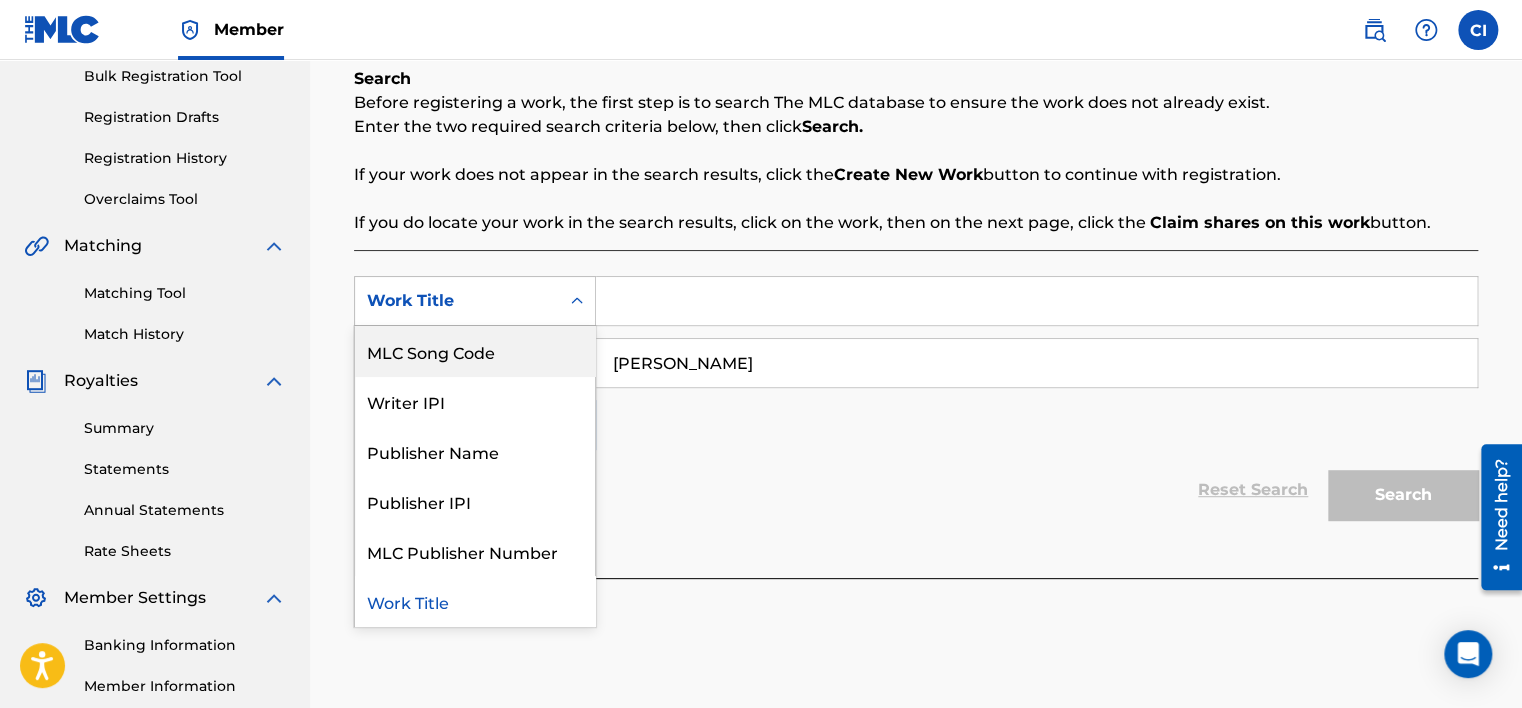 click on "MLC Song Code" at bounding box center [475, 351] 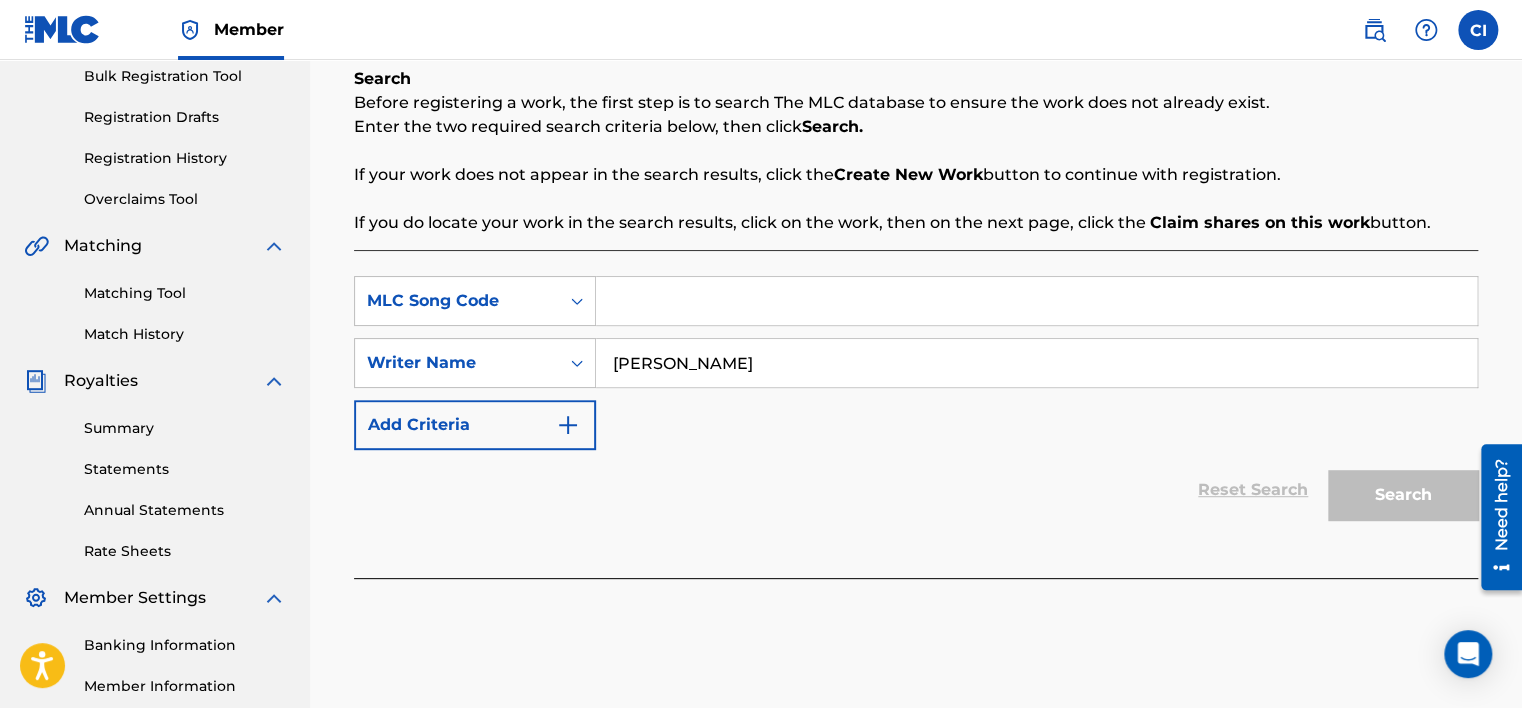 click at bounding box center (1036, 301) 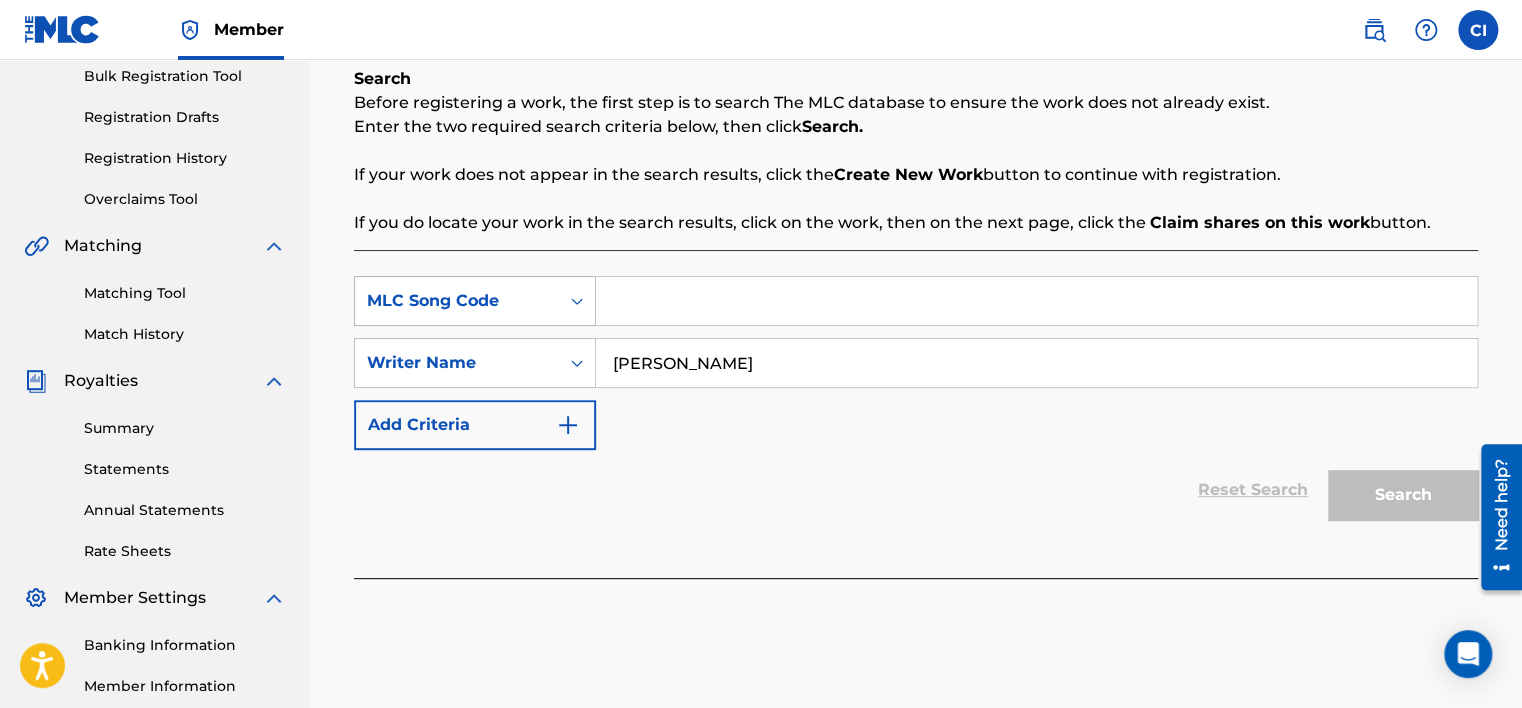 click on "MLC Song Code" at bounding box center (457, 301) 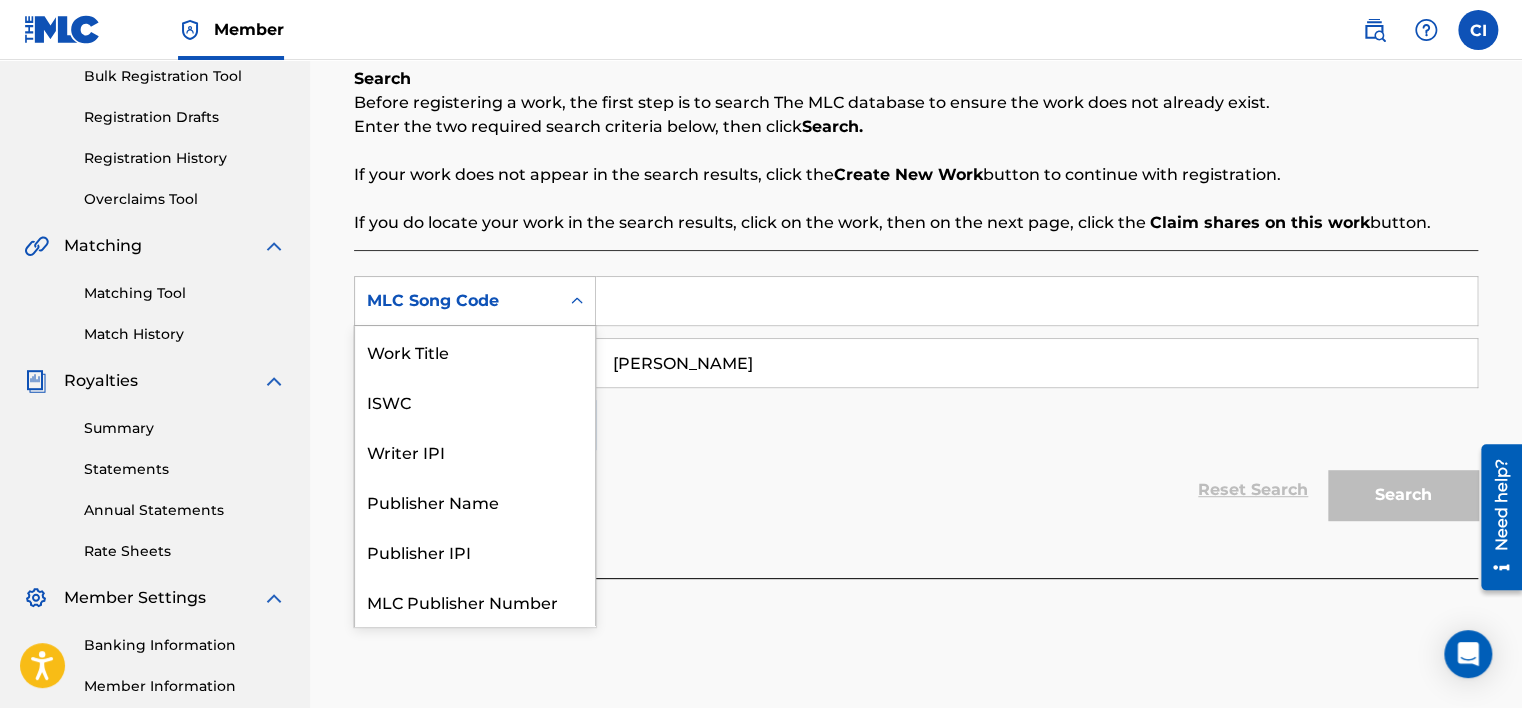 scroll, scrollTop: 50, scrollLeft: 0, axis: vertical 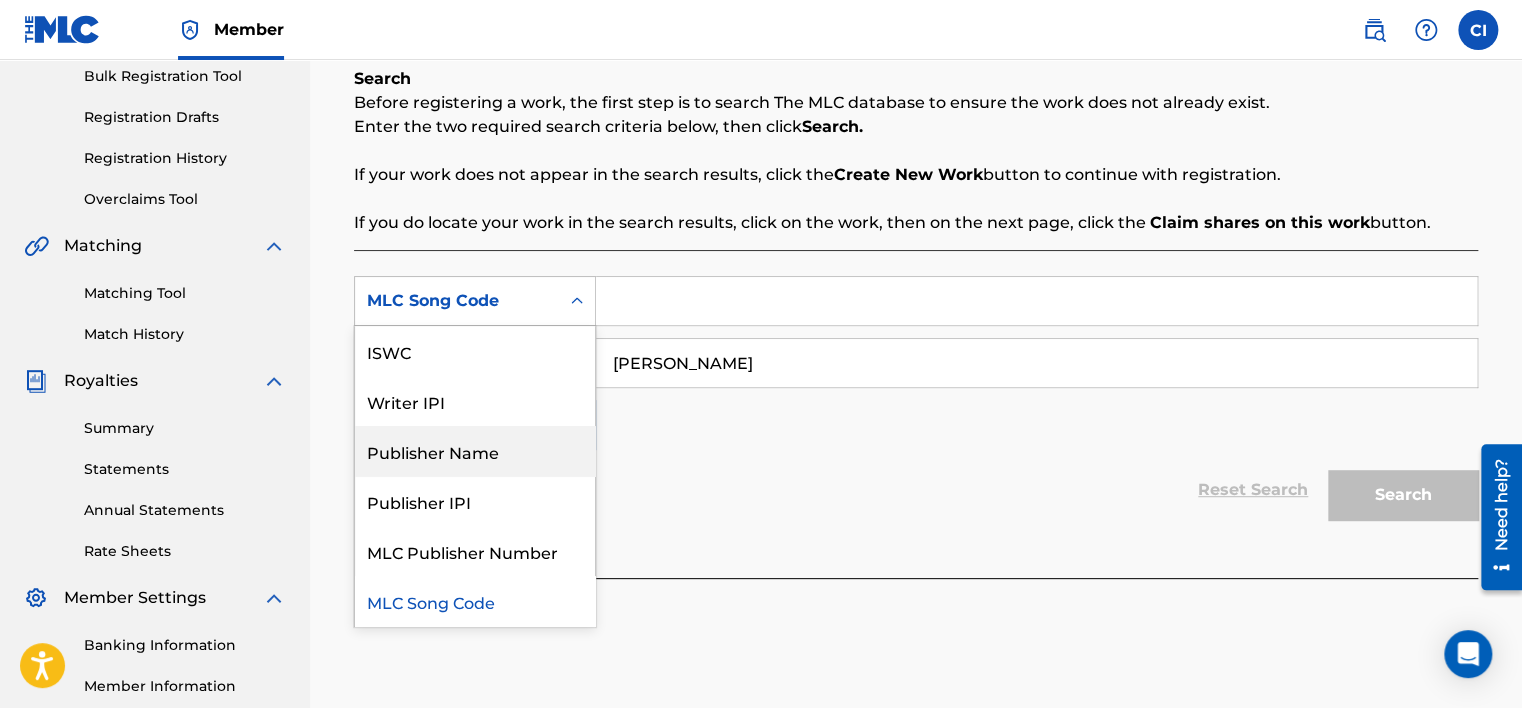 click on "Publisher Name" at bounding box center (475, 451) 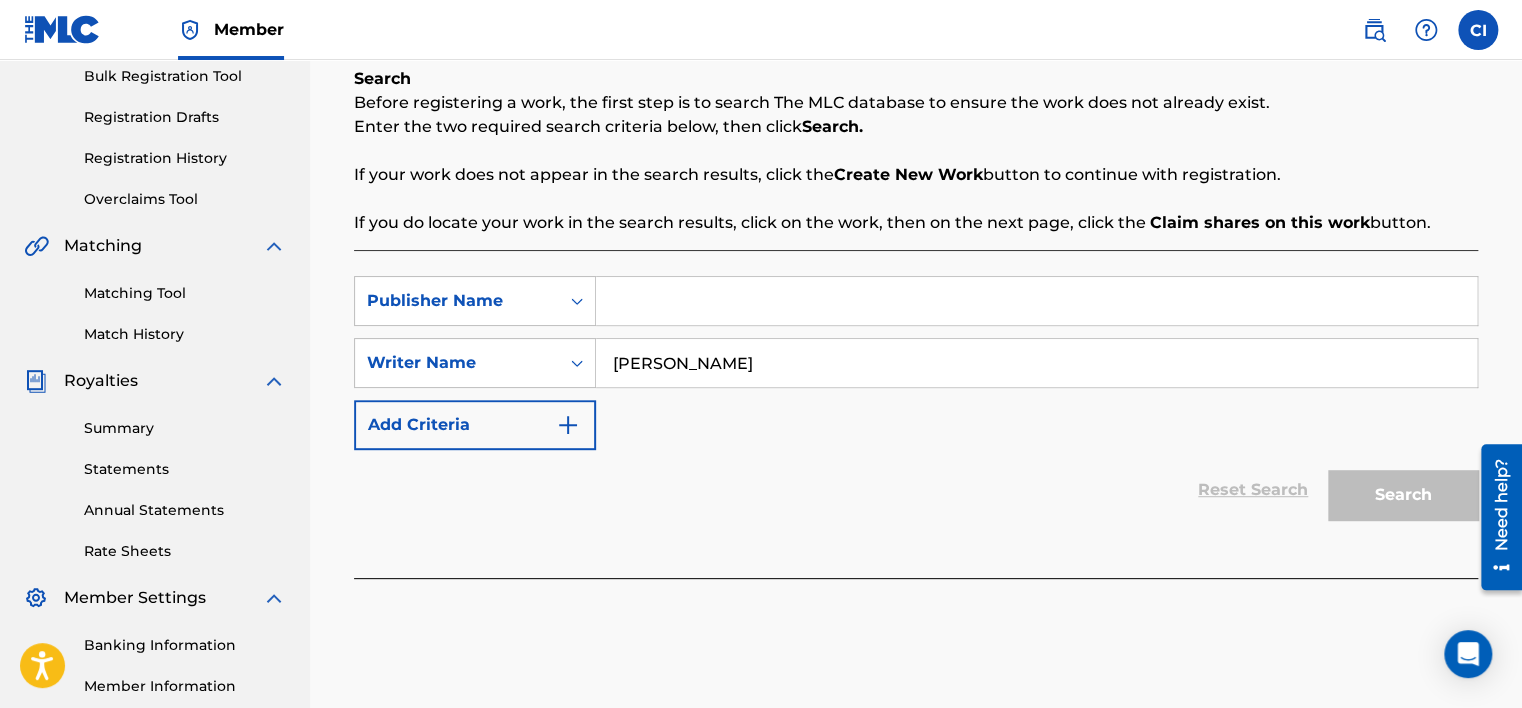 click at bounding box center [1036, 301] 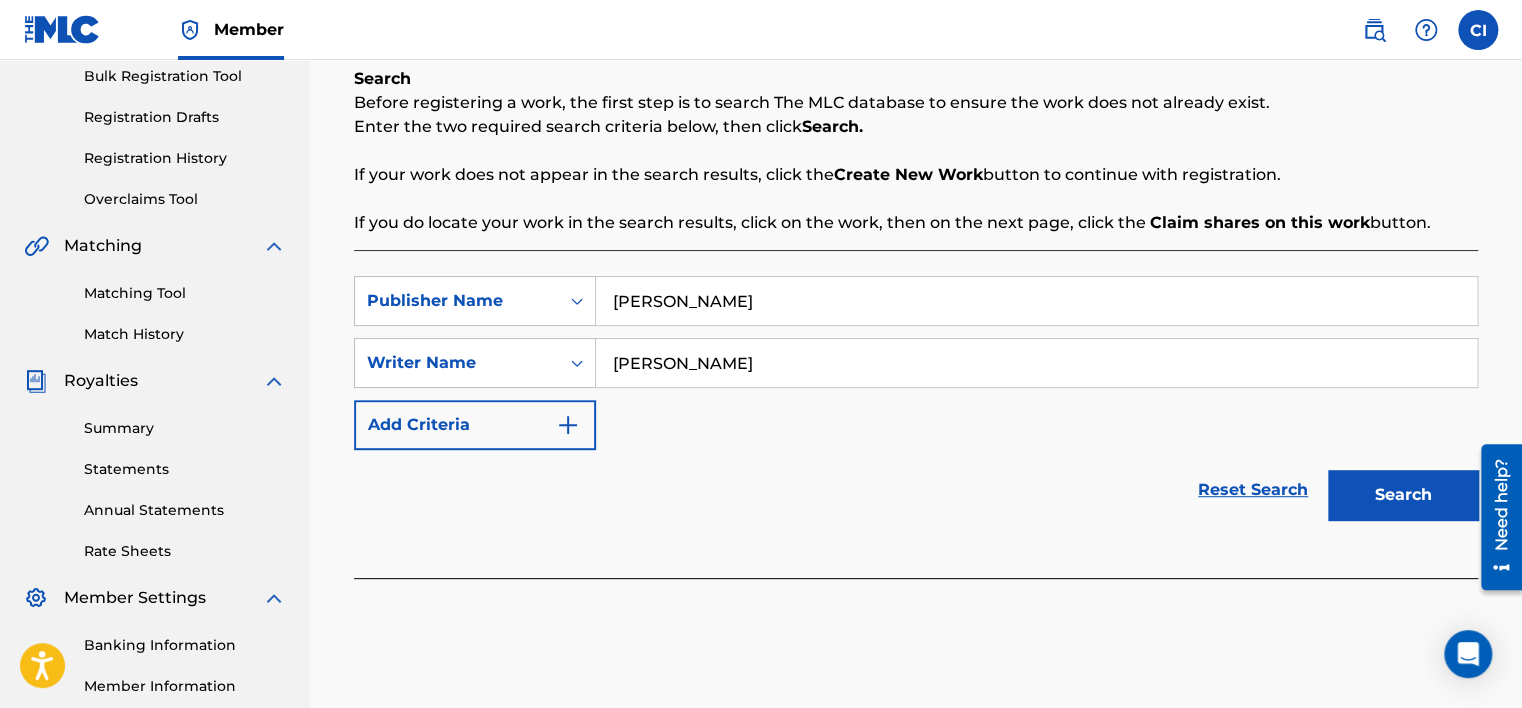 type on "[PERSON_NAME]" 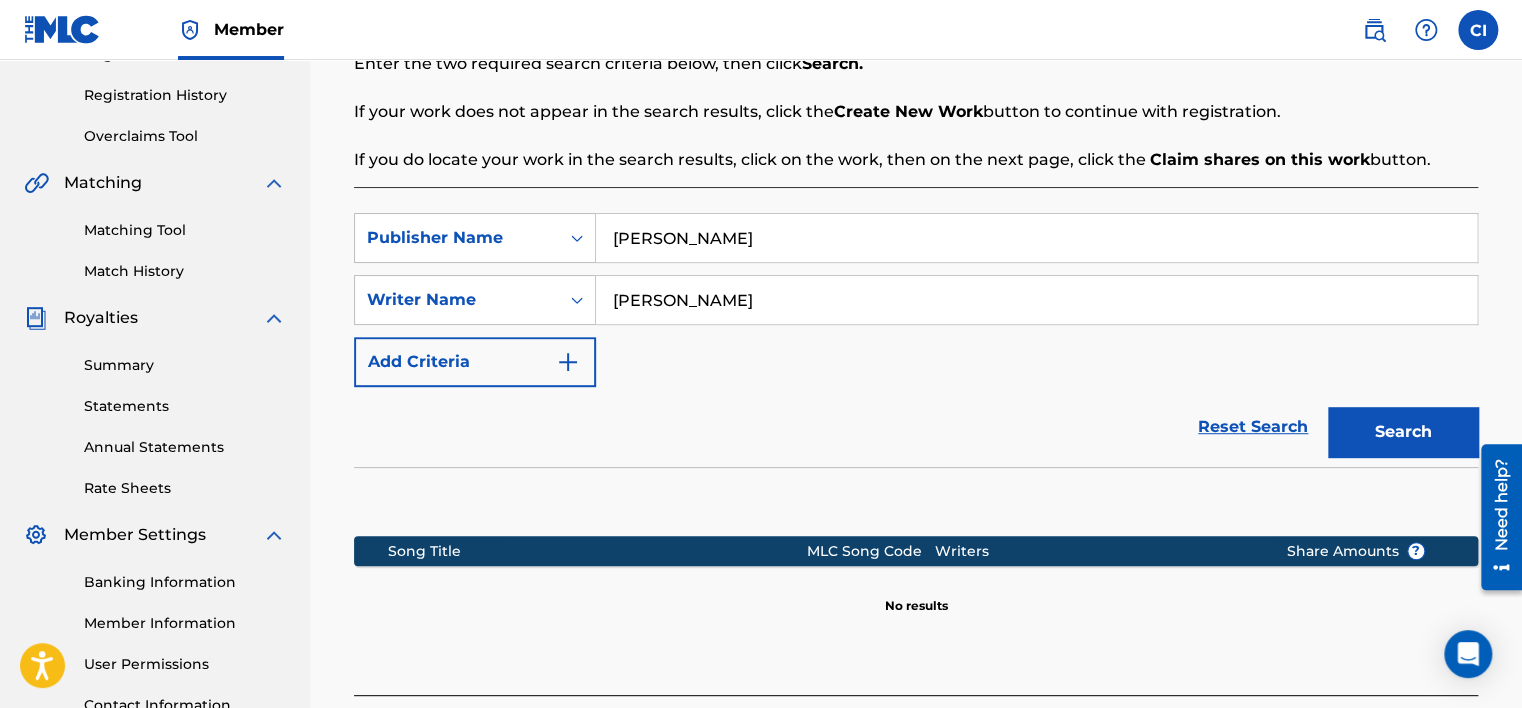 scroll, scrollTop: 536, scrollLeft: 0, axis: vertical 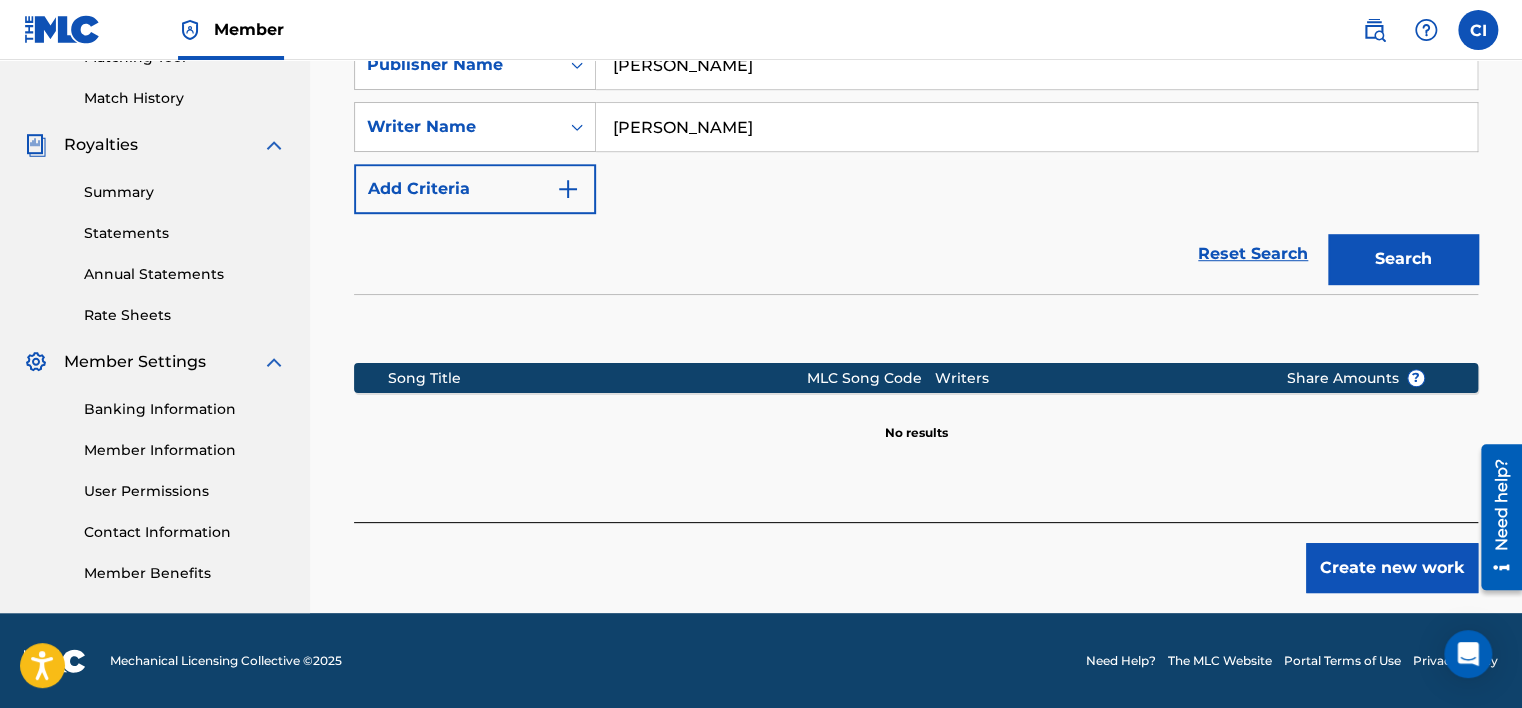 click on "Create new work" at bounding box center [1392, 568] 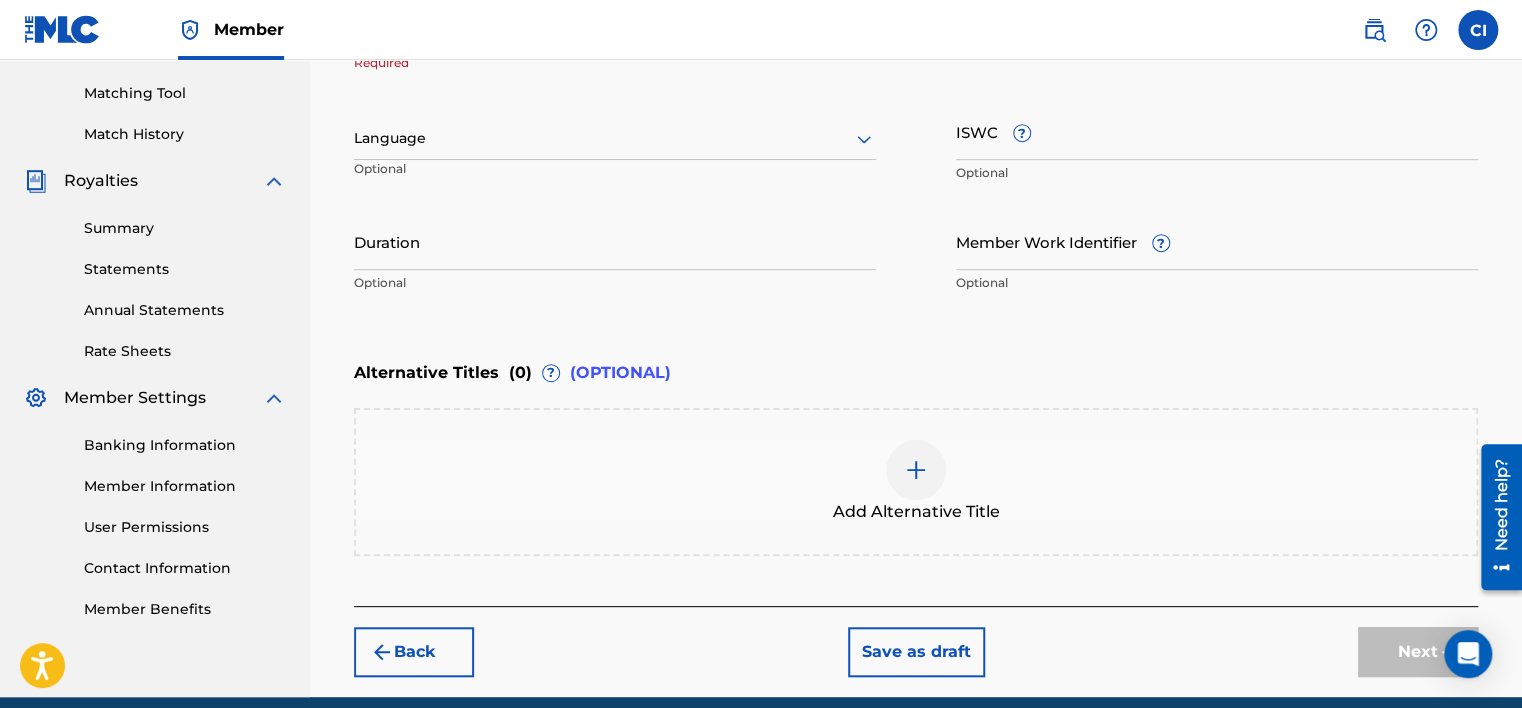 scroll, scrollTop: 0, scrollLeft: 0, axis: both 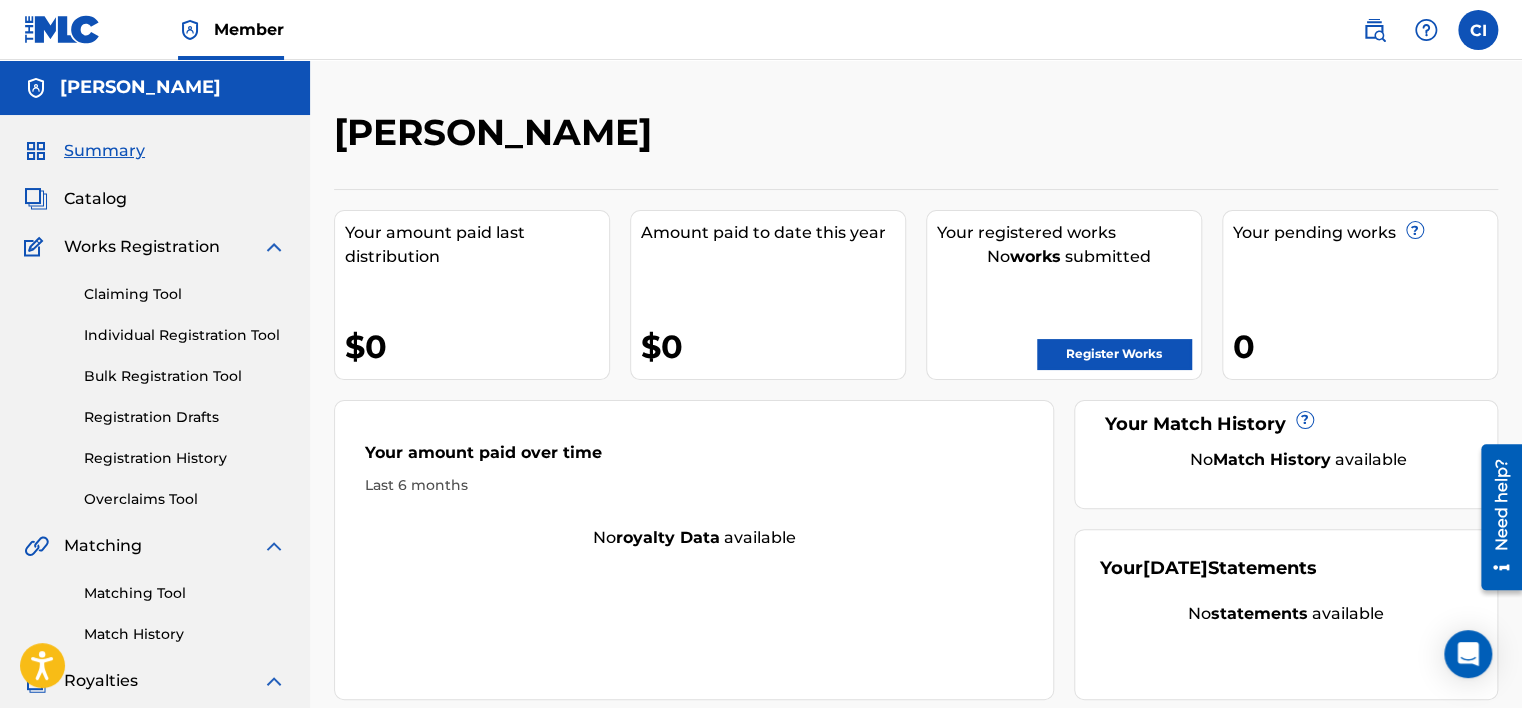 click on "Register Works" at bounding box center [1114, 354] 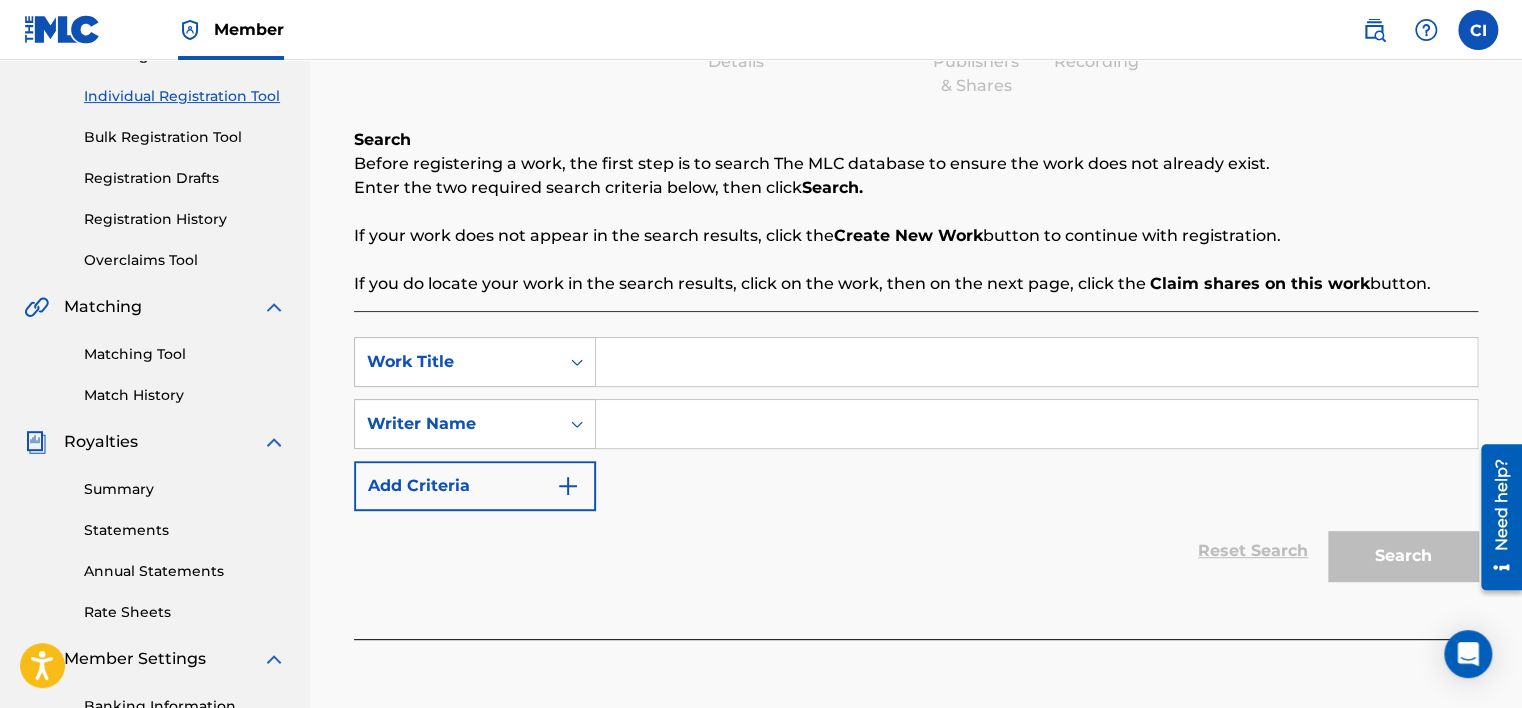 scroll, scrollTop: 300, scrollLeft: 0, axis: vertical 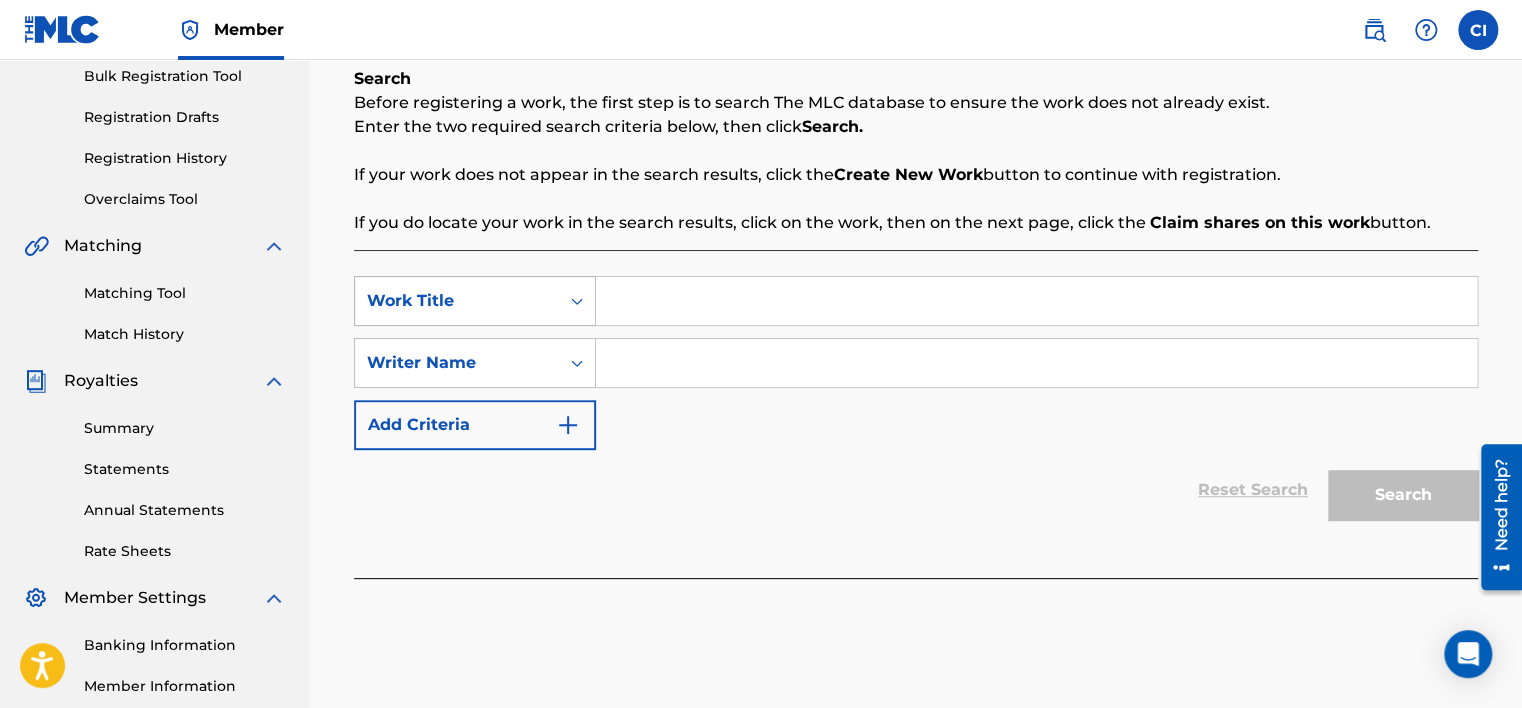 click on "Work Title" at bounding box center (457, 301) 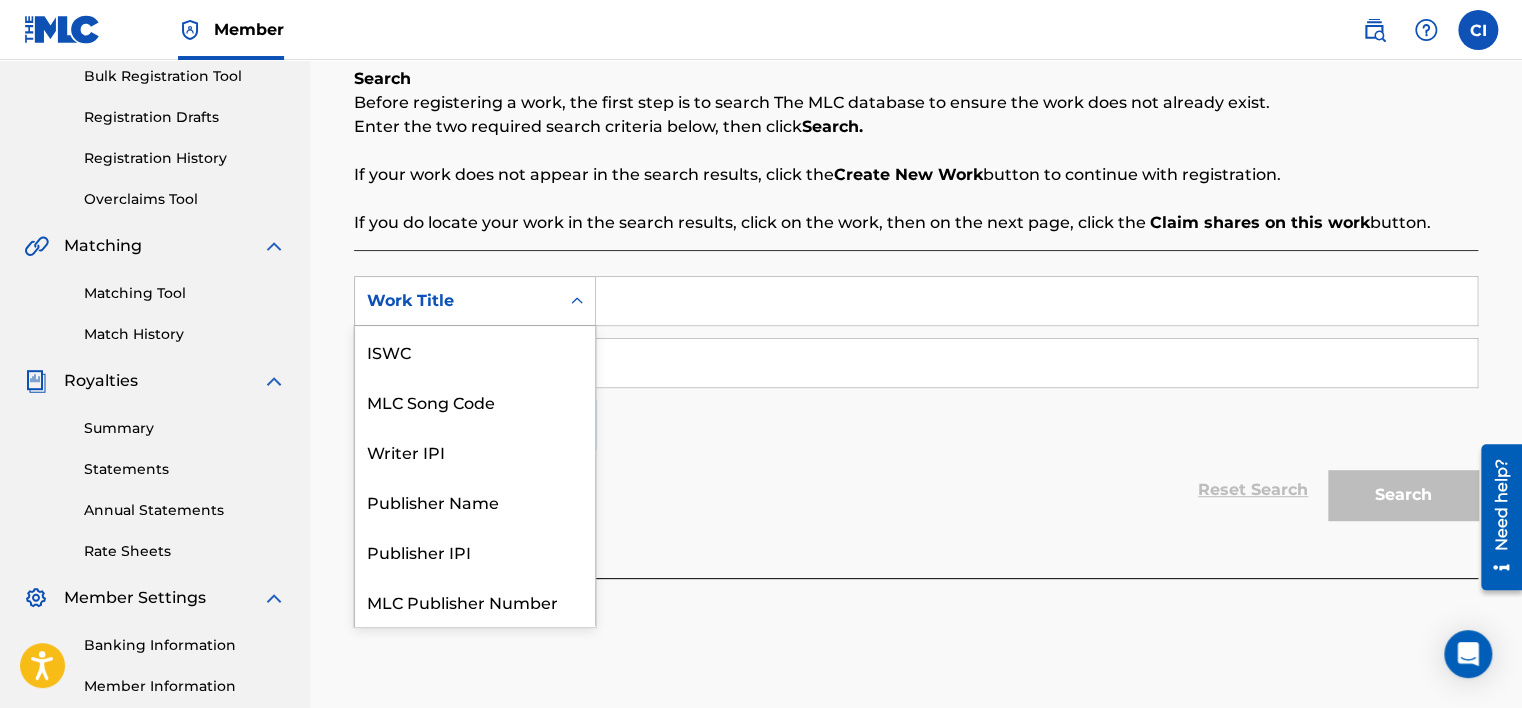 scroll, scrollTop: 50, scrollLeft: 0, axis: vertical 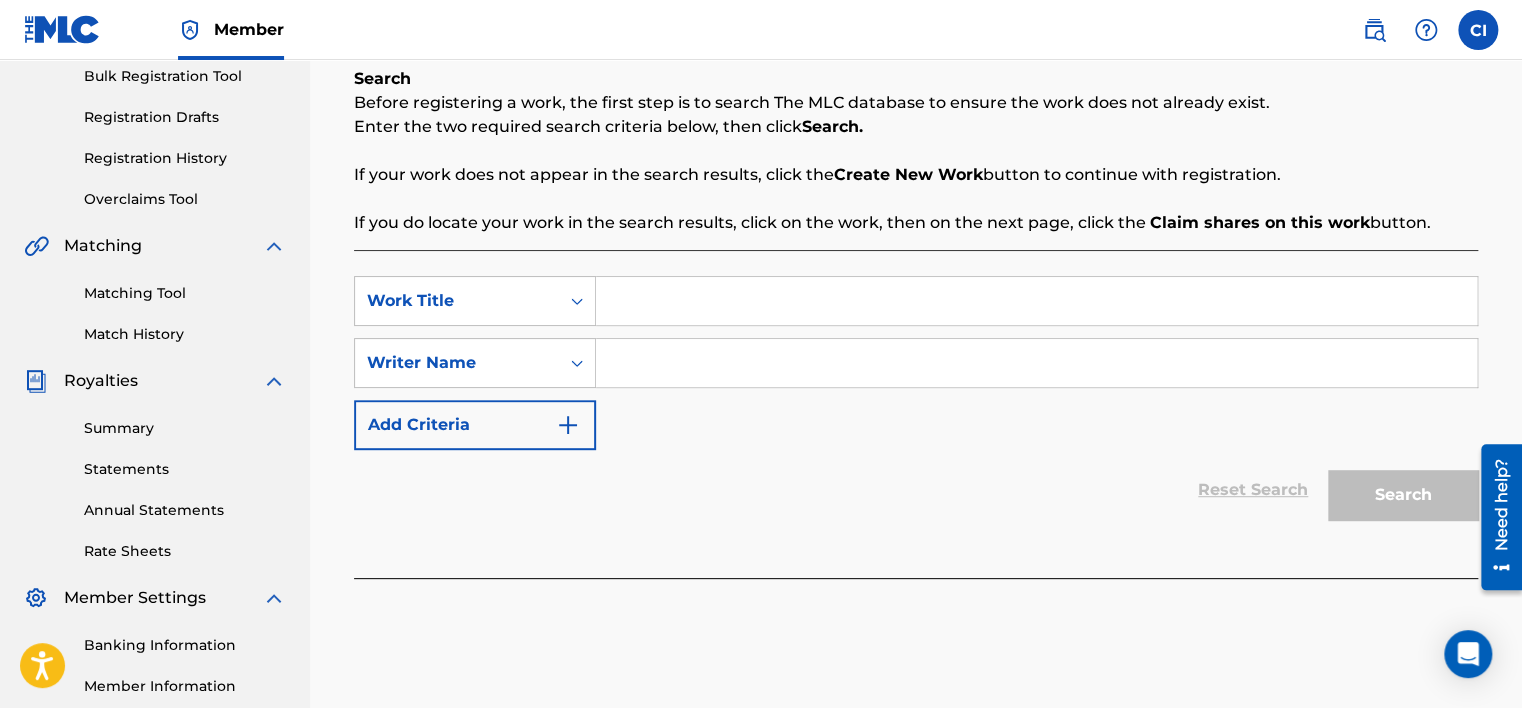 click on "Work Title" at bounding box center [457, 301] 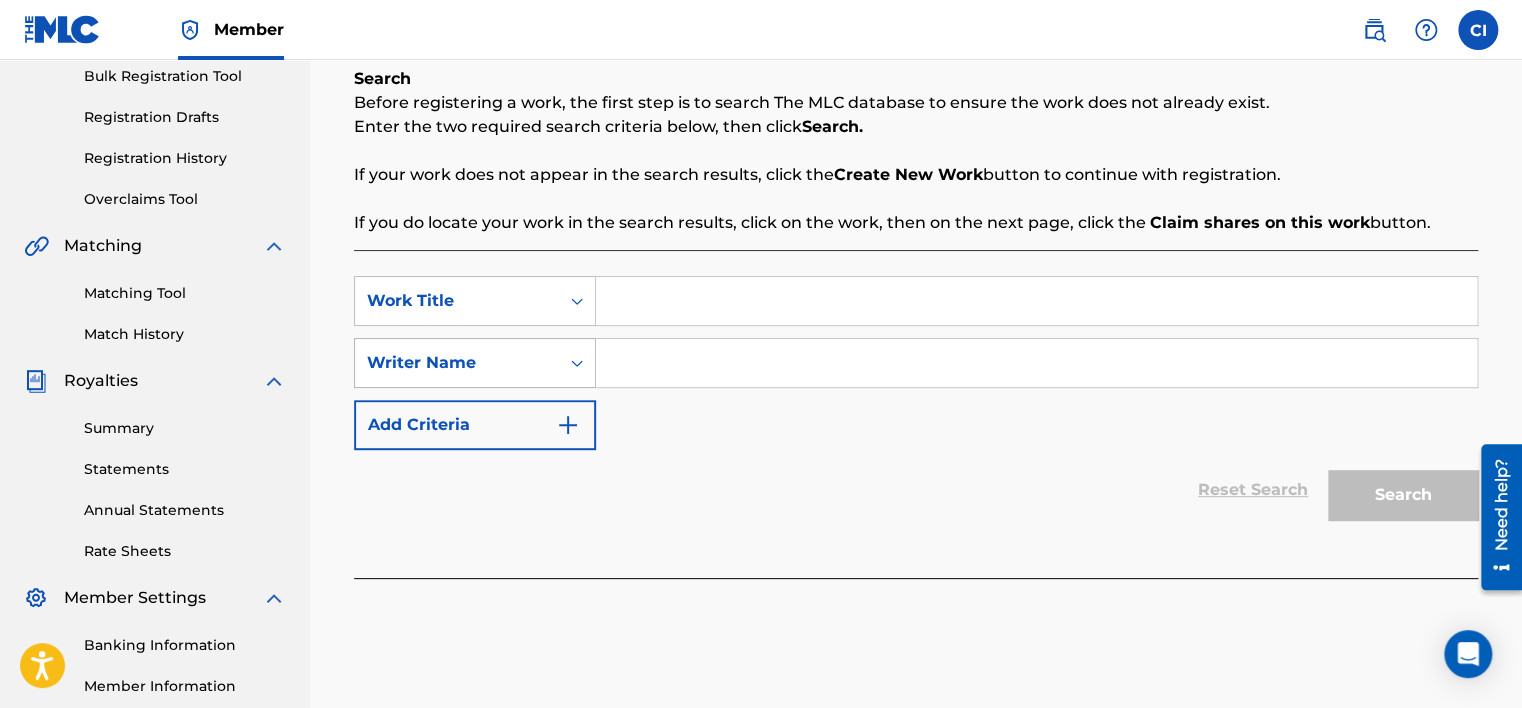 click on "Writer Name" at bounding box center (457, 363) 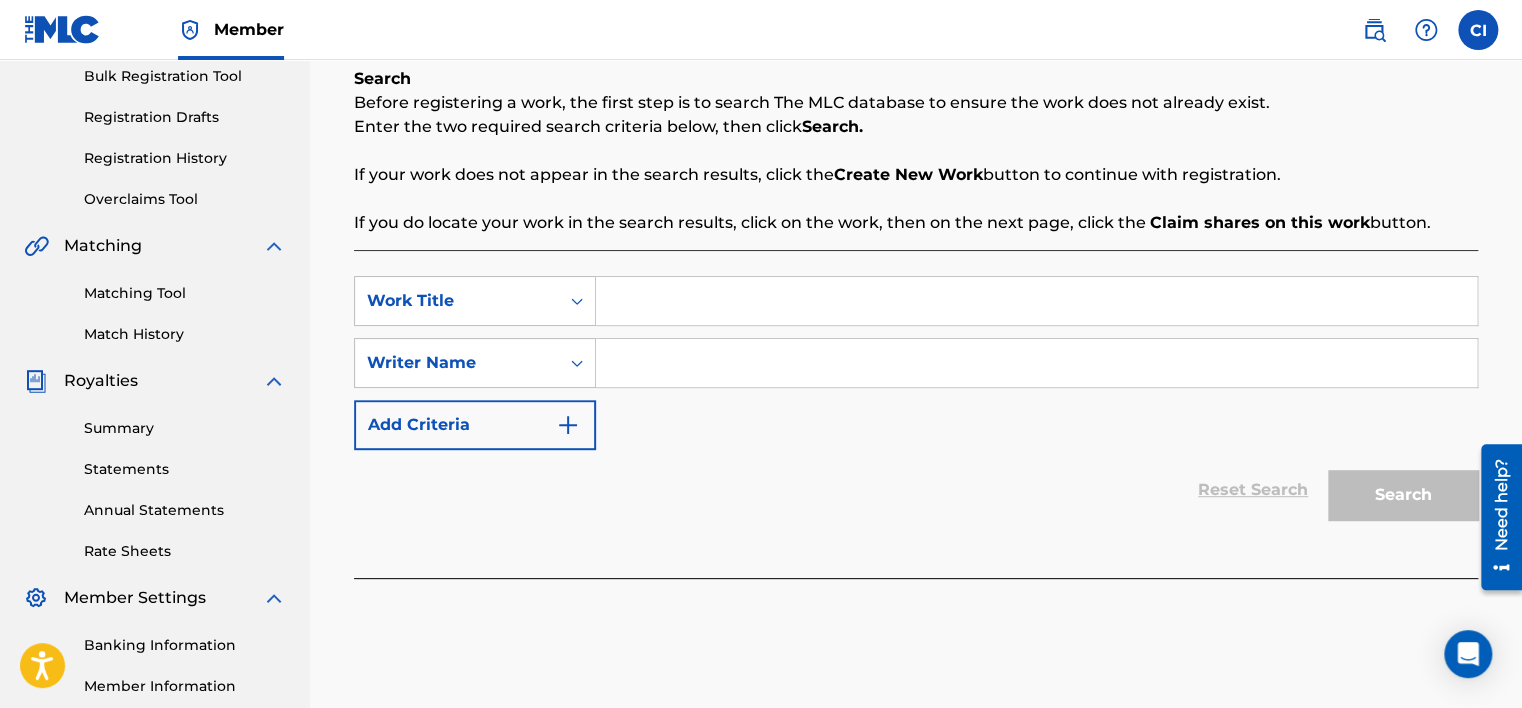 click on "SearchWithCriteria5b85ec48-e1c5-4d3a-90a1-4736ca23ddc2 Work Title SearchWithCriteriab37e6bc4-0592-4eec-b1e2-8a95b16d9d6c Writer Name Add Criteria" at bounding box center (916, 363) 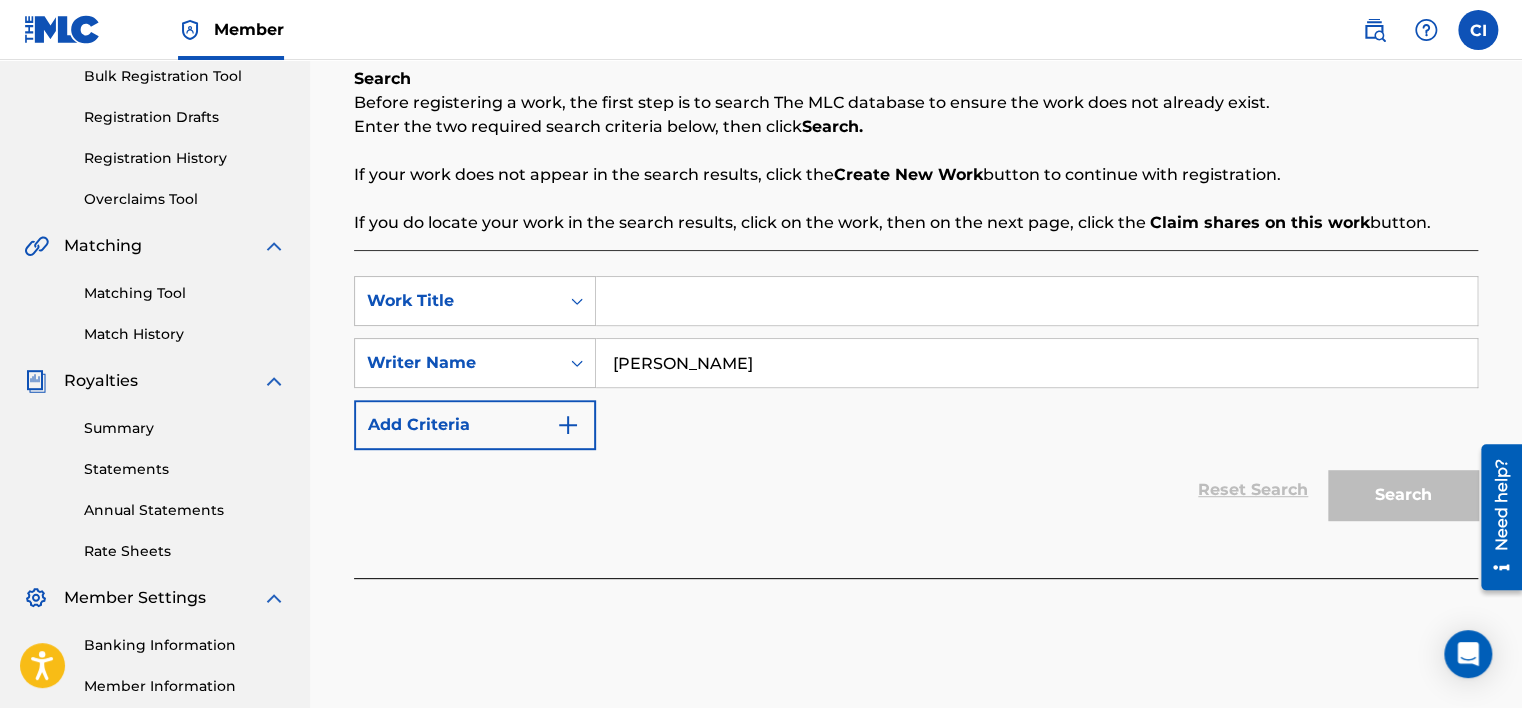 click at bounding box center (1036, 301) 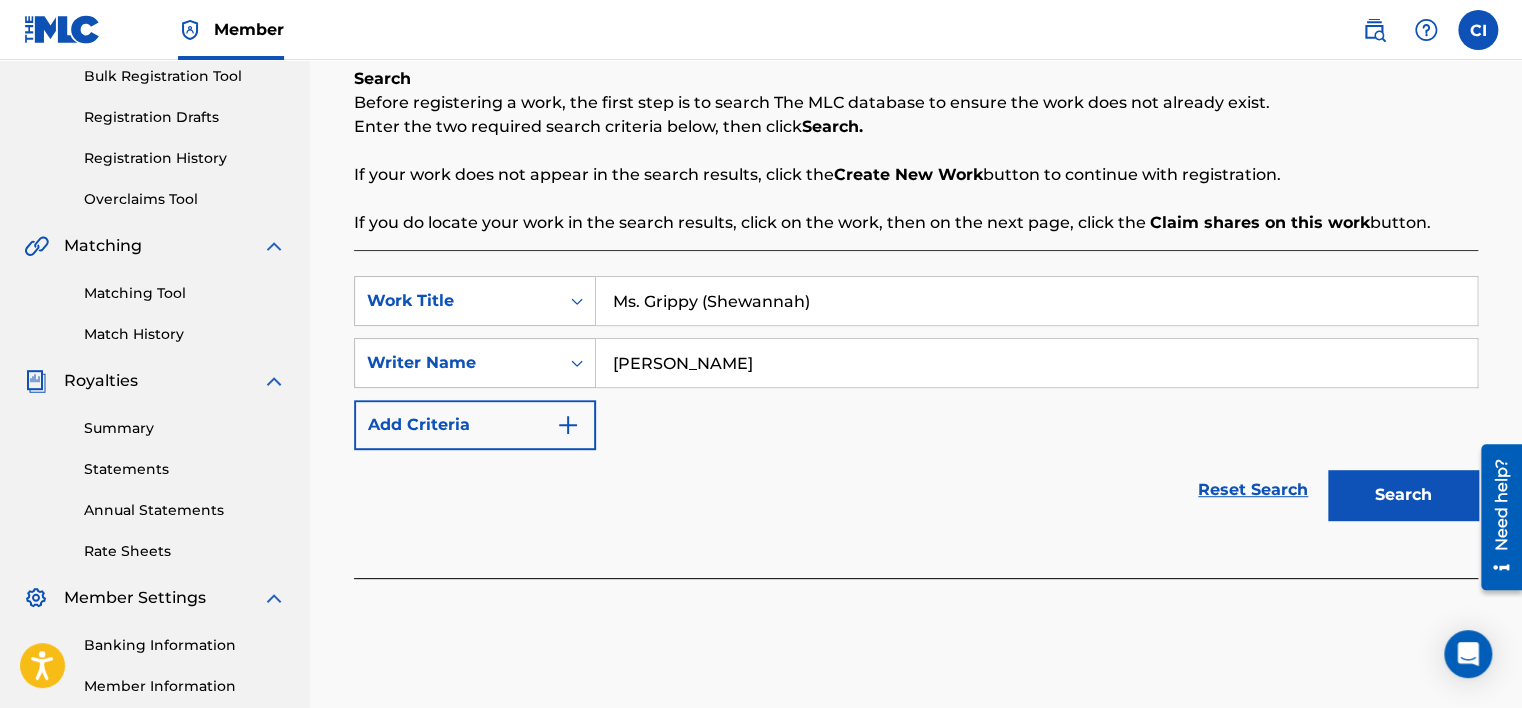type on "Ms. Grippy (Shewannah)" 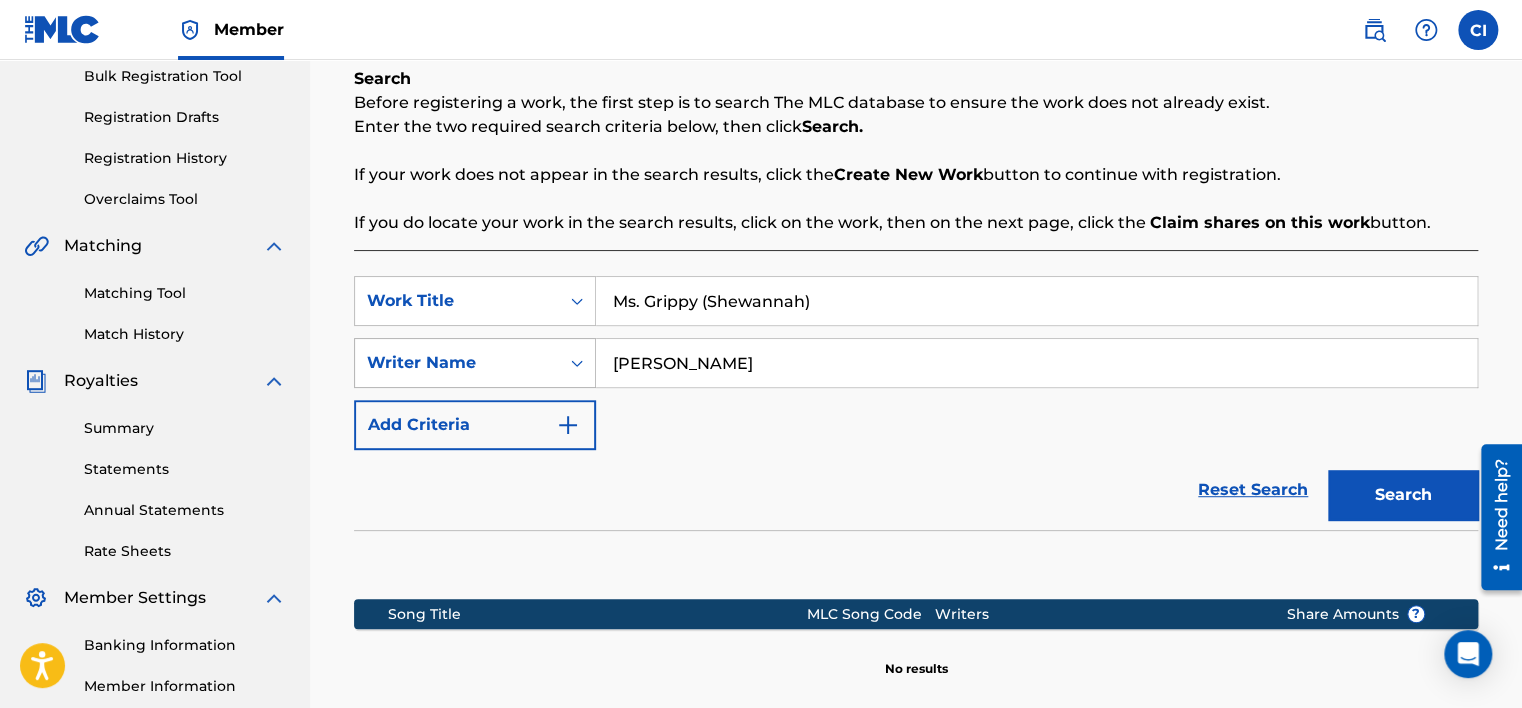 drag, startPoint x: 761, startPoint y: 371, endPoint x: 484, endPoint y: 366, distance: 277.04514 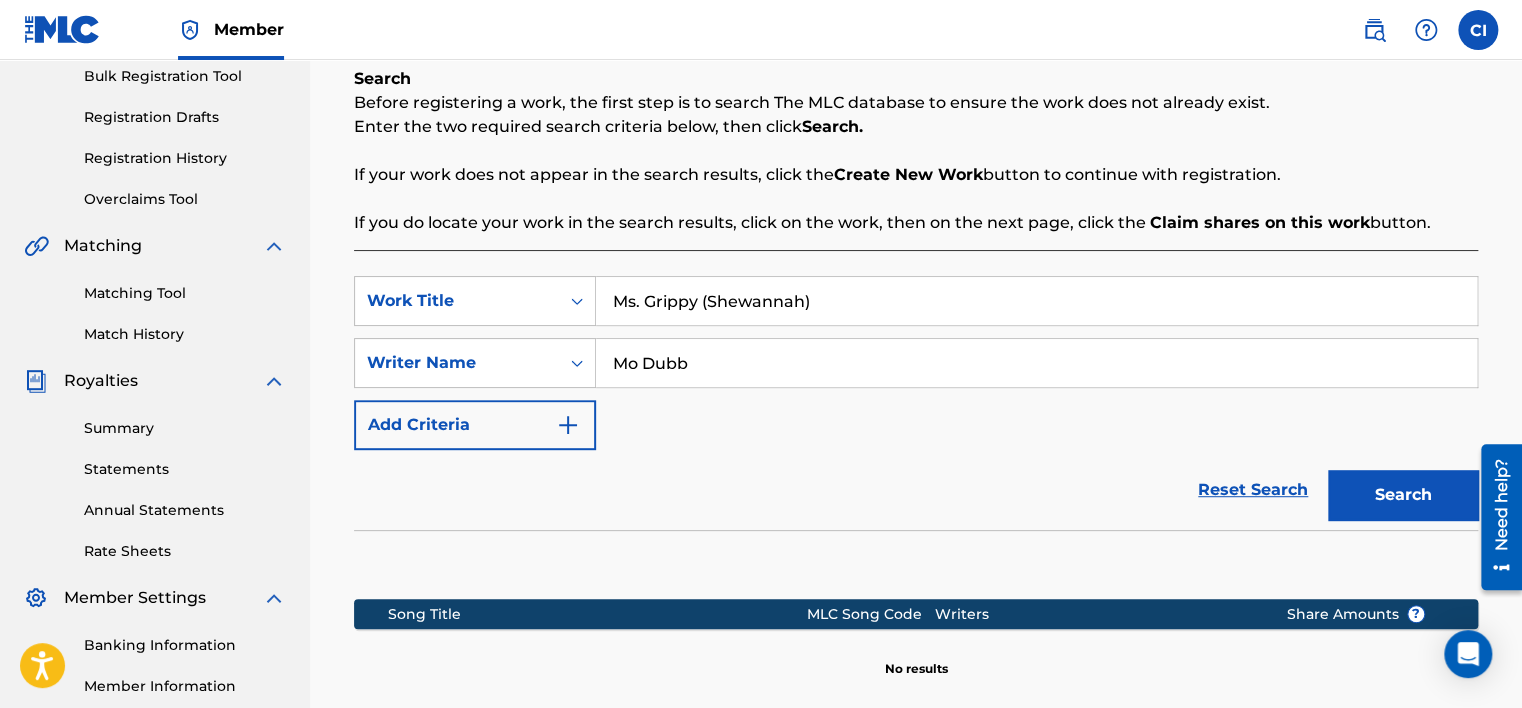 click on "Search" at bounding box center [1403, 495] 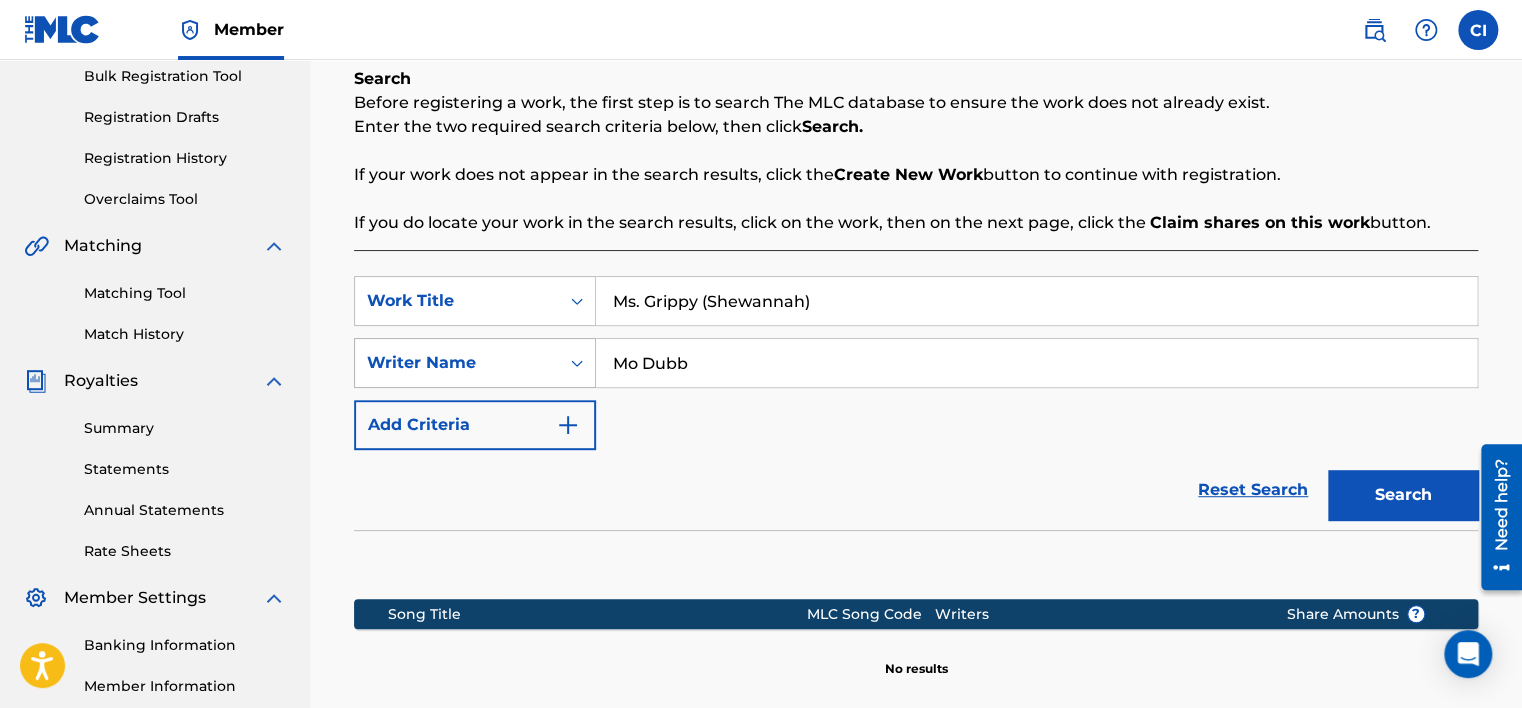 click at bounding box center (577, 363) 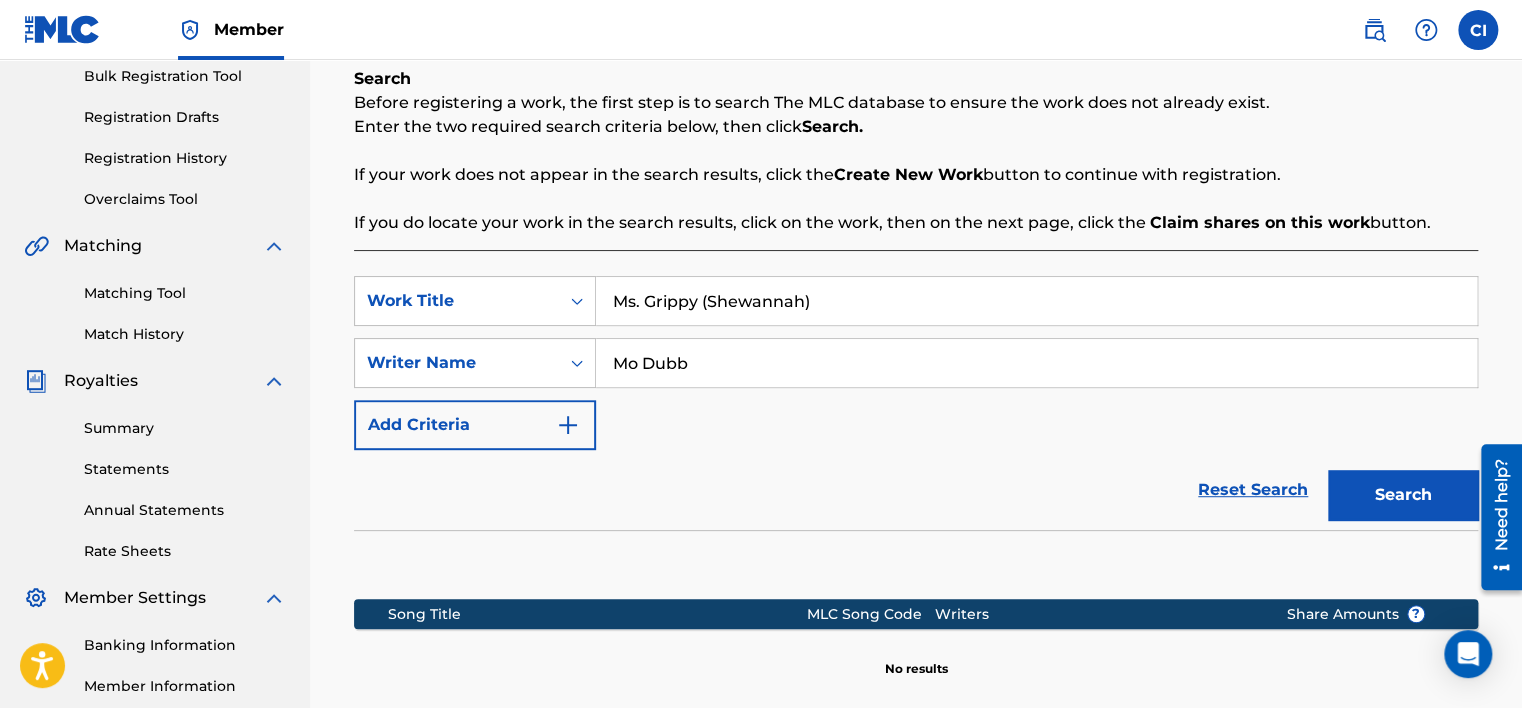 click on "SearchWithCriteria5b85ec48-e1c5-4d3a-90a1-4736ca23ddc2 Work Title Ms. Grippy (Shewannah) SearchWithCriteriab37e6bc4-0592-4eec-b1e2-8a95b16d9d6c Writer Name Mo Dubb Add Criteria" at bounding box center [916, 363] 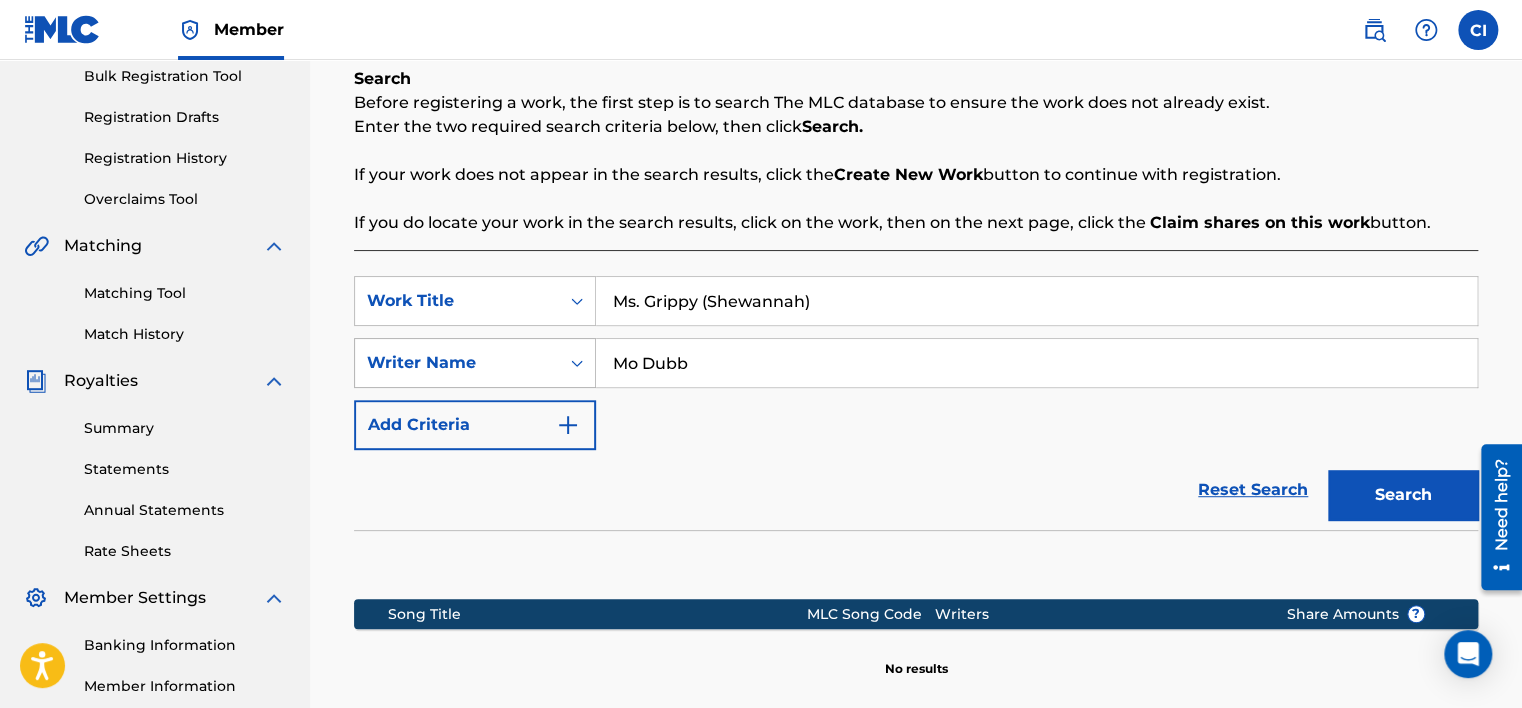 drag, startPoint x: 716, startPoint y: 372, endPoint x: 440, endPoint y: 372, distance: 276 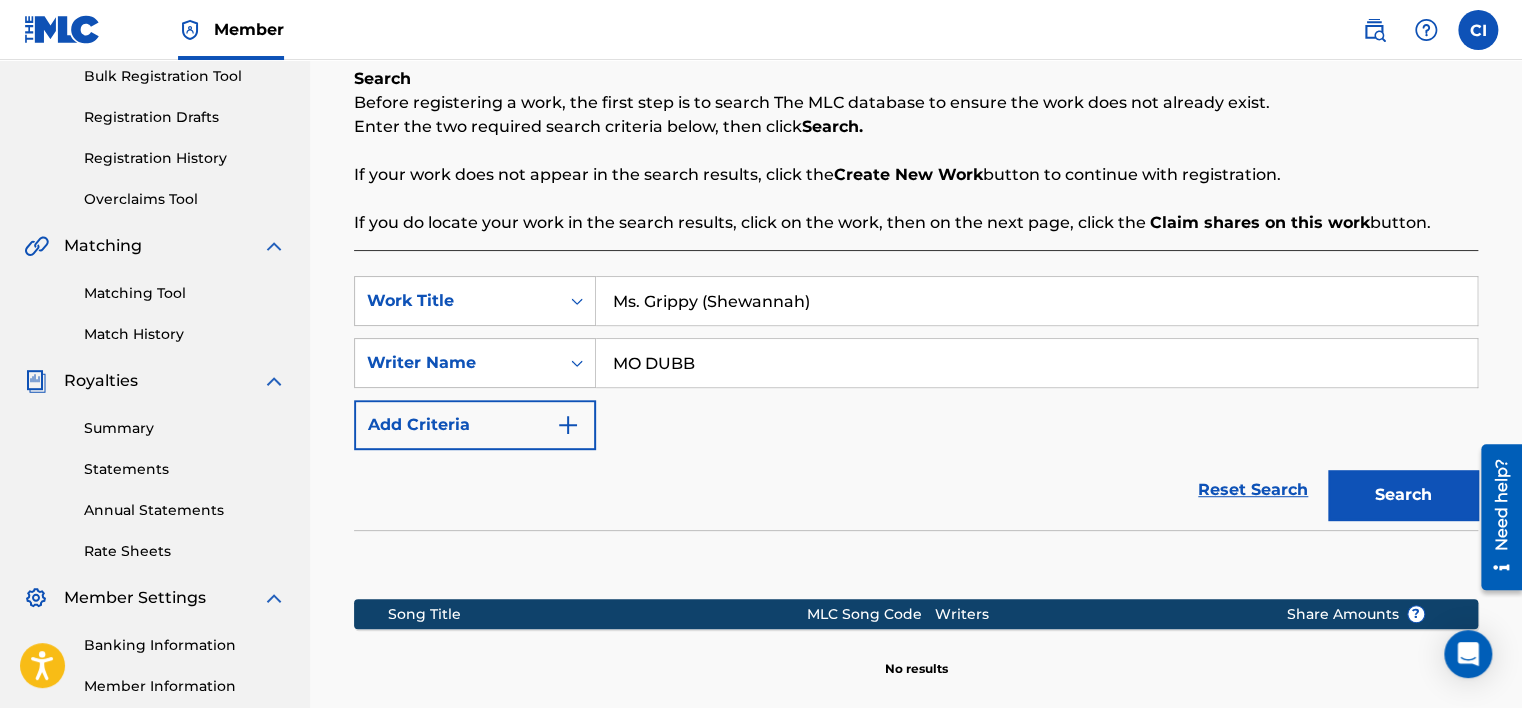 type on "MO DUBB" 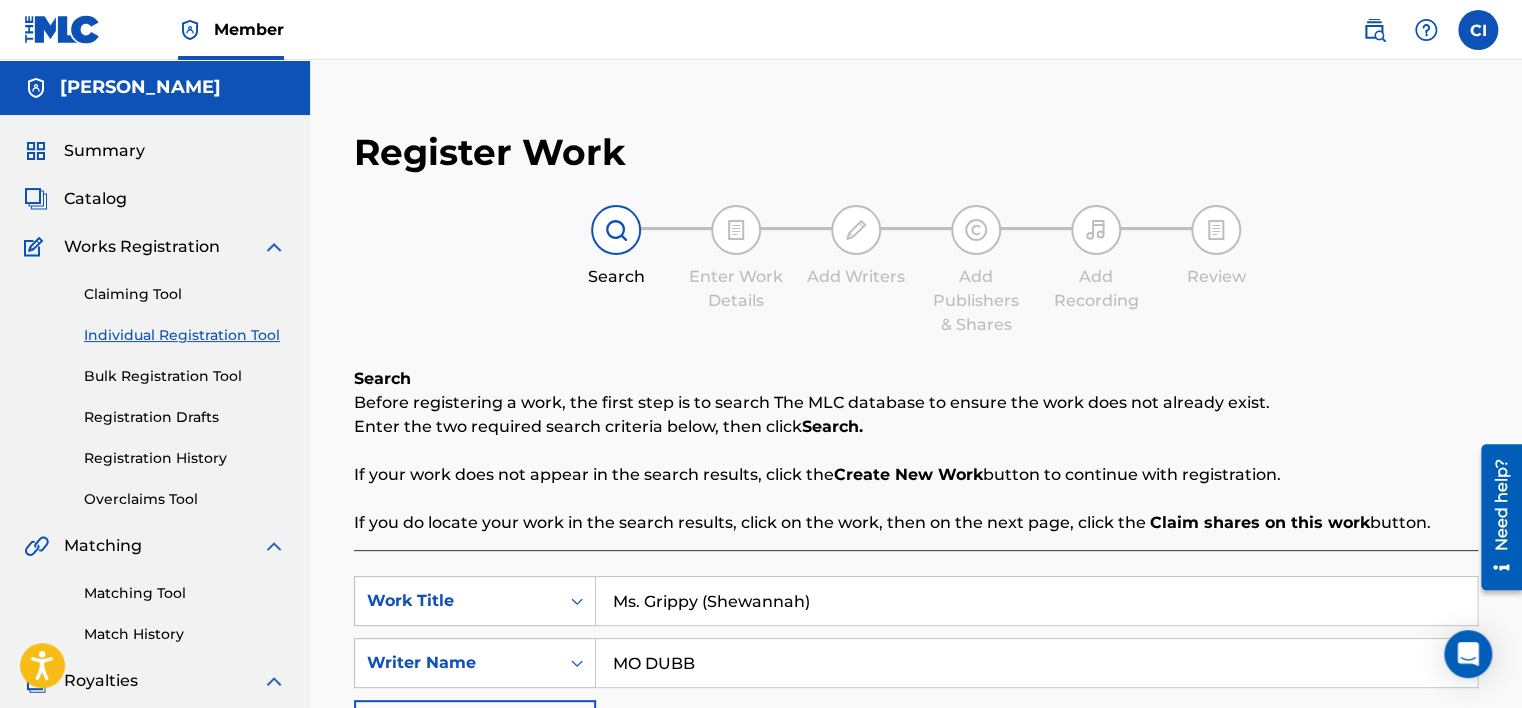 click on "Summary" at bounding box center (104, 151) 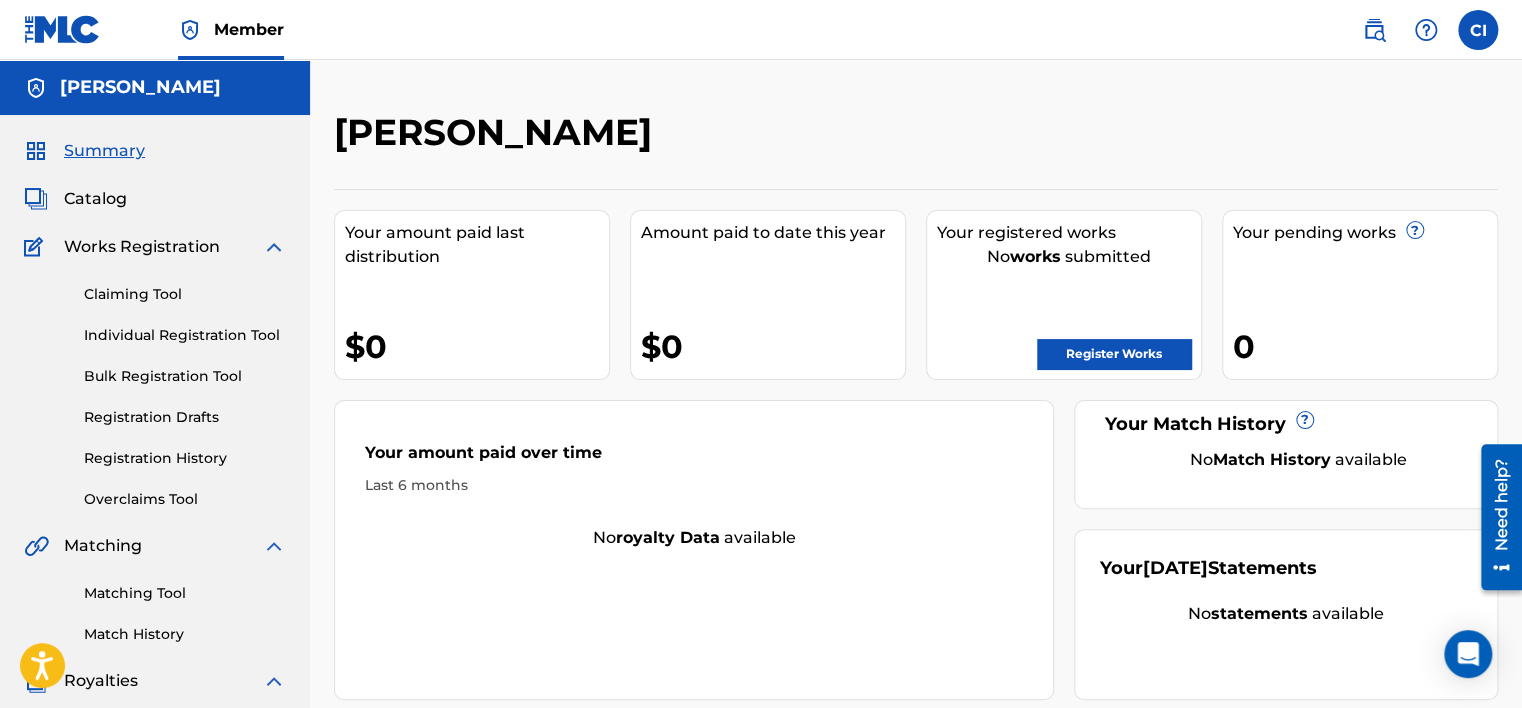 click at bounding box center [1374, 30] 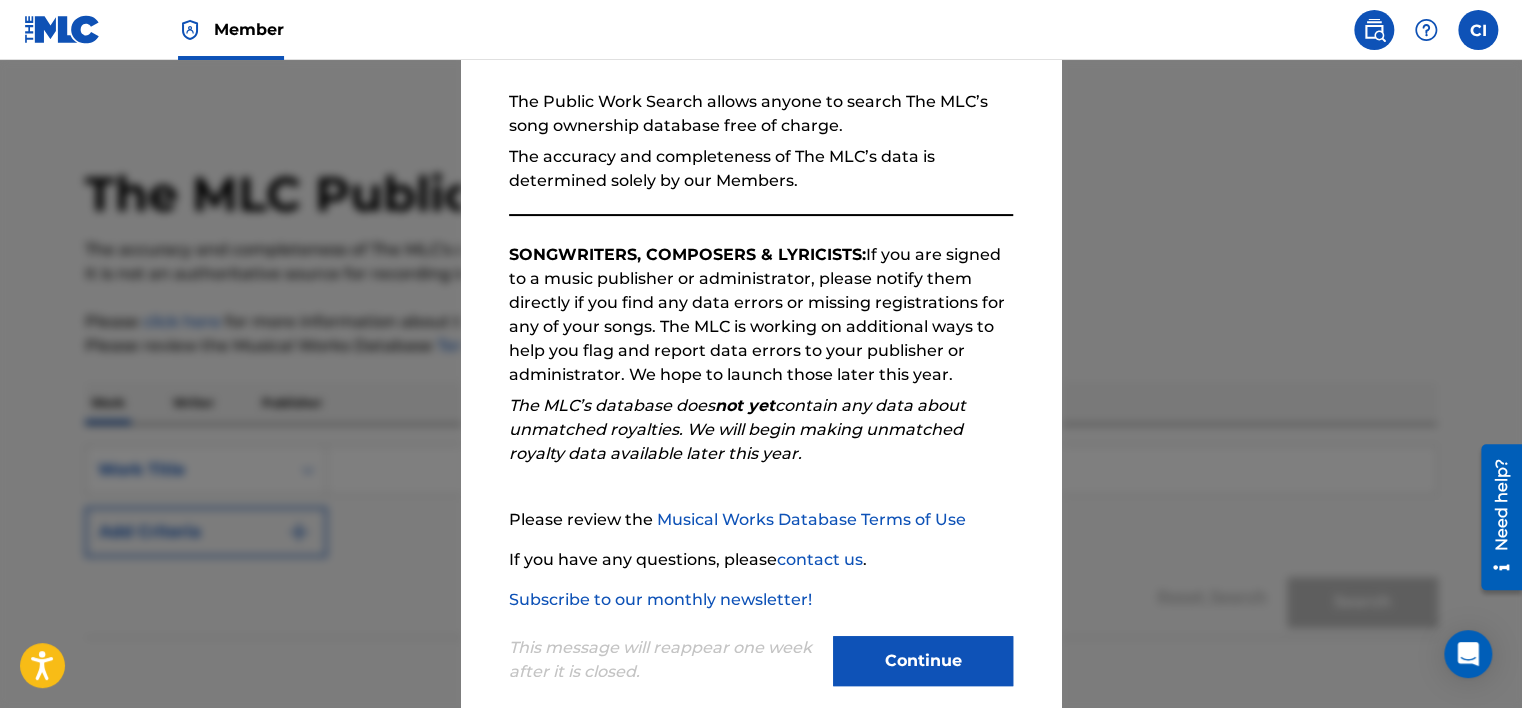 scroll, scrollTop: 207, scrollLeft: 0, axis: vertical 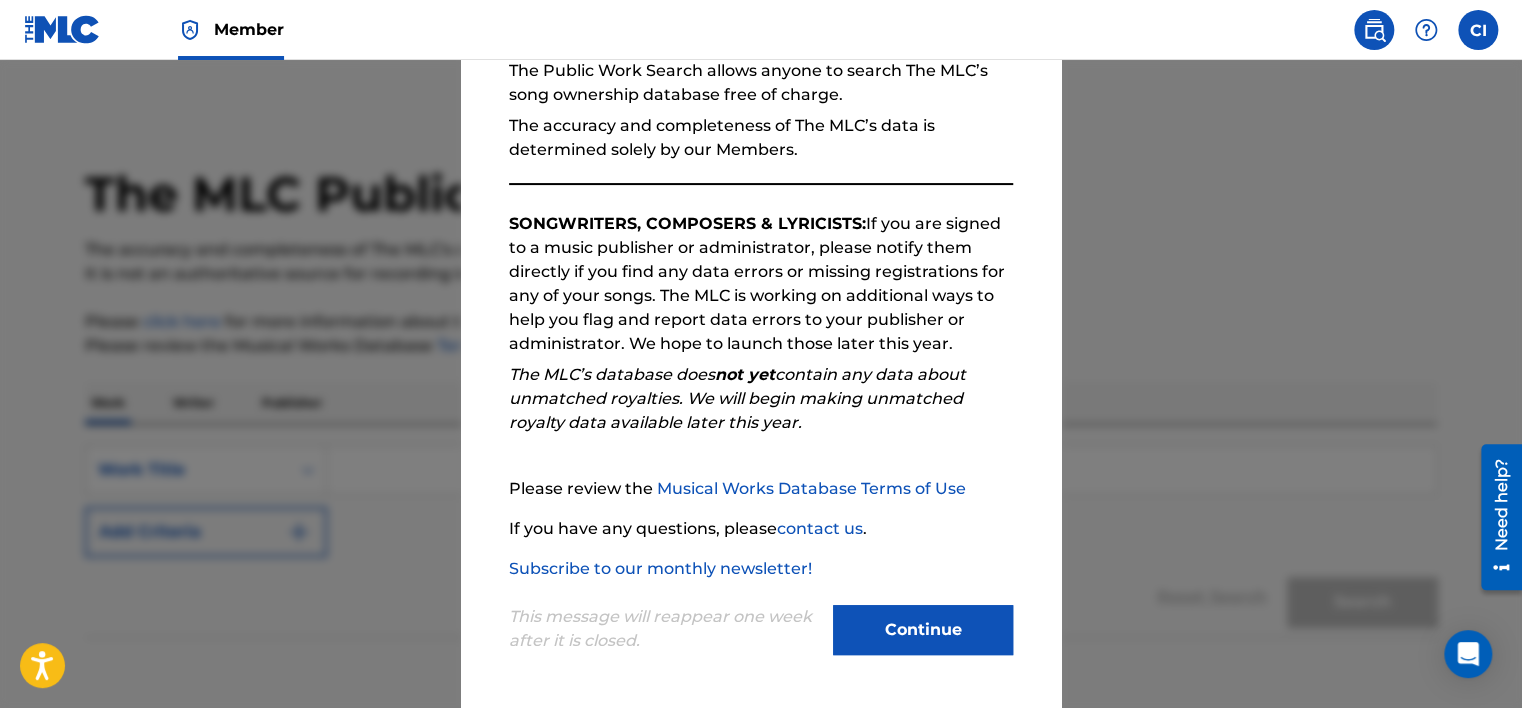click on "Continue" at bounding box center (923, 630) 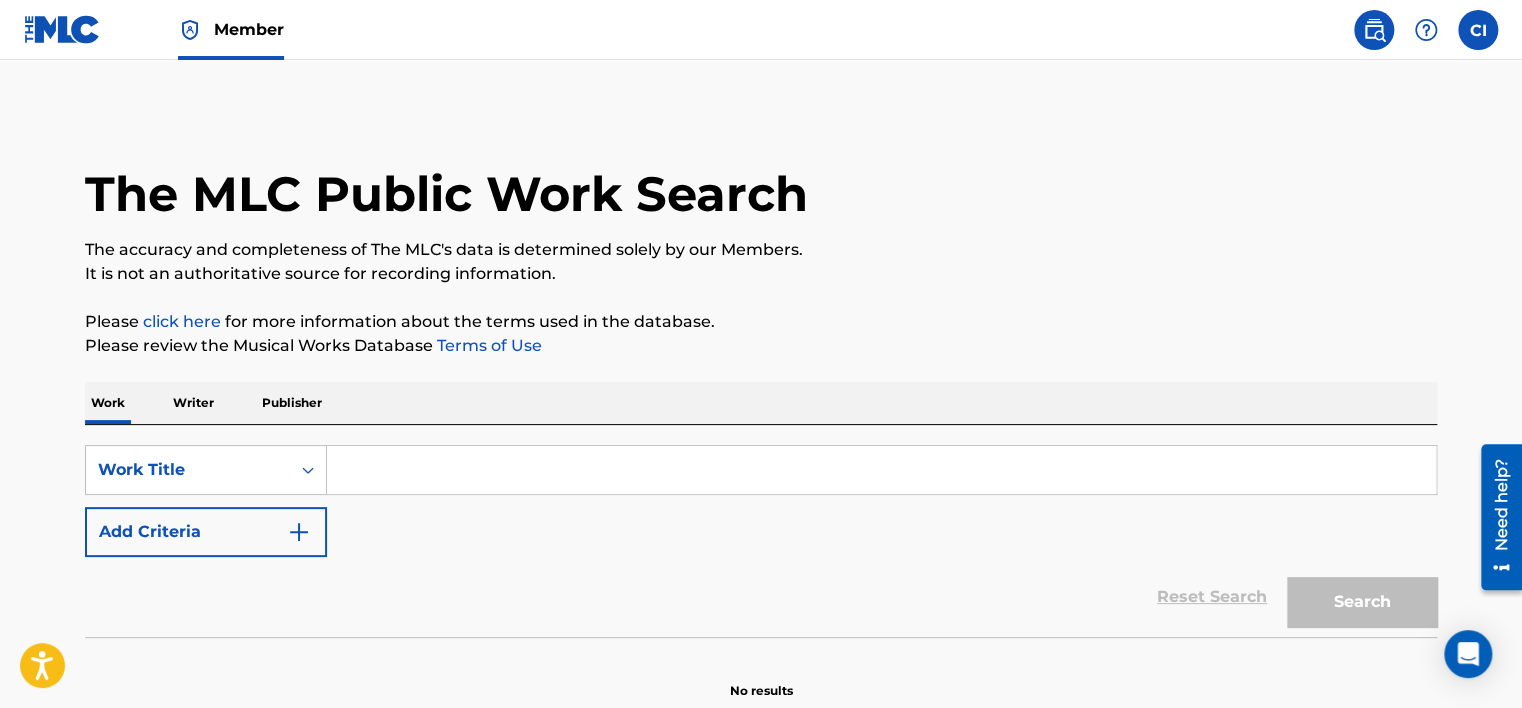 click at bounding box center (881, 470) 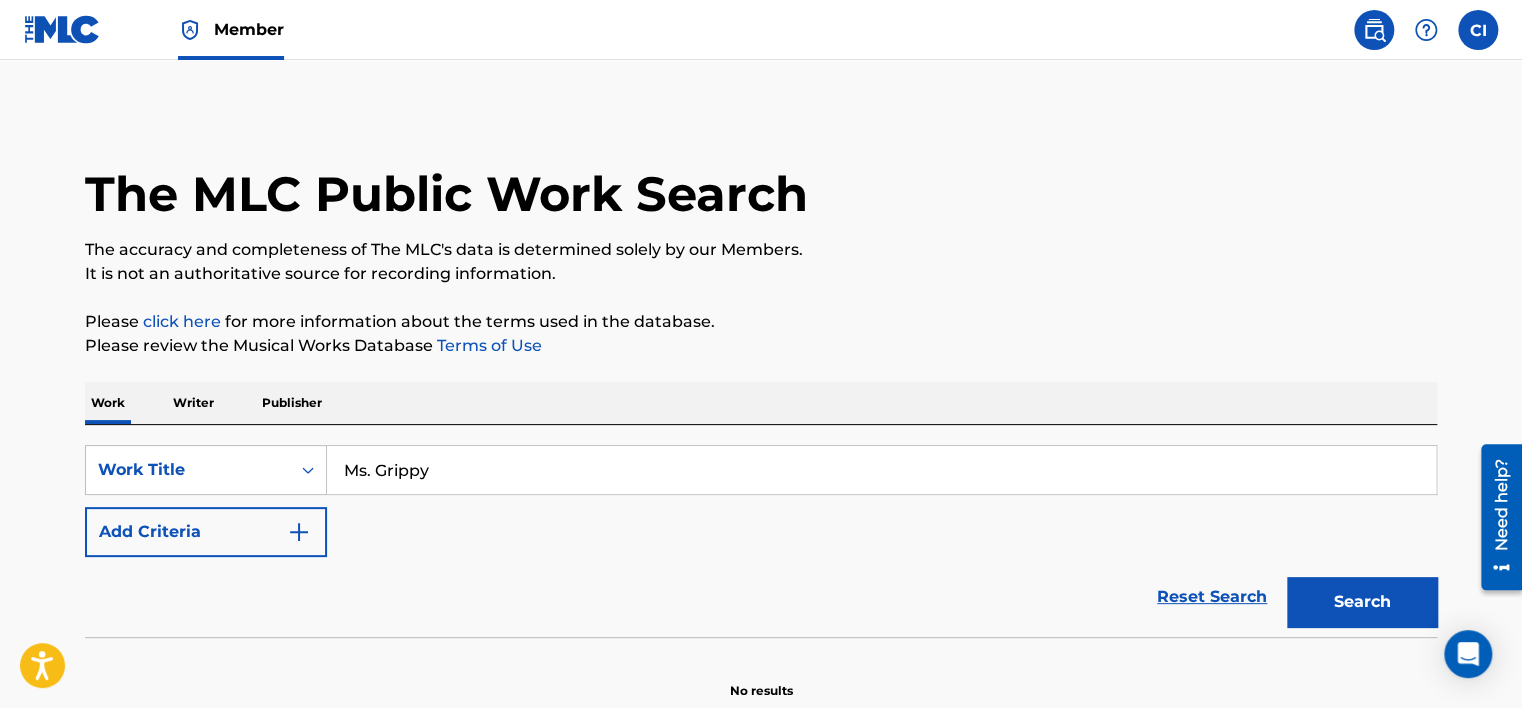 type on "Ms. Grippy" 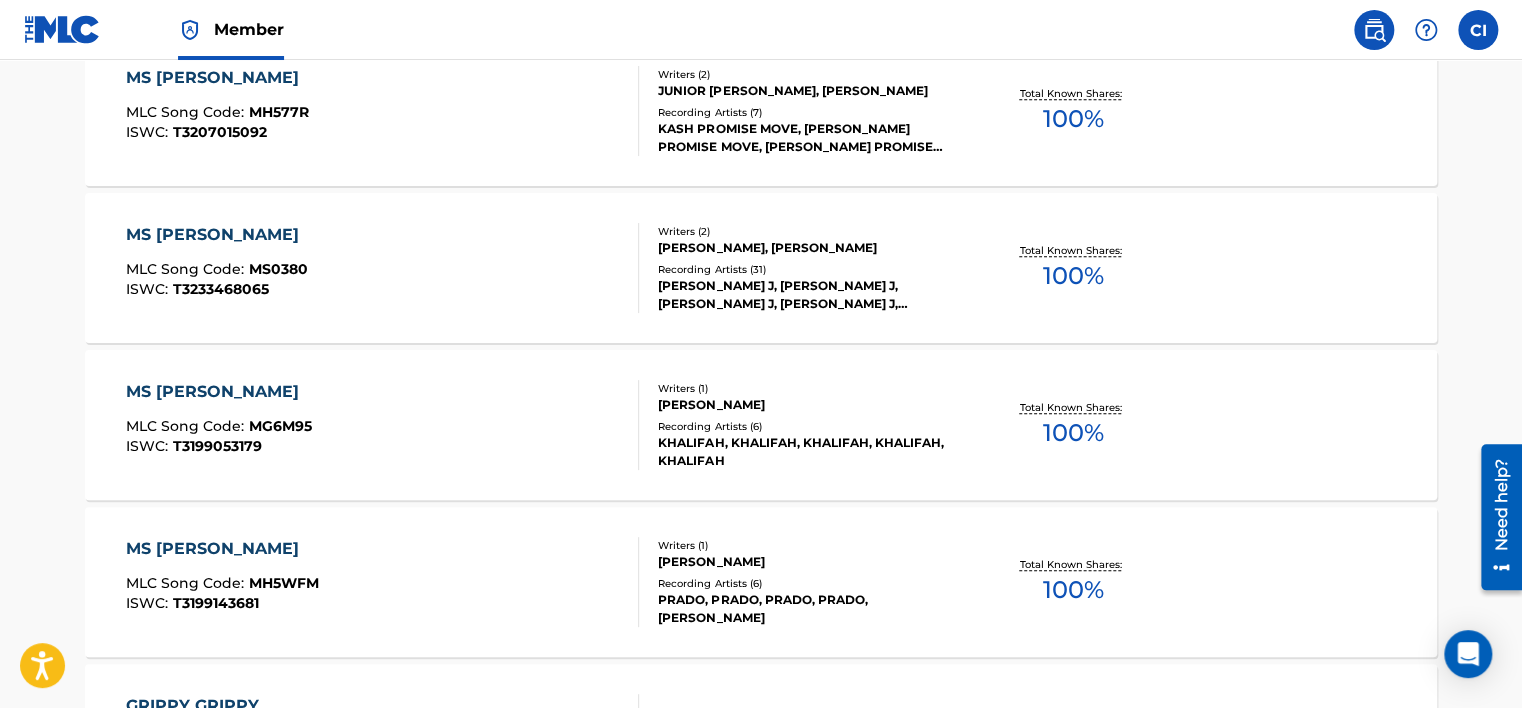 scroll, scrollTop: 0, scrollLeft: 0, axis: both 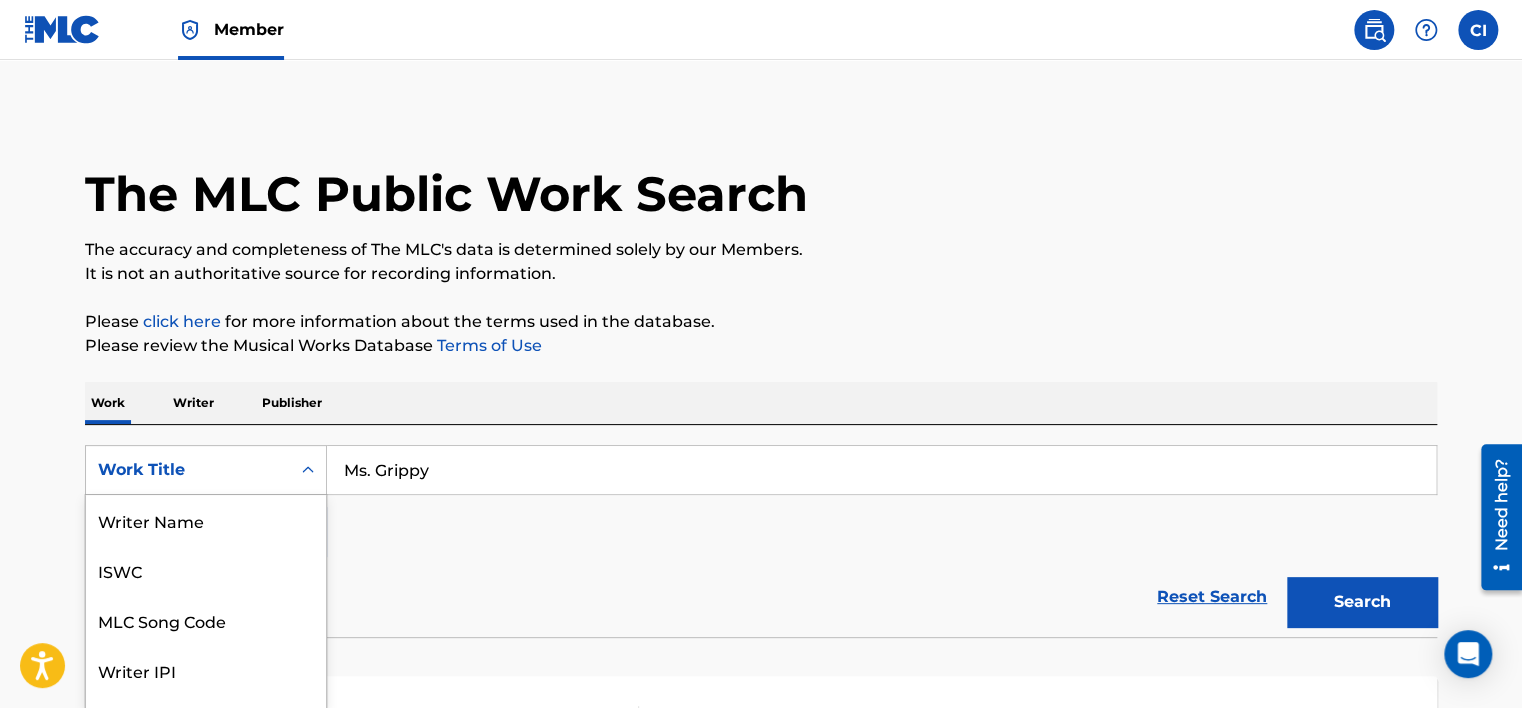 click on "8 results available. Use Up and Down to choose options, press Enter to select the currently focused option, press Escape to exit the menu, press Tab to select the option and exit the menu. Work Title Writer Name ISWC MLC Song Code Writer IPI Publisher Name Publisher IPI MLC Publisher Number Work Title" at bounding box center [206, 470] 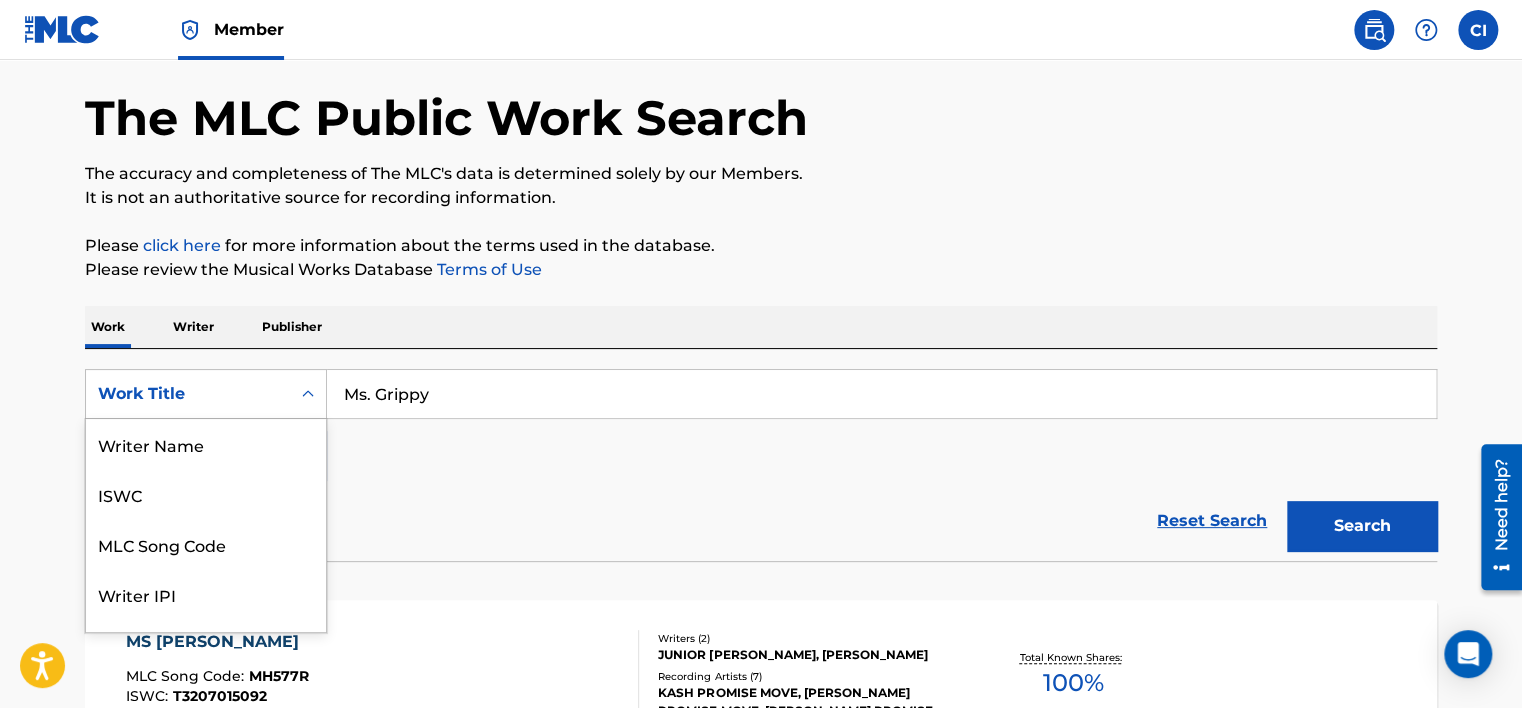scroll, scrollTop: 100, scrollLeft: 0, axis: vertical 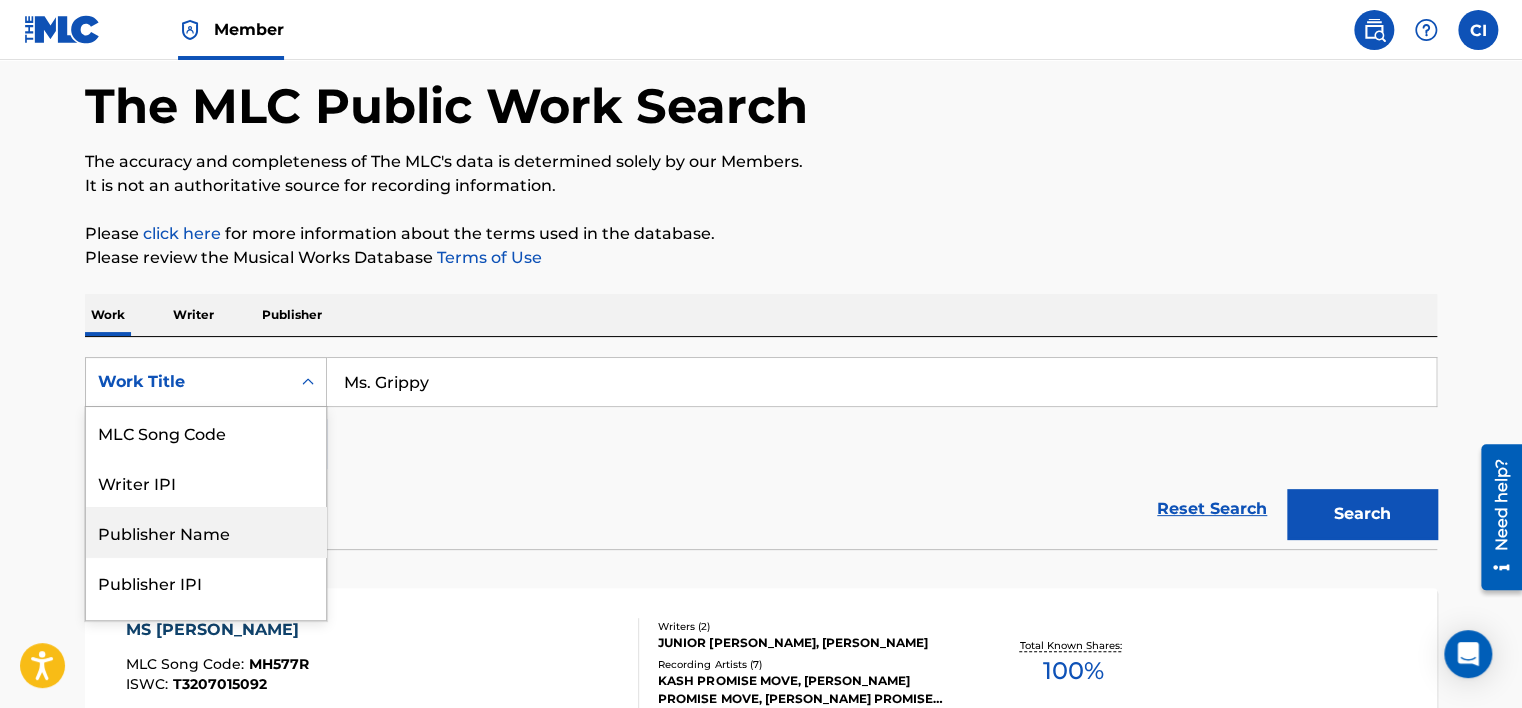 click on "Publisher Name" at bounding box center (206, 532) 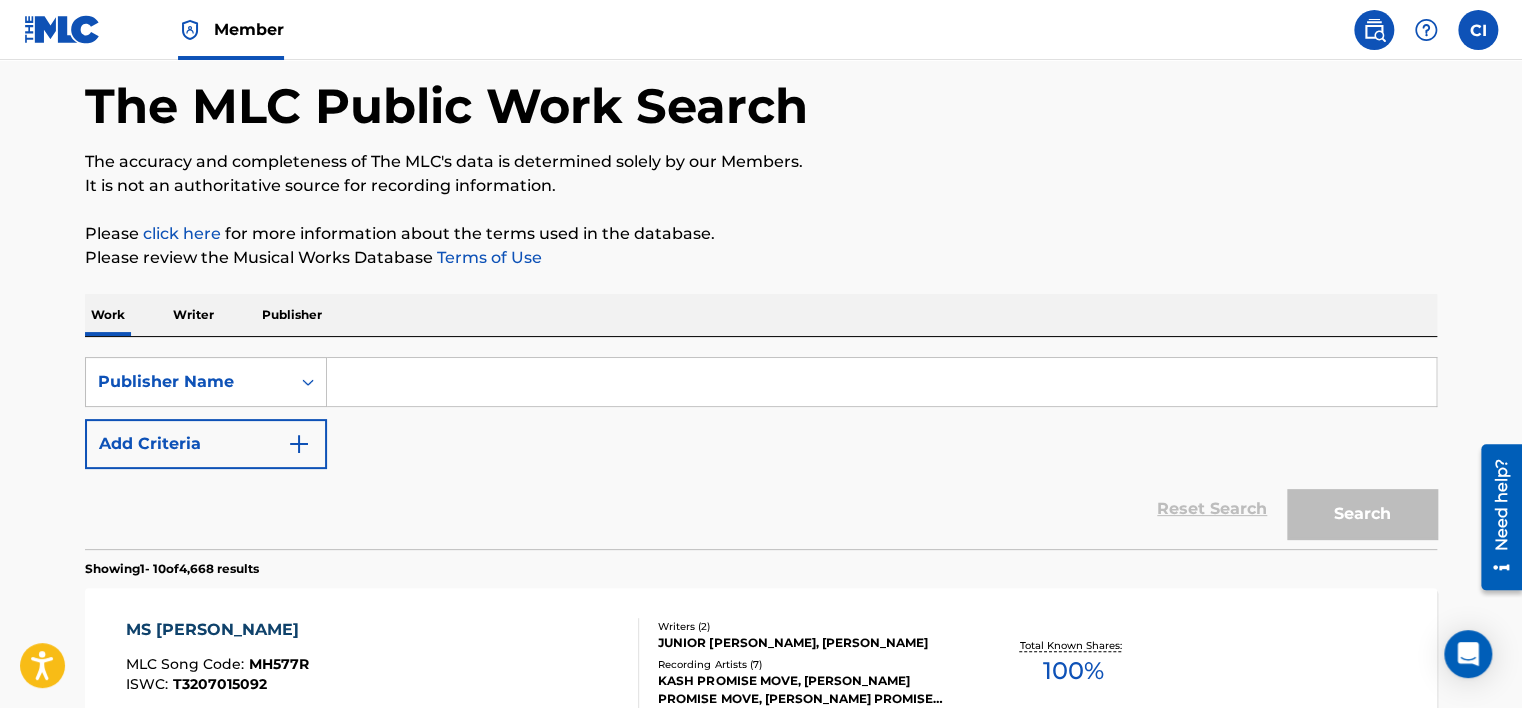 click at bounding box center [881, 382] 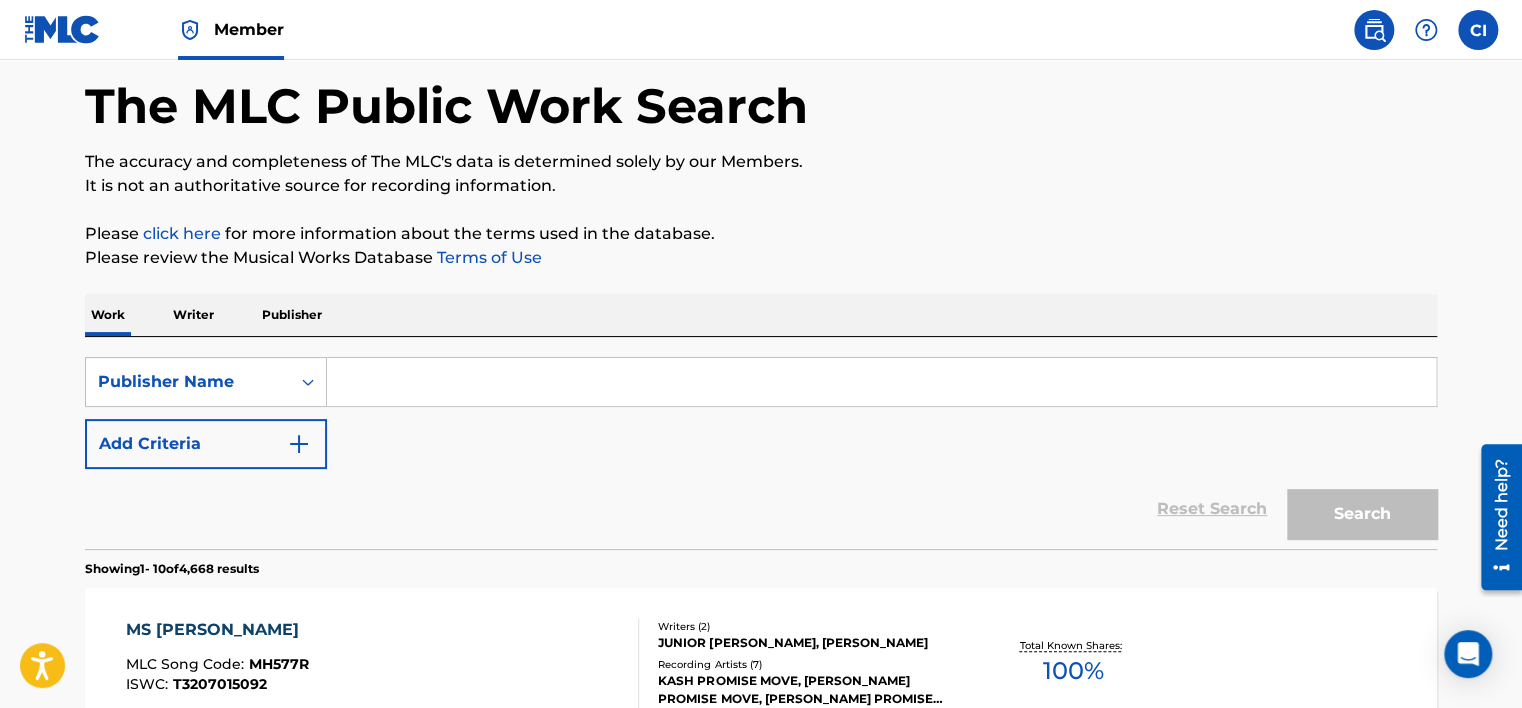 type on "[PERSON_NAME]" 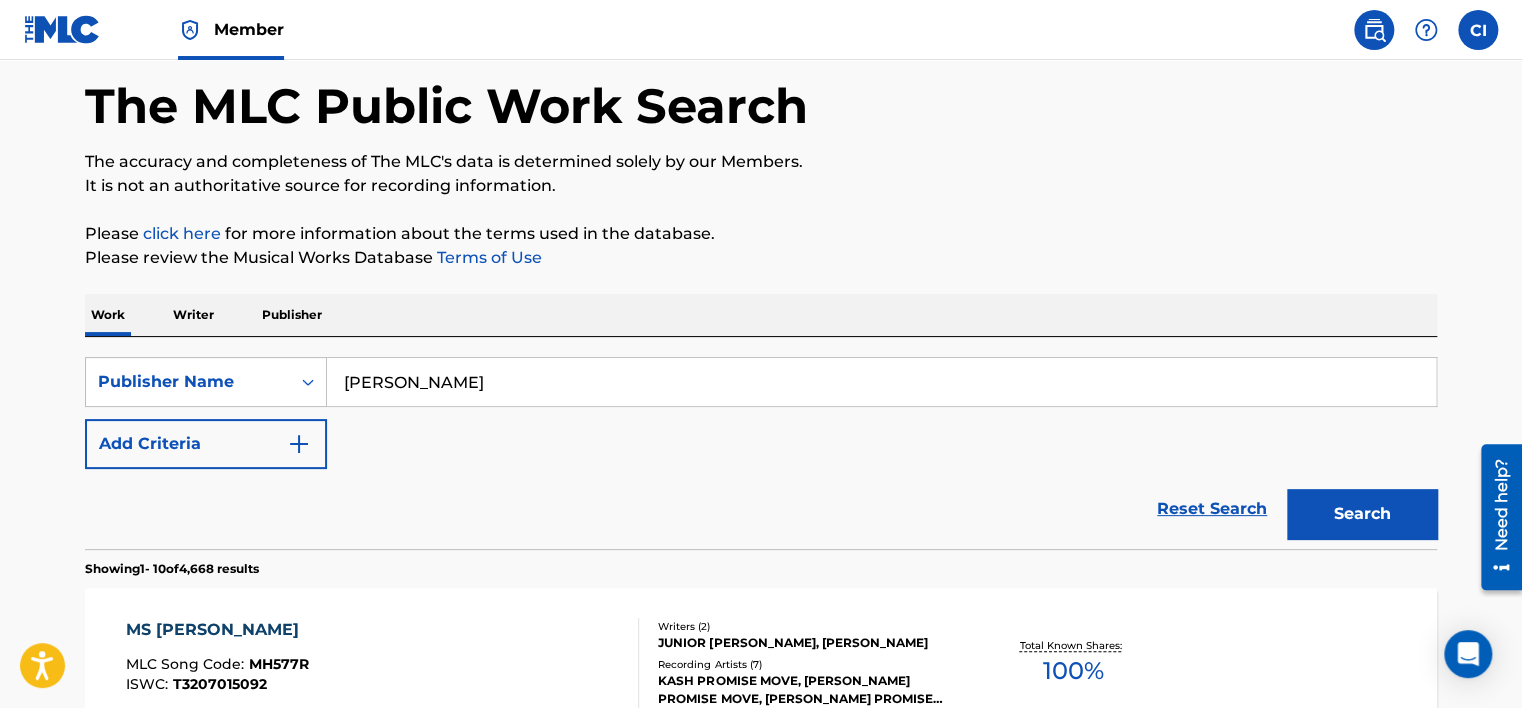 click on "Search" at bounding box center (1362, 514) 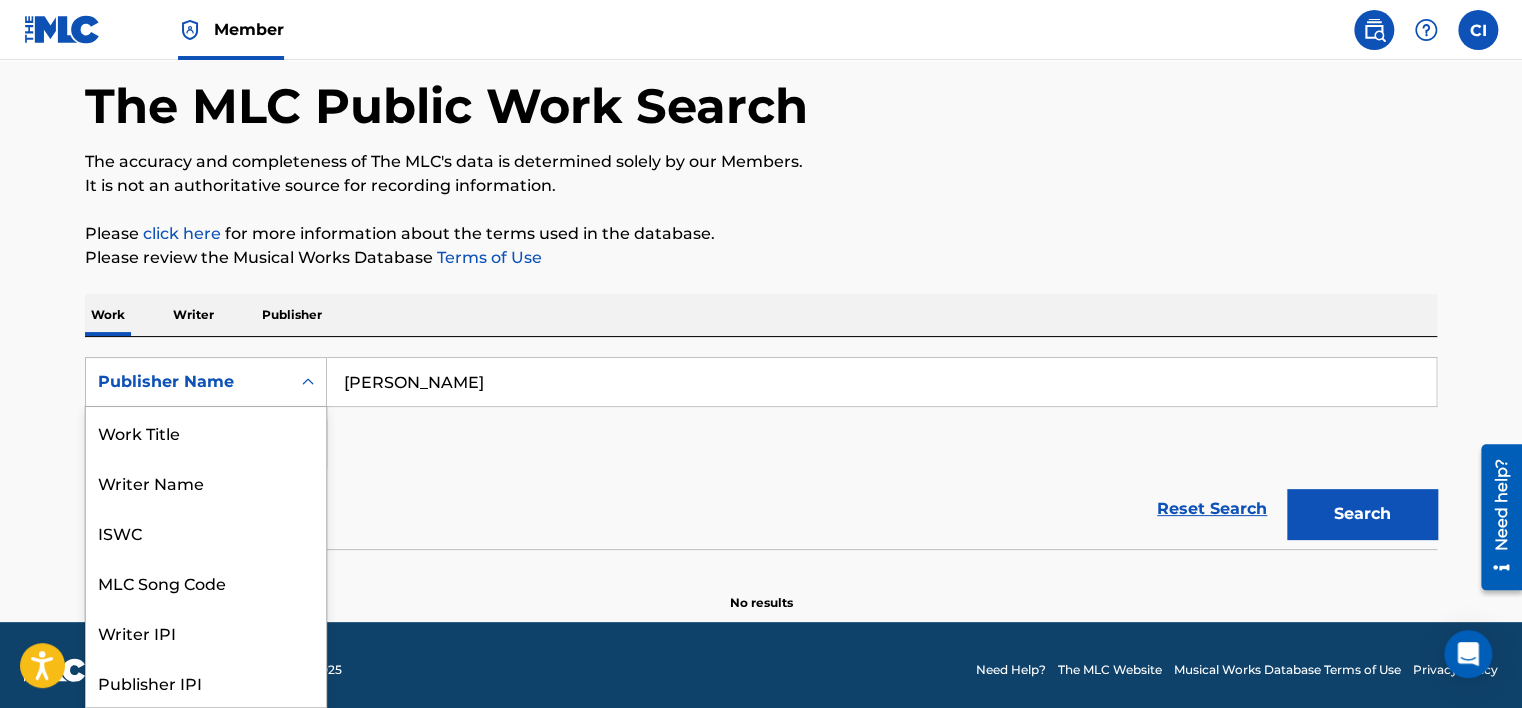 click on "Publisher Name" at bounding box center (188, 382) 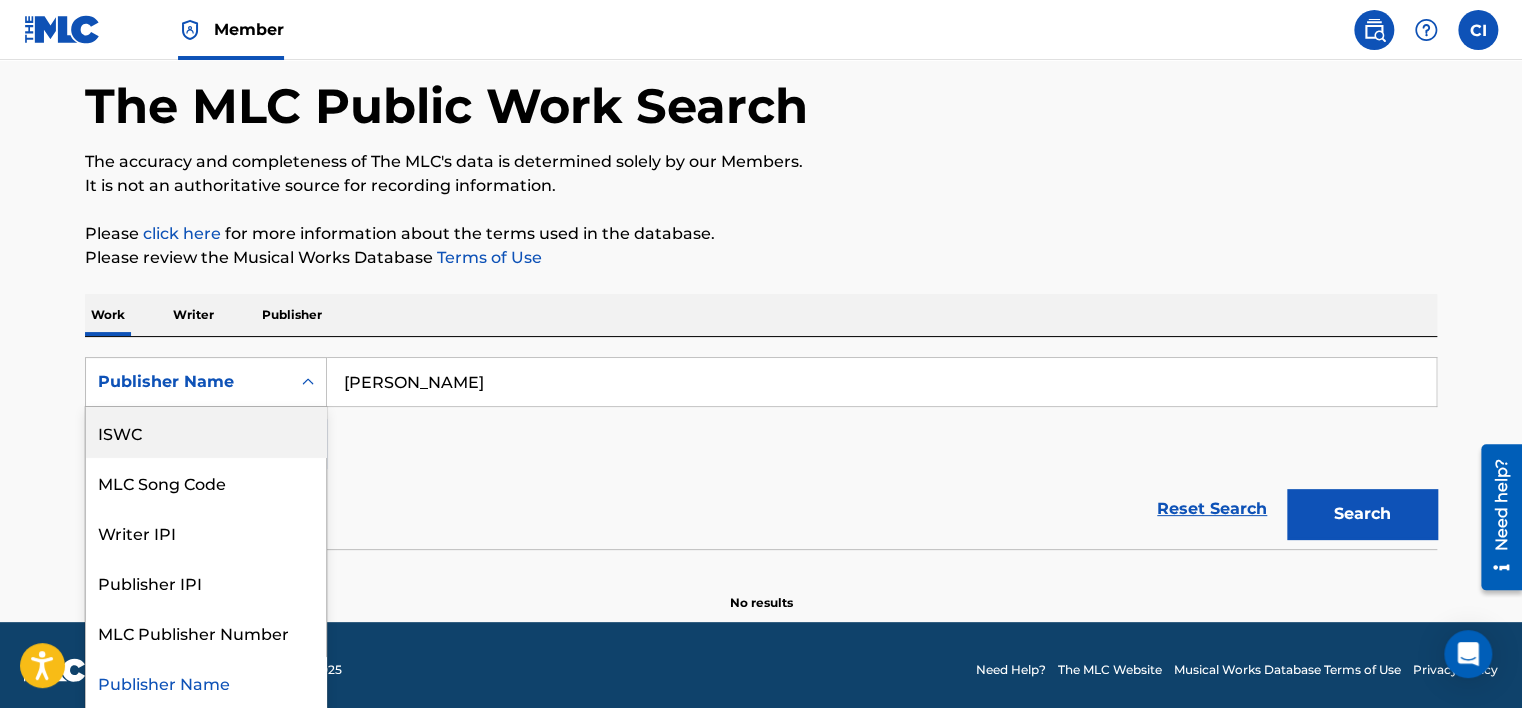 scroll, scrollTop: 0, scrollLeft: 0, axis: both 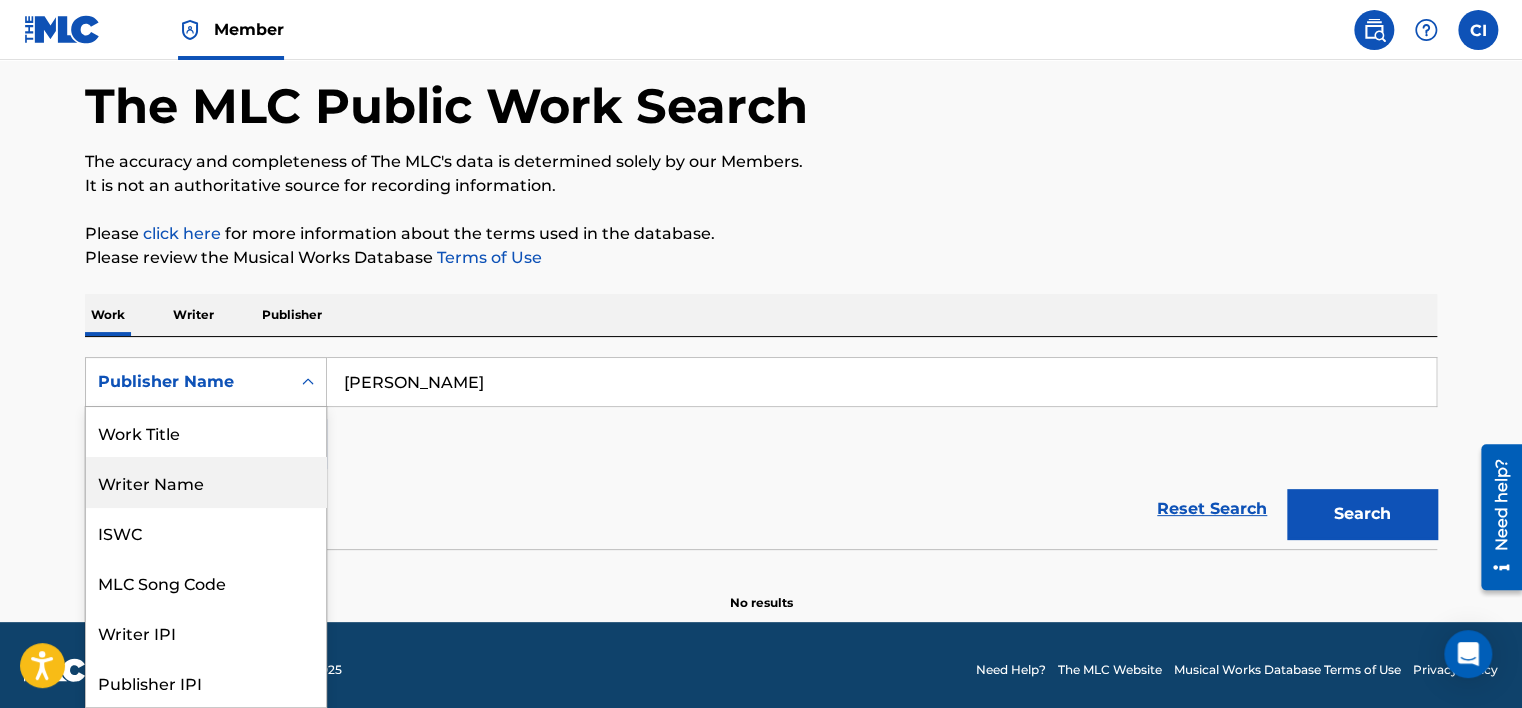click on "Writer Name" at bounding box center [206, 482] 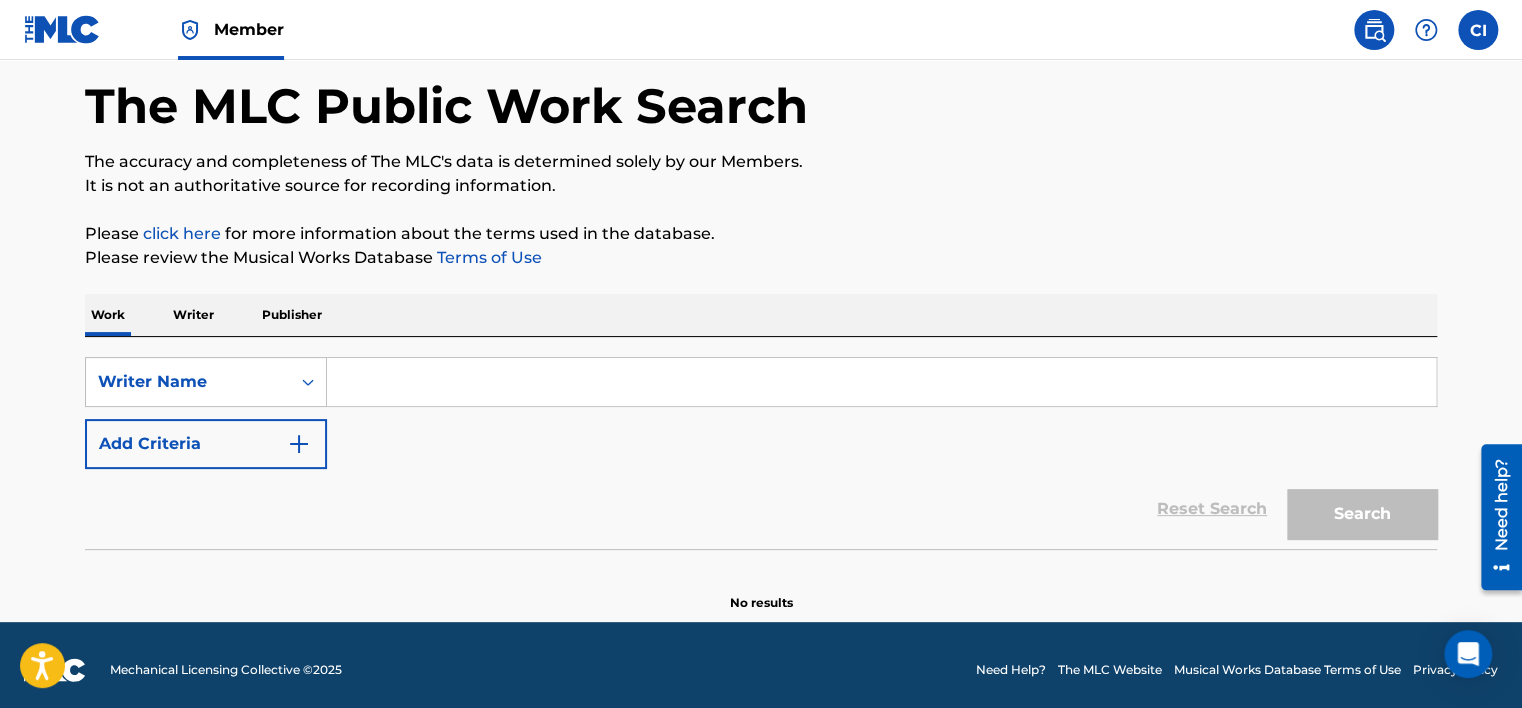 click at bounding box center (881, 382) 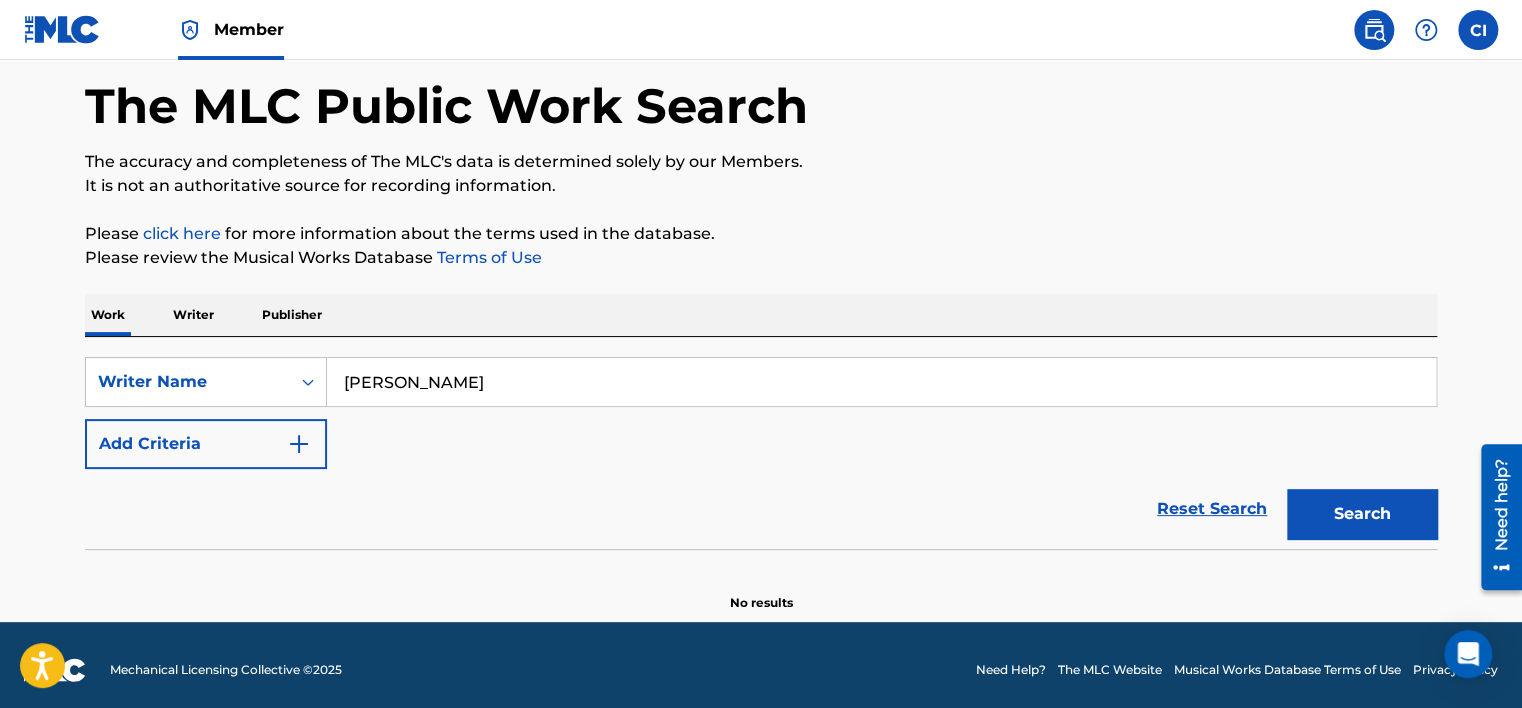 click on "Search" at bounding box center (1362, 514) 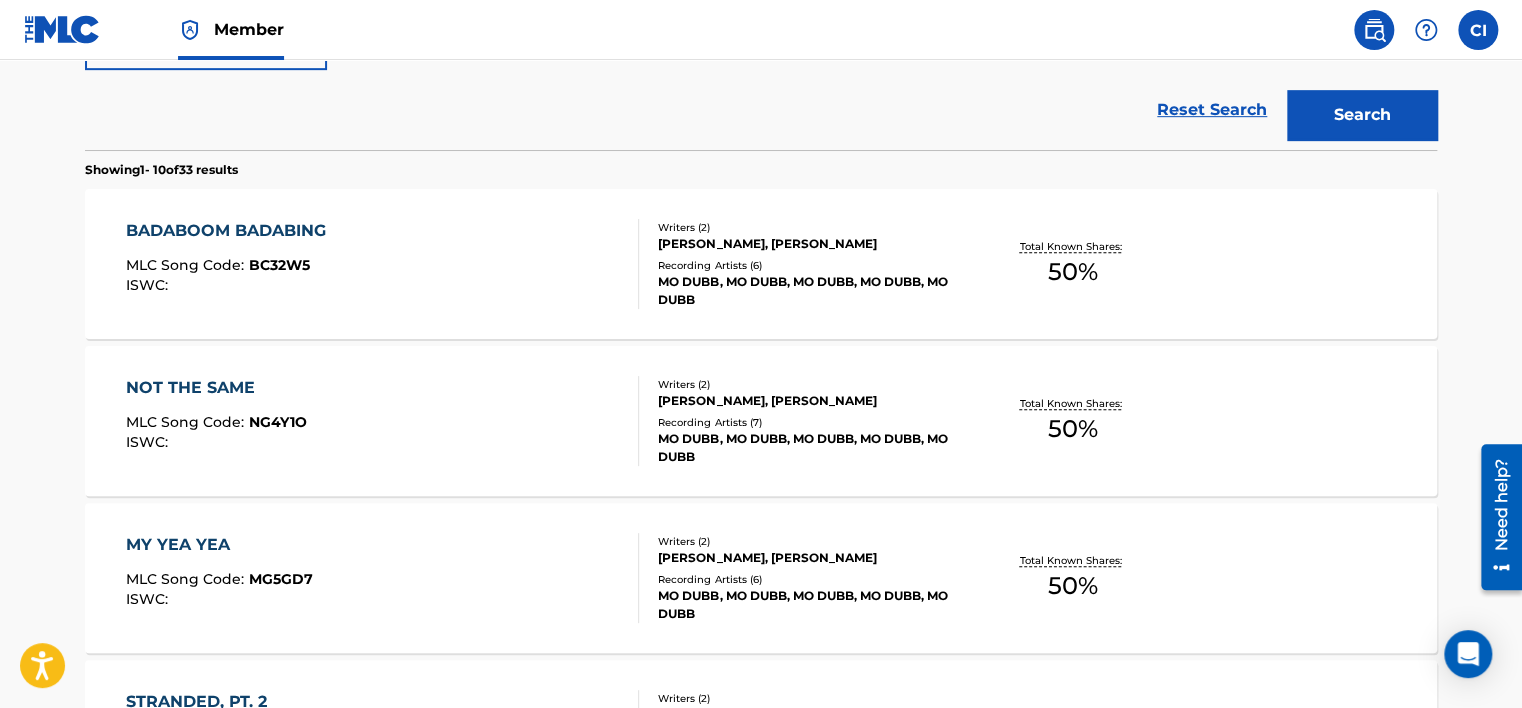 scroll, scrollTop: 488, scrollLeft: 0, axis: vertical 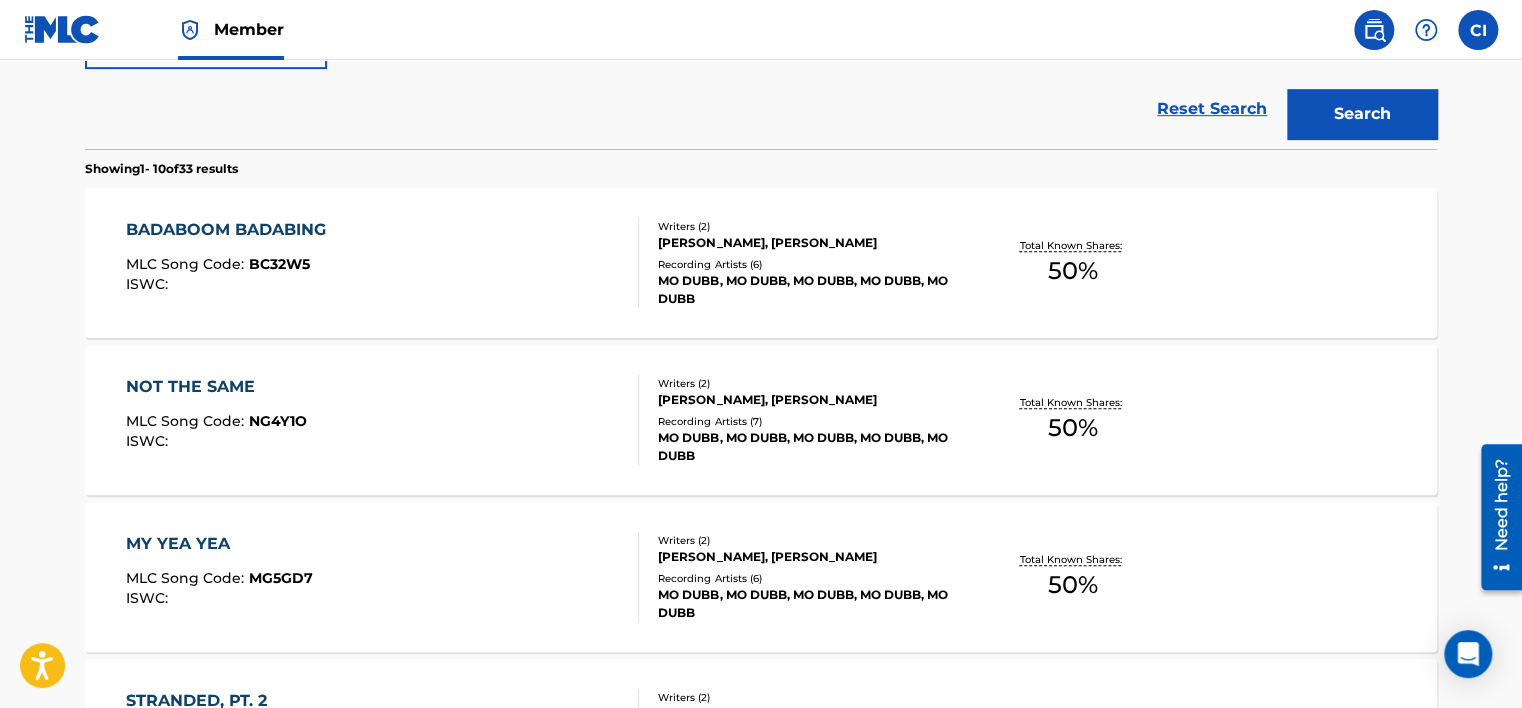click on "BADABOOM BADABING MLC Song Code : BC32W5 ISWC :" at bounding box center (383, 263) 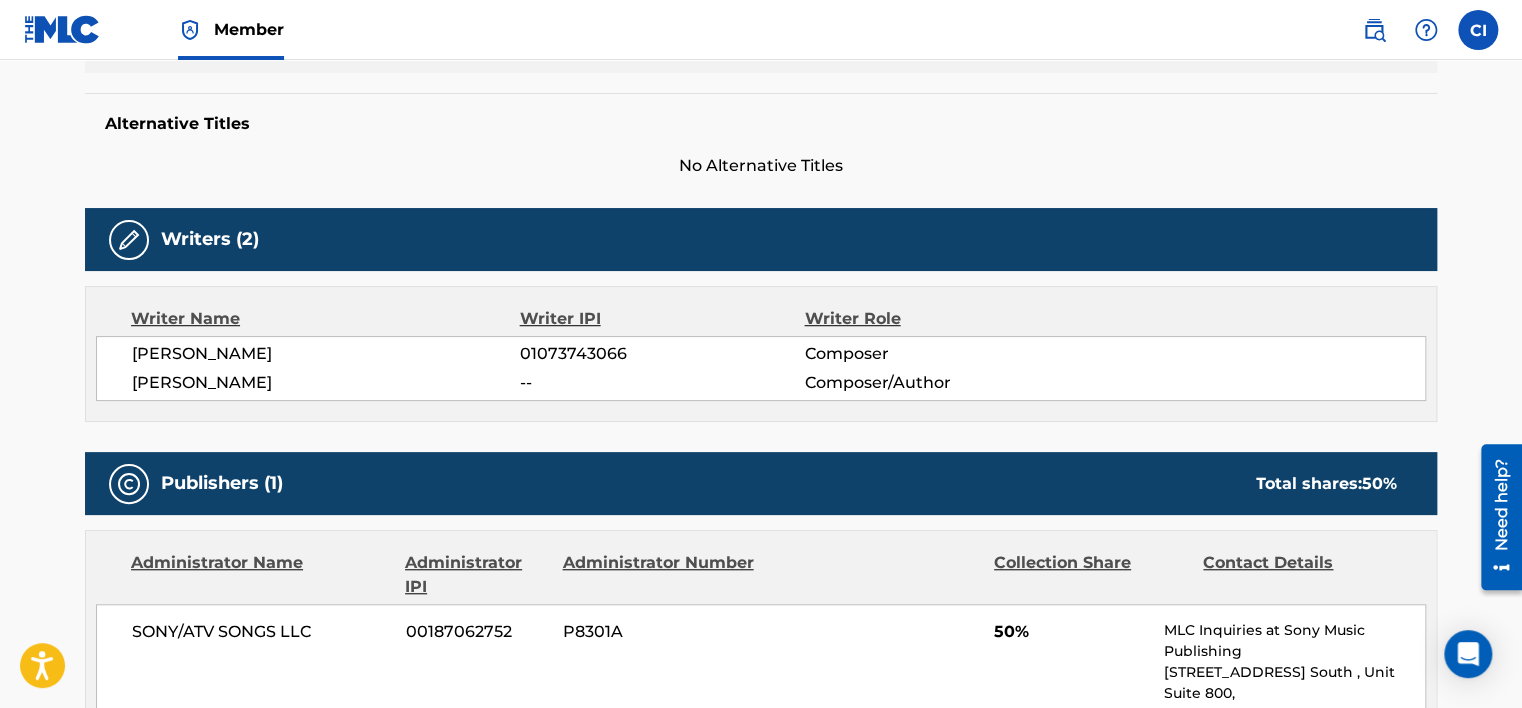 scroll, scrollTop: 0, scrollLeft: 0, axis: both 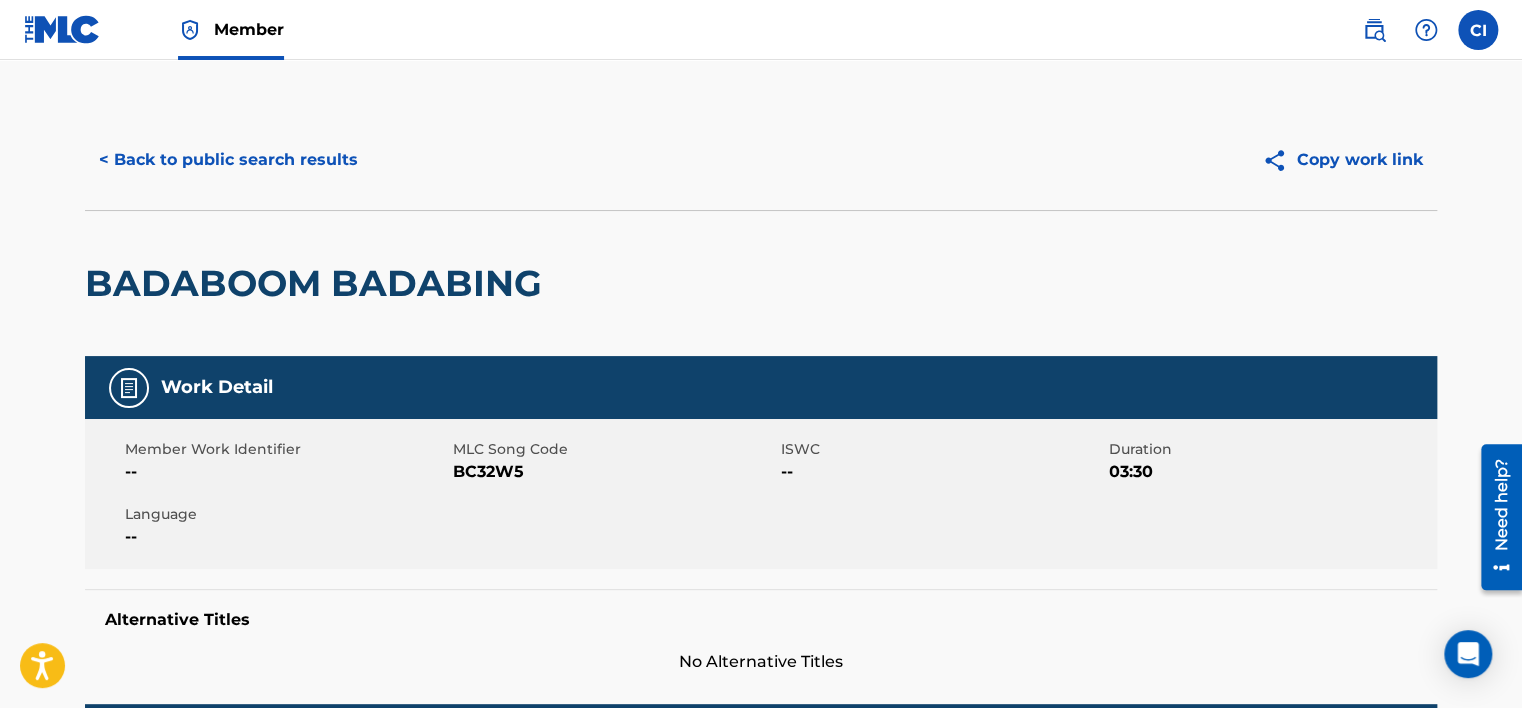 click on "Copy work link" at bounding box center (1342, 160) 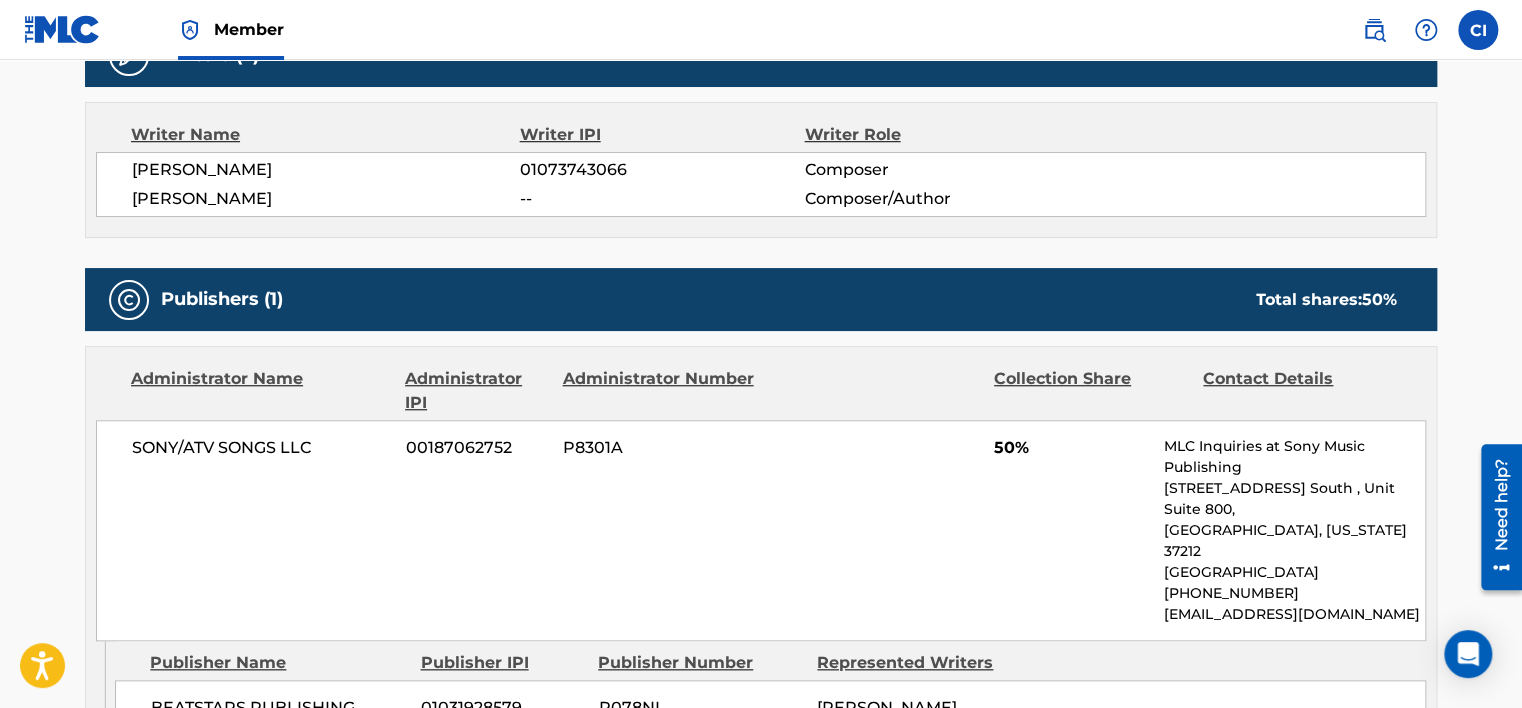 scroll, scrollTop: 400, scrollLeft: 0, axis: vertical 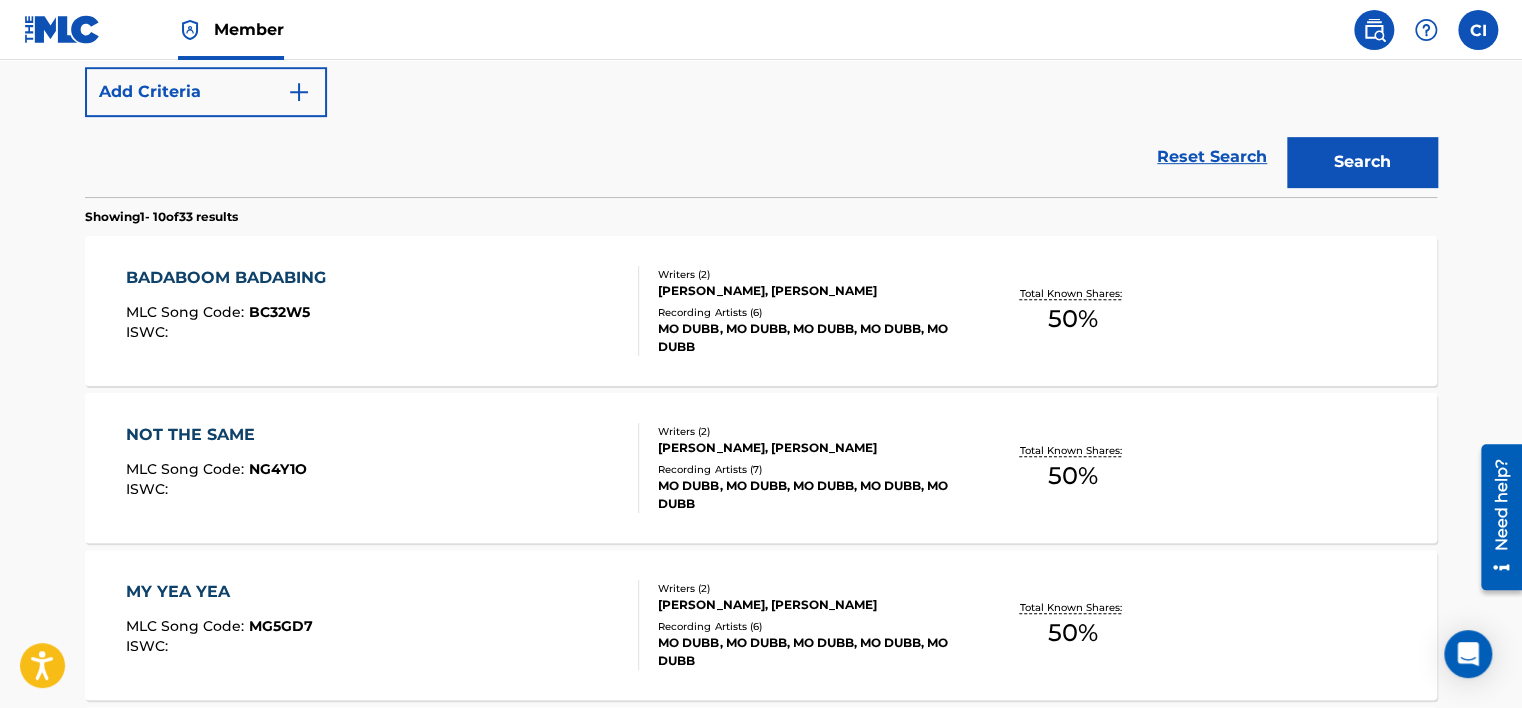 click on "BADABOOM BADABING MLC Song Code : BC32W5 ISWC :" at bounding box center (383, 311) 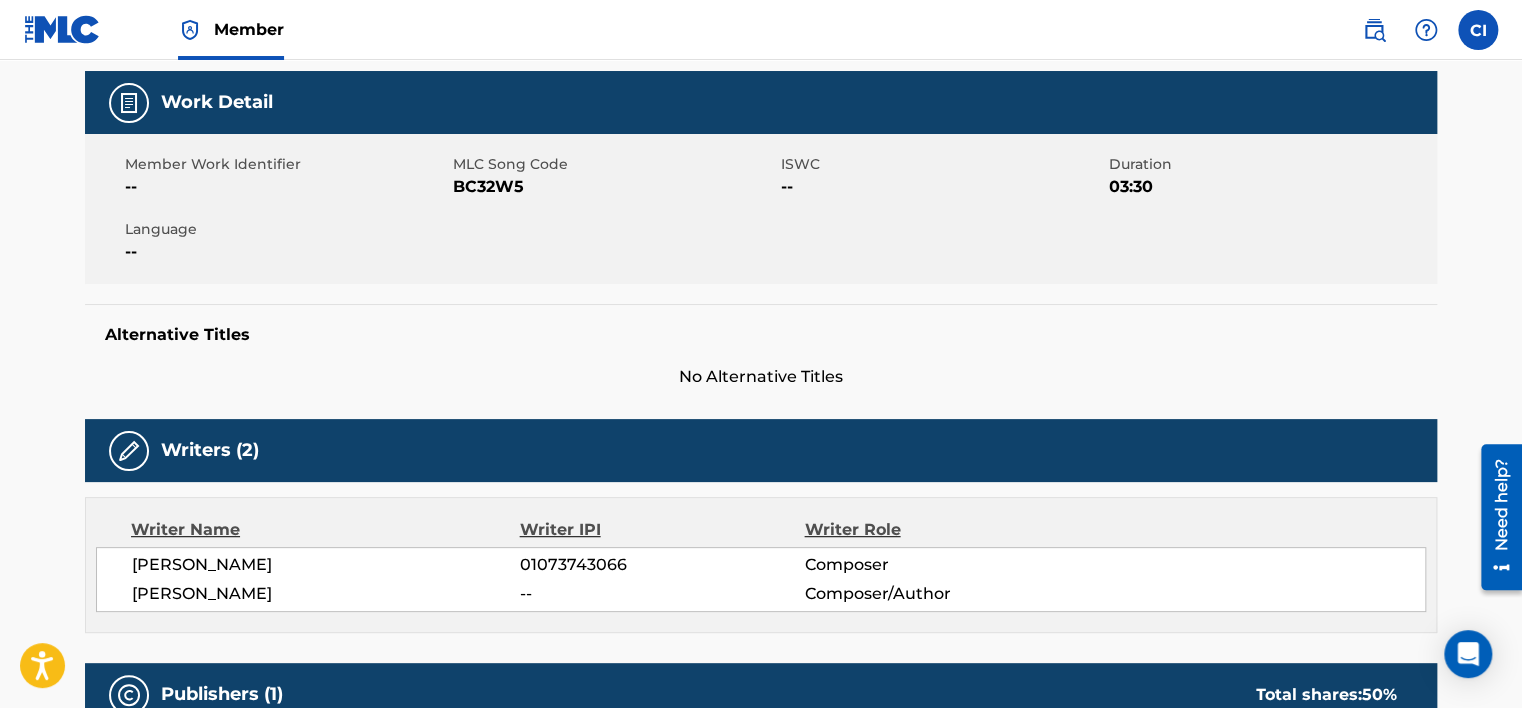 scroll, scrollTop: 0, scrollLeft: 0, axis: both 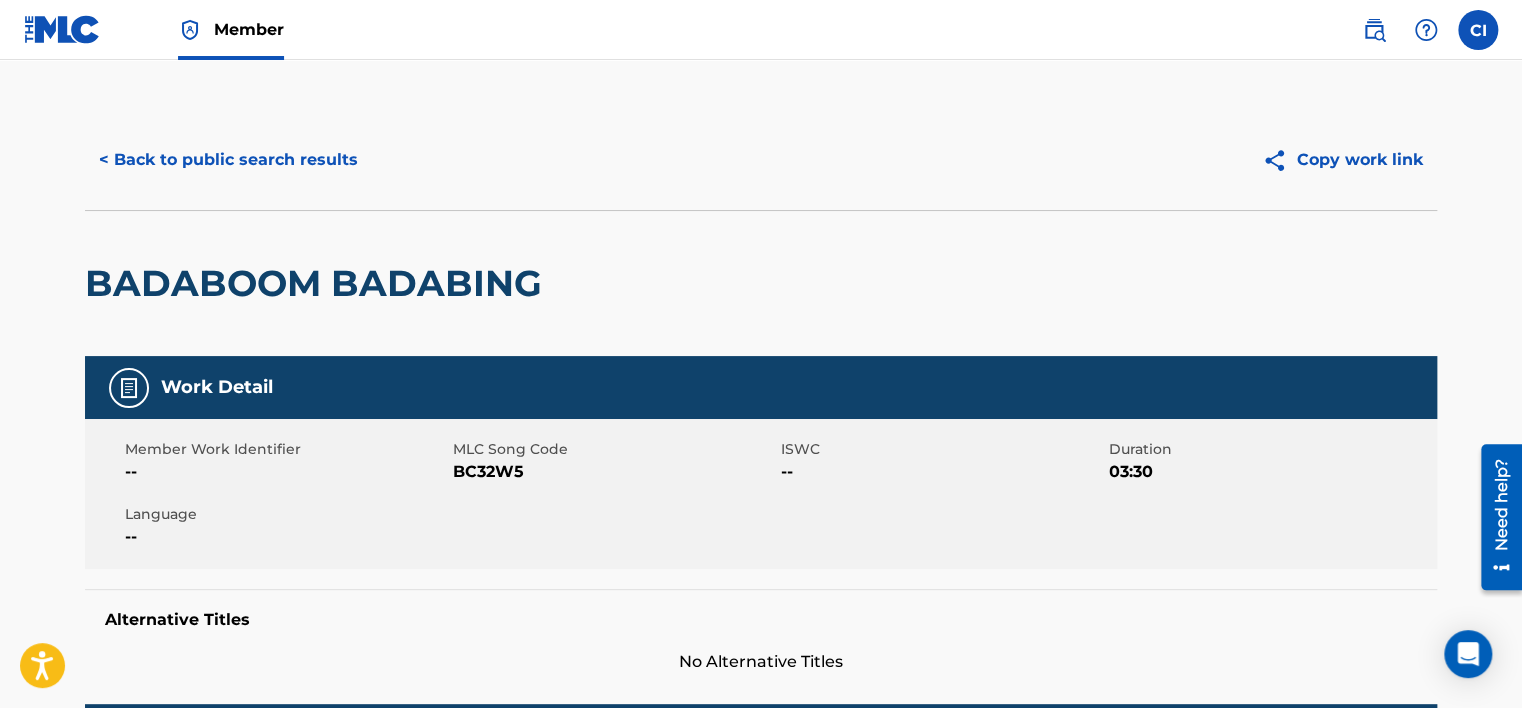 click on "< Back to public search results" at bounding box center [228, 160] 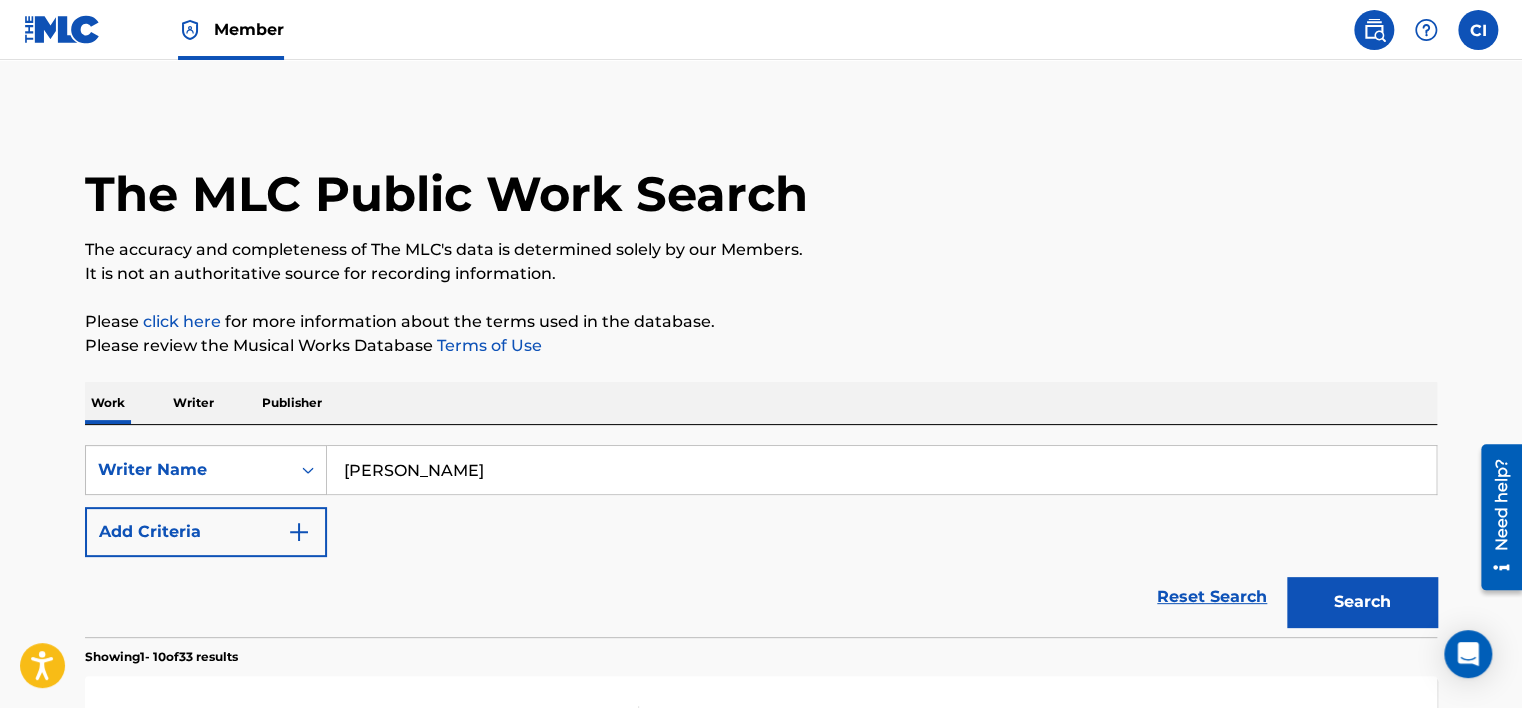 scroll, scrollTop: 440, scrollLeft: 0, axis: vertical 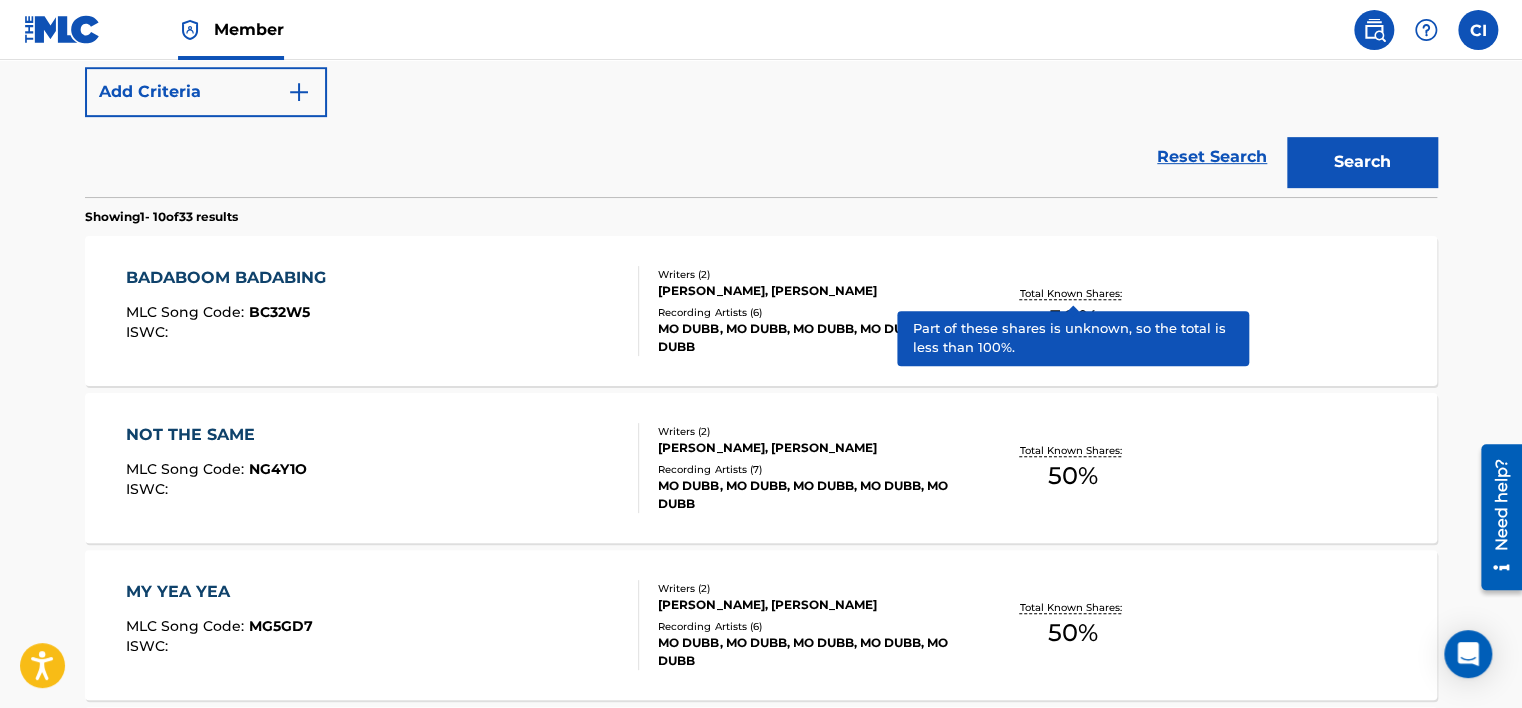 click on "Total Known Shares:" at bounding box center [1072, 293] 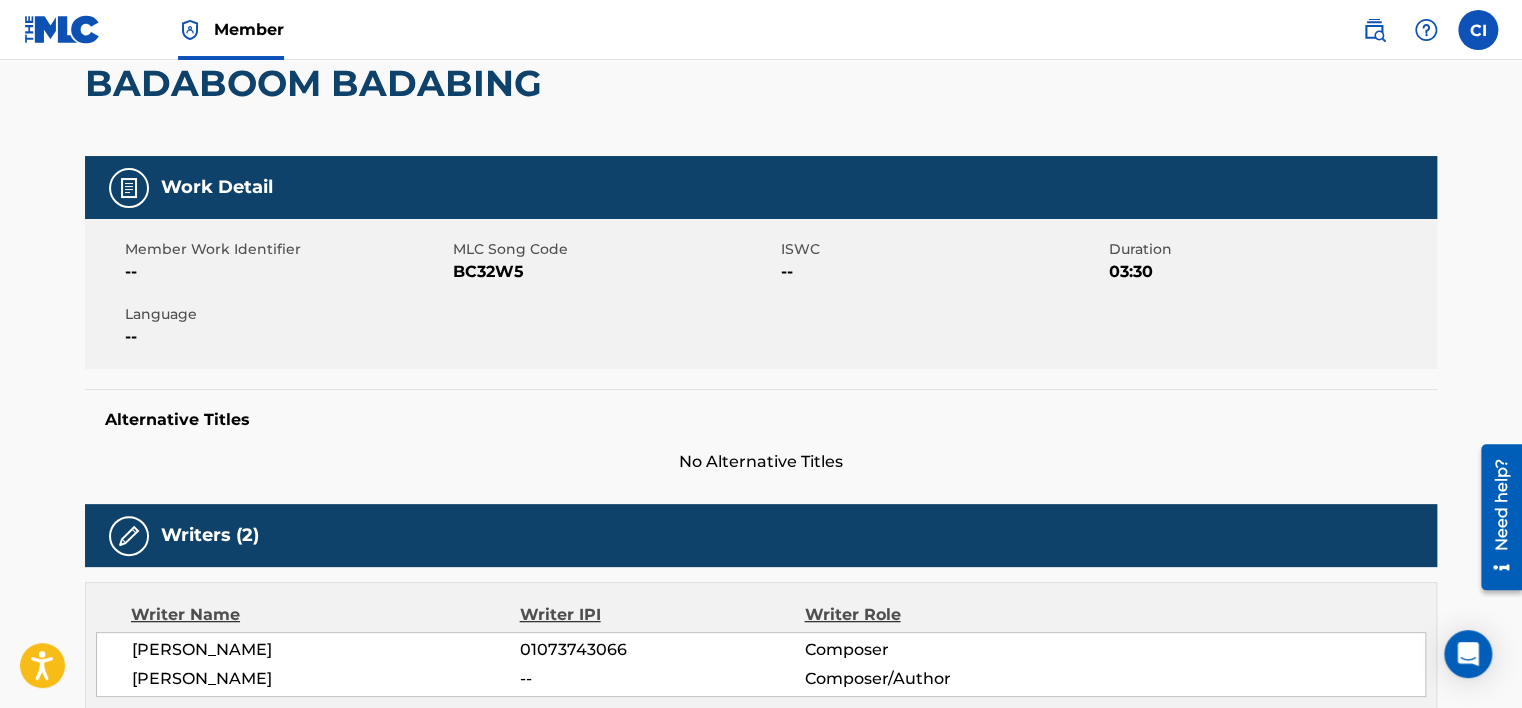 scroll, scrollTop: 0, scrollLeft: 0, axis: both 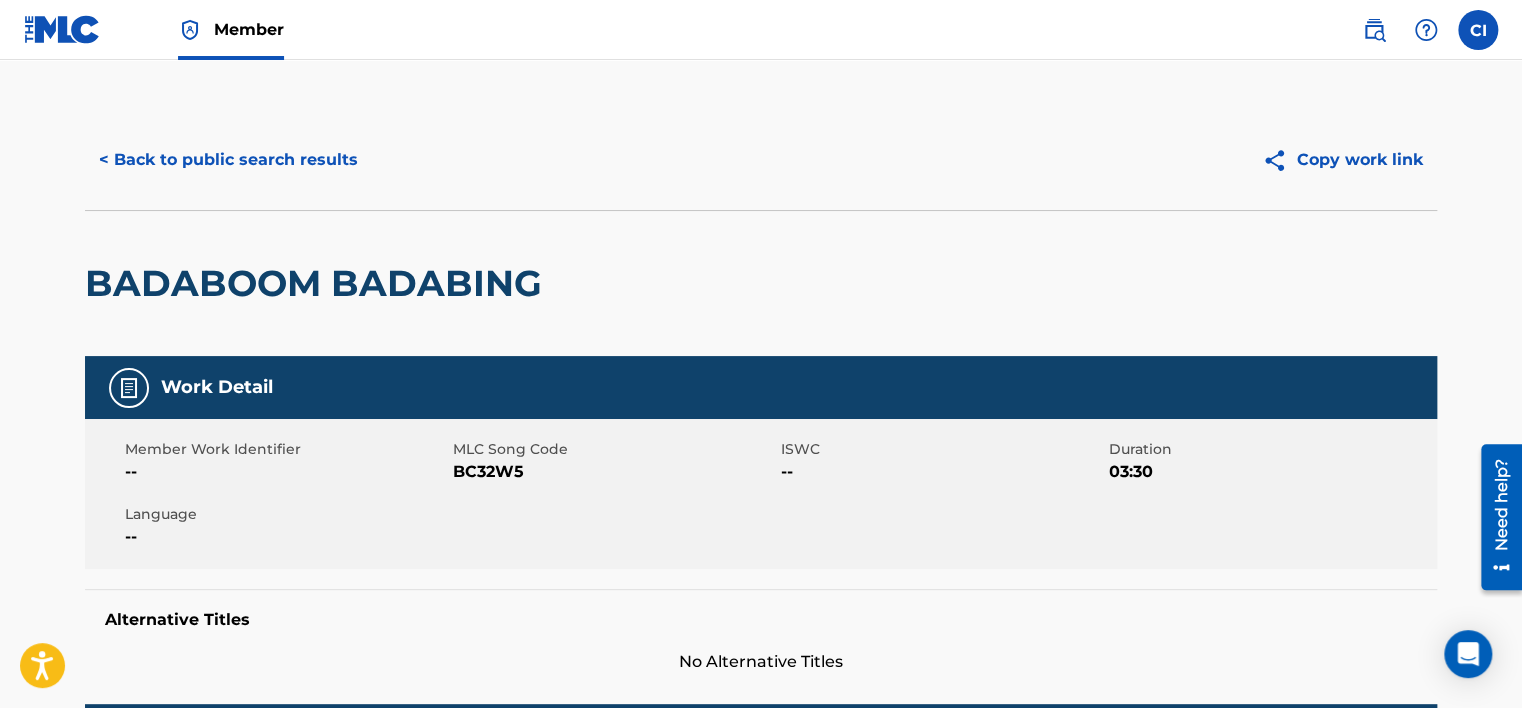 click on "Copy work link" at bounding box center (1342, 160) 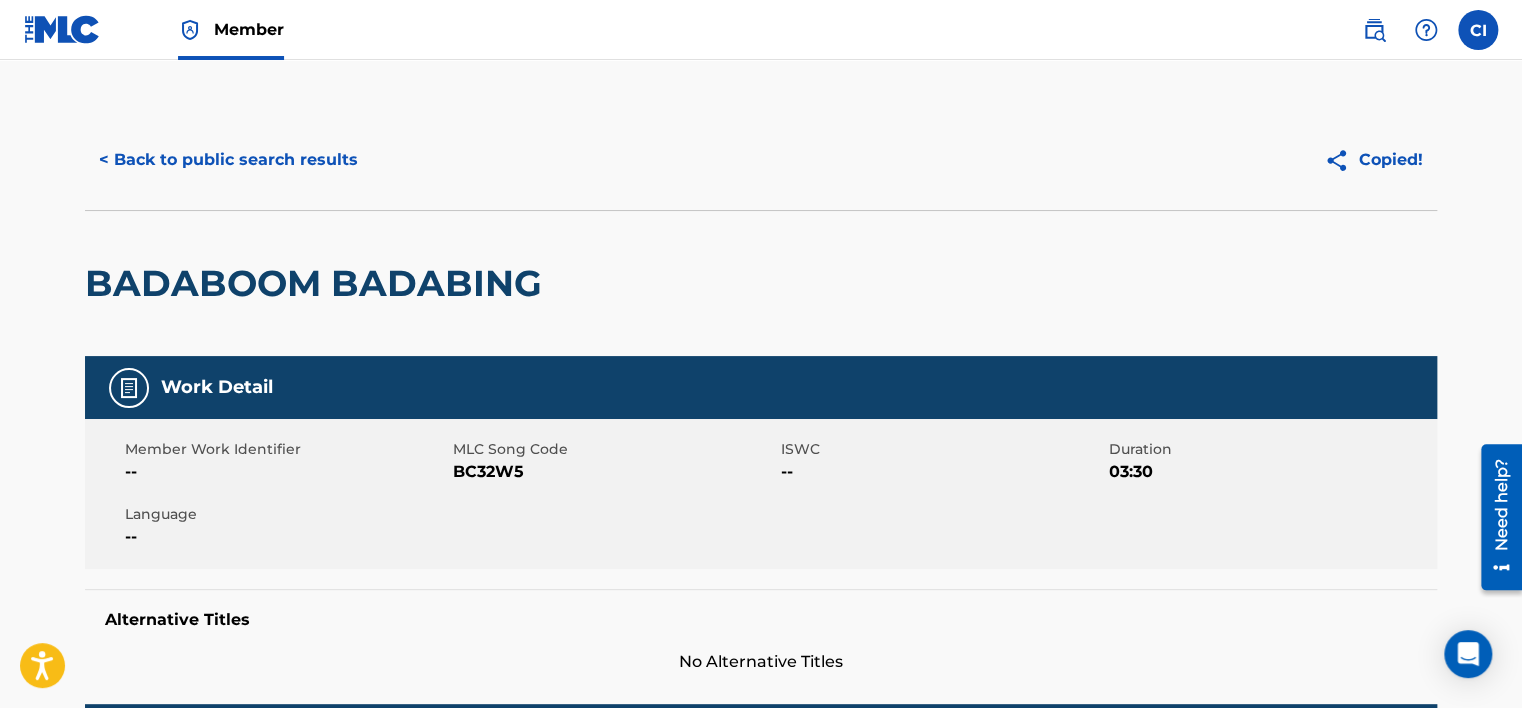 click at bounding box center [62, 29] 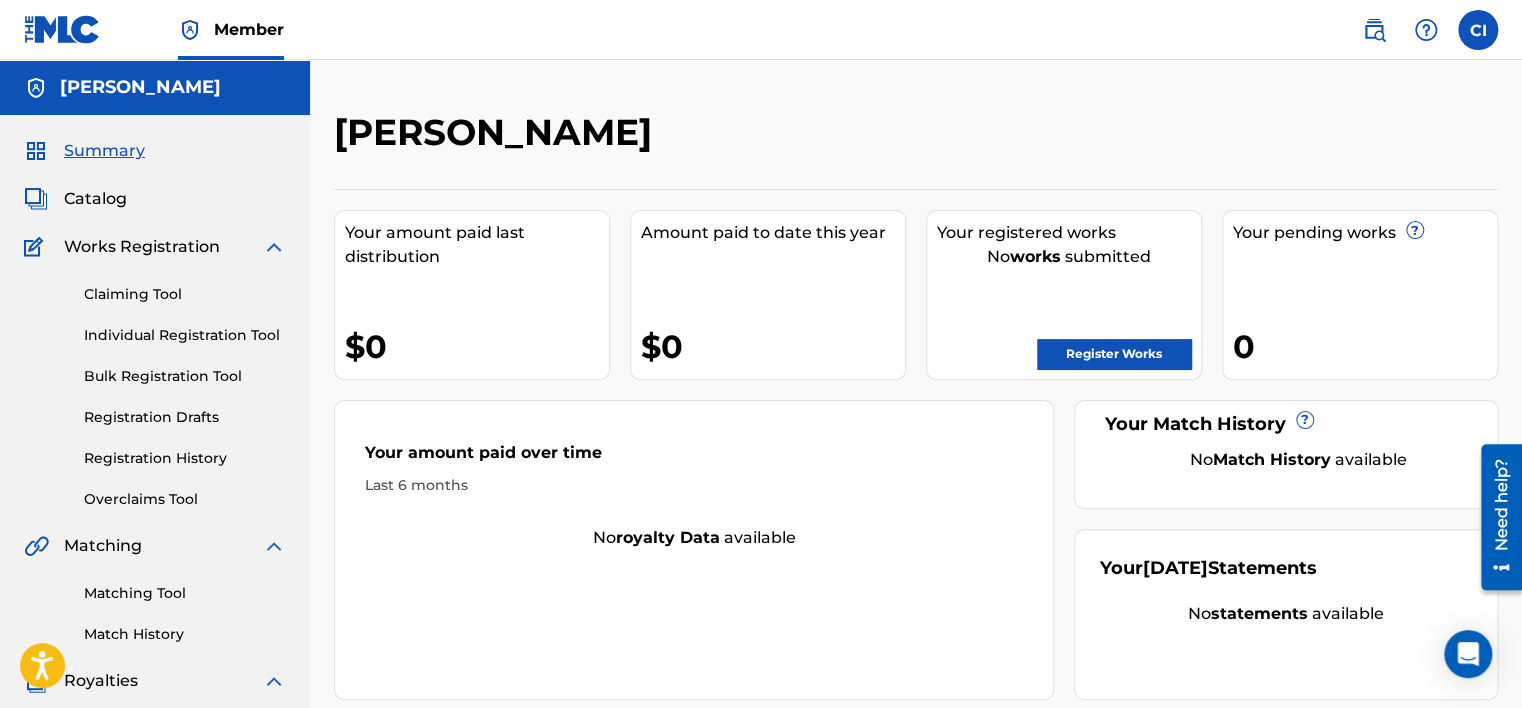 click on "Register Works" at bounding box center (1114, 354) 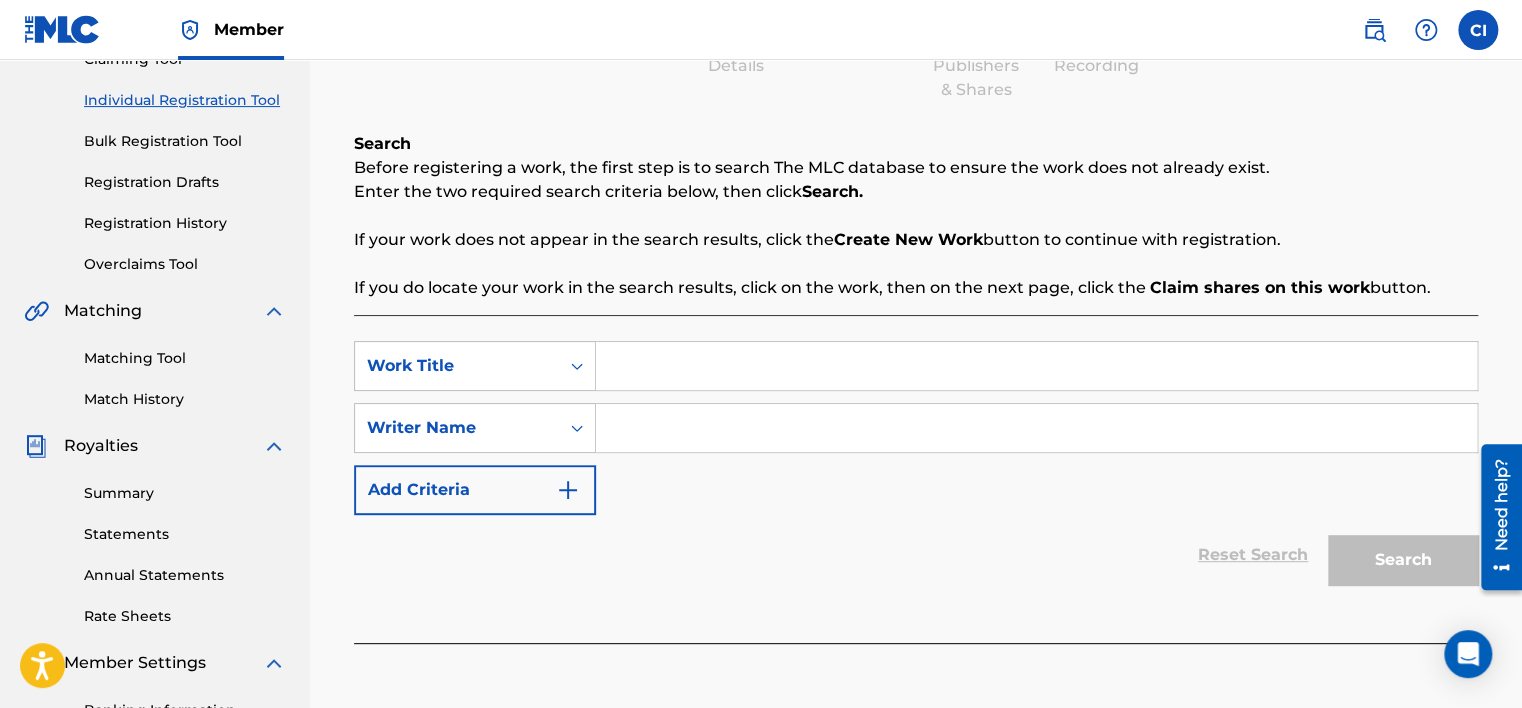 scroll, scrollTop: 300, scrollLeft: 0, axis: vertical 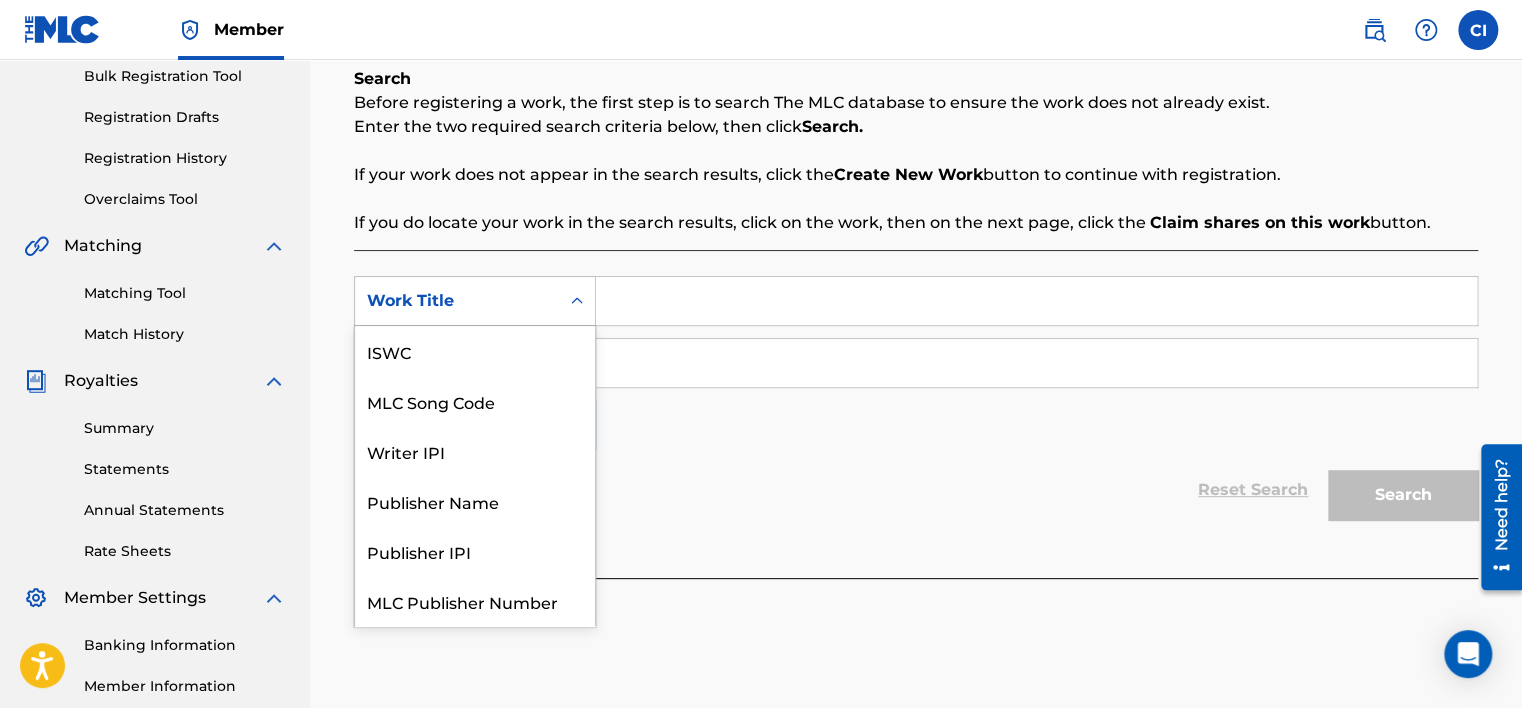 click on "Work Title" at bounding box center (457, 301) 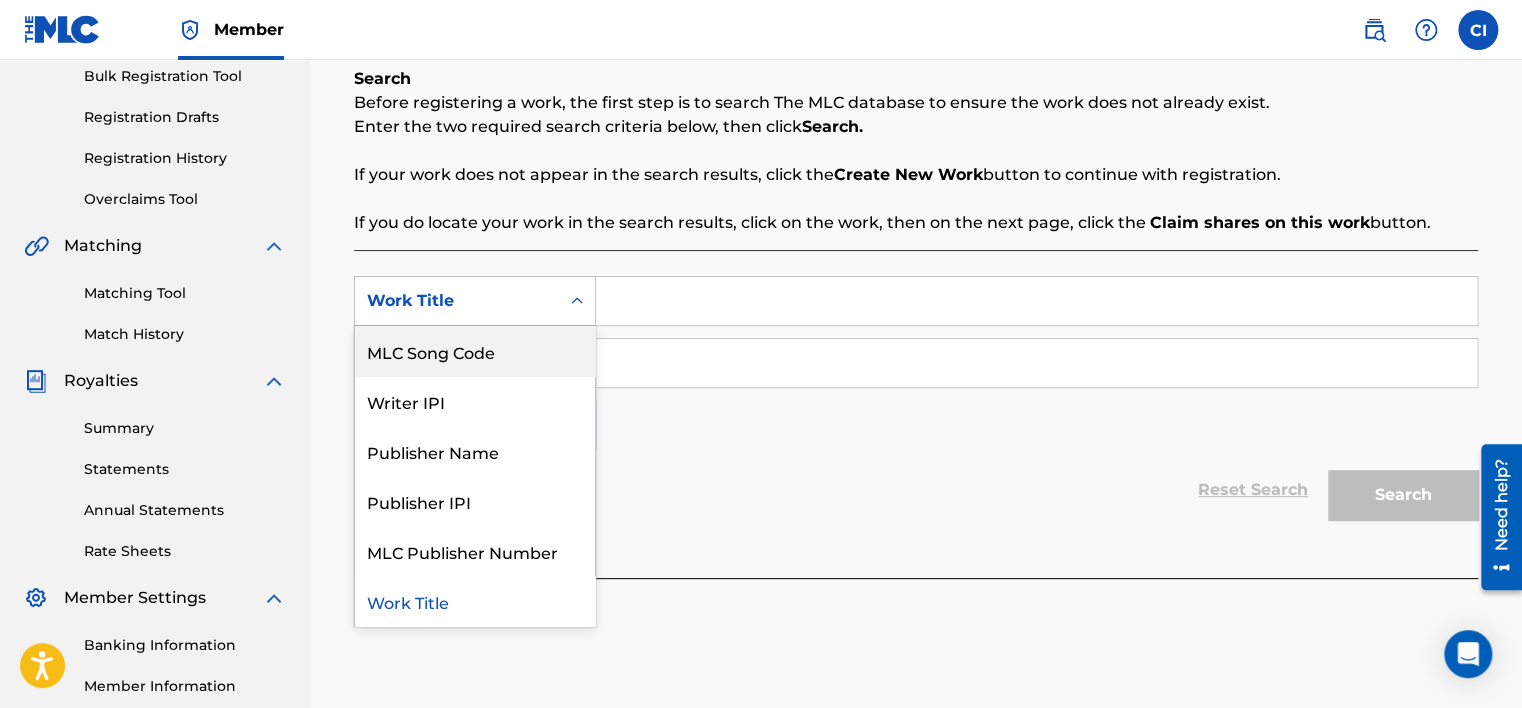 click on "MLC Song Code" at bounding box center [475, 351] 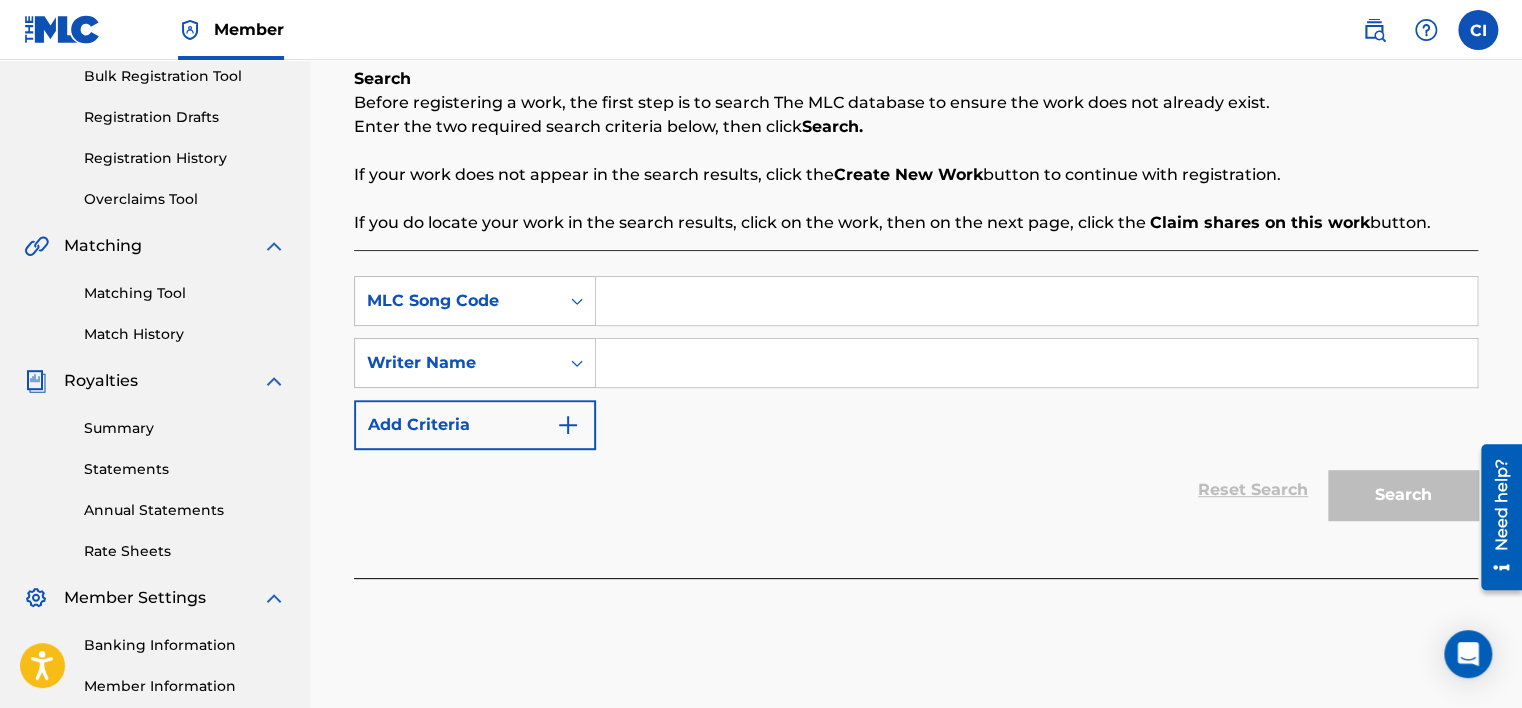 paste on "[URL][DOMAIN_NAME]" 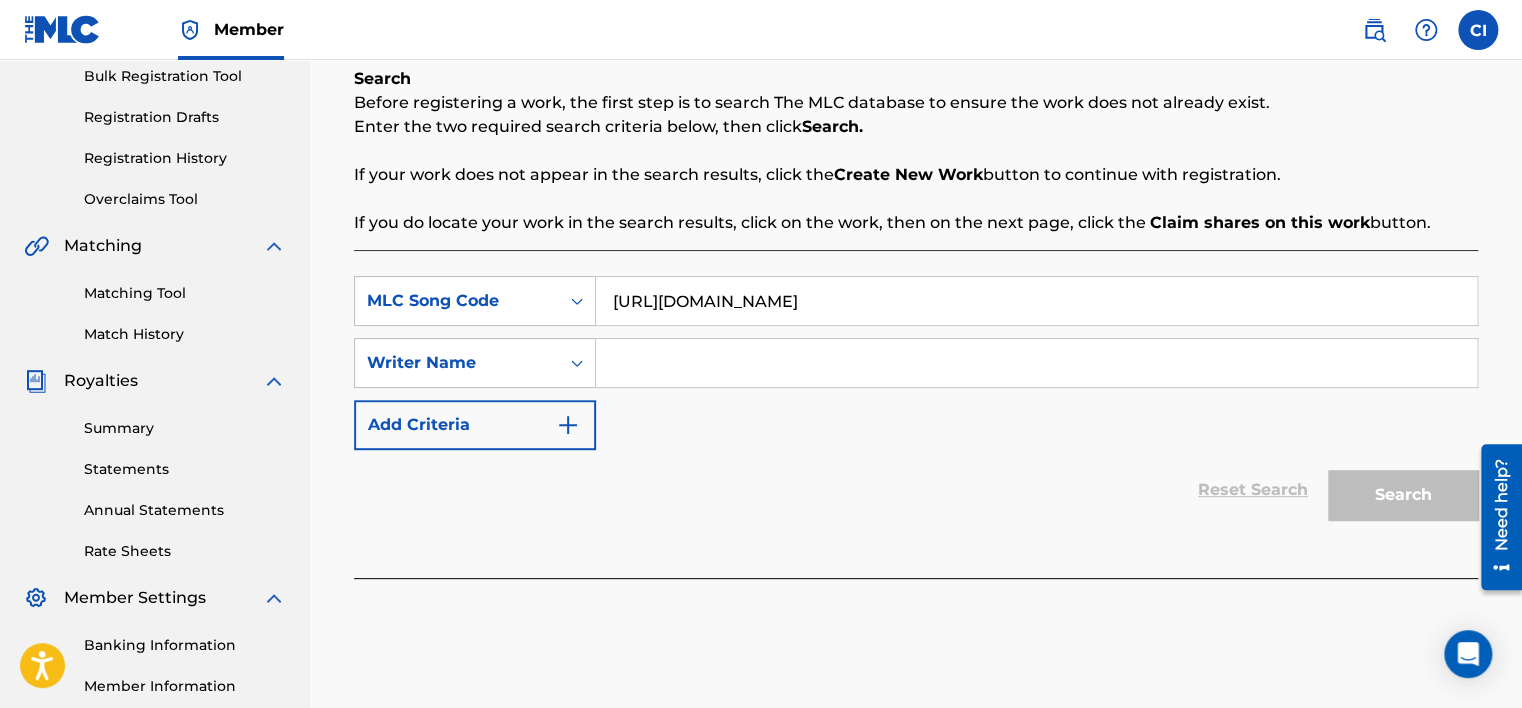 type on "[URL][DOMAIN_NAME]" 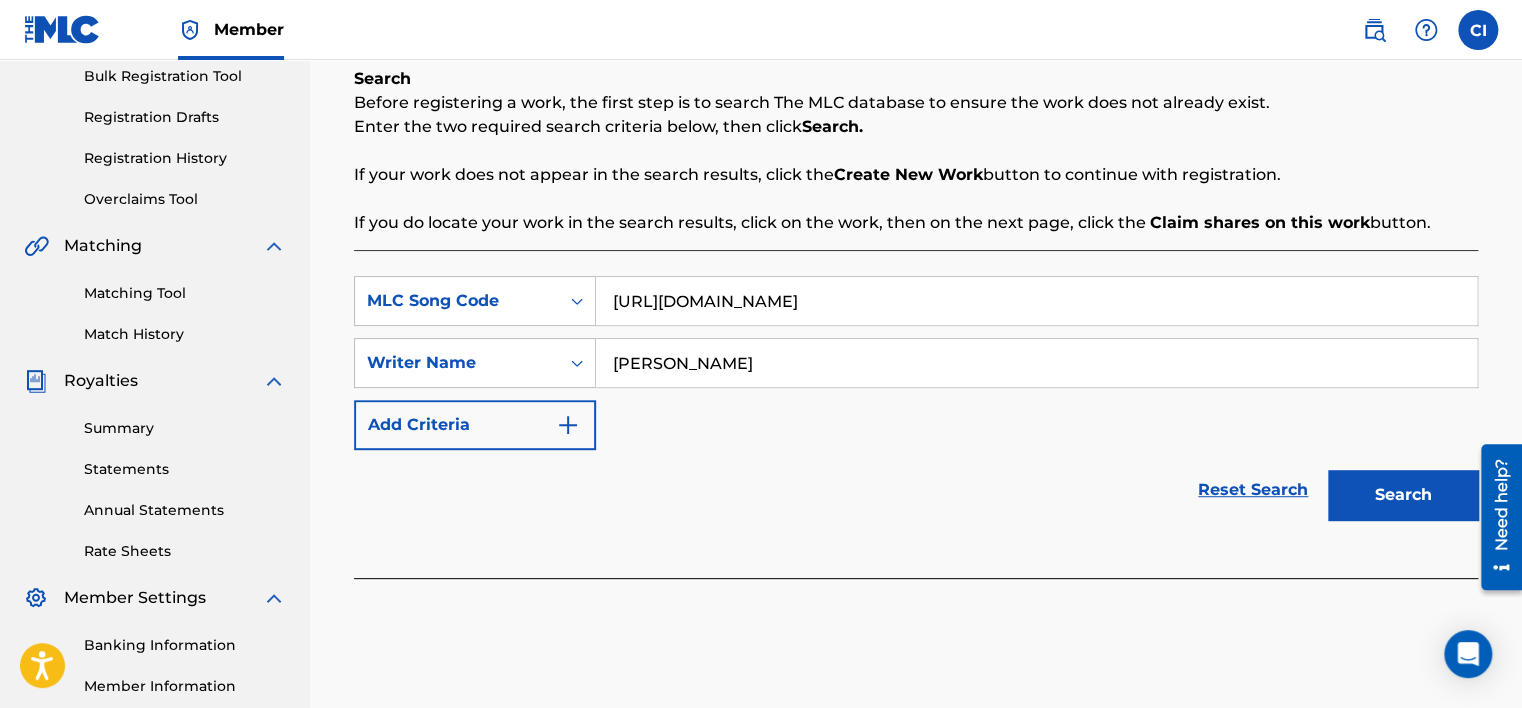click on "Search" at bounding box center [1403, 495] 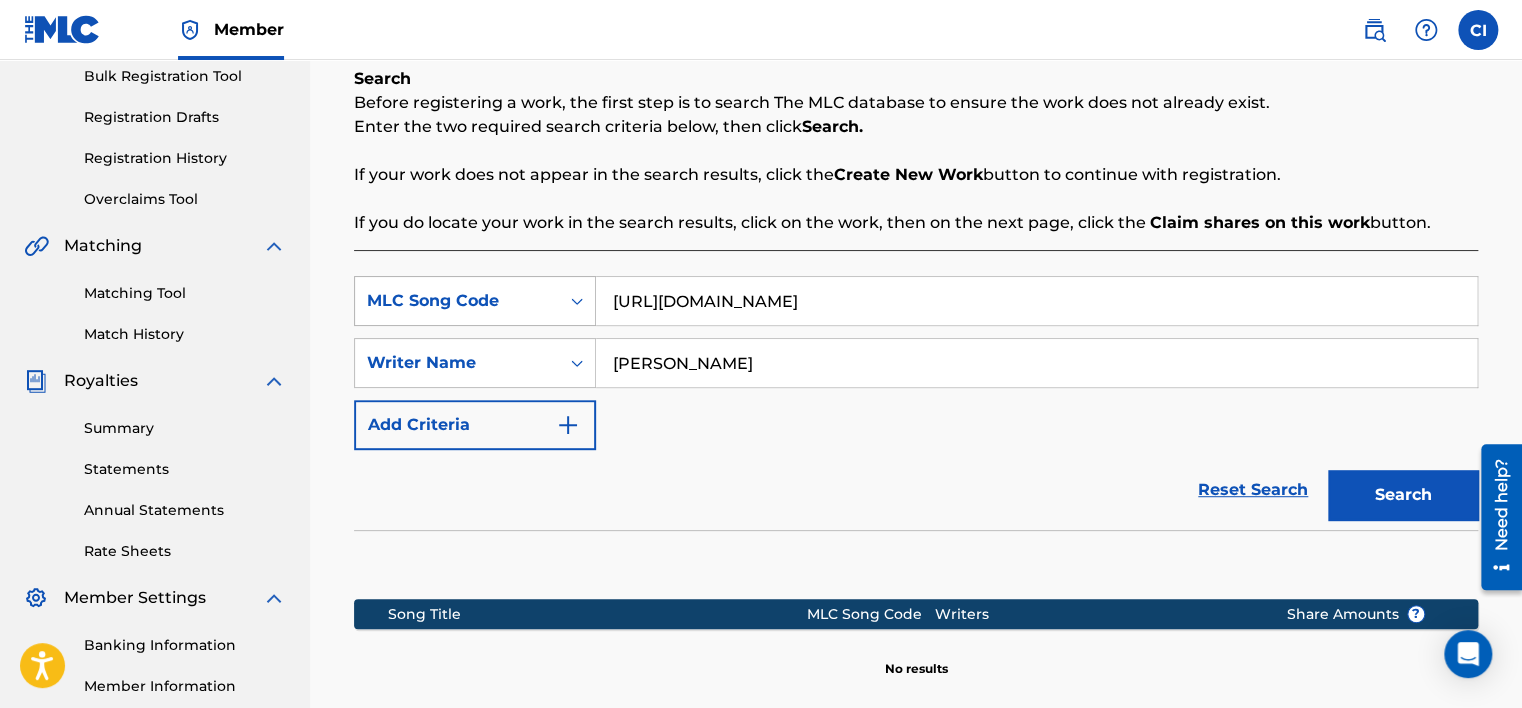 drag, startPoint x: 915, startPoint y: 309, endPoint x: 471, endPoint y: 290, distance: 444.40634 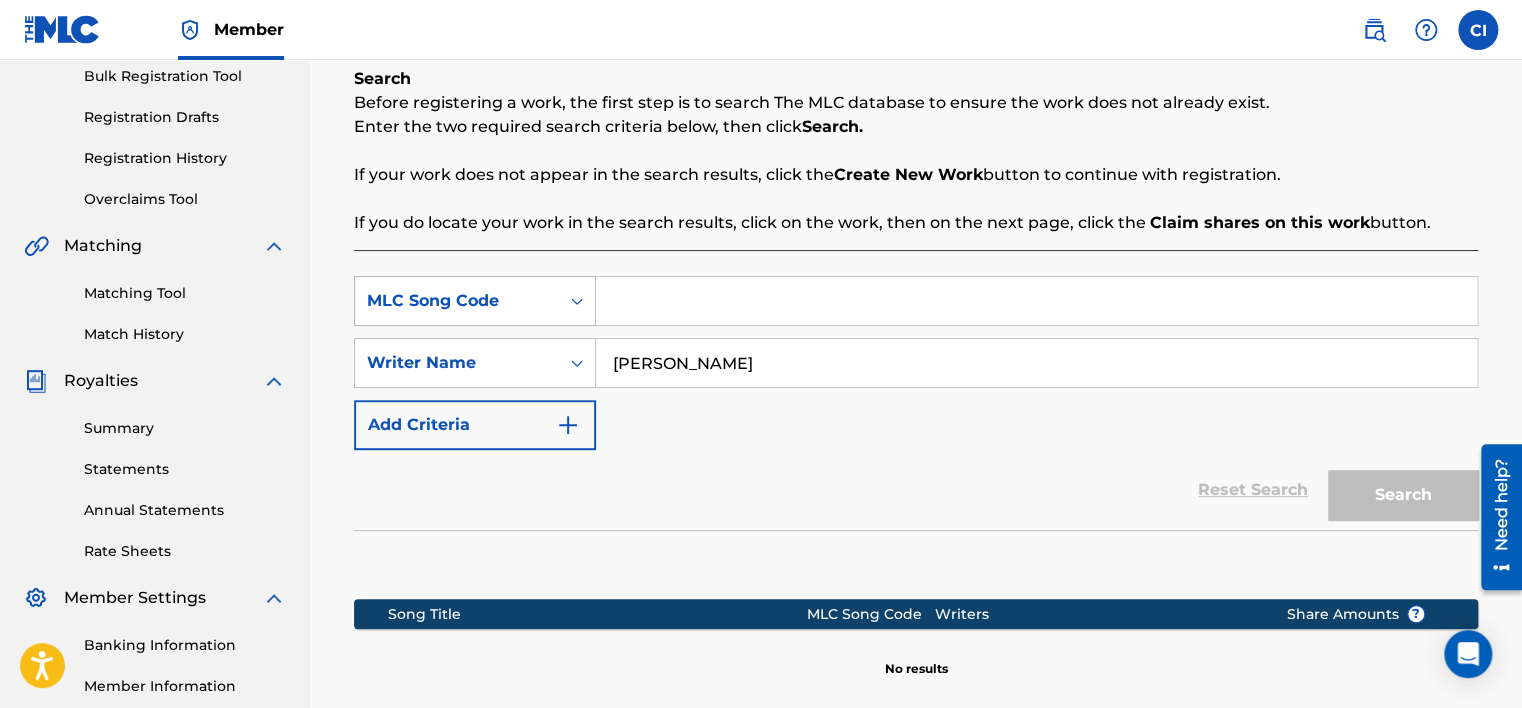 type 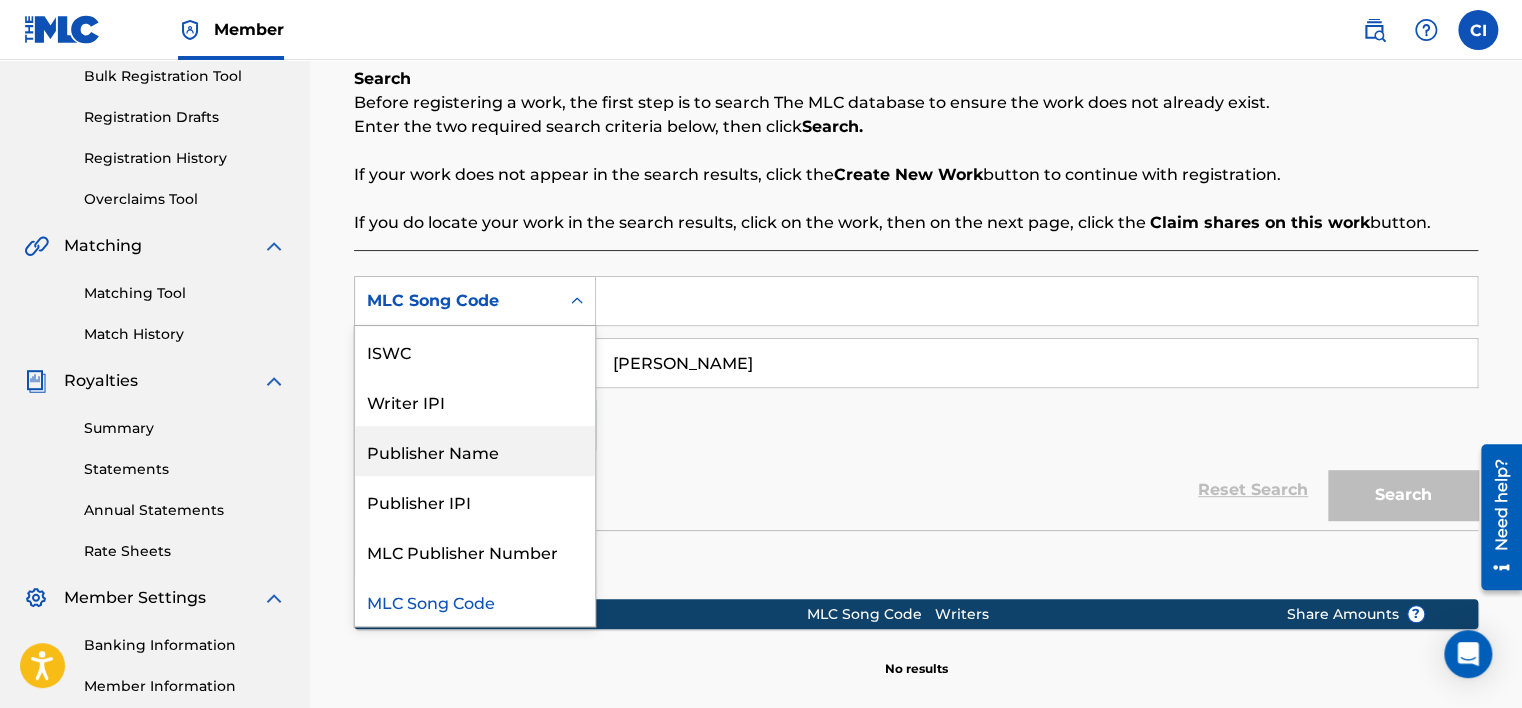 scroll, scrollTop: 0, scrollLeft: 0, axis: both 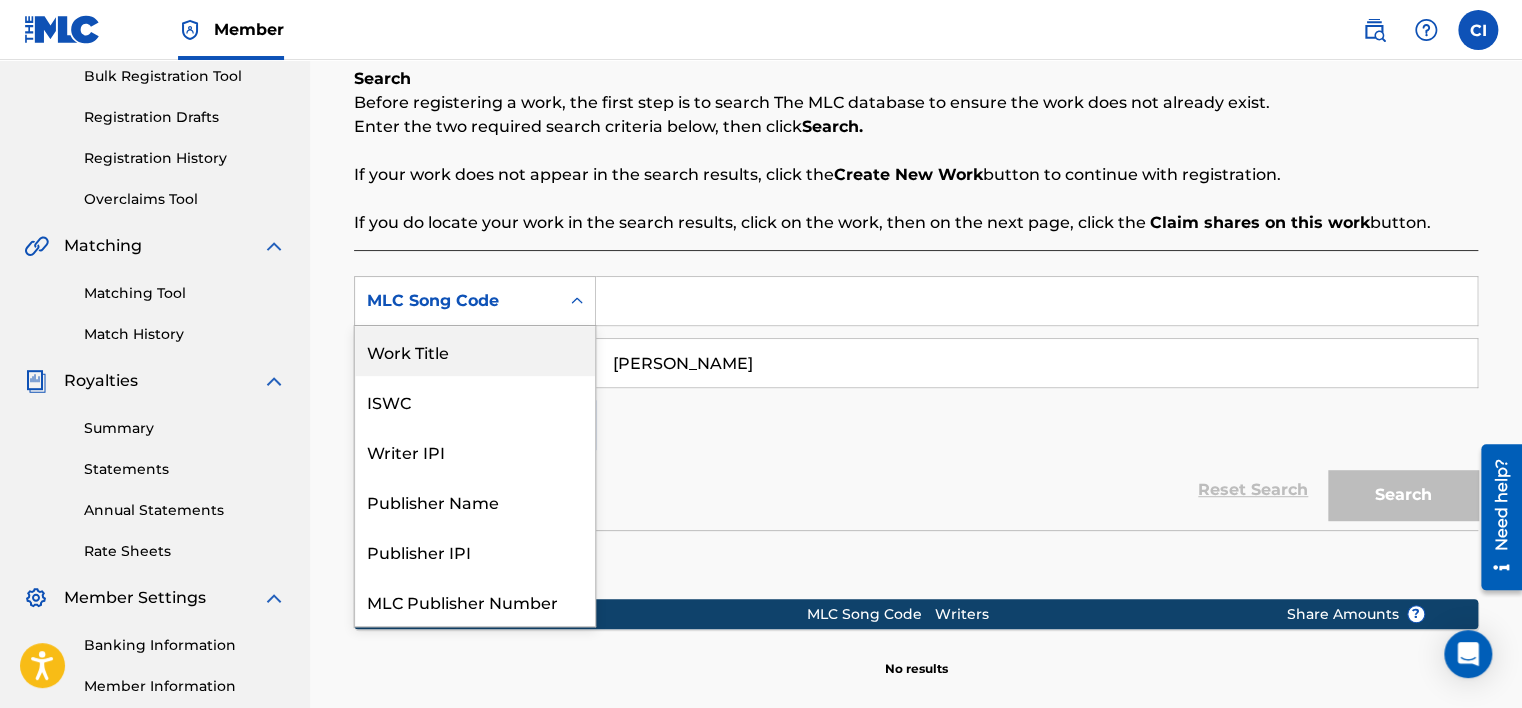 drag, startPoint x: 453, startPoint y: 363, endPoint x: 475, endPoint y: 351, distance: 25.059929 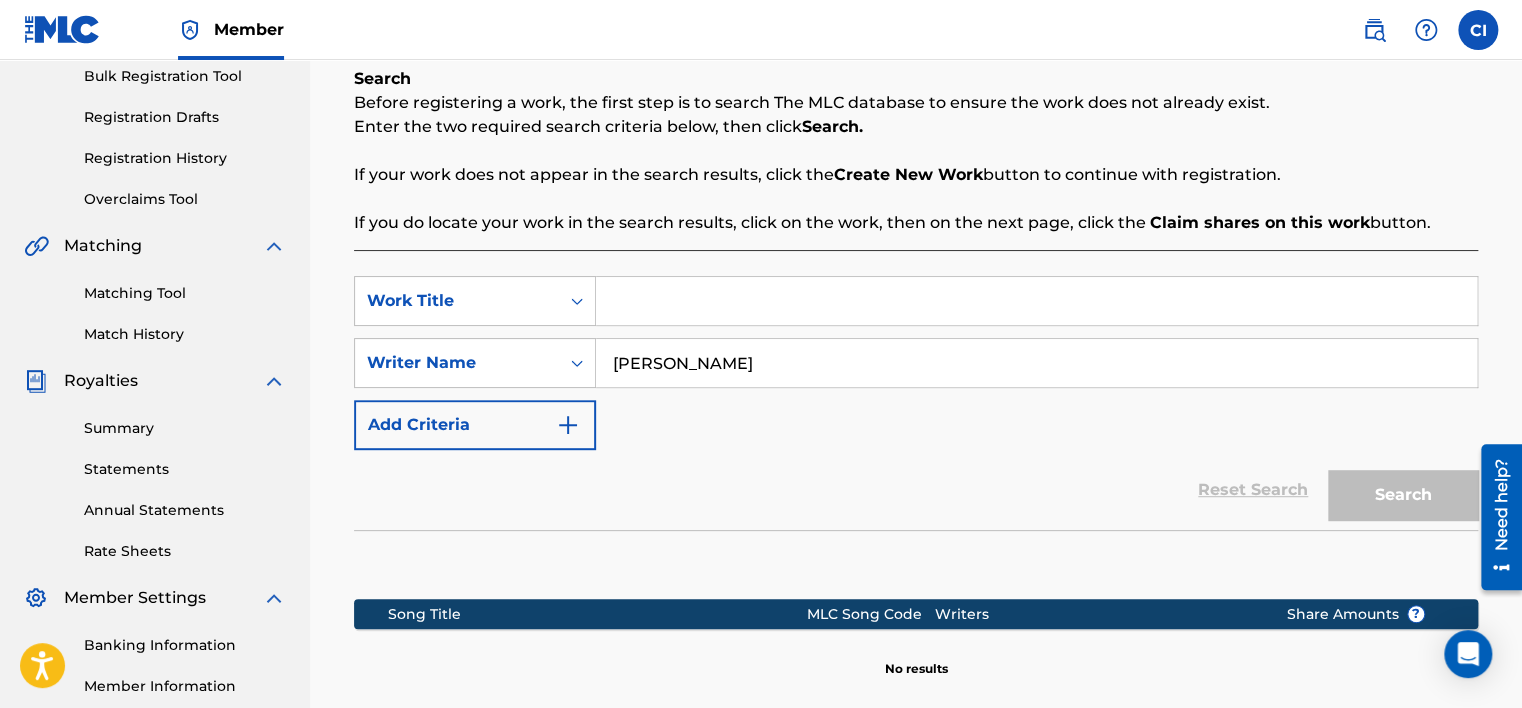 click at bounding box center (1036, 301) 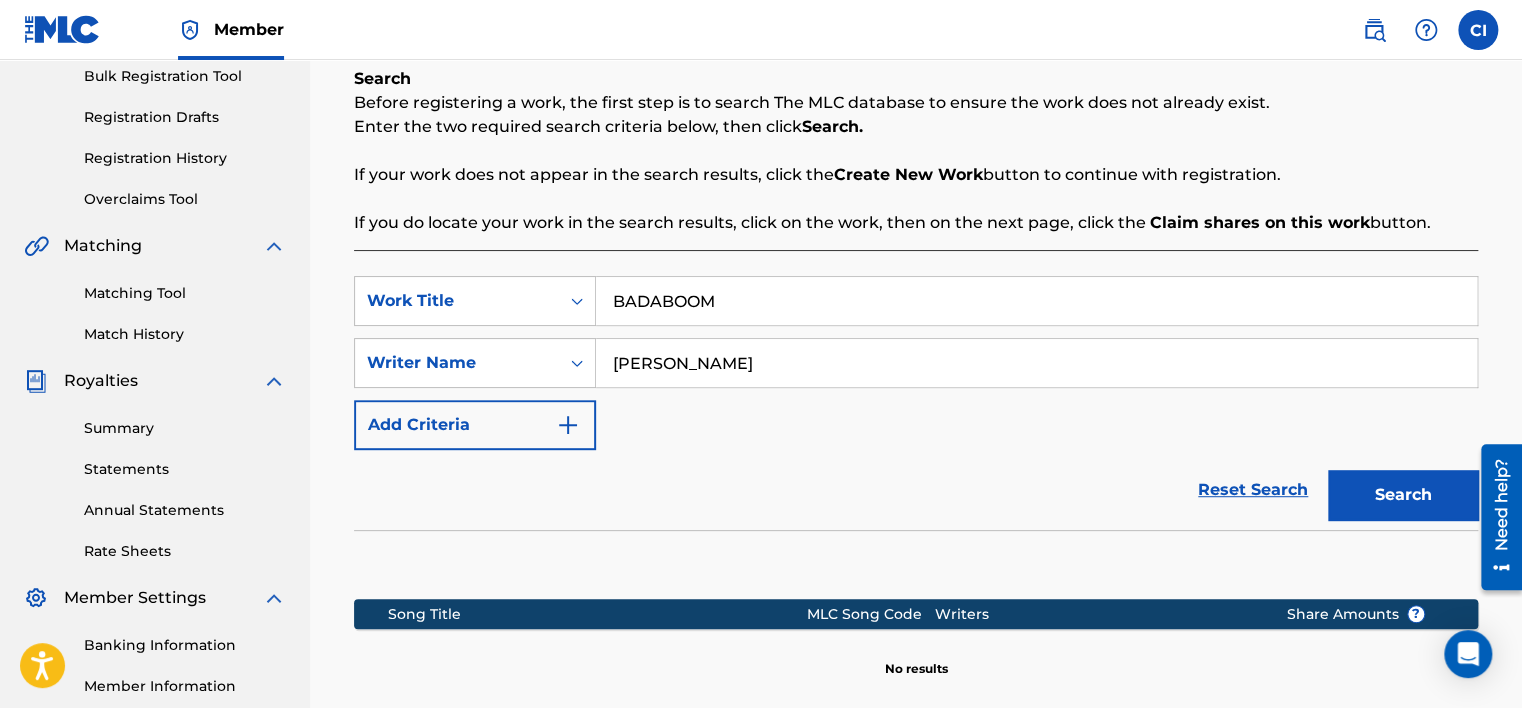 type on "BADABOOM" 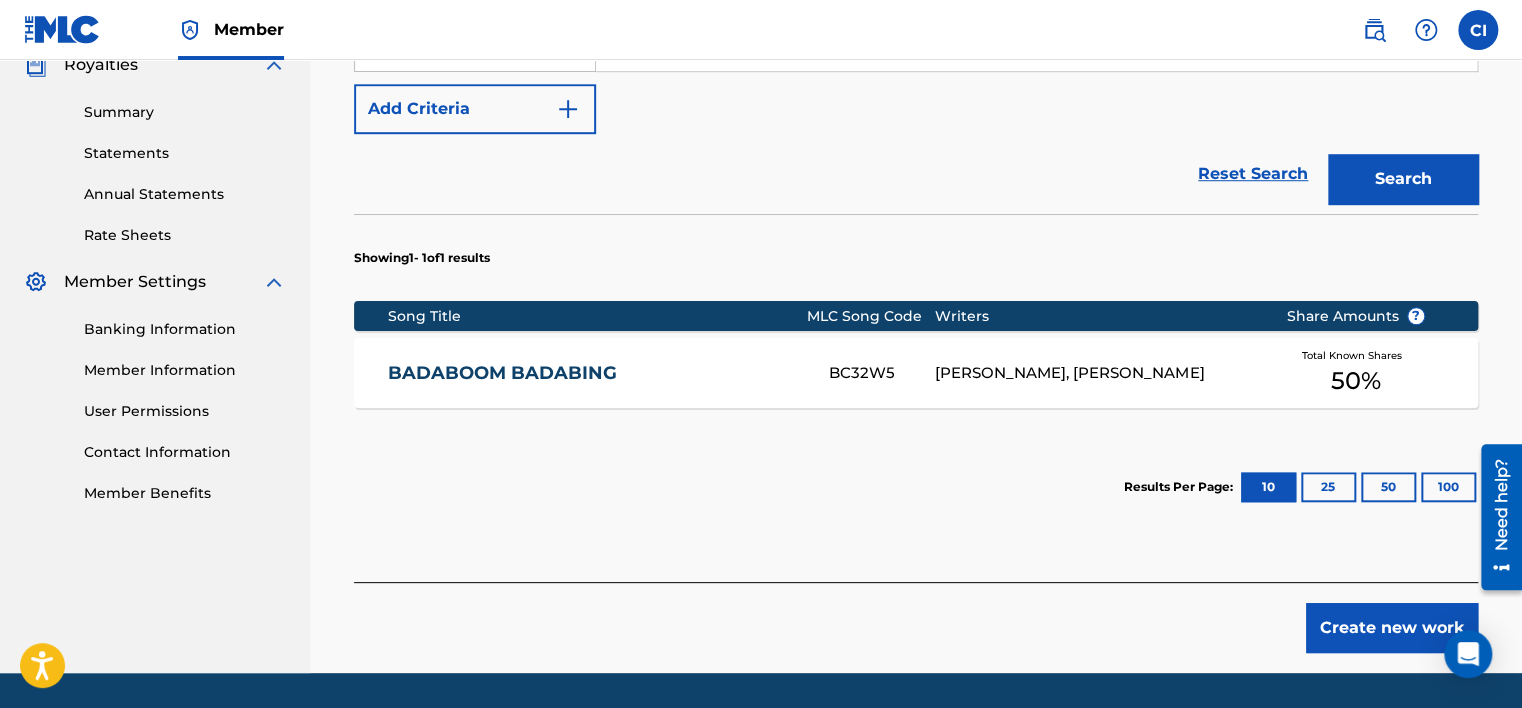 scroll, scrollTop: 676, scrollLeft: 0, axis: vertical 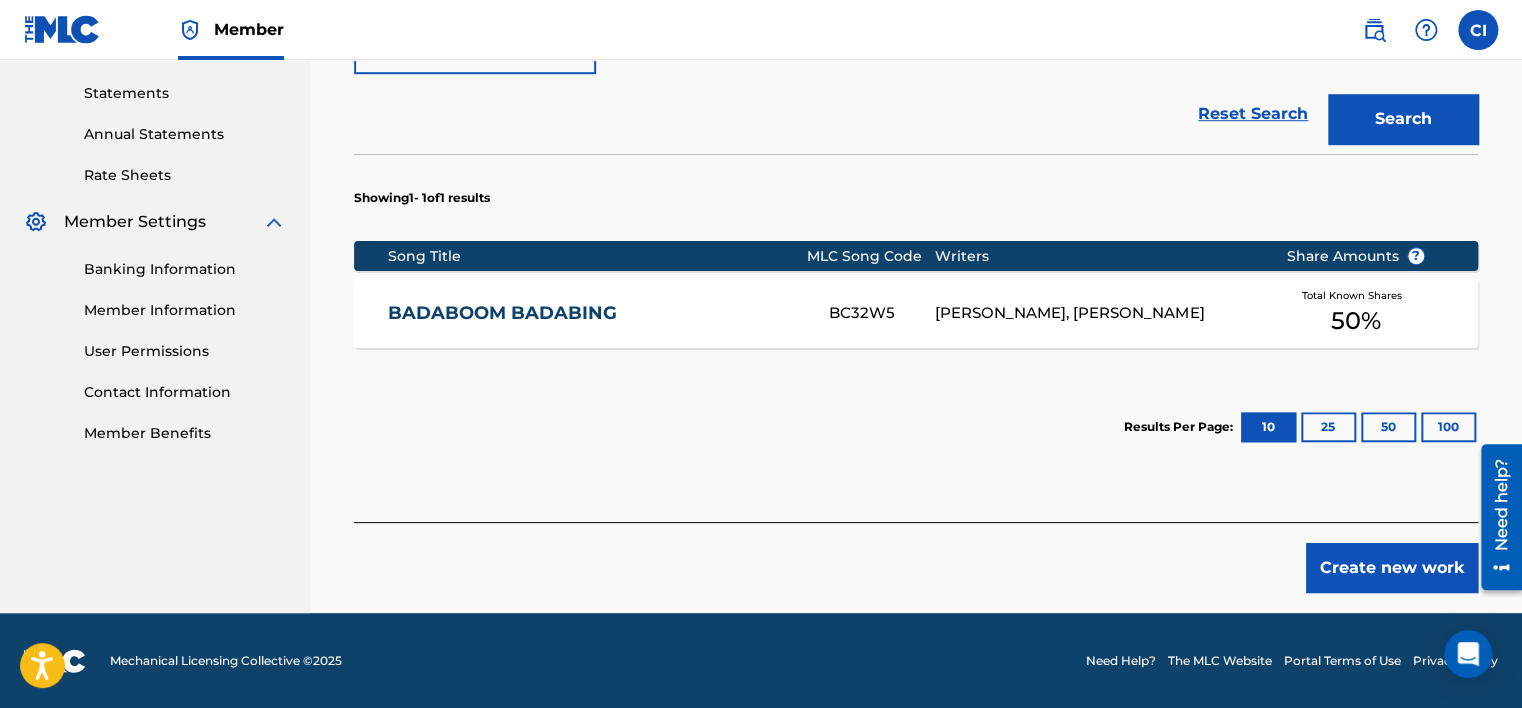 click on "BADABOOM BADABING" at bounding box center [595, 313] 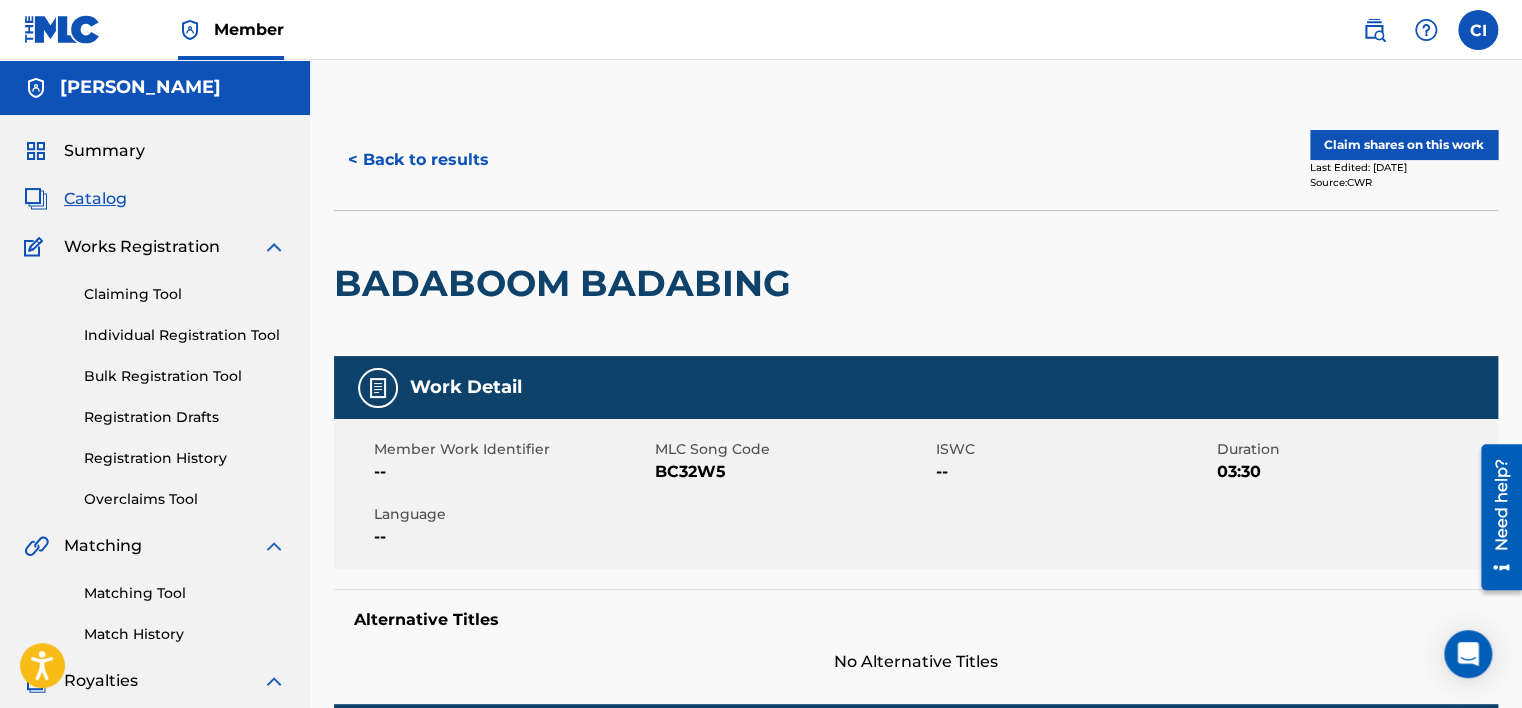 click on "Claim shares on this work" at bounding box center [1404, 145] 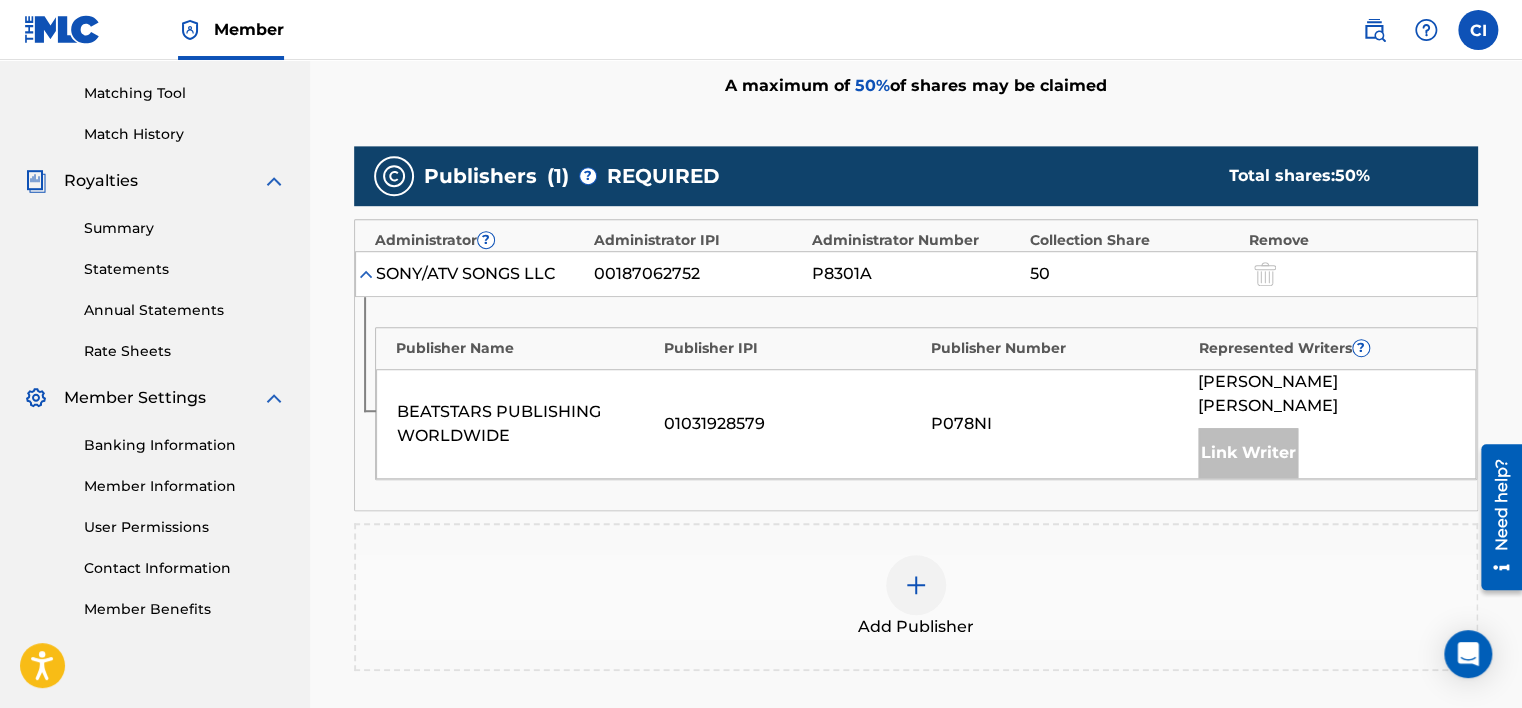 scroll, scrollTop: 600, scrollLeft: 0, axis: vertical 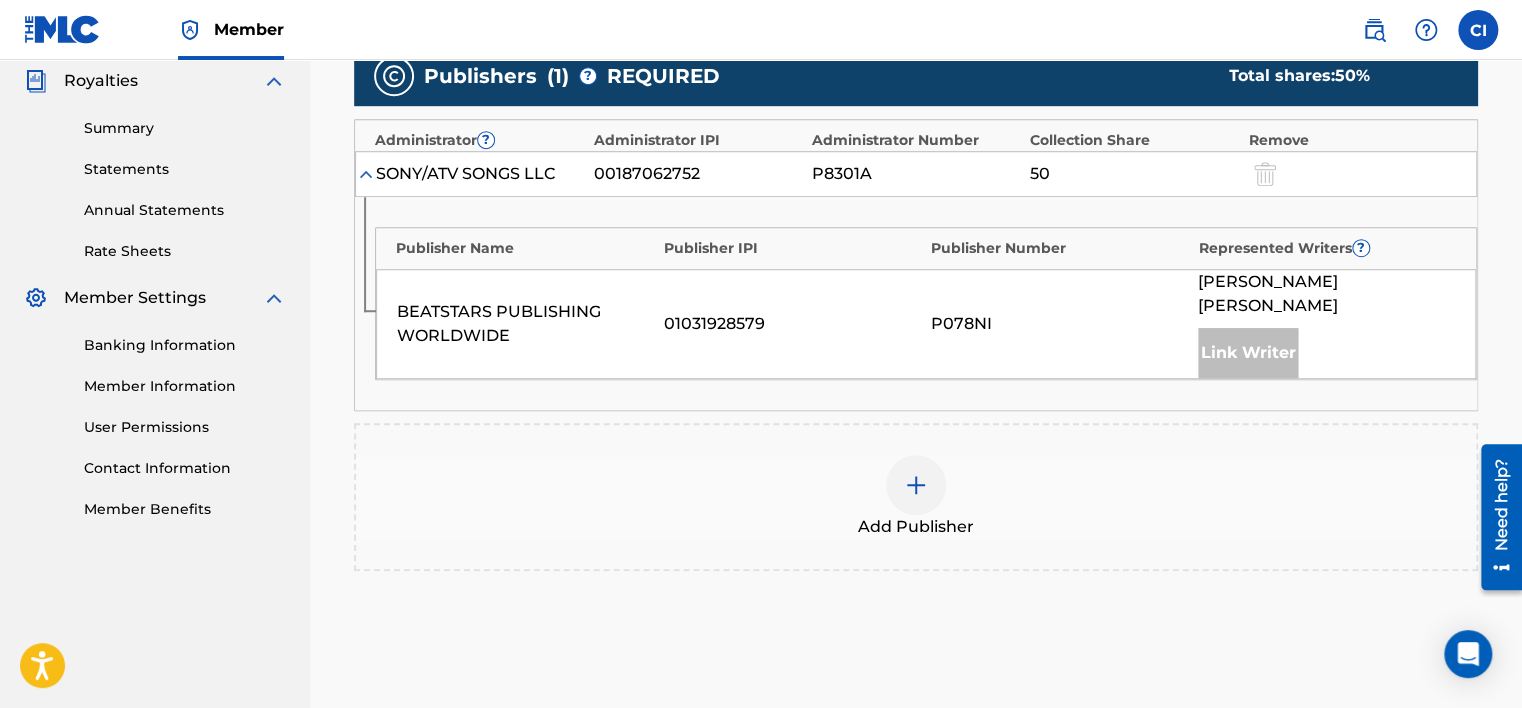 click at bounding box center (916, 485) 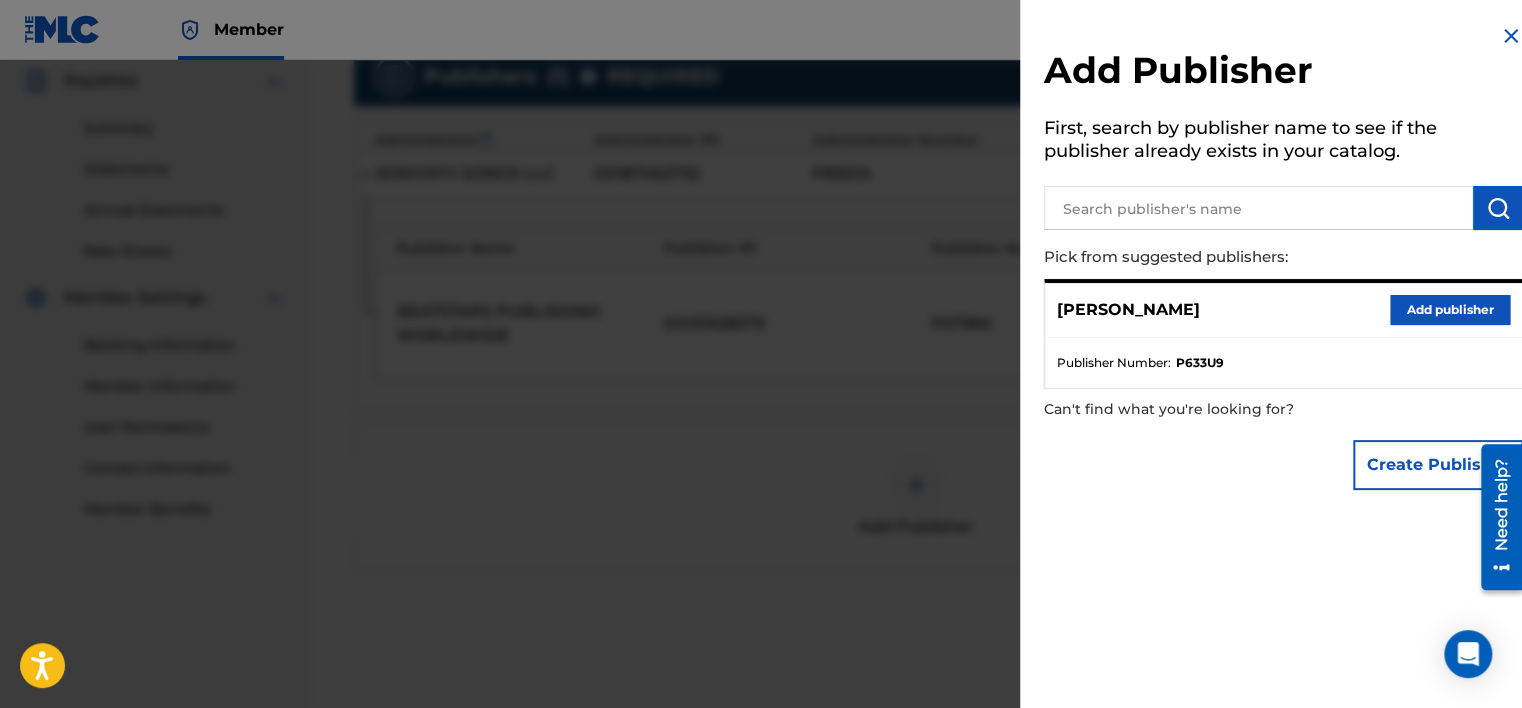 drag, startPoint x: 1389, startPoint y: 306, endPoint x: 1385, endPoint y: 319, distance: 13.601471 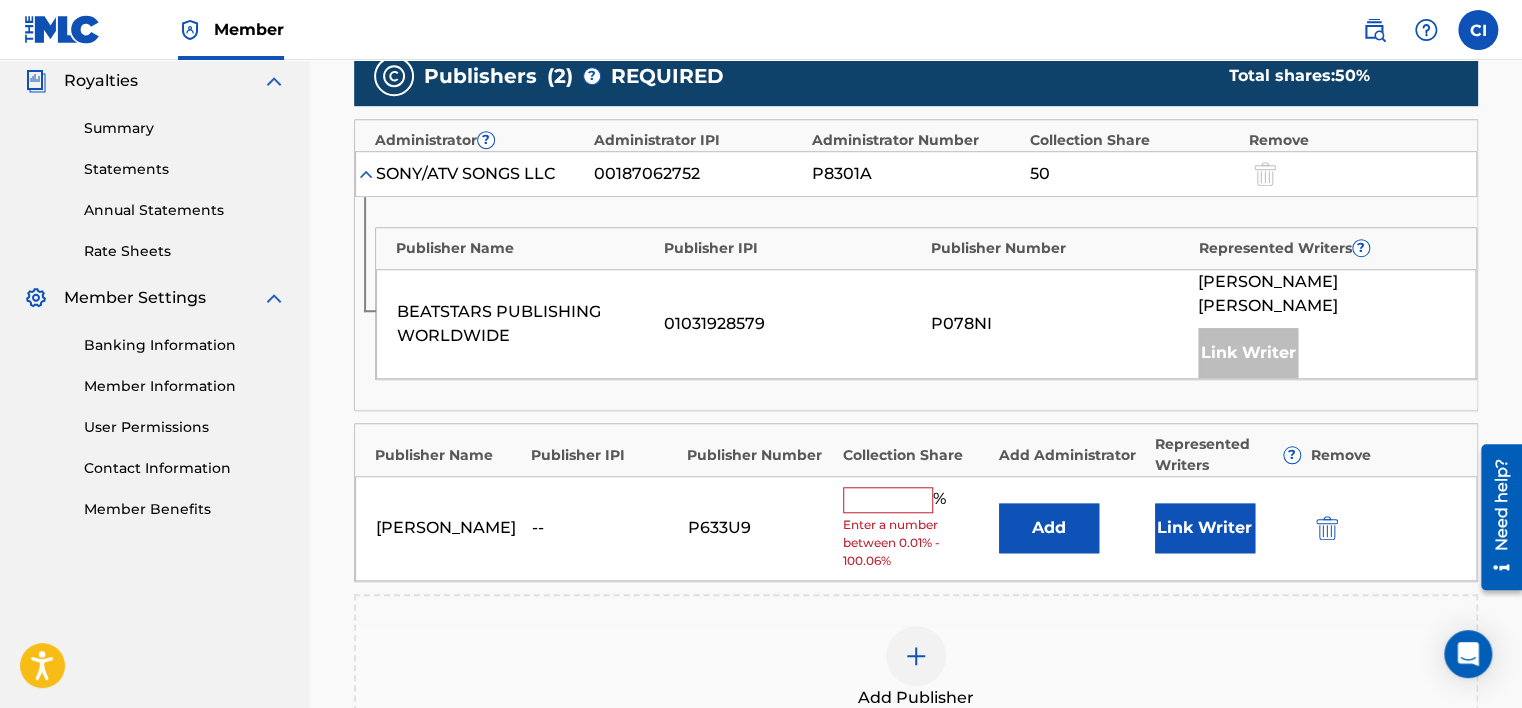 click at bounding box center (888, 500) 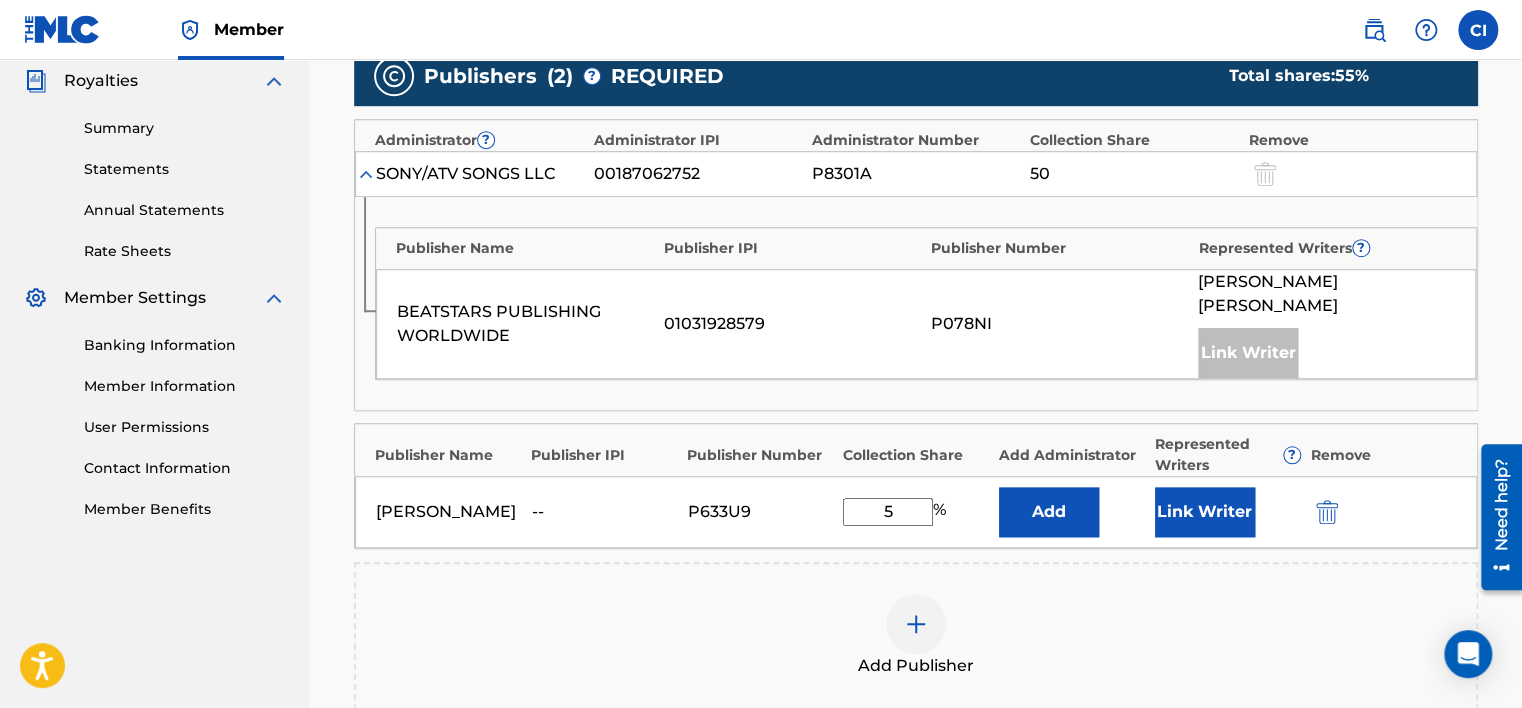 type on "50" 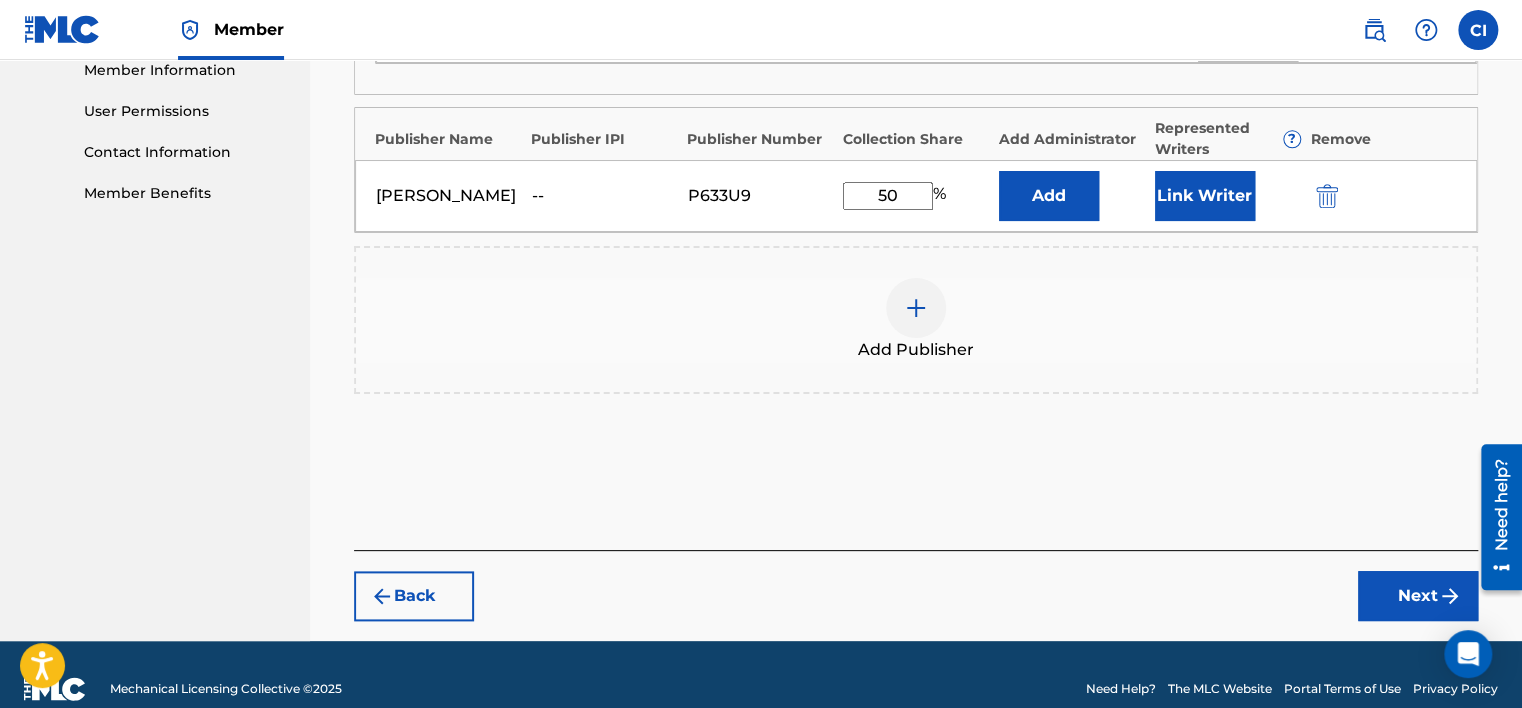 click at bounding box center [1450, 596] 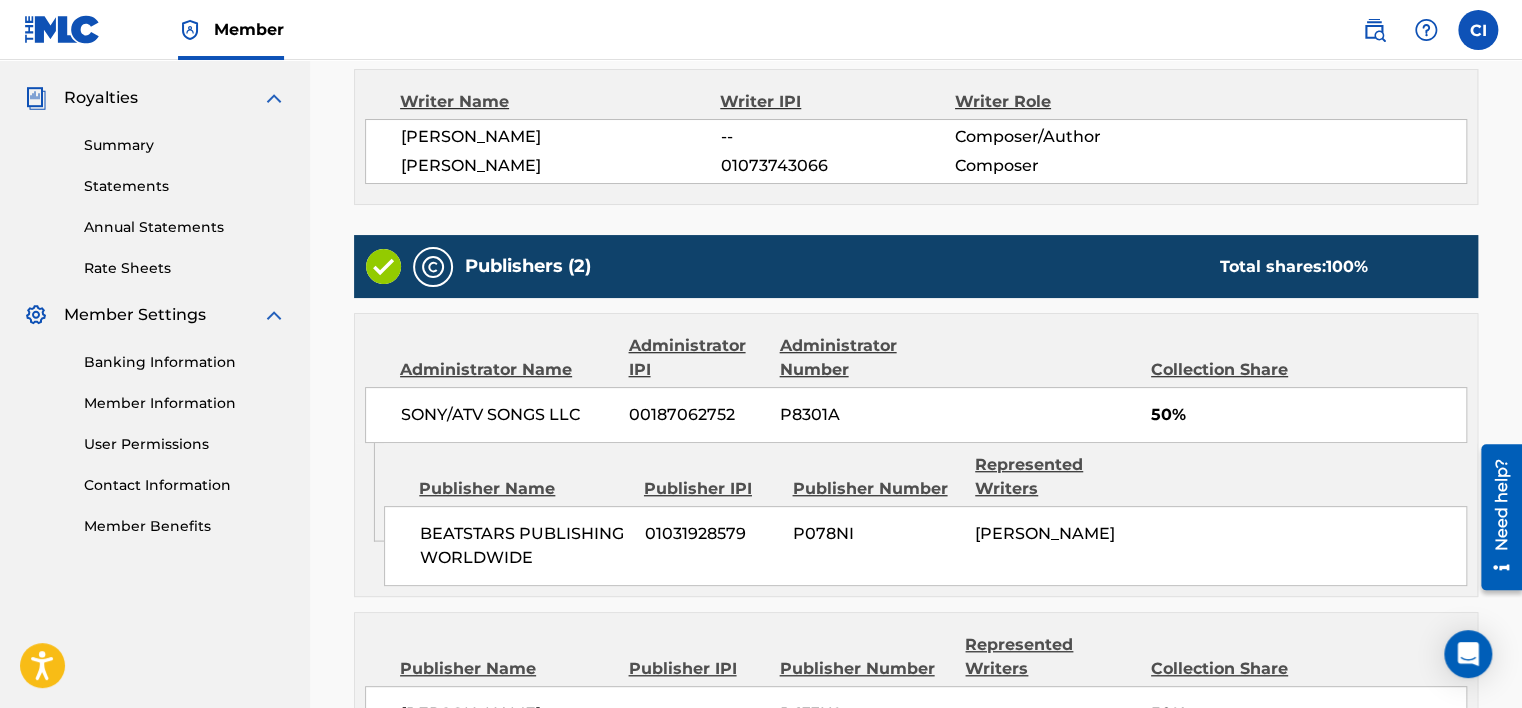 scroll, scrollTop: 852, scrollLeft: 0, axis: vertical 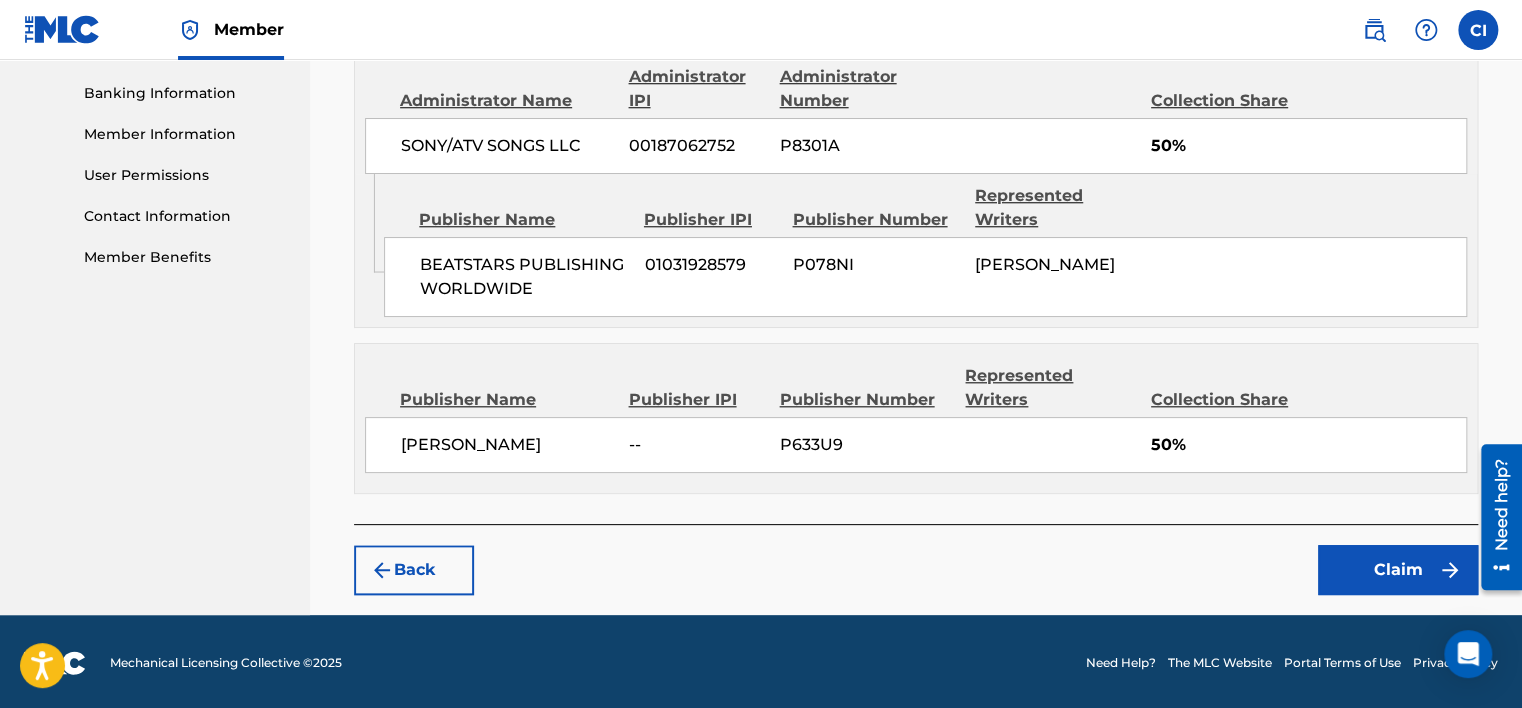 click on "Claim" at bounding box center (1398, 570) 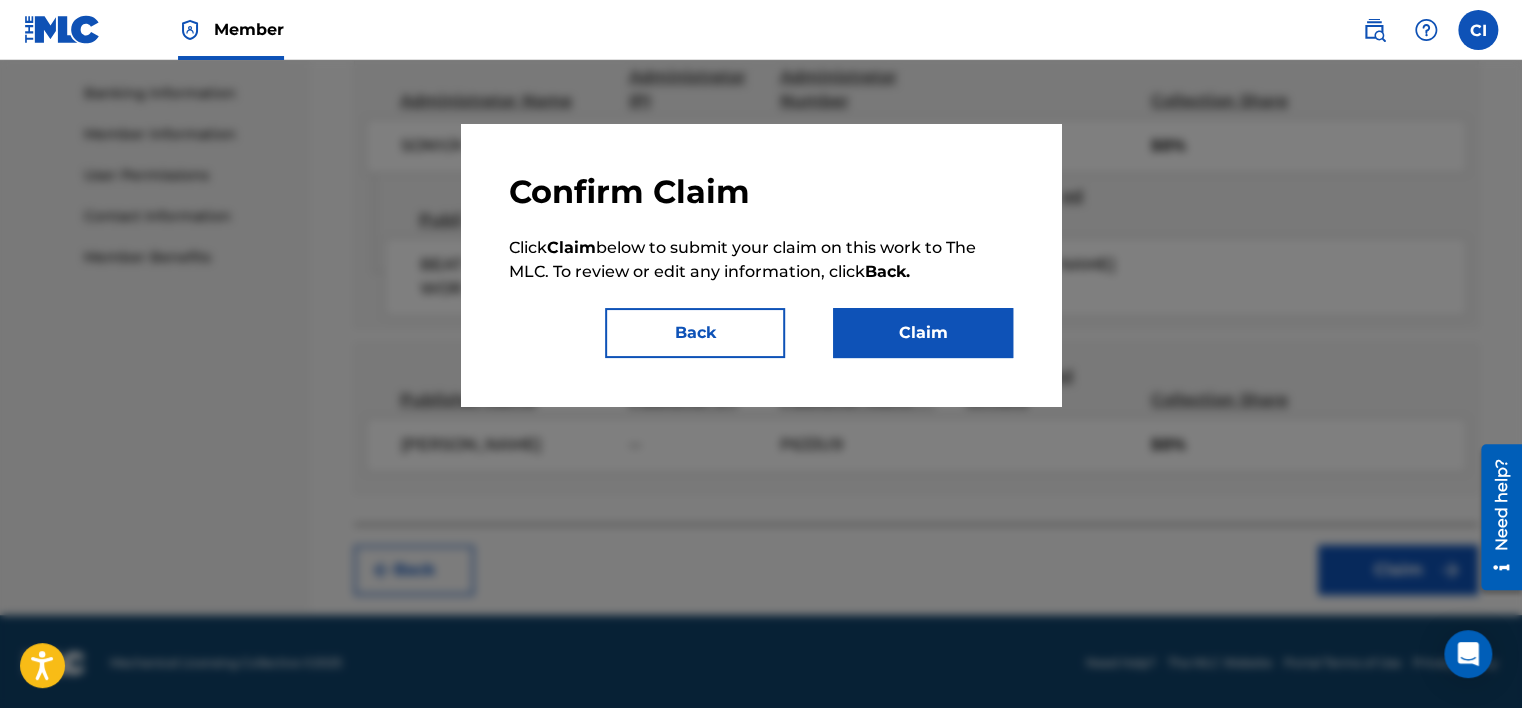 click on "Claim" at bounding box center [923, 333] 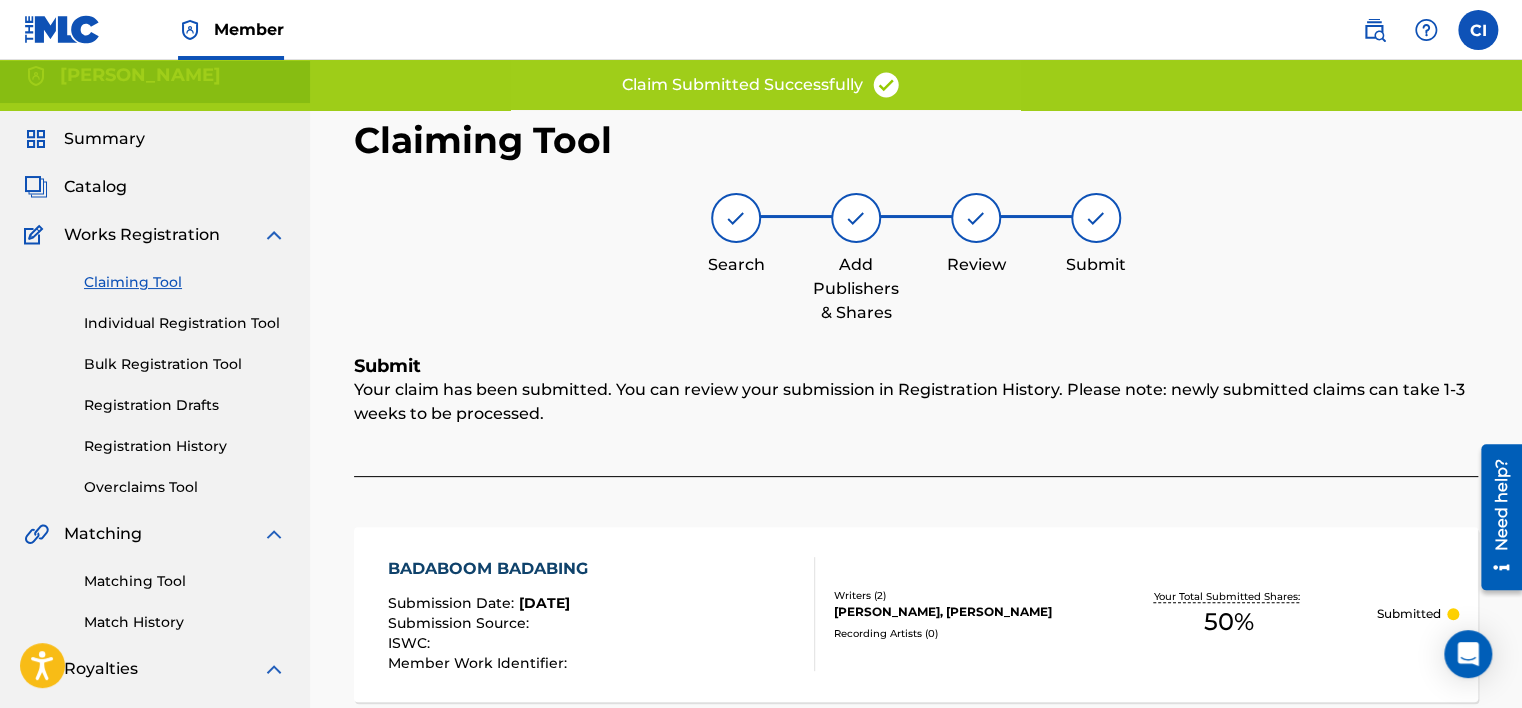 scroll, scrollTop: 0, scrollLeft: 0, axis: both 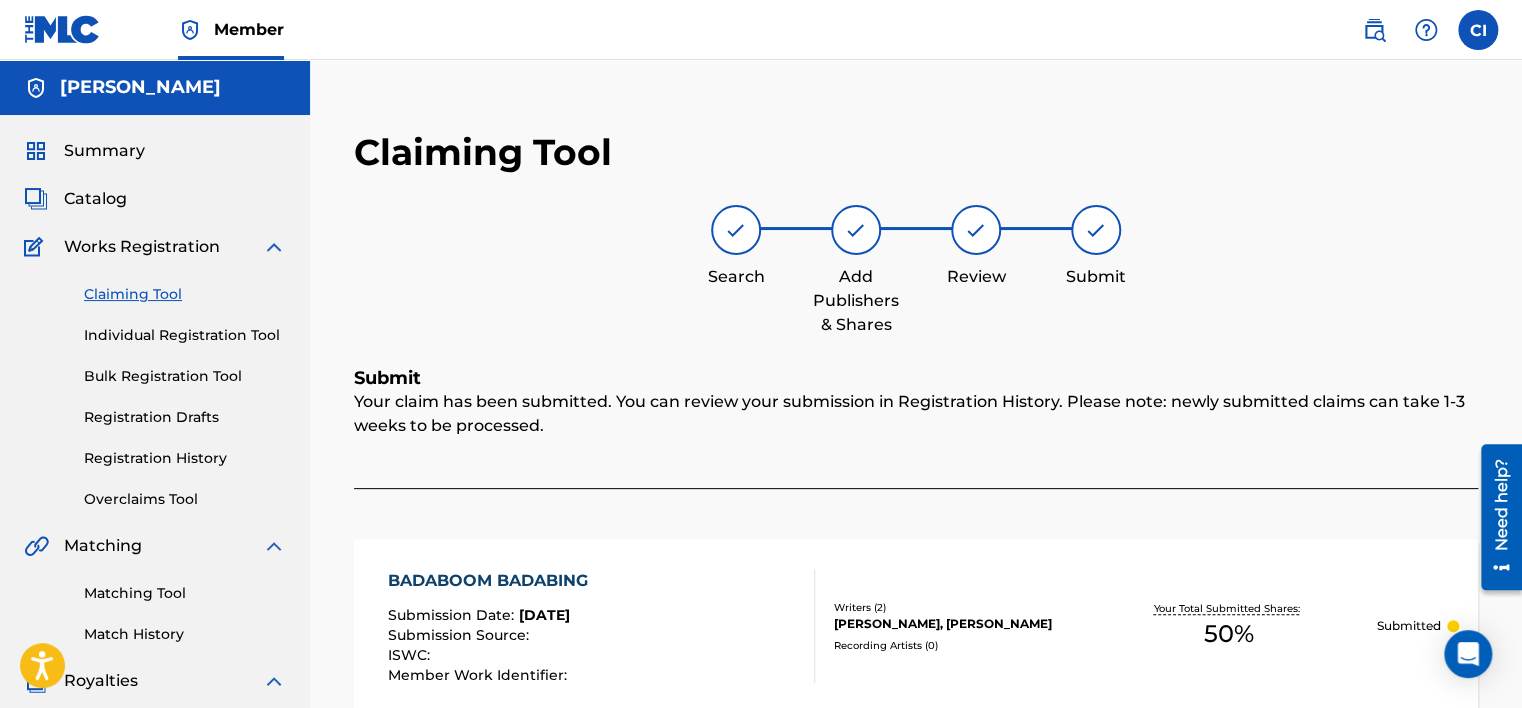 click on "Summary" at bounding box center [104, 151] 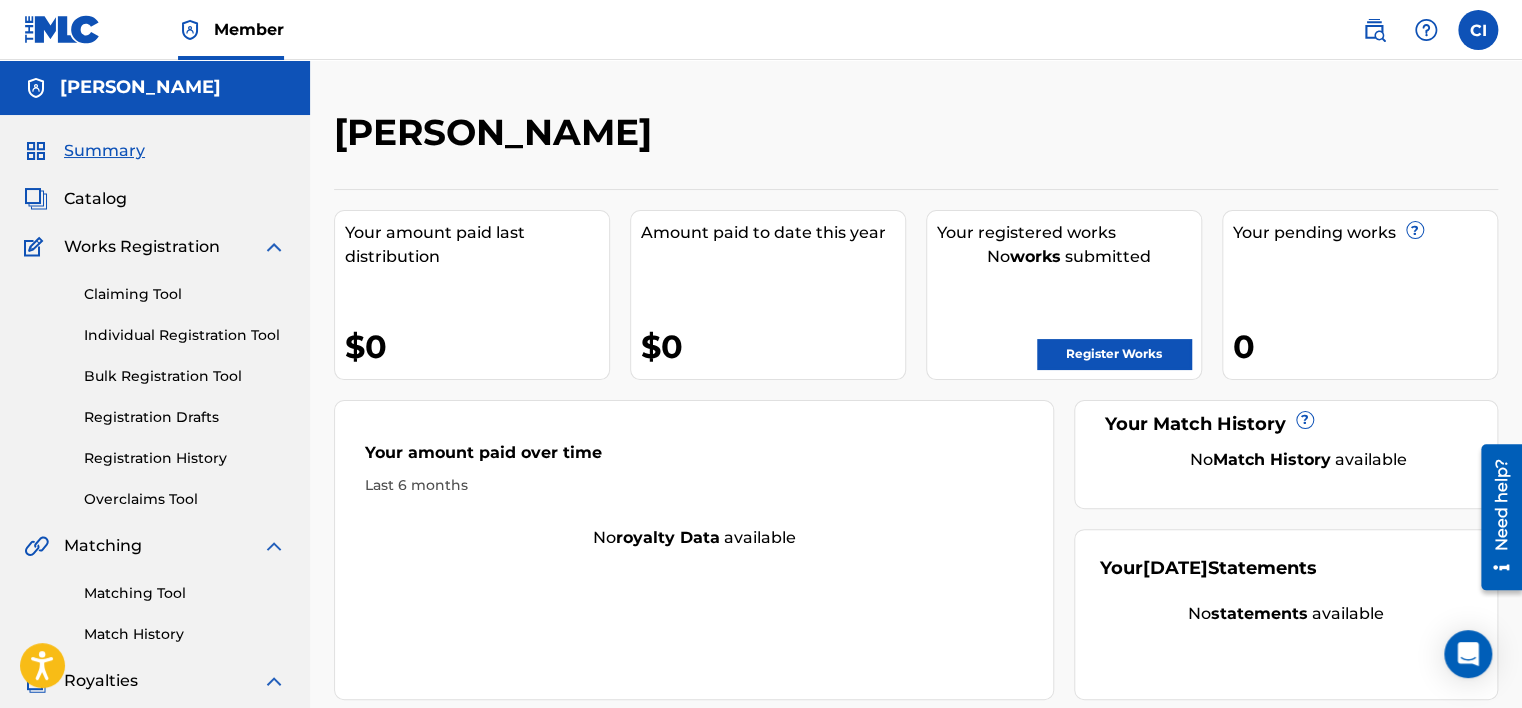 click at bounding box center (1374, 30) 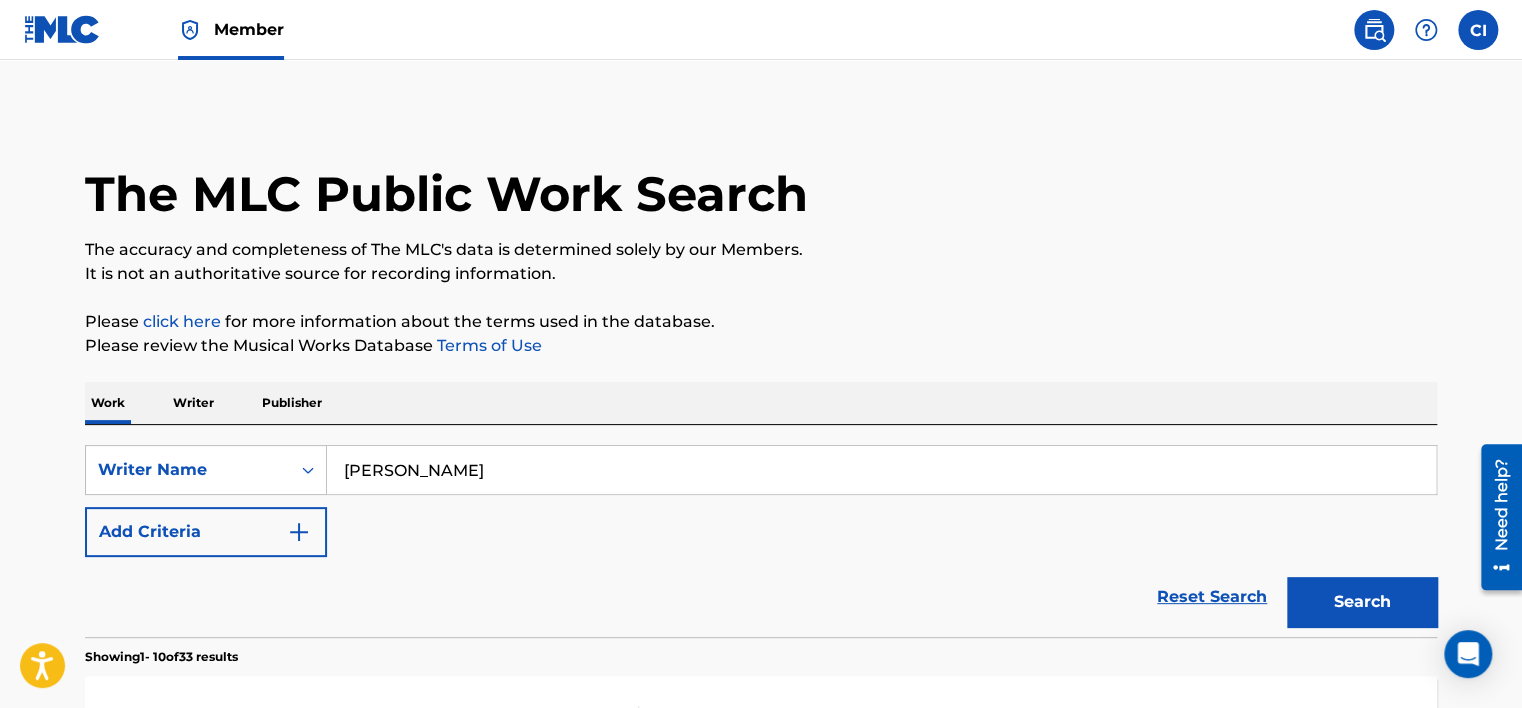 click on "Search" at bounding box center [1362, 602] 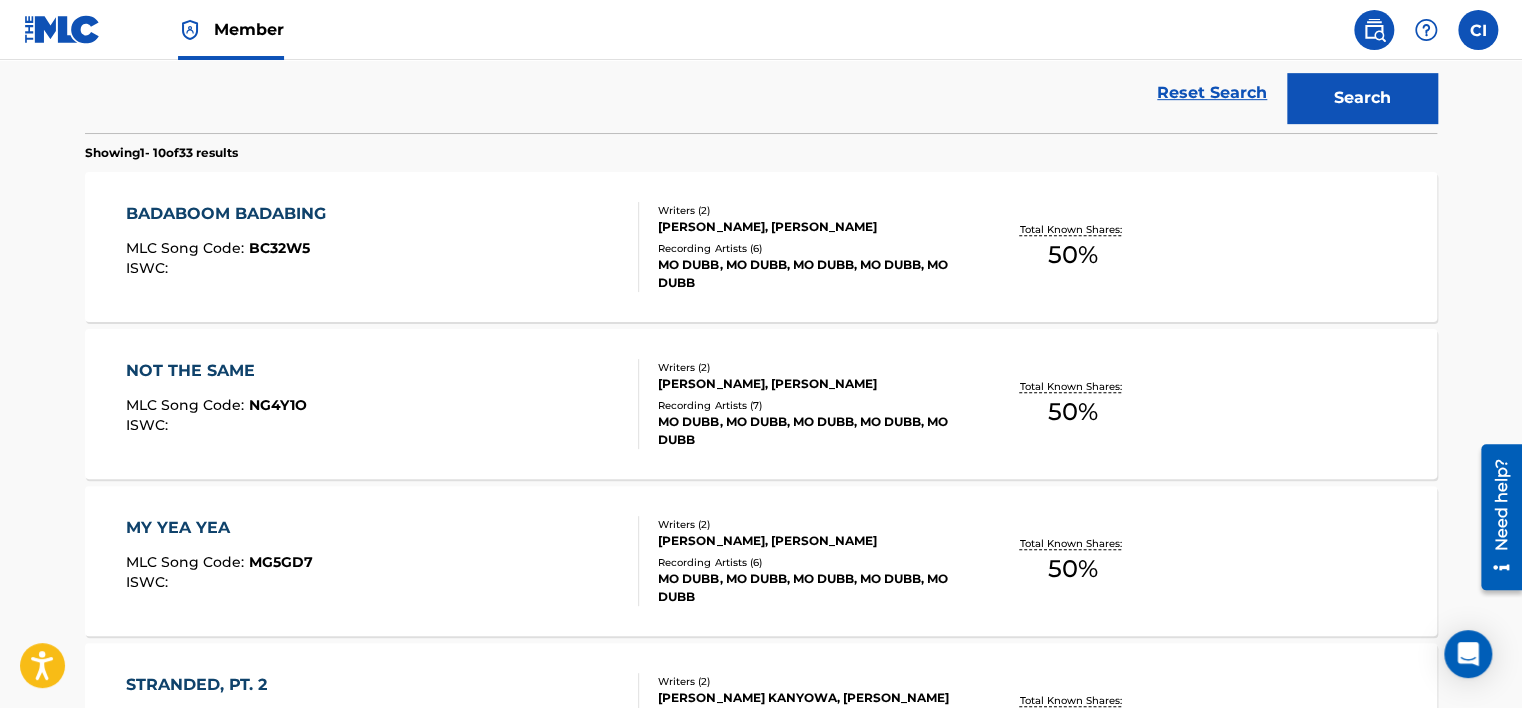 scroll, scrollTop: 400, scrollLeft: 0, axis: vertical 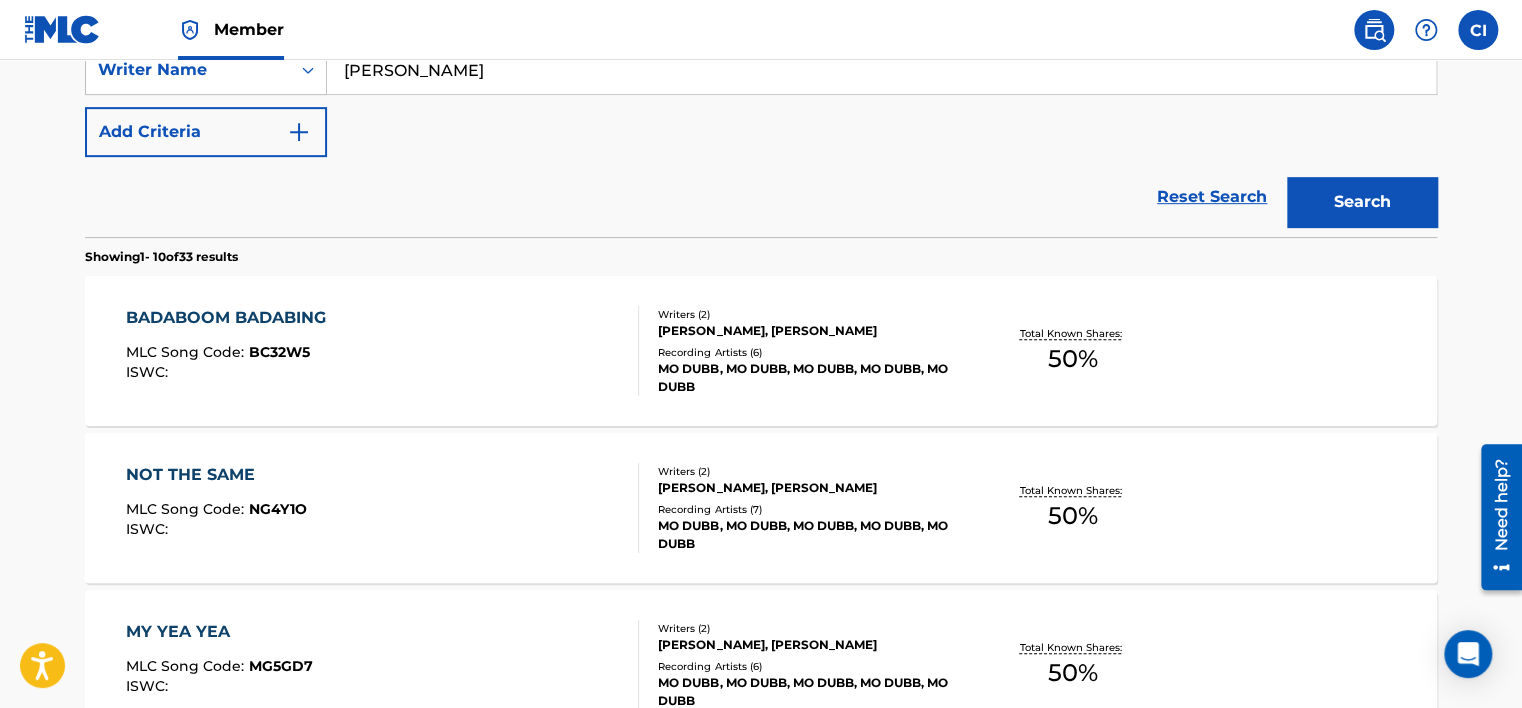 click on "NOT THE SAME MLC Song Code : NG4Y1O ISWC :" at bounding box center (383, 508) 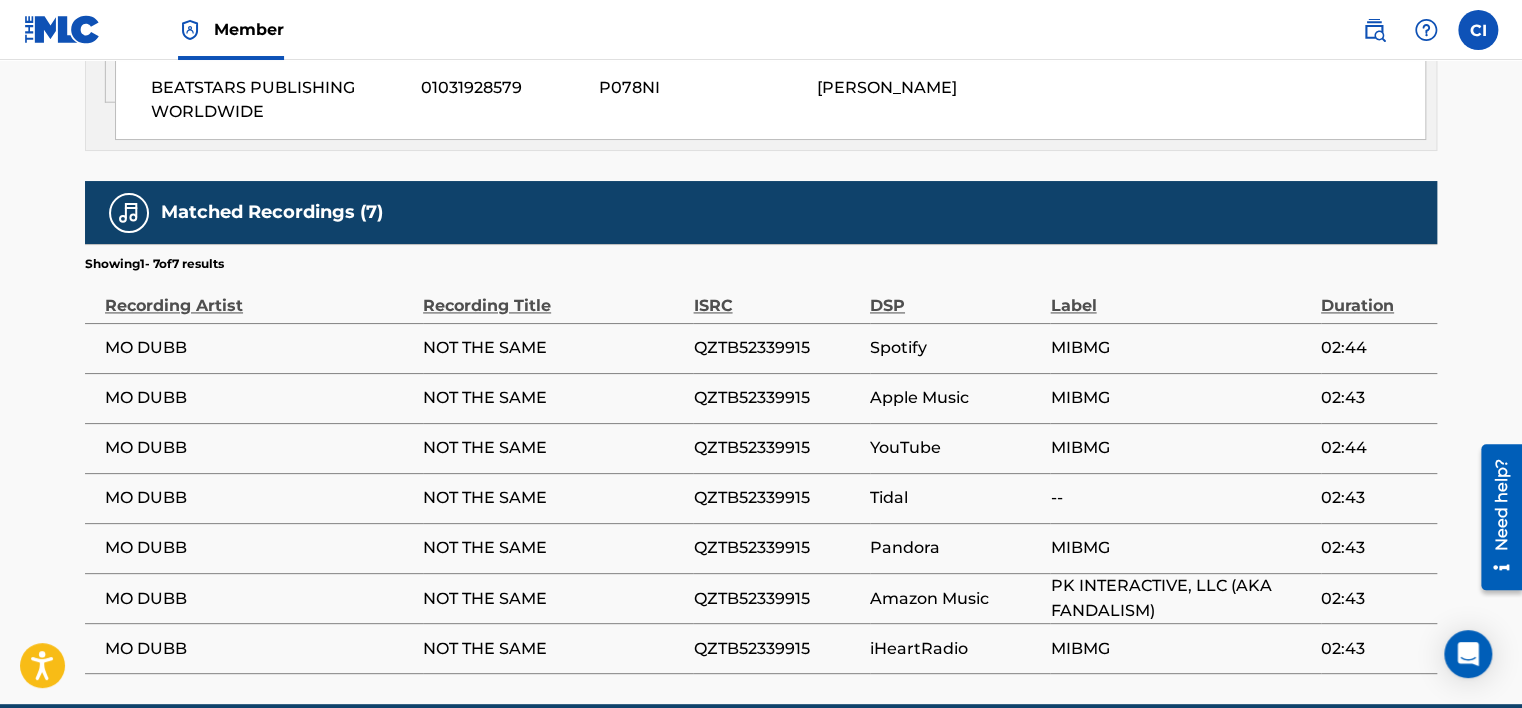 scroll, scrollTop: 1347, scrollLeft: 0, axis: vertical 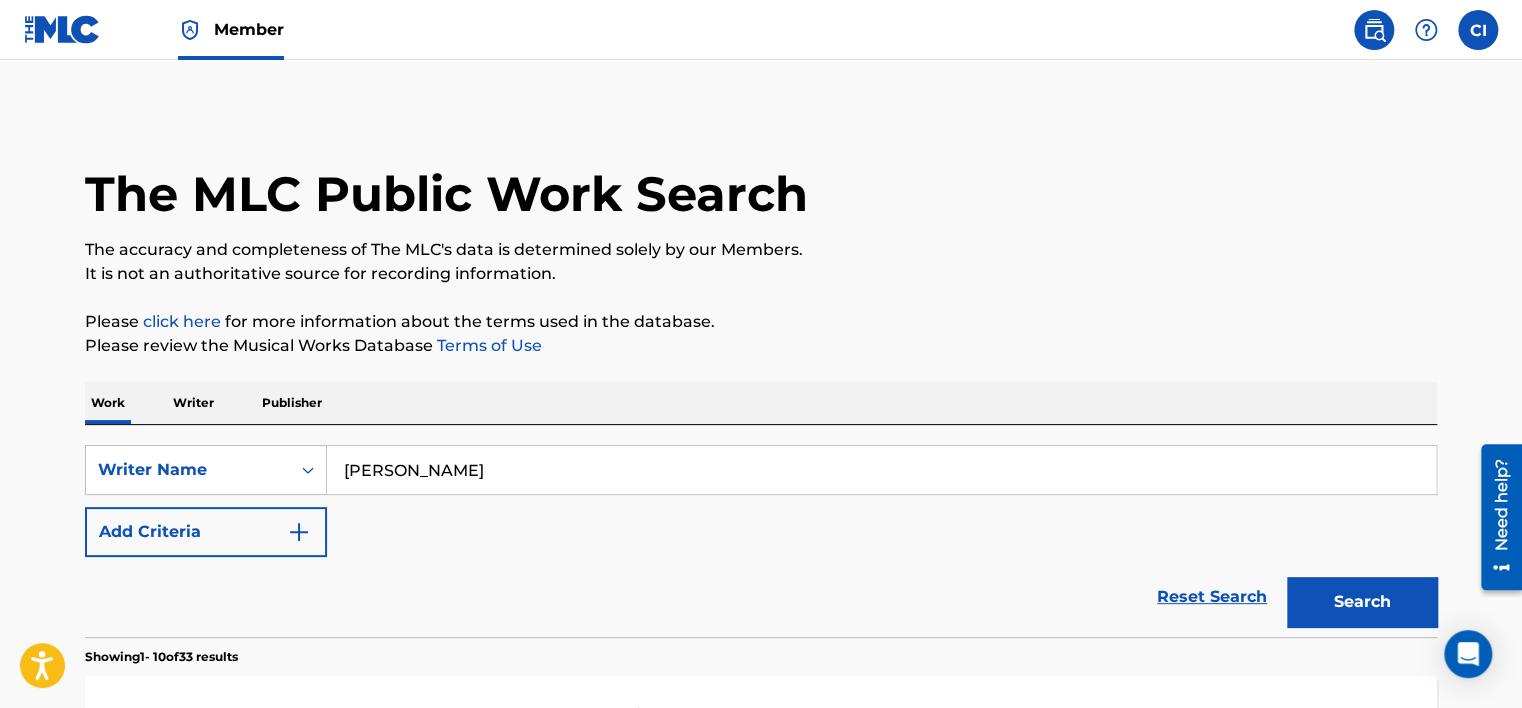 click at bounding box center [62, 29] 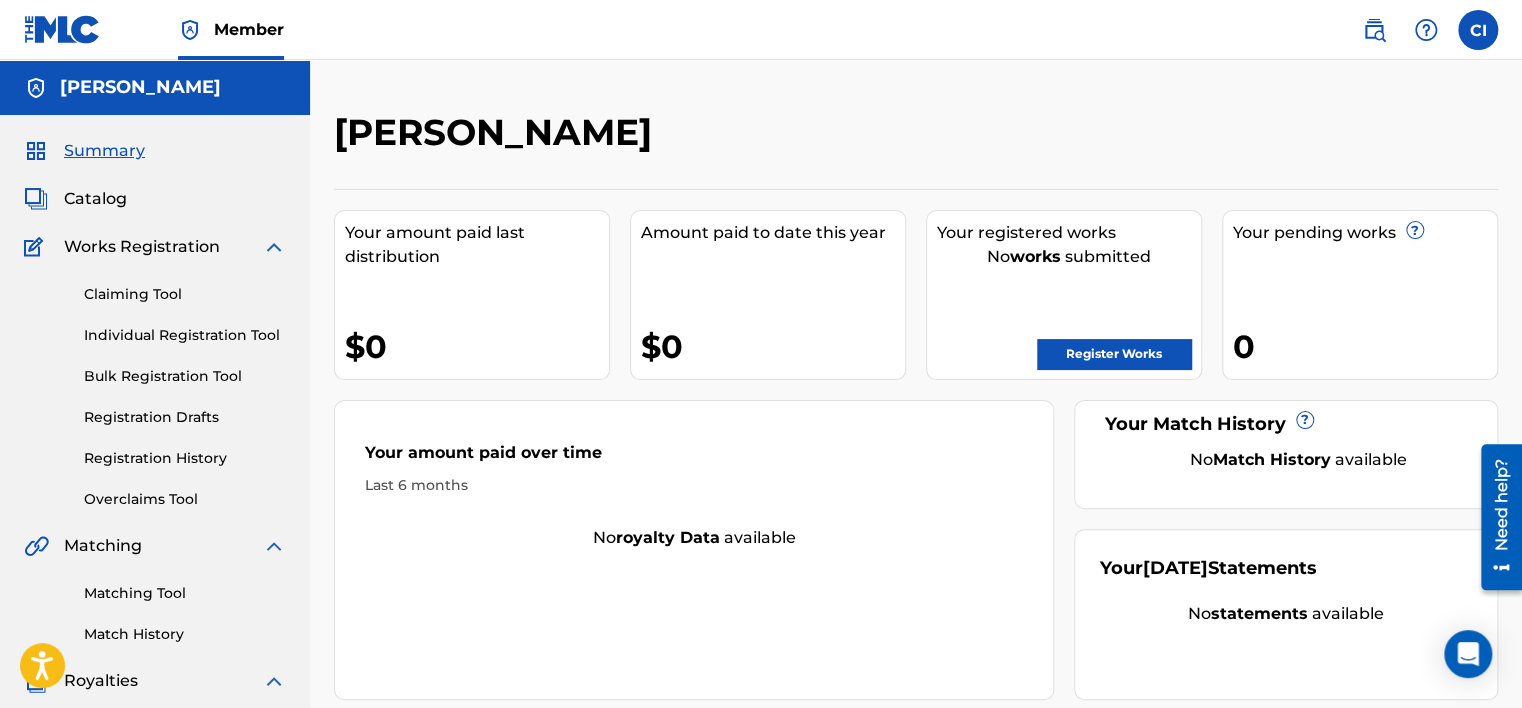 click on "Register Works" at bounding box center (1114, 354) 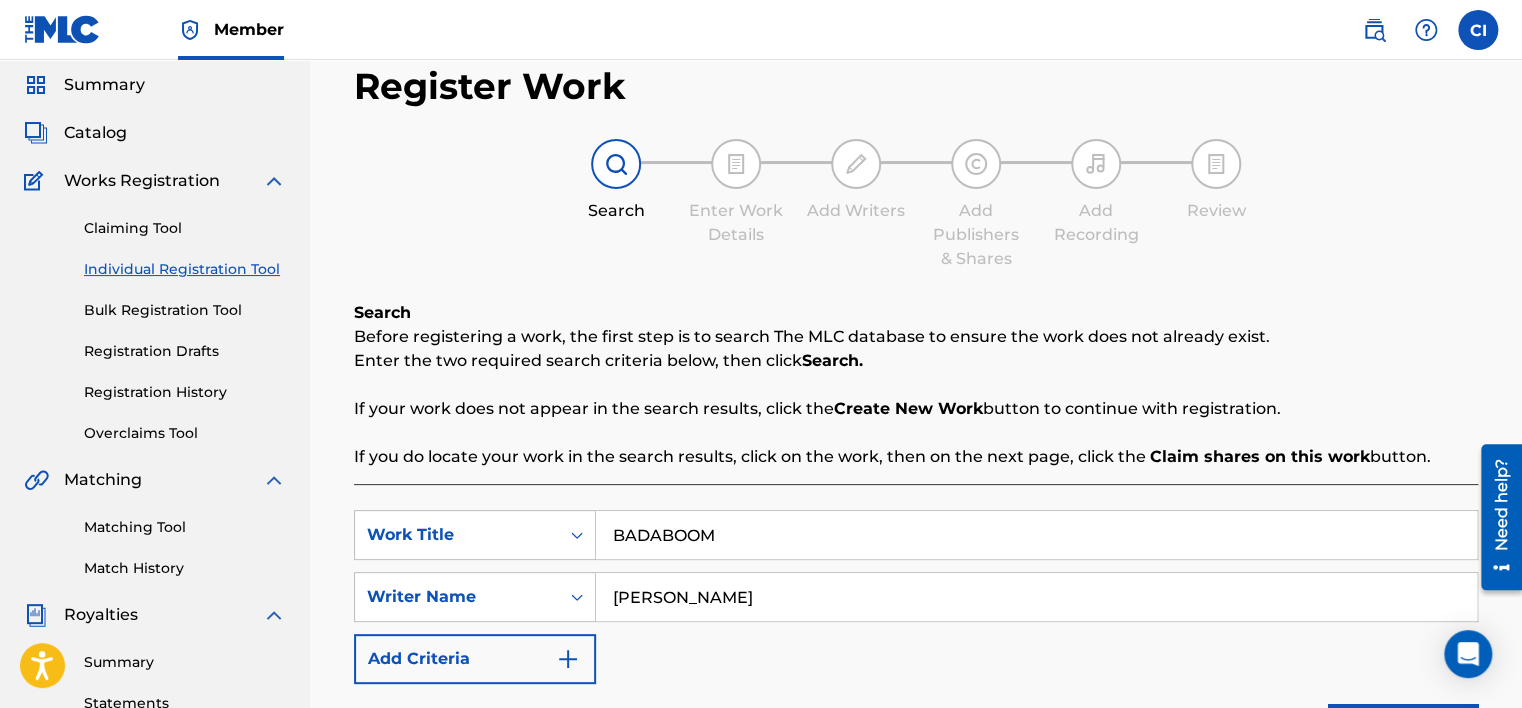 scroll, scrollTop: 200, scrollLeft: 0, axis: vertical 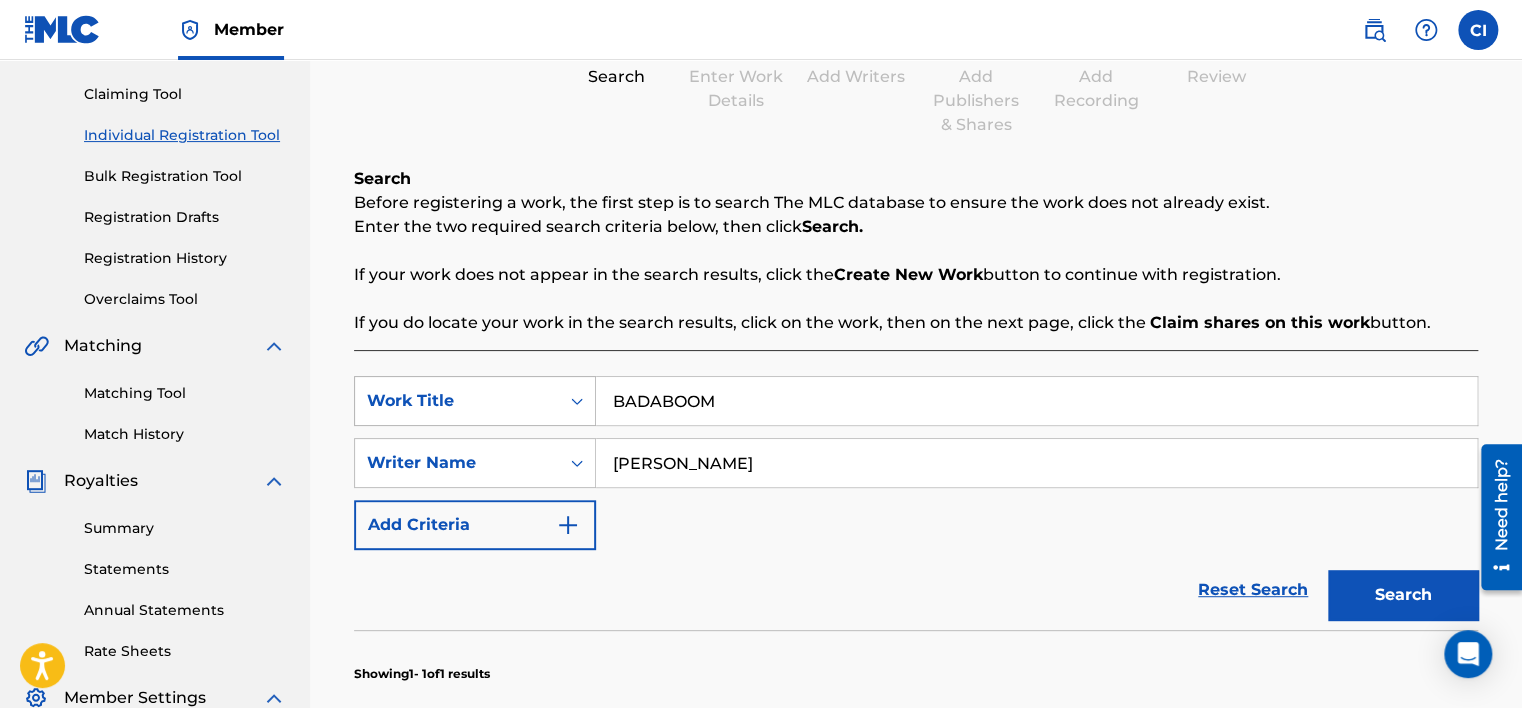 drag, startPoint x: 577, startPoint y: 404, endPoint x: 375, endPoint y: 392, distance: 202.35612 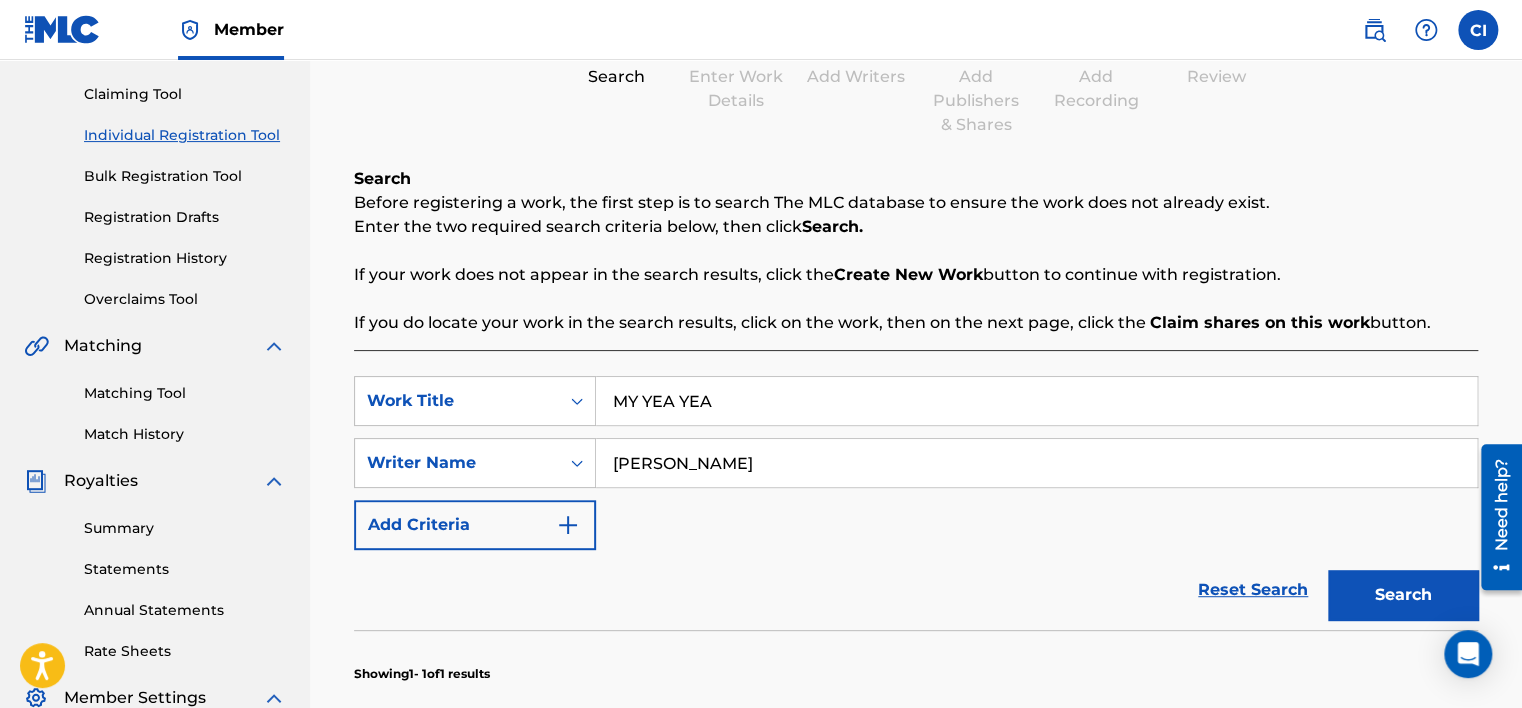 type on "MY YEA YEA" 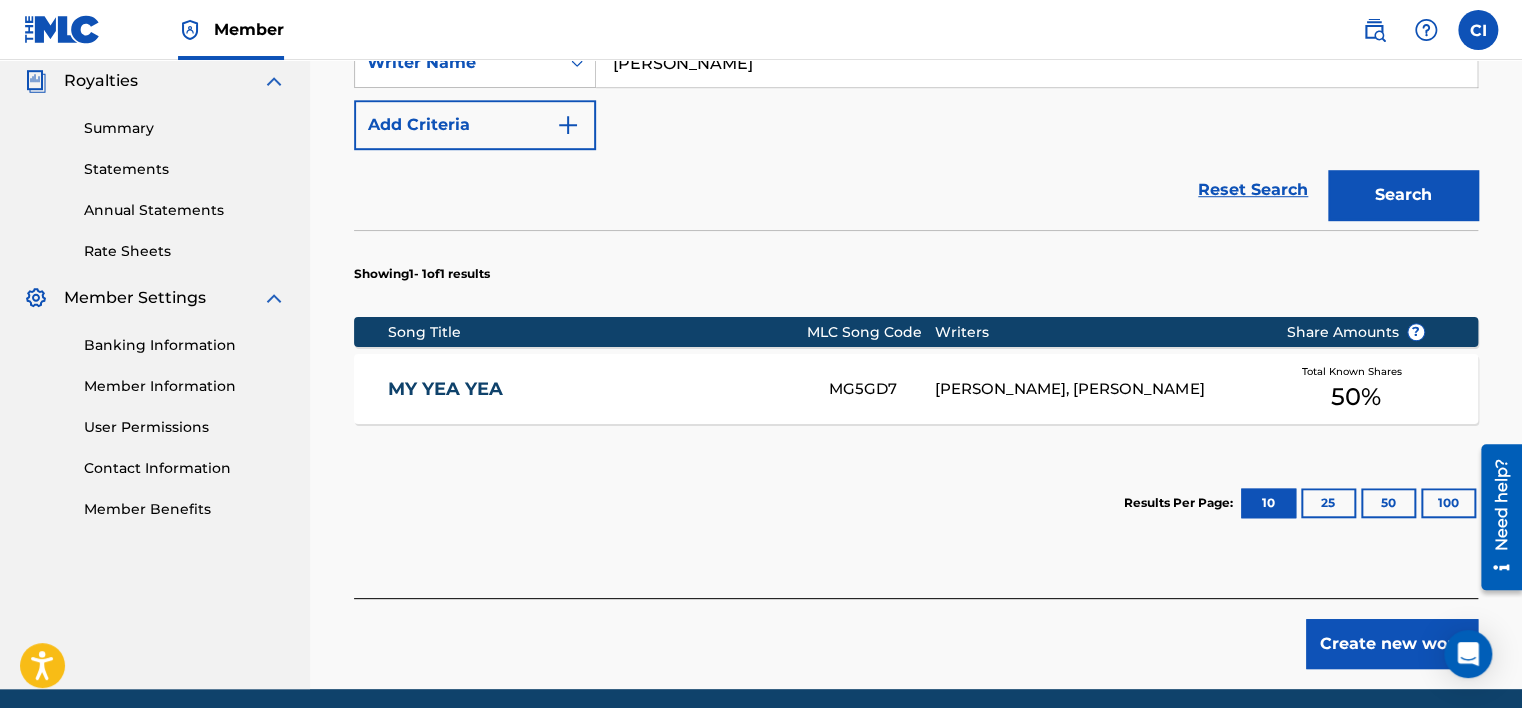 click on "MY YEA YEA" at bounding box center (595, 389) 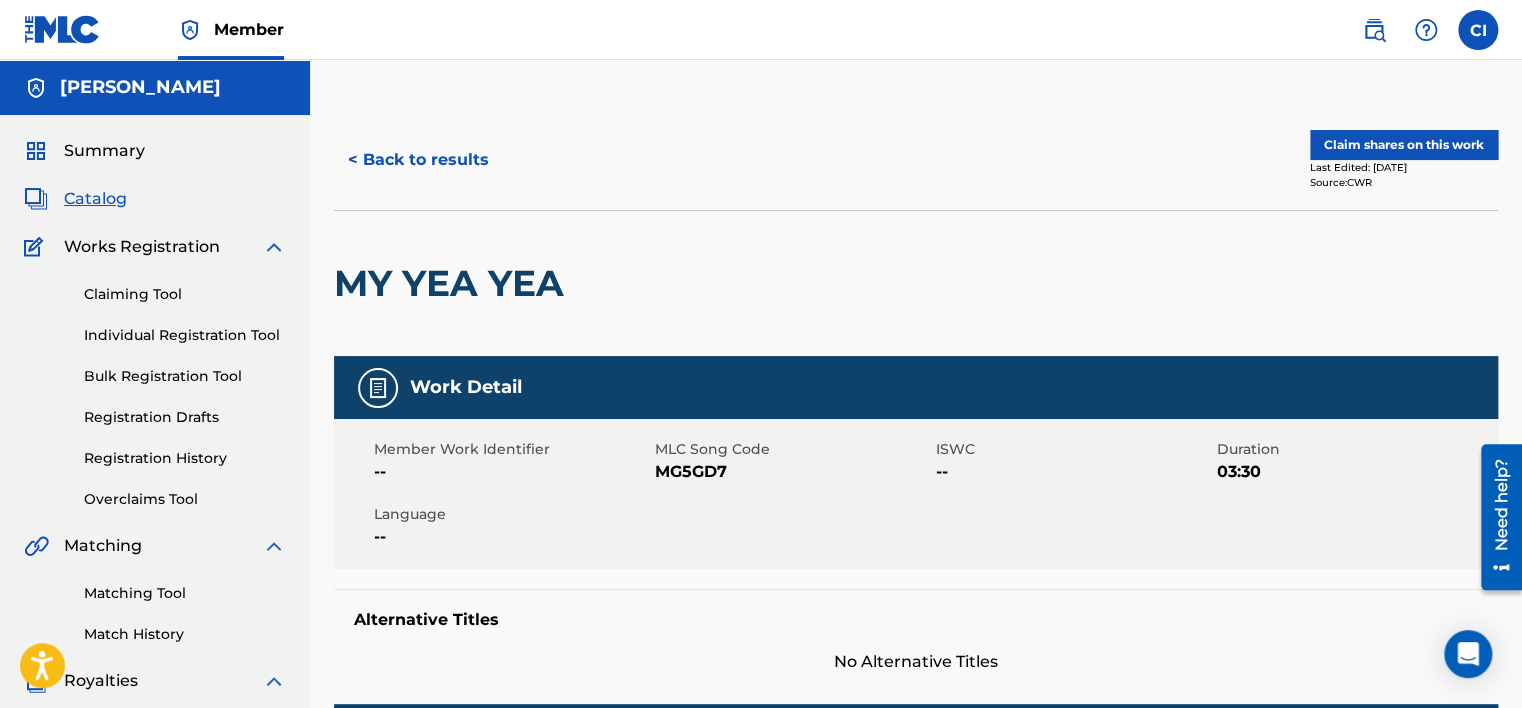 click on "Claim shares on this work" at bounding box center [1404, 145] 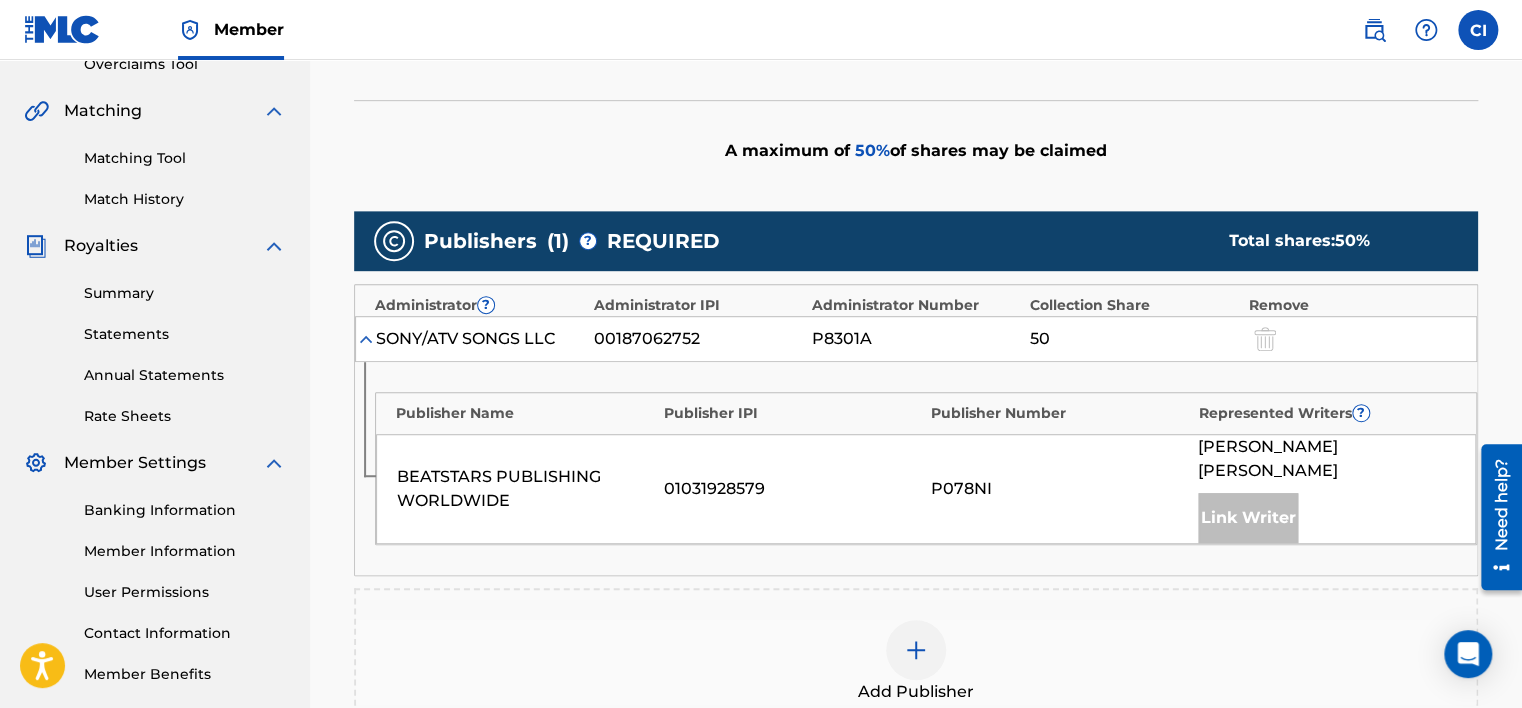 scroll, scrollTop: 779, scrollLeft: 0, axis: vertical 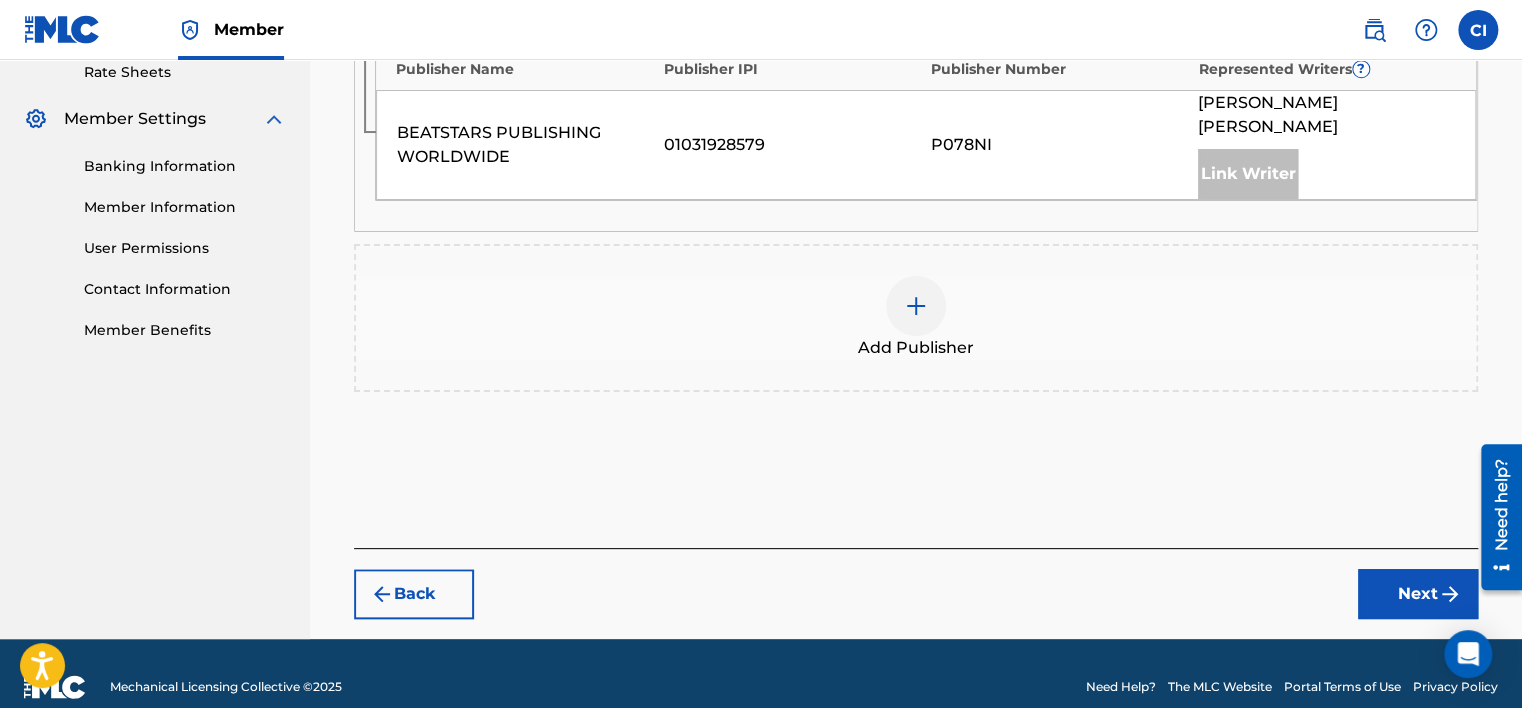 click at bounding box center (916, 306) 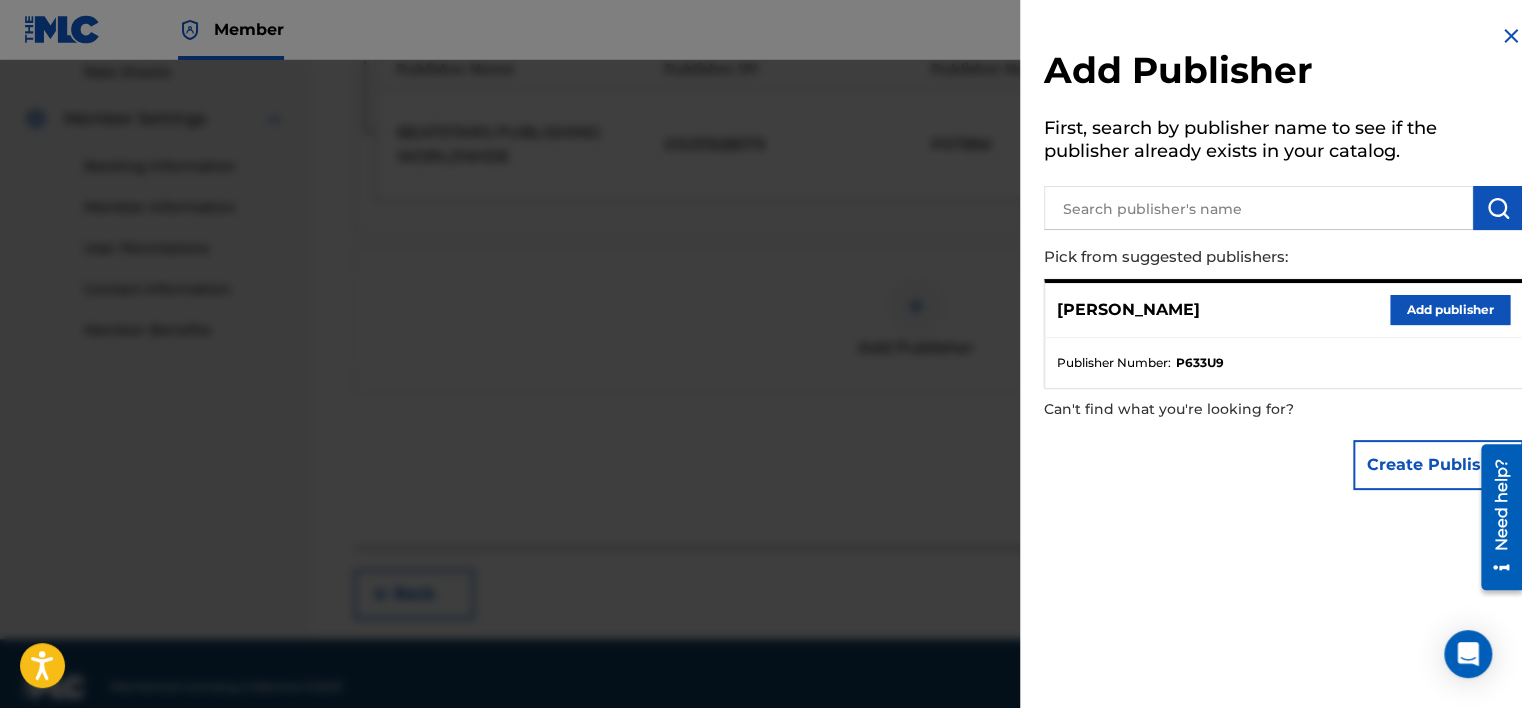 click on "Add publisher" at bounding box center (1450, 310) 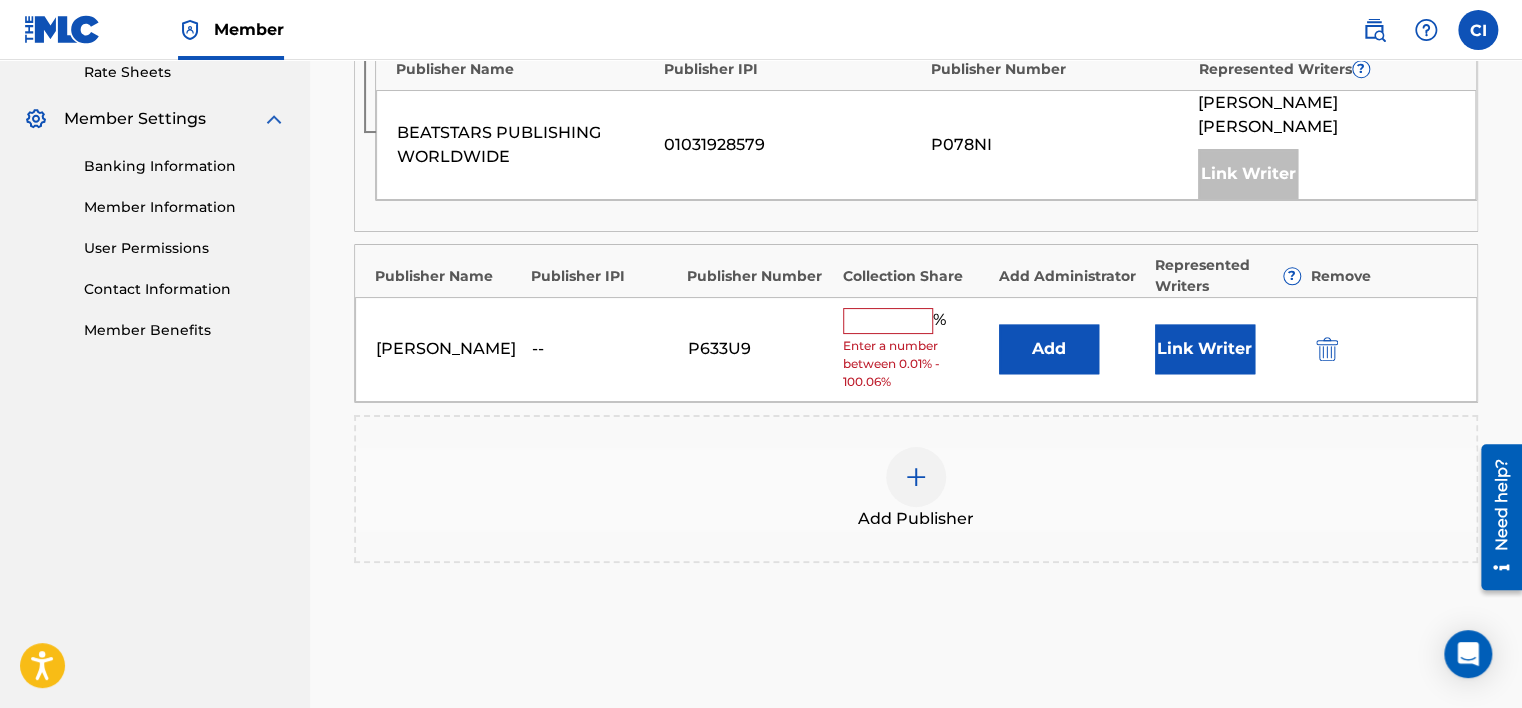 click at bounding box center (888, 321) 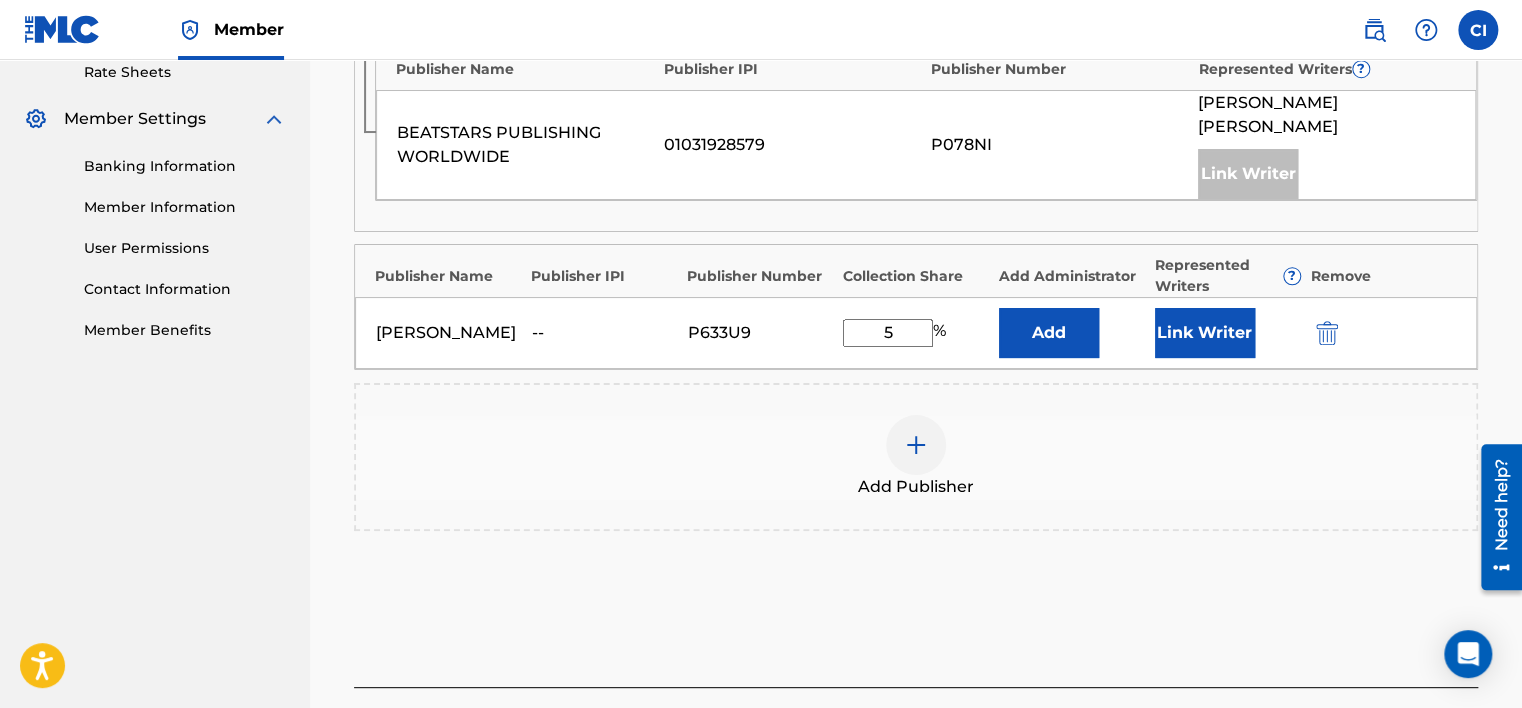 type on "50" 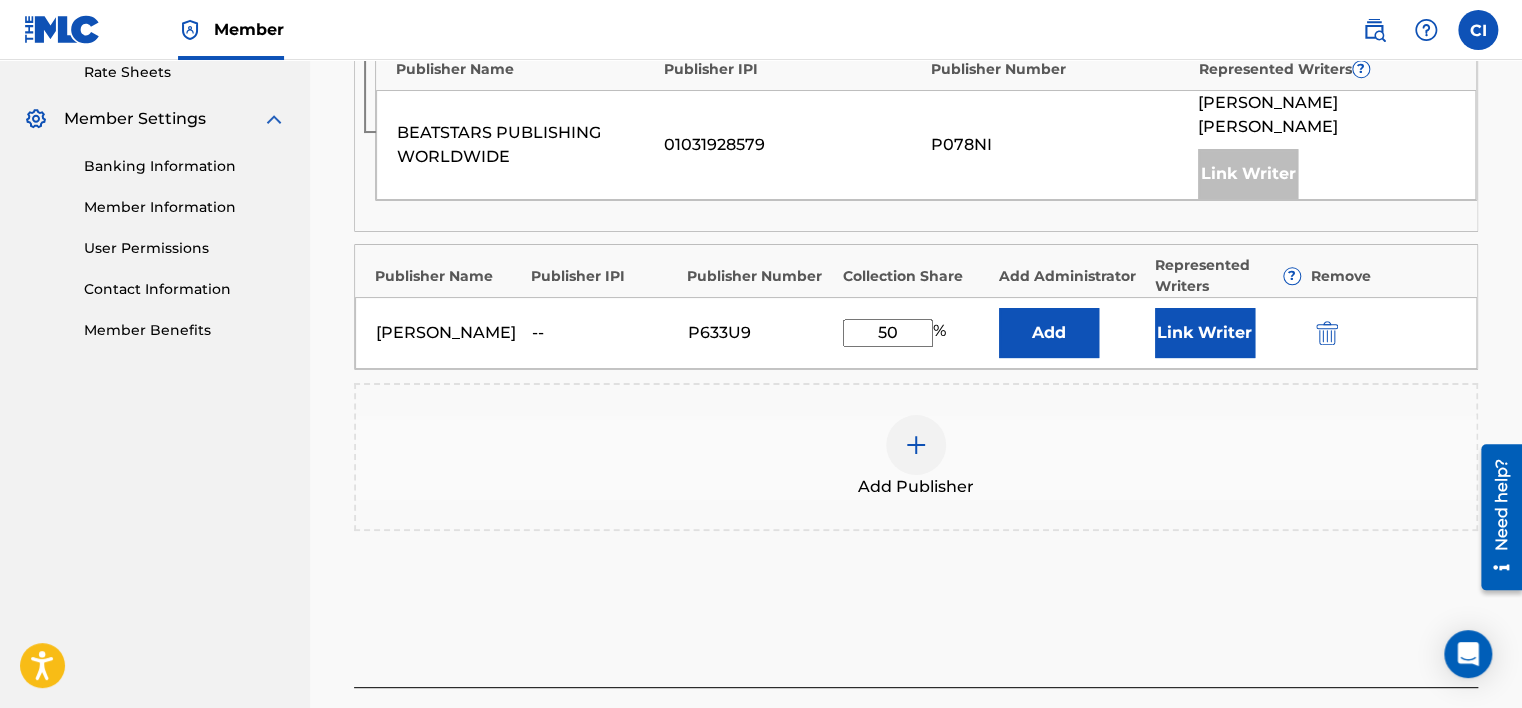 click on "Next" at bounding box center [1418, 733] 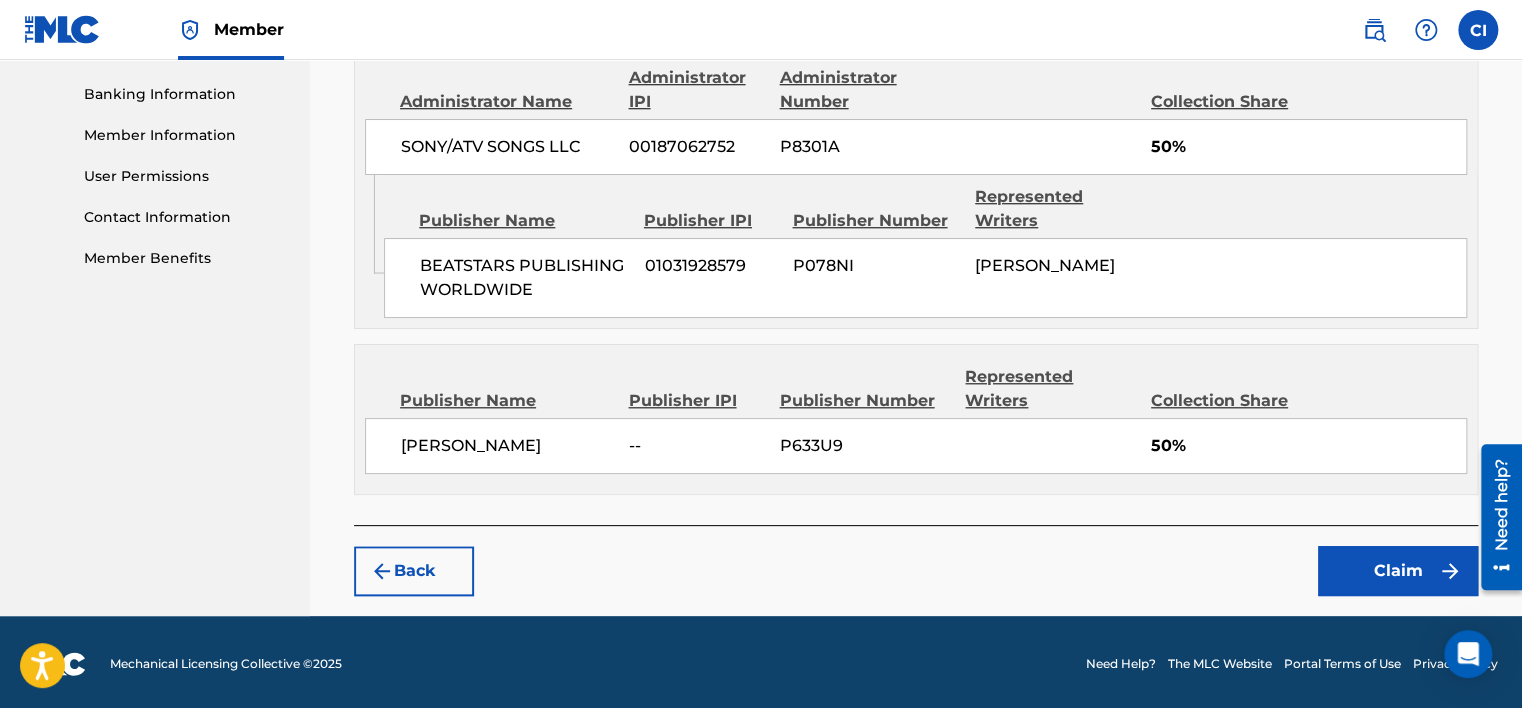 scroll, scrollTop: 852, scrollLeft: 0, axis: vertical 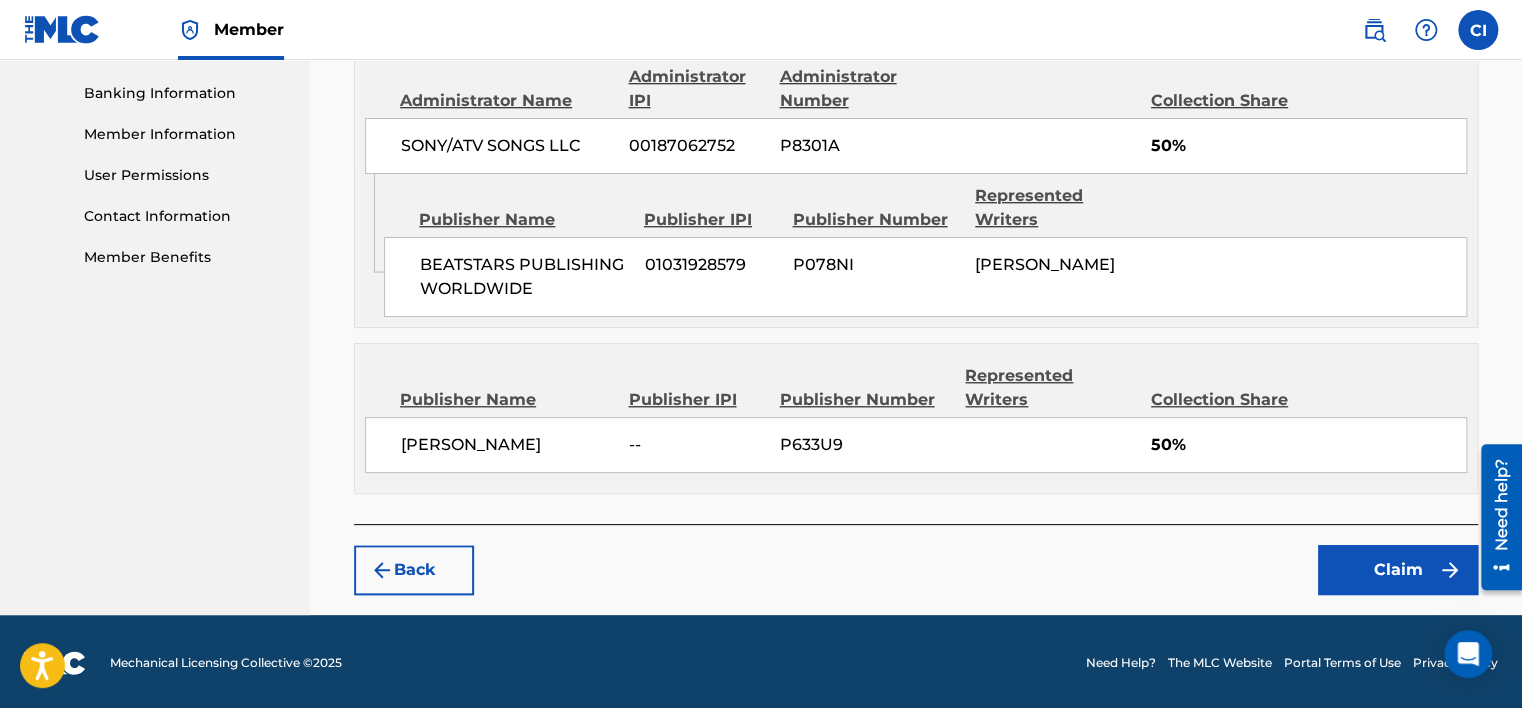 click on "Claim" at bounding box center (1398, 570) 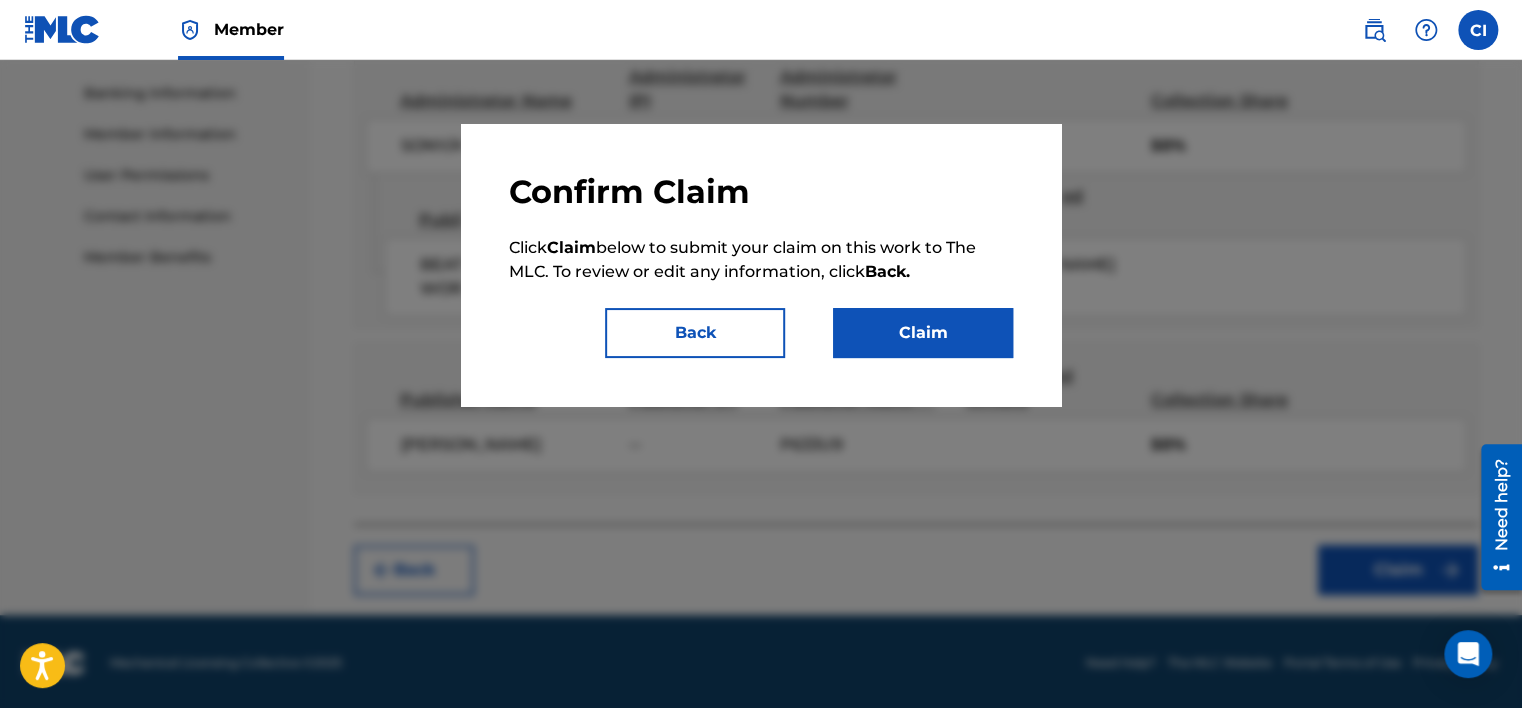 click on "Claim" at bounding box center [923, 333] 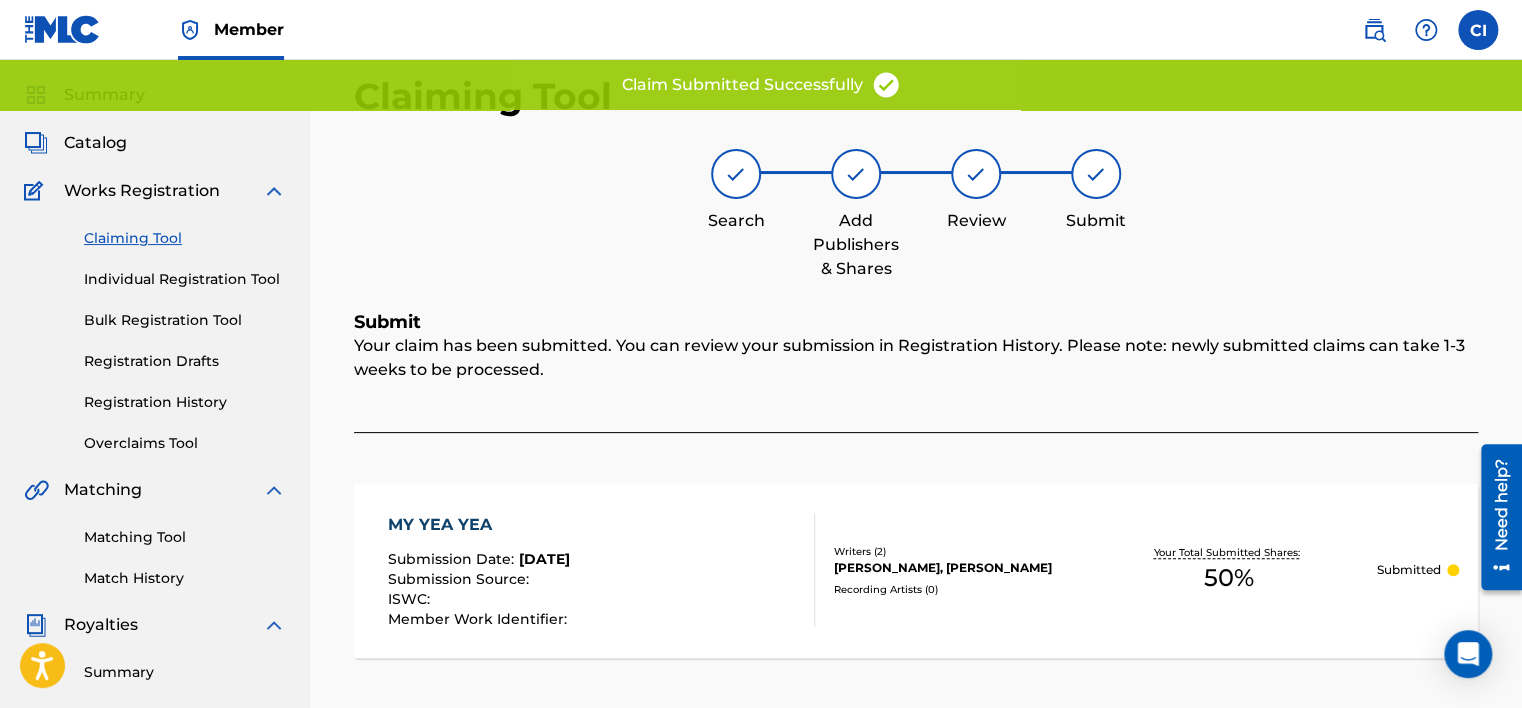 scroll, scrollTop: 0, scrollLeft: 0, axis: both 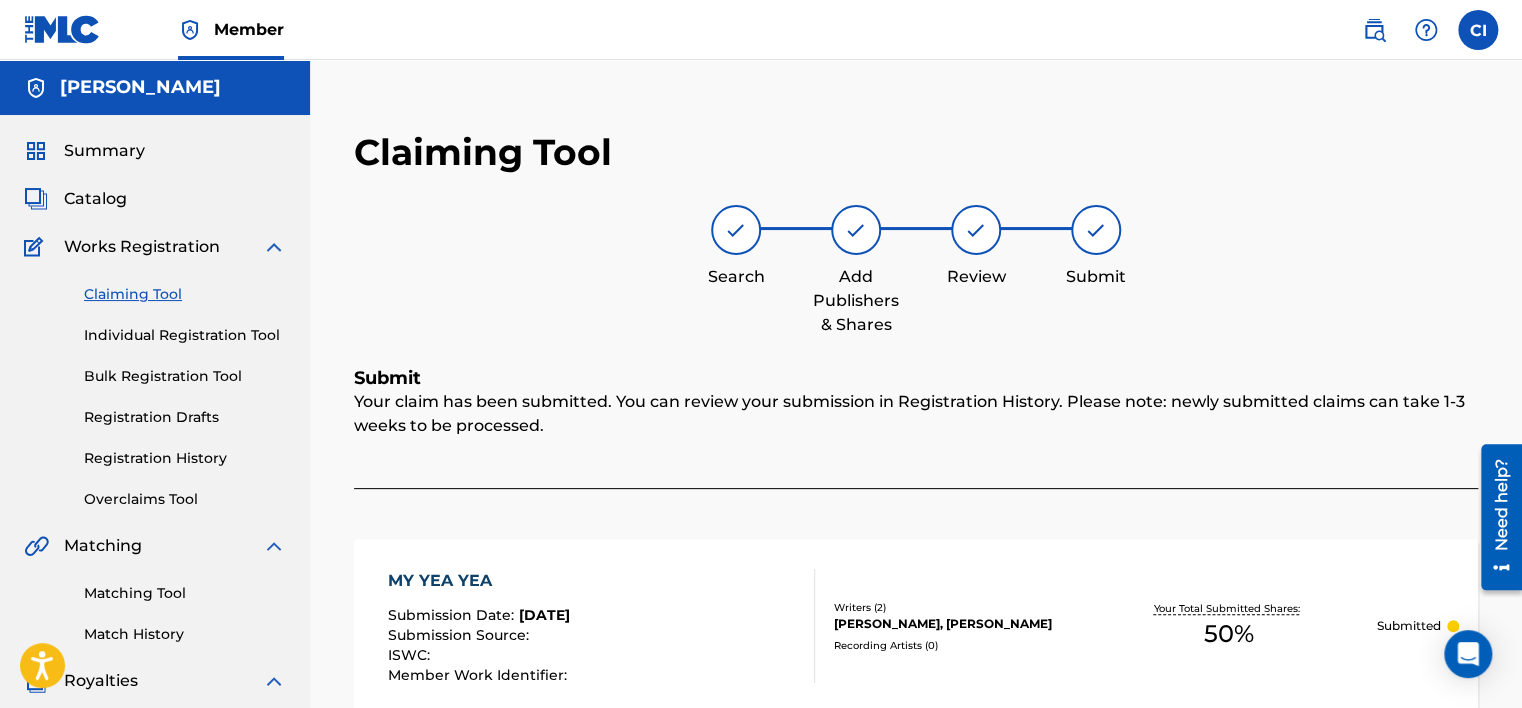 click at bounding box center (1374, 30) 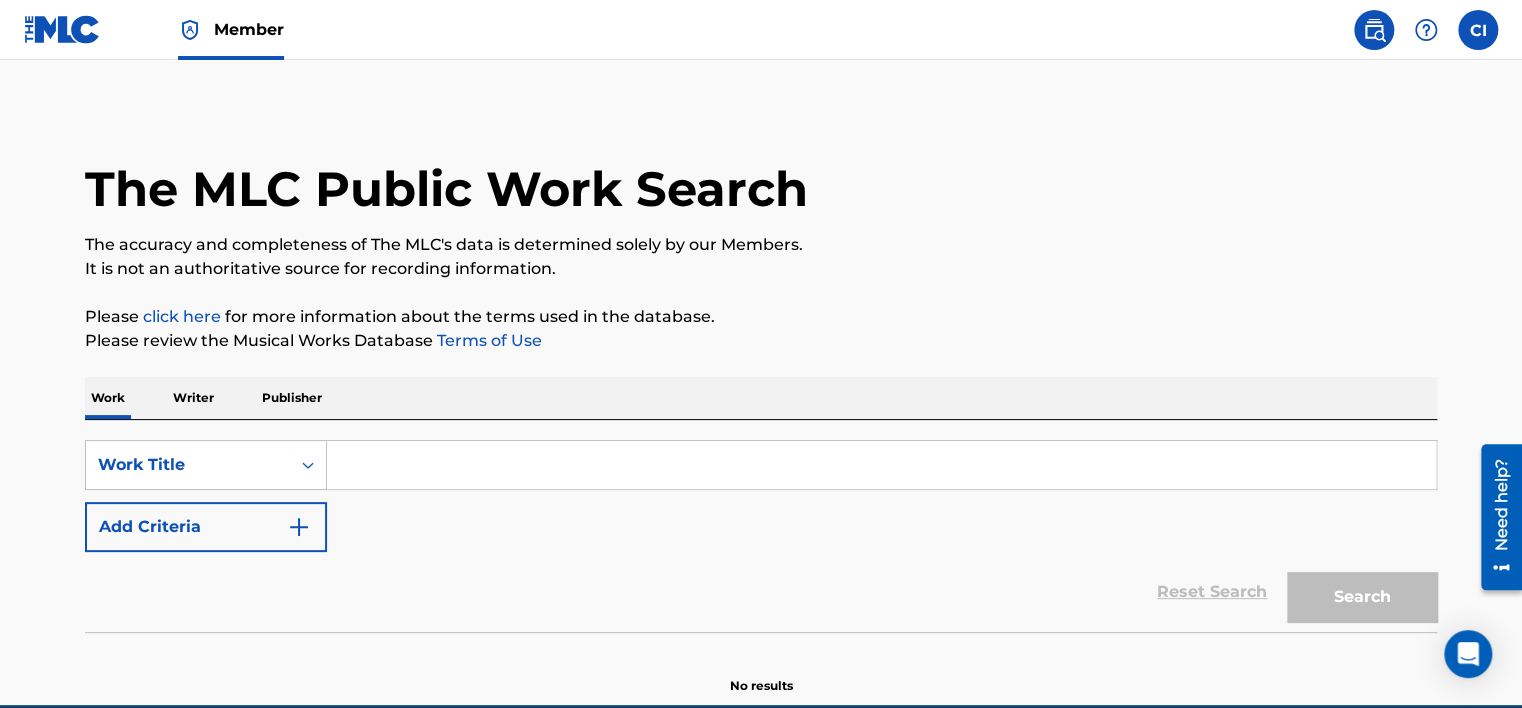 scroll, scrollTop: 97, scrollLeft: 0, axis: vertical 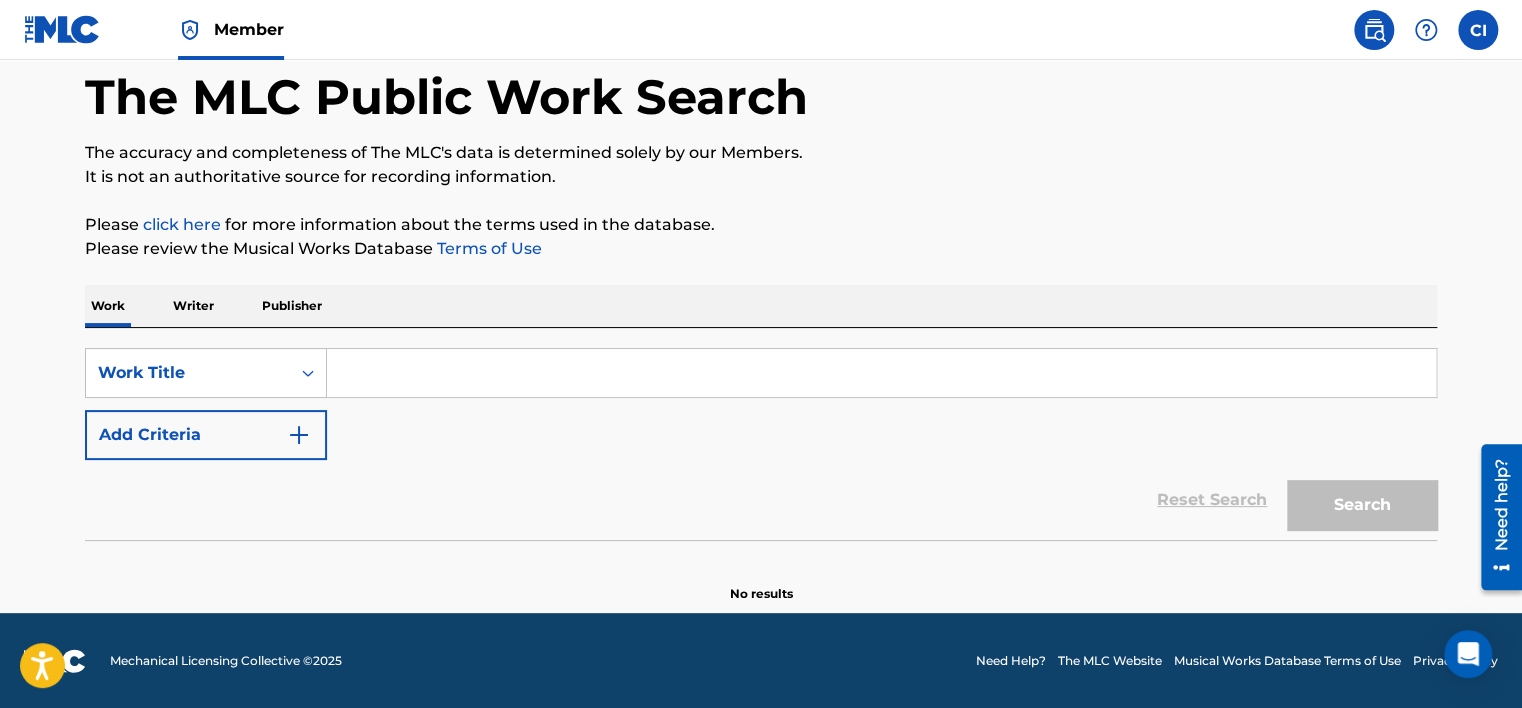 click at bounding box center [881, 373] 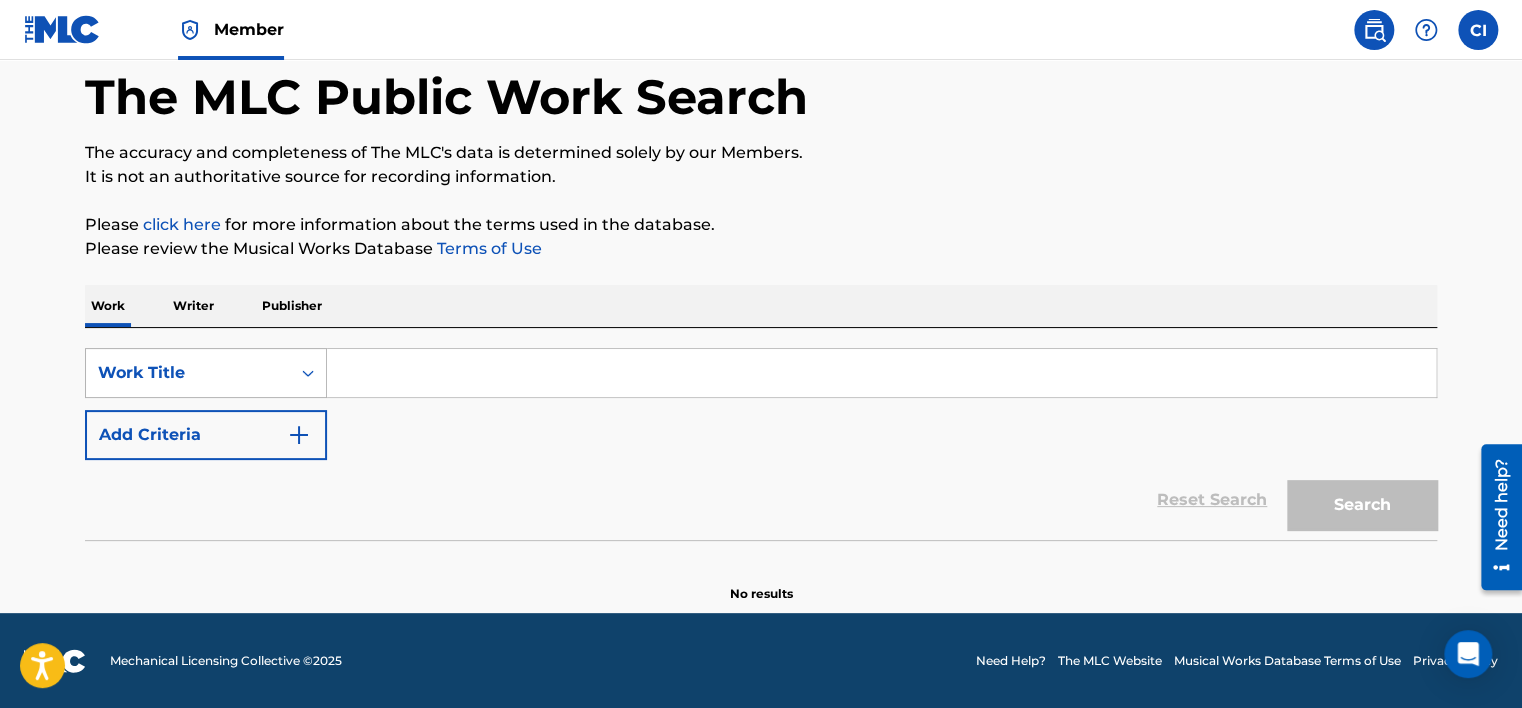 click on "Work Title" at bounding box center (188, 373) 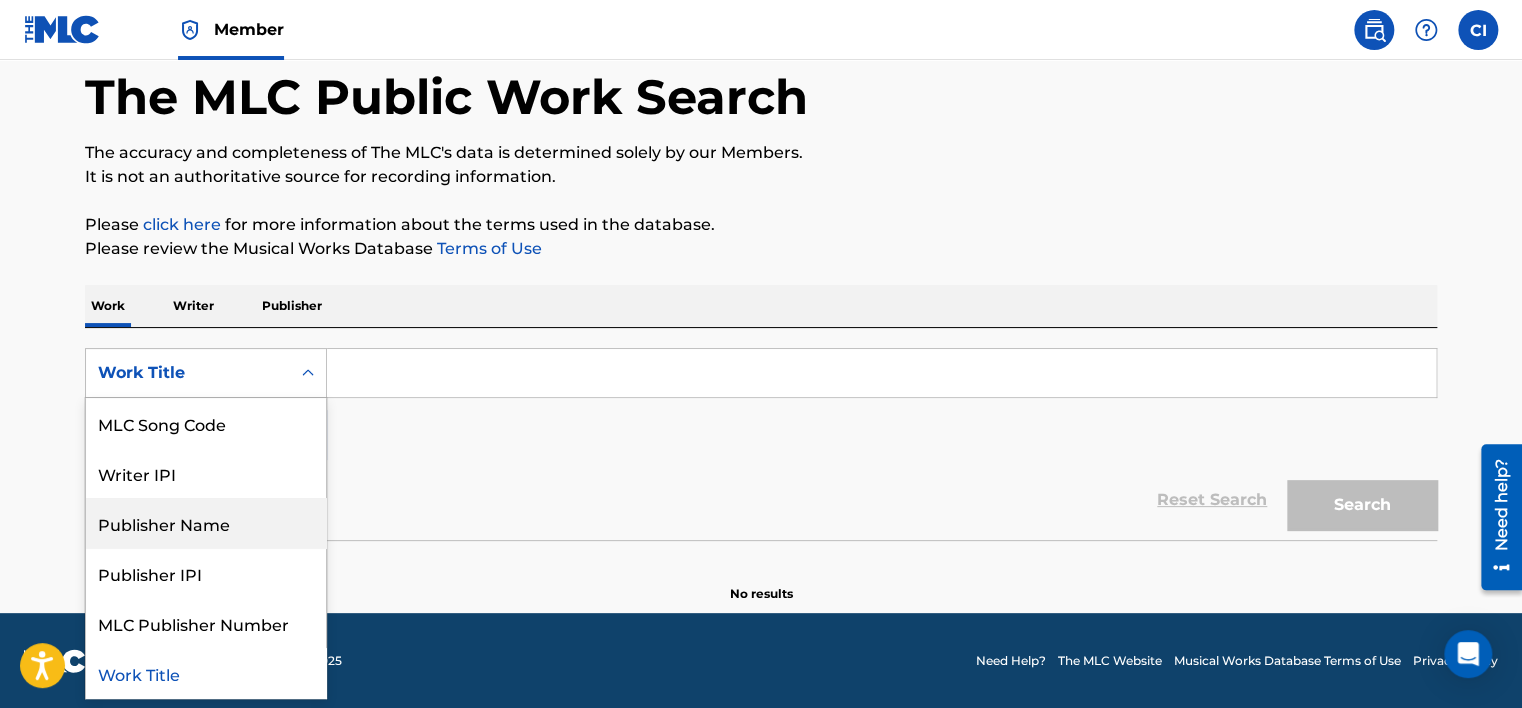 scroll, scrollTop: 0, scrollLeft: 0, axis: both 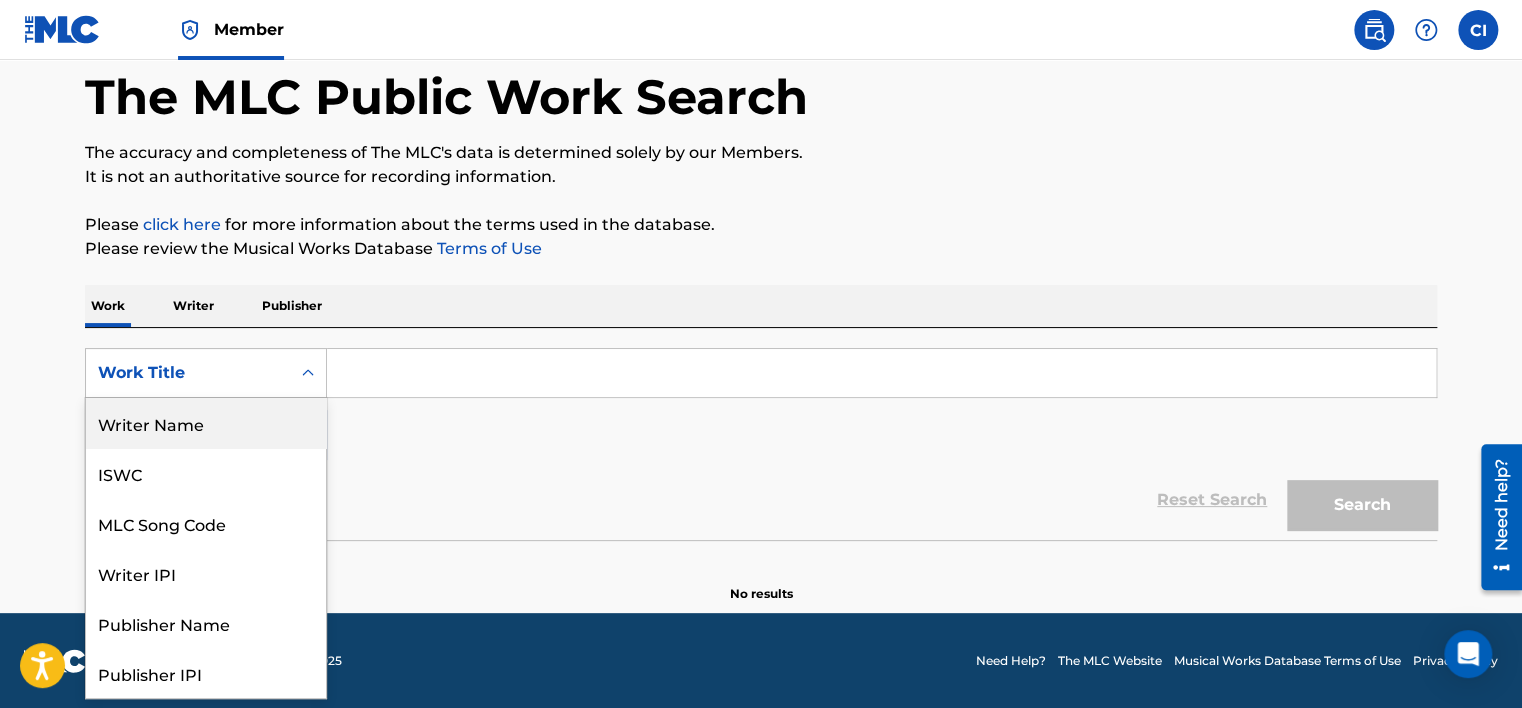 click on "Writer Name" at bounding box center (206, 423) 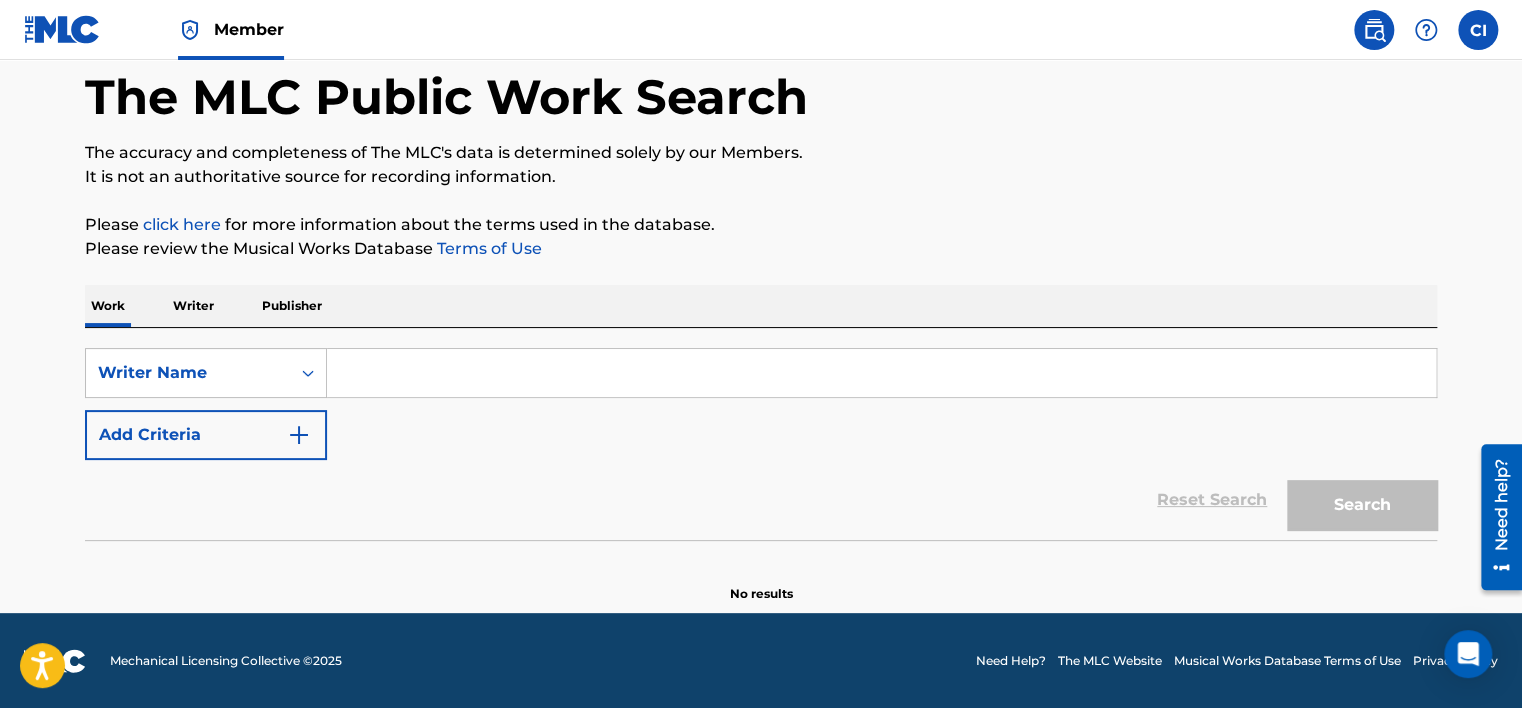 click at bounding box center (881, 373) 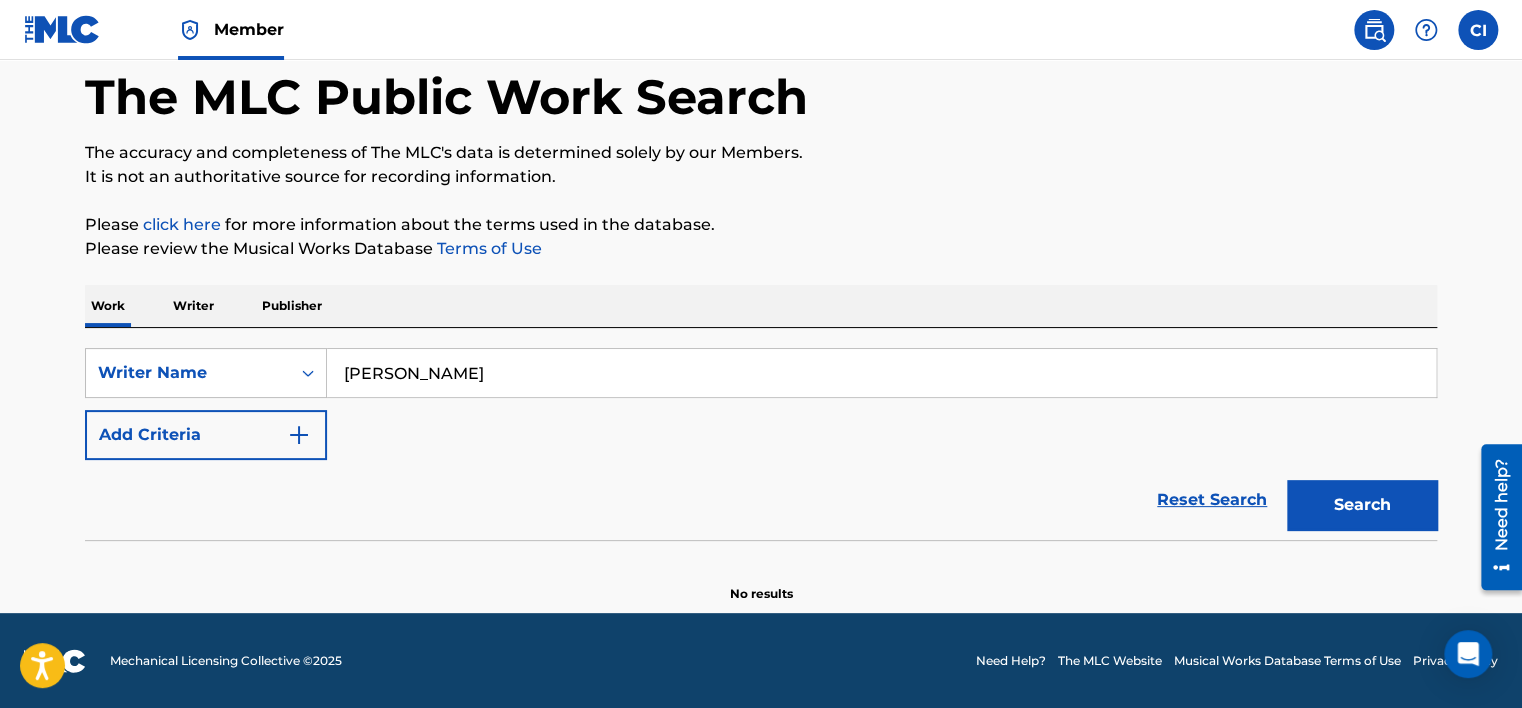 click on "Search" at bounding box center [1362, 505] 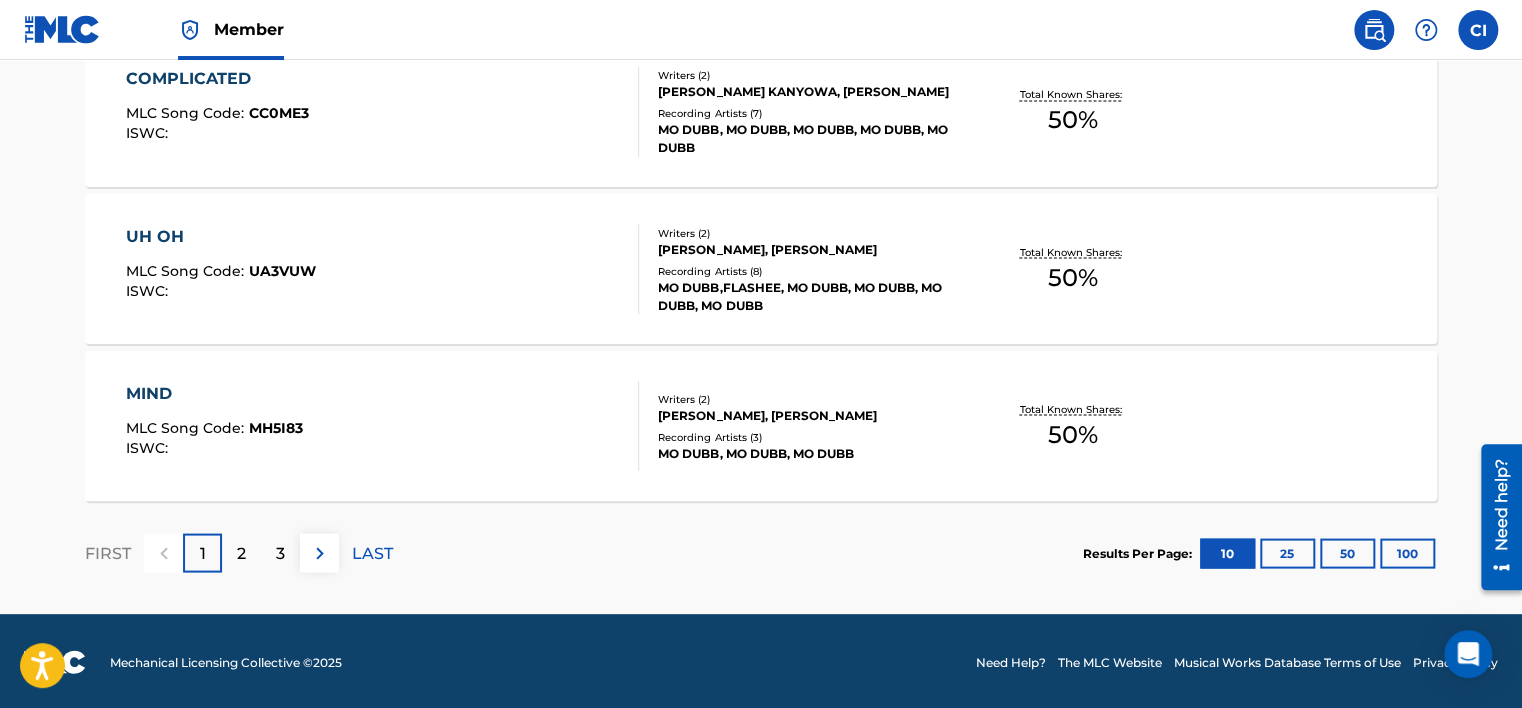 scroll, scrollTop: 1740, scrollLeft: 0, axis: vertical 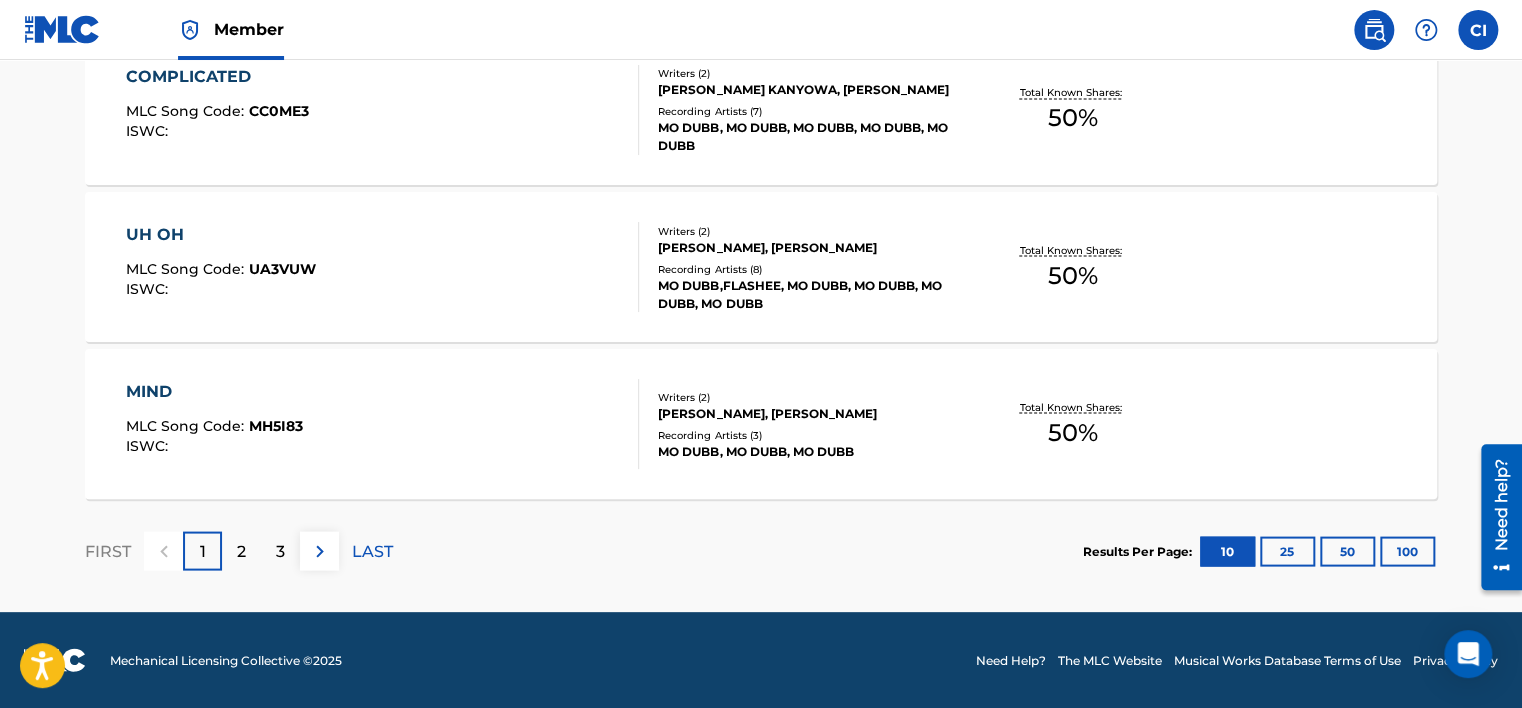 click on "2" at bounding box center [241, 551] 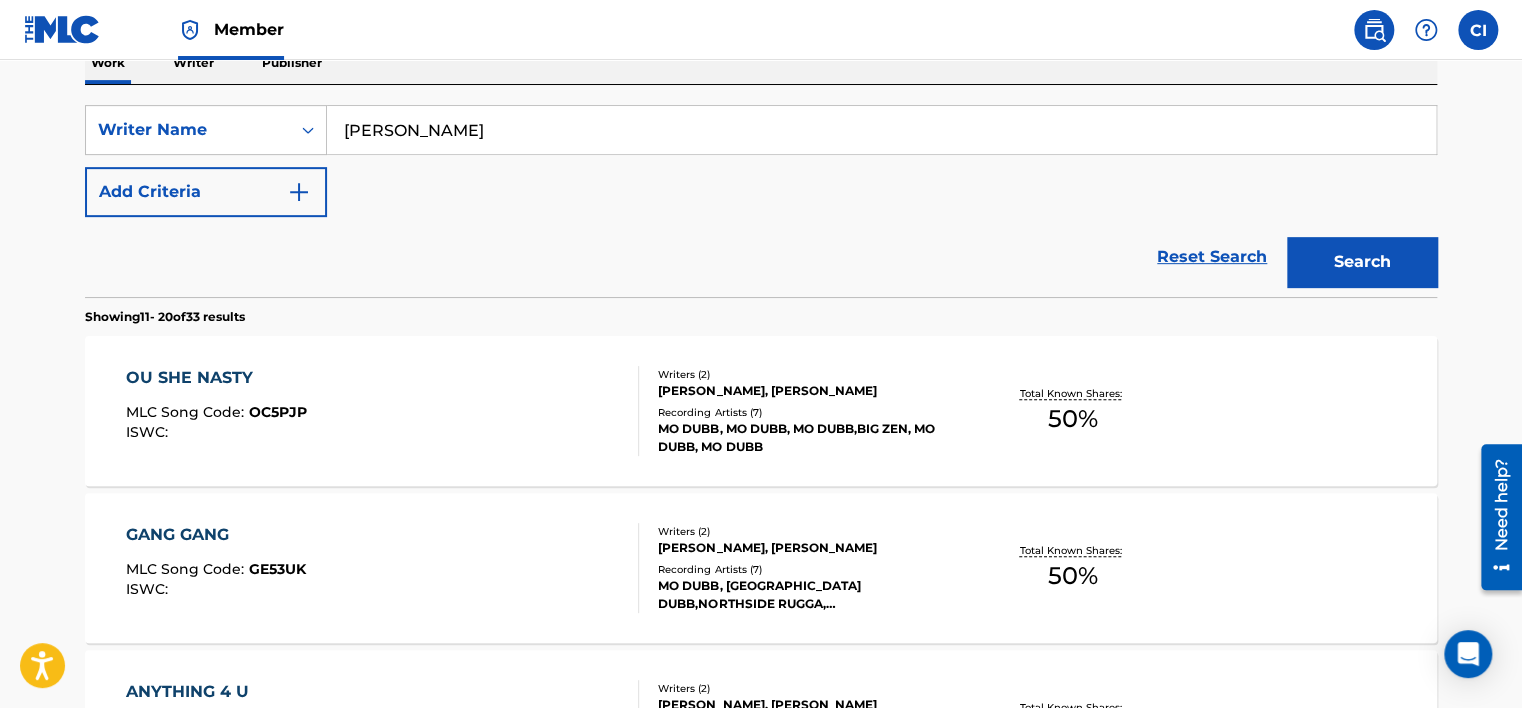 scroll, scrollTop: 0, scrollLeft: 0, axis: both 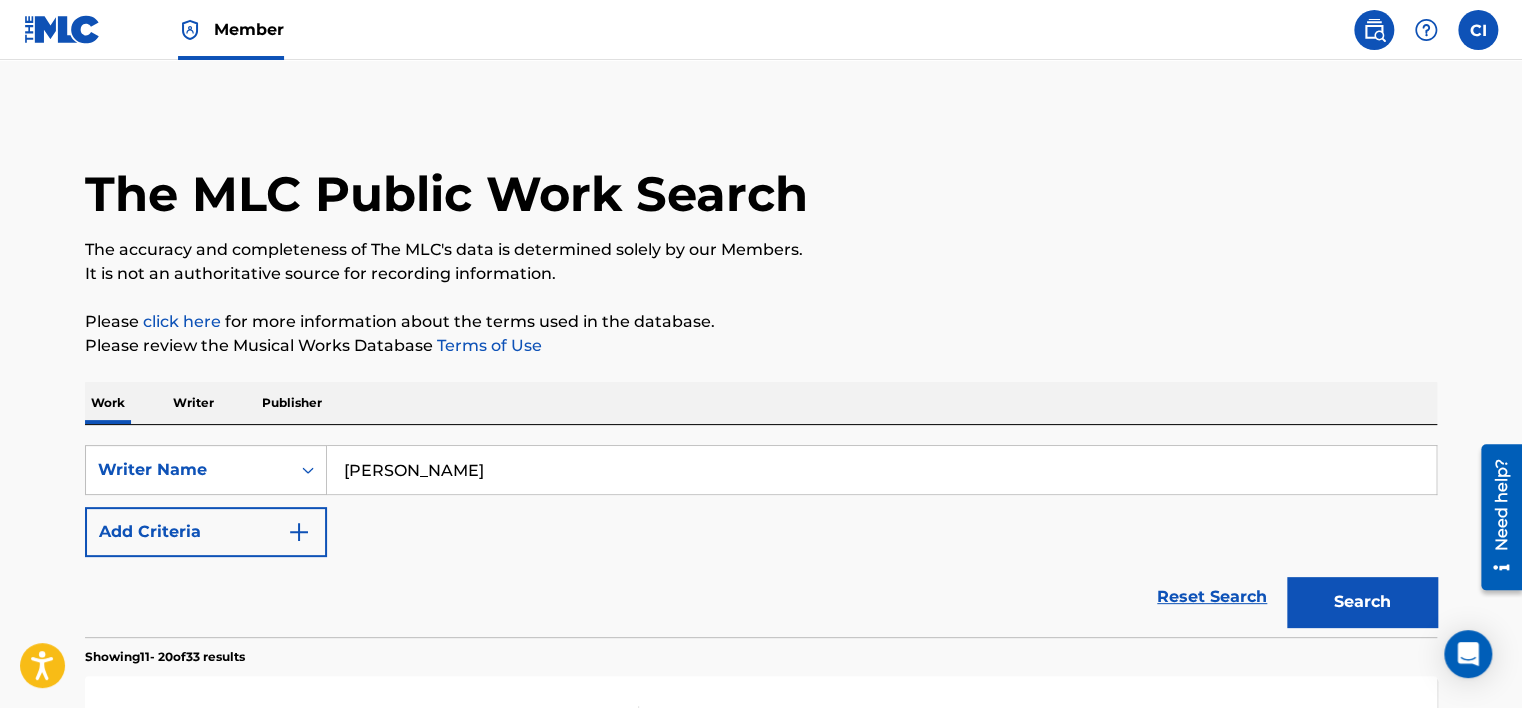 click at bounding box center (62, 29) 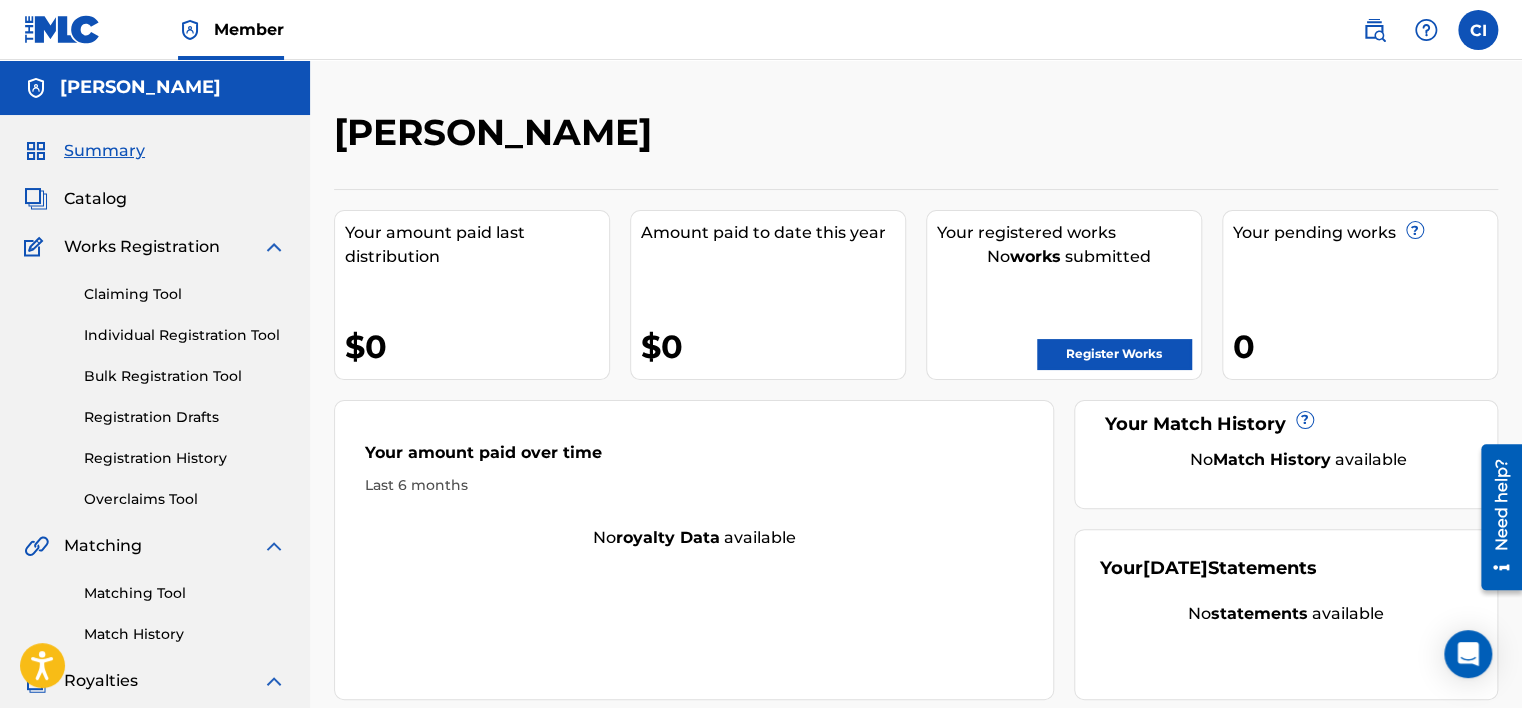 click on "Register Works" at bounding box center (1114, 354) 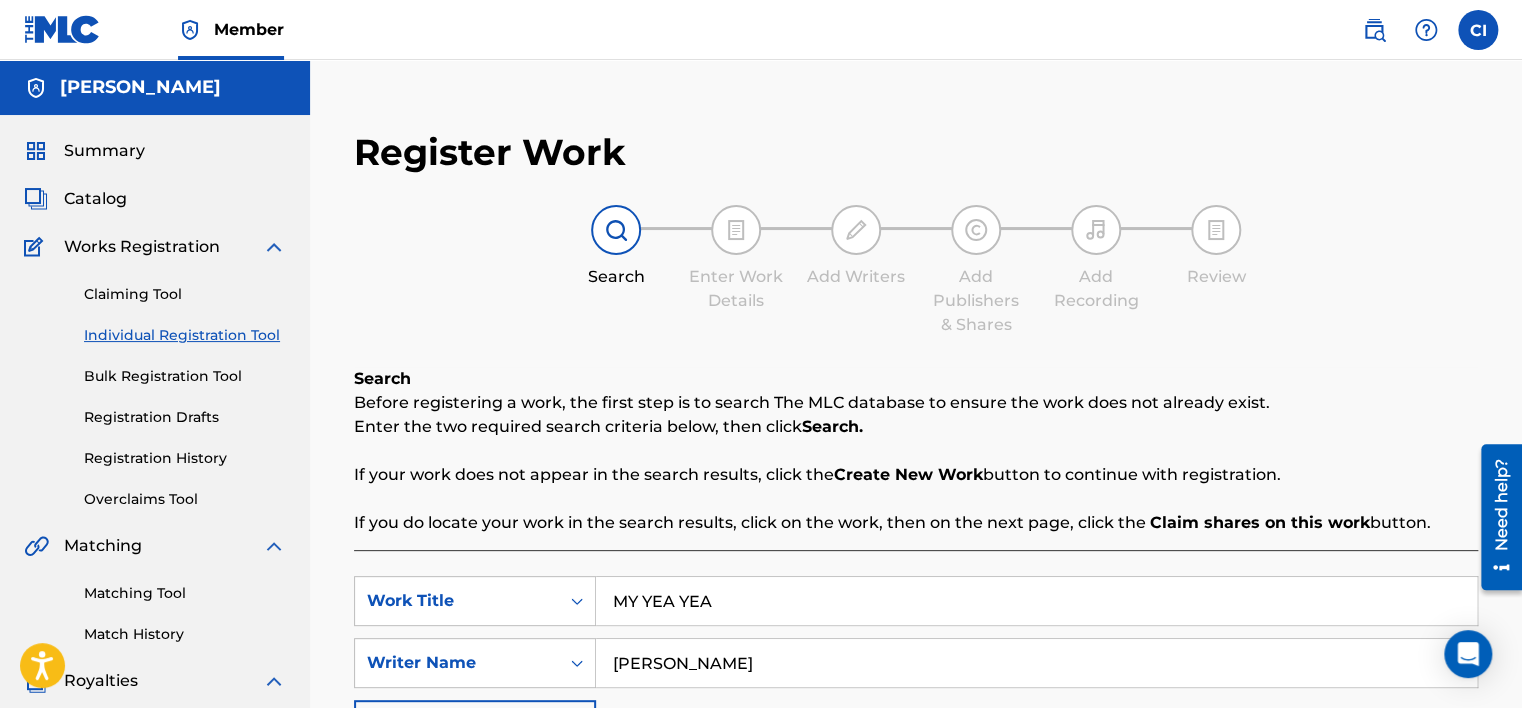 scroll, scrollTop: 200, scrollLeft: 0, axis: vertical 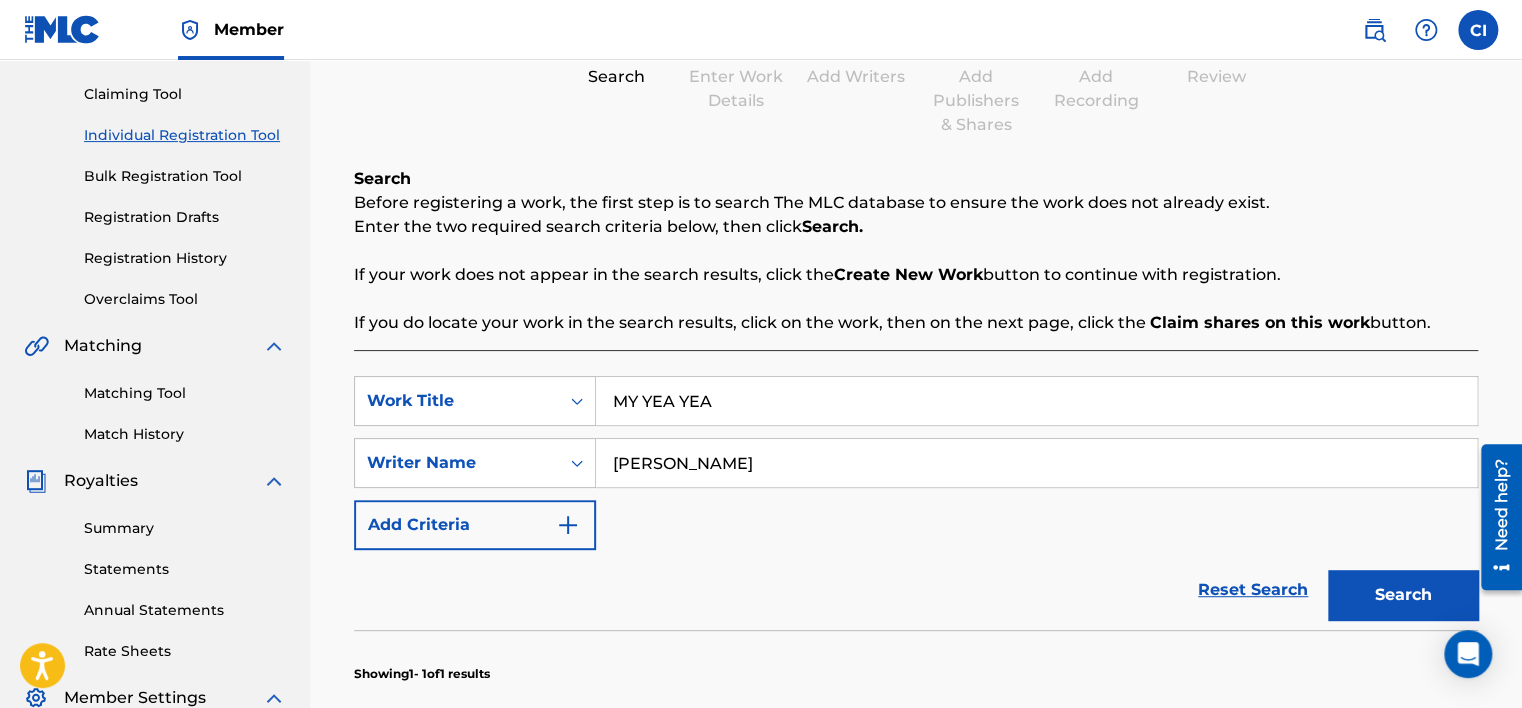 drag, startPoint x: 732, startPoint y: 400, endPoint x: 271, endPoint y: 373, distance: 461.79 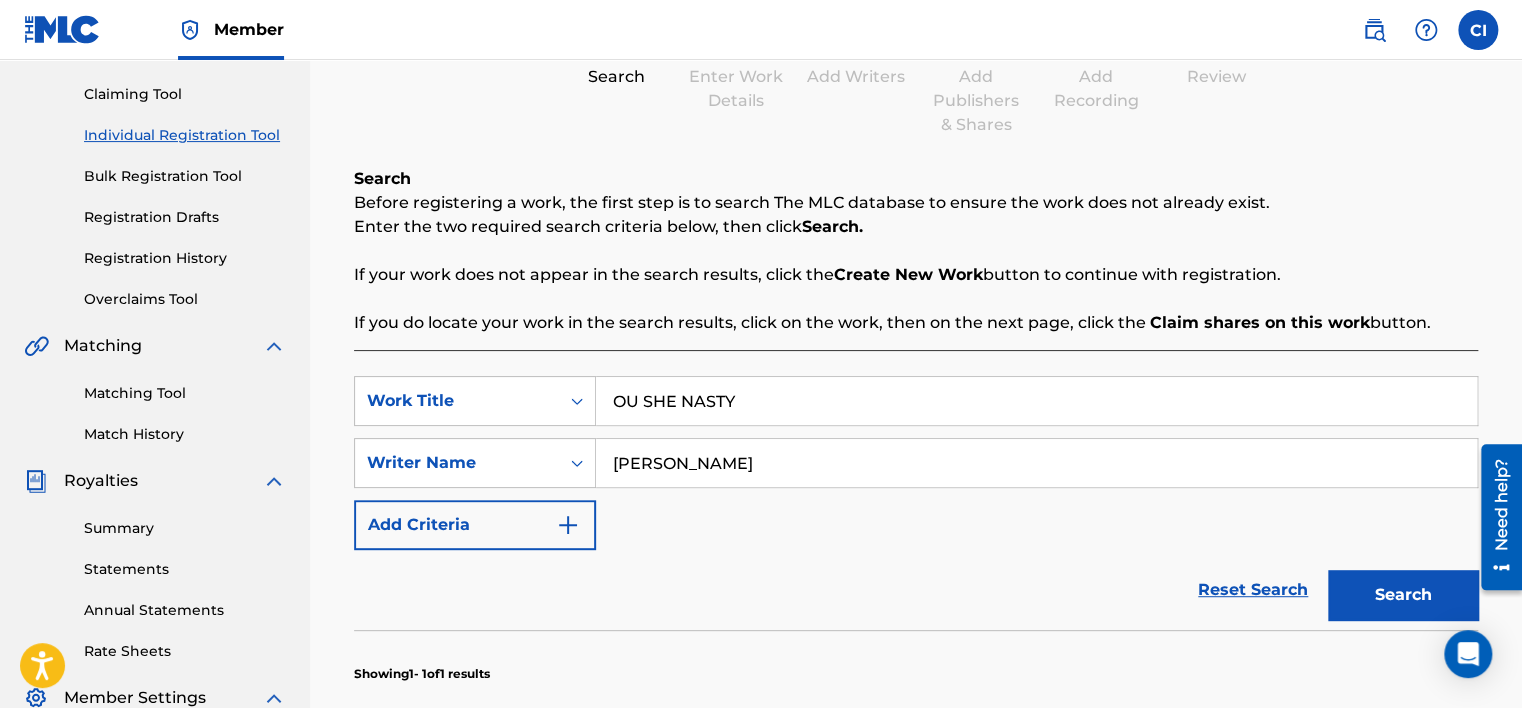 type on "OU SHE NASTY" 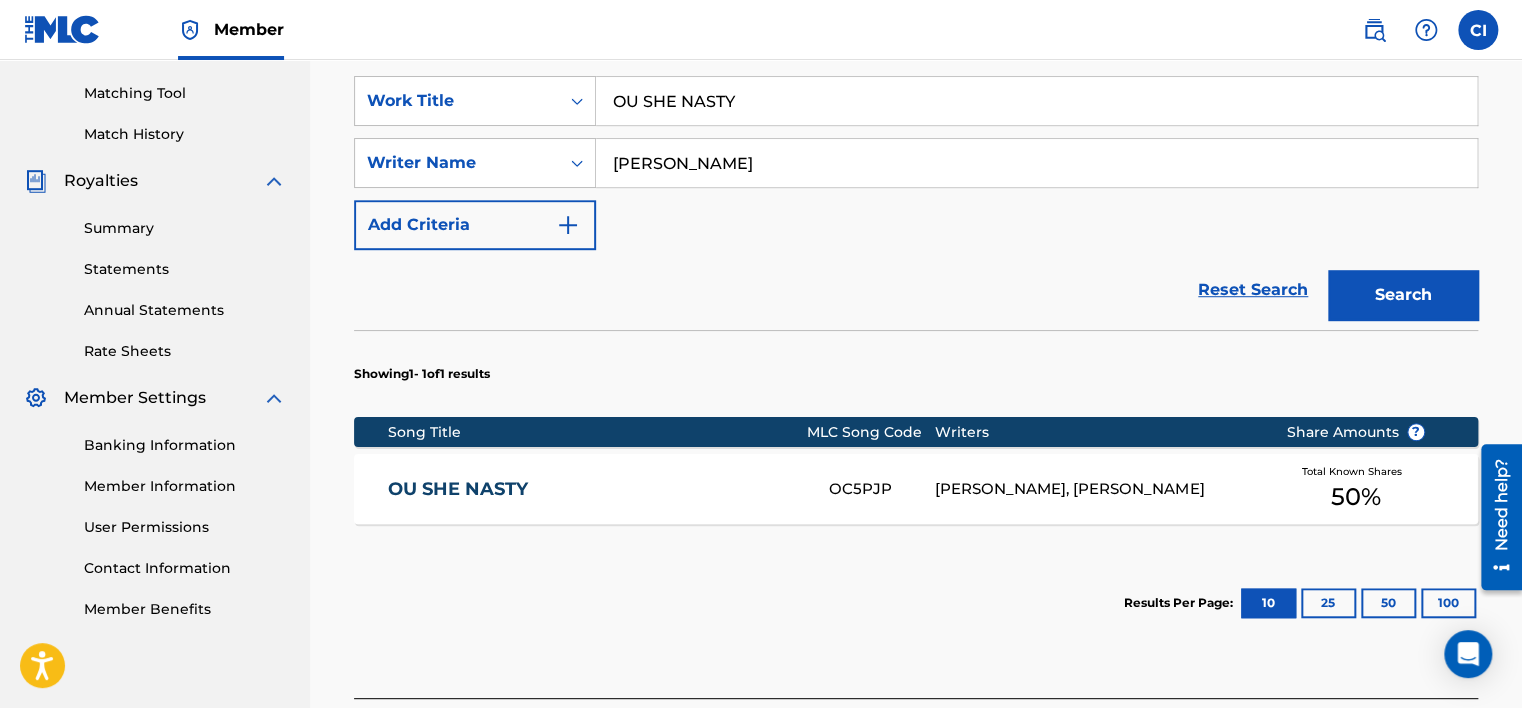 click on "OU SHE NASTY OC5PJP [PERSON_NAME], [PERSON_NAME] Total Known Shares 50 %" at bounding box center [916, 489] 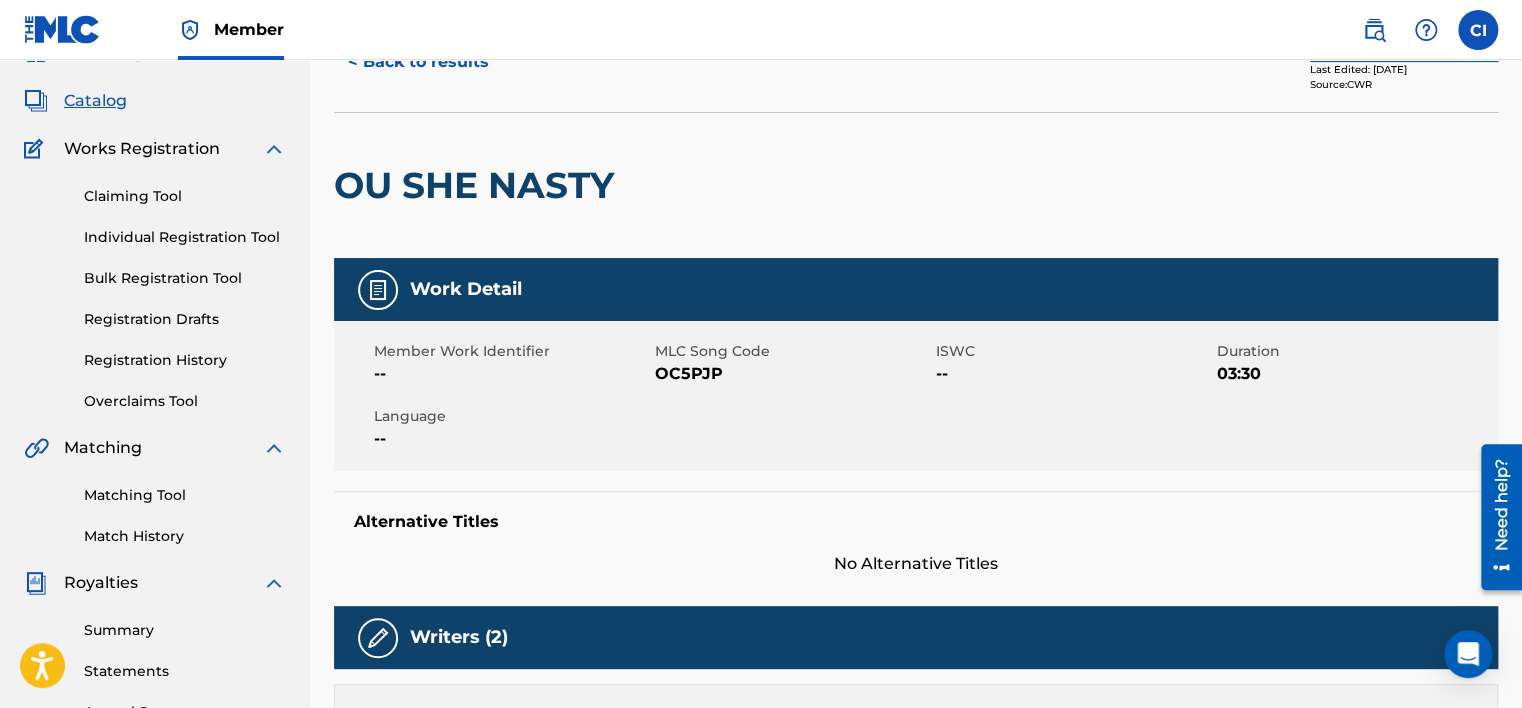 scroll, scrollTop: 0, scrollLeft: 0, axis: both 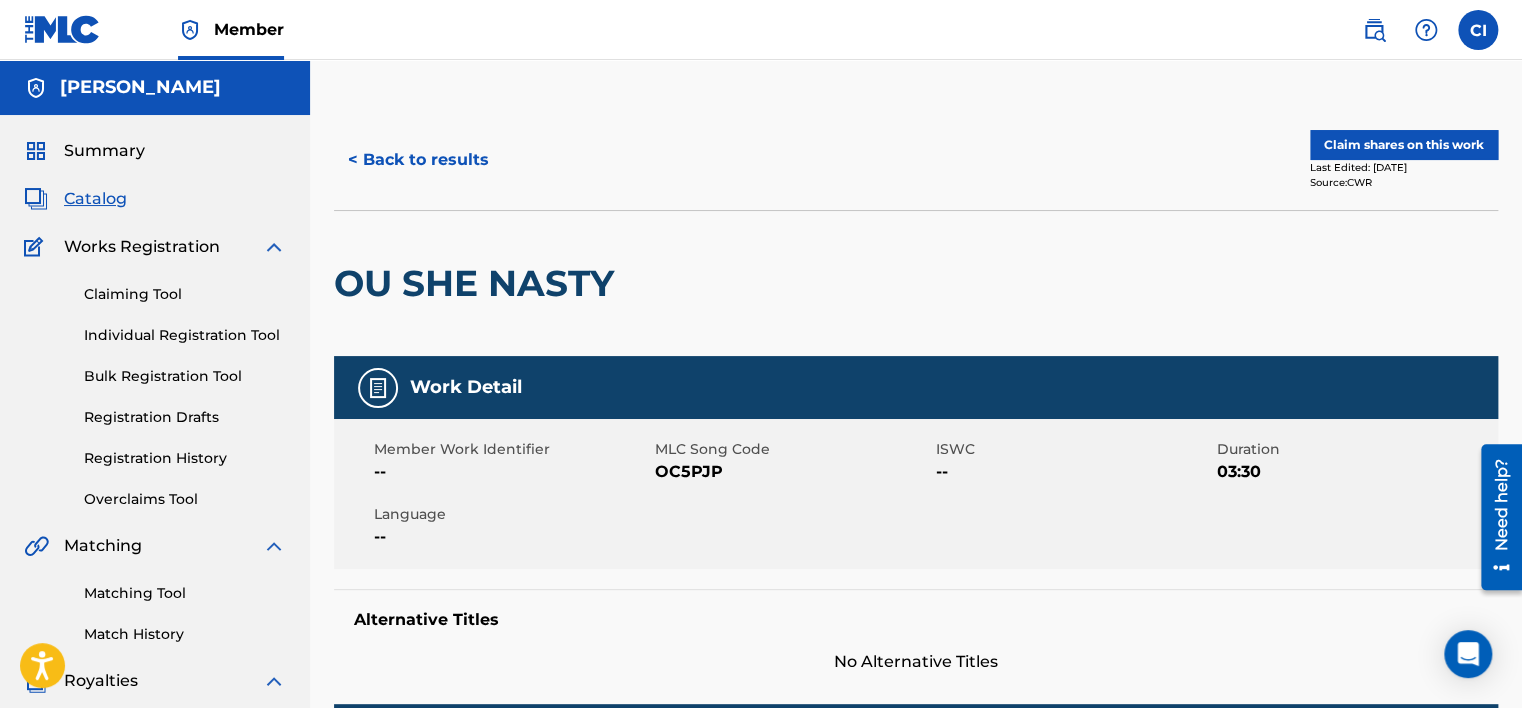 click on "Claim shares on this work" at bounding box center [1404, 145] 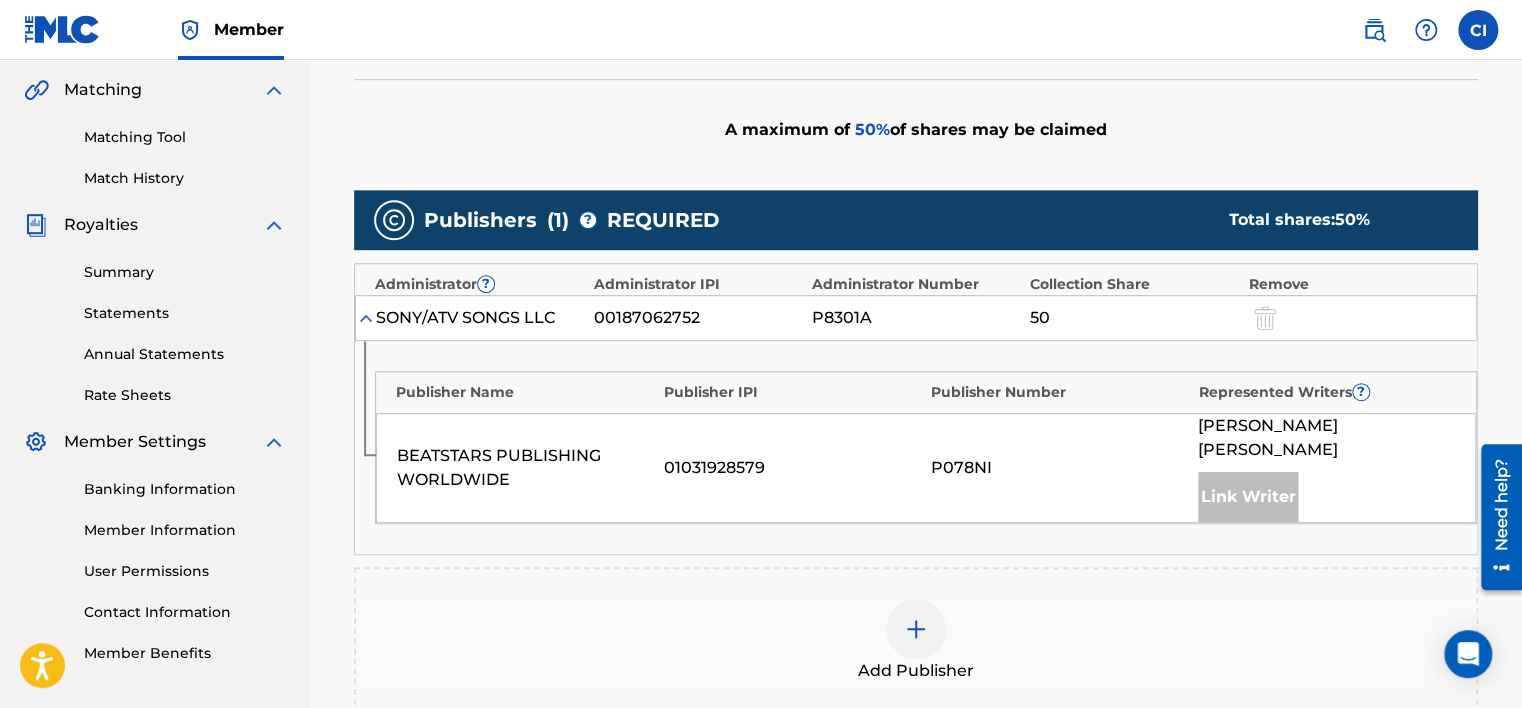 scroll, scrollTop: 500, scrollLeft: 0, axis: vertical 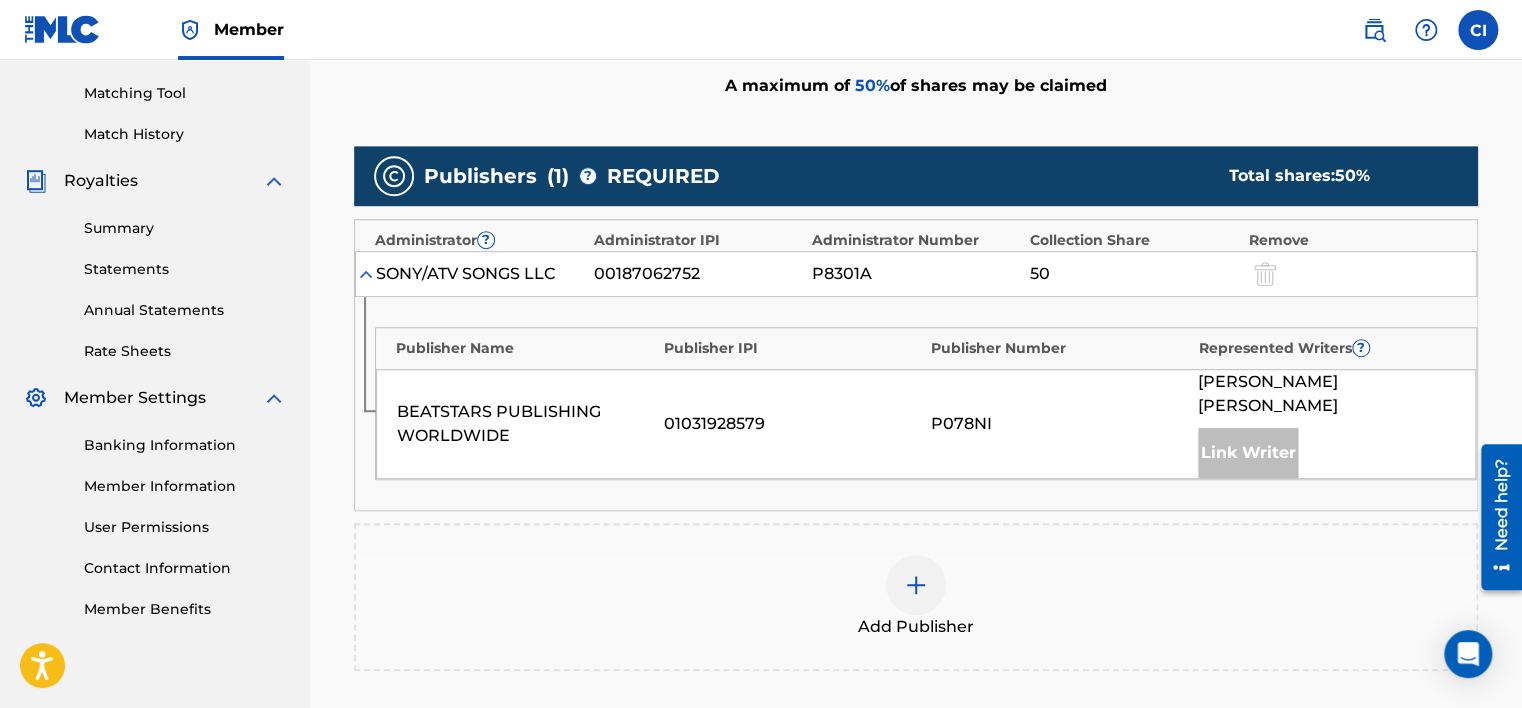 click at bounding box center [916, 585] 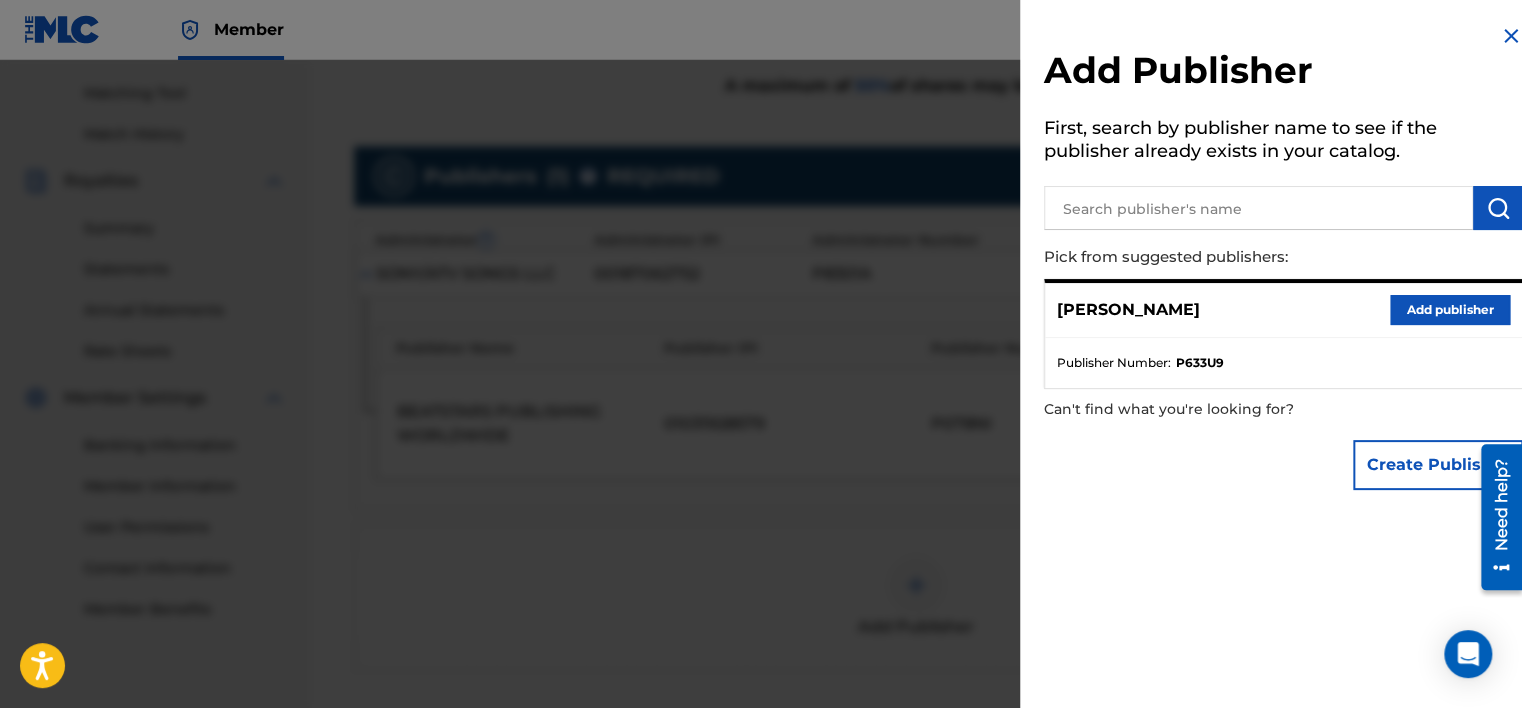 click on "Add publisher" at bounding box center (1450, 310) 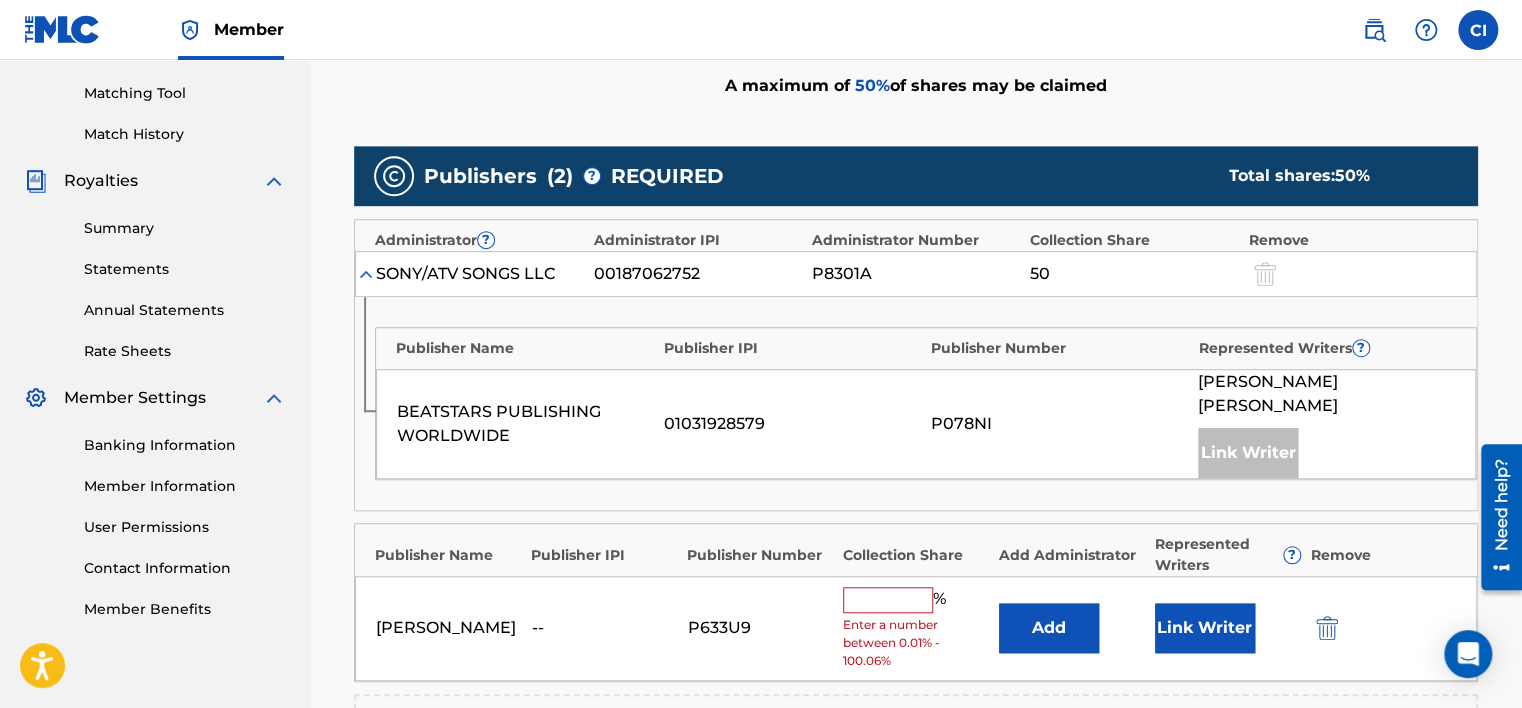 click at bounding box center [888, 600] 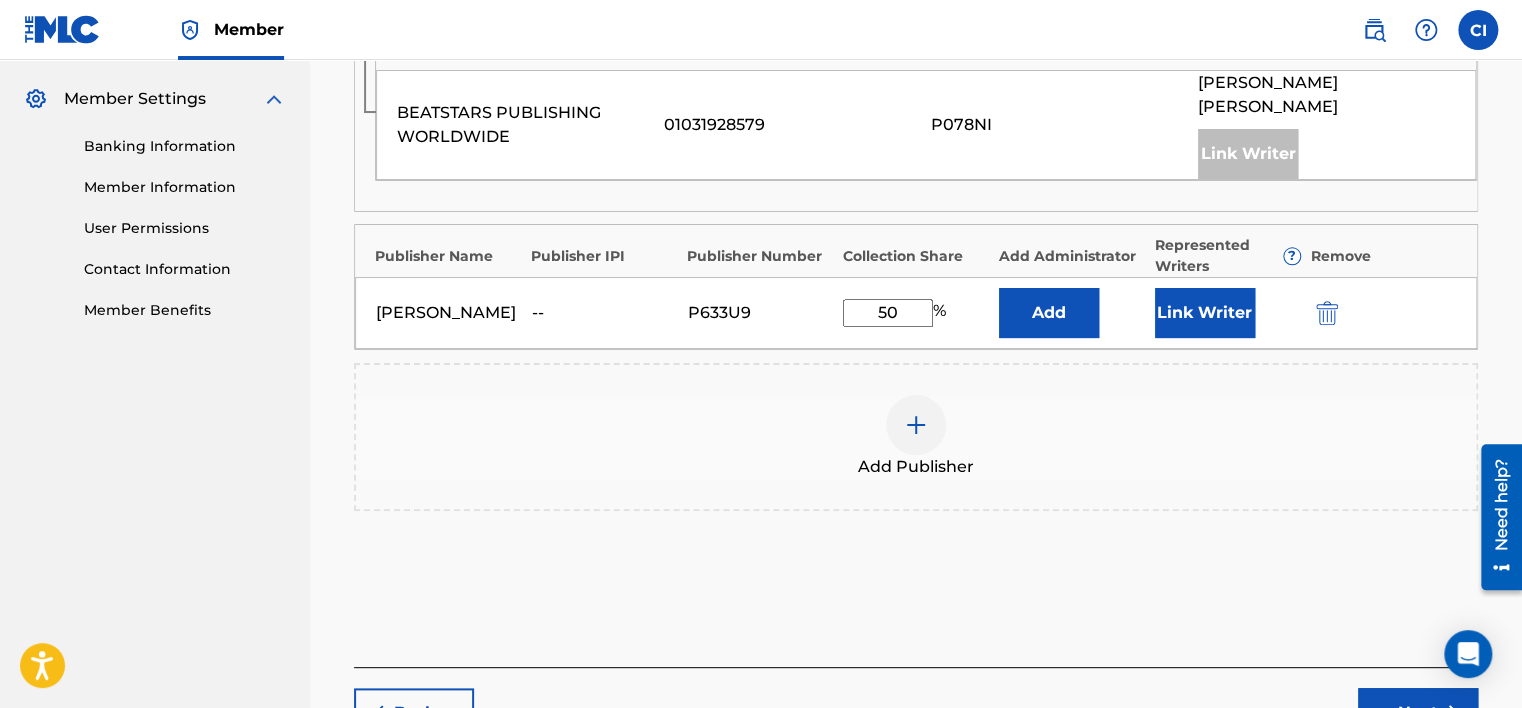 scroll, scrollTop: 800, scrollLeft: 0, axis: vertical 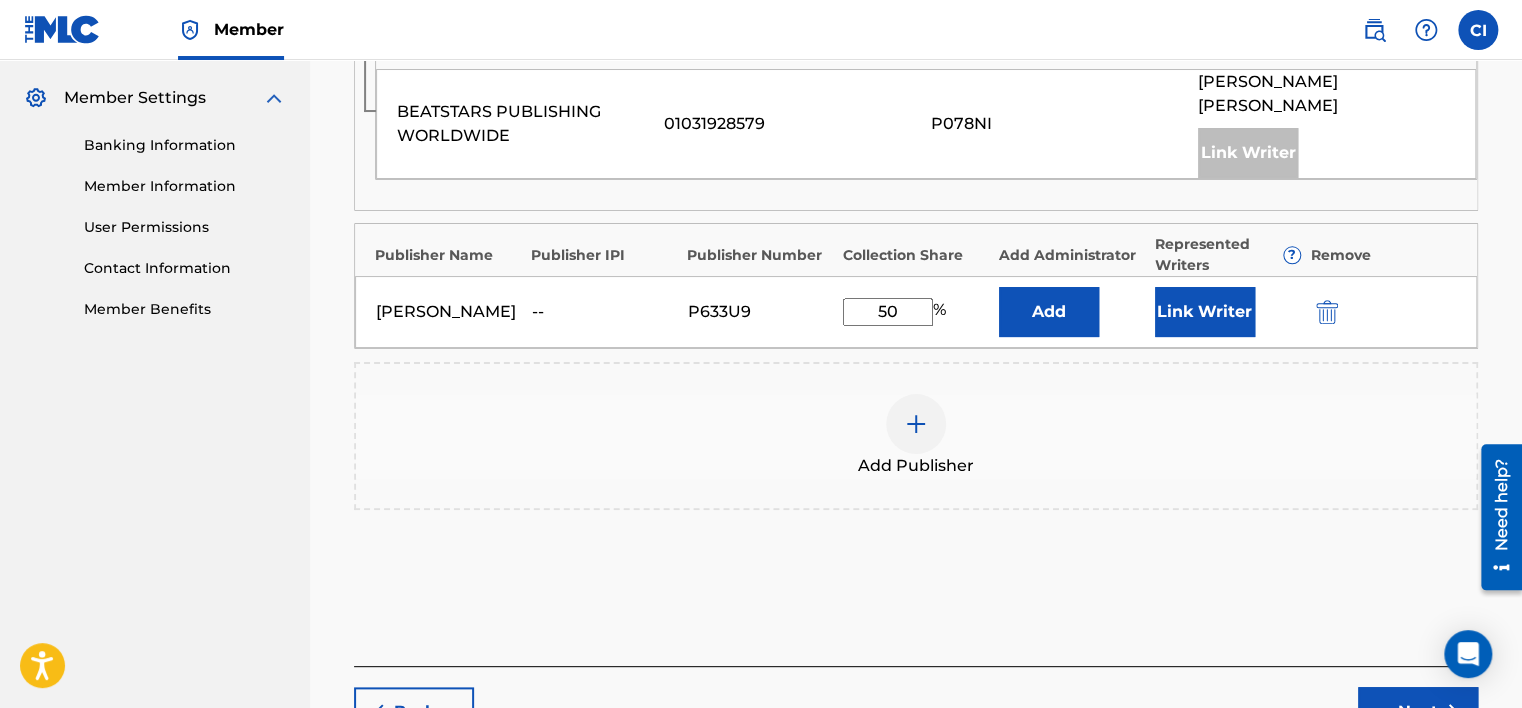 type on "50" 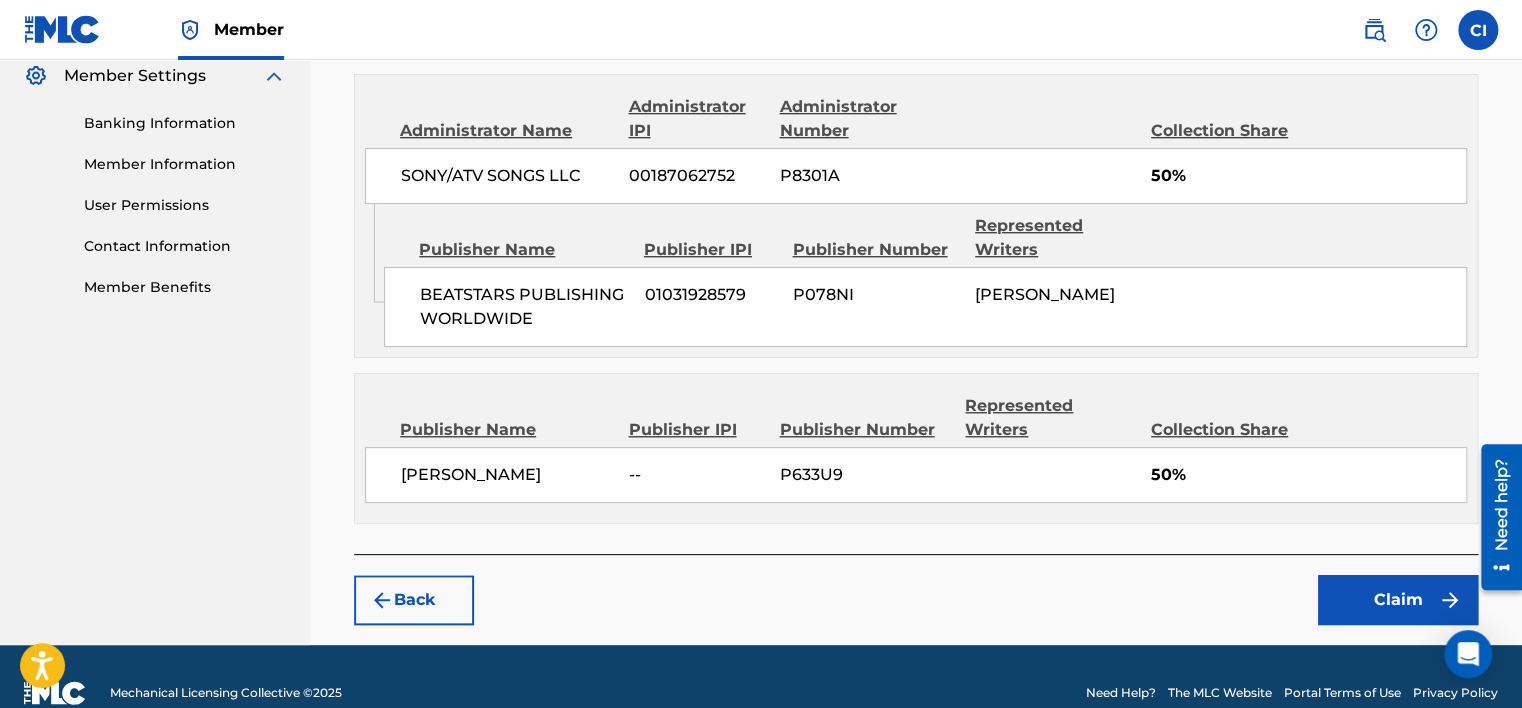 scroll, scrollTop: 852, scrollLeft: 0, axis: vertical 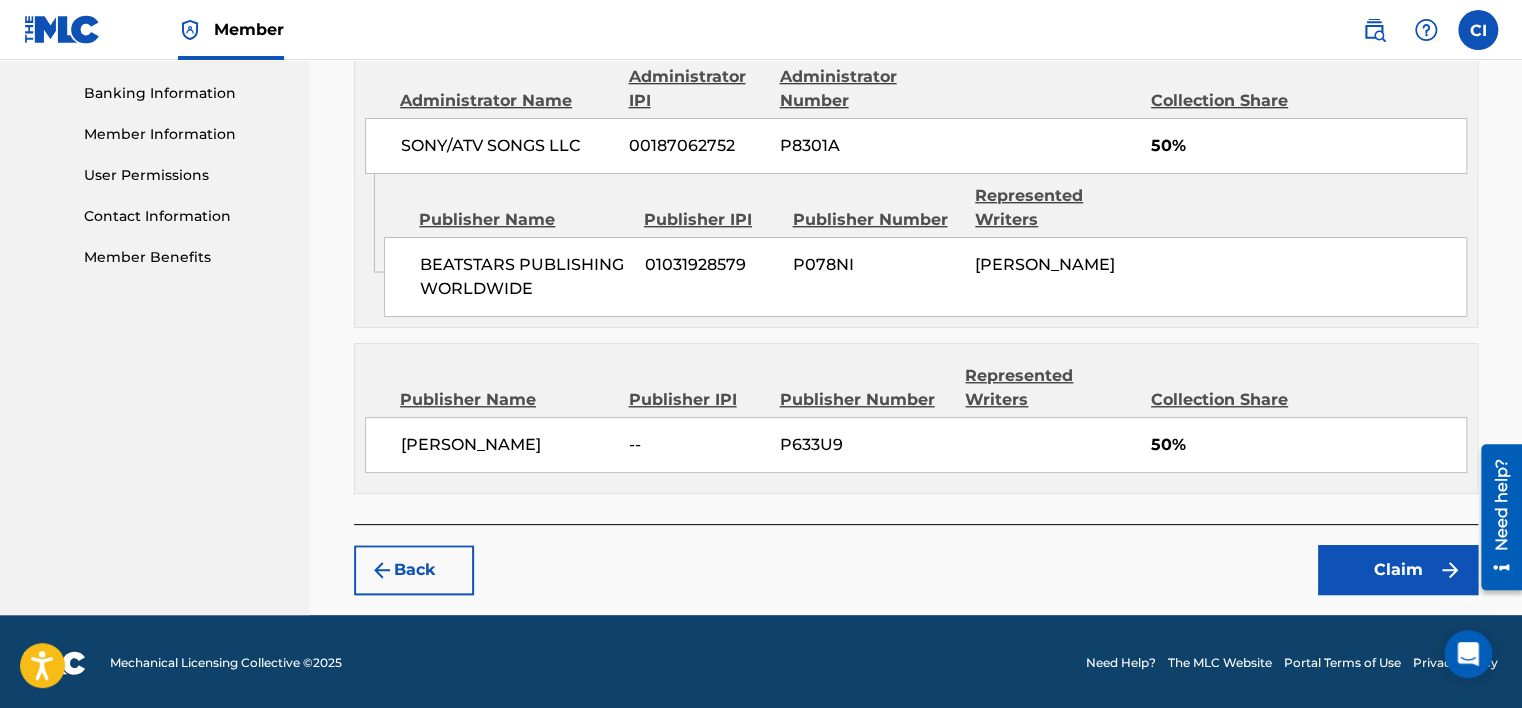 click on "Claim" at bounding box center [1398, 570] 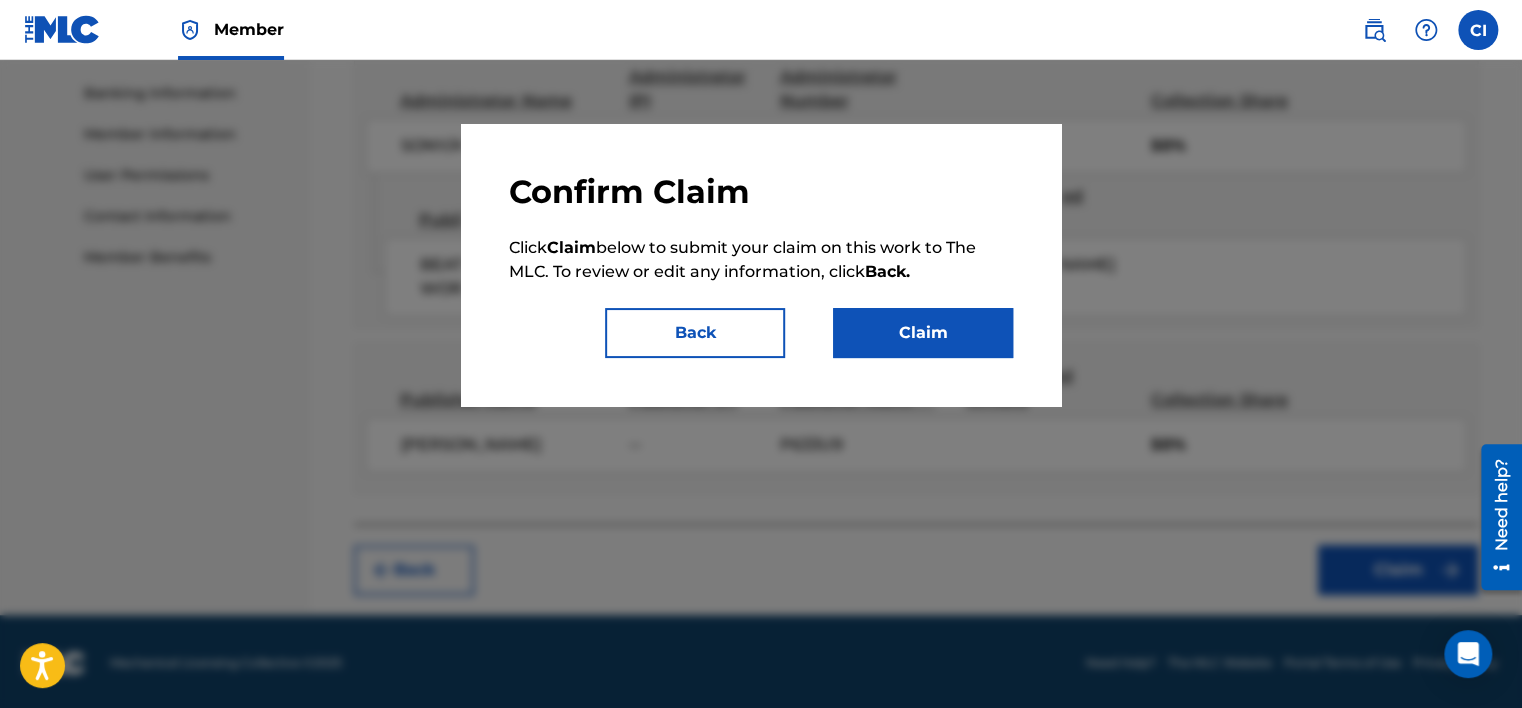 click on "Claim" at bounding box center (923, 333) 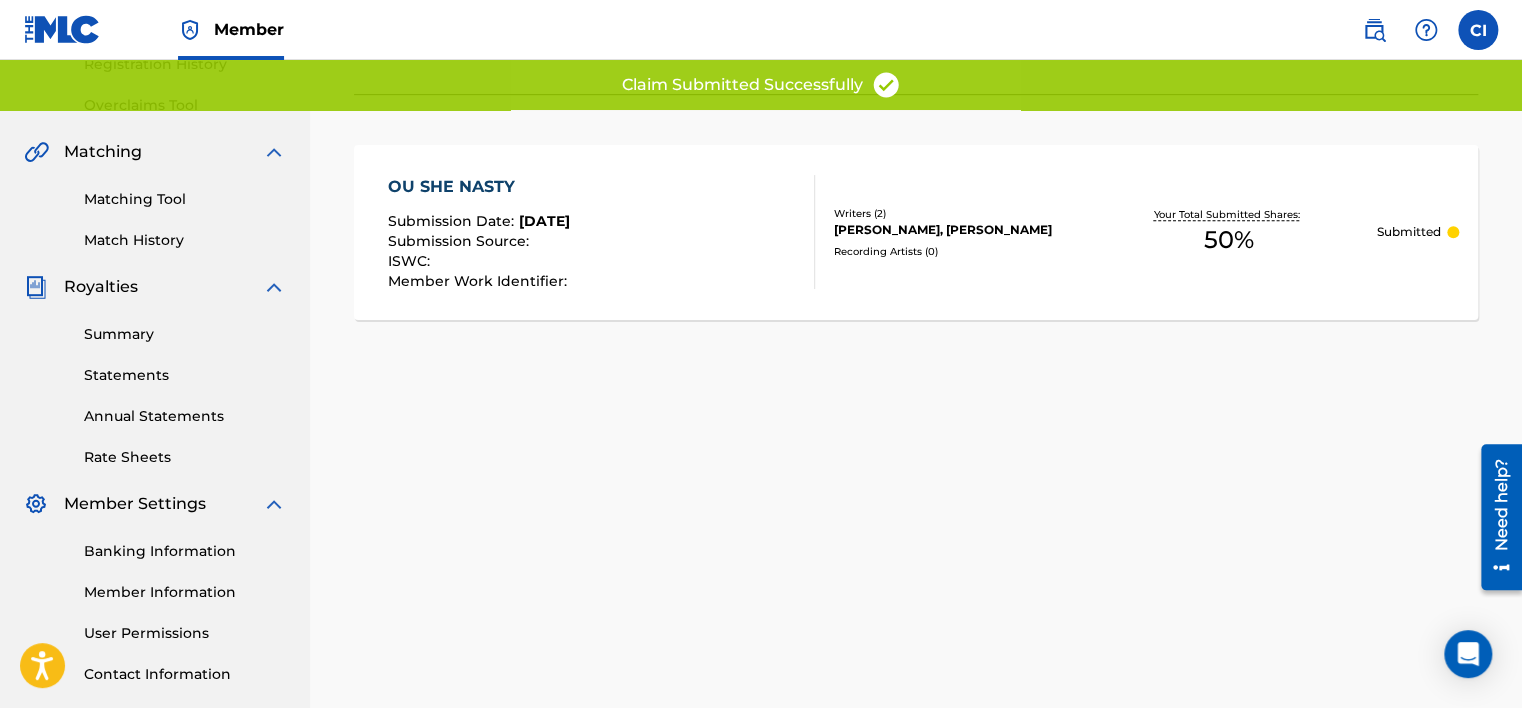 scroll, scrollTop: 232, scrollLeft: 0, axis: vertical 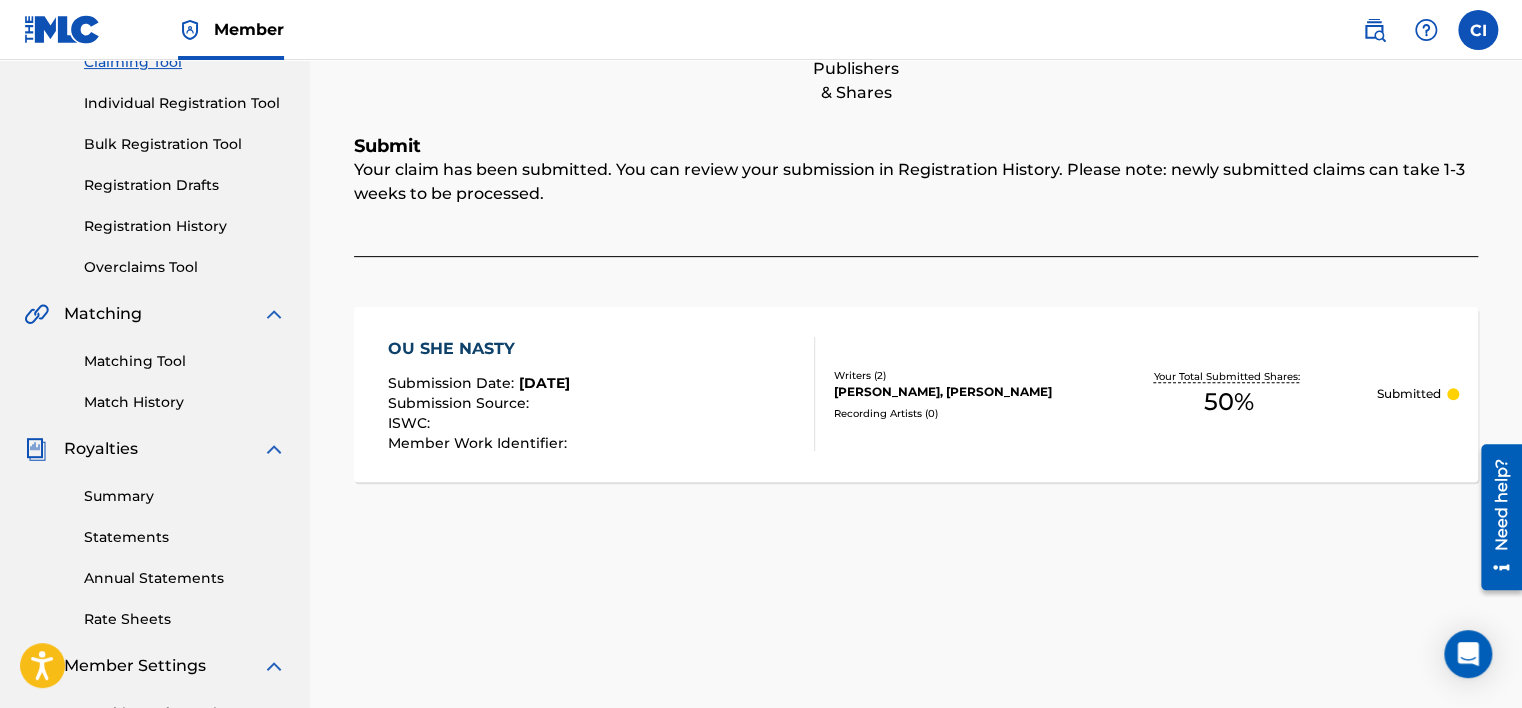 click on "OU SHE NASTY Submission Date : [DATE] Submission Source : ISWC : Member Work Identifier :" at bounding box center (601, 394) 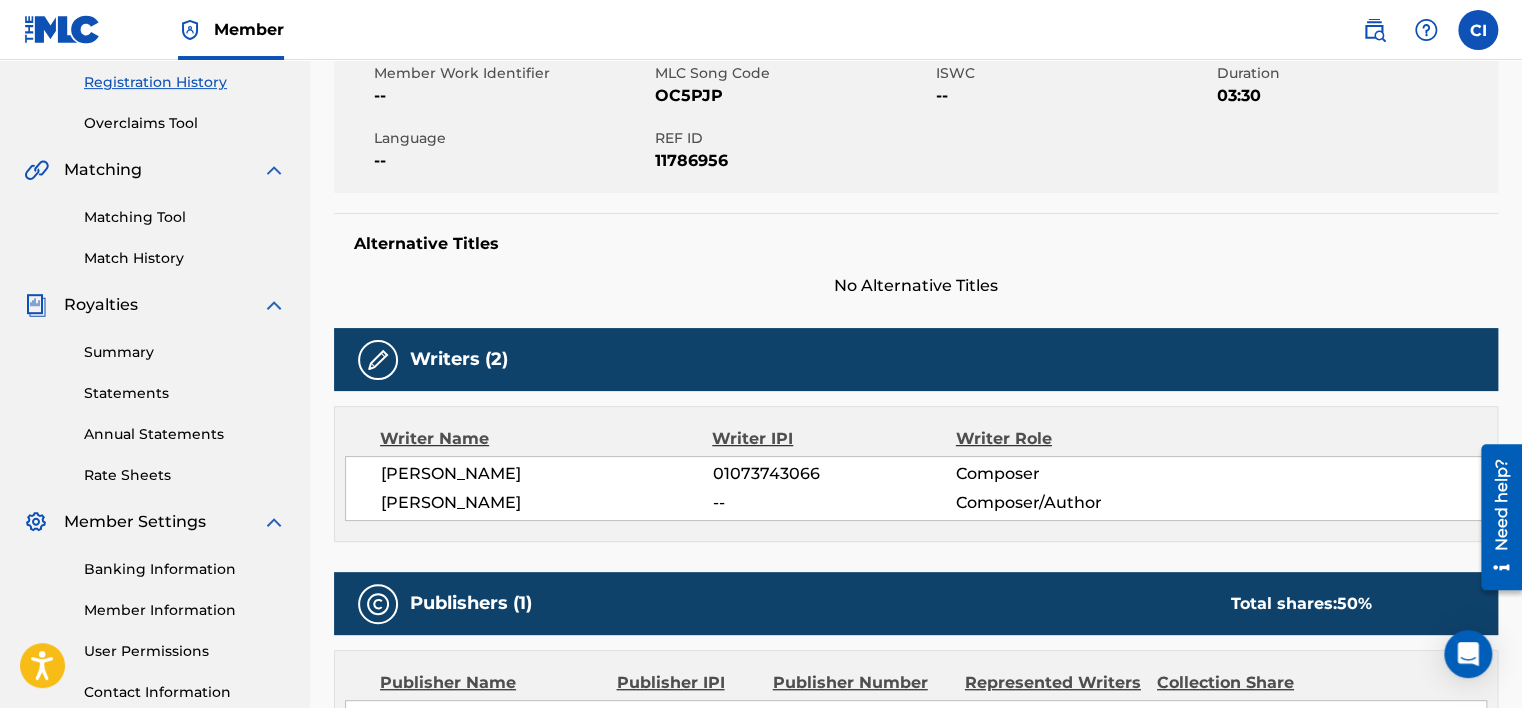 scroll, scrollTop: 0, scrollLeft: 0, axis: both 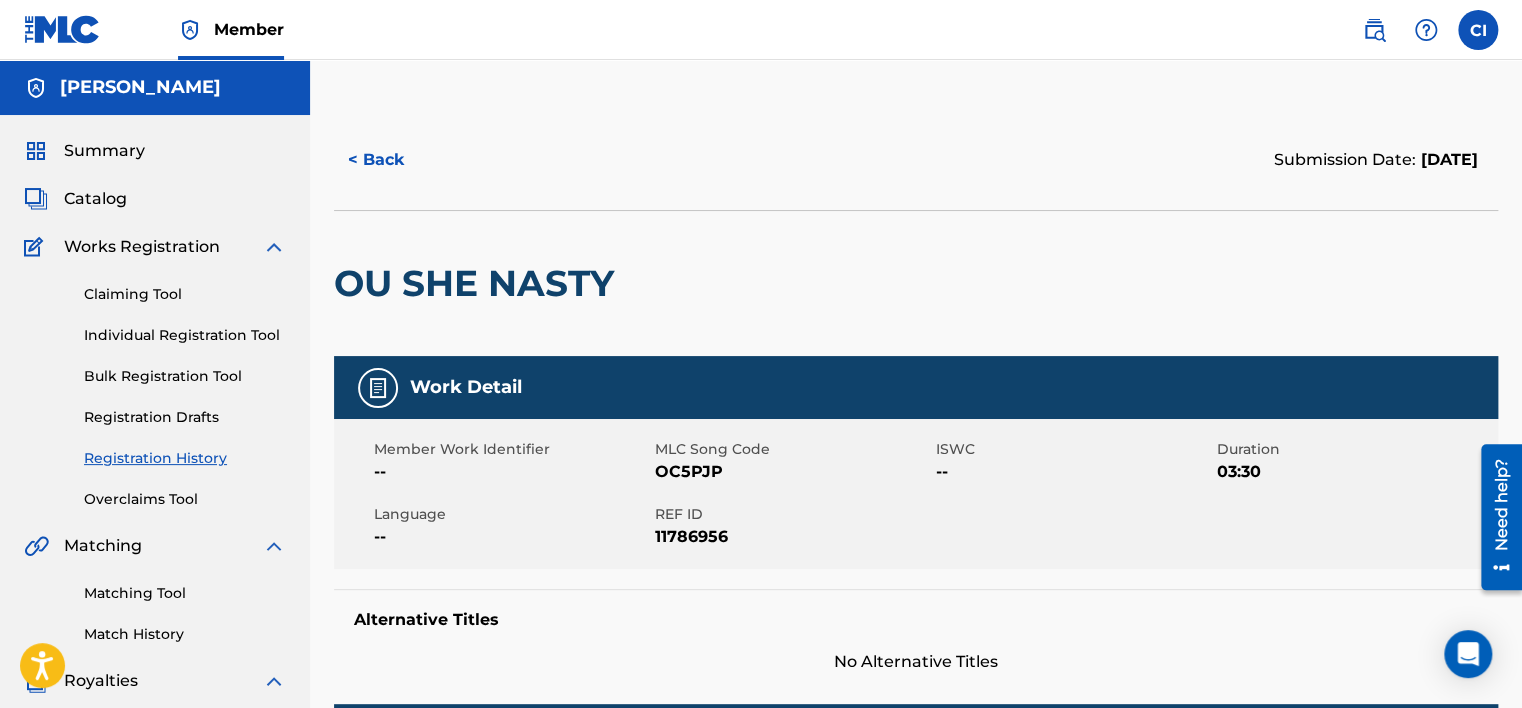 click at bounding box center (1374, 30) 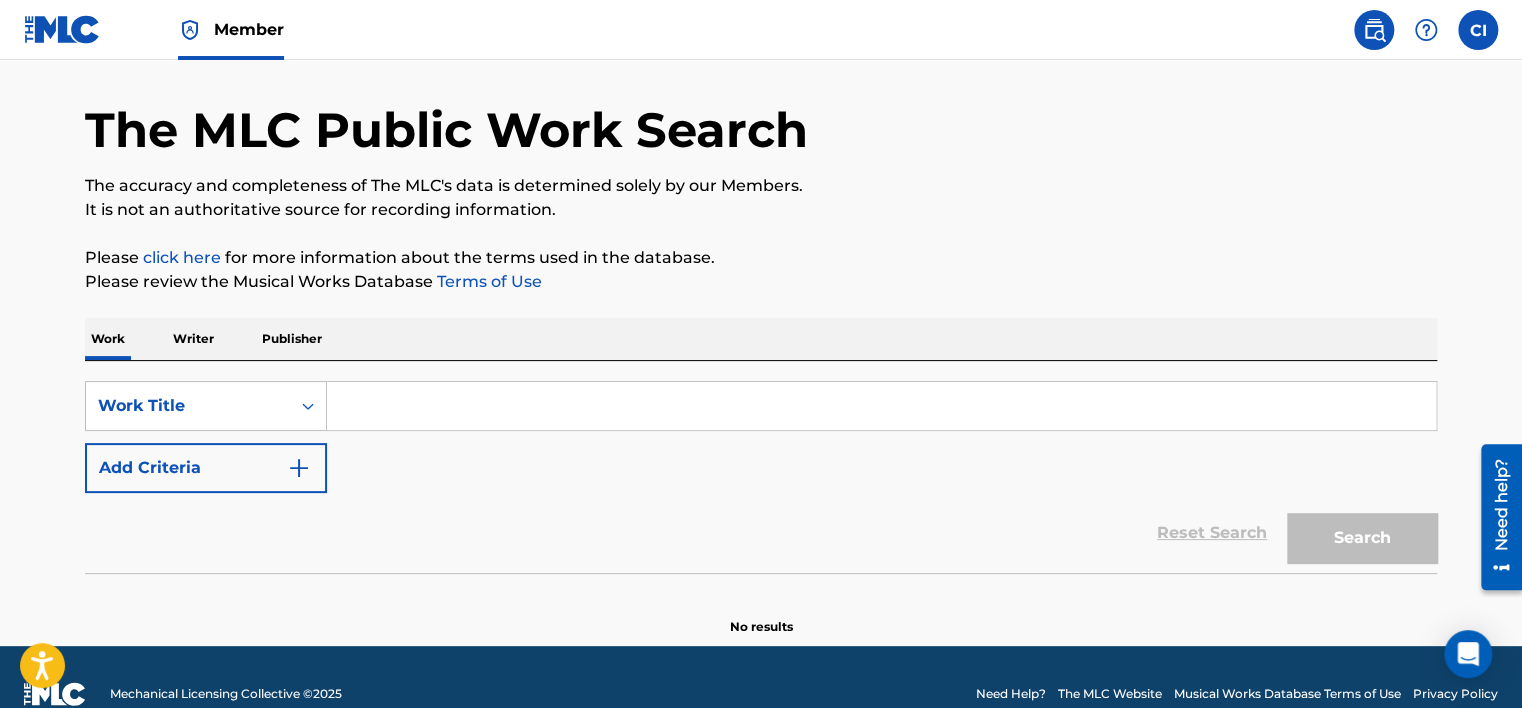 scroll, scrollTop: 97, scrollLeft: 0, axis: vertical 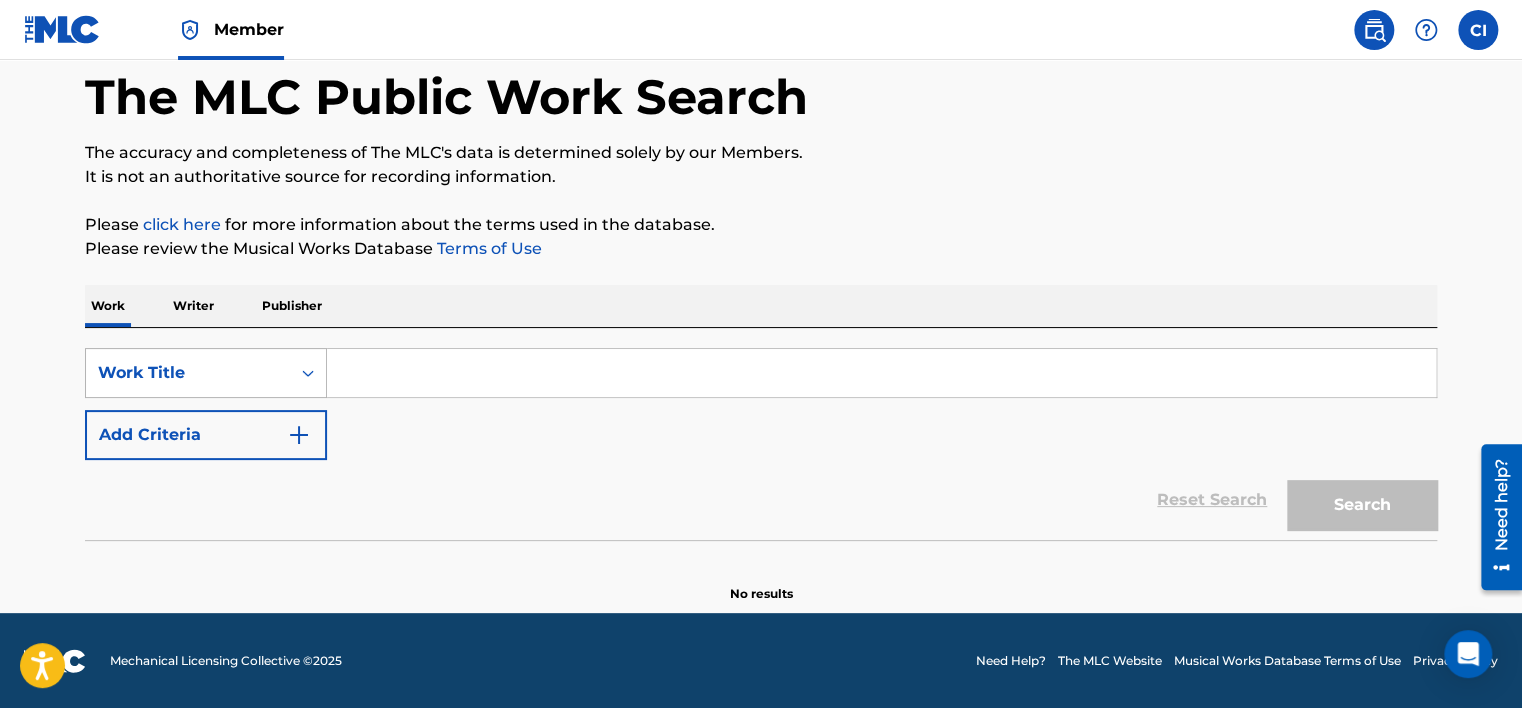click on "Work Title" at bounding box center (188, 373) 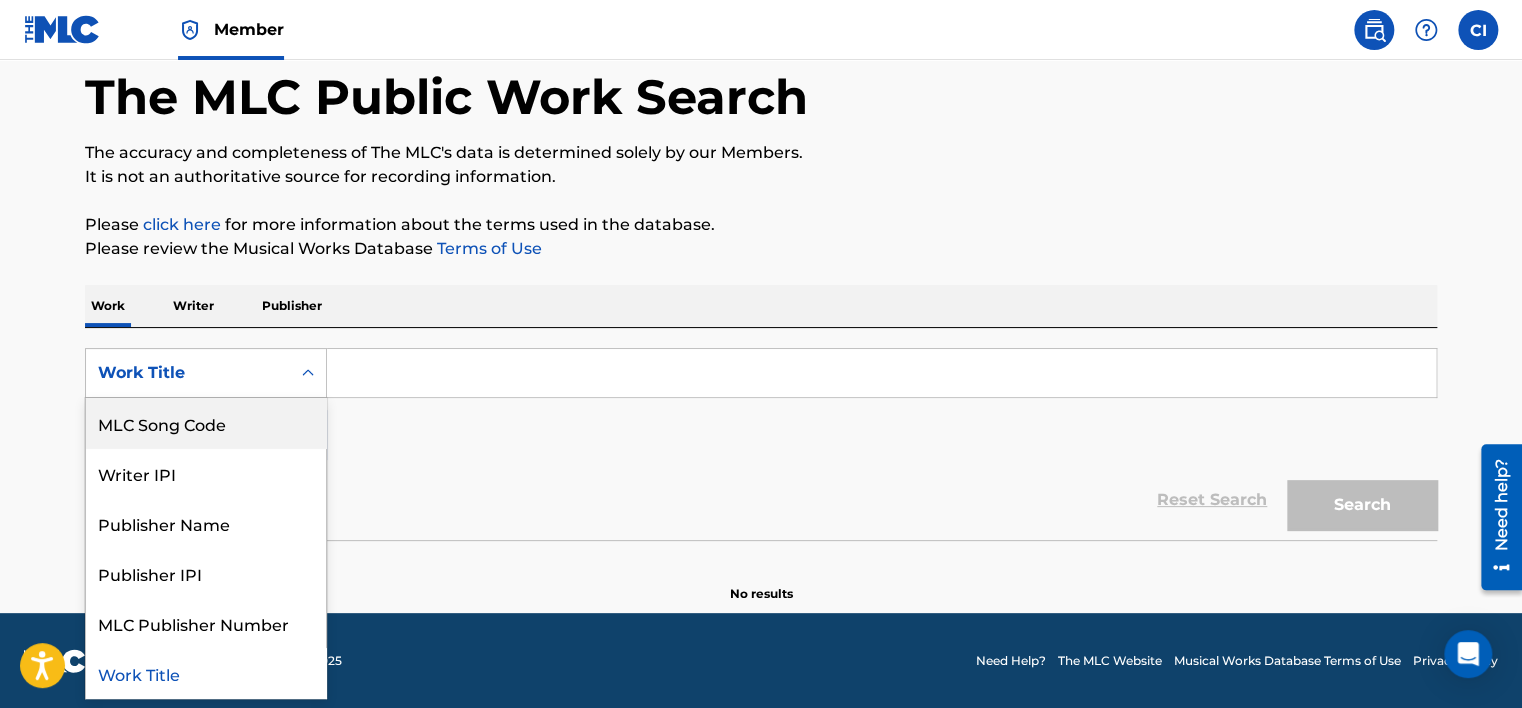 scroll, scrollTop: 0, scrollLeft: 0, axis: both 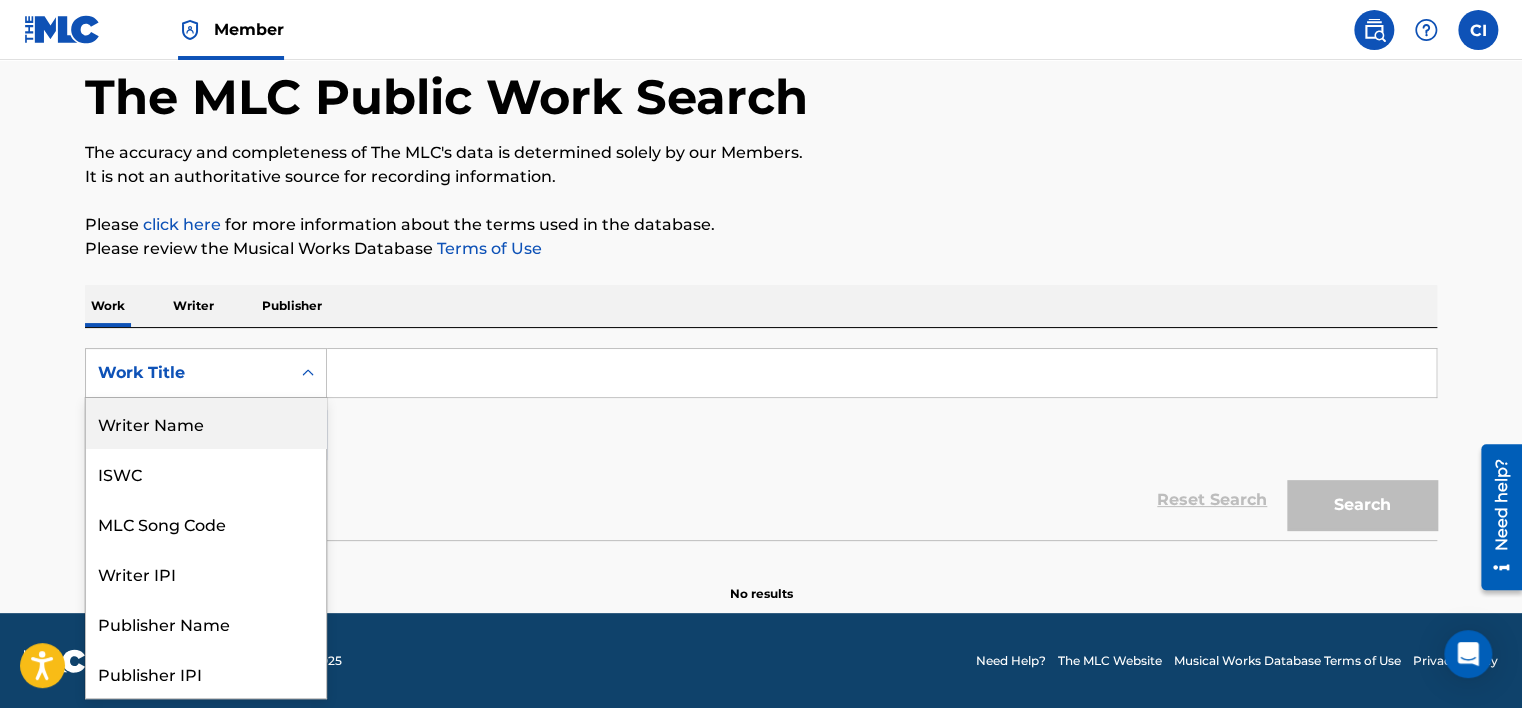 click on "Writer Name" at bounding box center (206, 423) 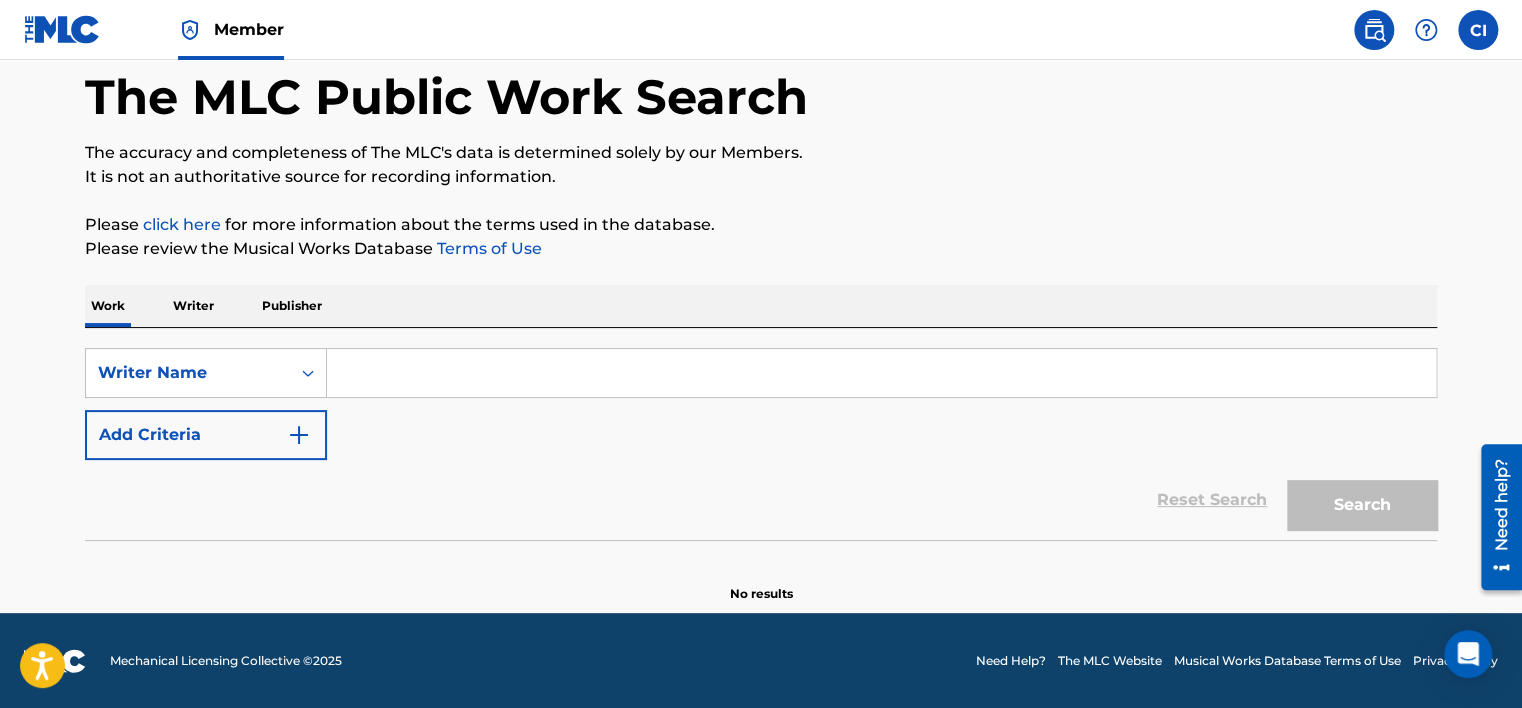 click at bounding box center [881, 373] 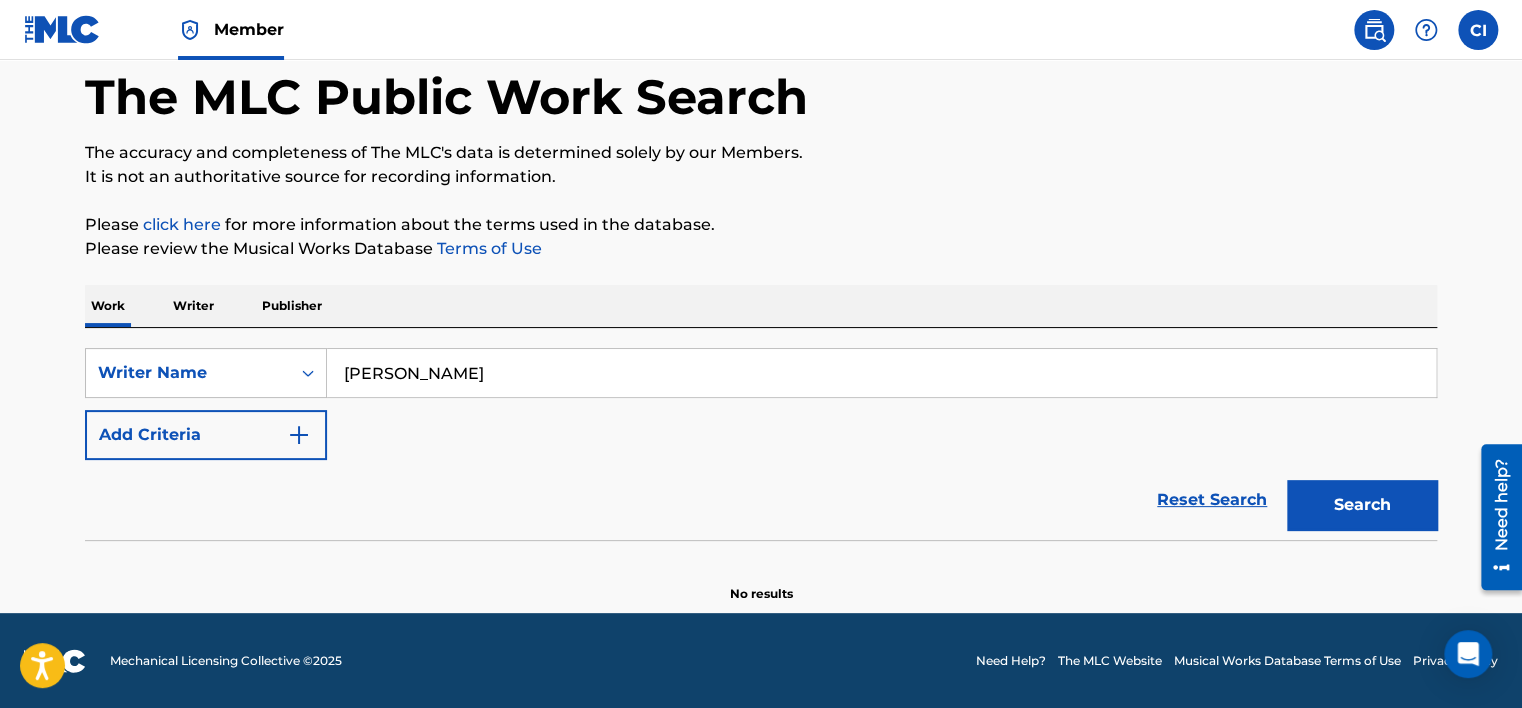 click on "Search" at bounding box center (1362, 505) 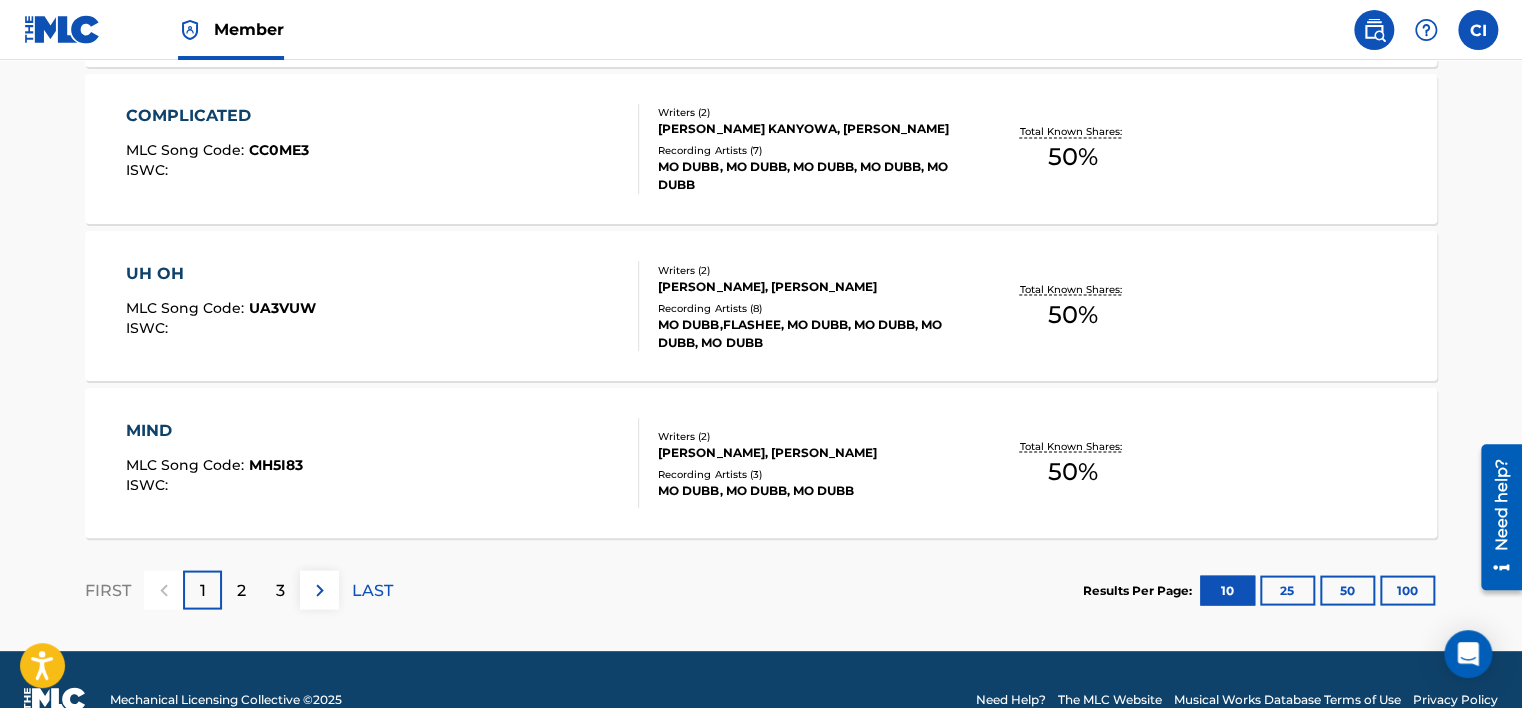 scroll, scrollTop: 1740, scrollLeft: 0, axis: vertical 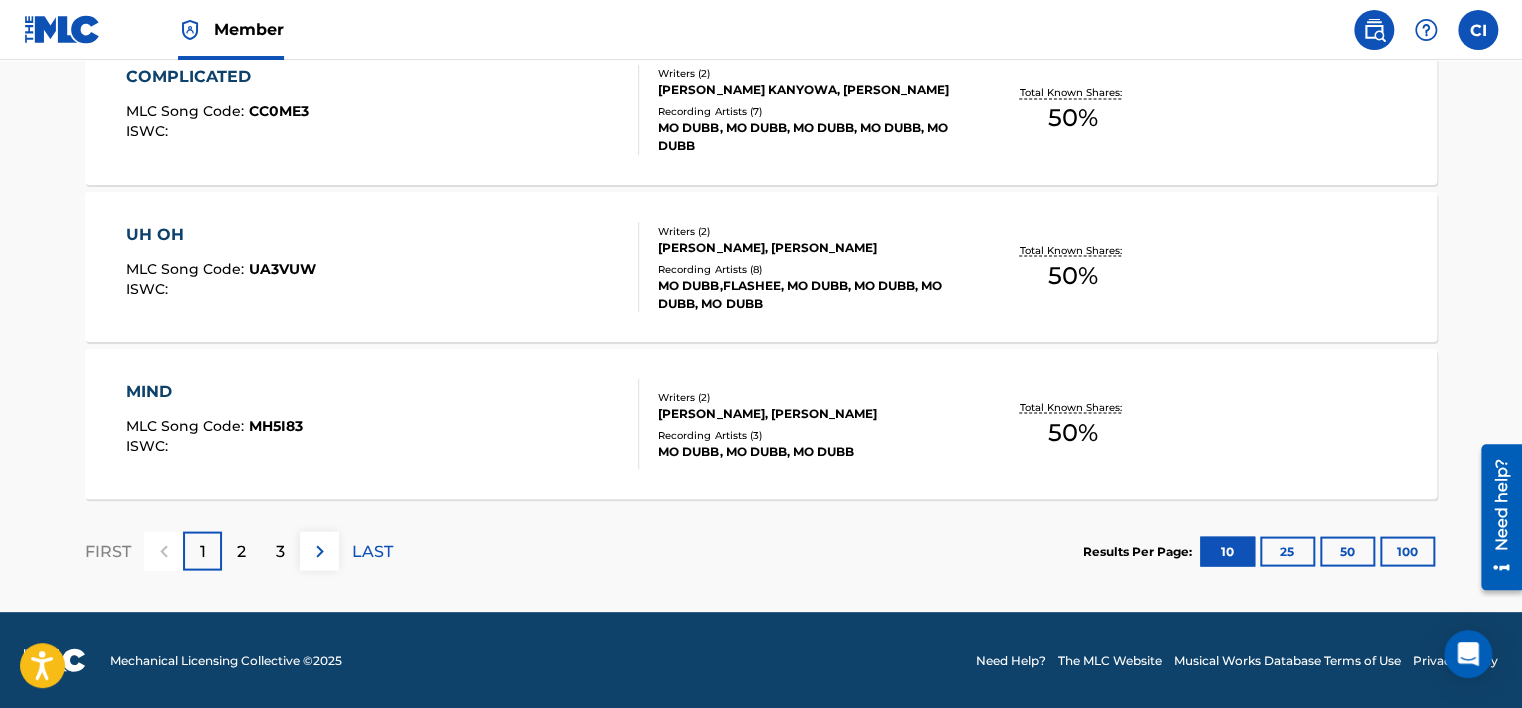 click on "2" at bounding box center [241, 550] 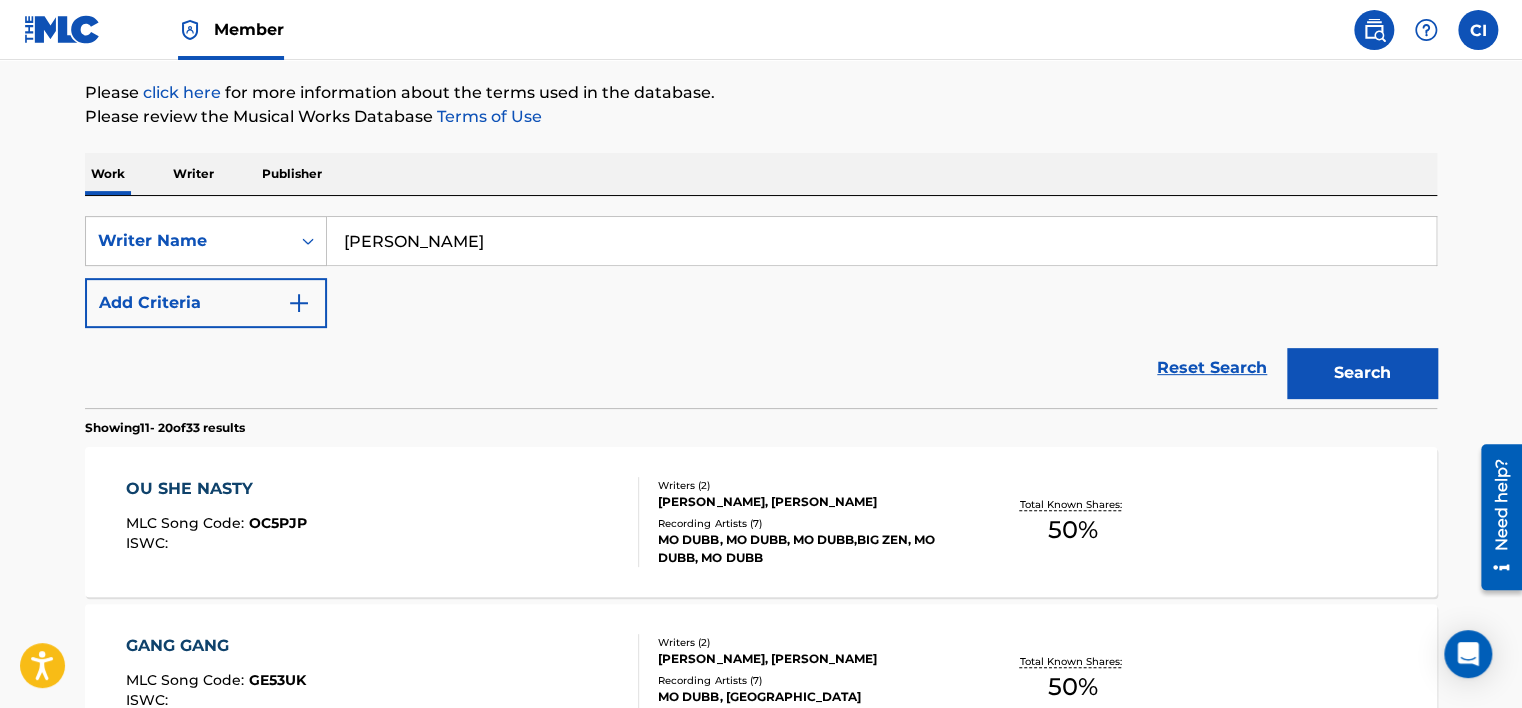 scroll, scrollTop: 0, scrollLeft: 0, axis: both 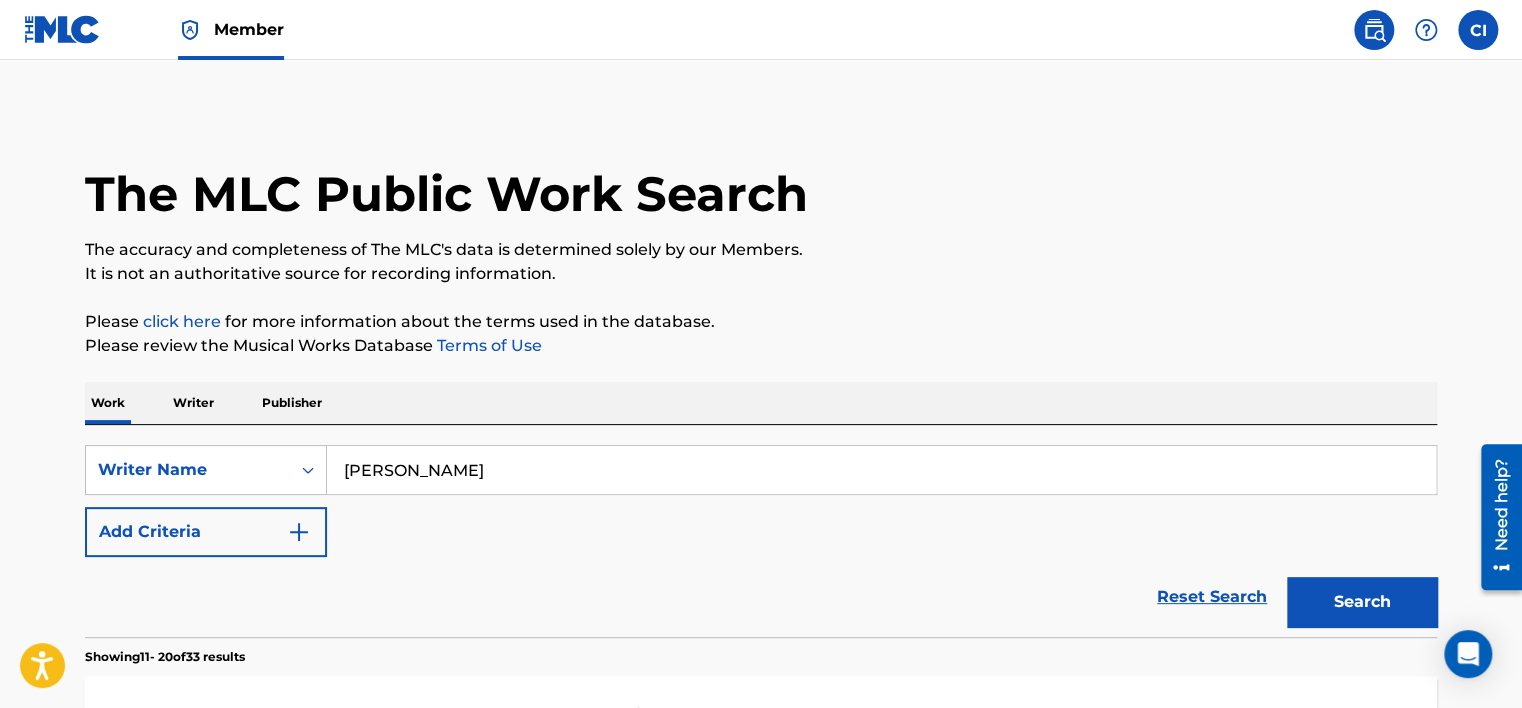 click at bounding box center [62, 29] 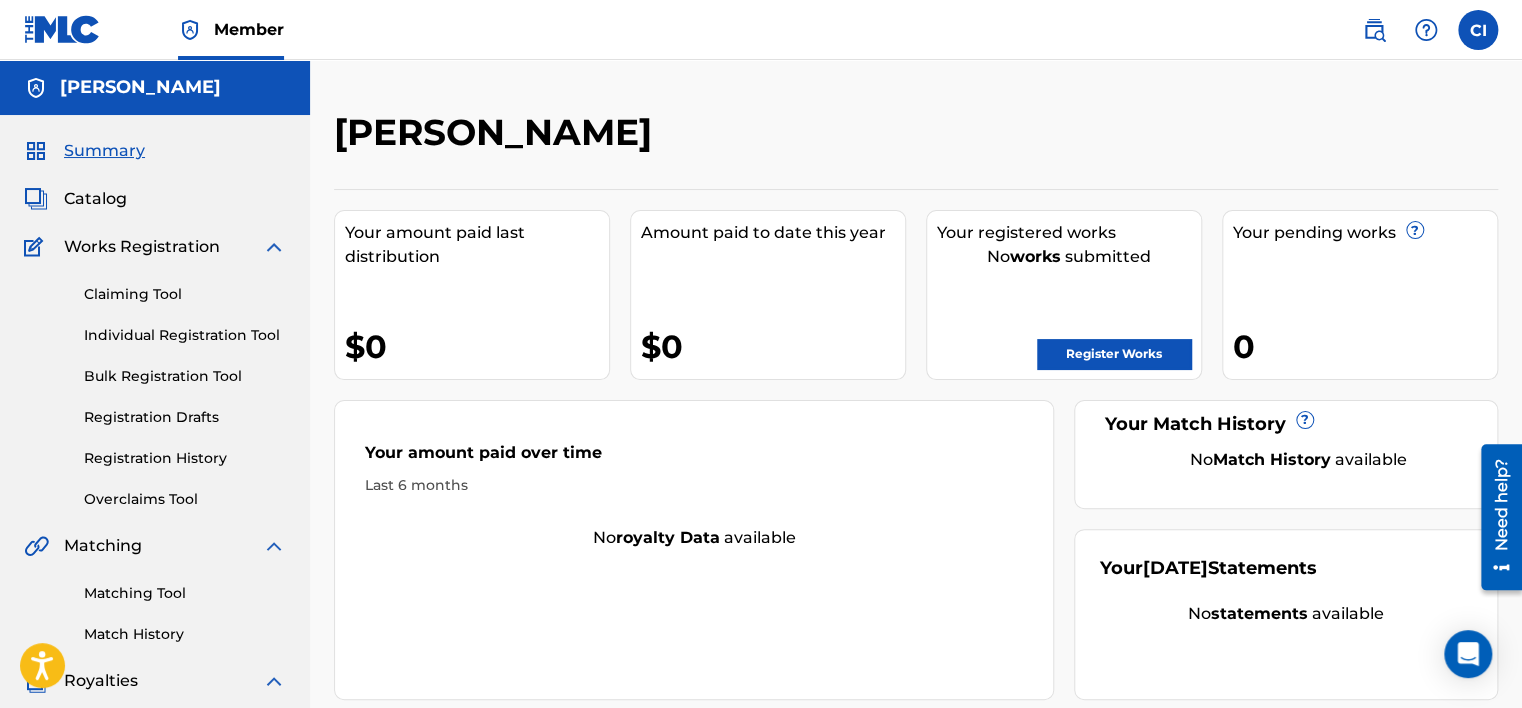 click on "Register Works" at bounding box center (1114, 354) 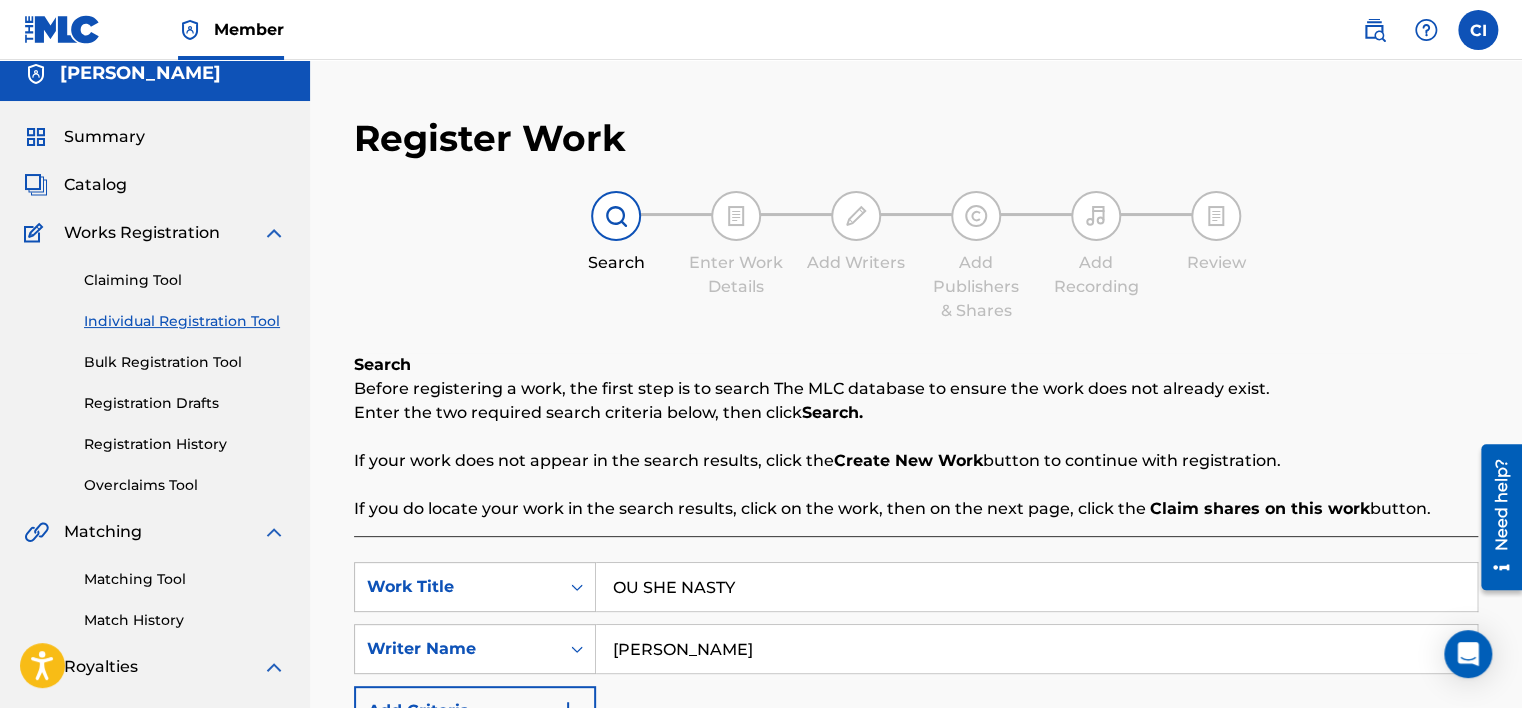 scroll, scrollTop: 200, scrollLeft: 0, axis: vertical 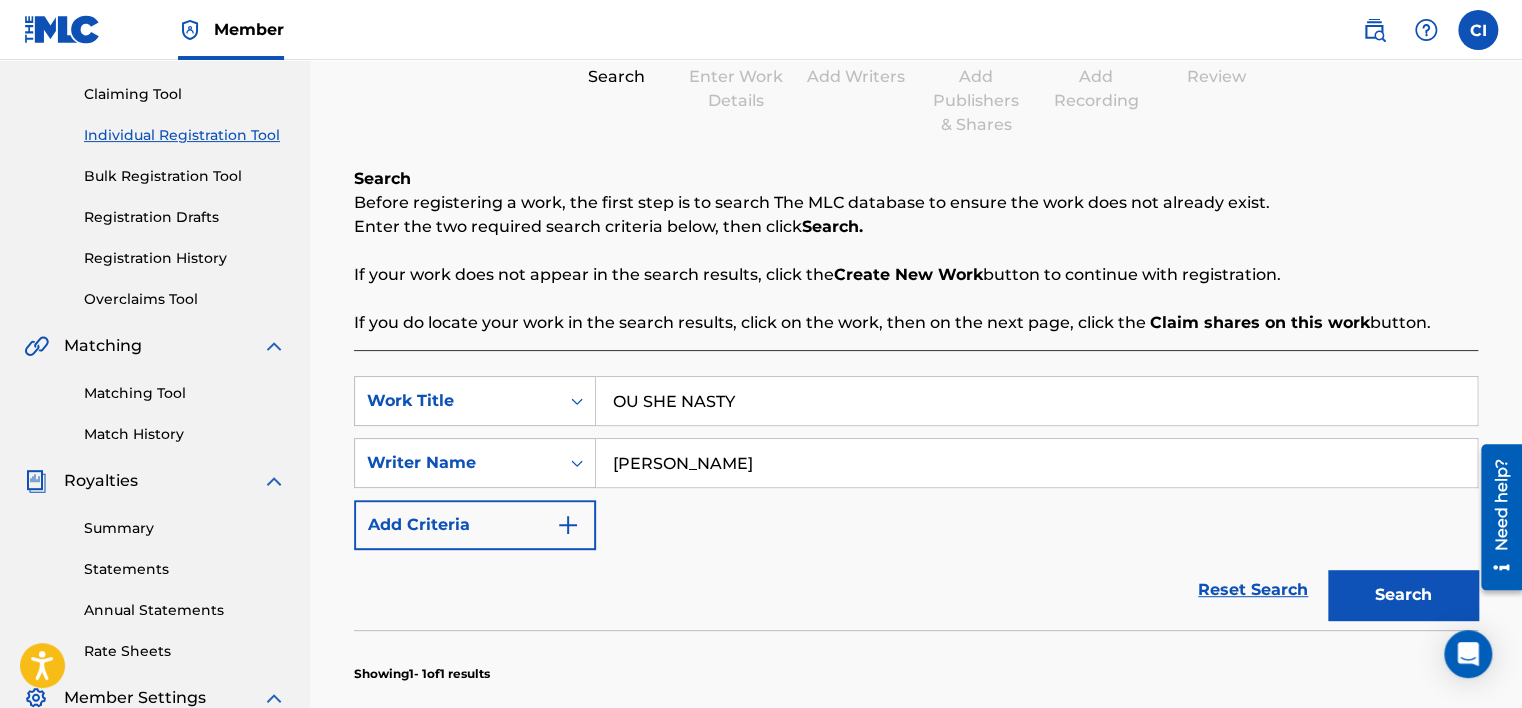 drag, startPoint x: 496, startPoint y: 404, endPoint x: 265, endPoint y: 381, distance: 232.1422 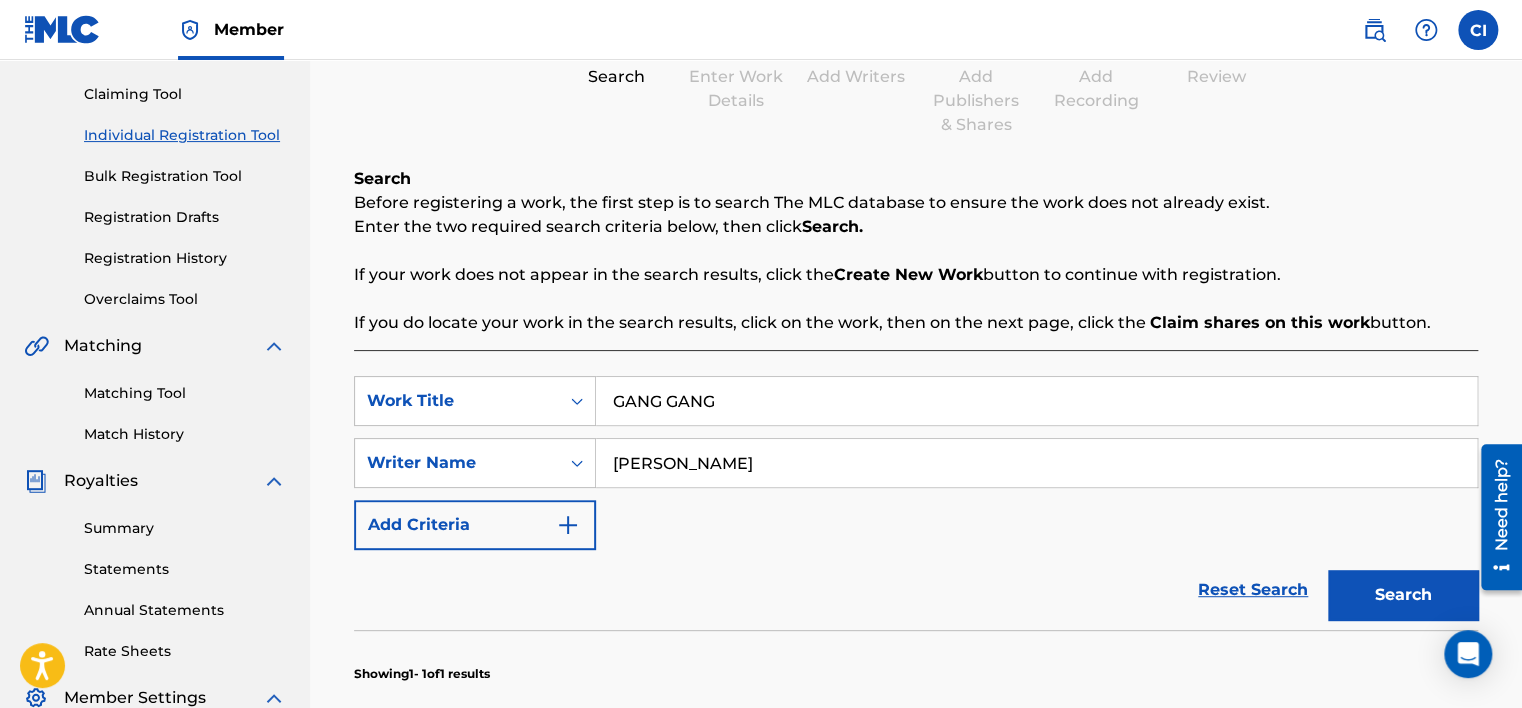 type on "GANG GANG" 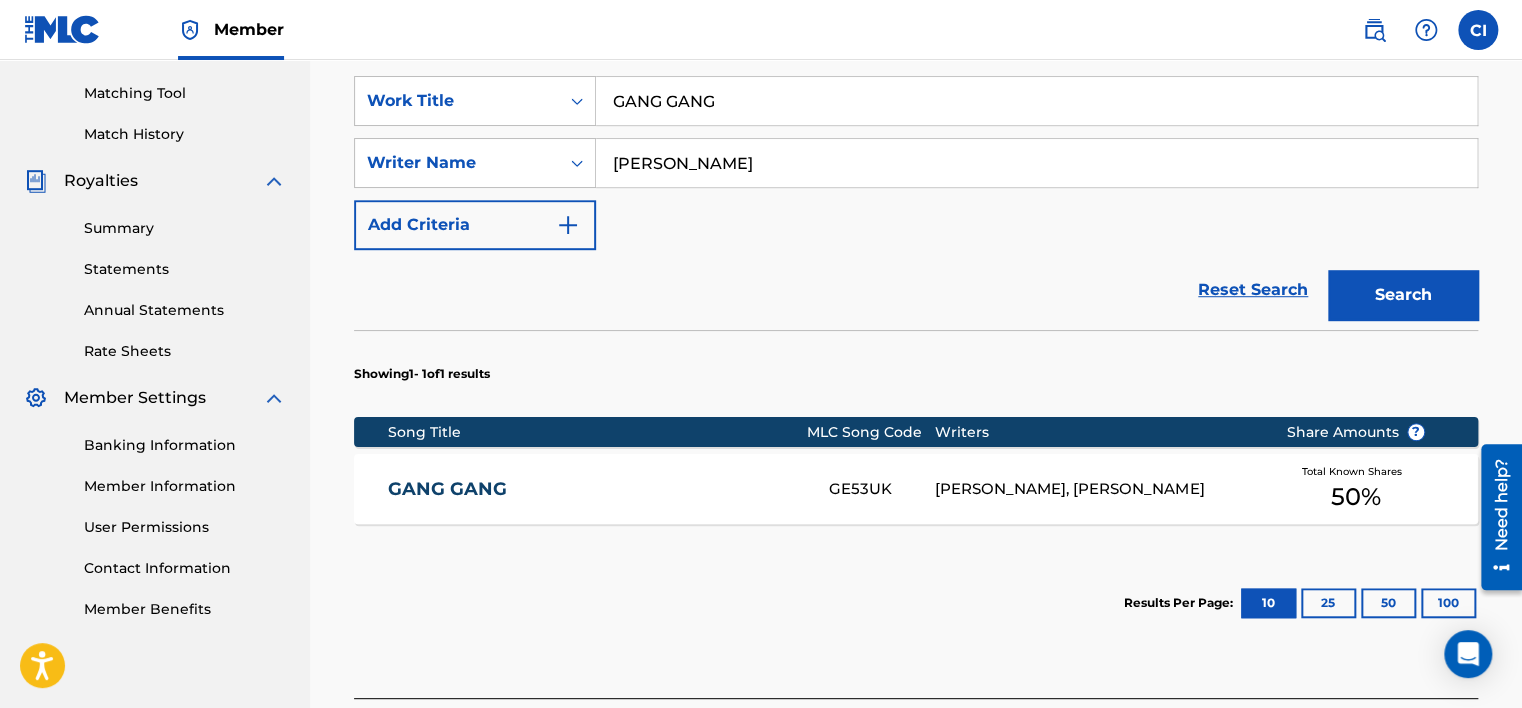 click on "[PERSON_NAME], [PERSON_NAME]" at bounding box center (1095, 489) 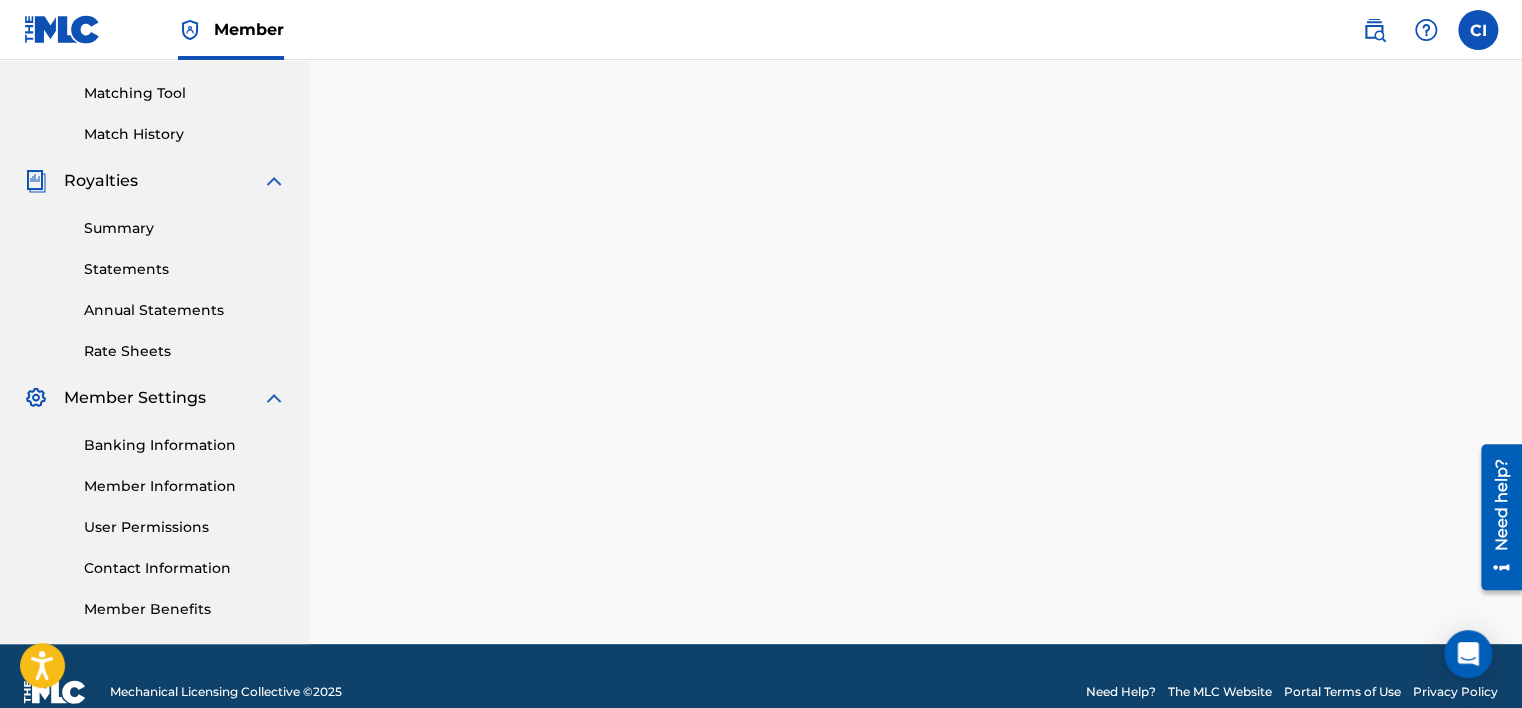 scroll, scrollTop: 0, scrollLeft: 0, axis: both 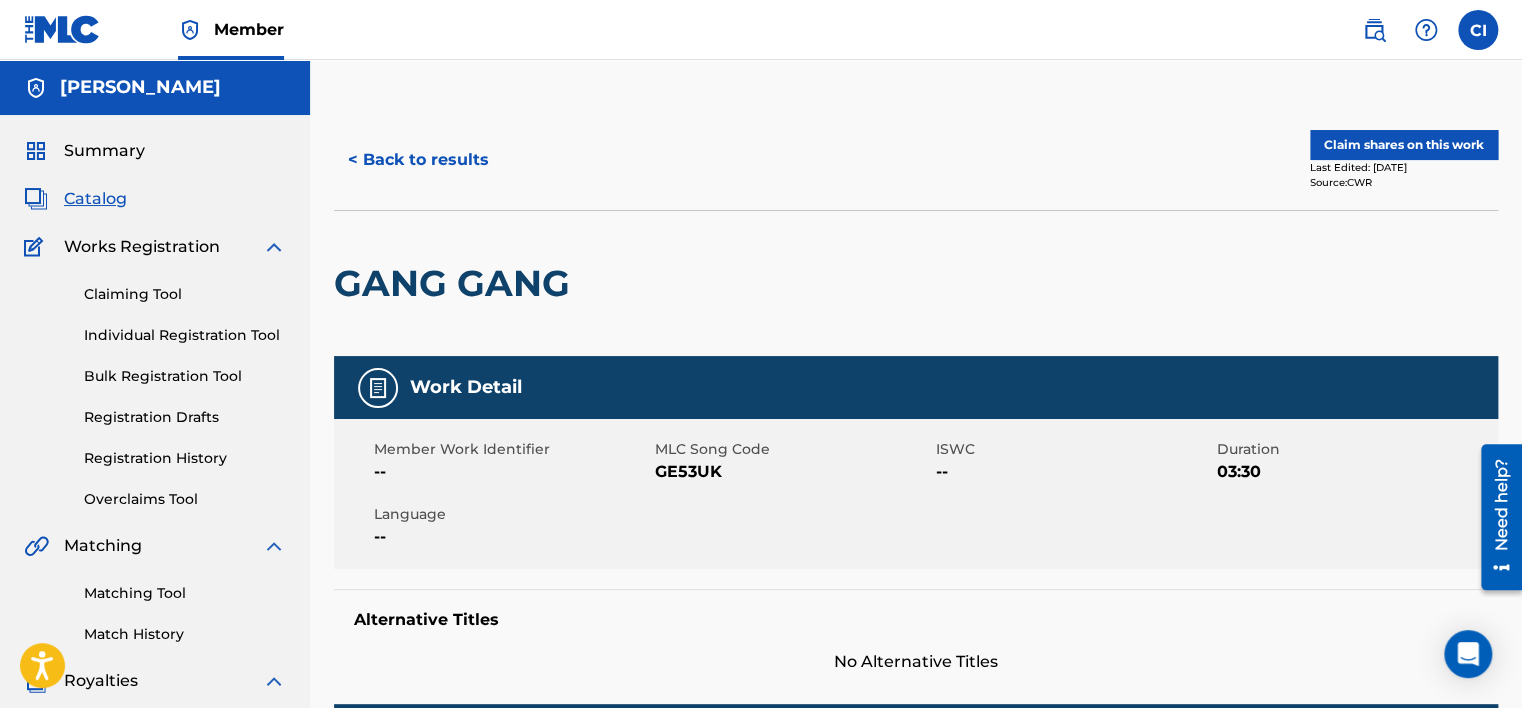 click on "Claim shares on this work" at bounding box center [1404, 145] 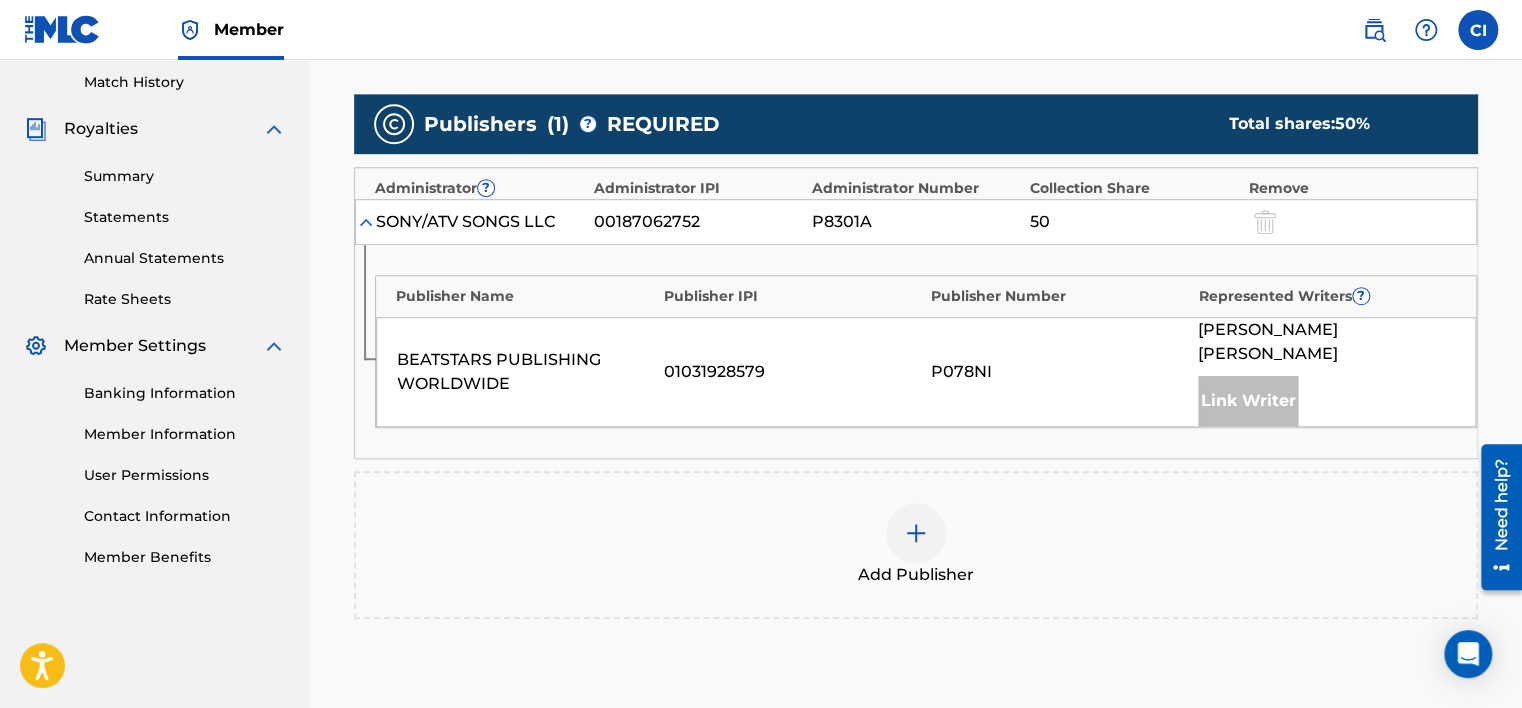 scroll, scrollTop: 600, scrollLeft: 0, axis: vertical 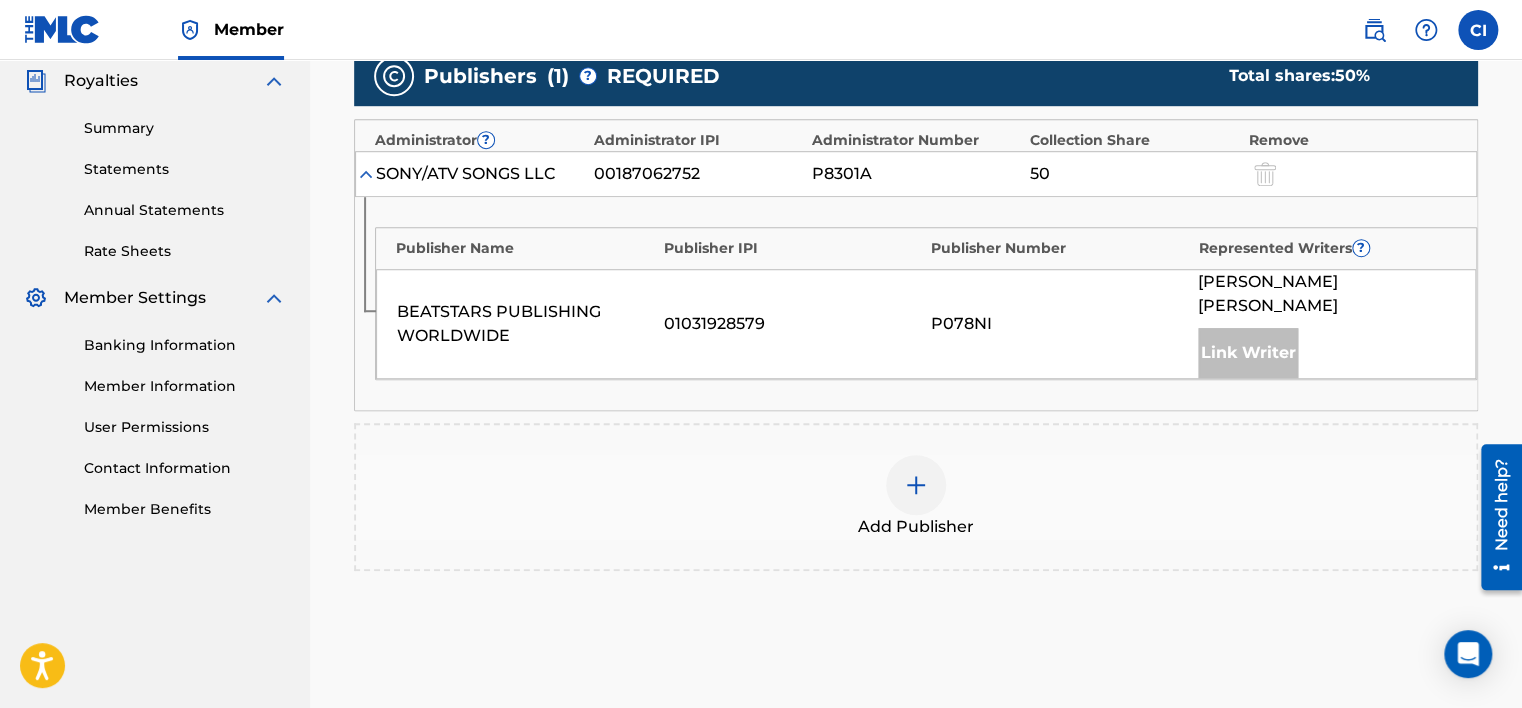 click at bounding box center [916, 485] 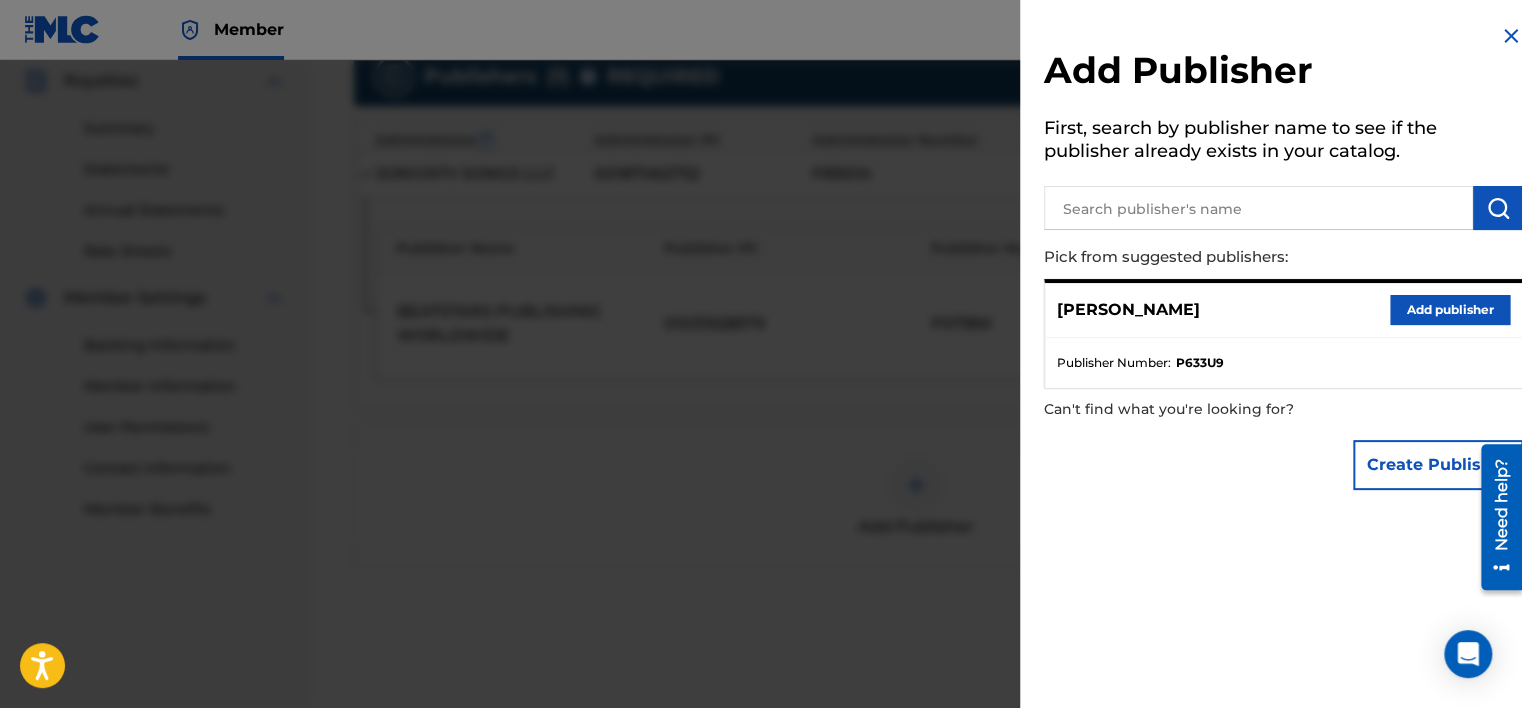 click on "Add publisher" at bounding box center (1450, 310) 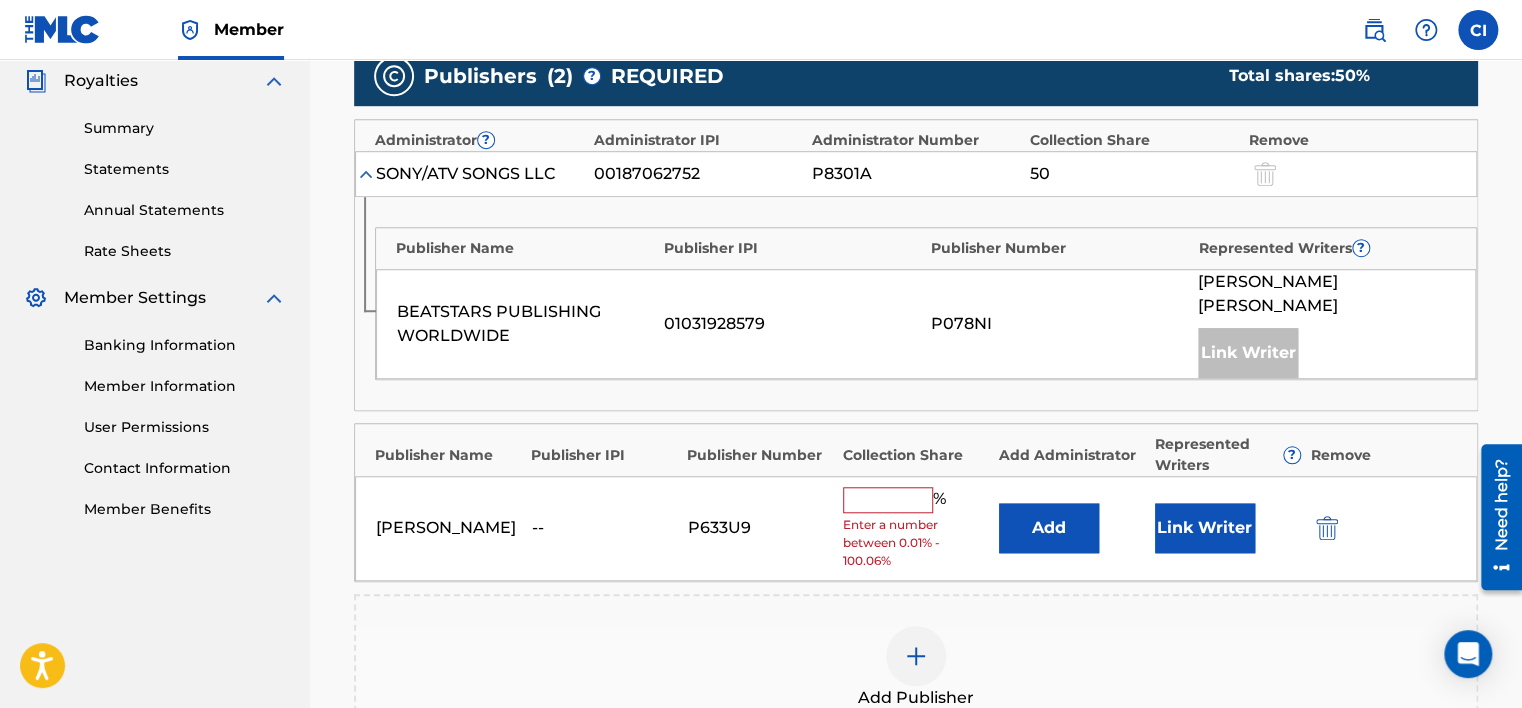click at bounding box center [888, 500] 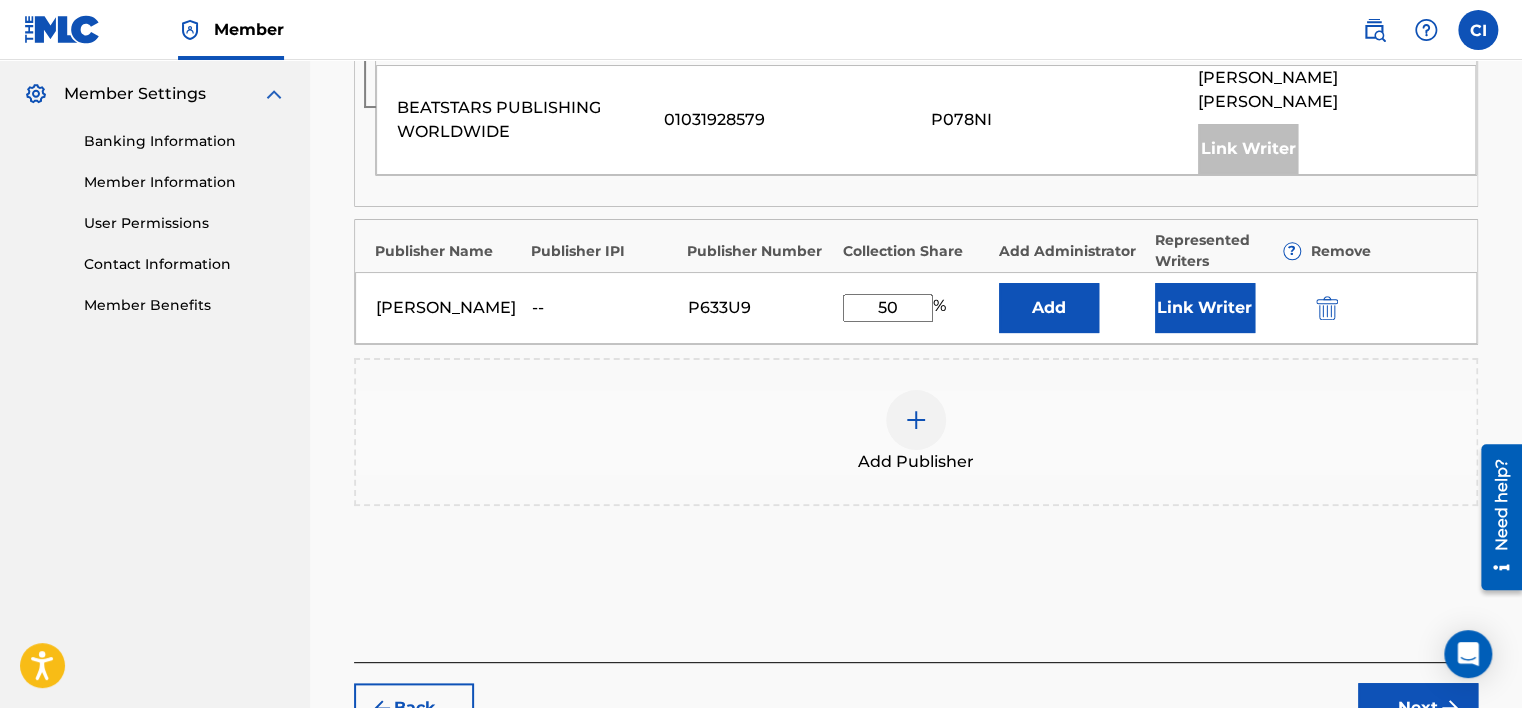 scroll, scrollTop: 900, scrollLeft: 0, axis: vertical 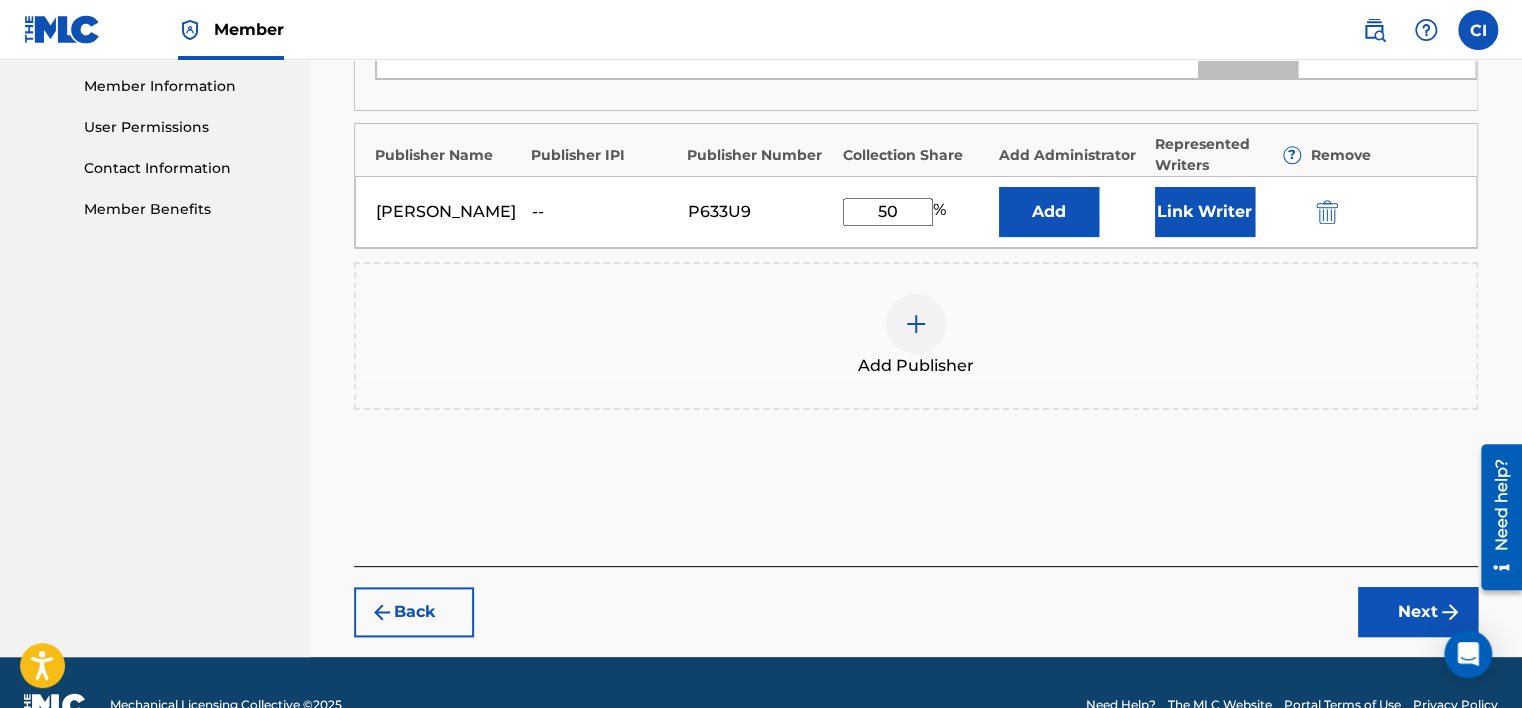 type on "50" 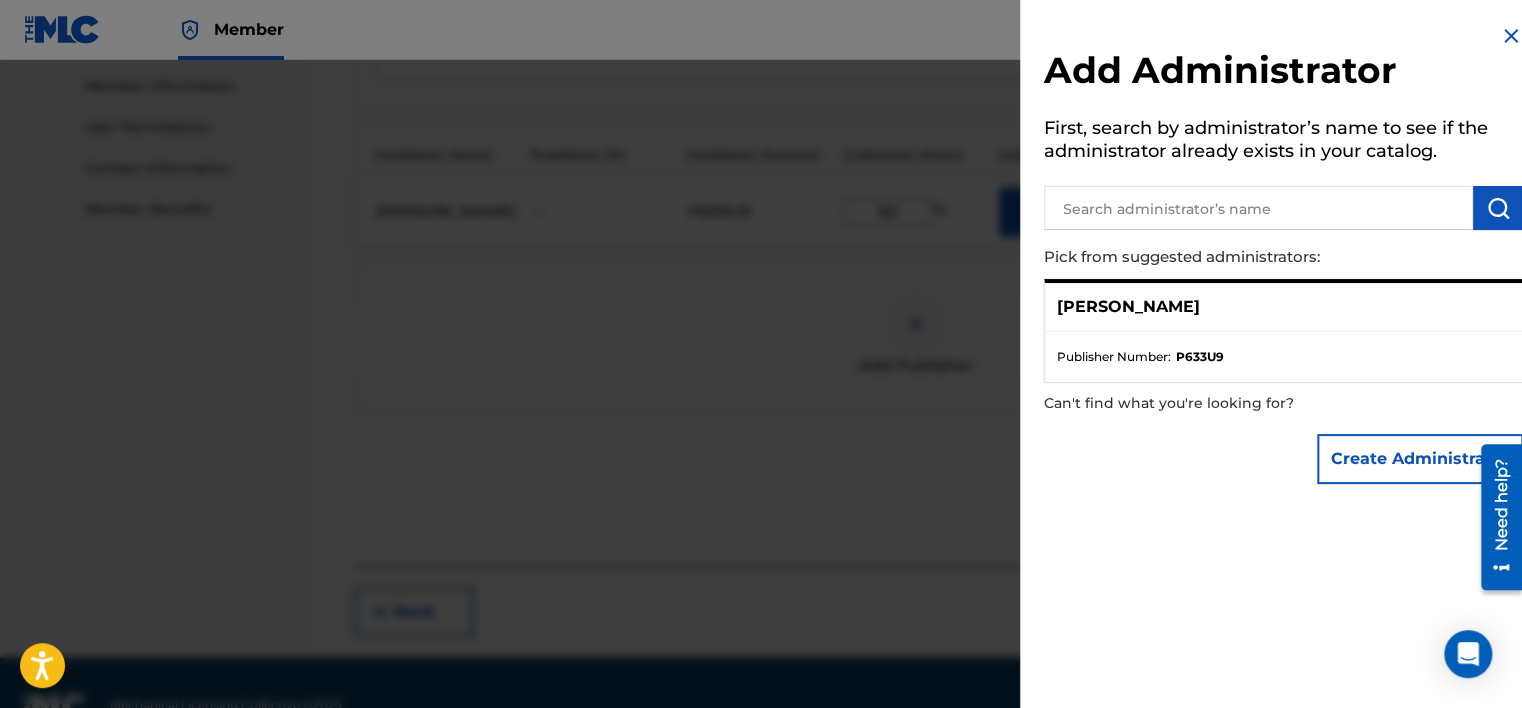 click at bounding box center [761, 414] 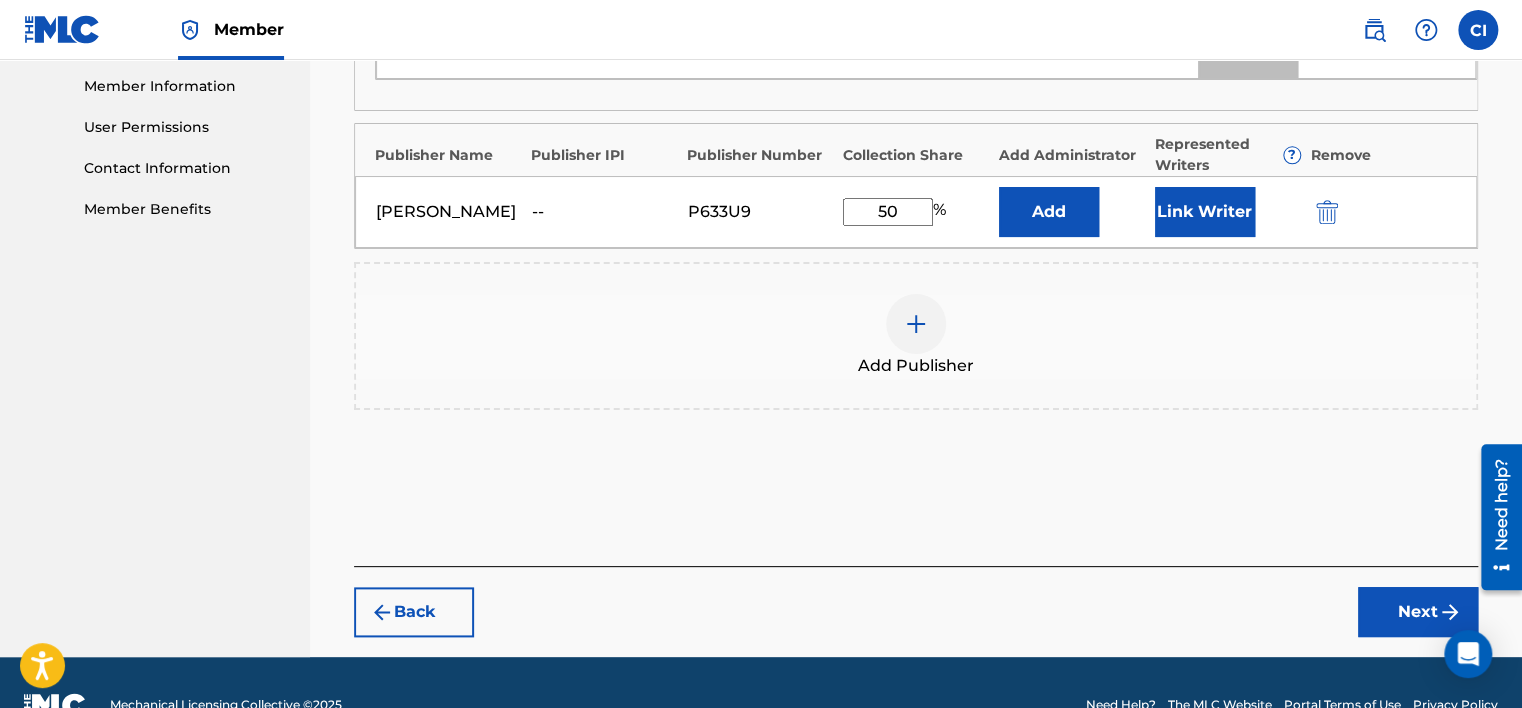 click on "--" at bounding box center [605, 212] 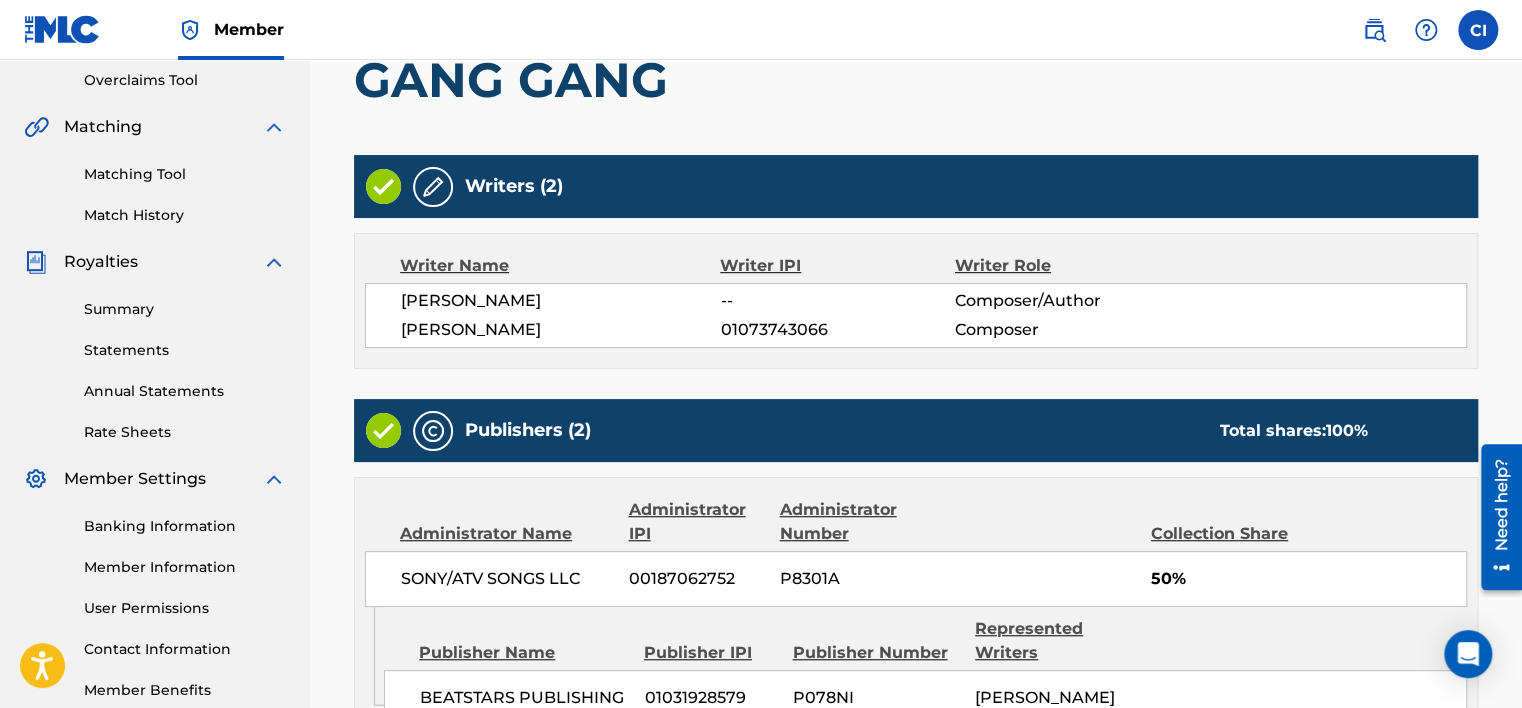 scroll, scrollTop: 852, scrollLeft: 0, axis: vertical 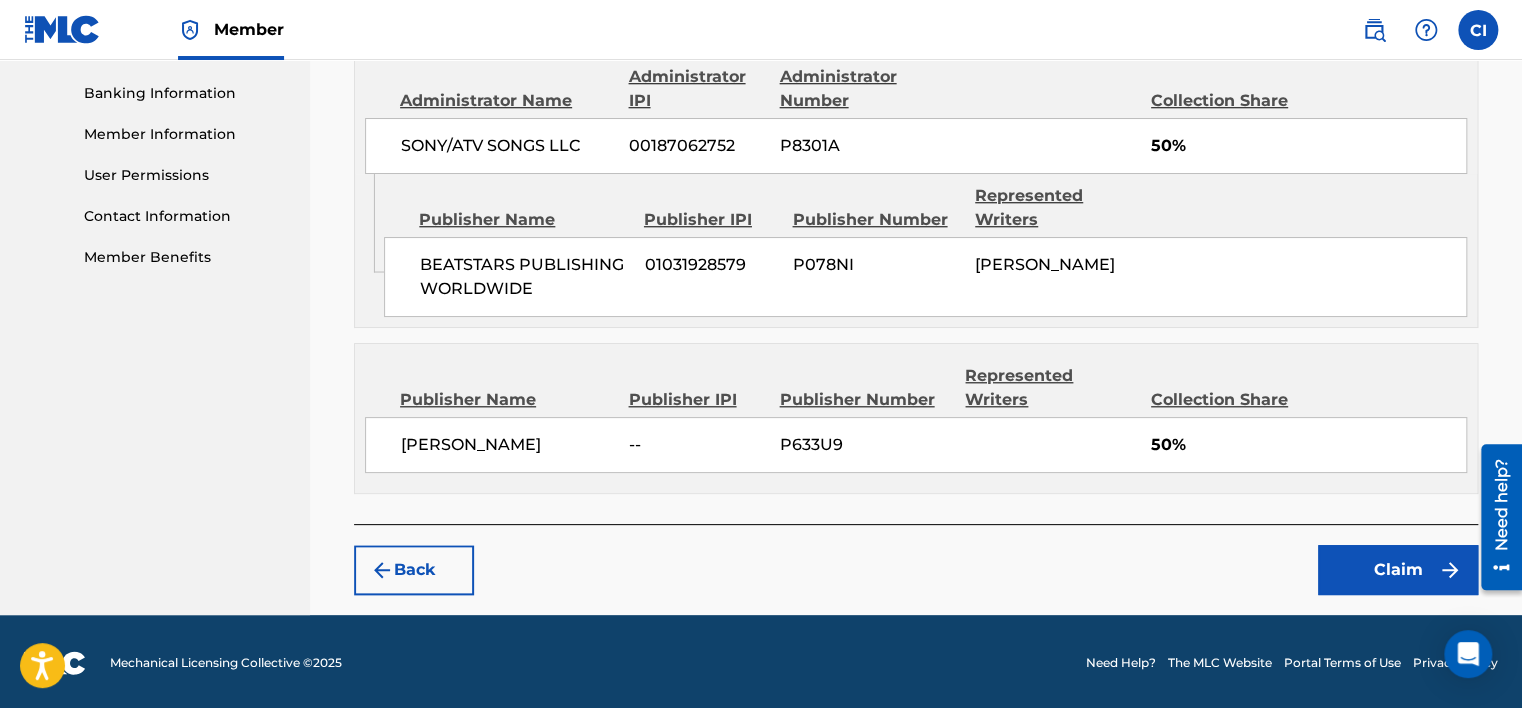 click on "Claim" at bounding box center [1398, 570] 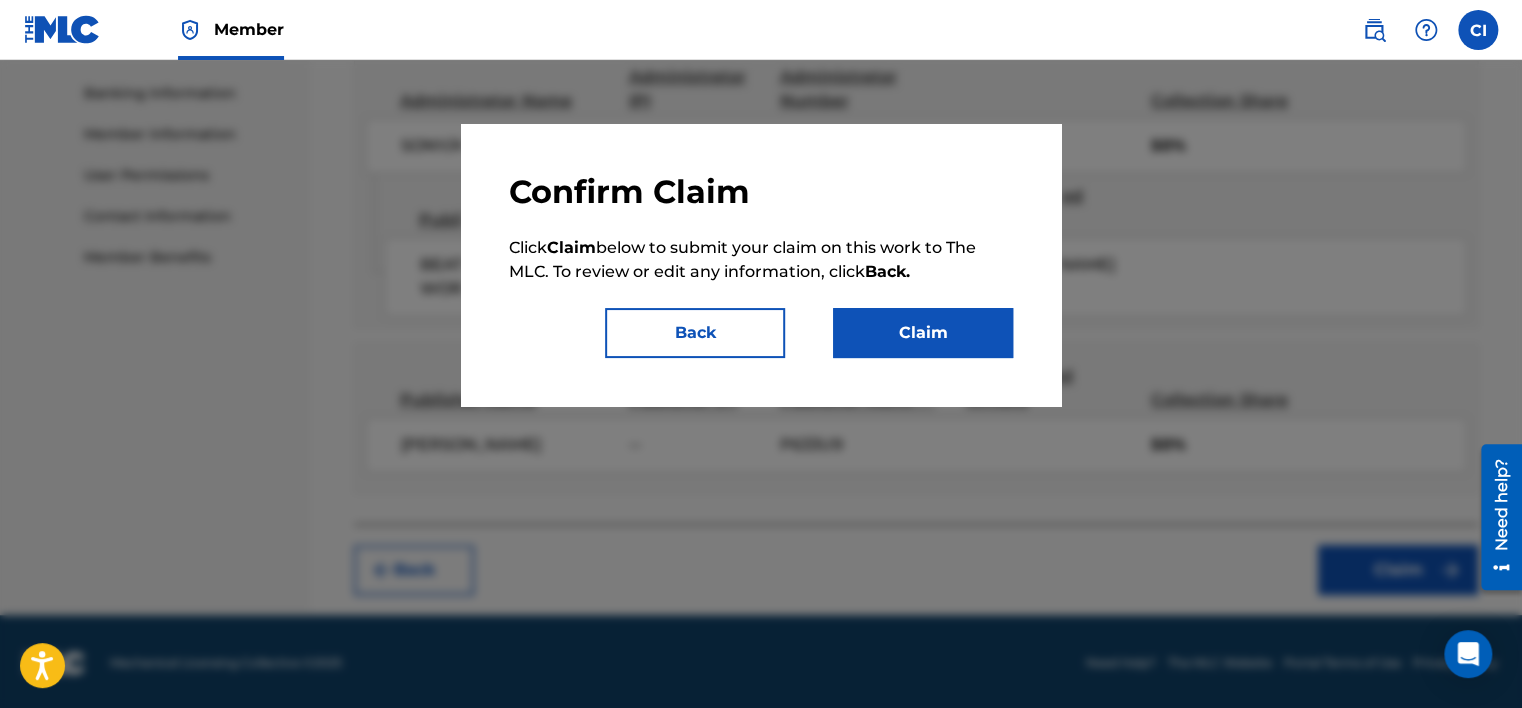 click on "Claim" at bounding box center (923, 333) 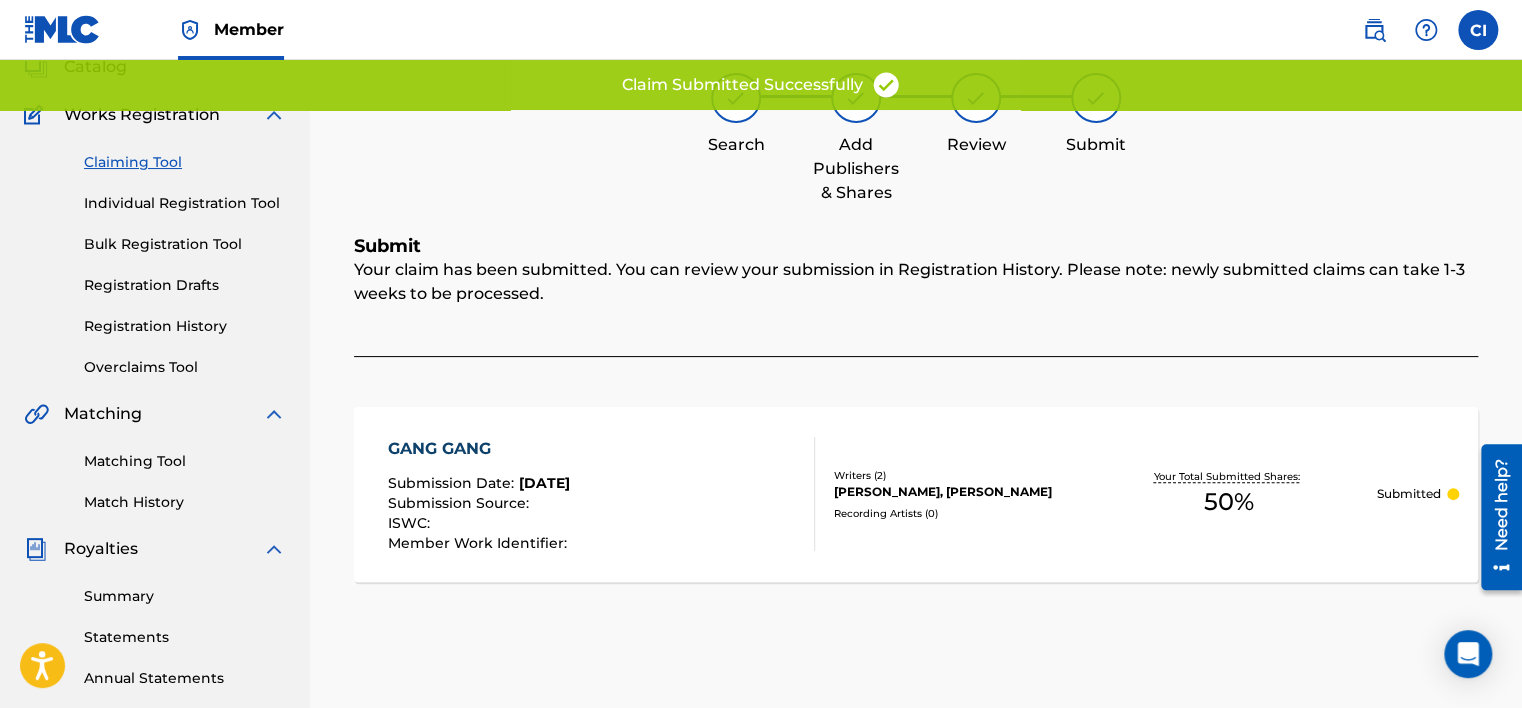 scroll, scrollTop: 0, scrollLeft: 0, axis: both 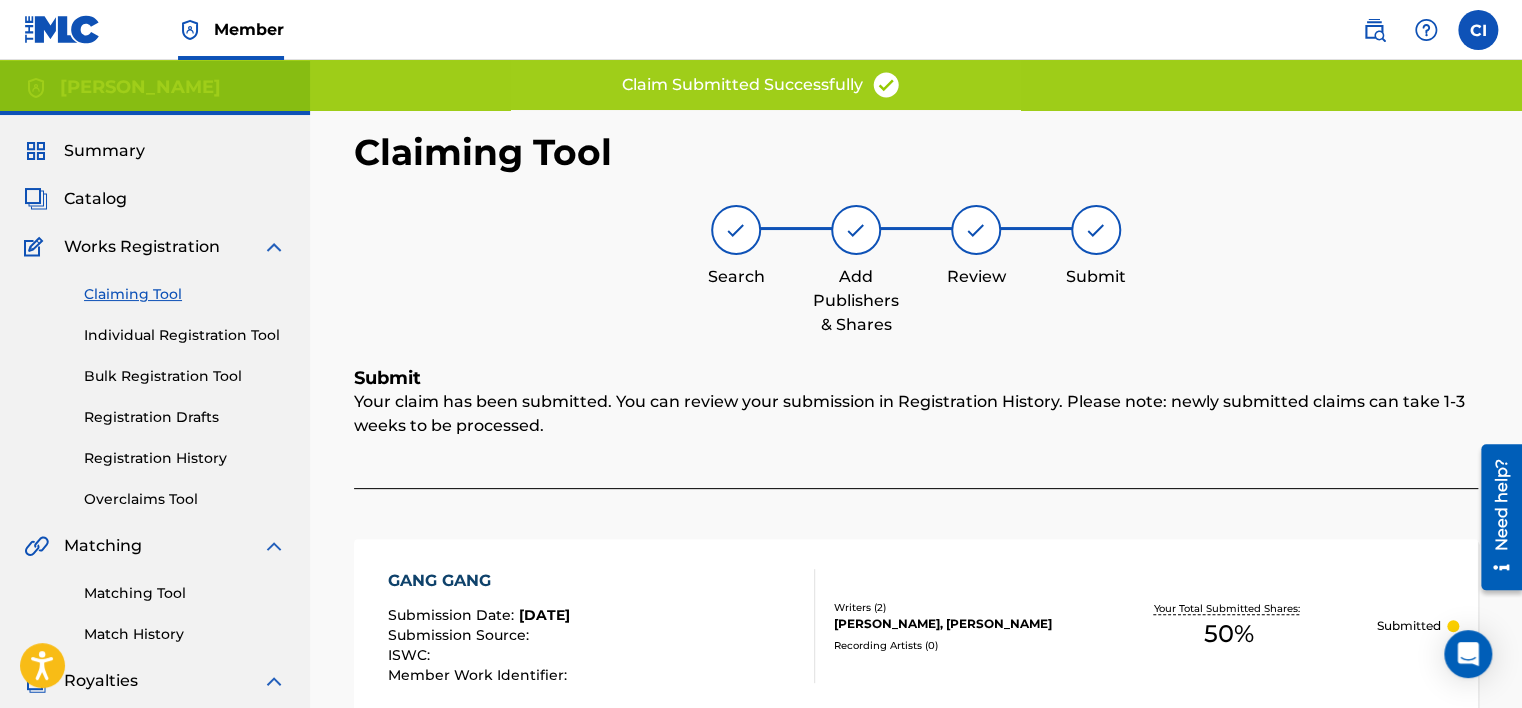 click on "Summary" at bounding box center (104, 151) 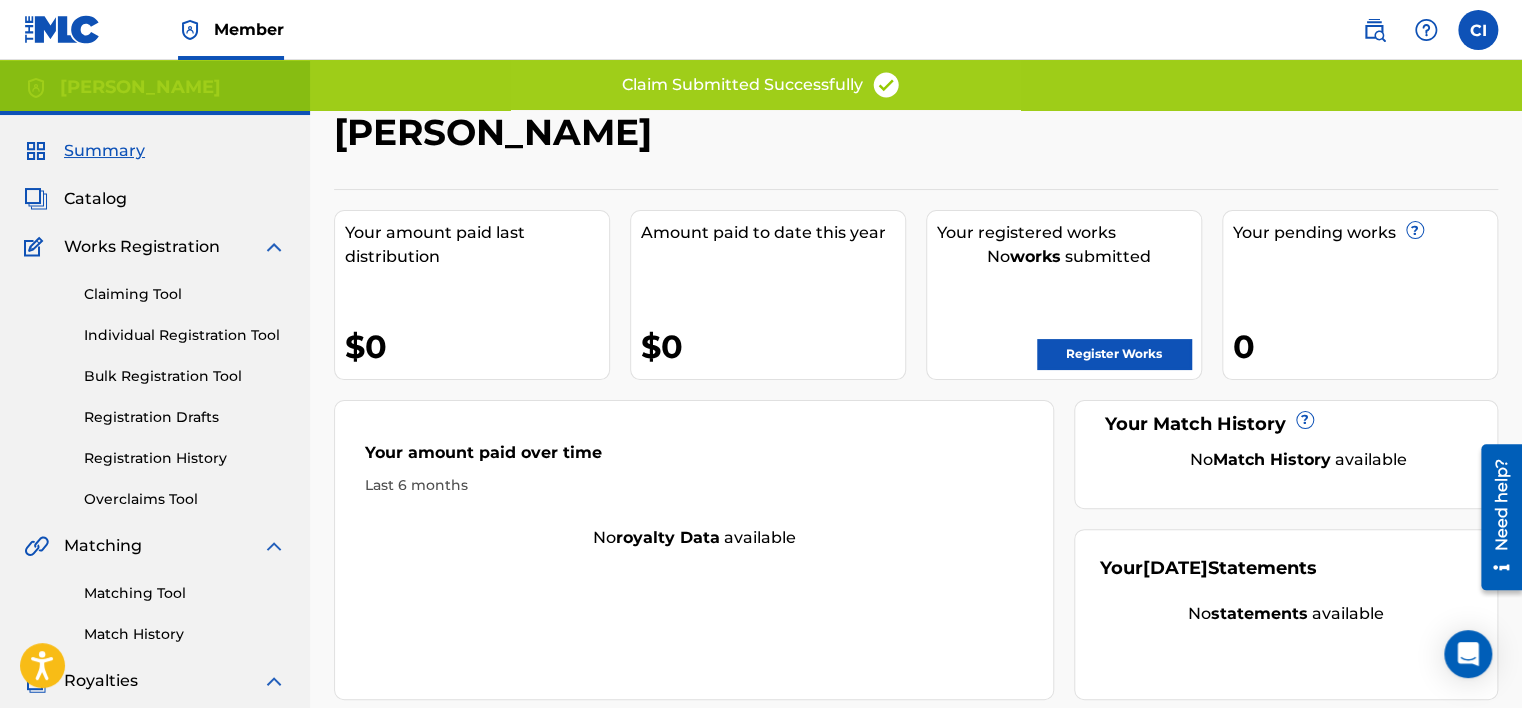 click on "Register Works" at bounding box center [1114, 354] 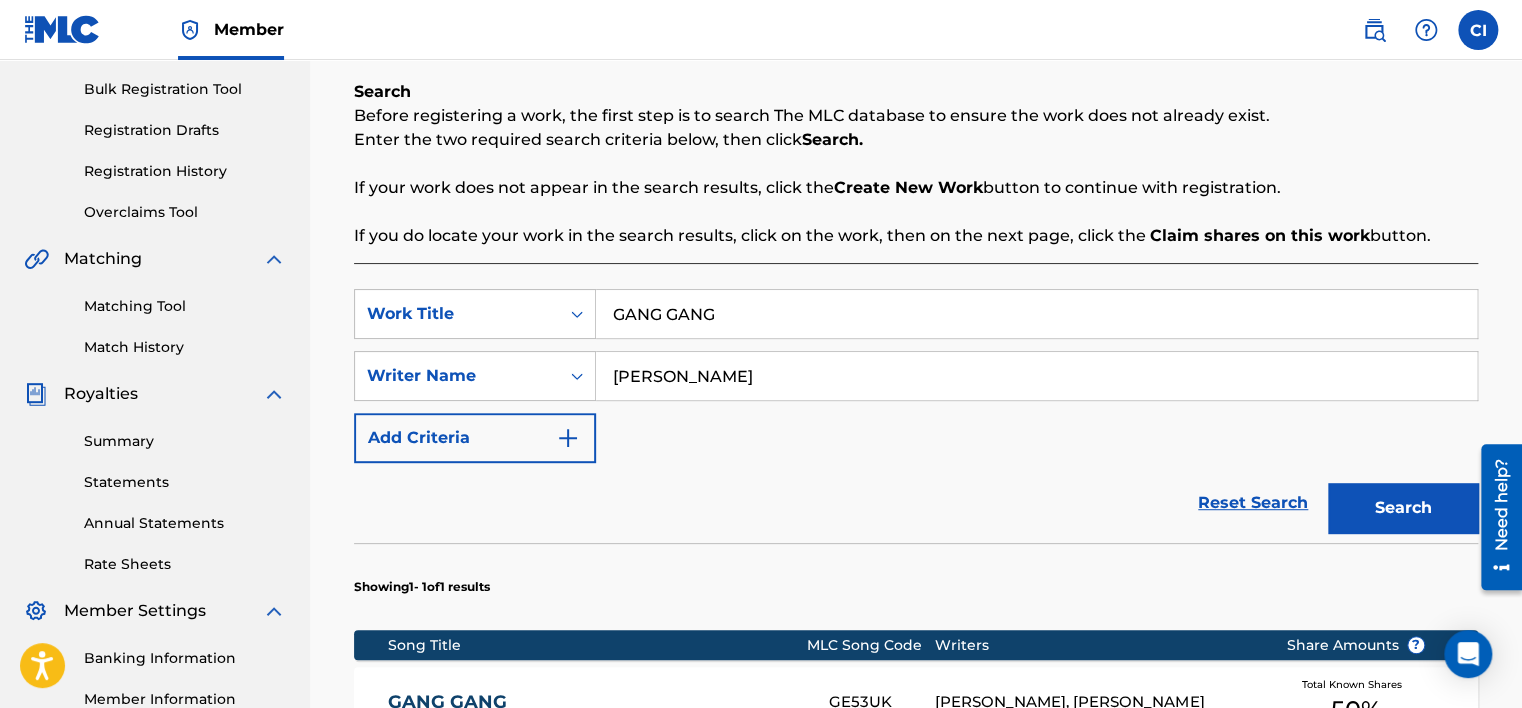 scroll, scrollTop: 300, scrollLeft: 0, axis: vertical 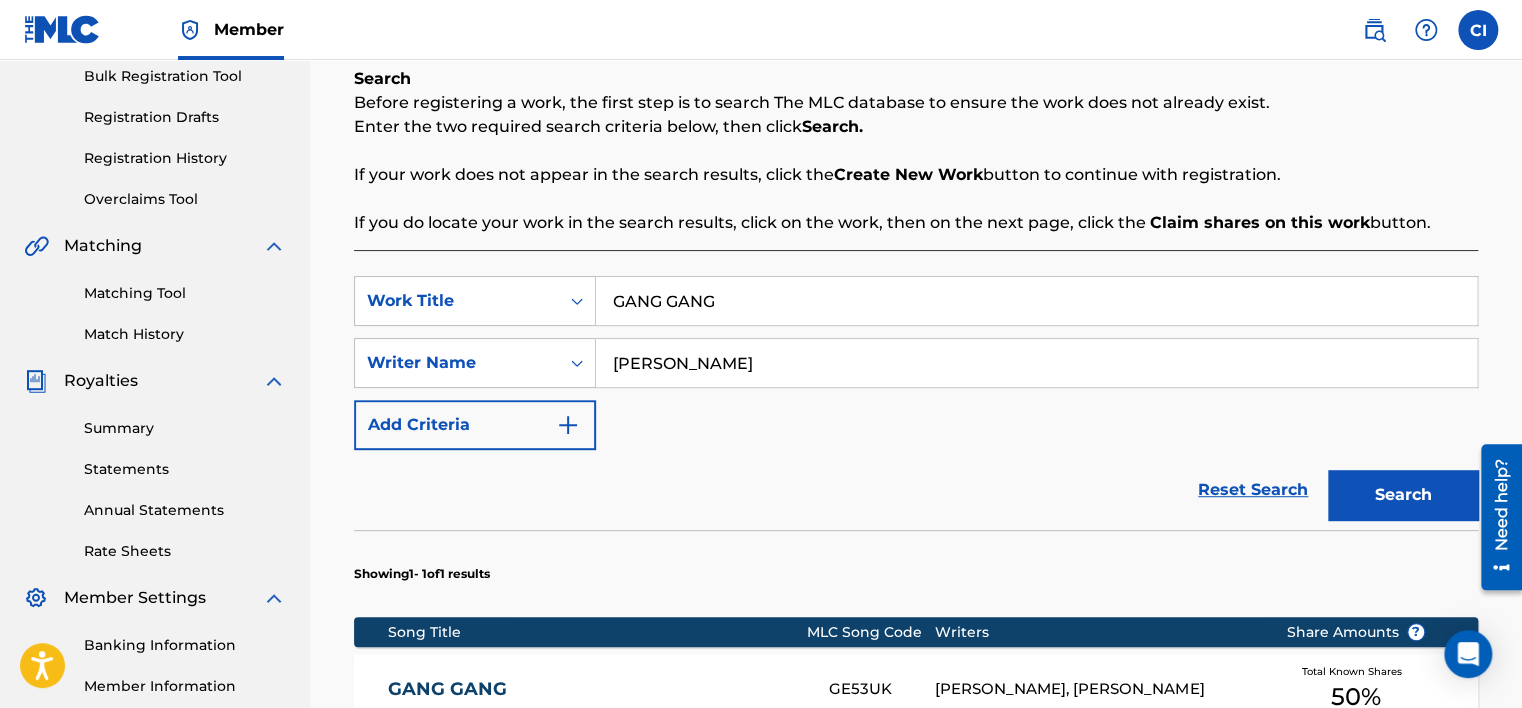 drag, startPoint x: 727, startPoint y: 296, endPoint x: 205, endPoint y: 264, distance: 522.9799 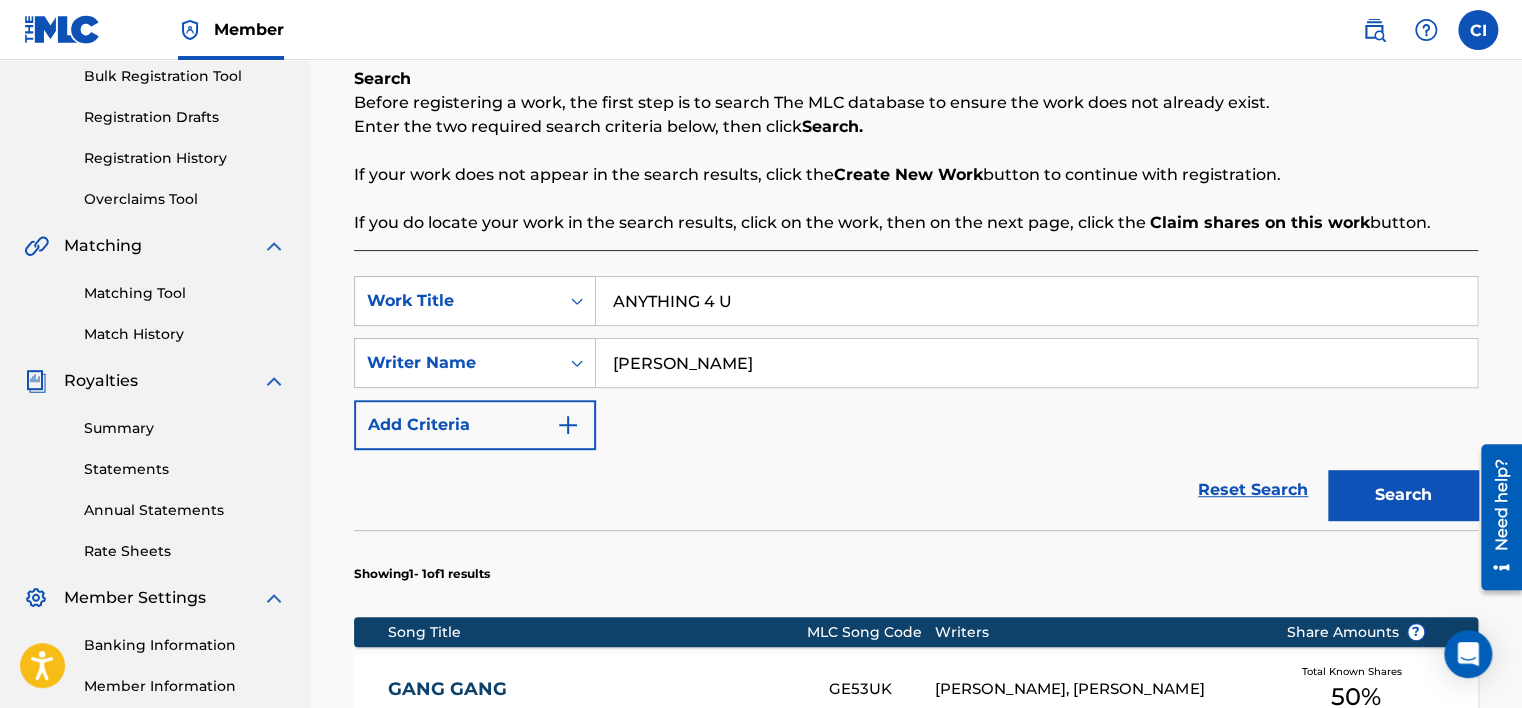 type on "ANYTHING 4 U" 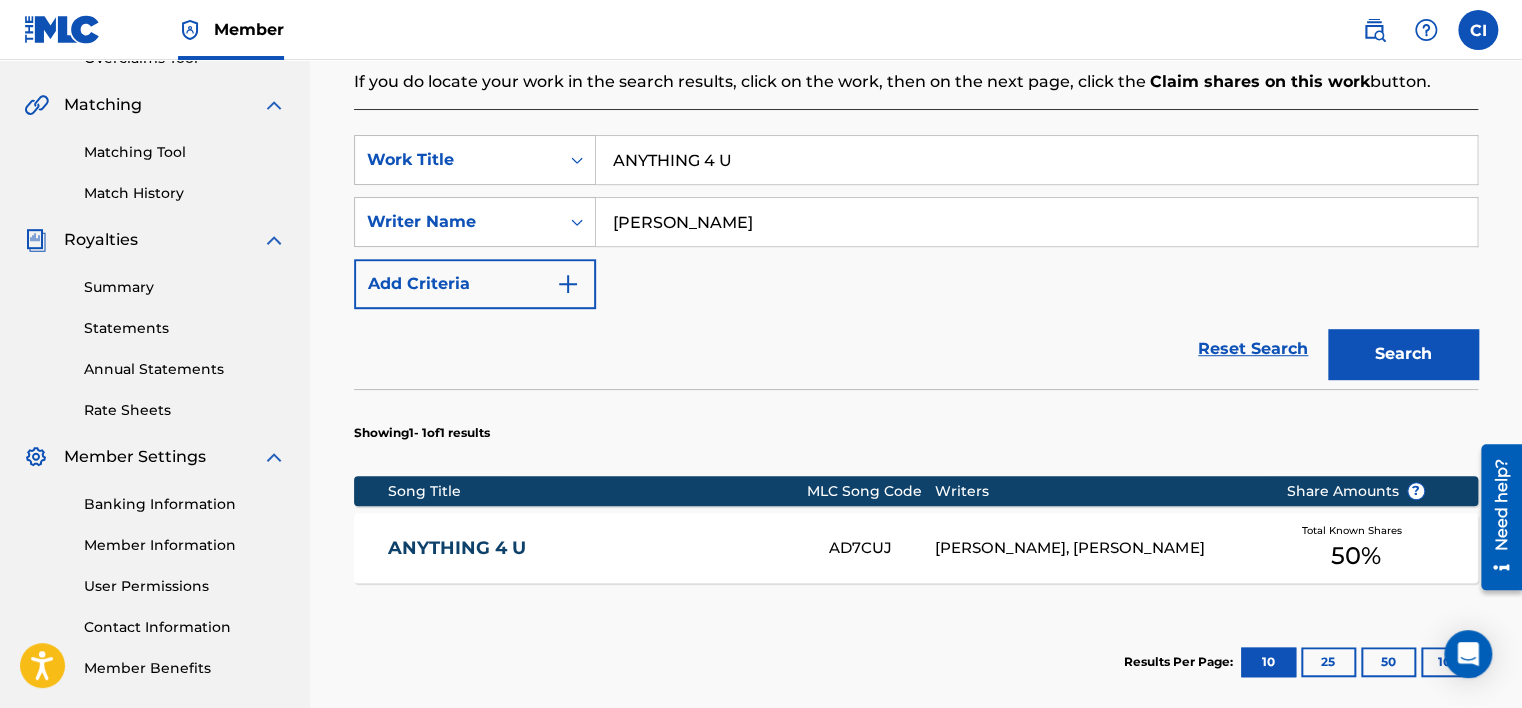 scroll, scrollTop: 600, scrollLeft: 0, axis: vertical 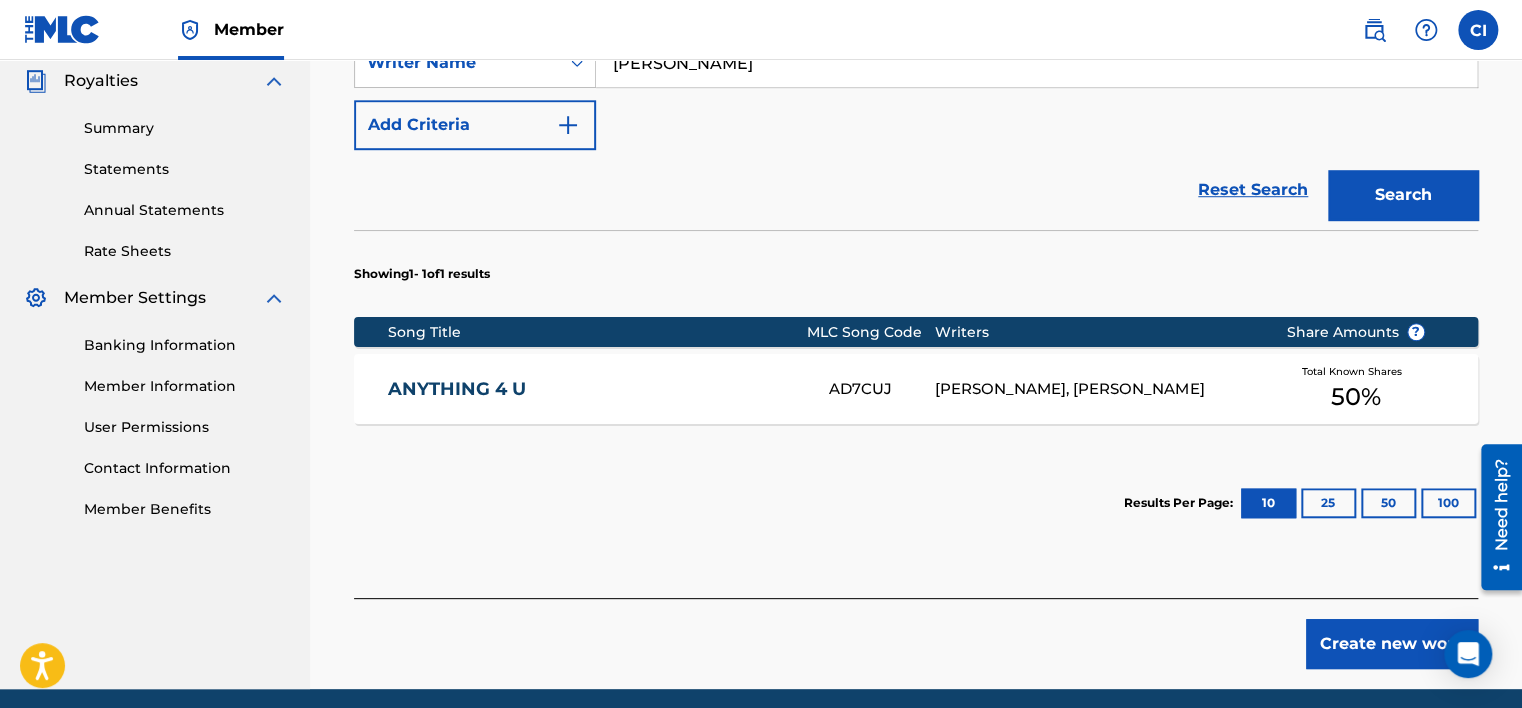 click on "[PERSON_NAME], [PERSON_NAME]" at bounding box center [1095, 389] 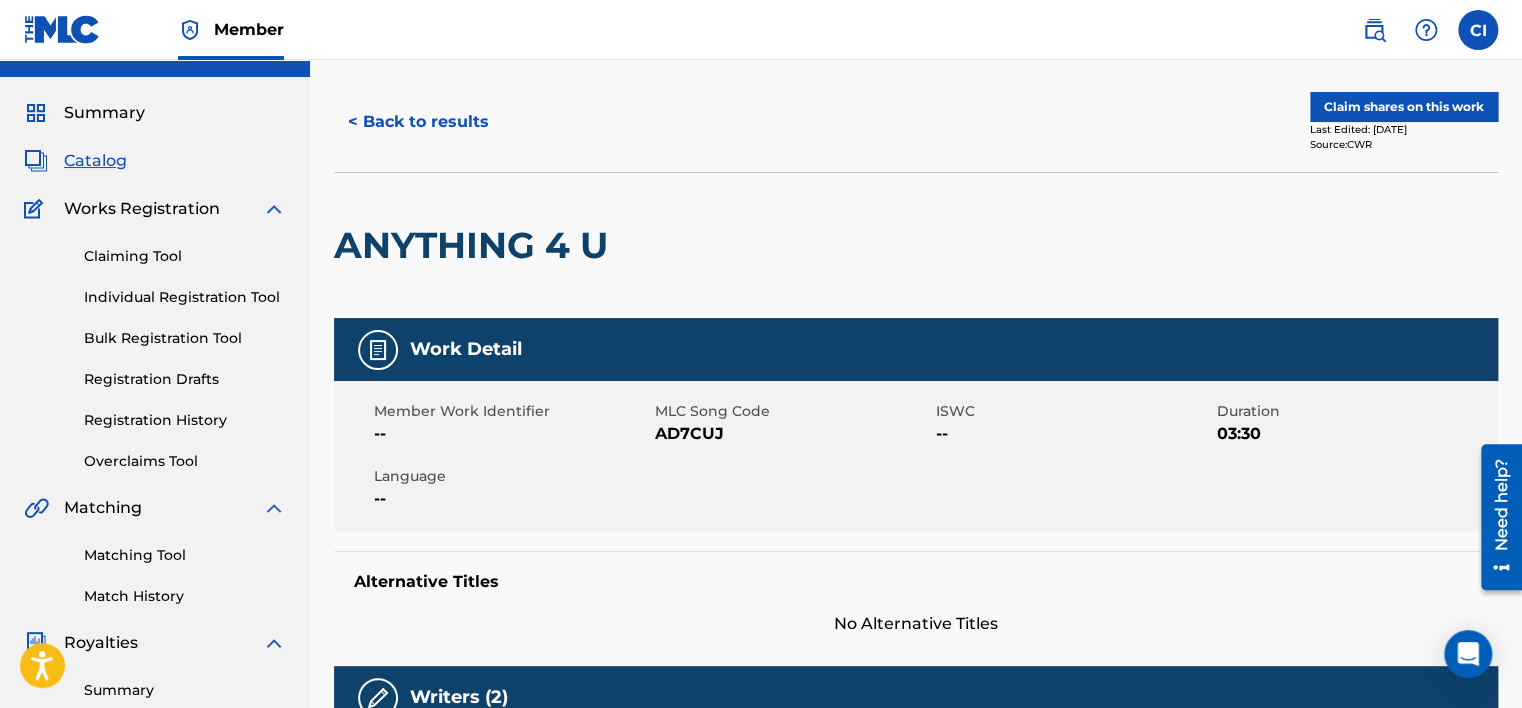 scroll, scrollTop: 0, scrollLeft: 0, axis: both 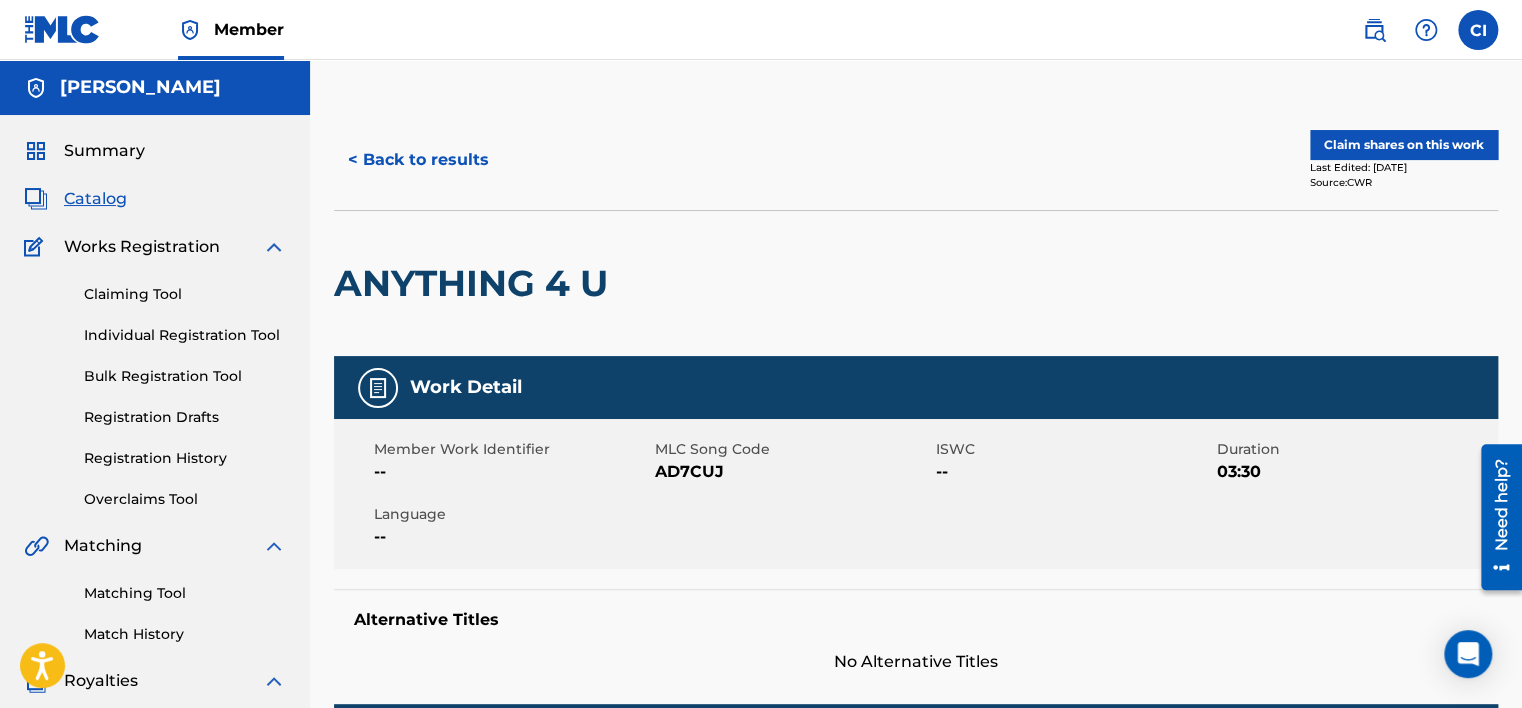 click on "Claim shares on this work" at bounding box center (1404, 145) 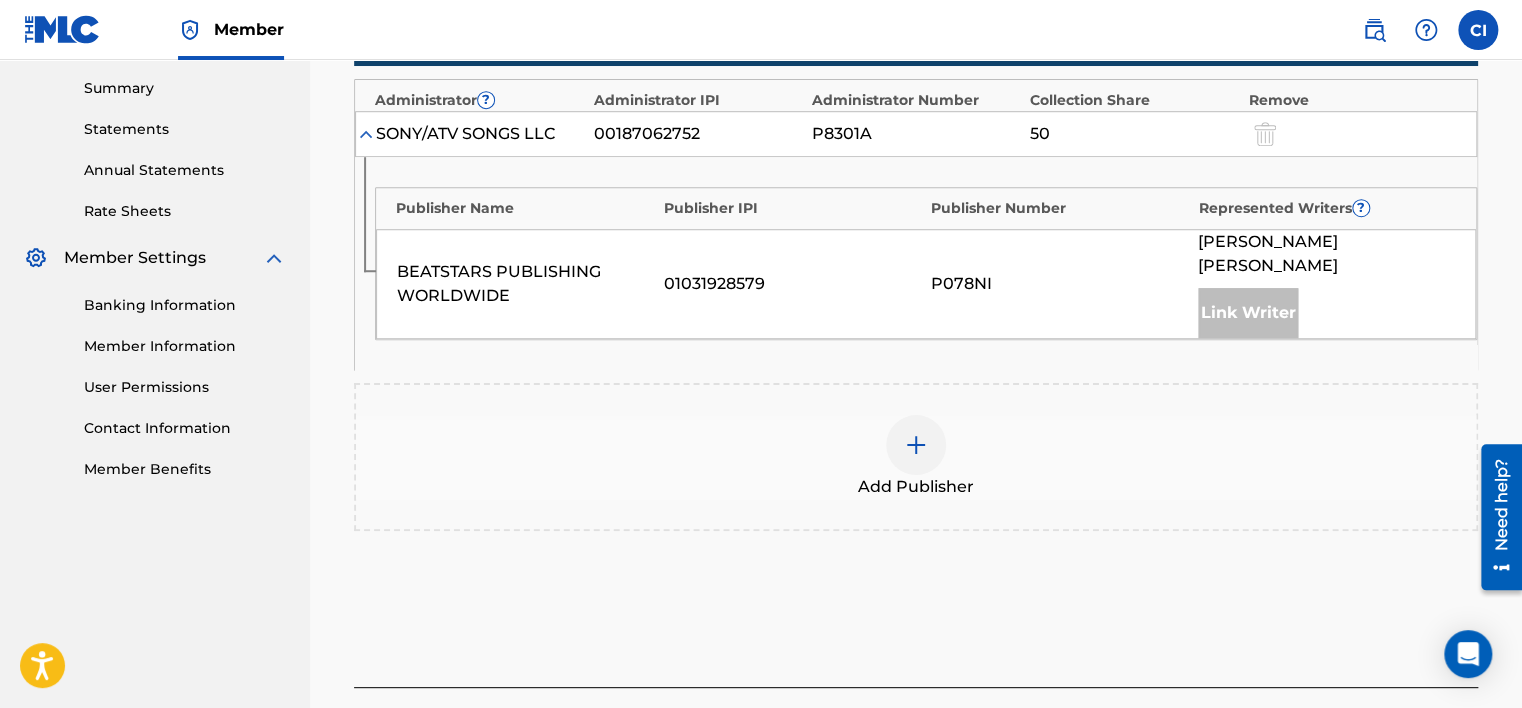 scroll, scrollTop: 579, scrollLeft: 0, axis: vertical 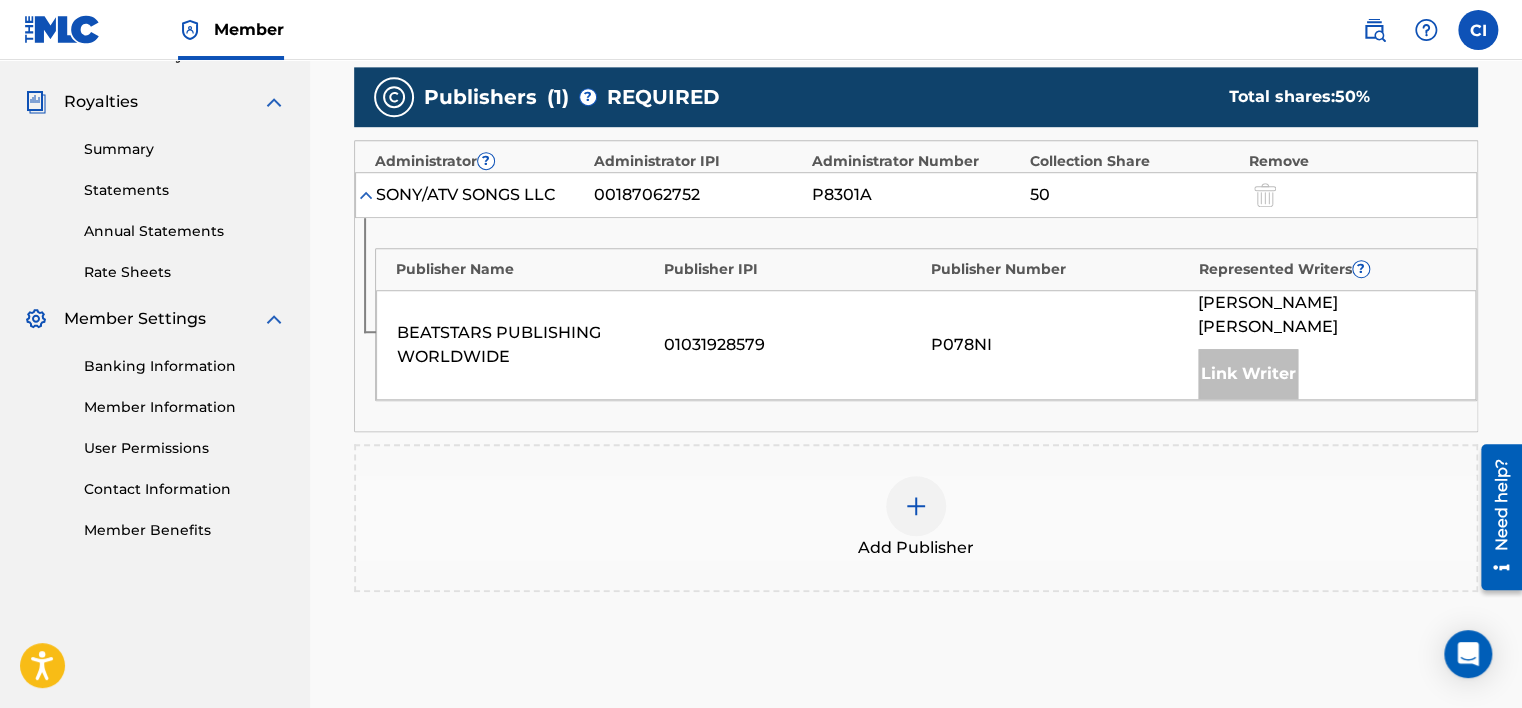 click at bounding box center [916, 506] 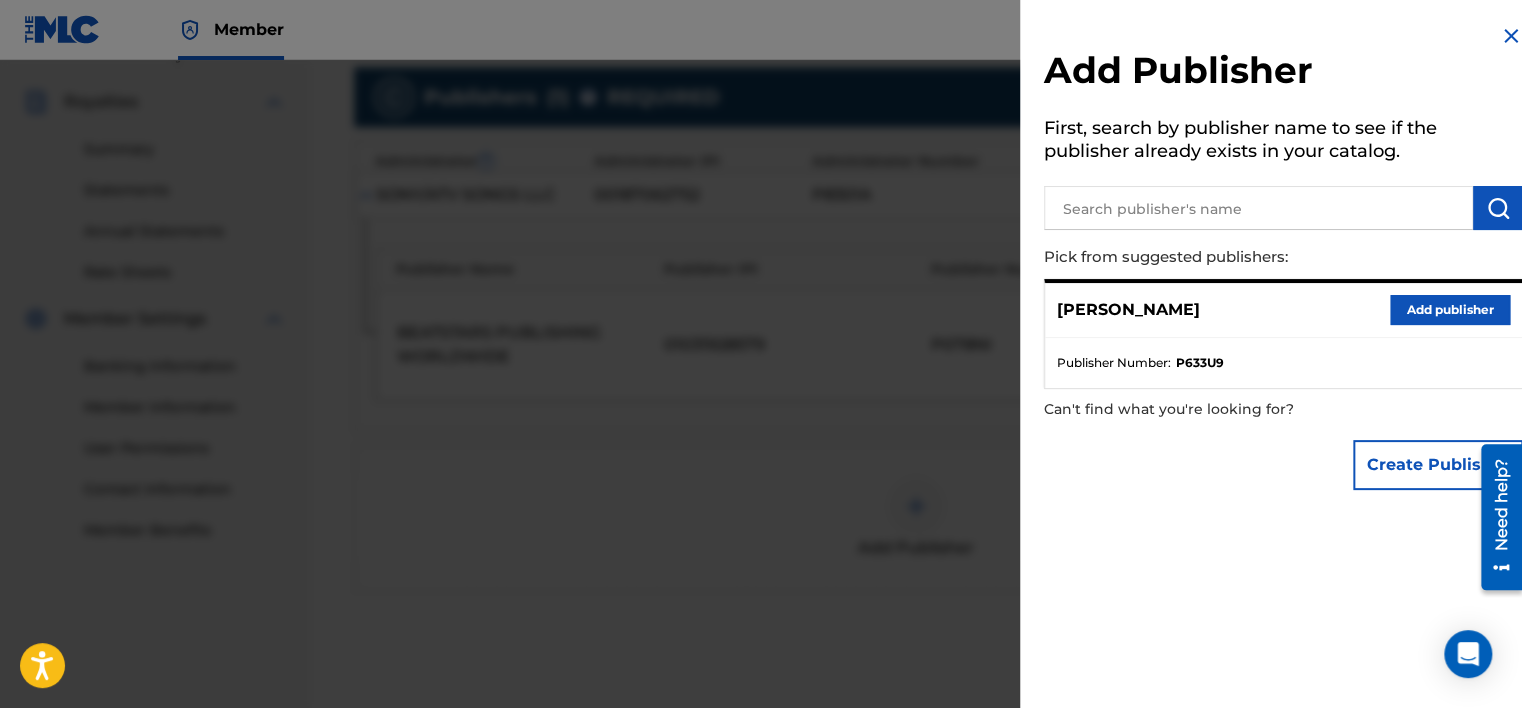 click on "Add publisher" at bounding box center [1450, 310] 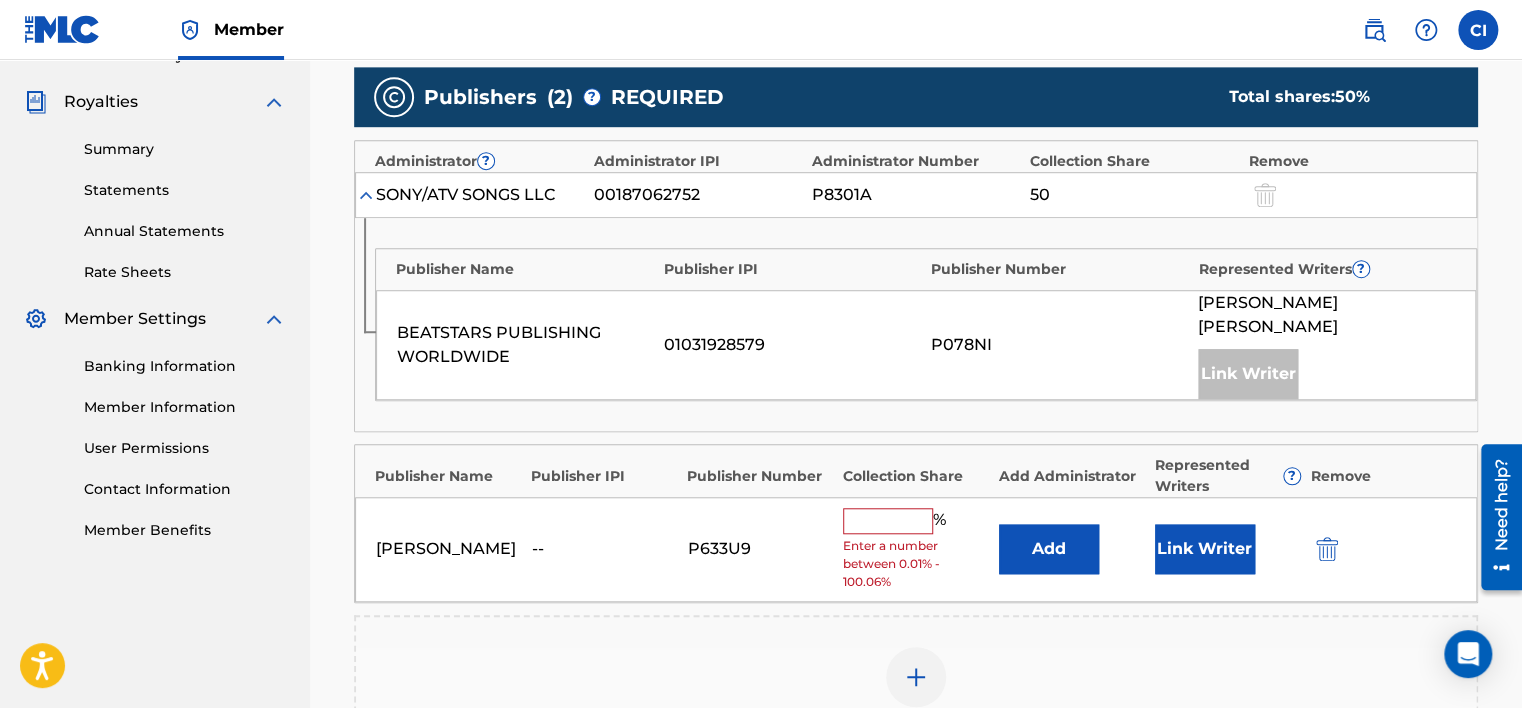 click at bounding box center (888, 521) 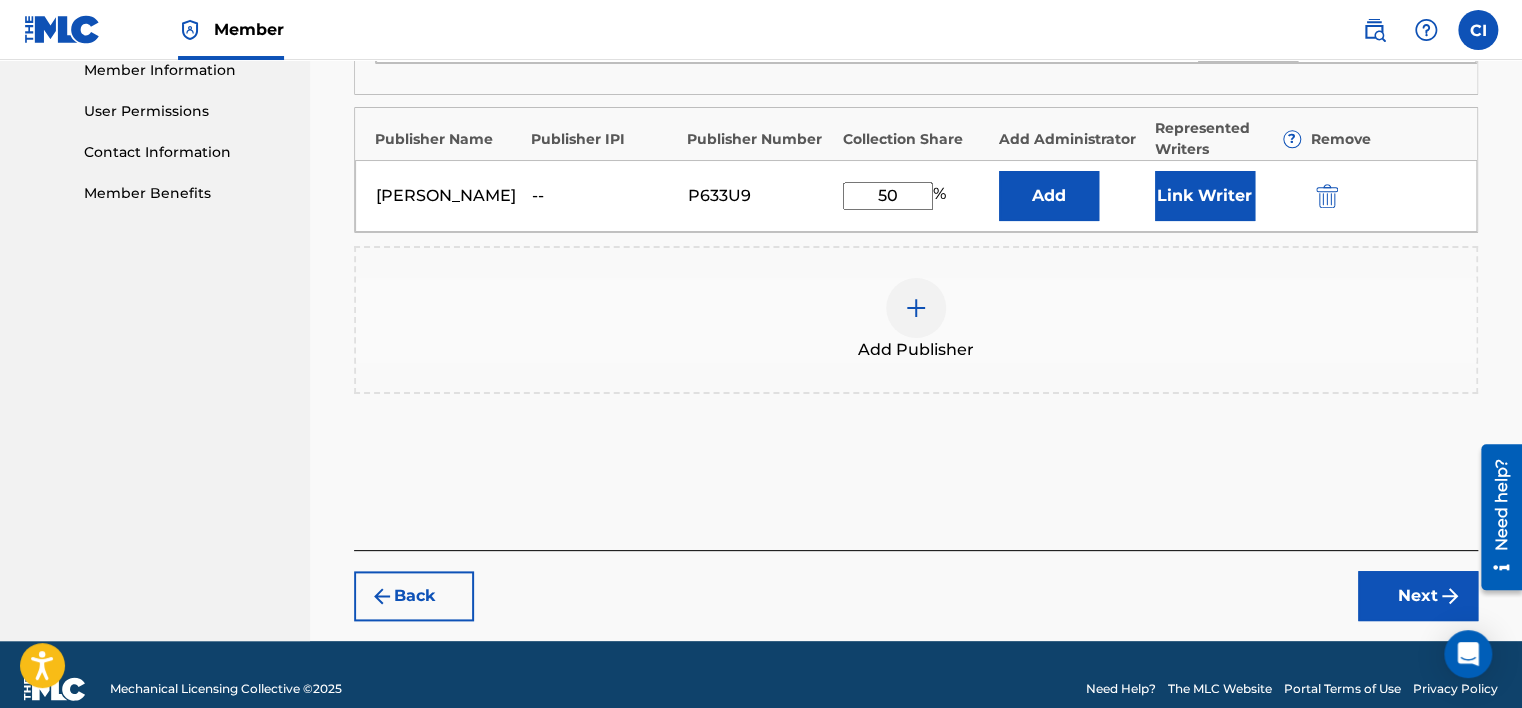 type on "50" 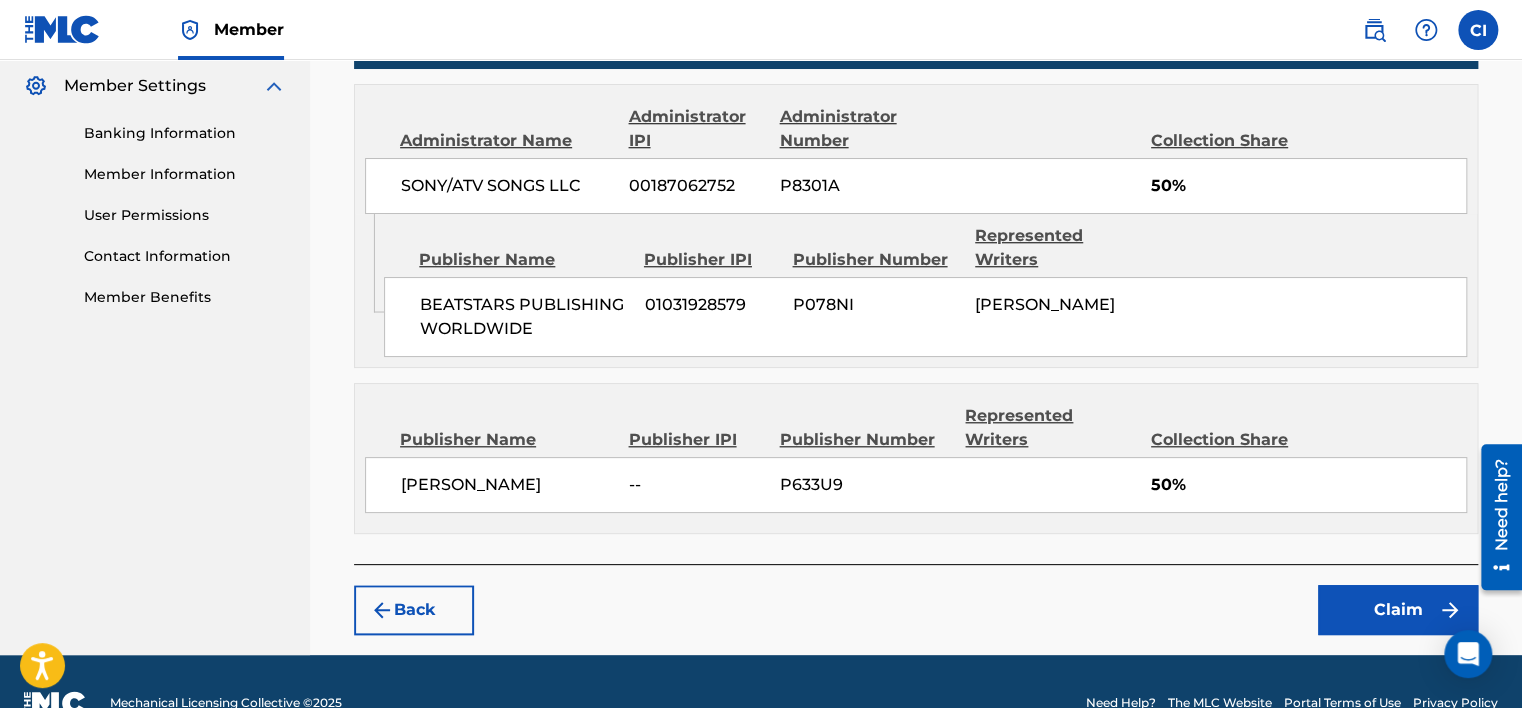 scroll, scrollTop: 852, scrollLeft: 0, axis: vertical 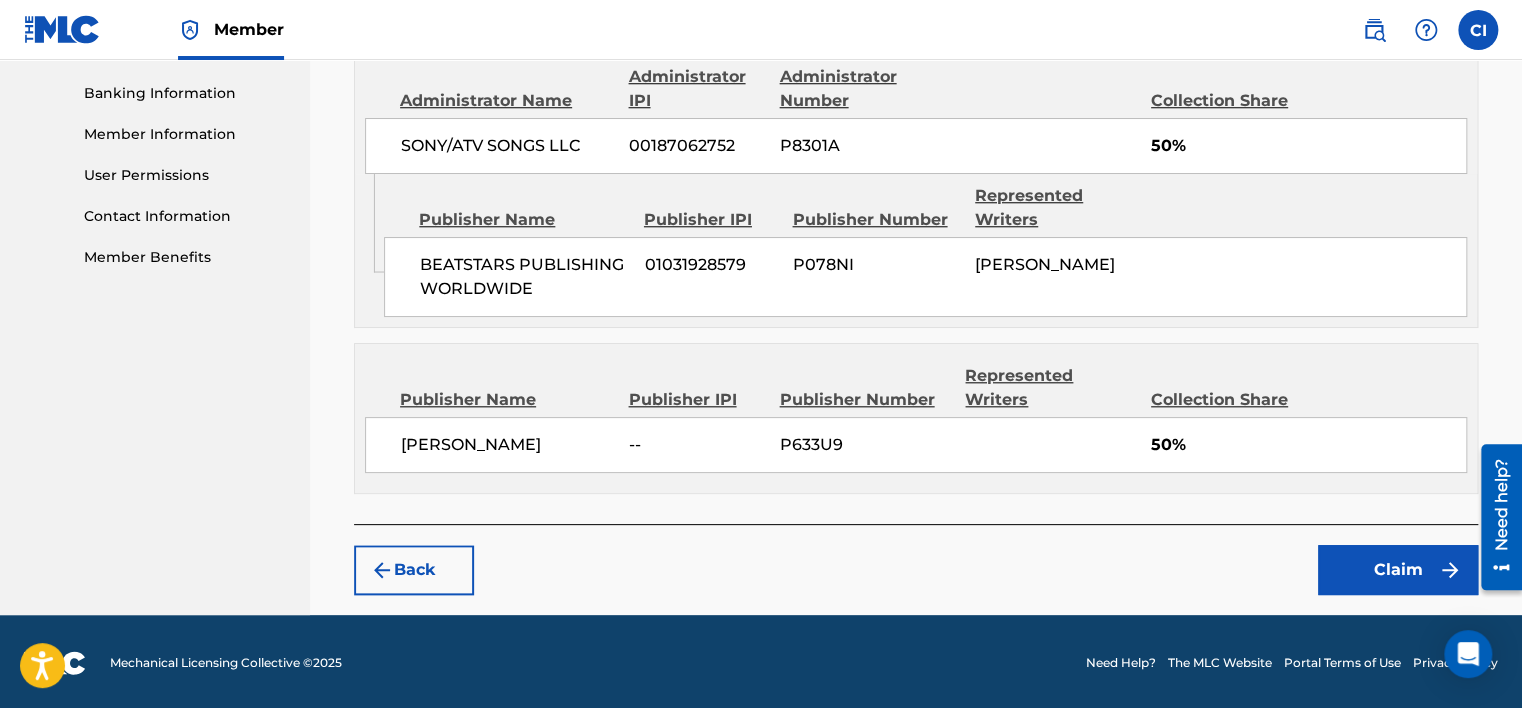 click on "Claim" at bounding box center [1398, 570] 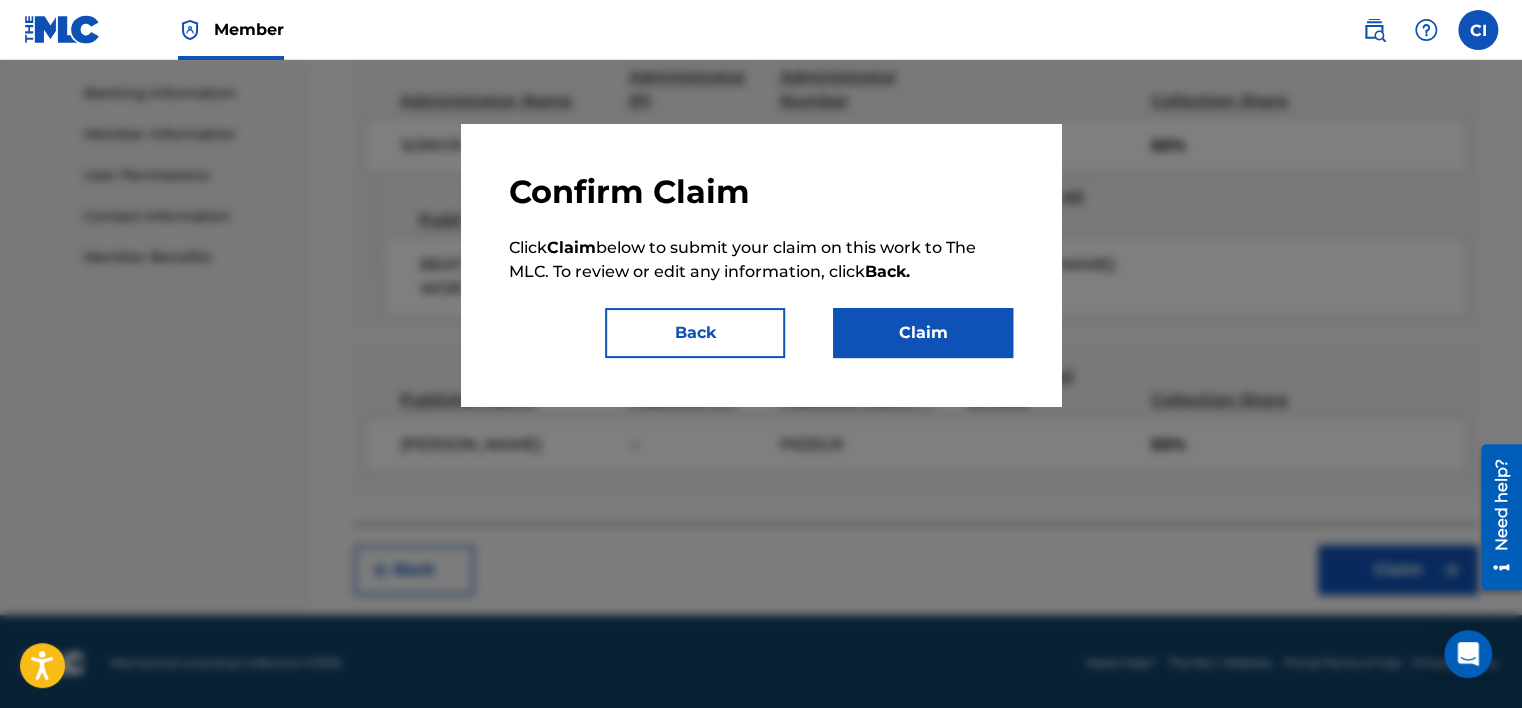click on "Confirm Claim Click  Claim  below to submit your claim on this work to The MLC. To review or edit any information, click  Back. Back Claim" at bounding box center (761, 265) 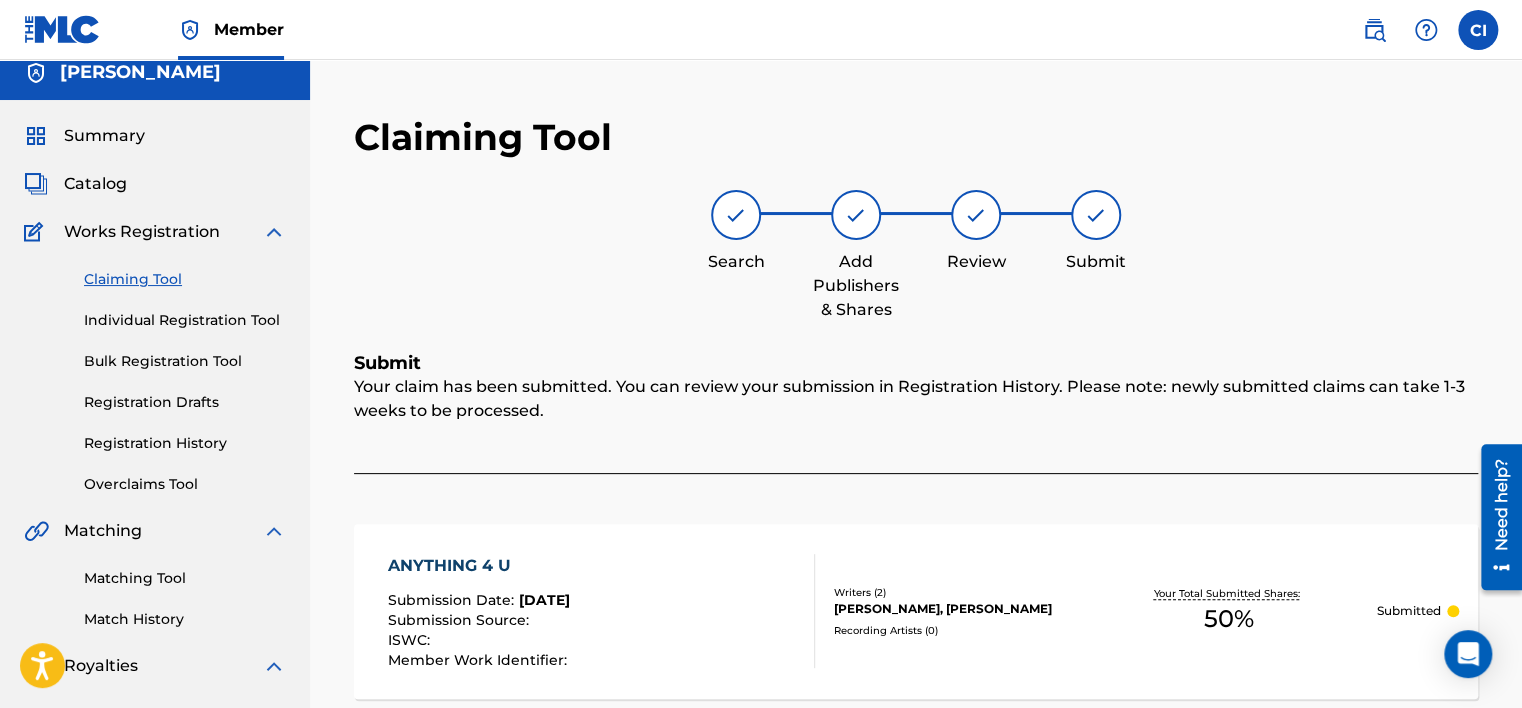 scroll, scrollTop: 0, scrollLeft: 0, axis: both 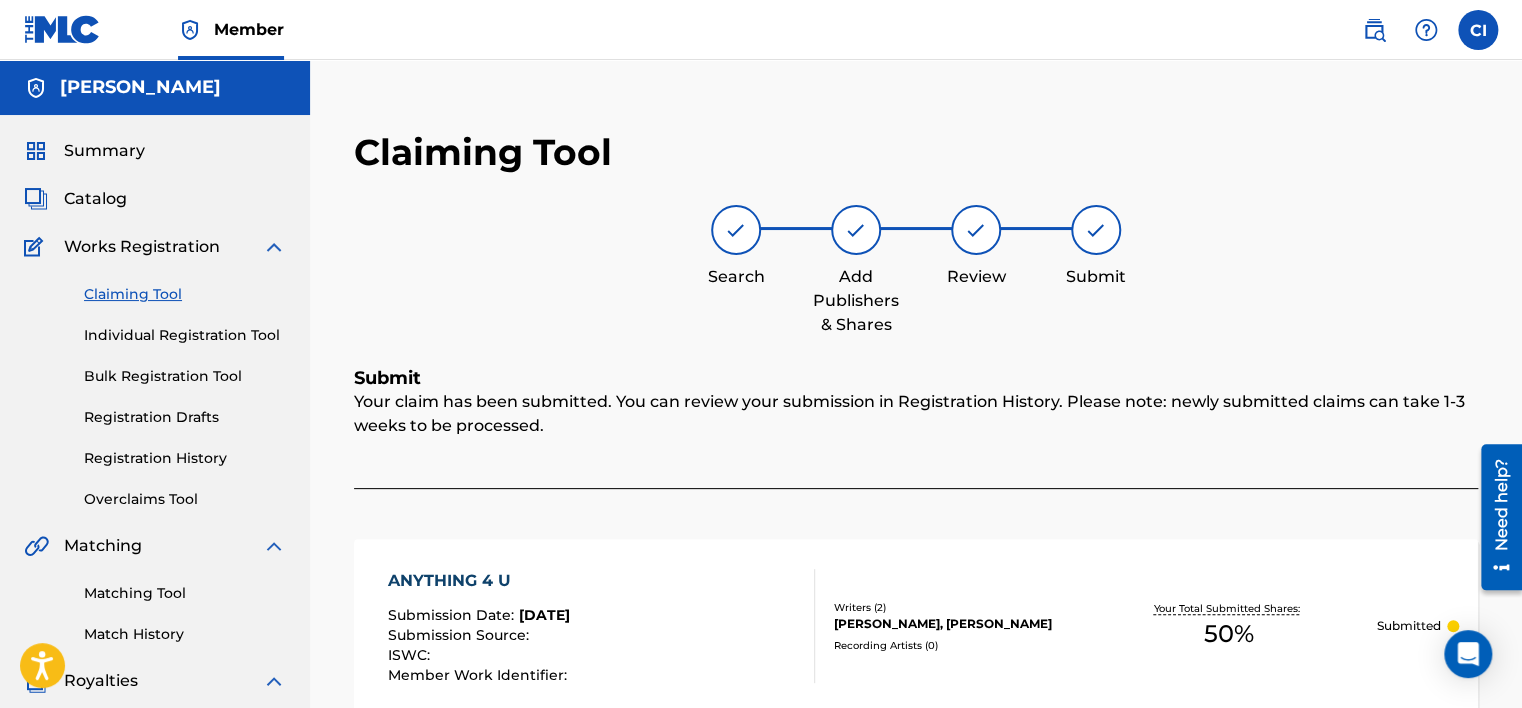 click on "Summary" at bounding box center (104, 151) 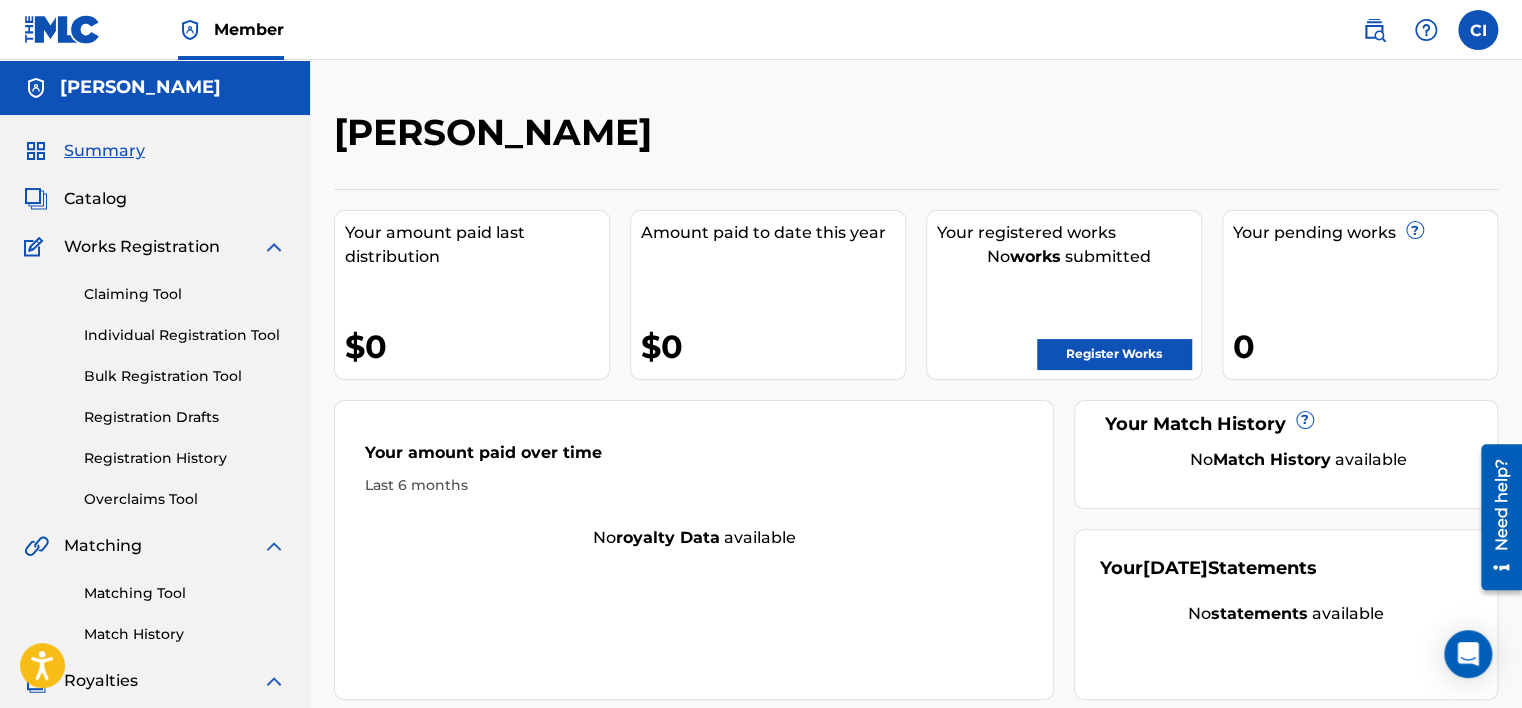 click at bounding box center (1374, 30) 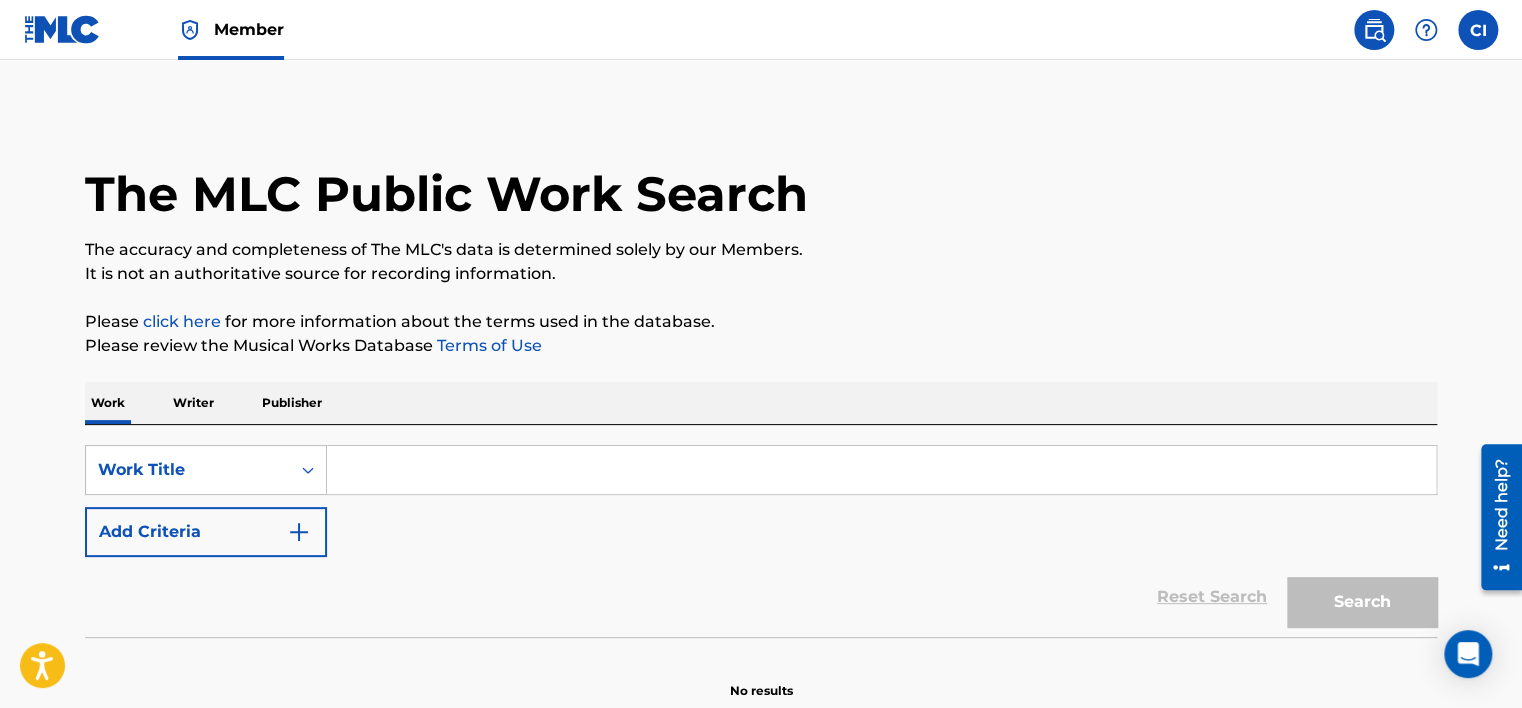 click at bounding box center (881, 470) 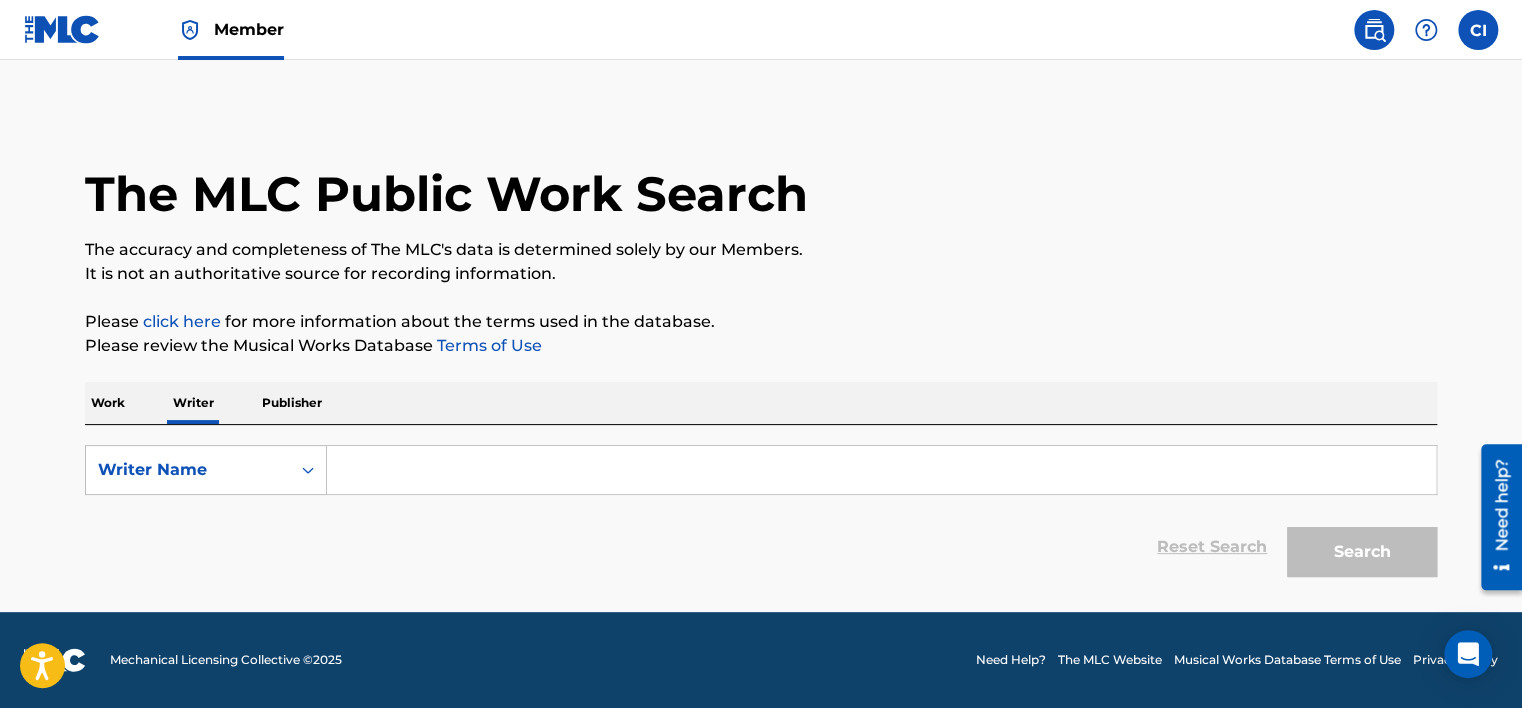 click at bounding box center (881, 470) 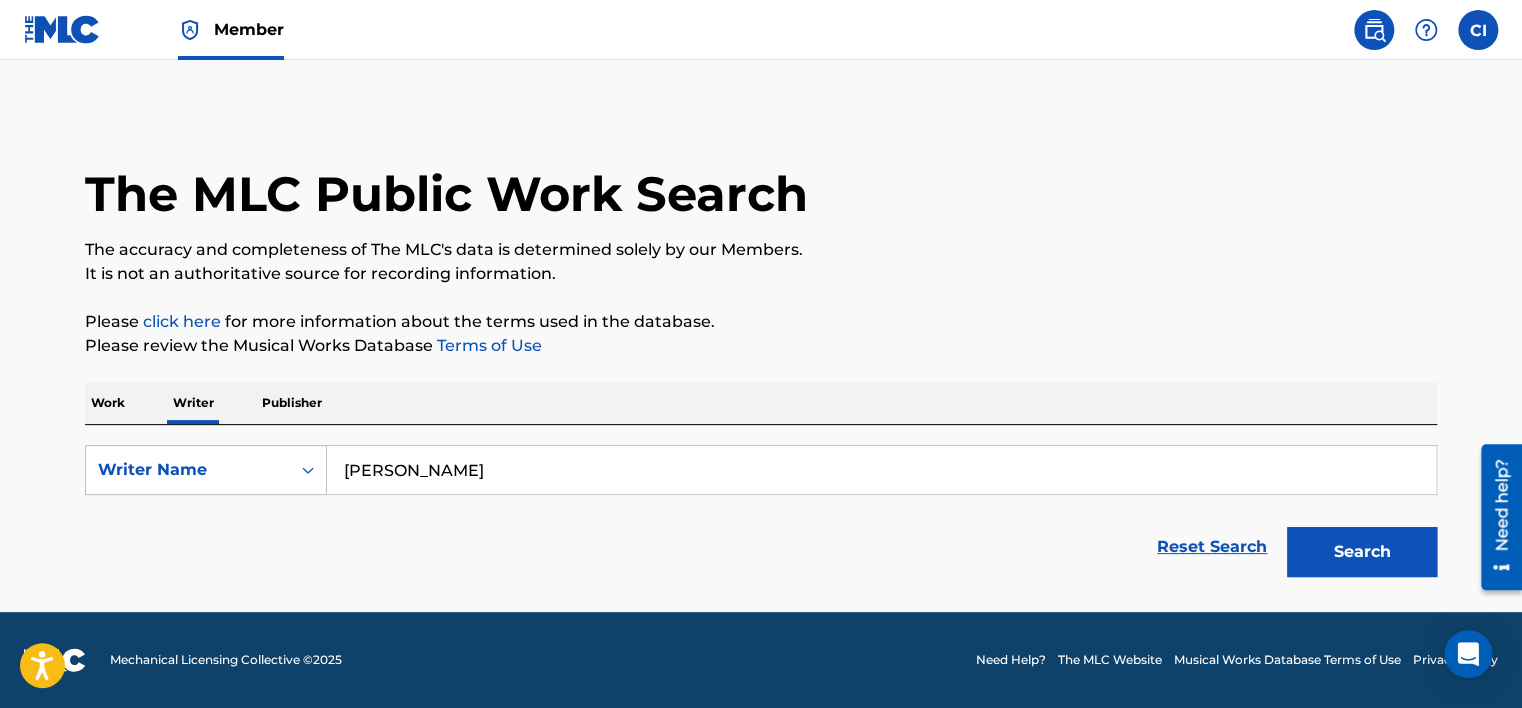 click on "Search" at bounding box center [1362, 552] 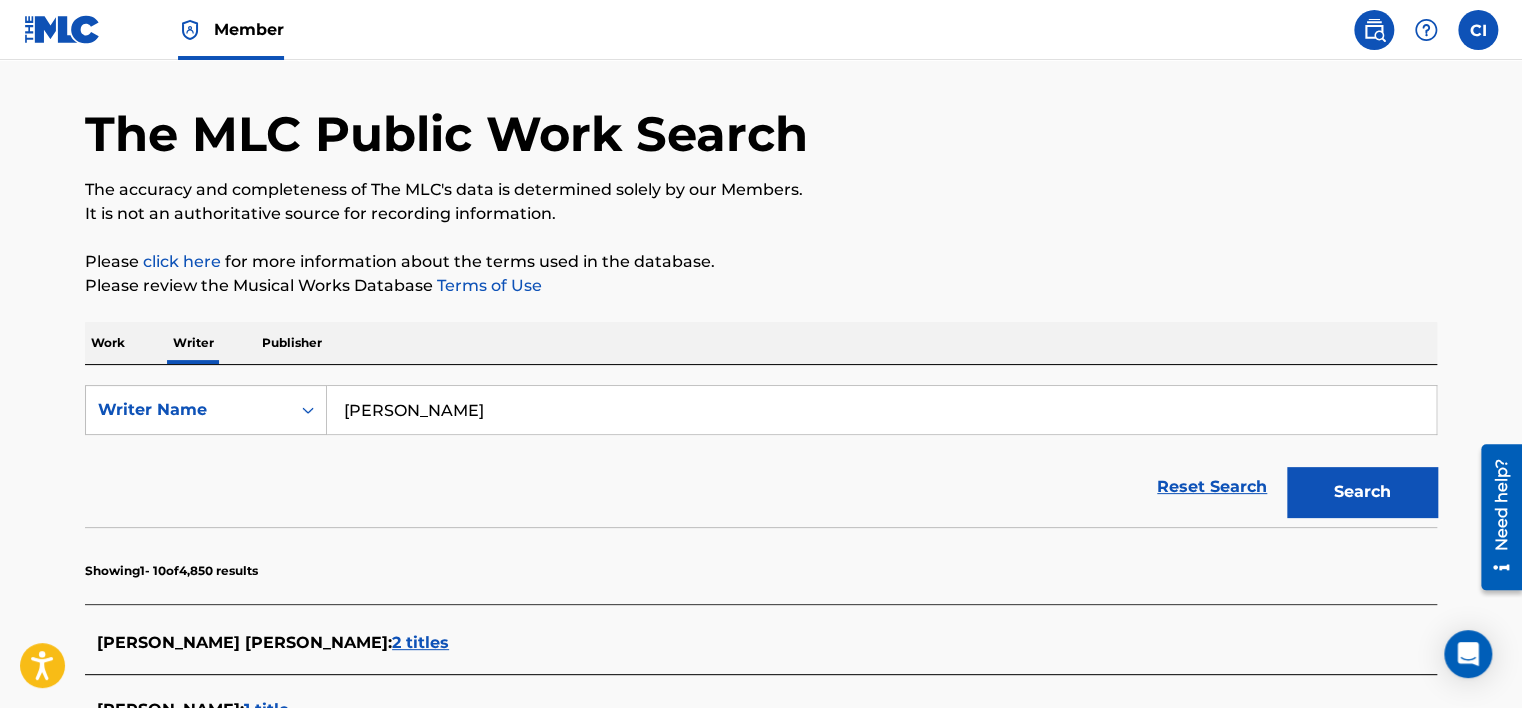 scroll, scrollTop: 0, scrollLeft: 0, axis: both 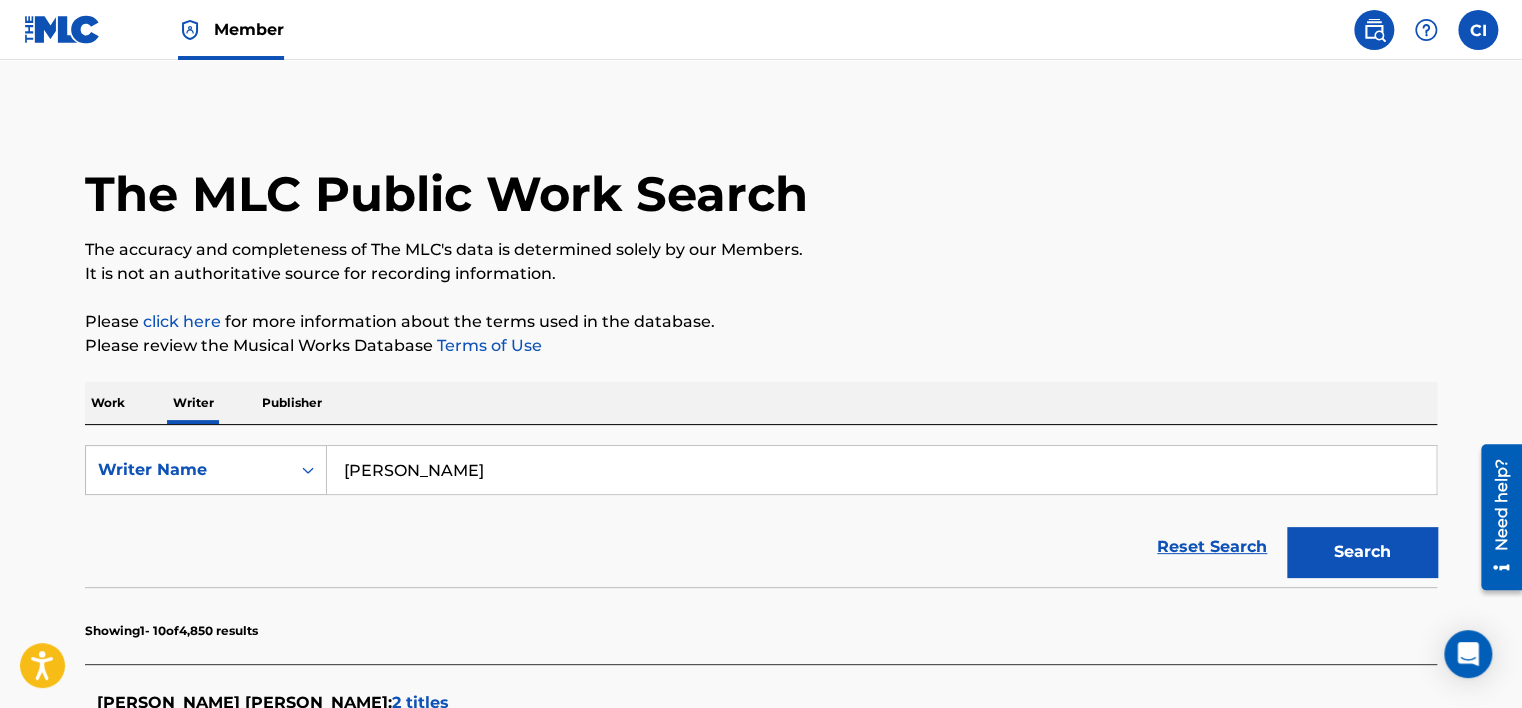 click on "Work" at bounding box center (108, 403) 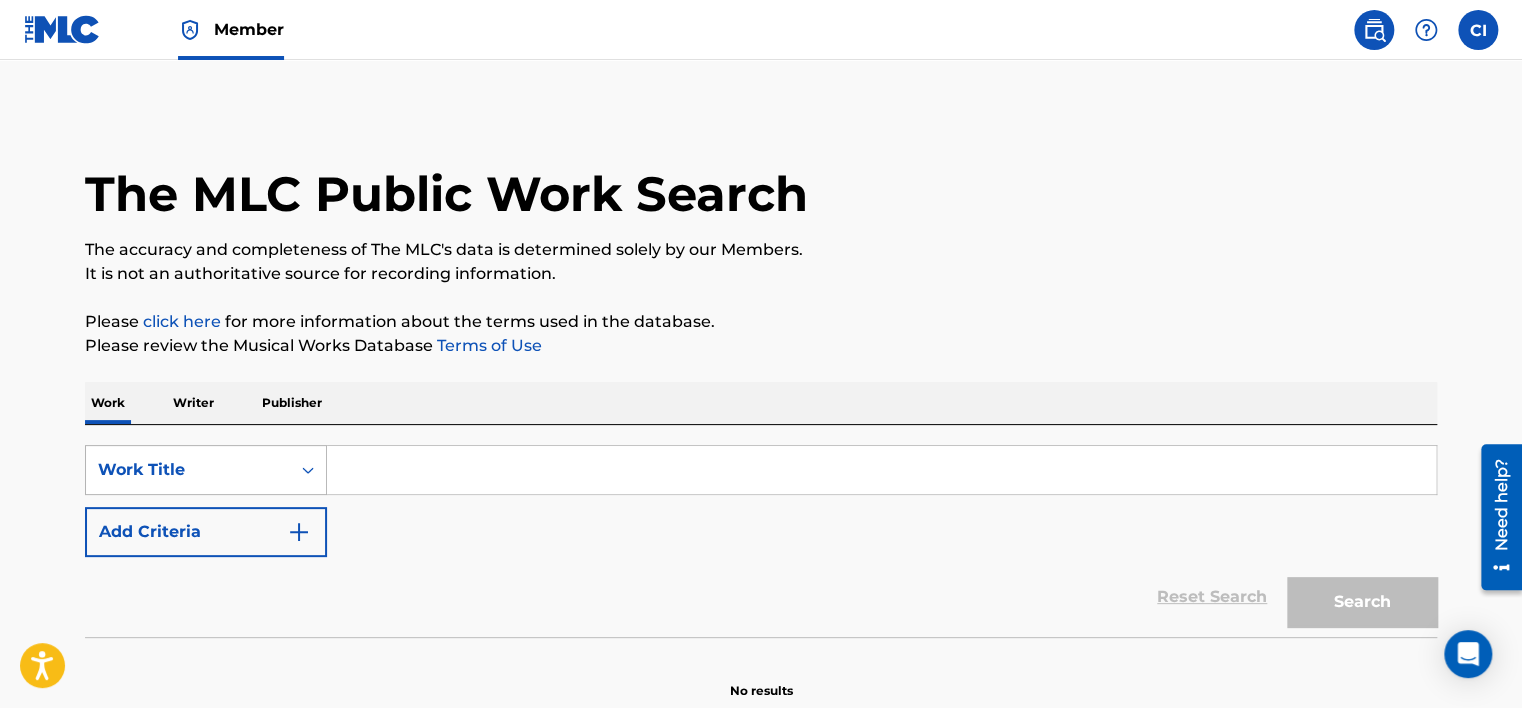 click on "Work Title" at bounding box center [206, 470] 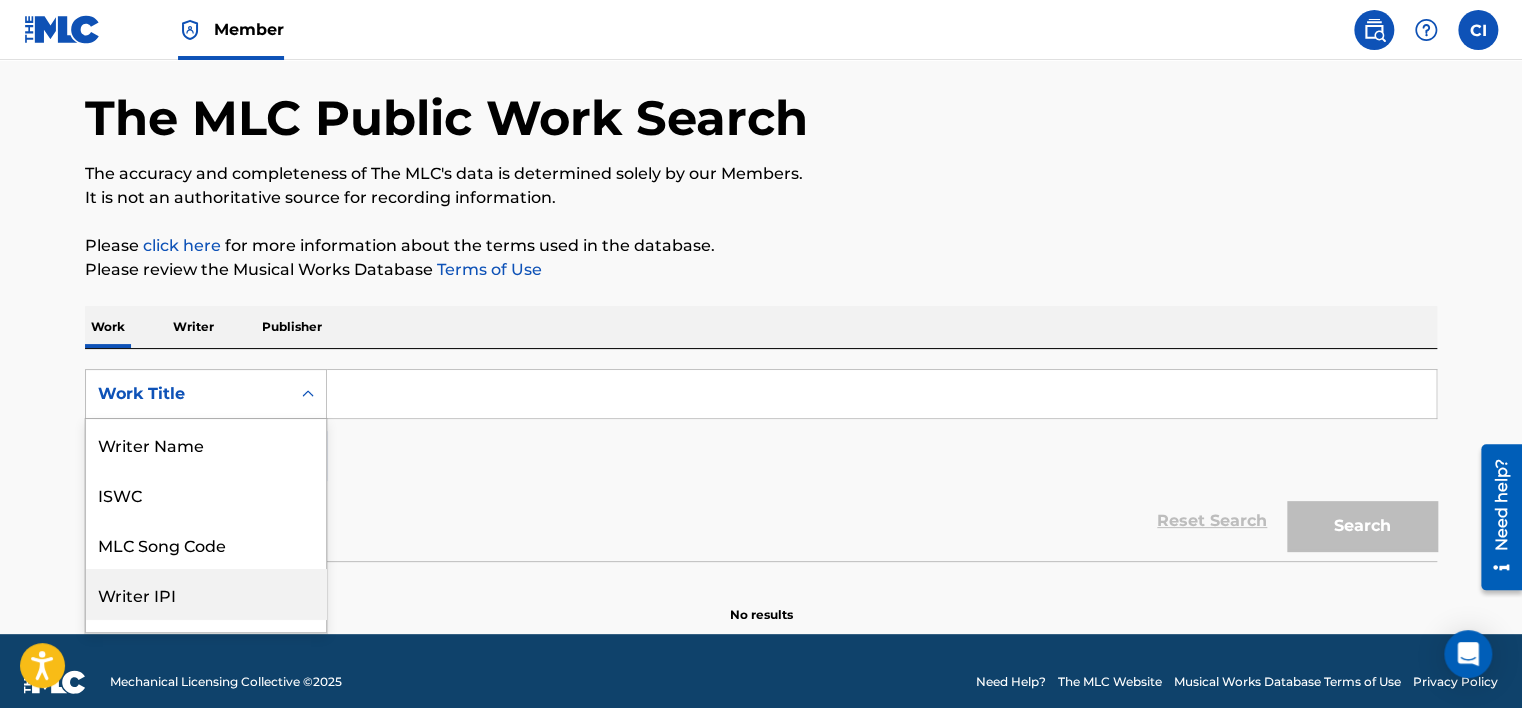 scroll, scrollTop: 87, scrollLeft: 0, axis: vertical 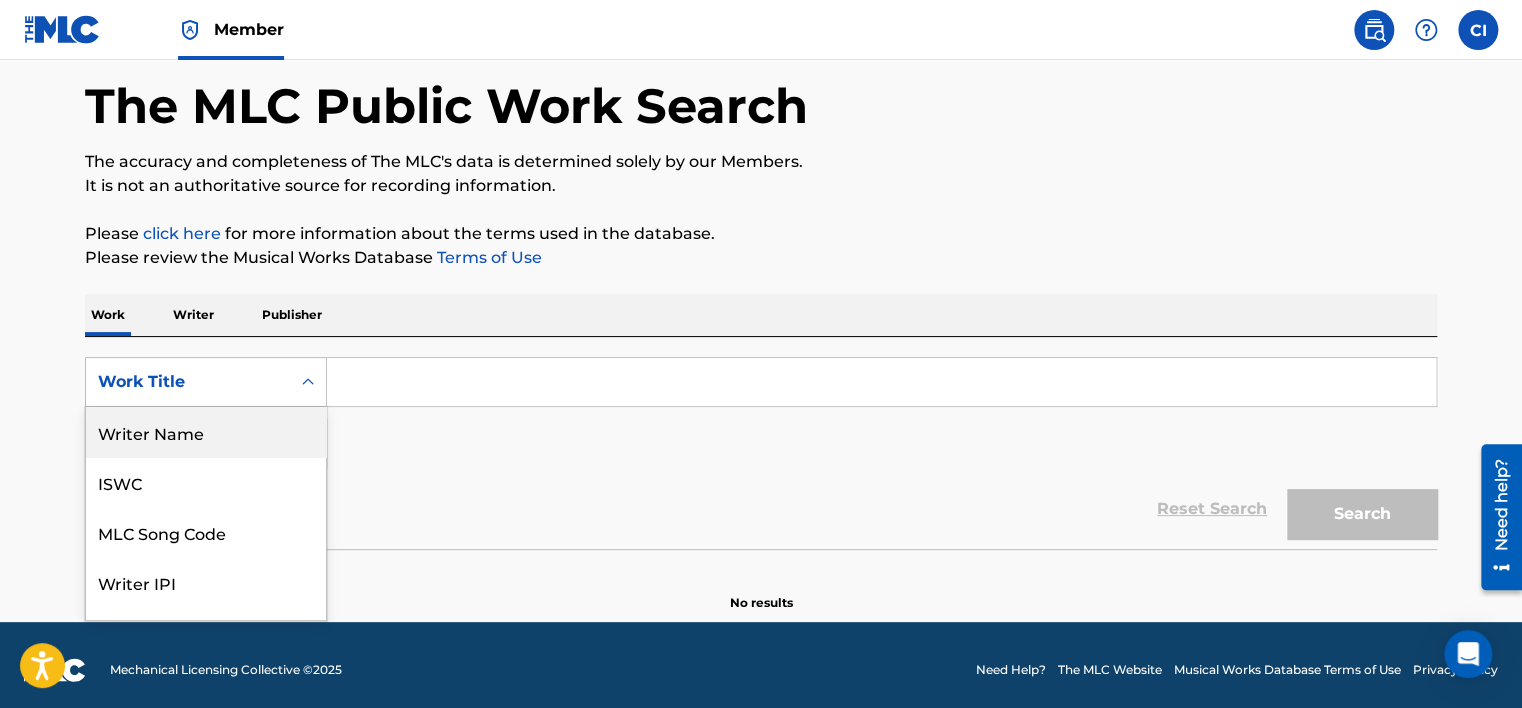 click on "Writer Name" at bounding box center (206, 432) 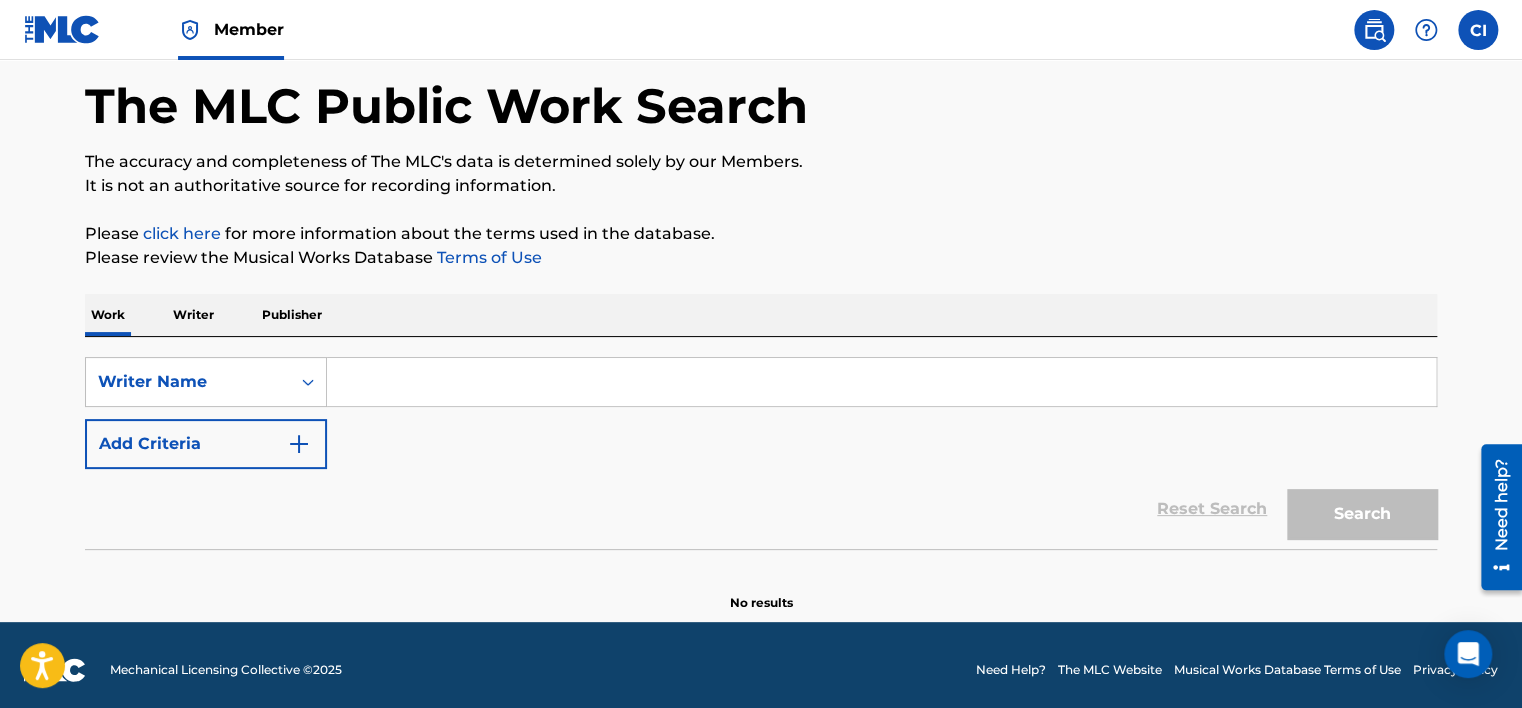 click at bounding box center [881, 382] 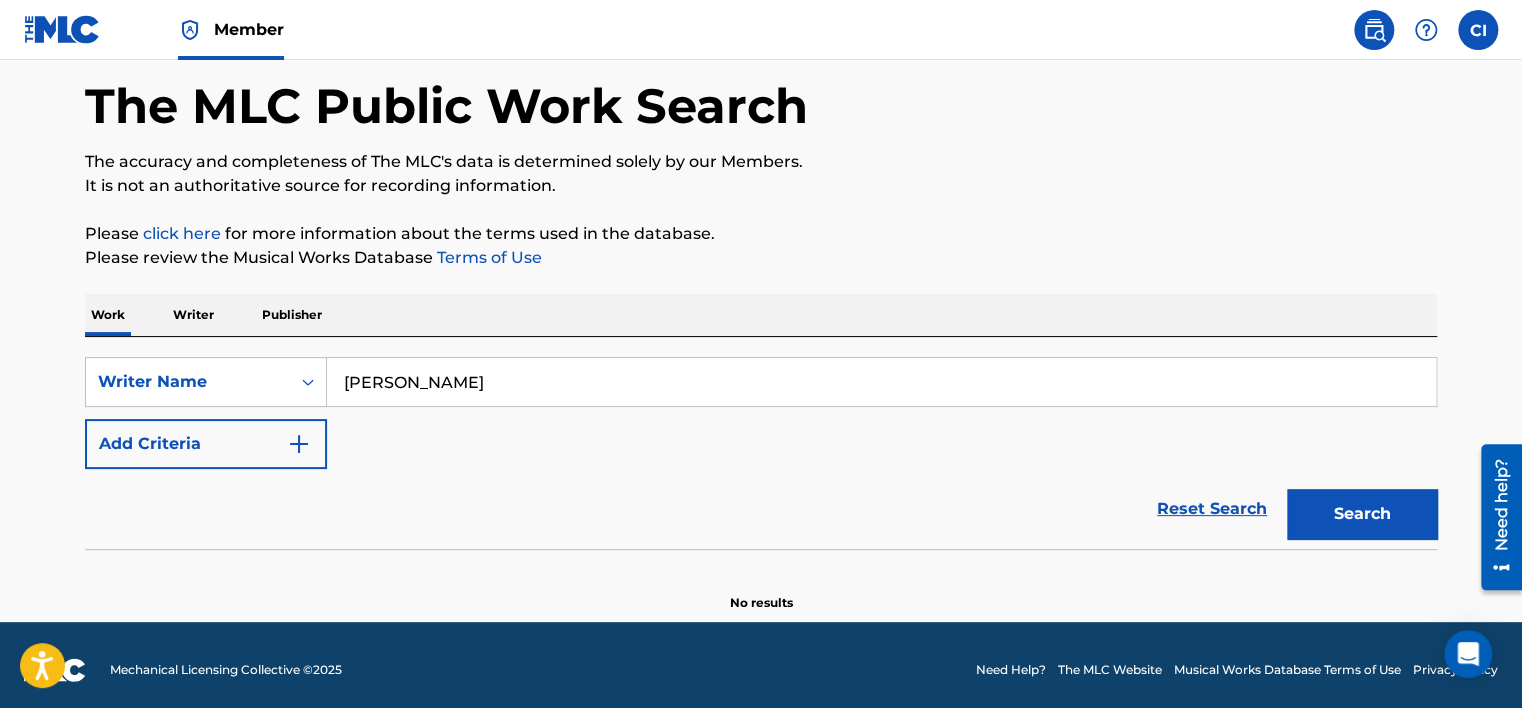 drag, startPoint x: 1304, startPoint y: 511, endPoint x: 1282, endPoint y: 520, distance: 23.769728 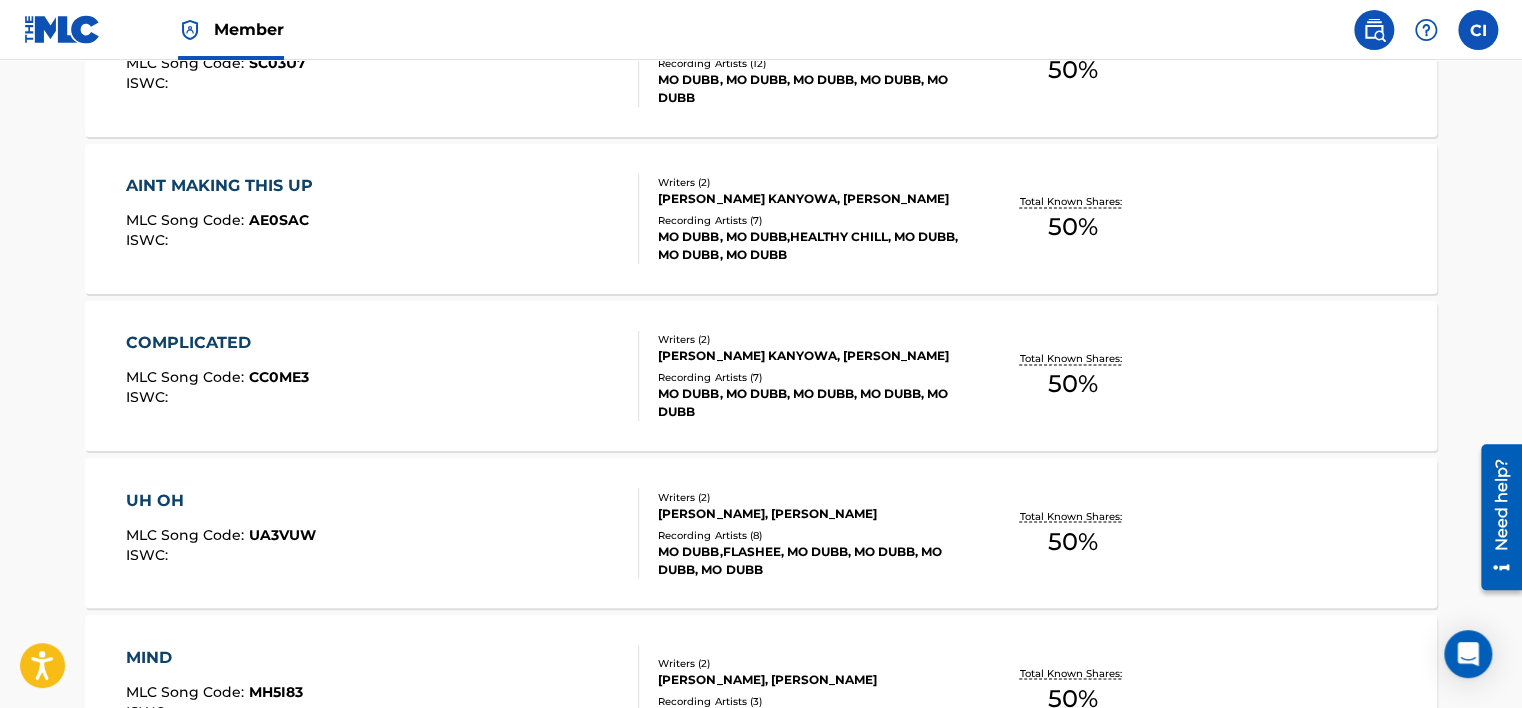 scroll, scrollTop: 1740, scrollLeft: 0, axis: vertical 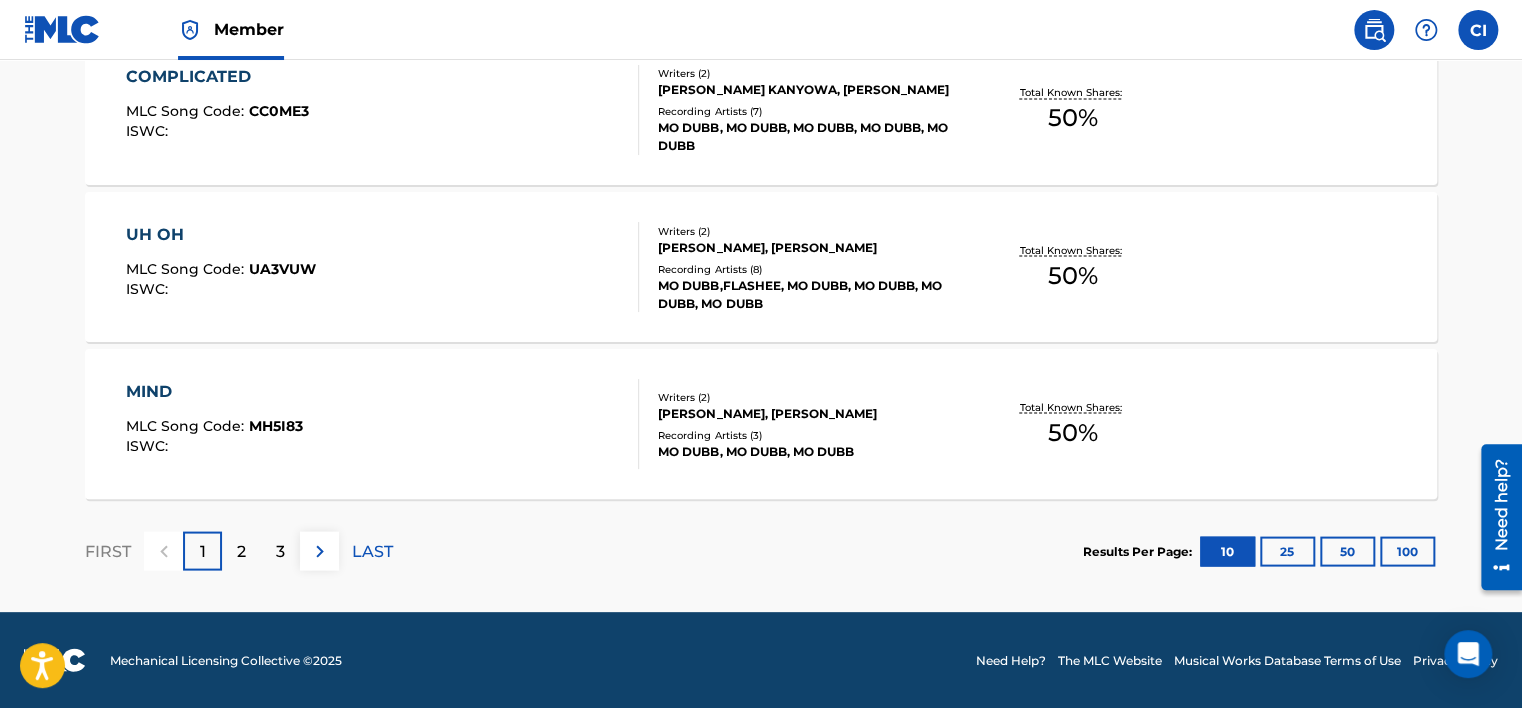 click on "2" at bounding box center [241, 551] 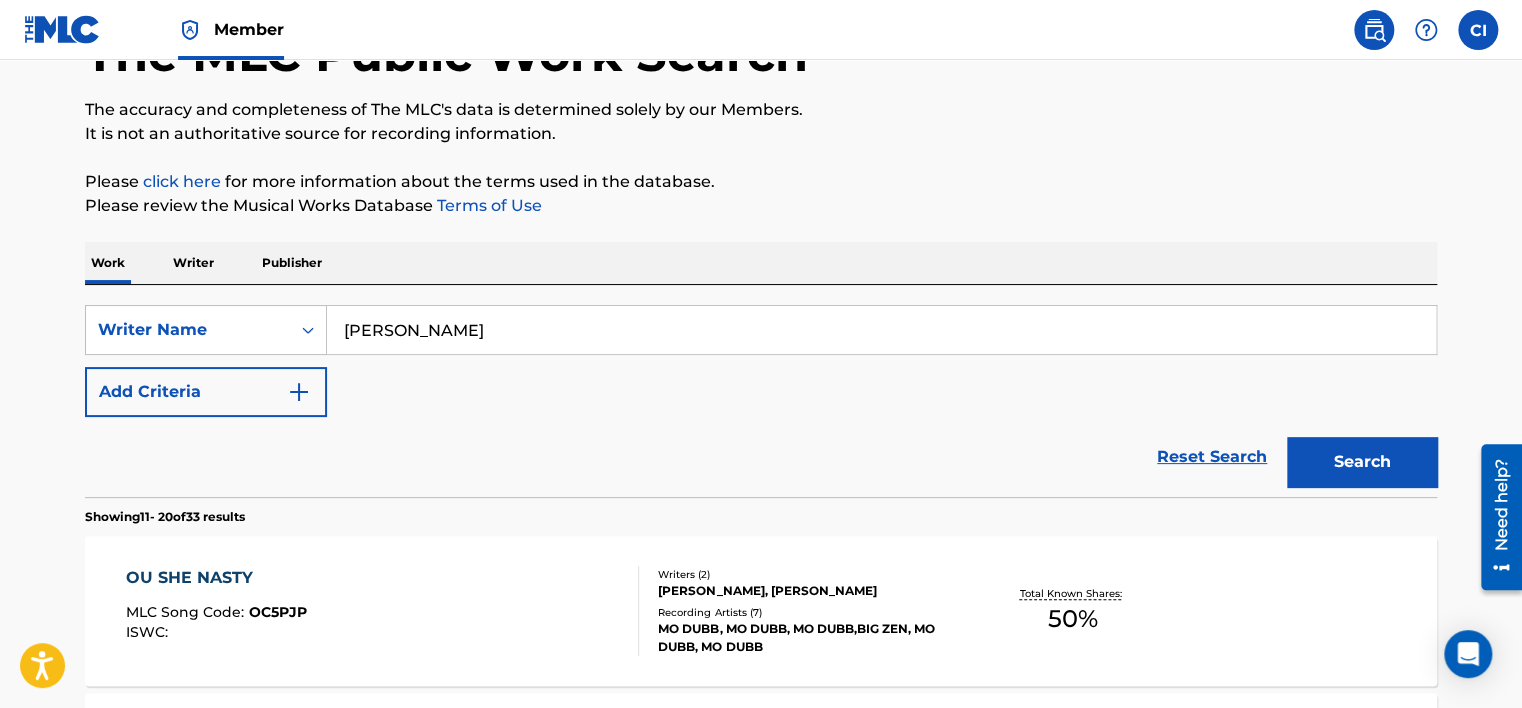 scroll, scrollTop: 0, scrollLeft: 0, axis: both 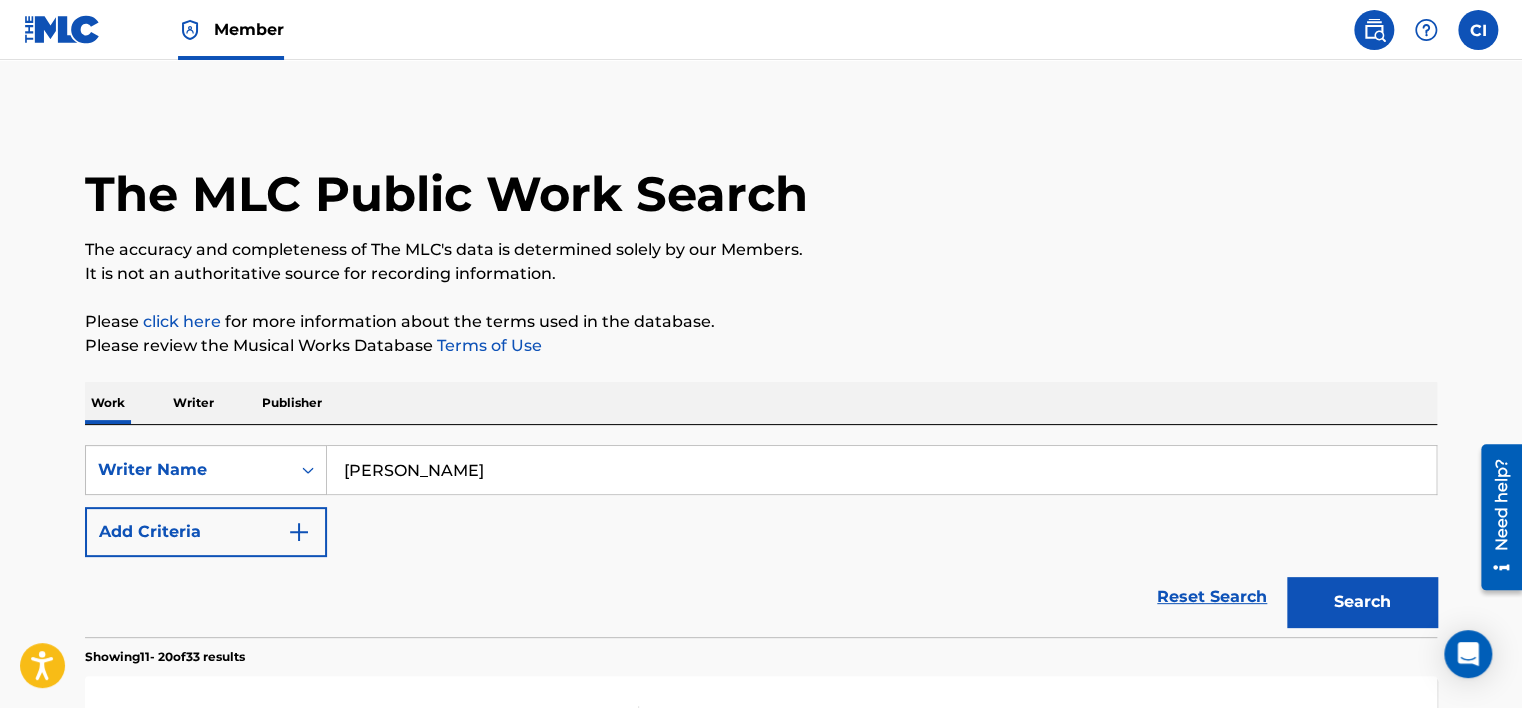 click at bounding box center (62, 29) 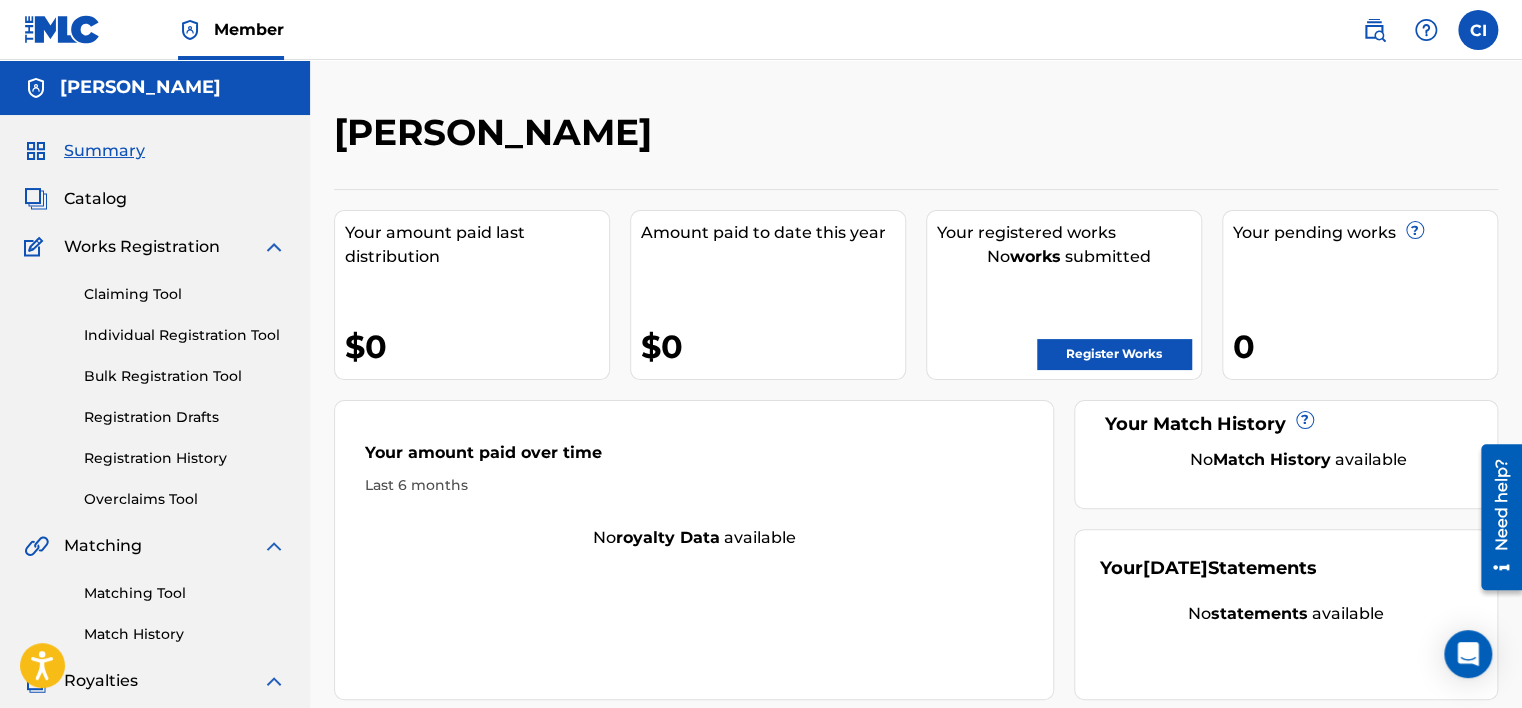 click on "Register Works" at bounding box center (1114, 354) 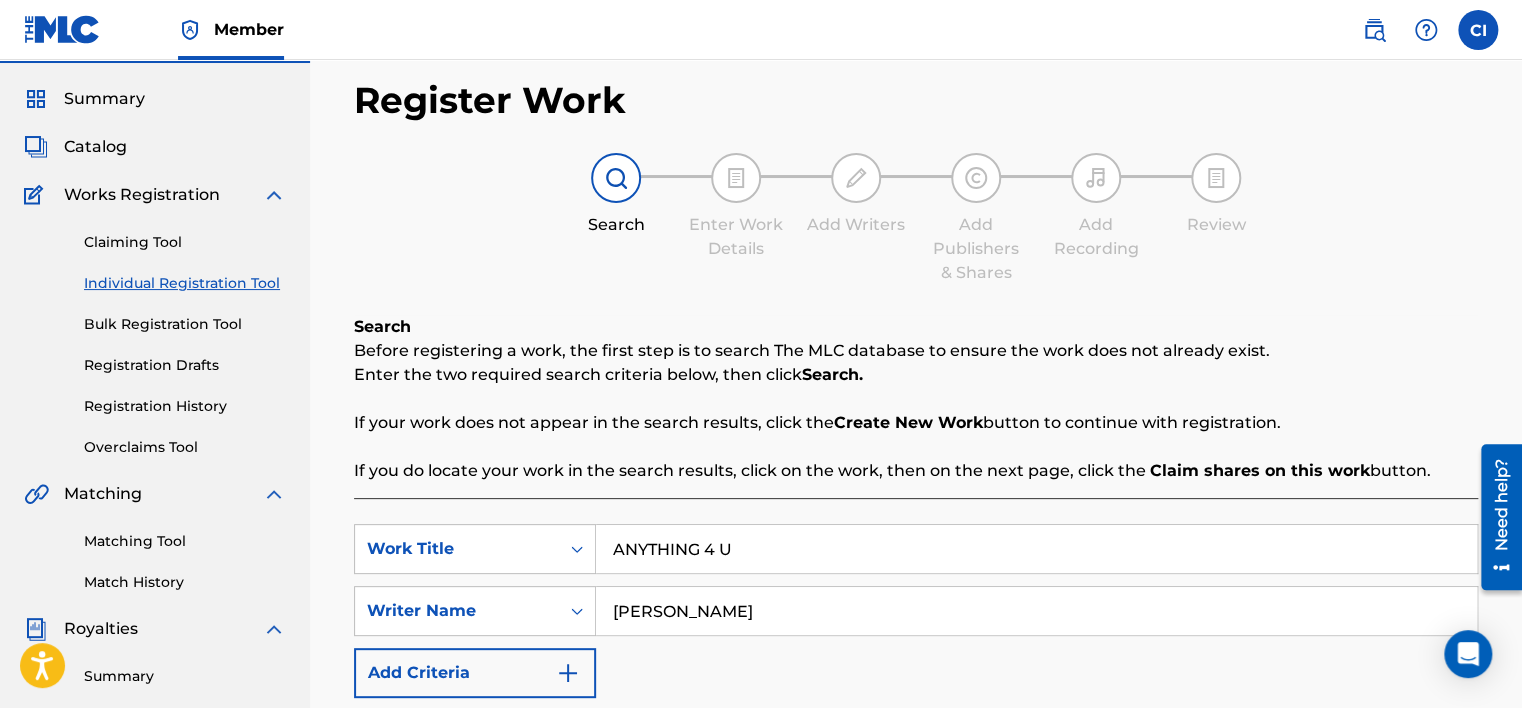 scroll, scrollTop: 100, scrollLeft: 0, axis: vertical 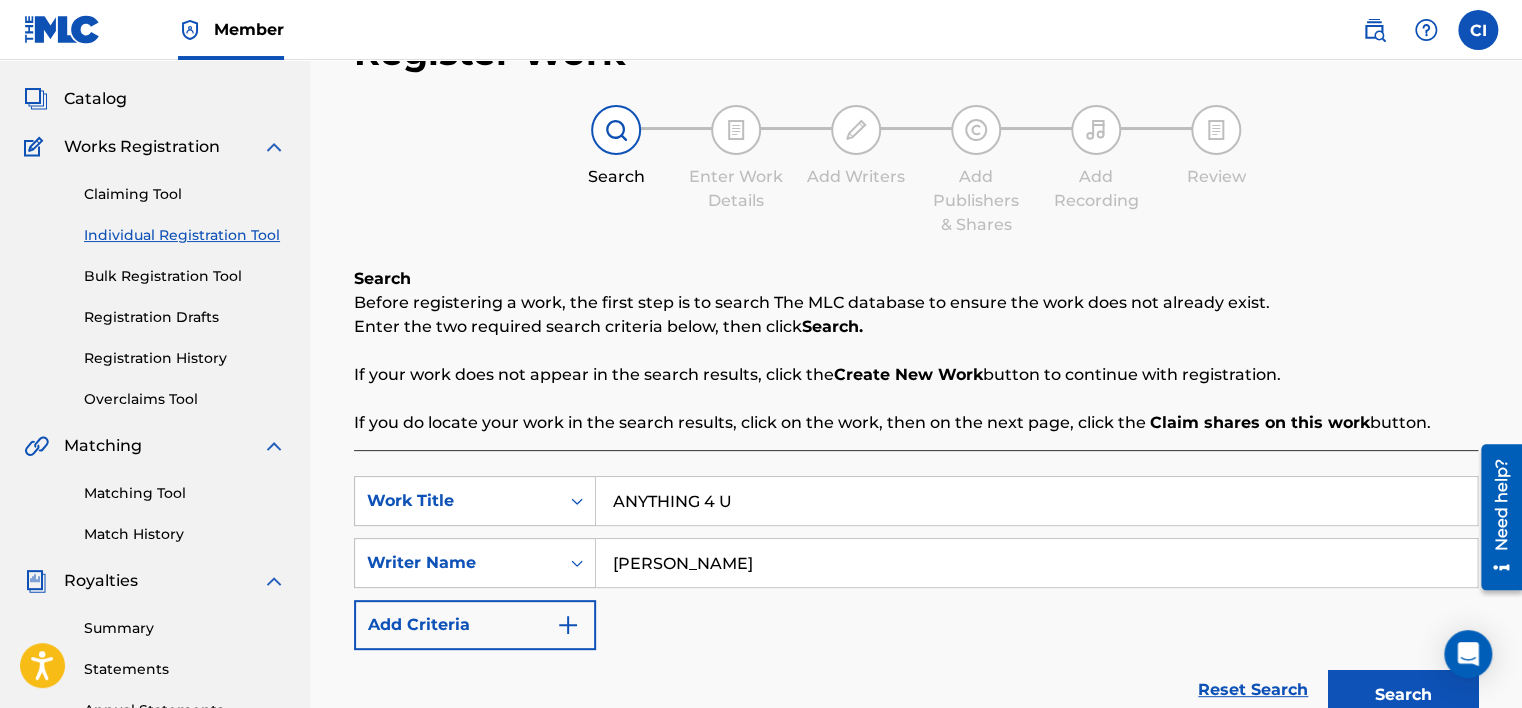 drag, startPoint x: 760, startPoint y: 503, endPoint x: 326, endPoint y: 488, distance: 434.25912 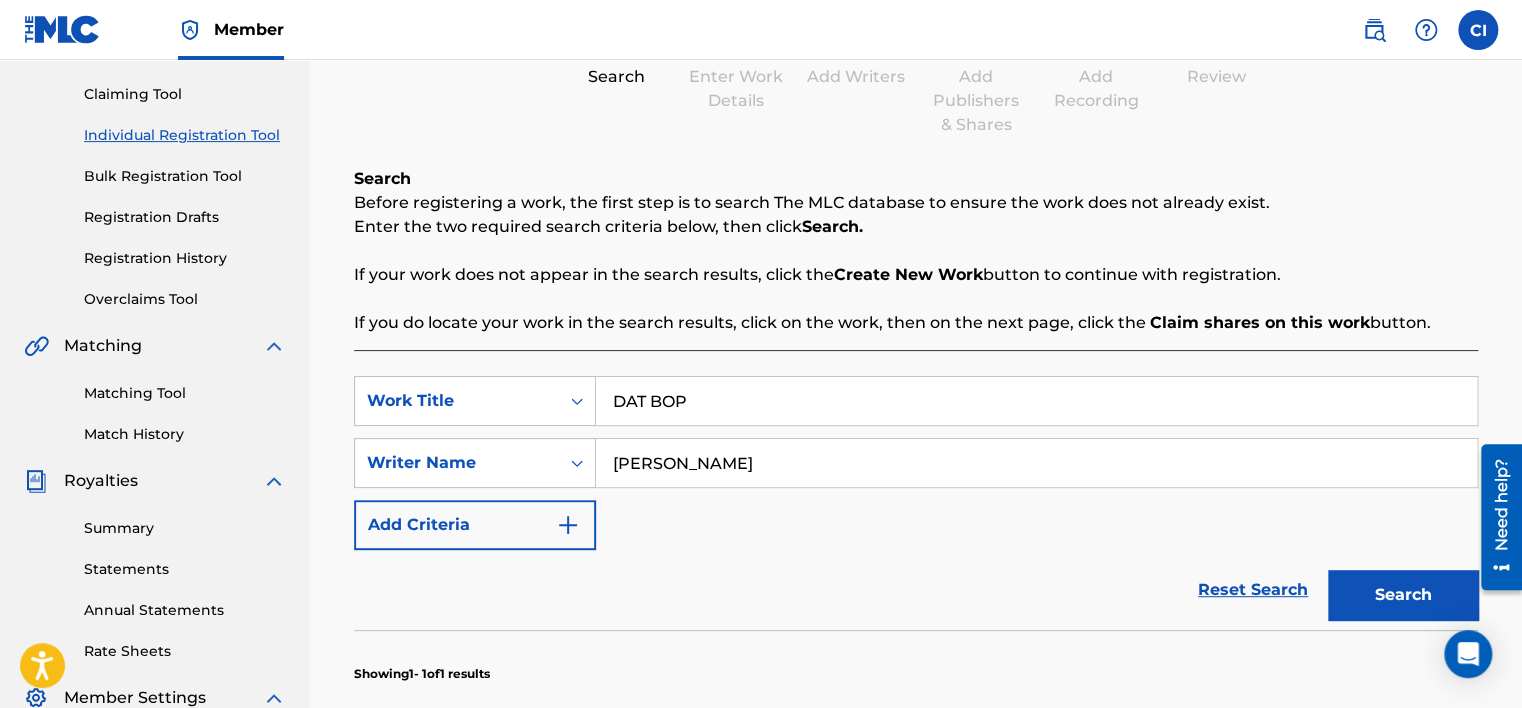 type on "DAT BOP" 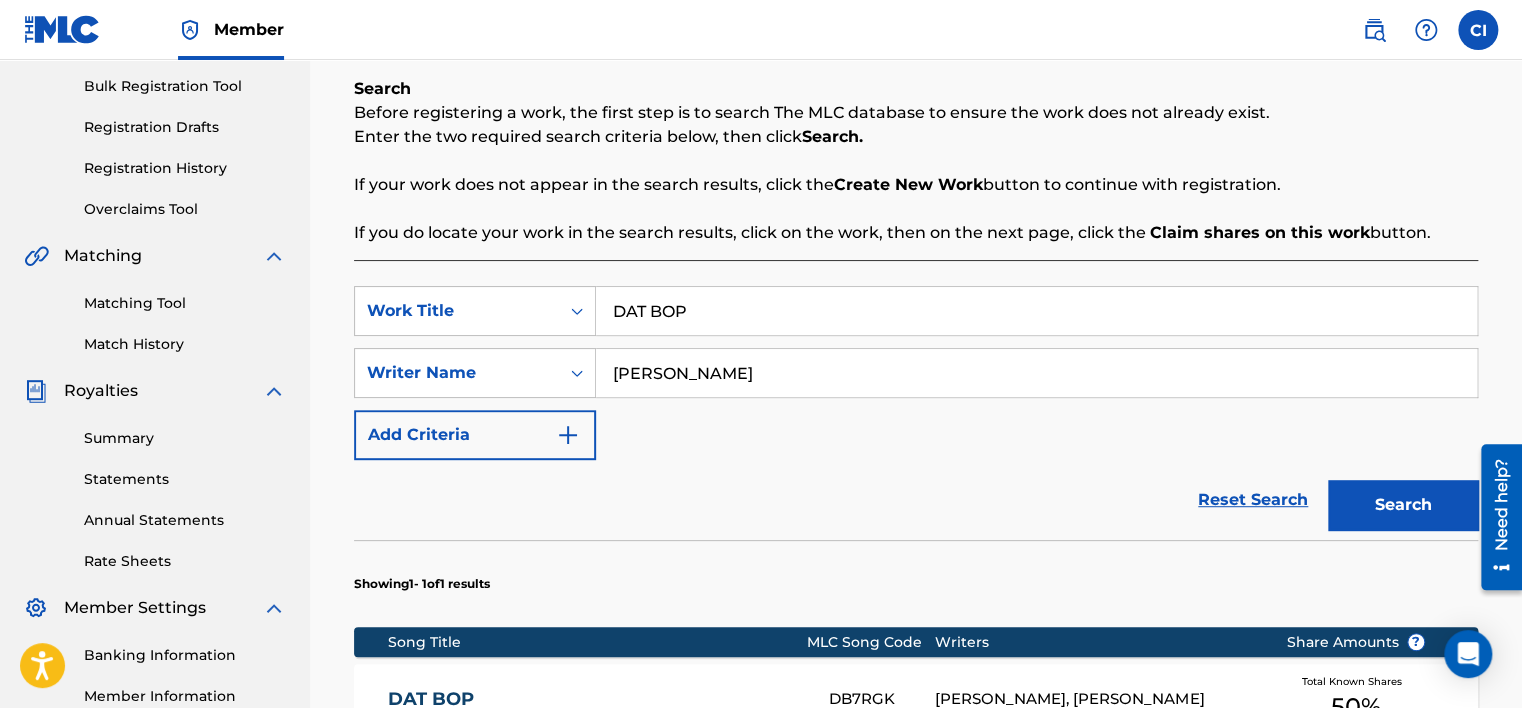 scroll, scrollTop: 500, scrollLeft: 0, axis: vertical 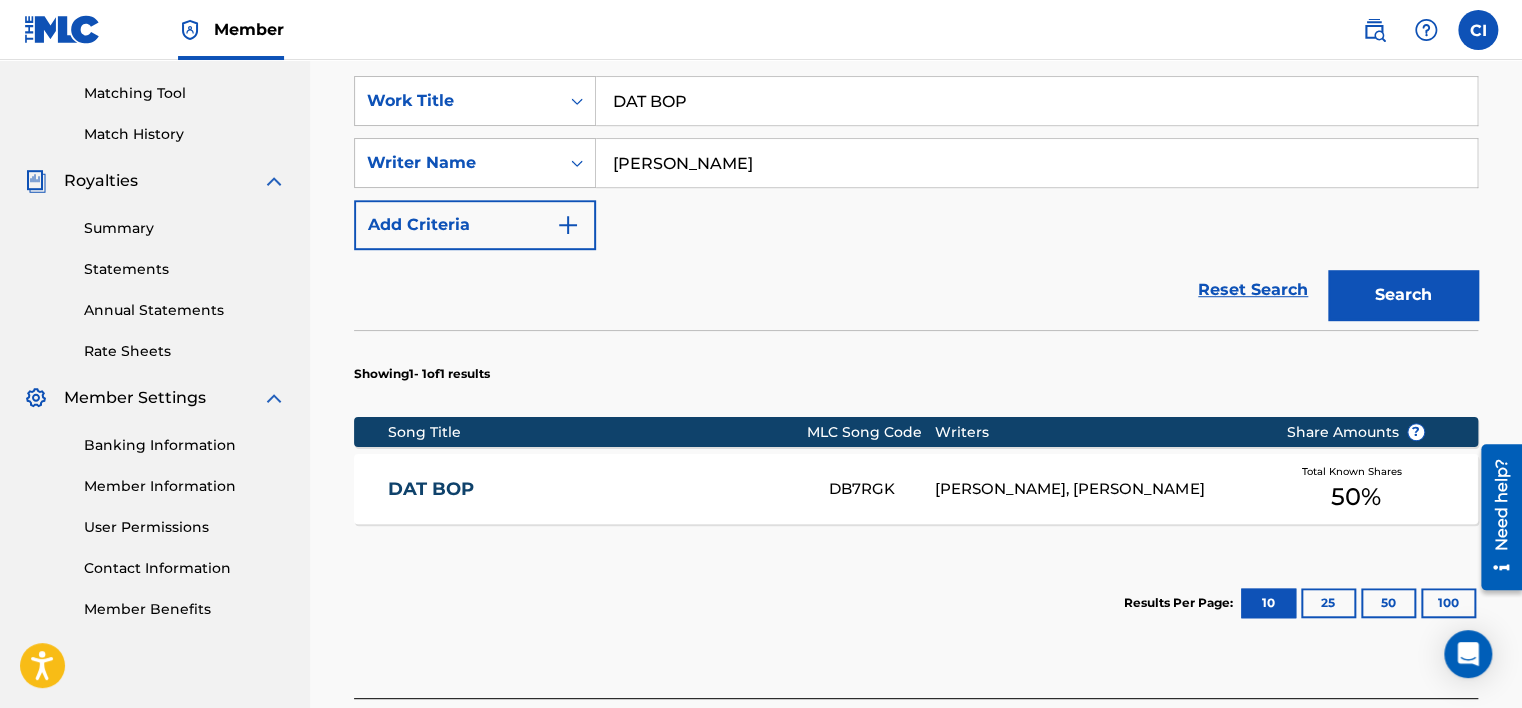 click on "DAT BOP DB7RGK [PERSON_NAME], [PERSON_NAME] Total Known Shares 50 %" at bounding box center (916, 489) 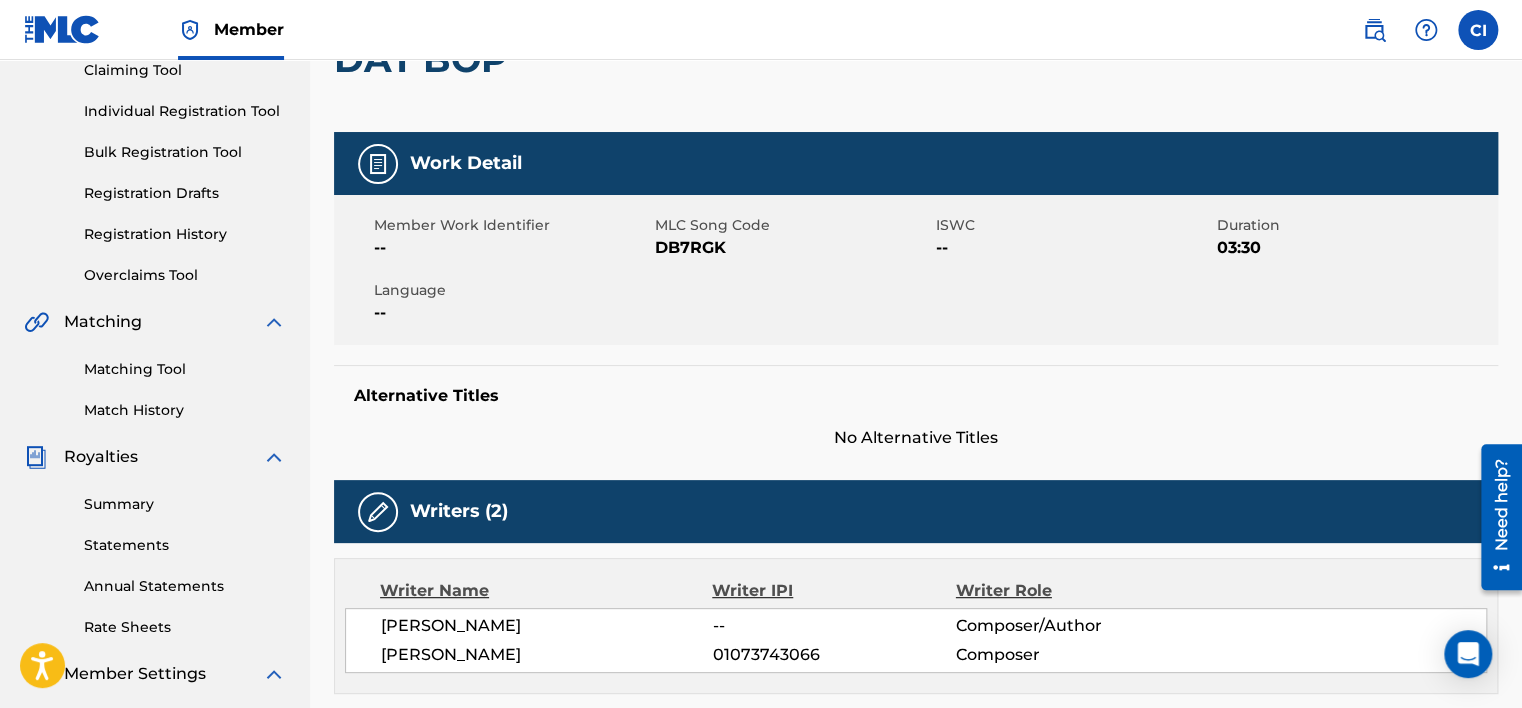 scroll, scrollTop: 0, scrollLeft: 0, axis: both 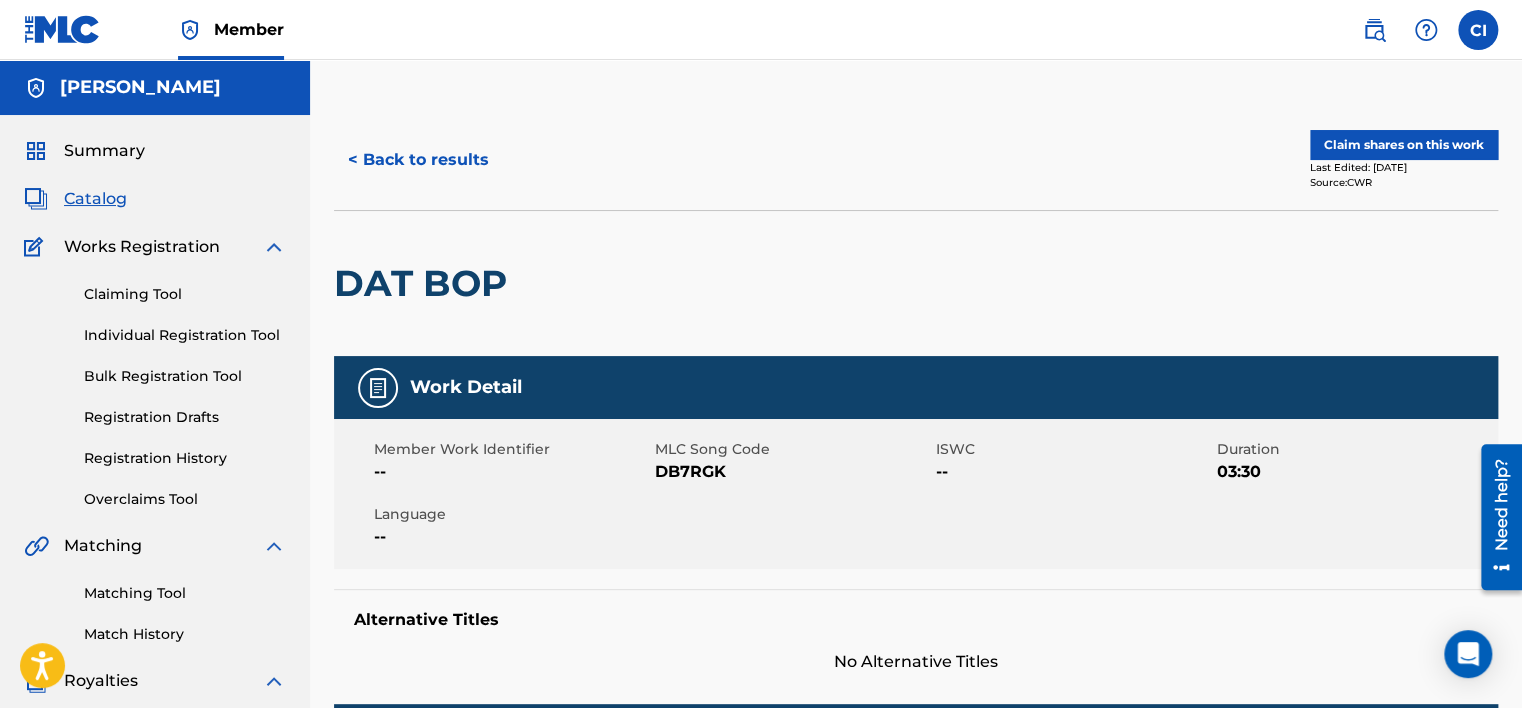 click on "Claim shares on this work" at bounding box center (1404, 145) 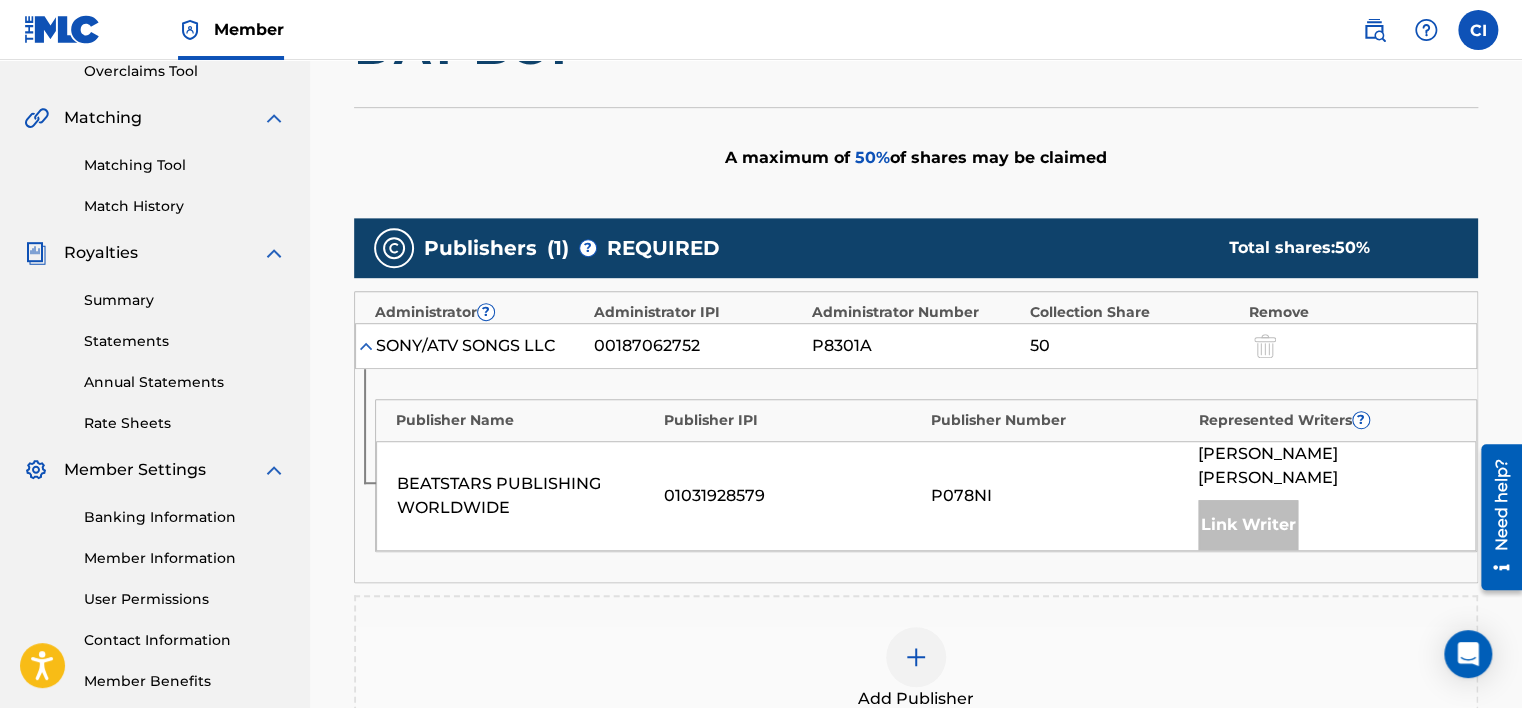 scroll, scrollTop: 779, scrollLeft: 0, axis: vertical 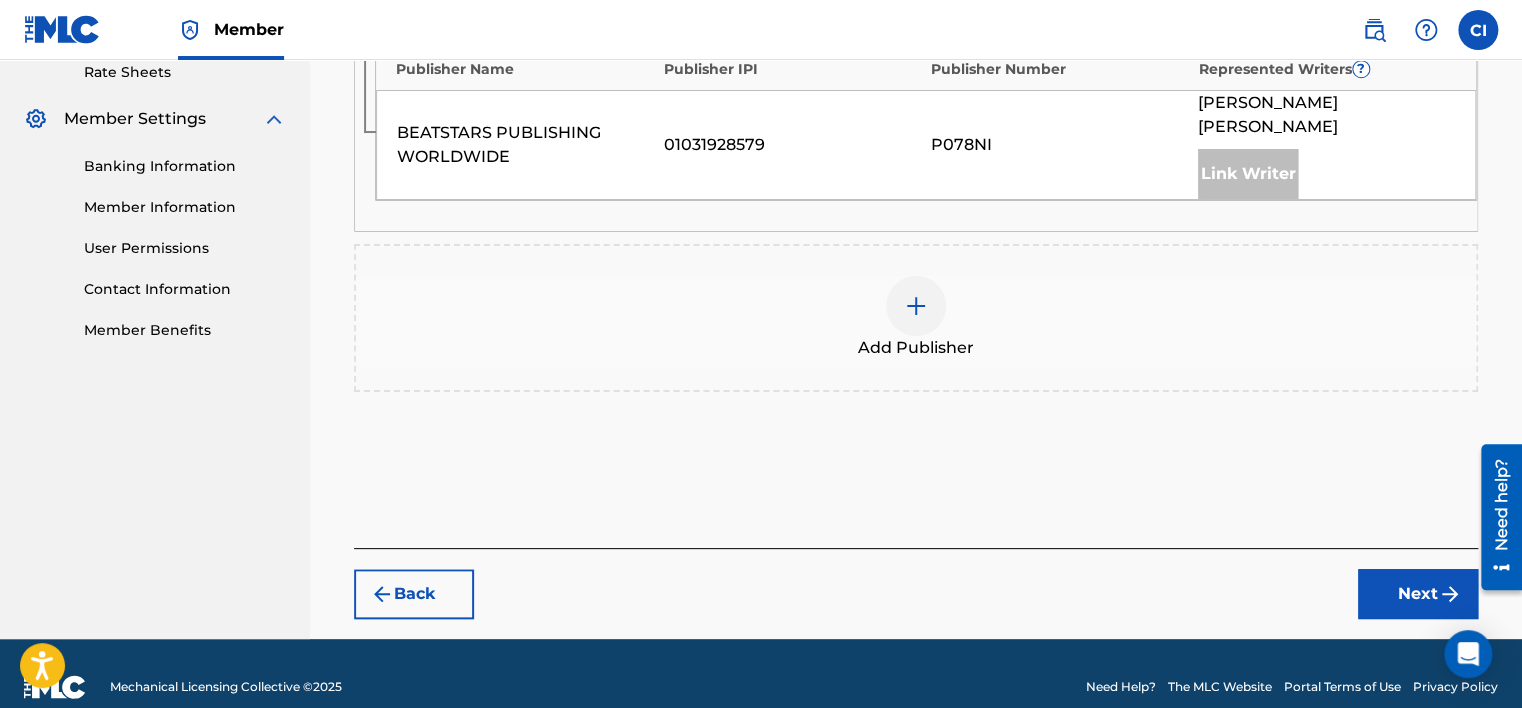 click at bounding box center (916, 306) 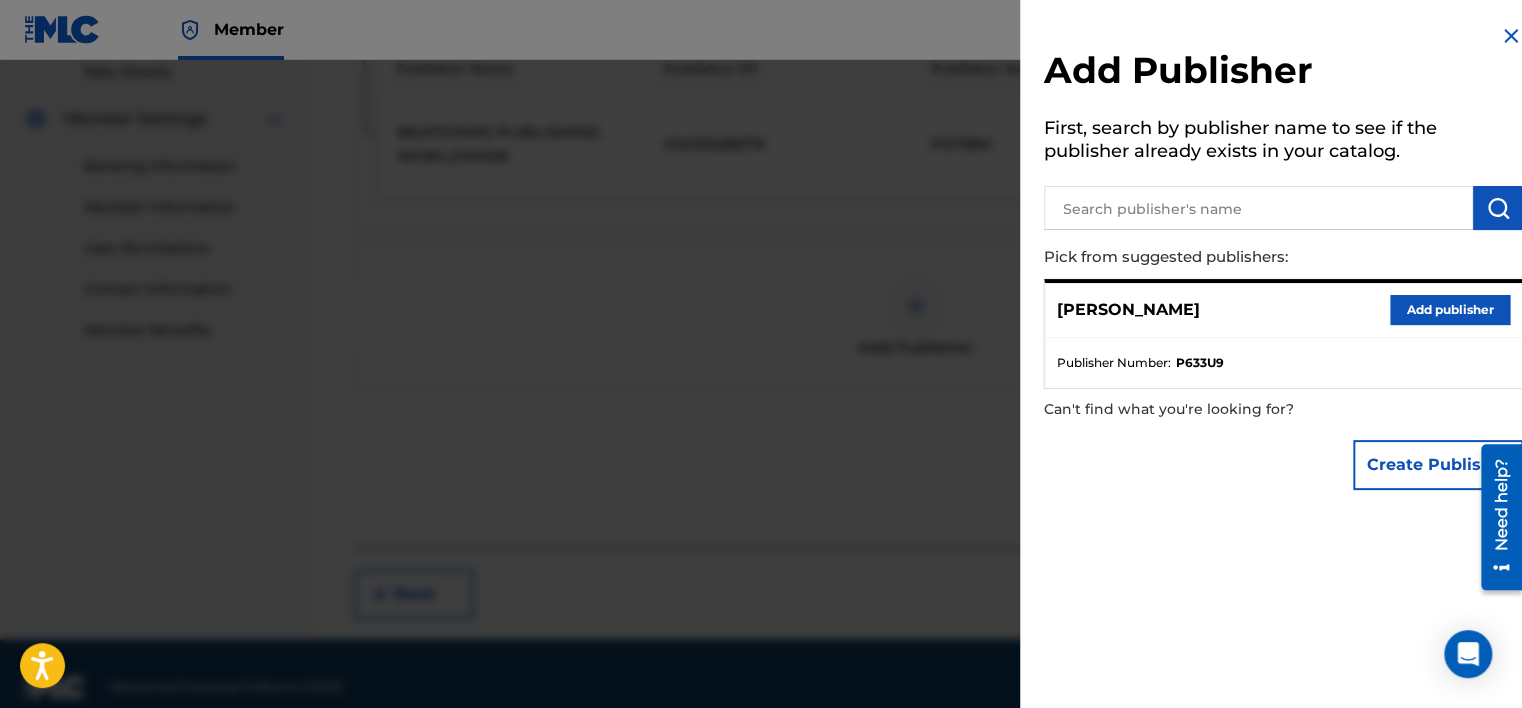 click on "Add publisher" at bounding box center [1450, 310] 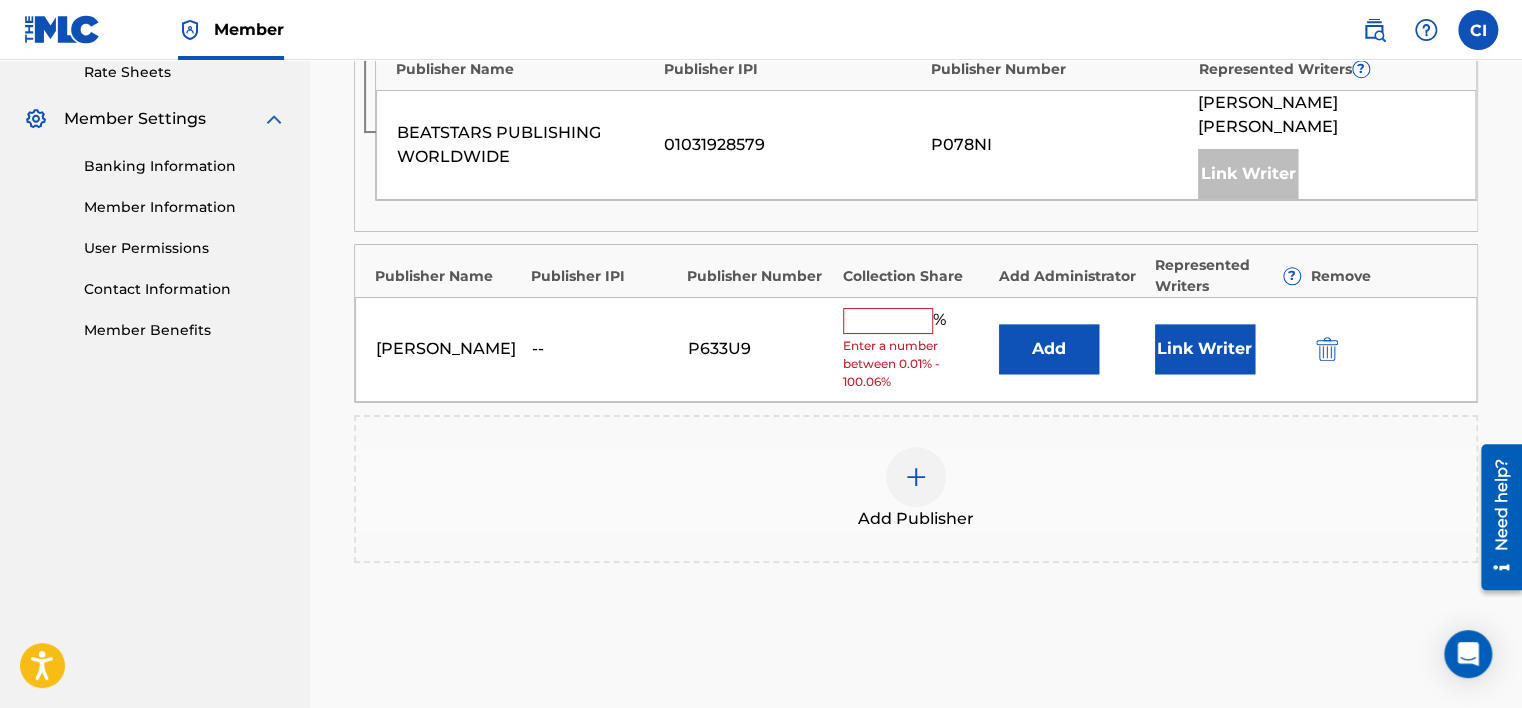 click at bounding box center [888, 321] 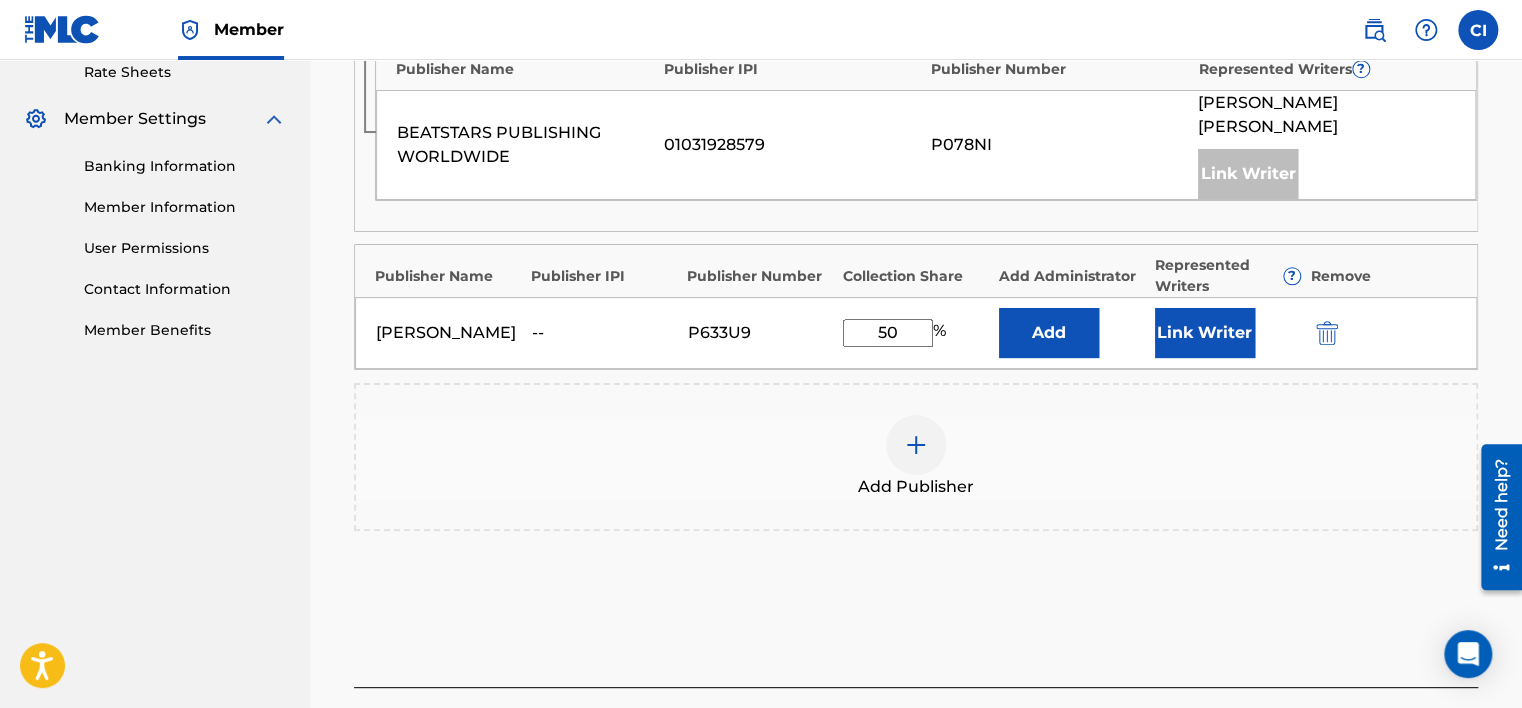 type on "50" 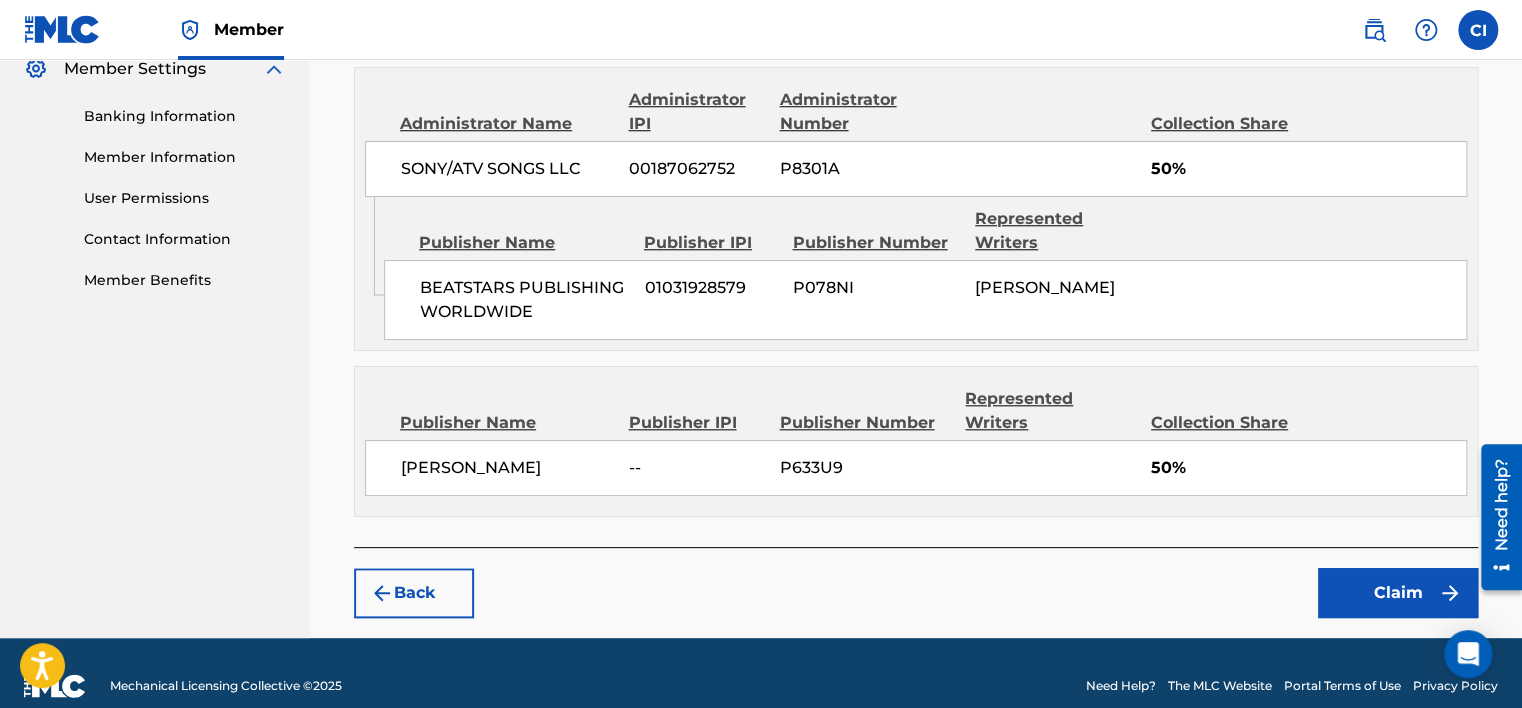 scroll, scrollTop: 852, scrollLeft: 0, axis: vertical 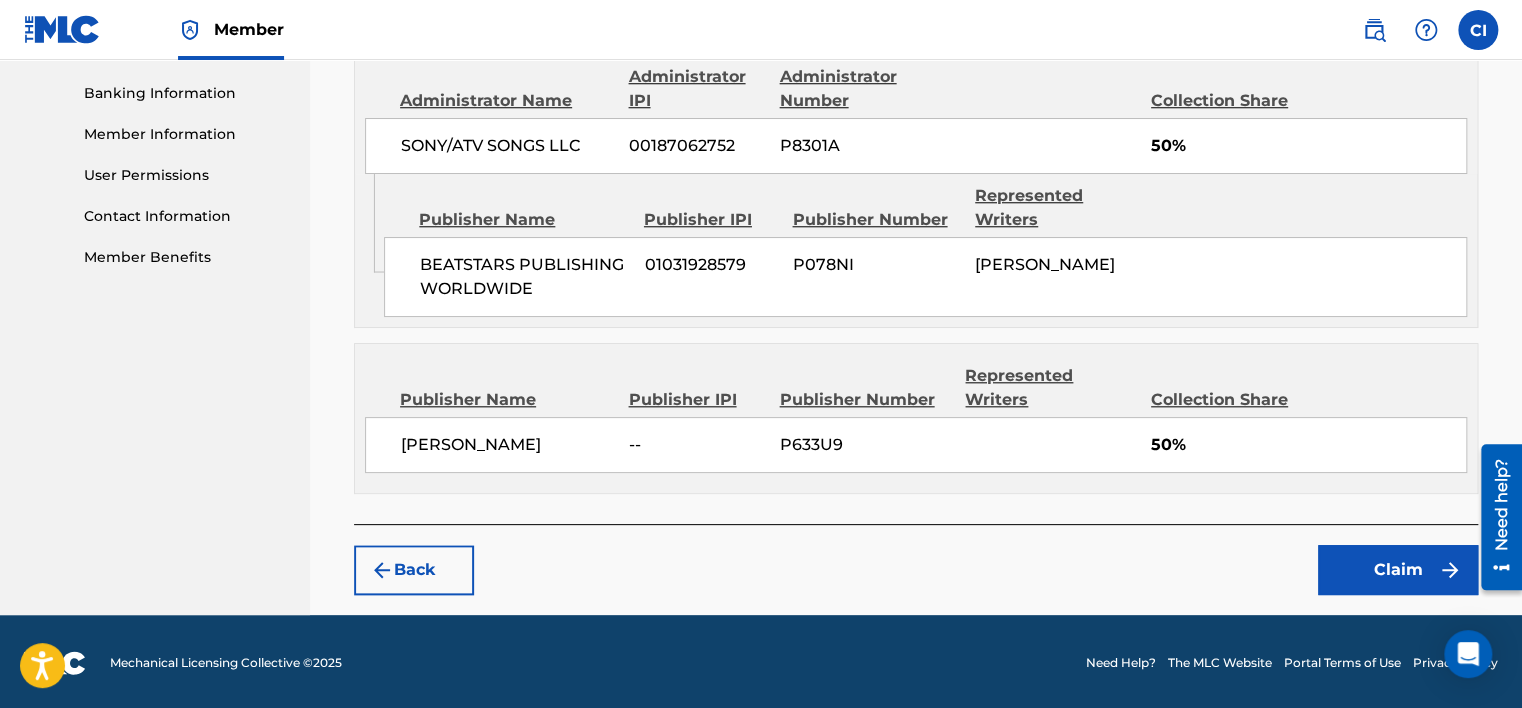 click on "Claim" at bounding box center [1398, 570] 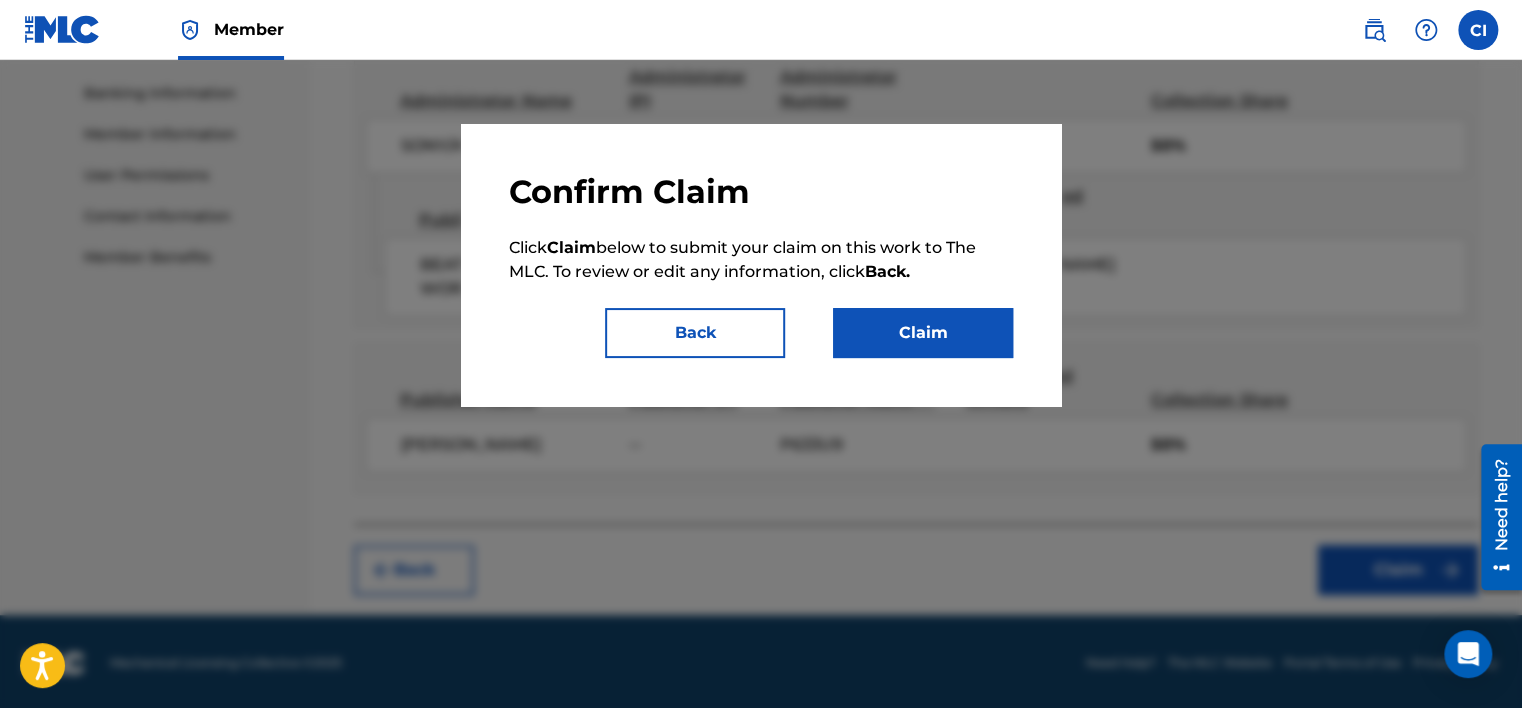 click on "Claim" at bounding box center (923, 333) 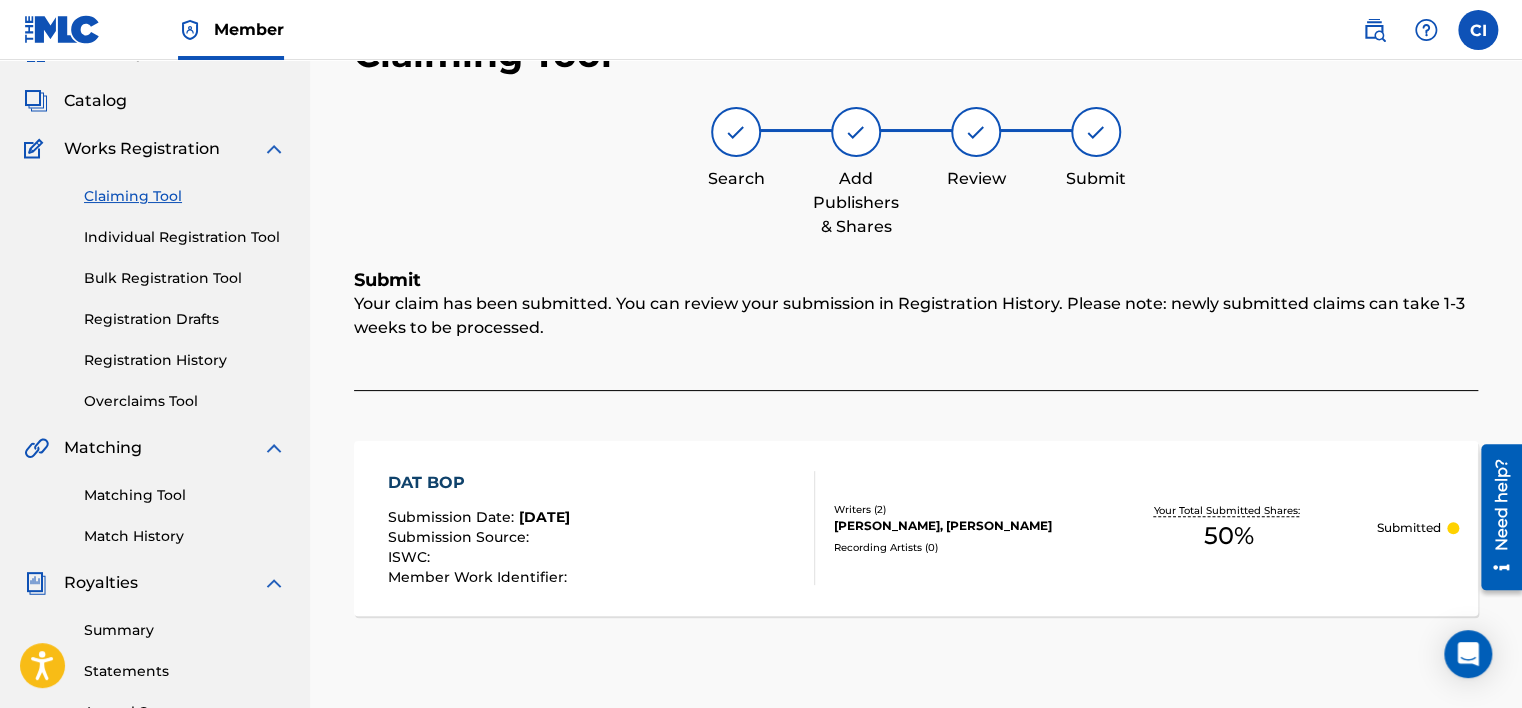 scroll, scrollTop: 0, scrollLeft: 0, axis: both 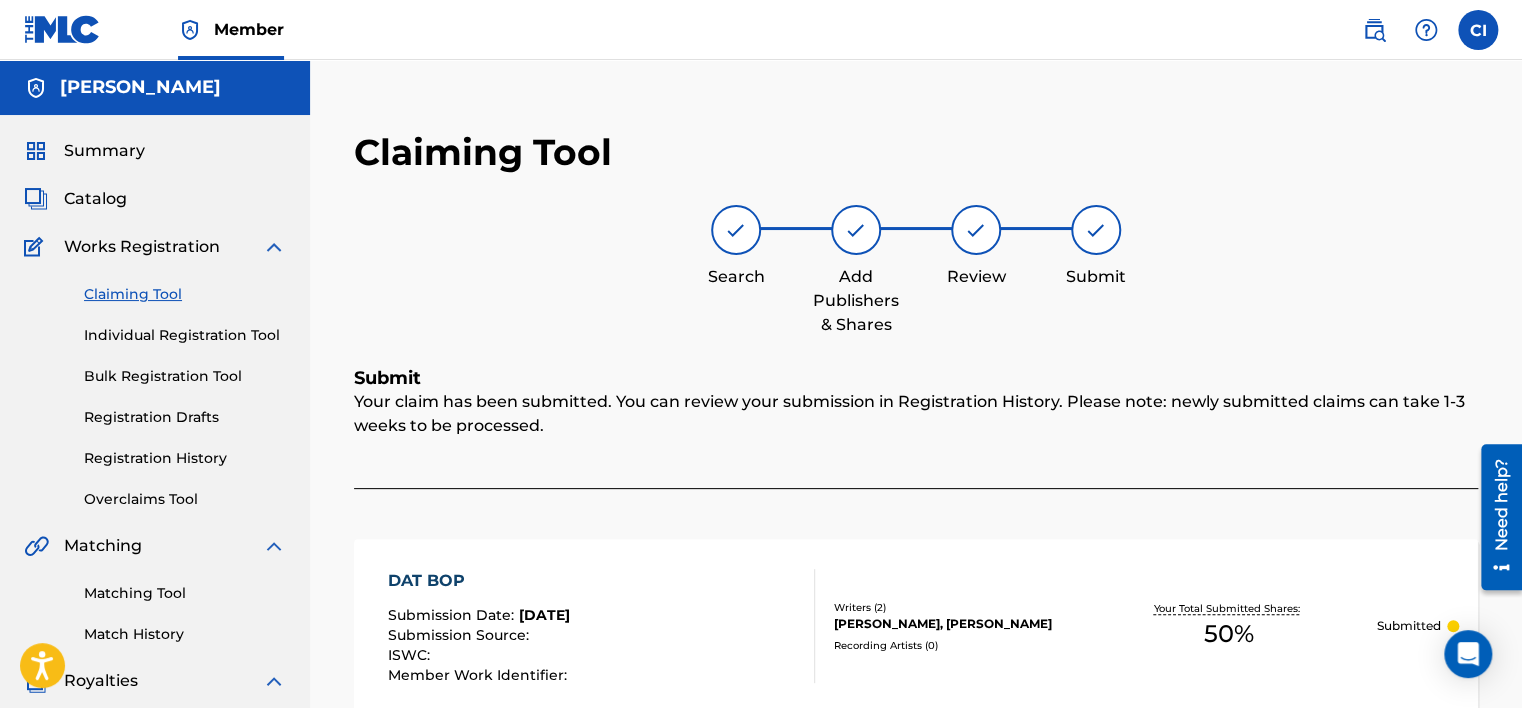 click on "Summary" at bounding box center [104, 151] 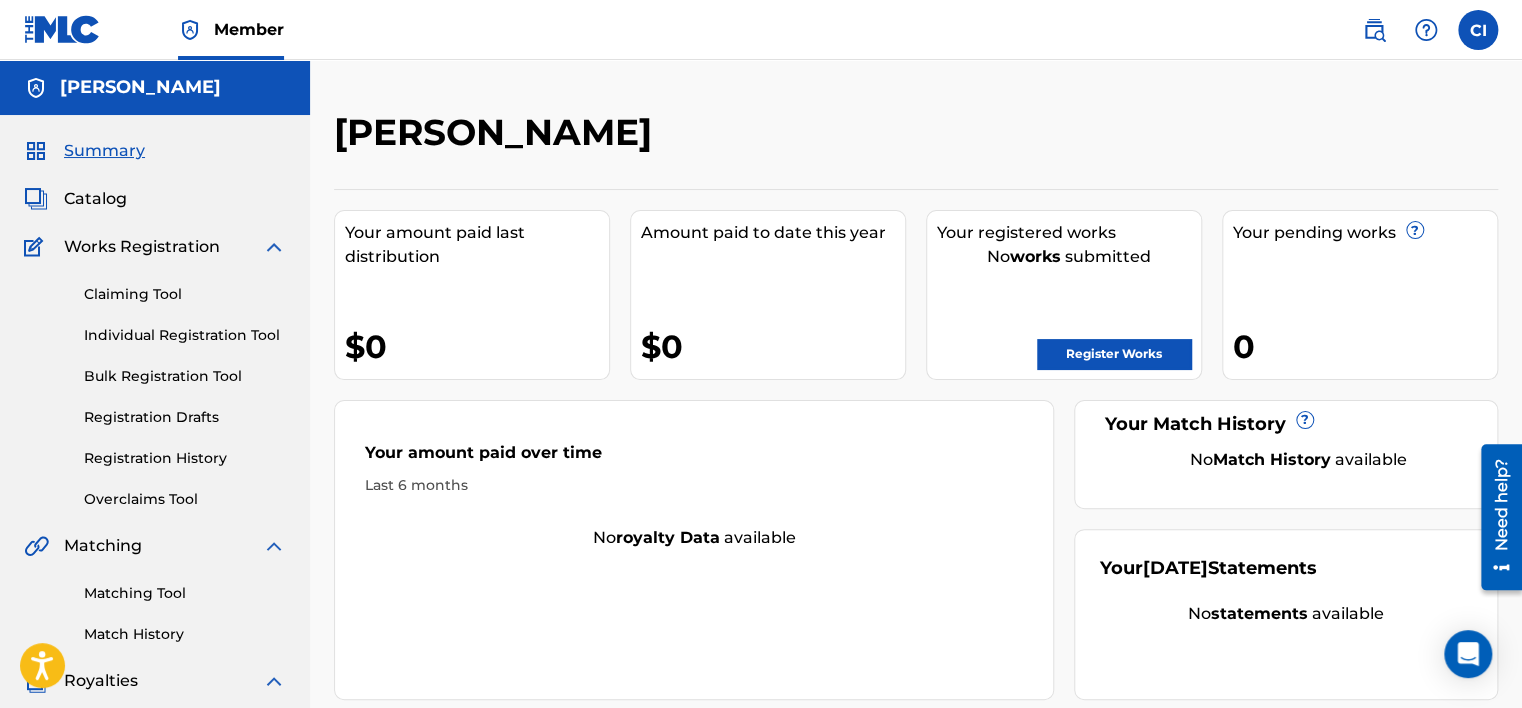click on "Member CI CI [PERSON_NAME] [EMAIL_ADDRESS][DOMAIN_NAME] Profile Log out" at bounding box center (761, 30) 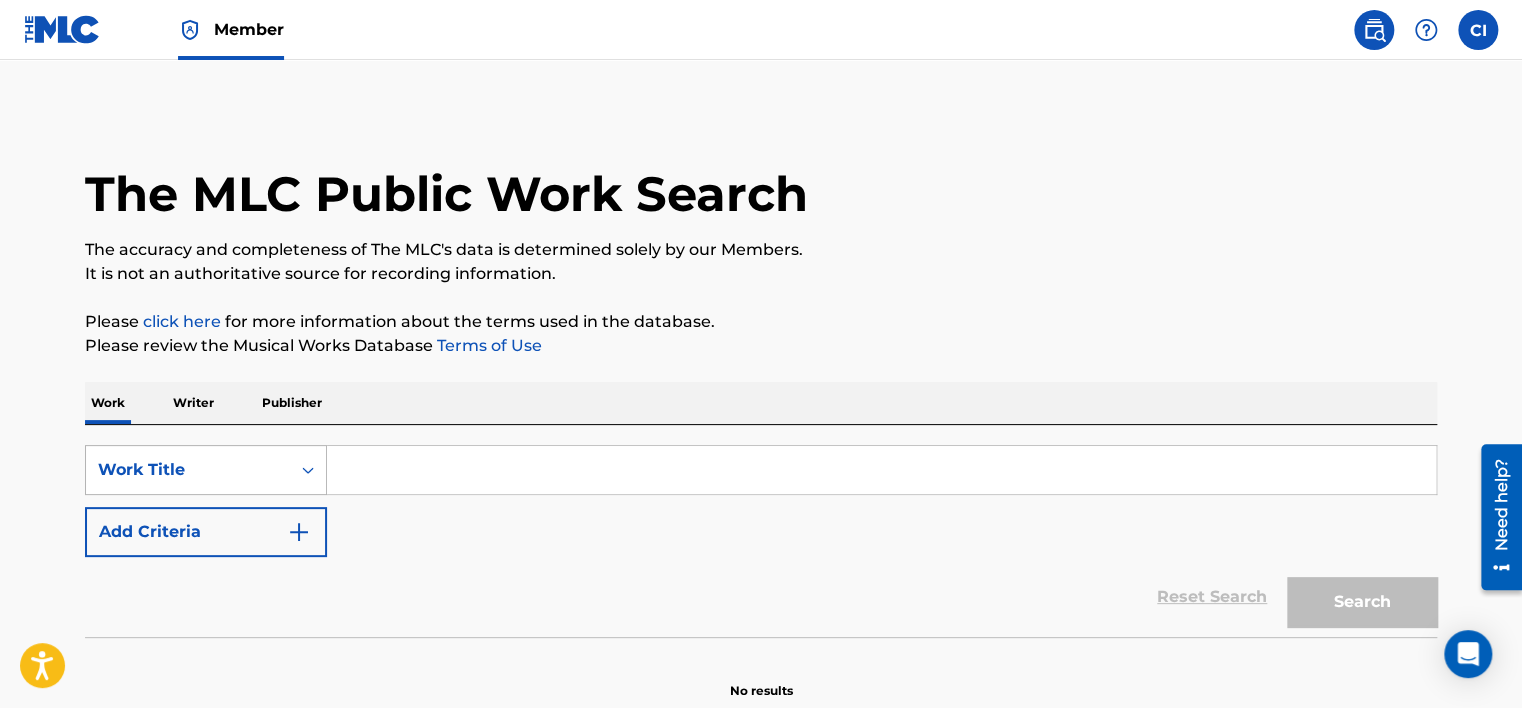 click on "Work Title" at bounding box center [206, 470] 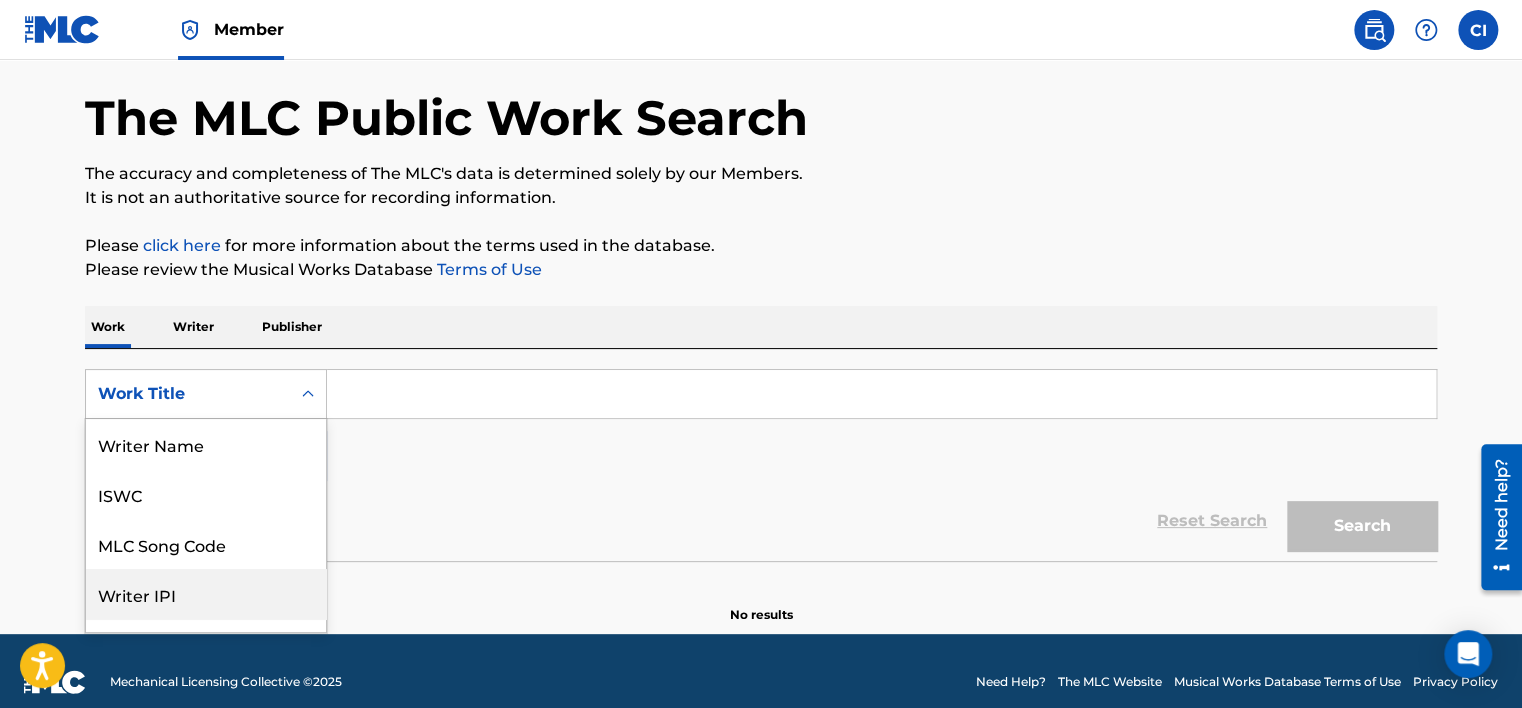 scroll, scrollTop: 87, scrollLeft: 0, axis: vertical 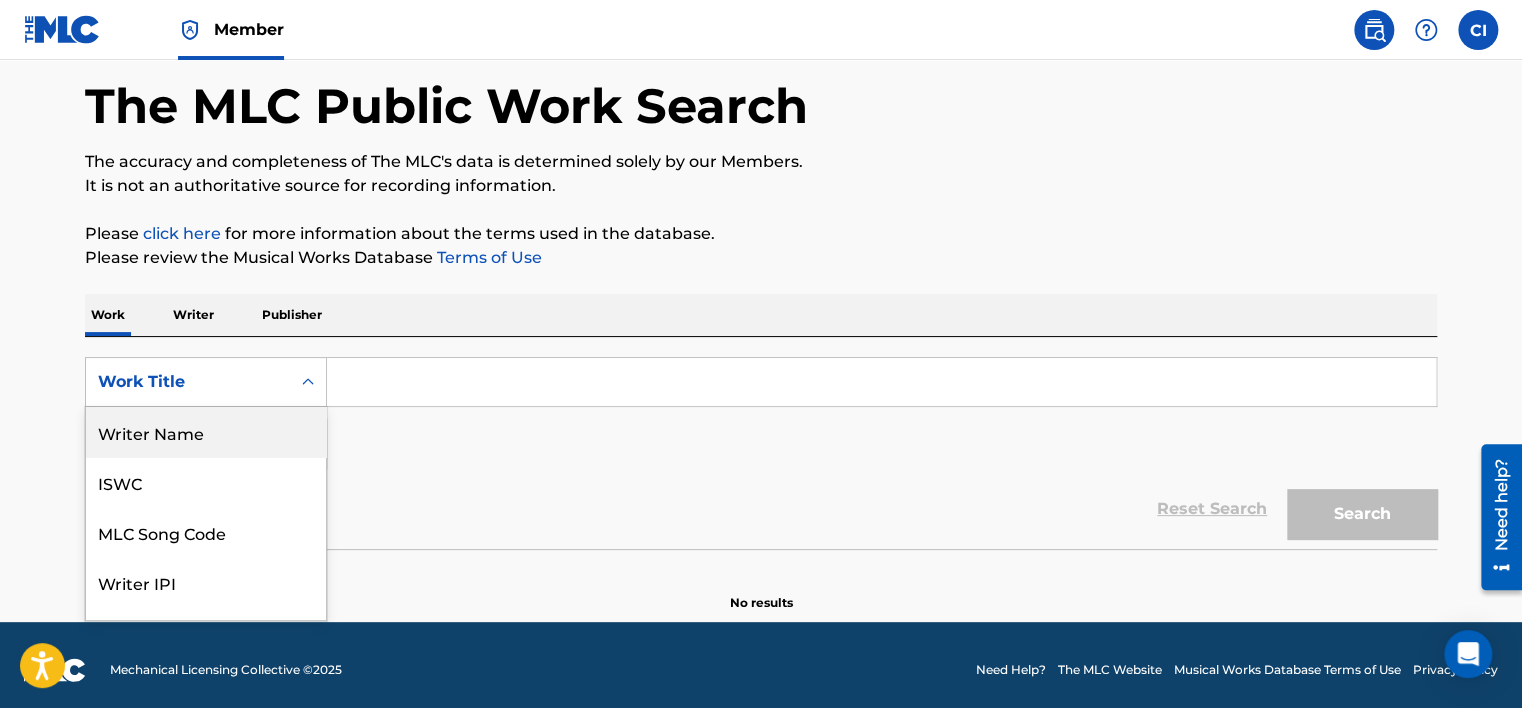 click on "Writer Name" at bounding box center (206, 432) 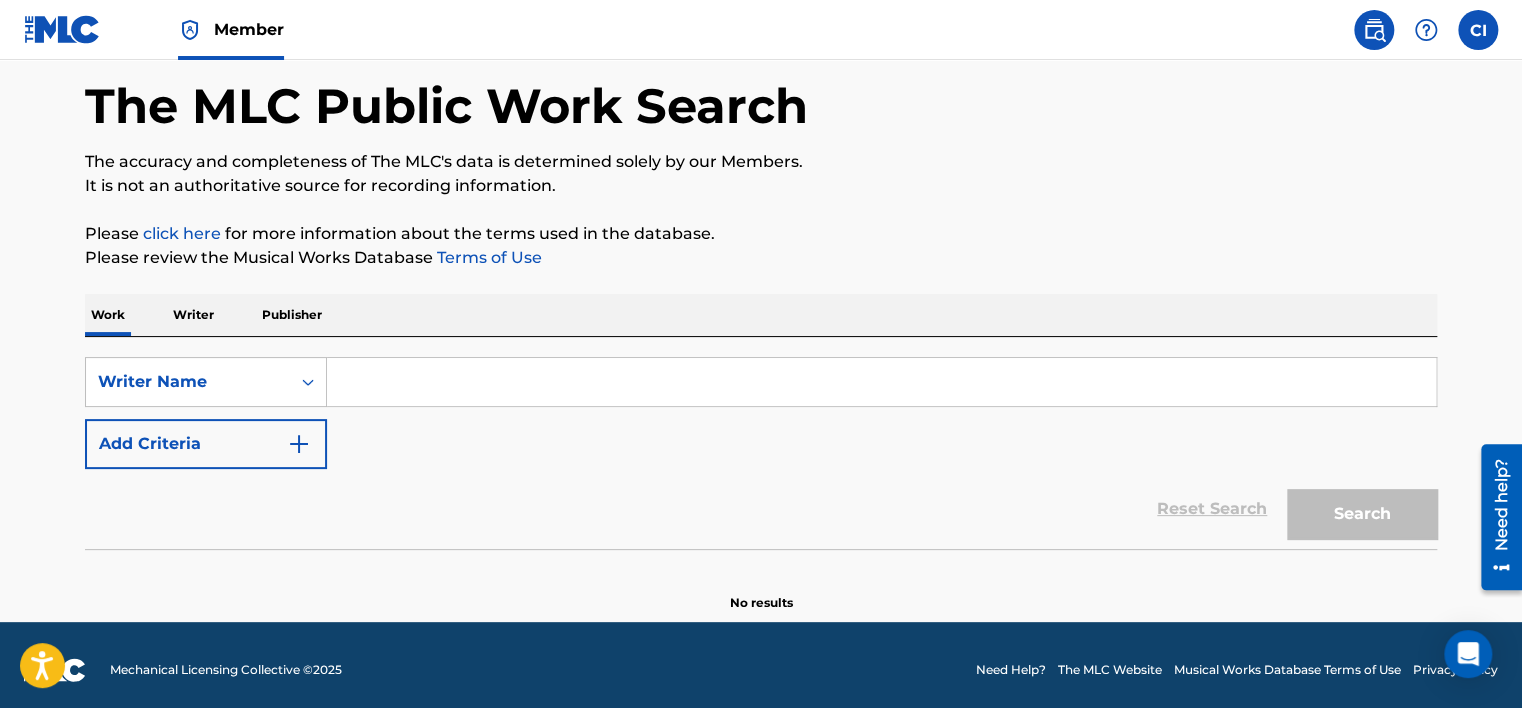 click at bounding box center [881, 382] 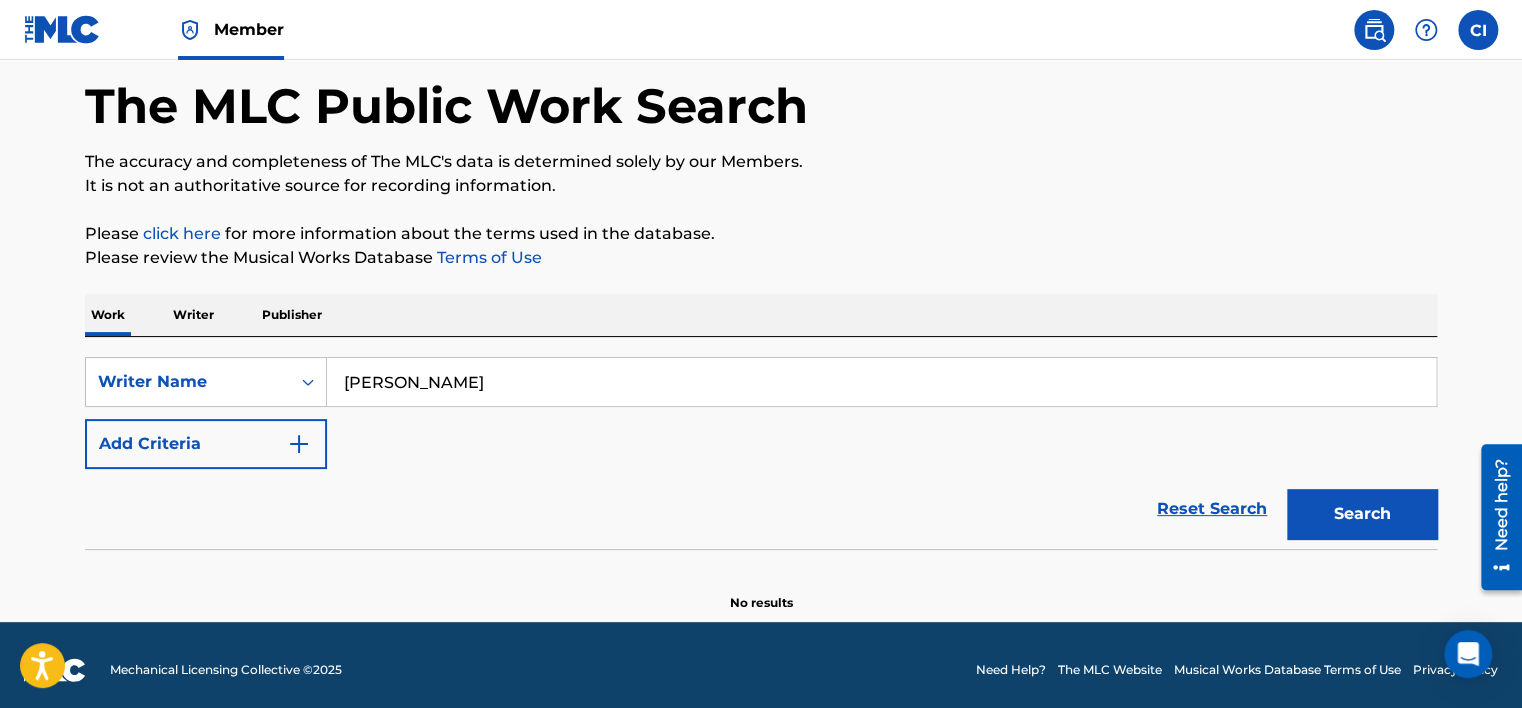 click on "Search" at bounding box center [1362, 514] 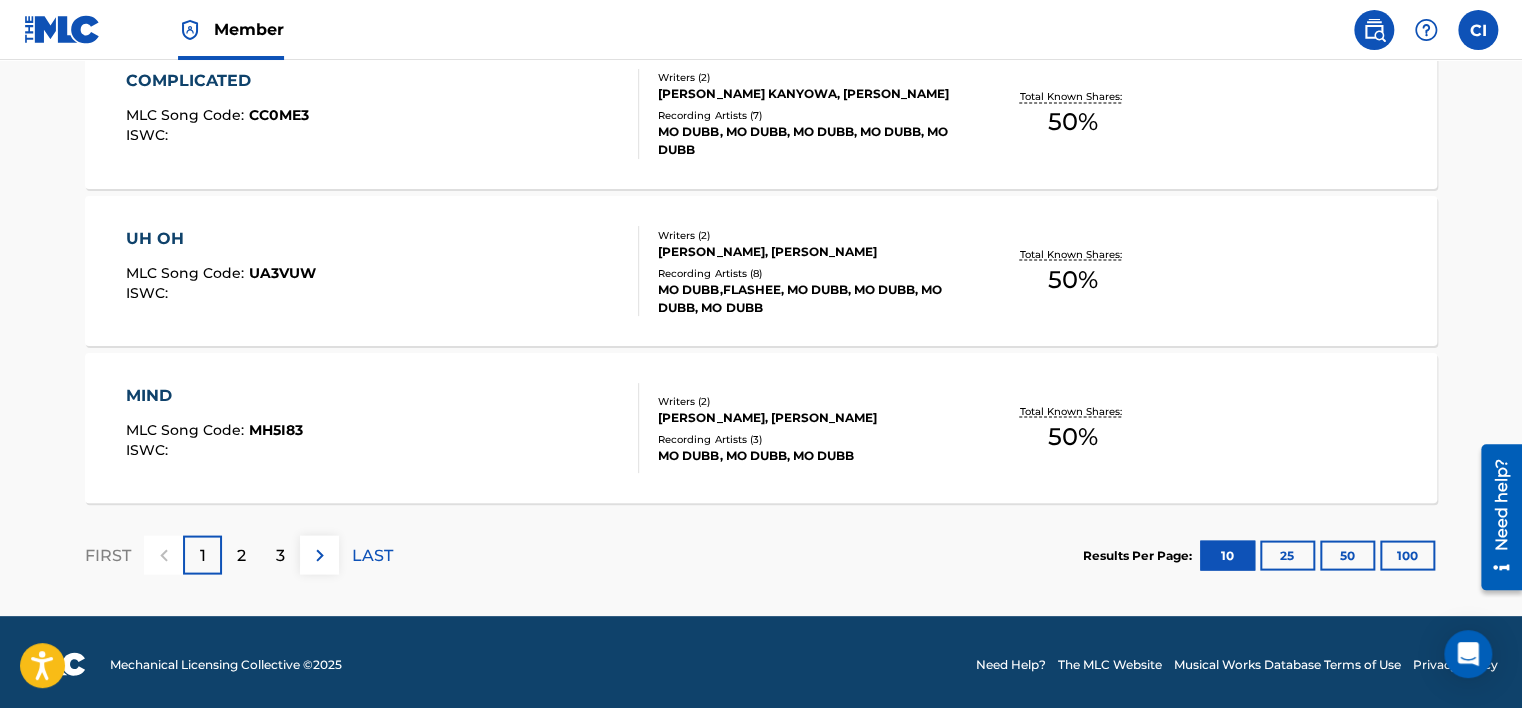 scroll, scrollTop: 1740, scrollLeft: 0, axis: vertical 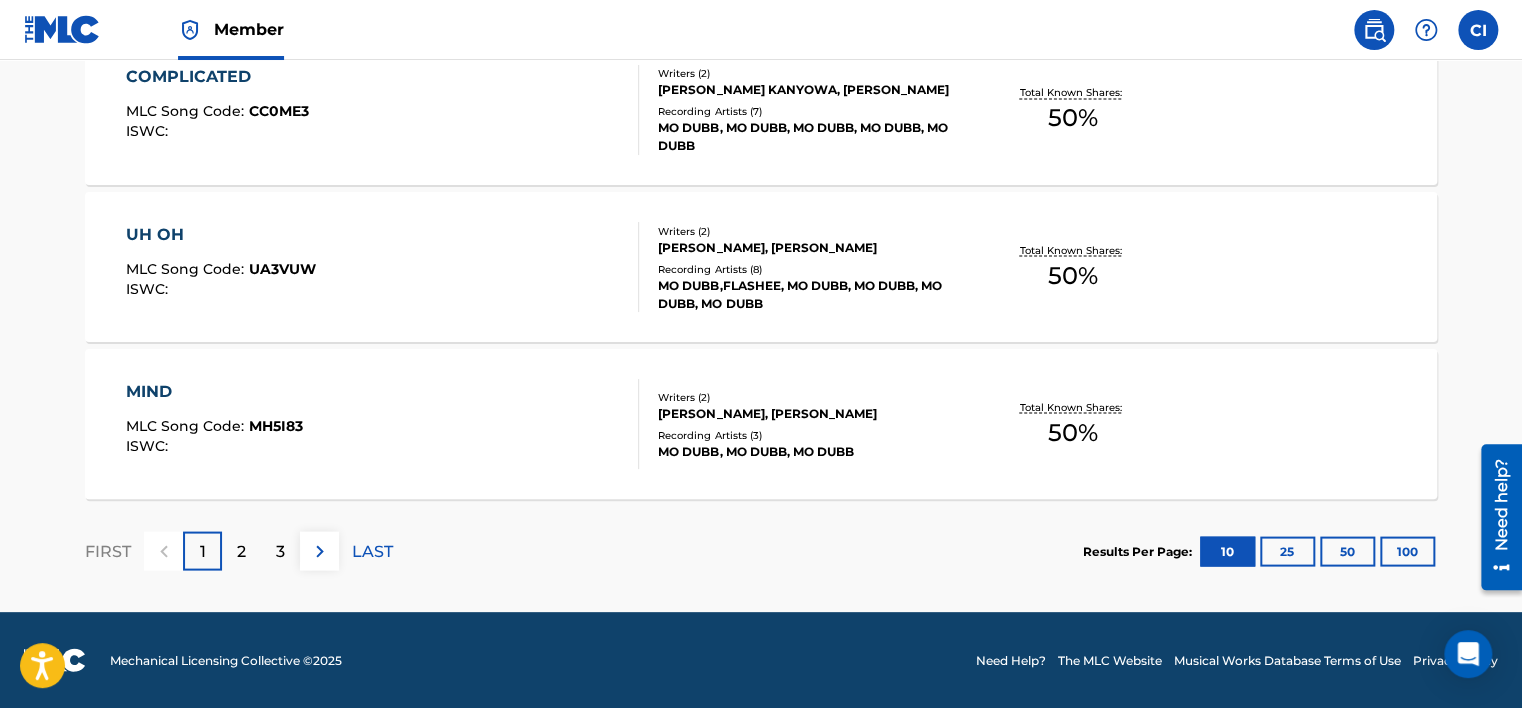 click on "2" at bounding box center [241, 550] 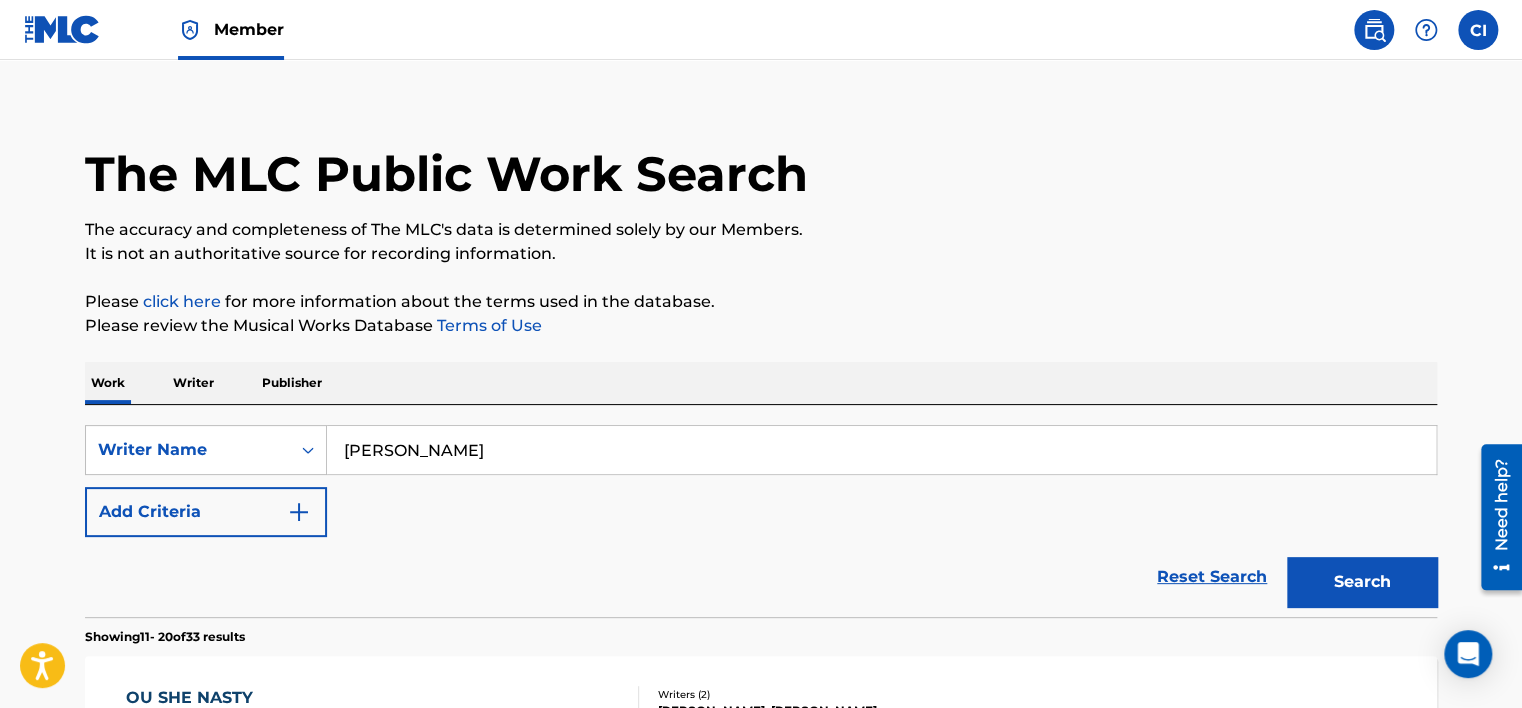 scroll, scrollTop: 0, scrollLeft: 0, axis: both 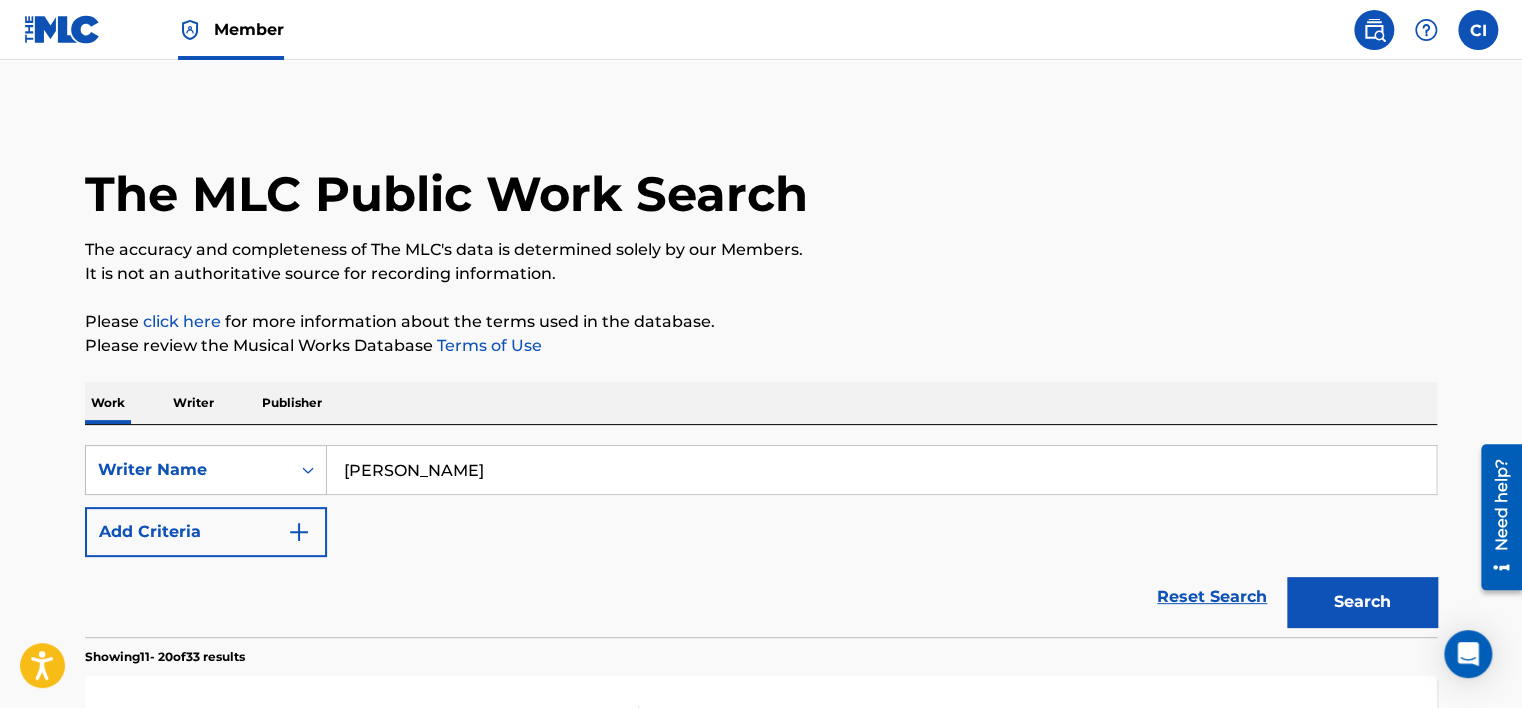 click at bounding box center (62, 29) 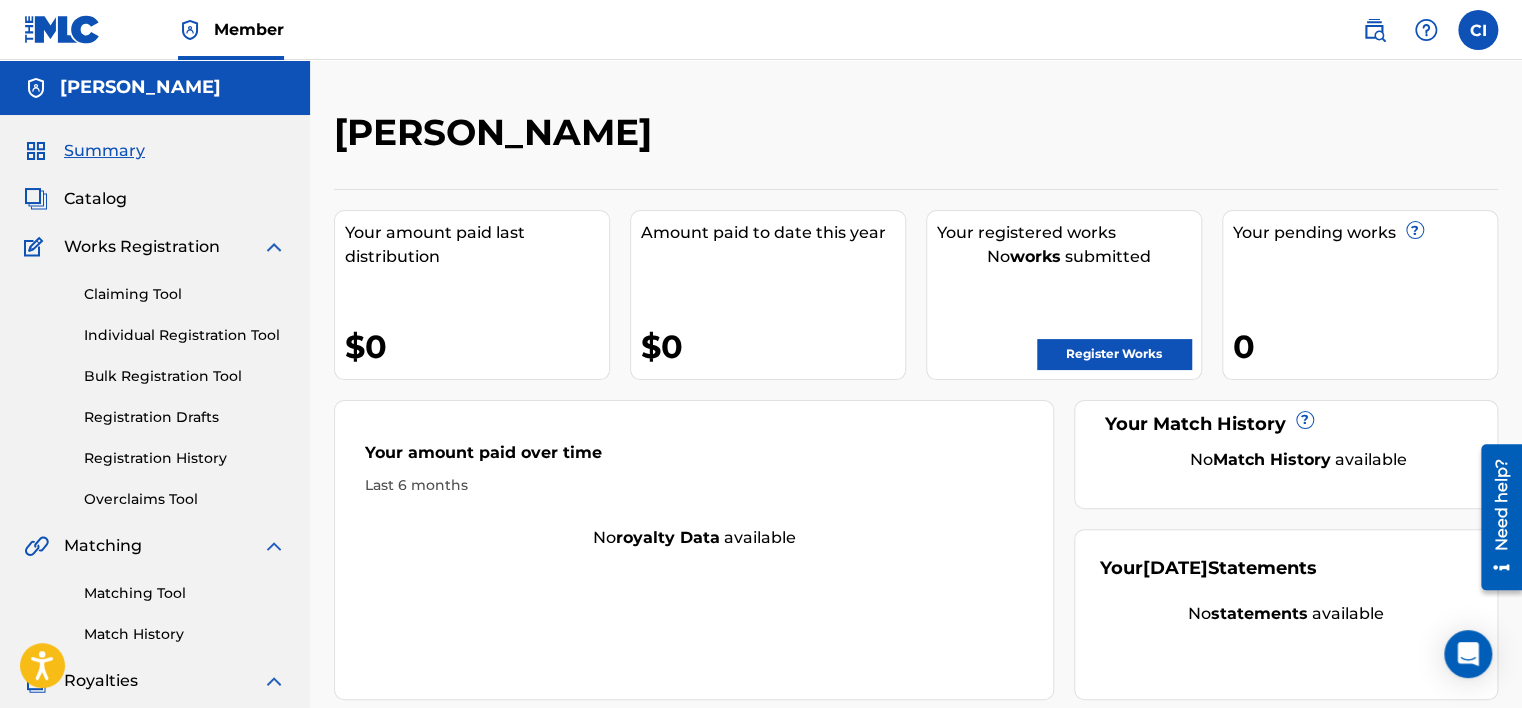 click on "Register Works" at bounding box center [1114, 354] 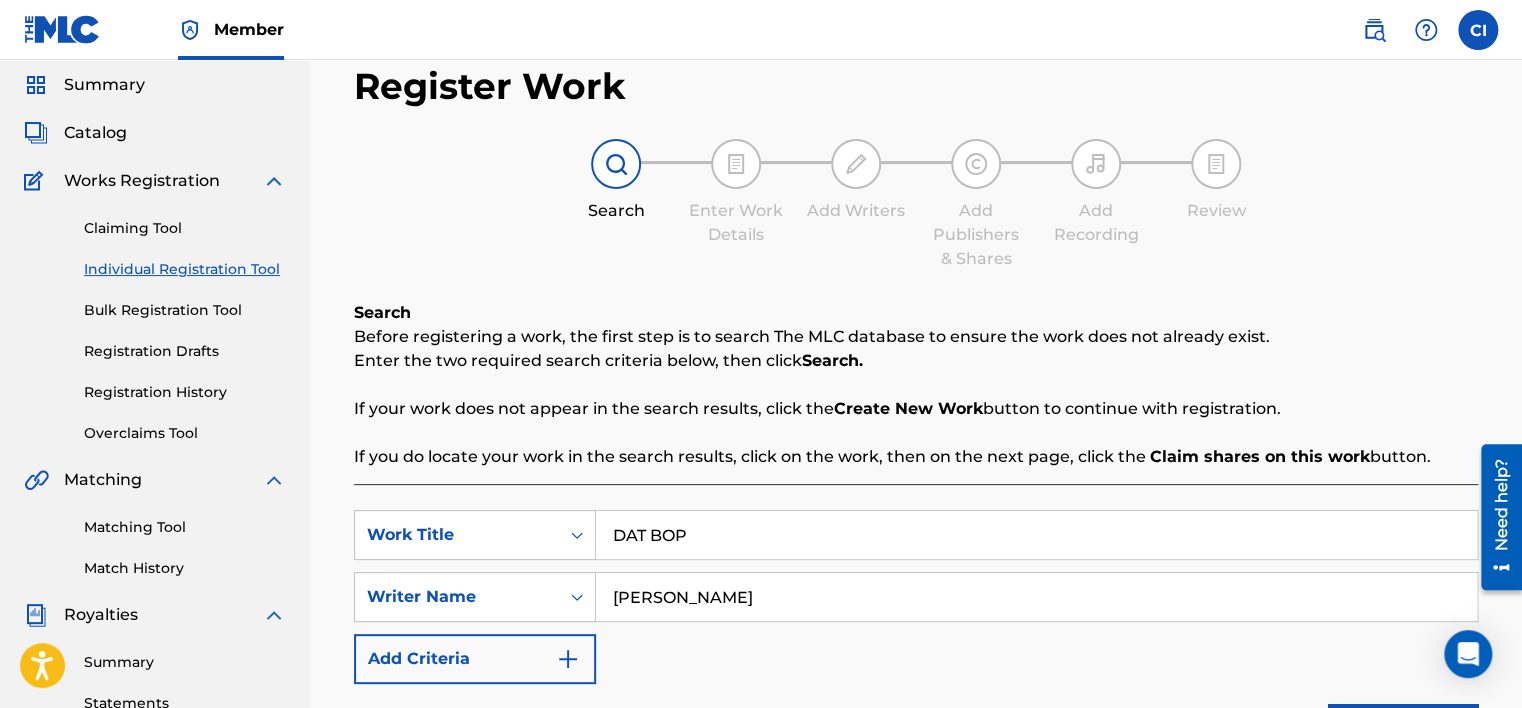 scroll, scrollTop: 200, scrollLeft: 0, axis: vertical 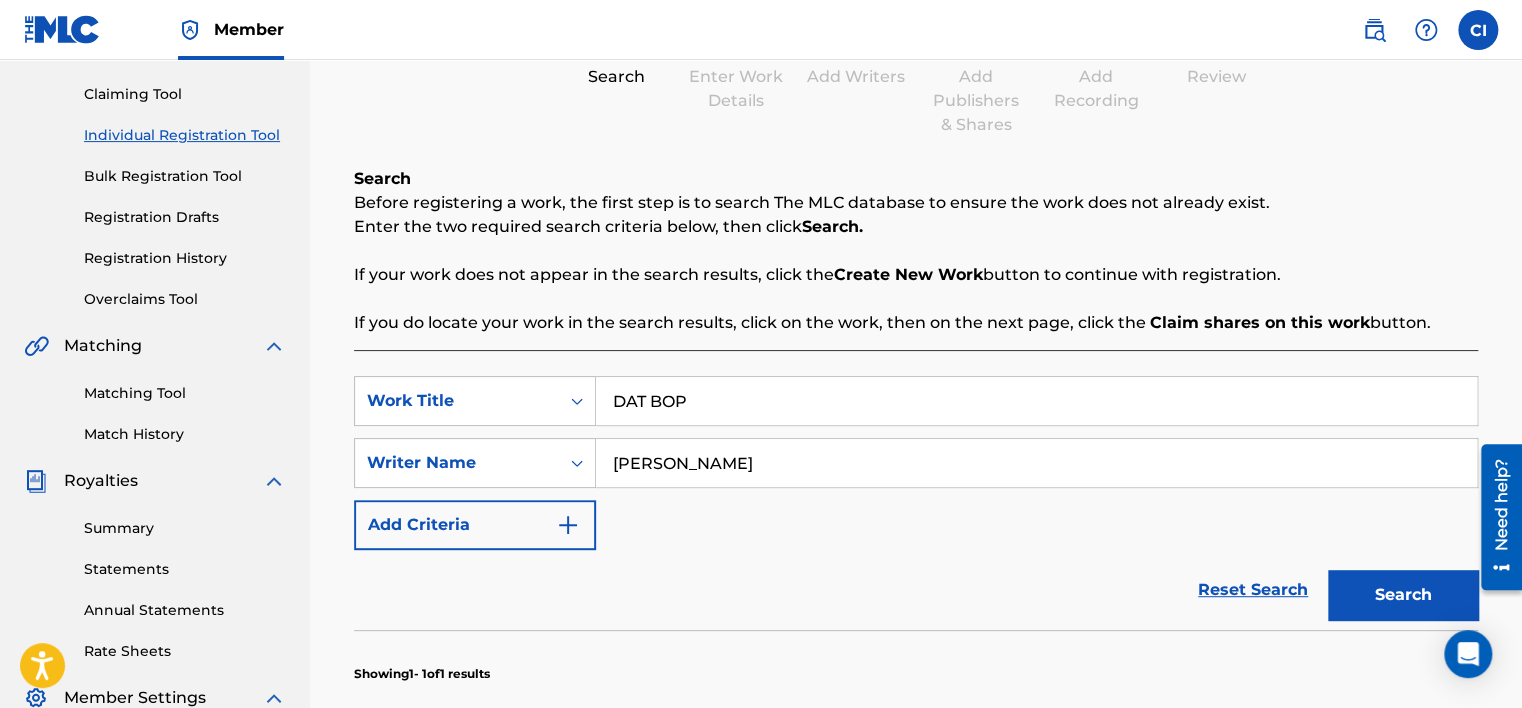 drag, startPoint x: 756, startPoint y: 403, endPoint x: 204, endPoint y: 378, distance: 552.56586 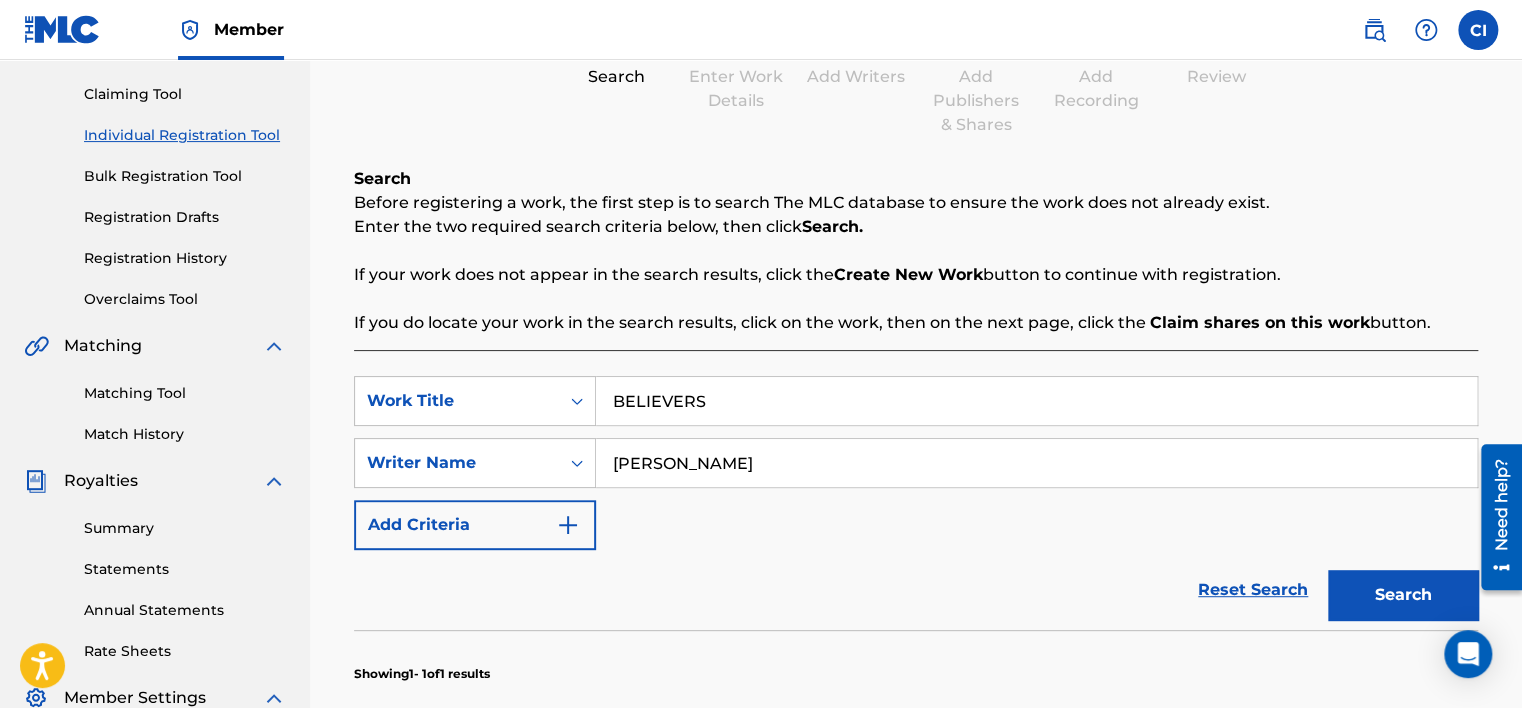 type on "BELIEVERS" 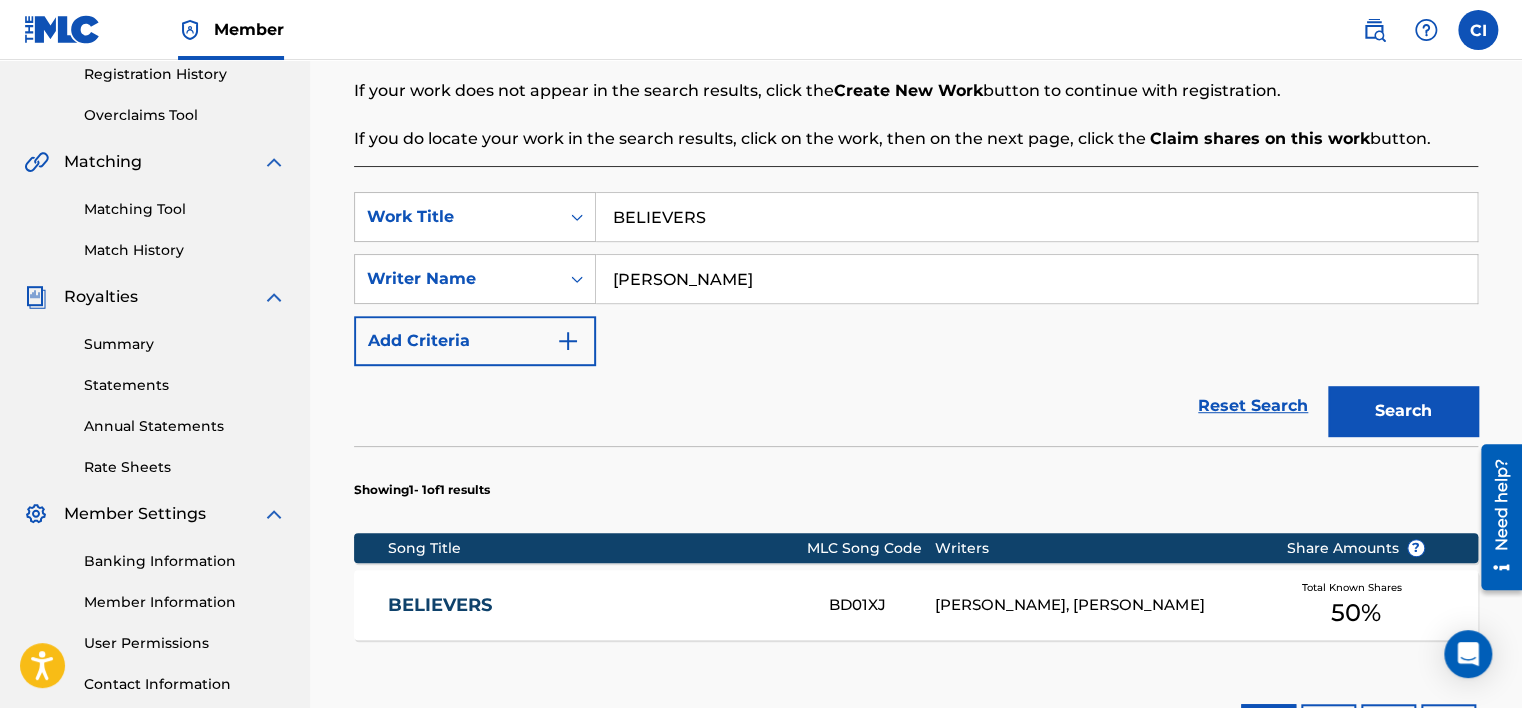 scroll, scrollTop: 600, scrollLeft: 0, axis: vertical 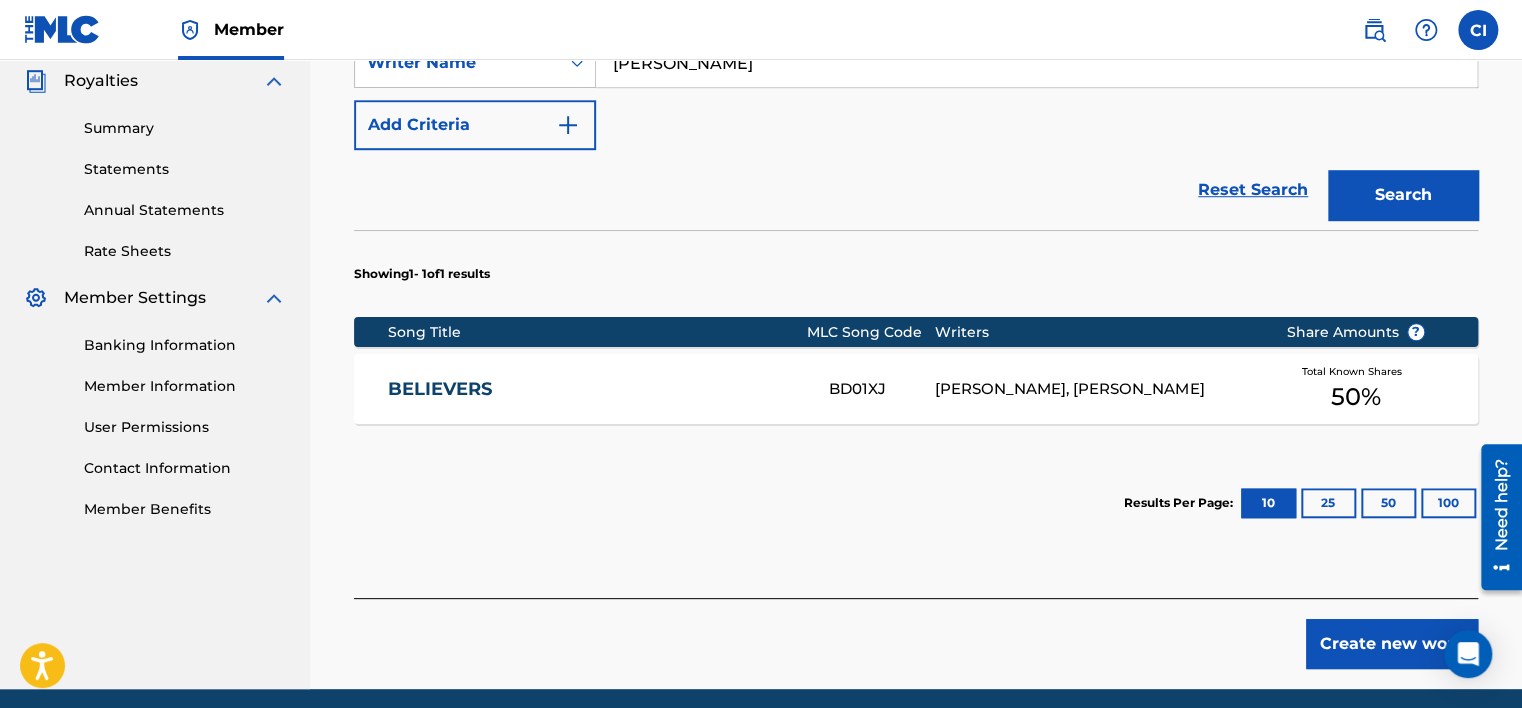 click on "BELIEVERS BD01XJ [PERSON_NAME], [PERSON_NAME] Total Known Shares 50 %" at bounding box center [916, 389] 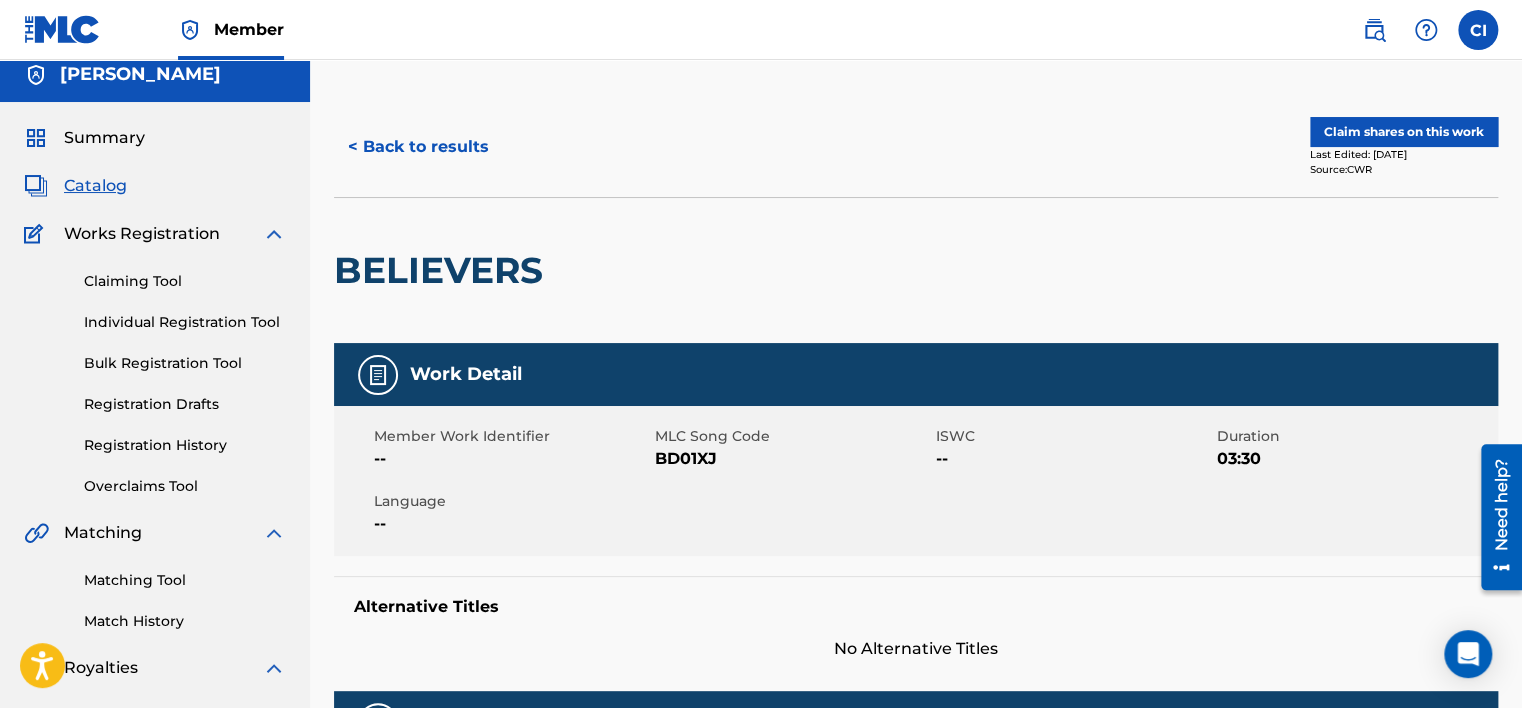 scroll, scrollTop: 0, scrollLeft: 0, axis: both 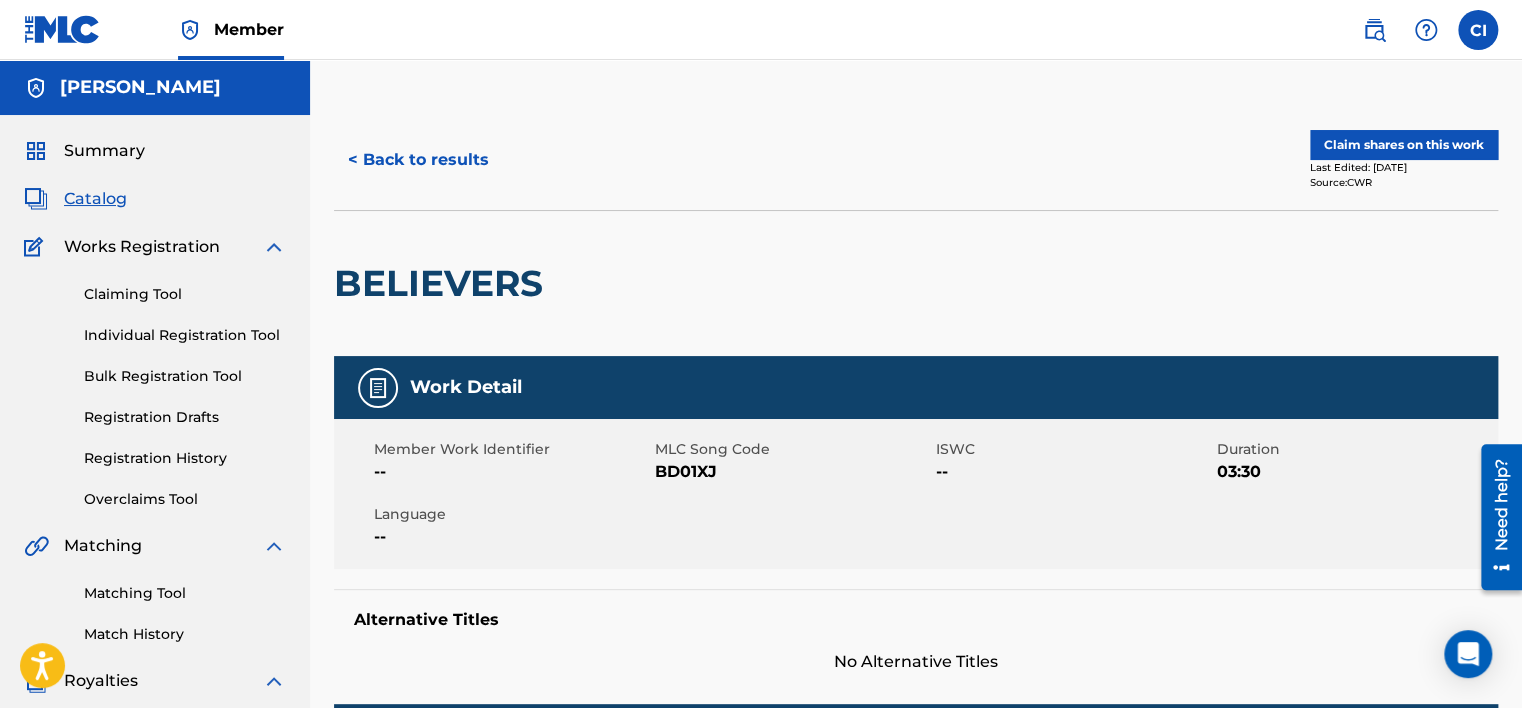 click on "Claim shares on this work" at bounding box center (1404, 145) 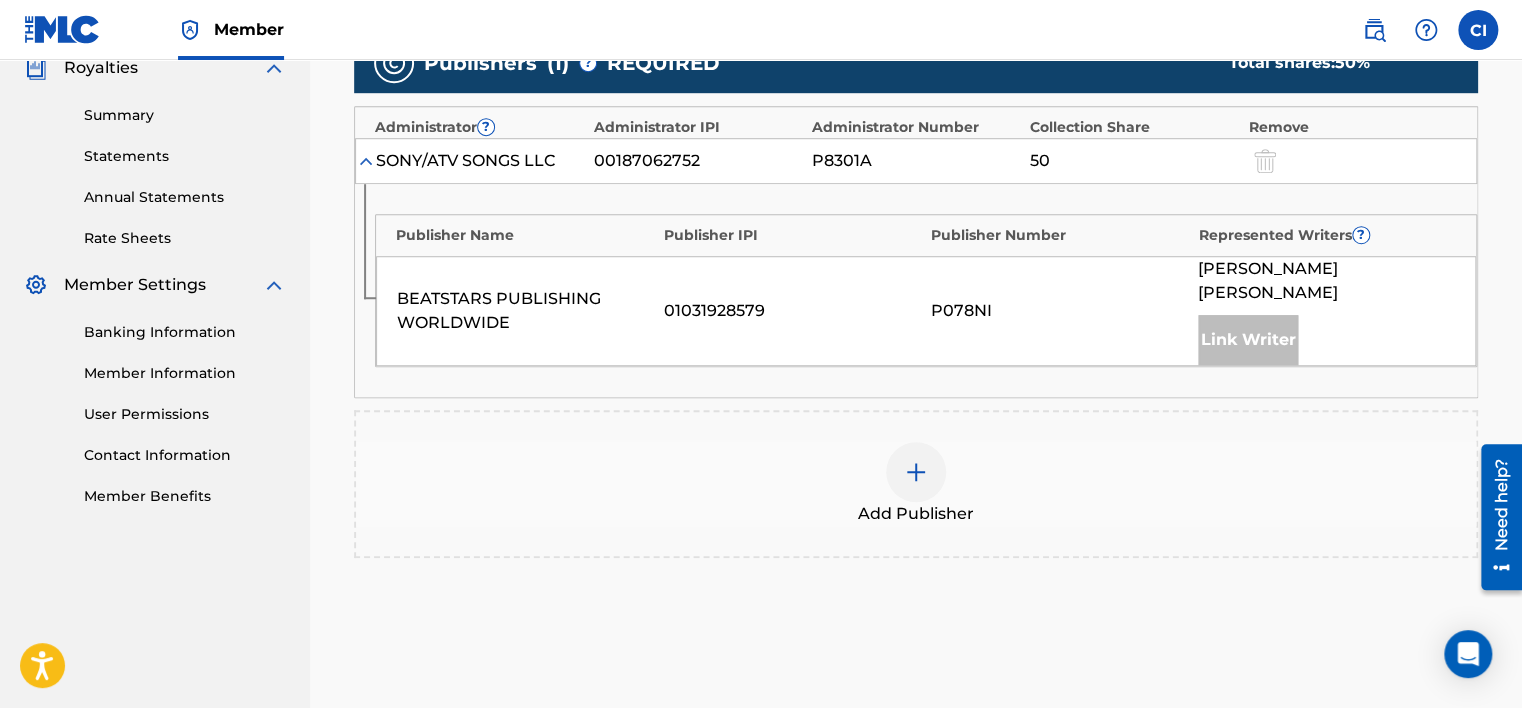 scroll, scrollTop: 779, scrollLeft: 0, axis: vertical 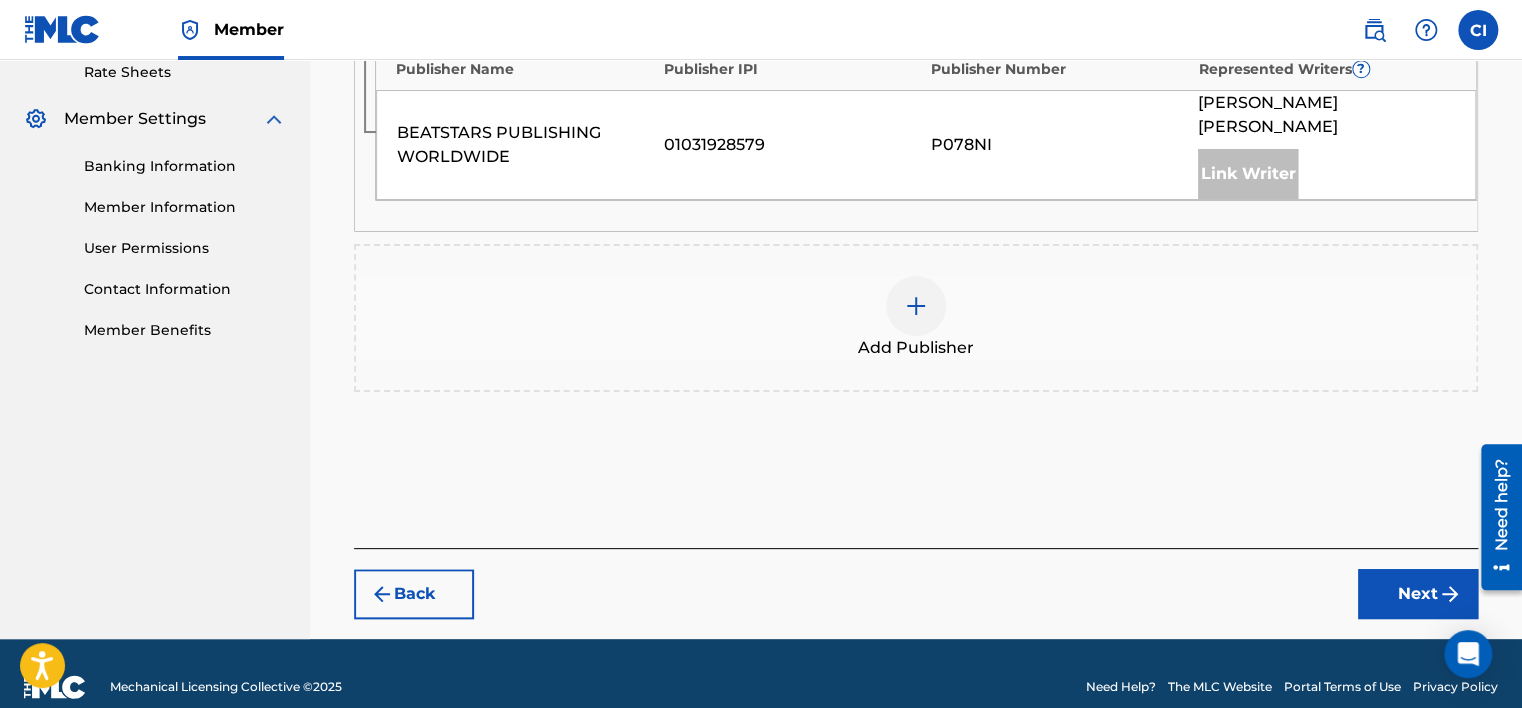 click at bounding box center [916, 306] 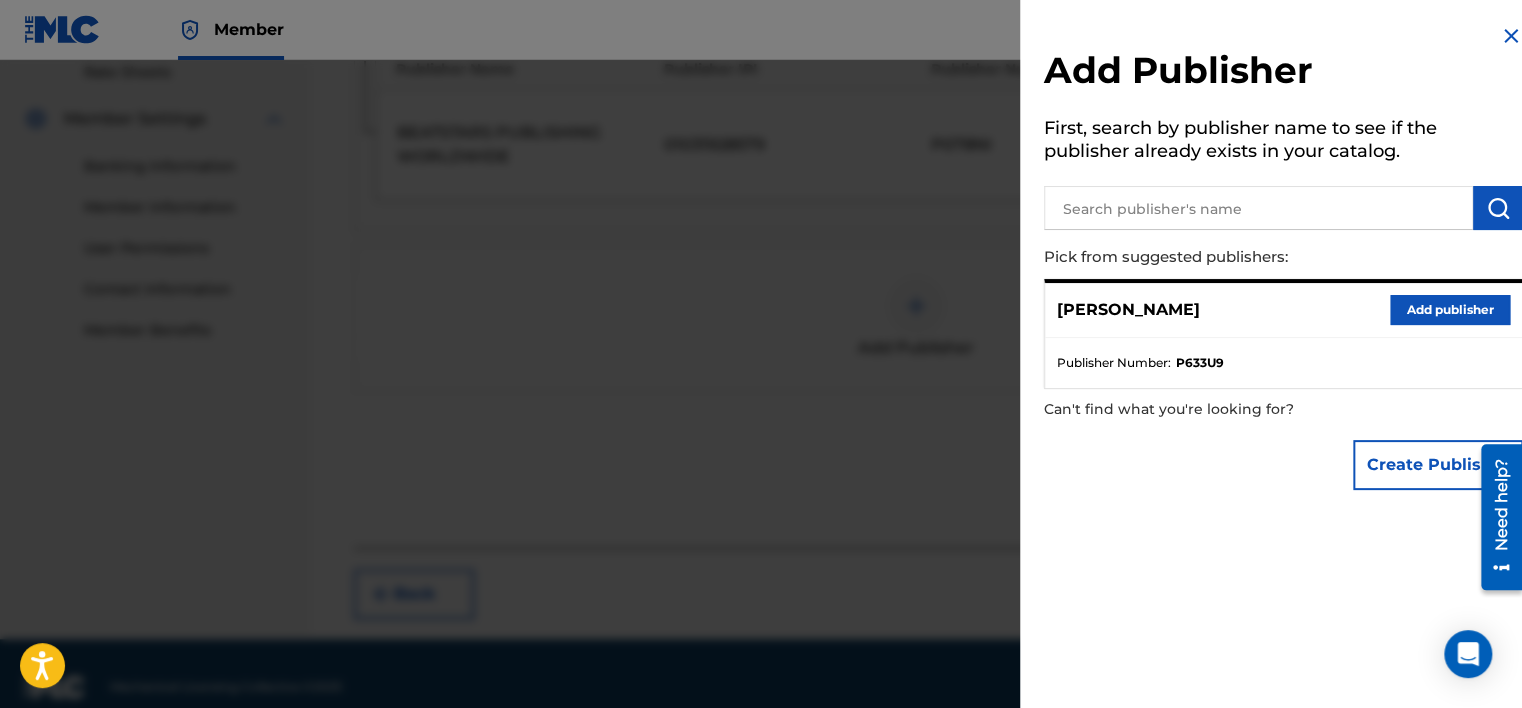click on "Add publisher" at bounding box center (1450, 310) 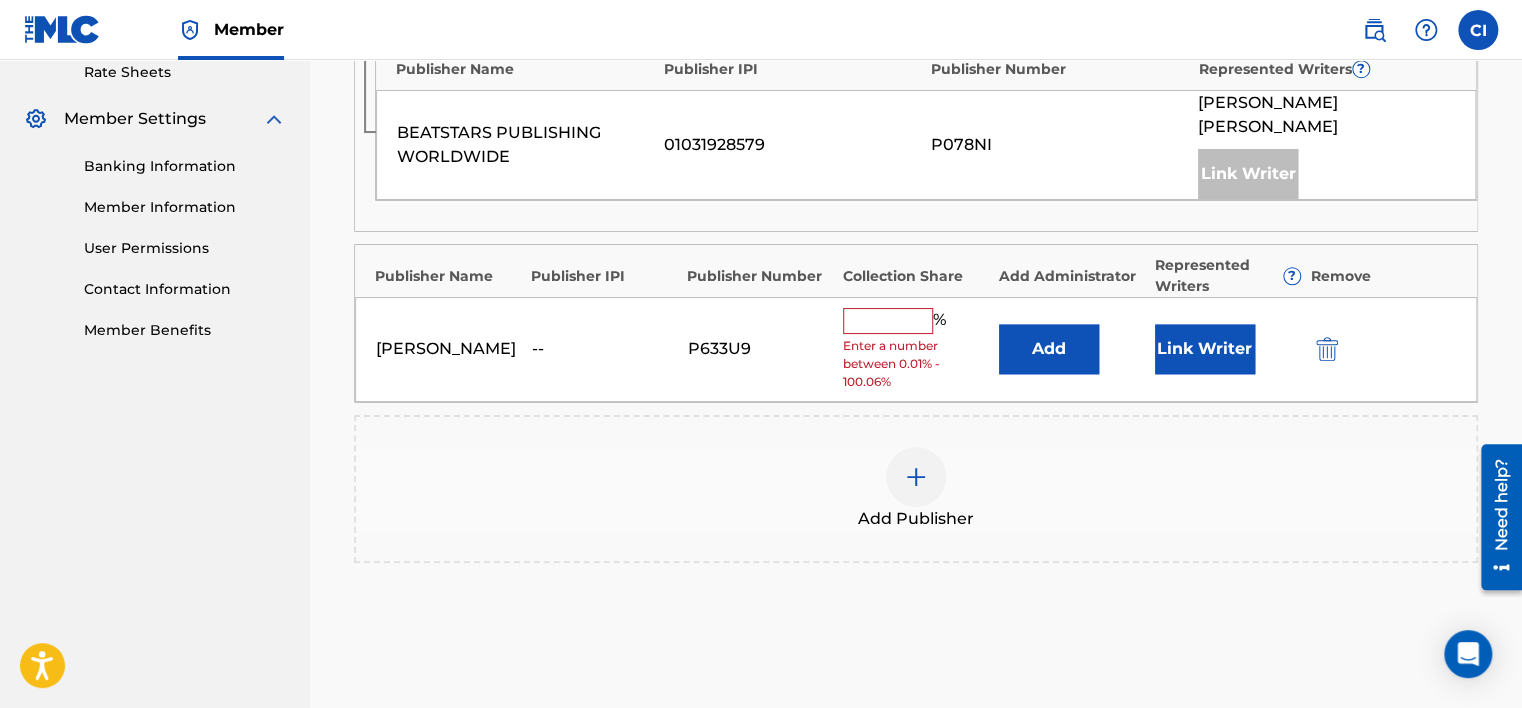 click at bounding box center (888, 321) 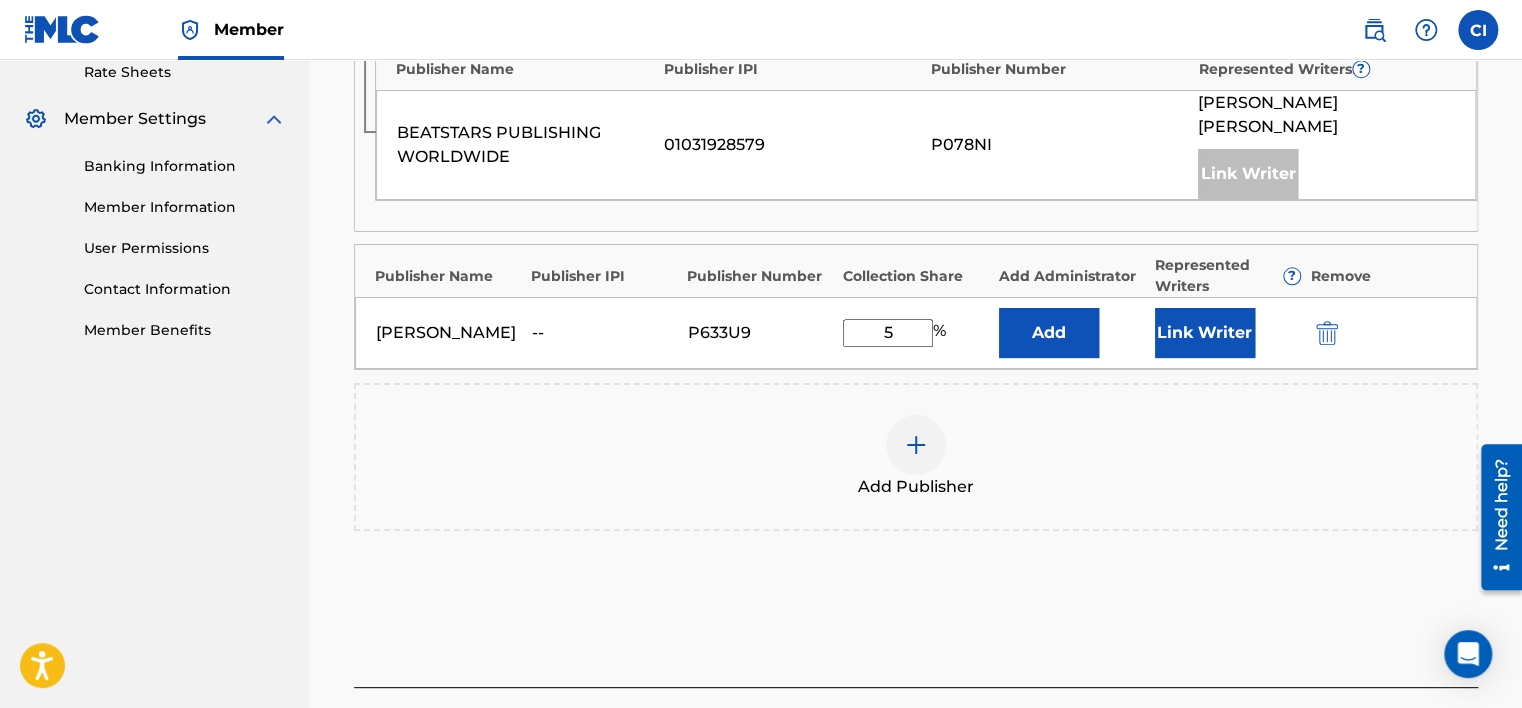 type on "50" 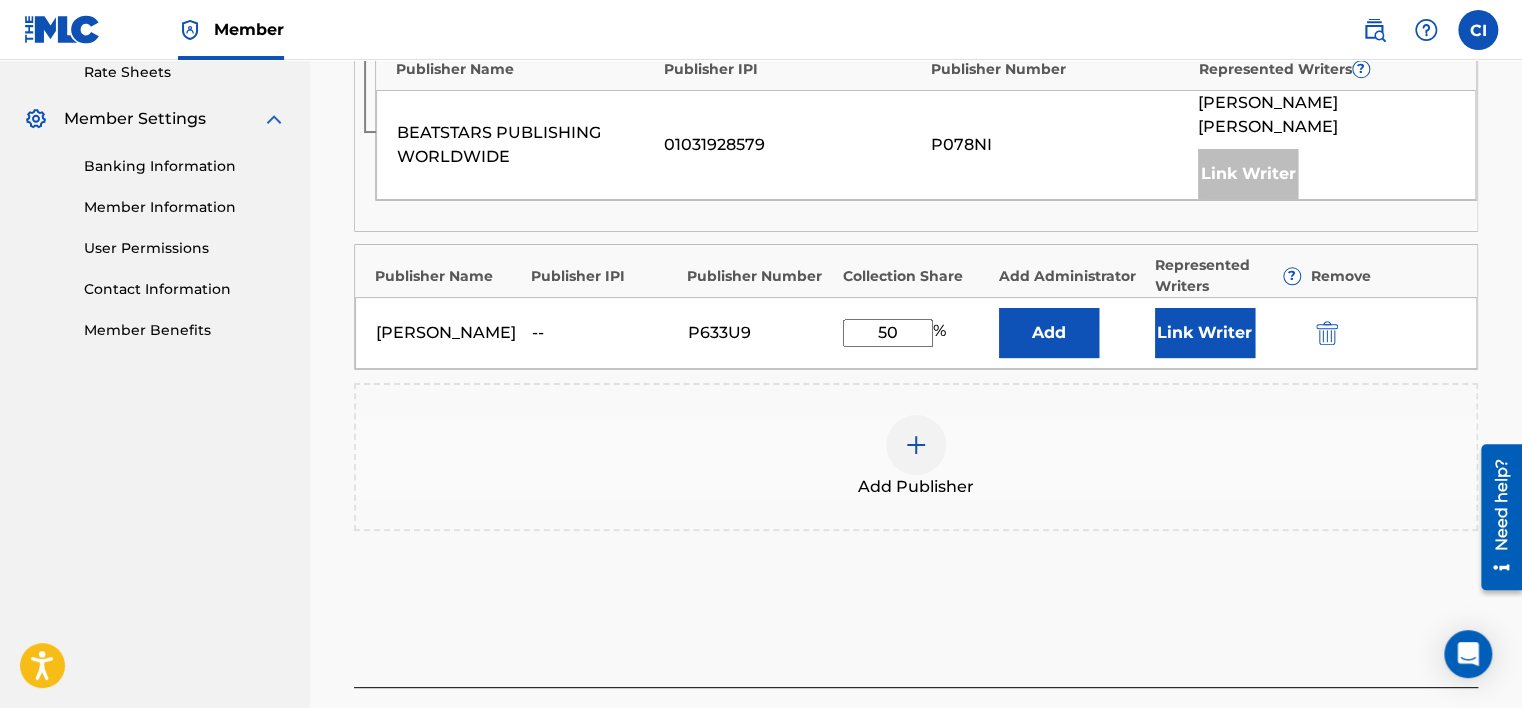 click on "Next" at bounding box center [1418, 733] 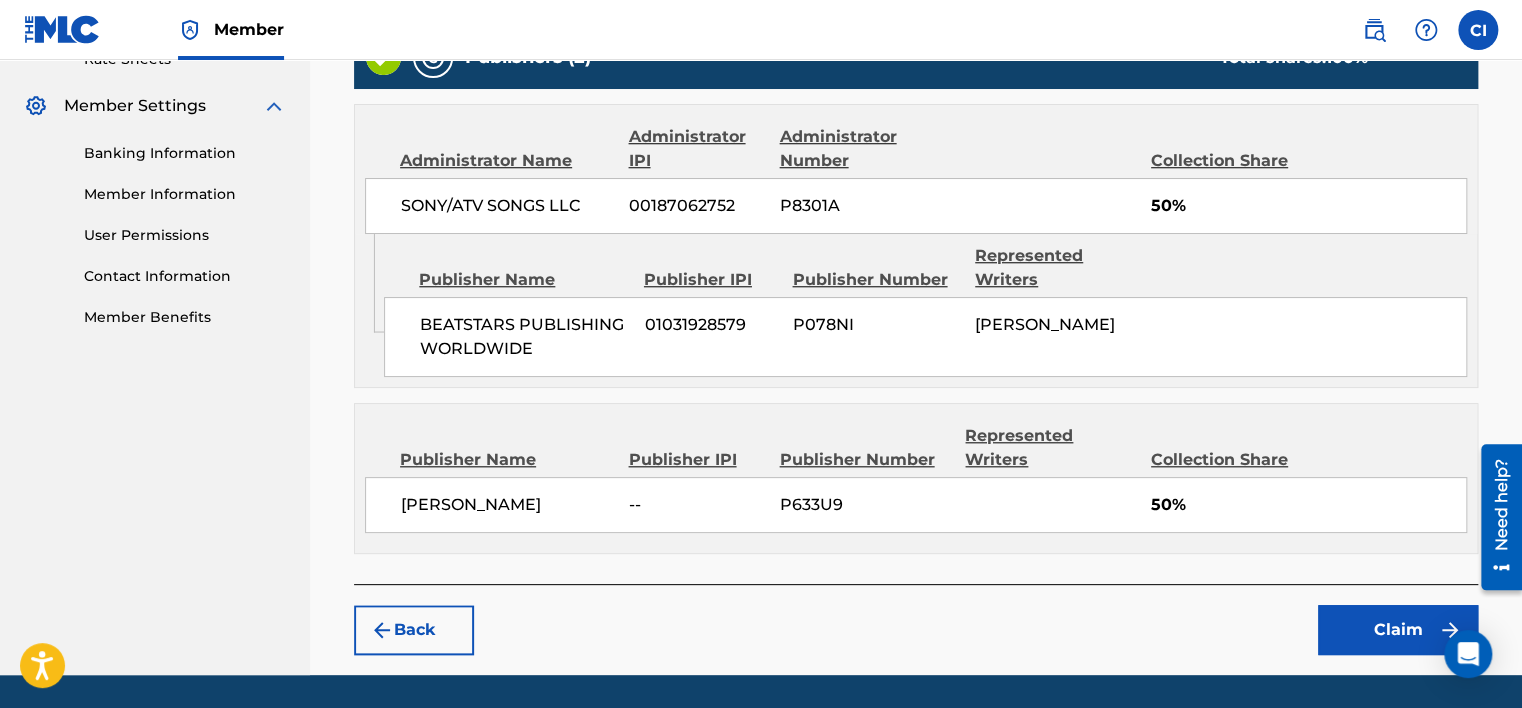scroll, scrollTop: 852, scrollLeft: 0, axis: vertical 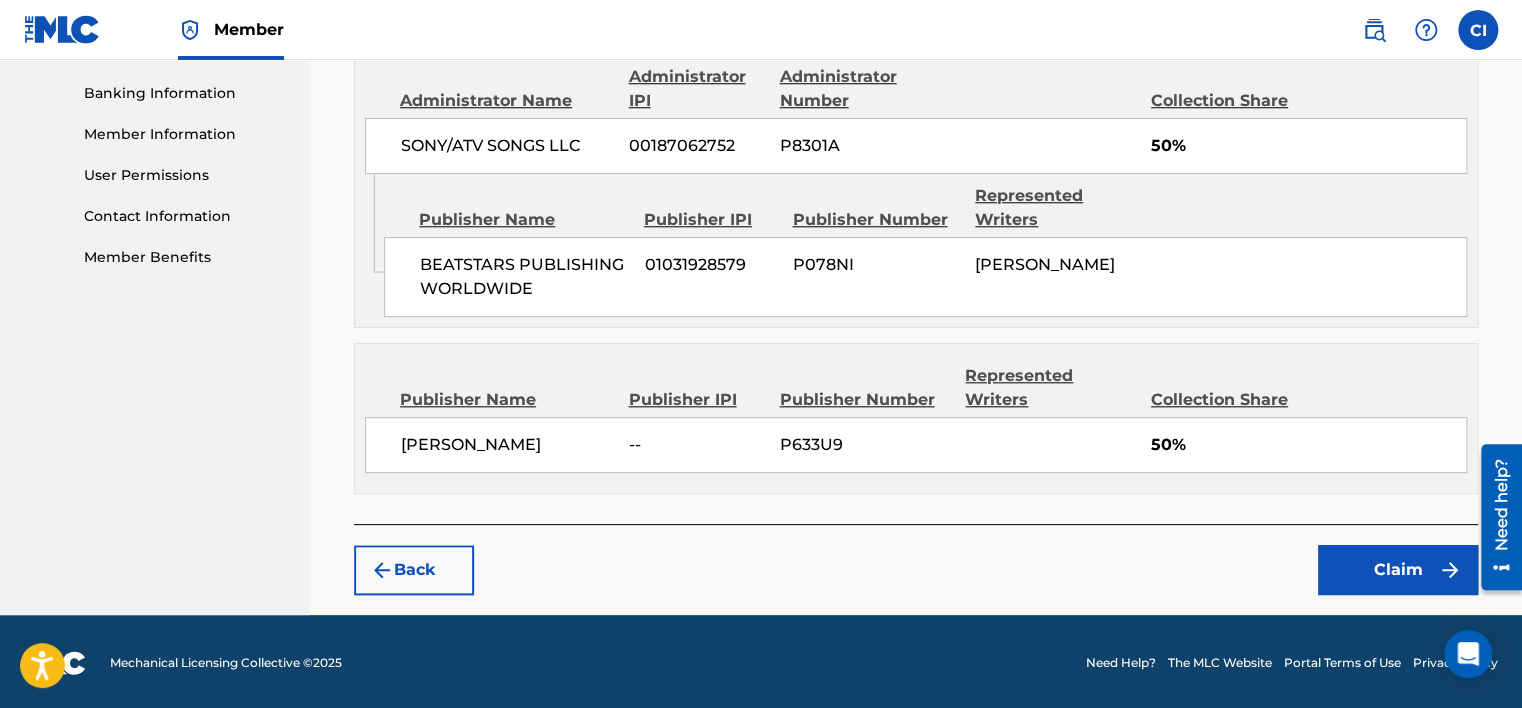 click on "Claim" at bounding box center (1398, 570) 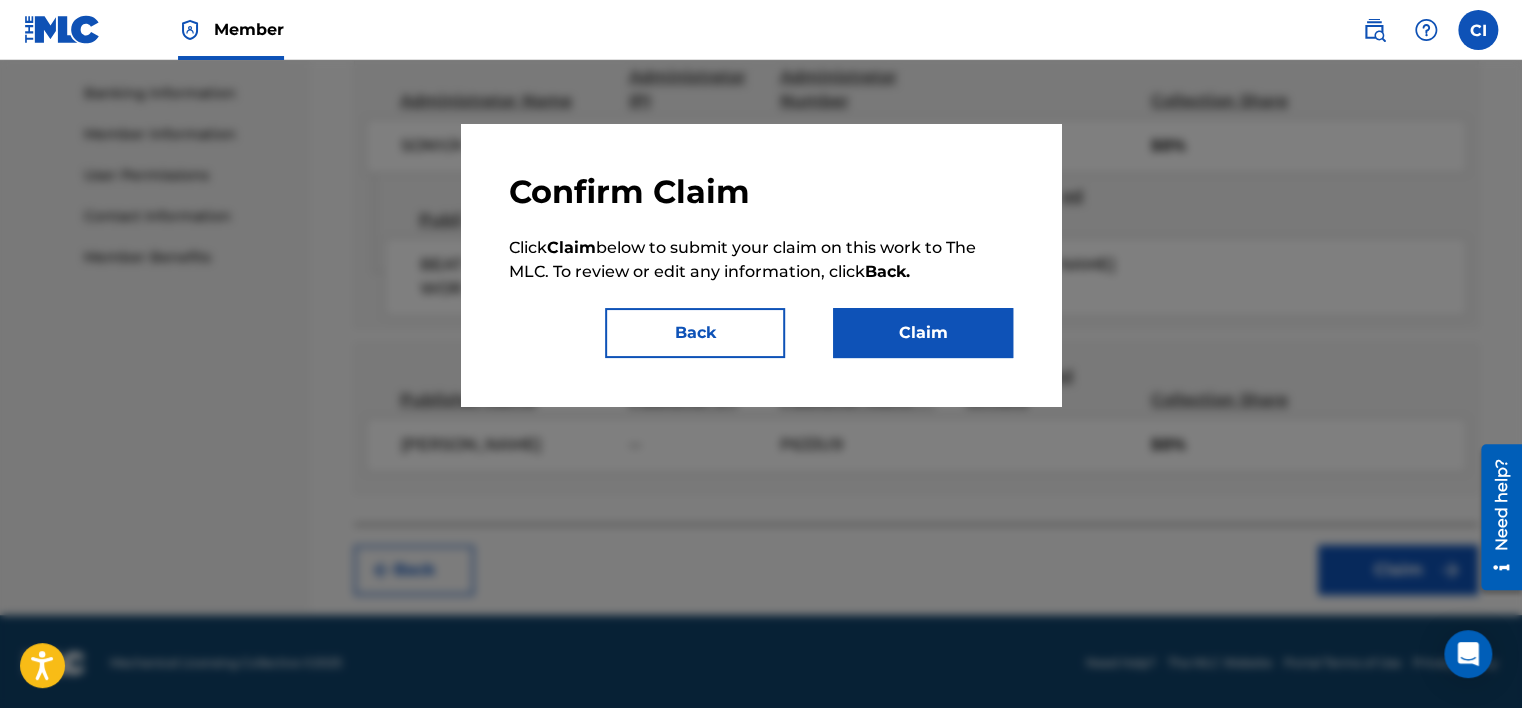 click on "Claim" at bounding box center [923, 333] 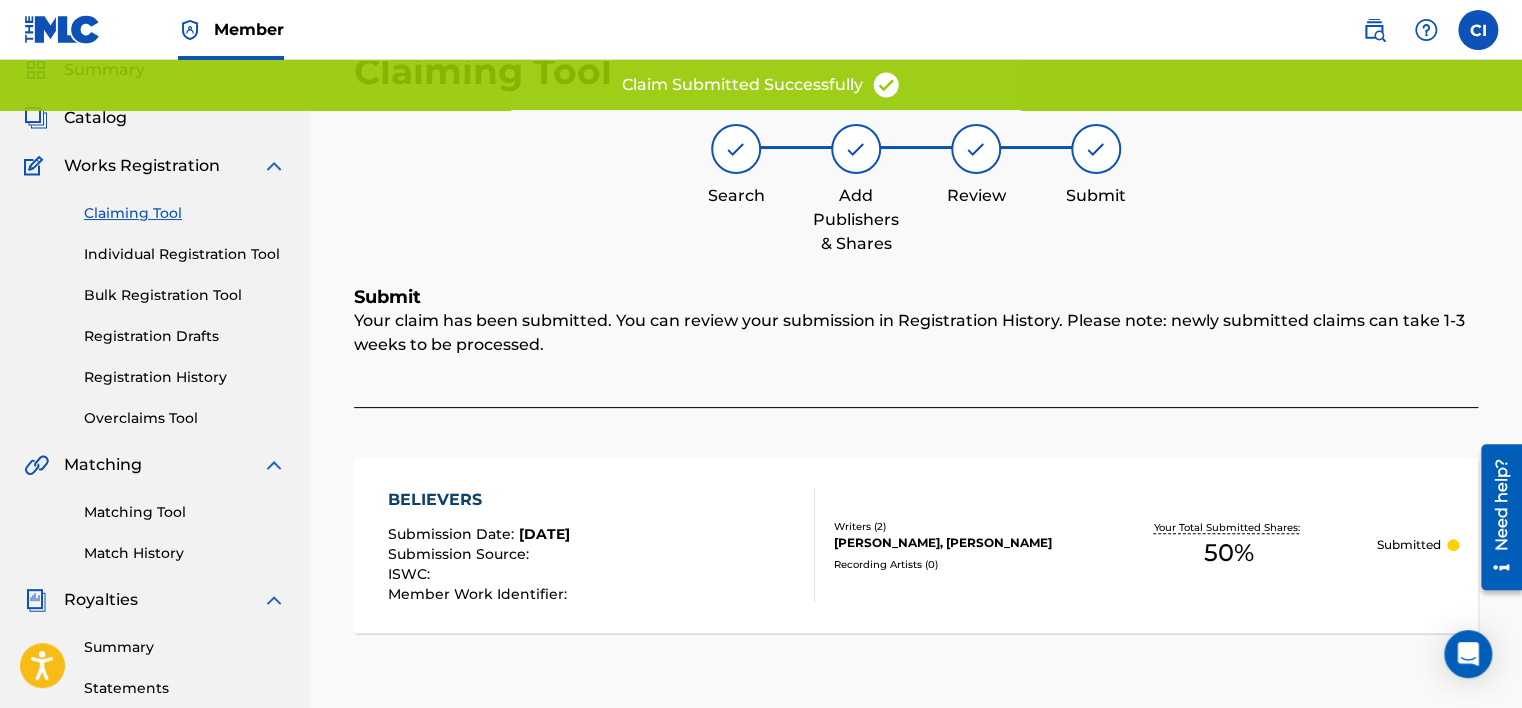 scroll, scrollTop: 0, scrollLeft: 0, axis: both 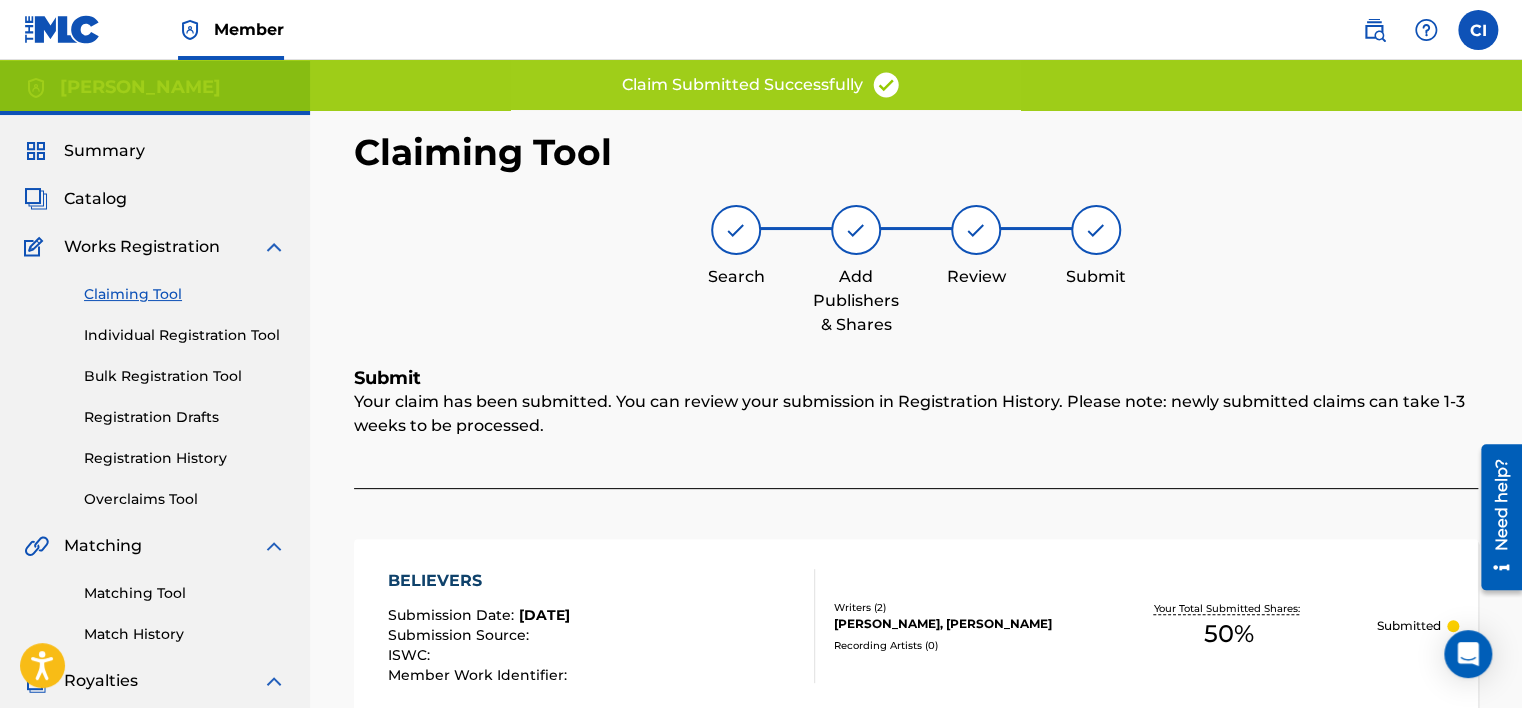 click on "Summary" at bounding box center (104, 151) 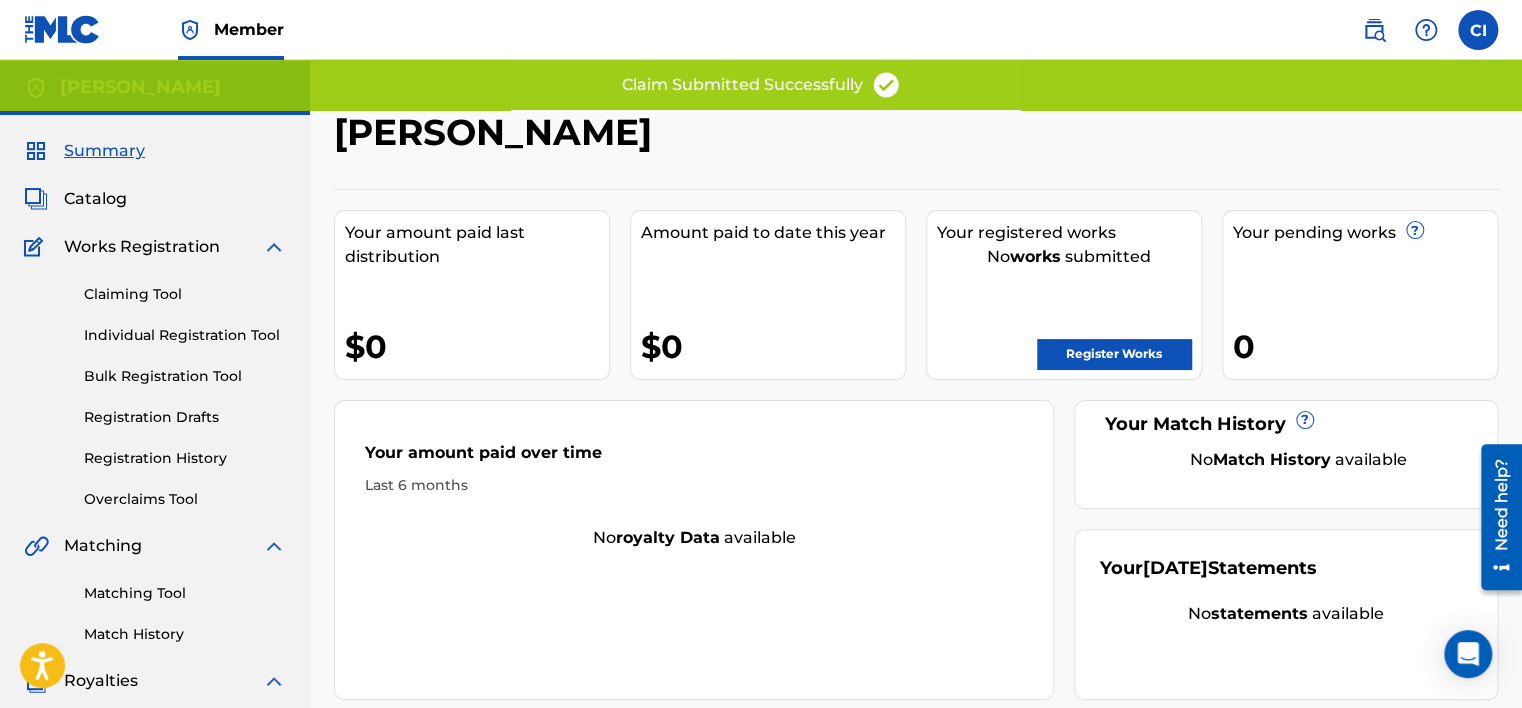 click on "Register Works" at bounding box center [1114, 354] 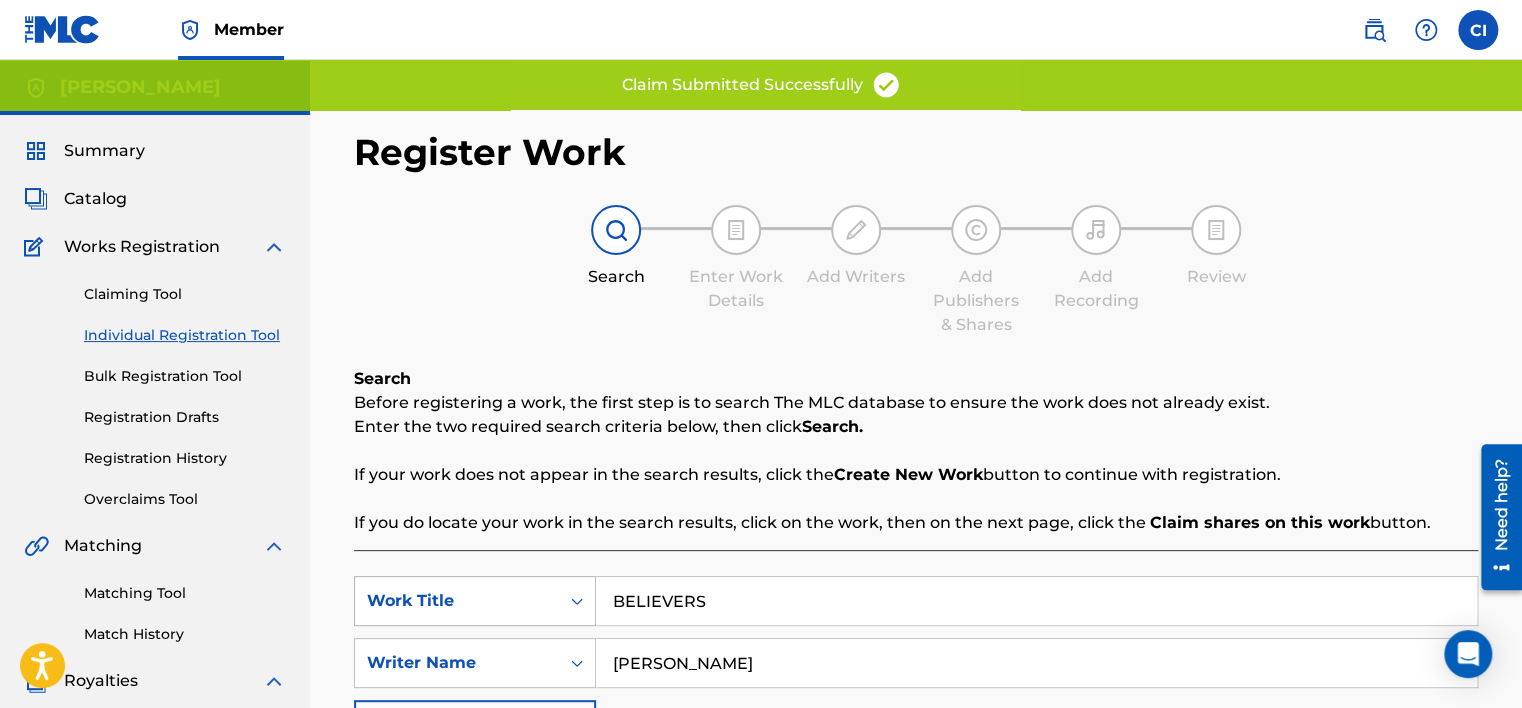 drag, startPoint x: 750, startPoint y: 600, endPoint x: 407, endPoint y: 576, distance: 343.83862 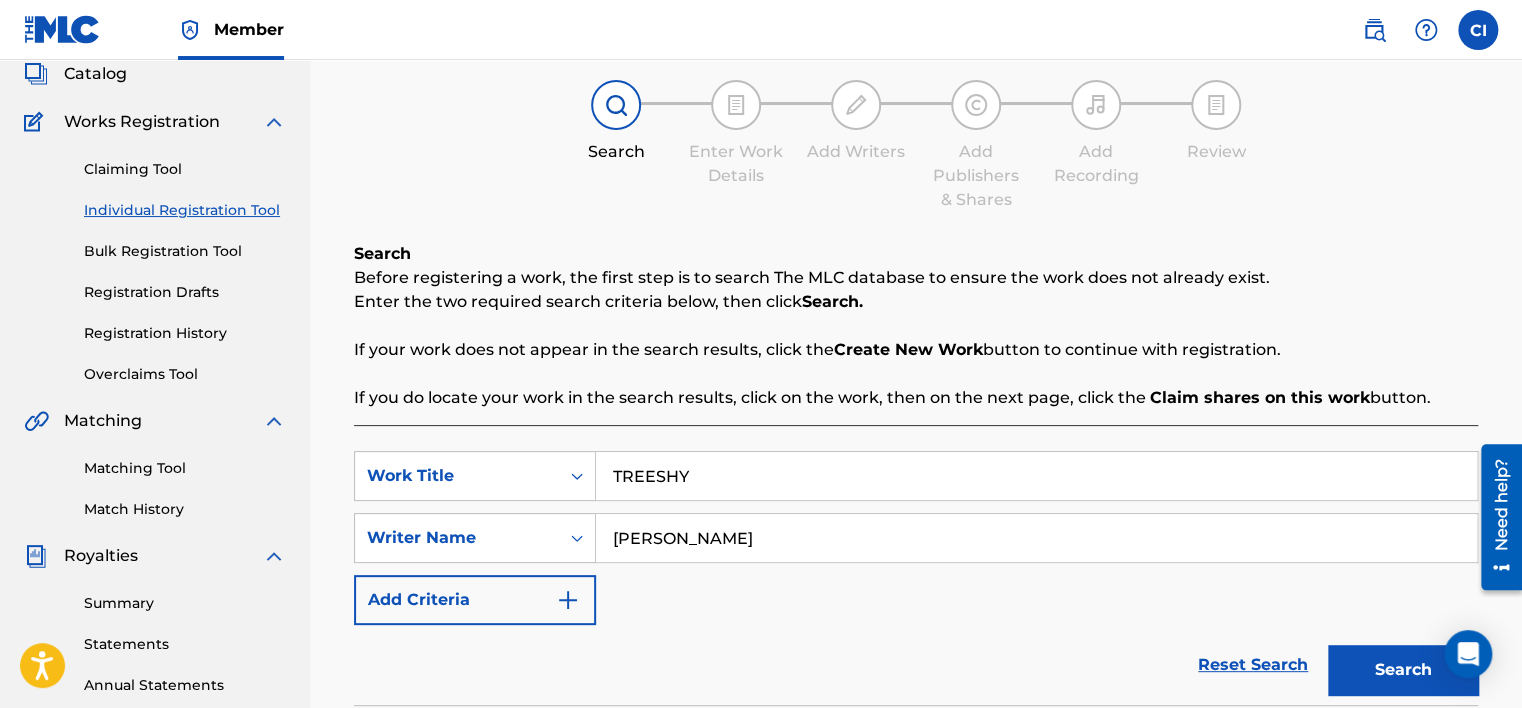 scroll, scrollTop: 300, scrollLeft: 0, axis: vertical 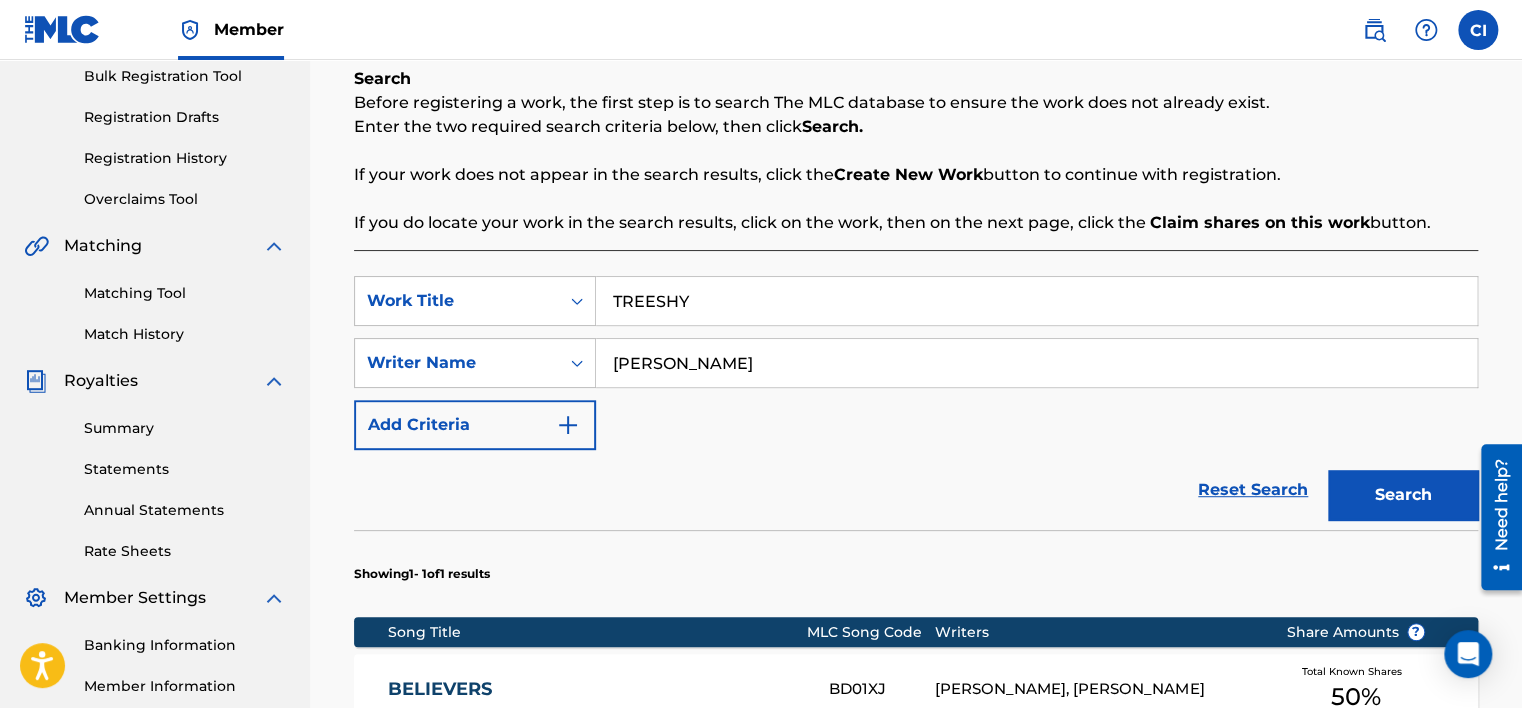 type on "TREESHY" 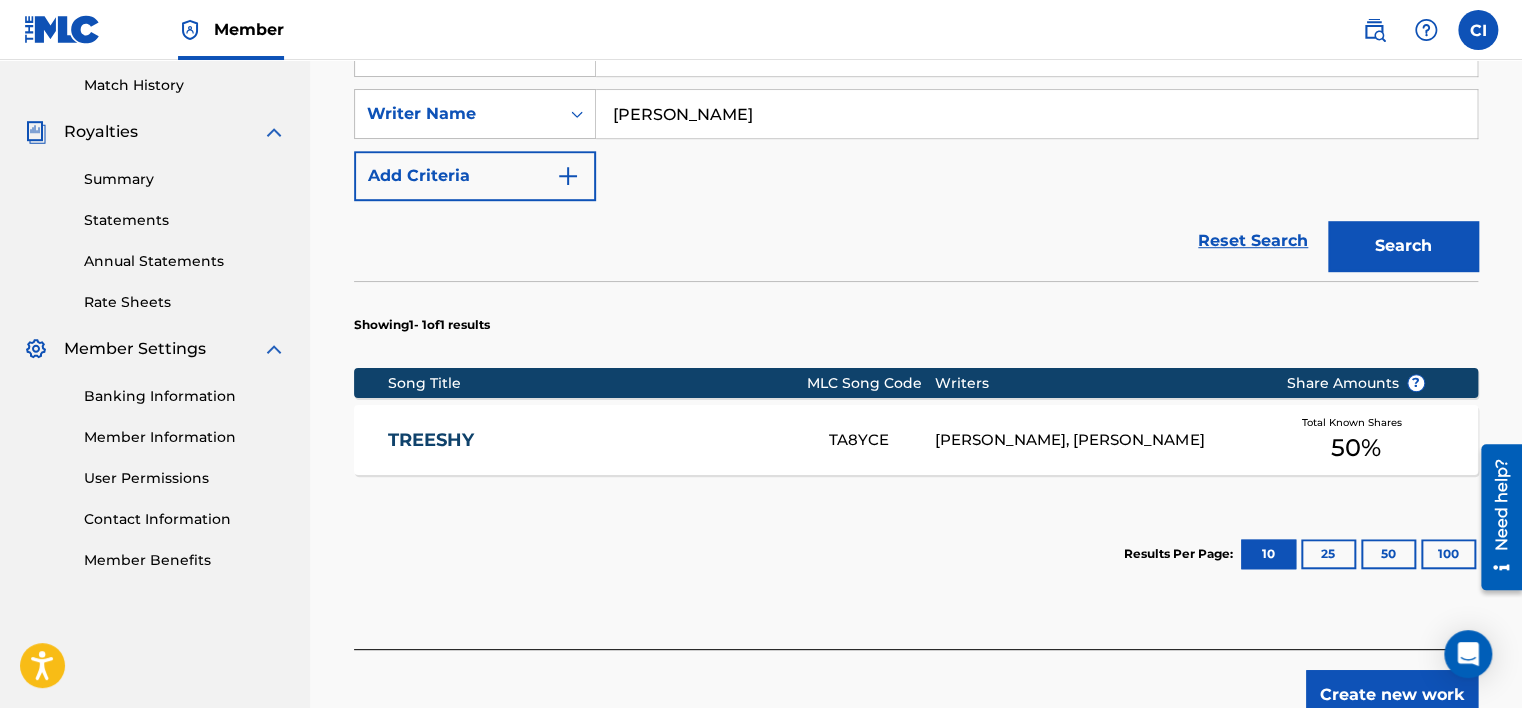 scroll, scrollTop: 600, scrollLeft: 0, axis: vertical 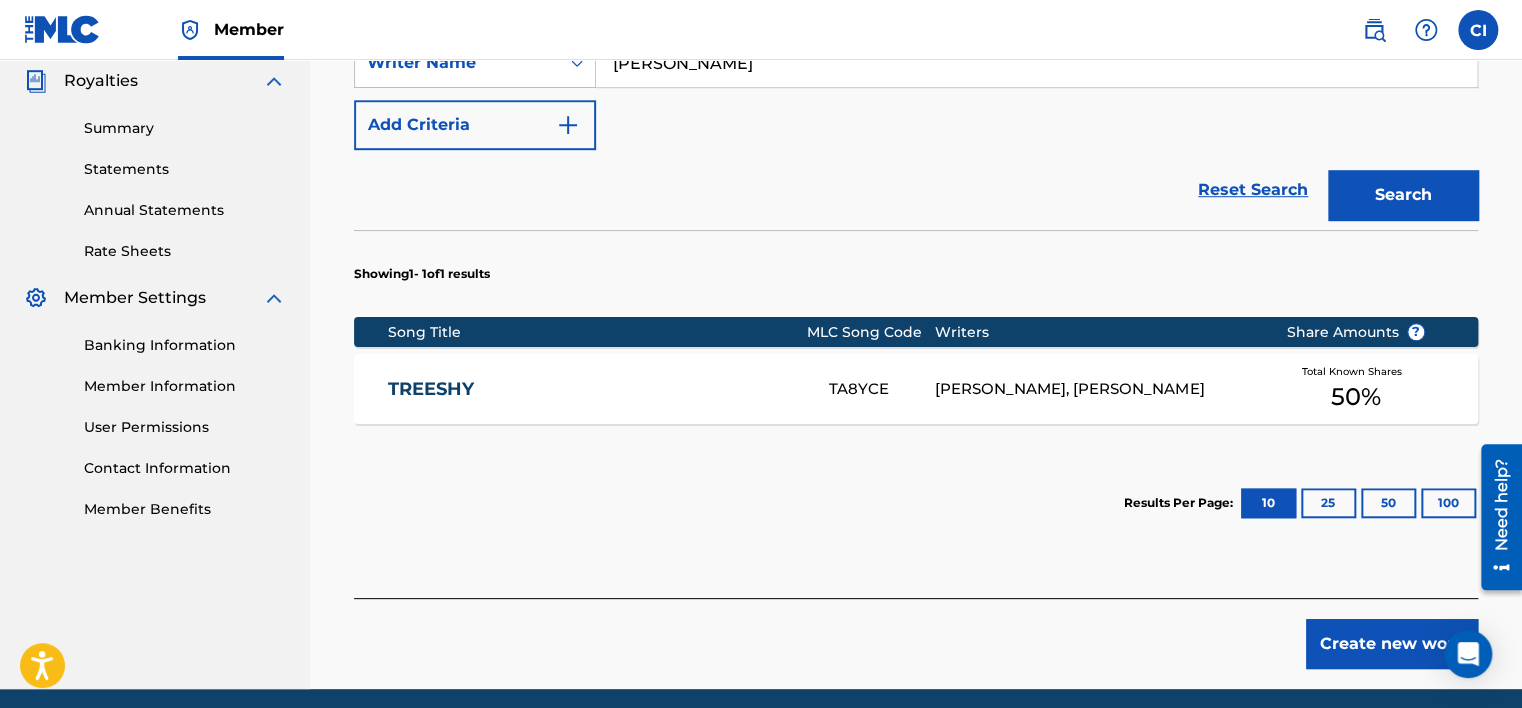 click on "TREESHY" at bounding box center [595, 389] 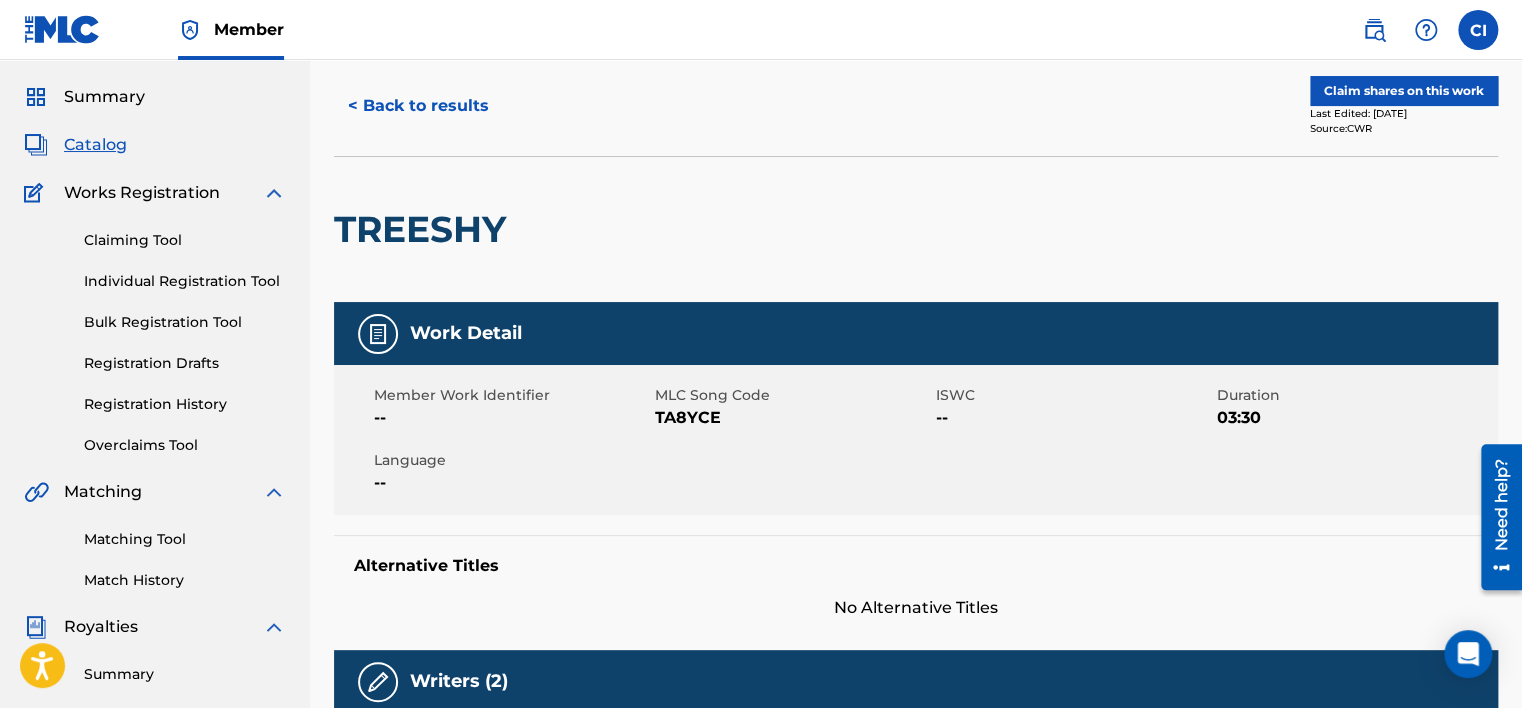 scroll, scrollTop: 0, scrollLeft: 0, axis: both 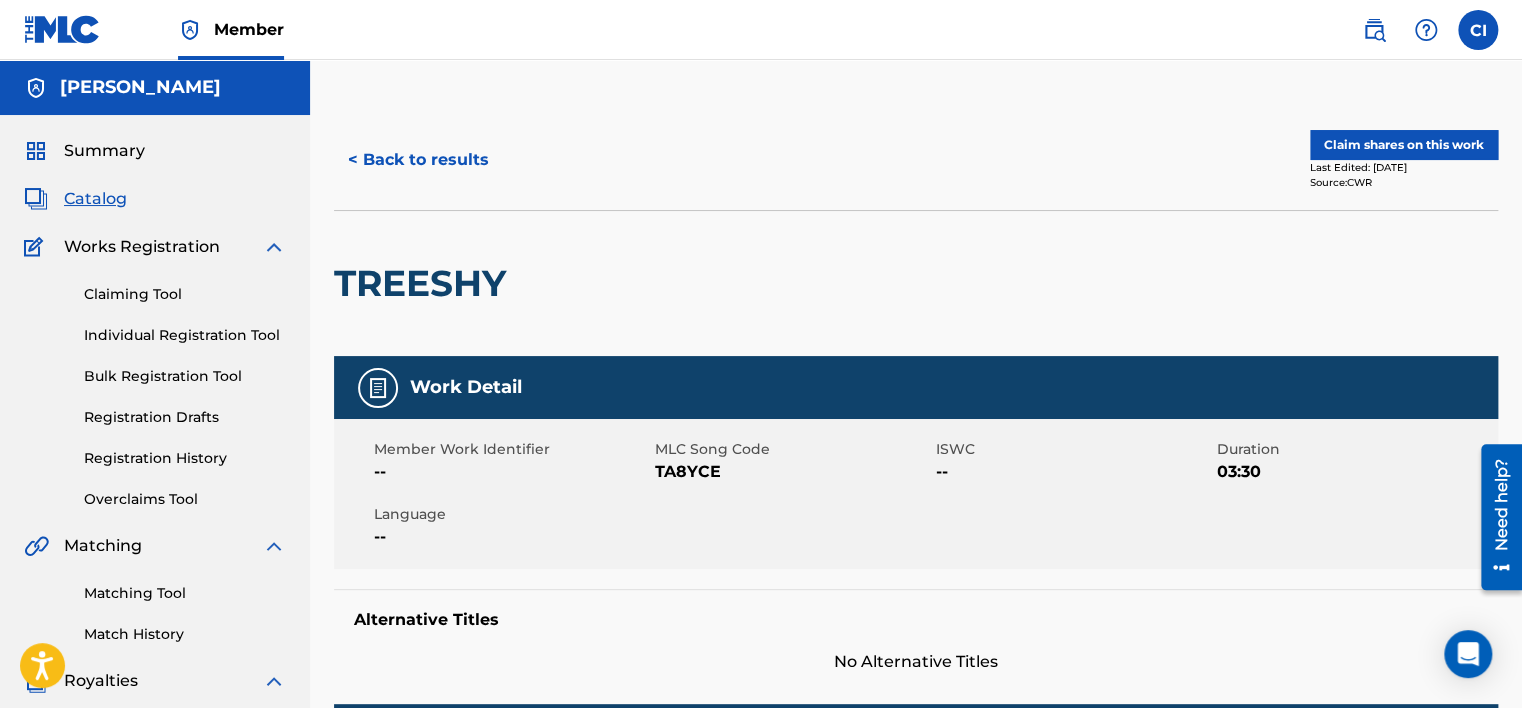 click on "Claim shares on this work" at bounding box center [1404, 145] 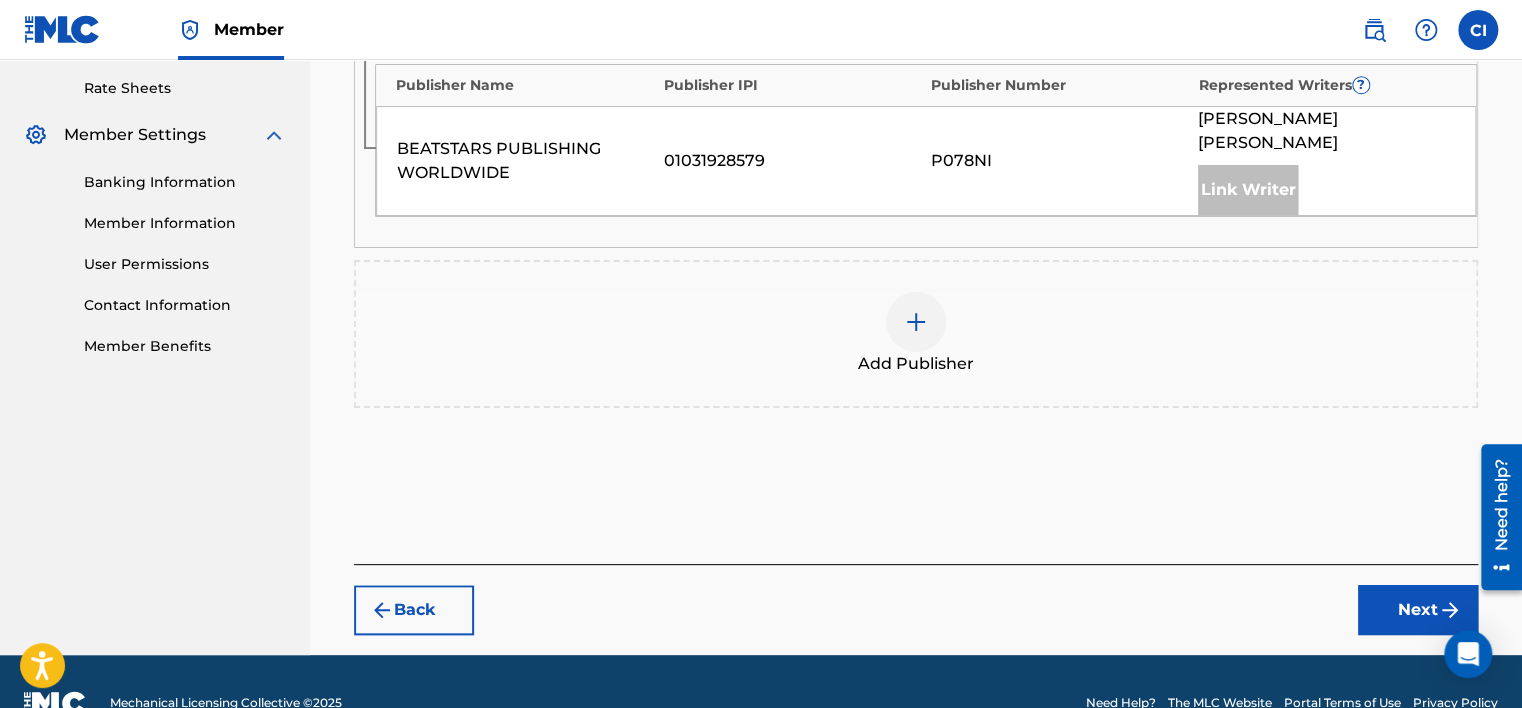 scroll, scrollTop: 779, scrollLeft: 0, axis: vertical 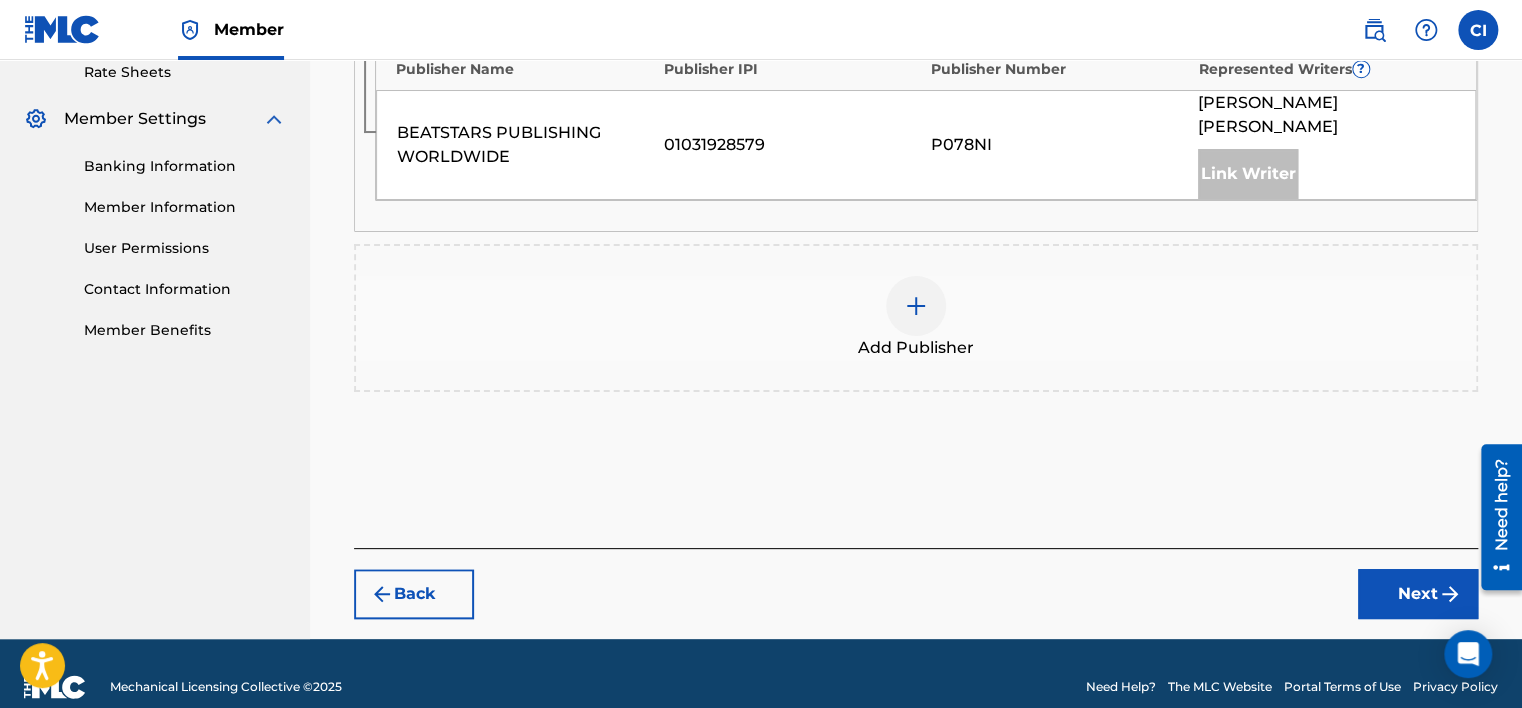 click at bounding box center [916, 306] 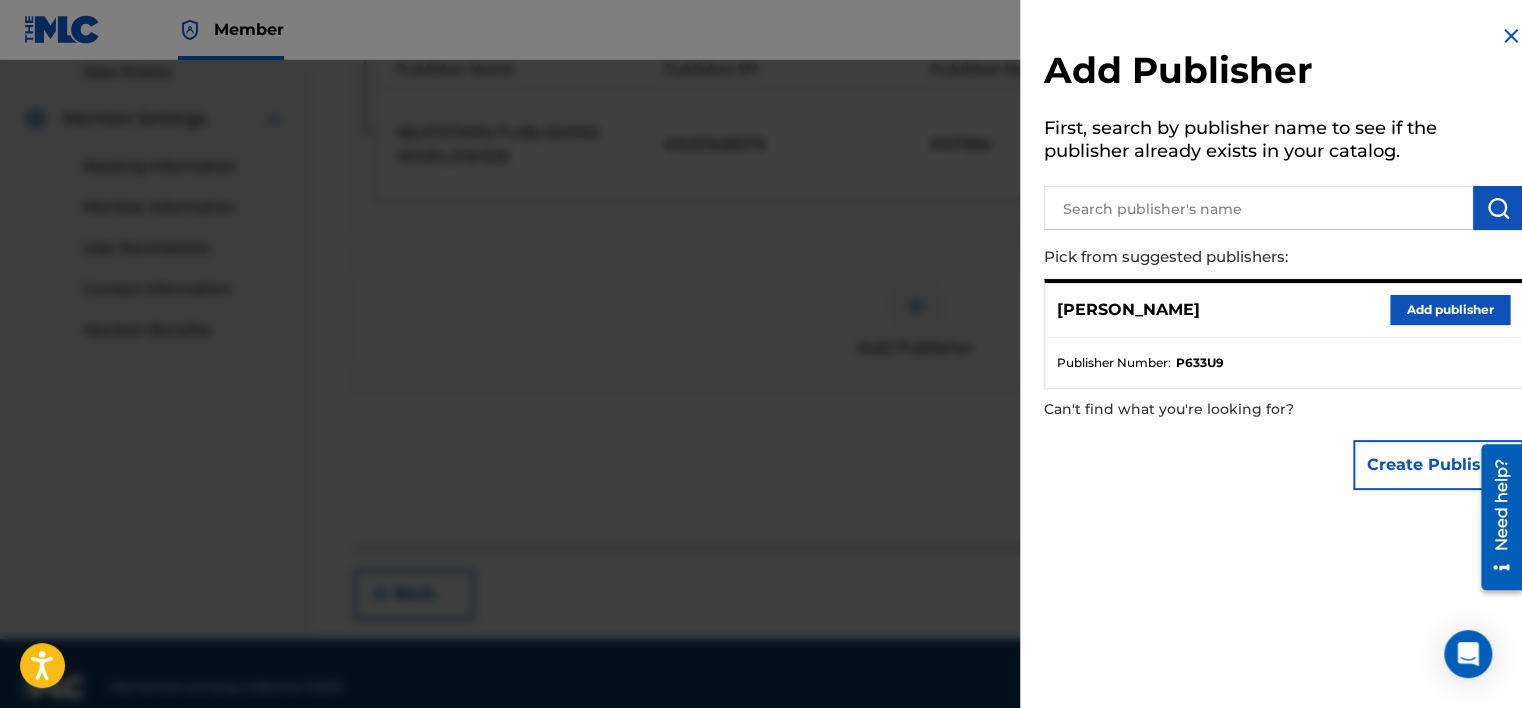 click on "Add publisher" at bounding box center (1450, 310) 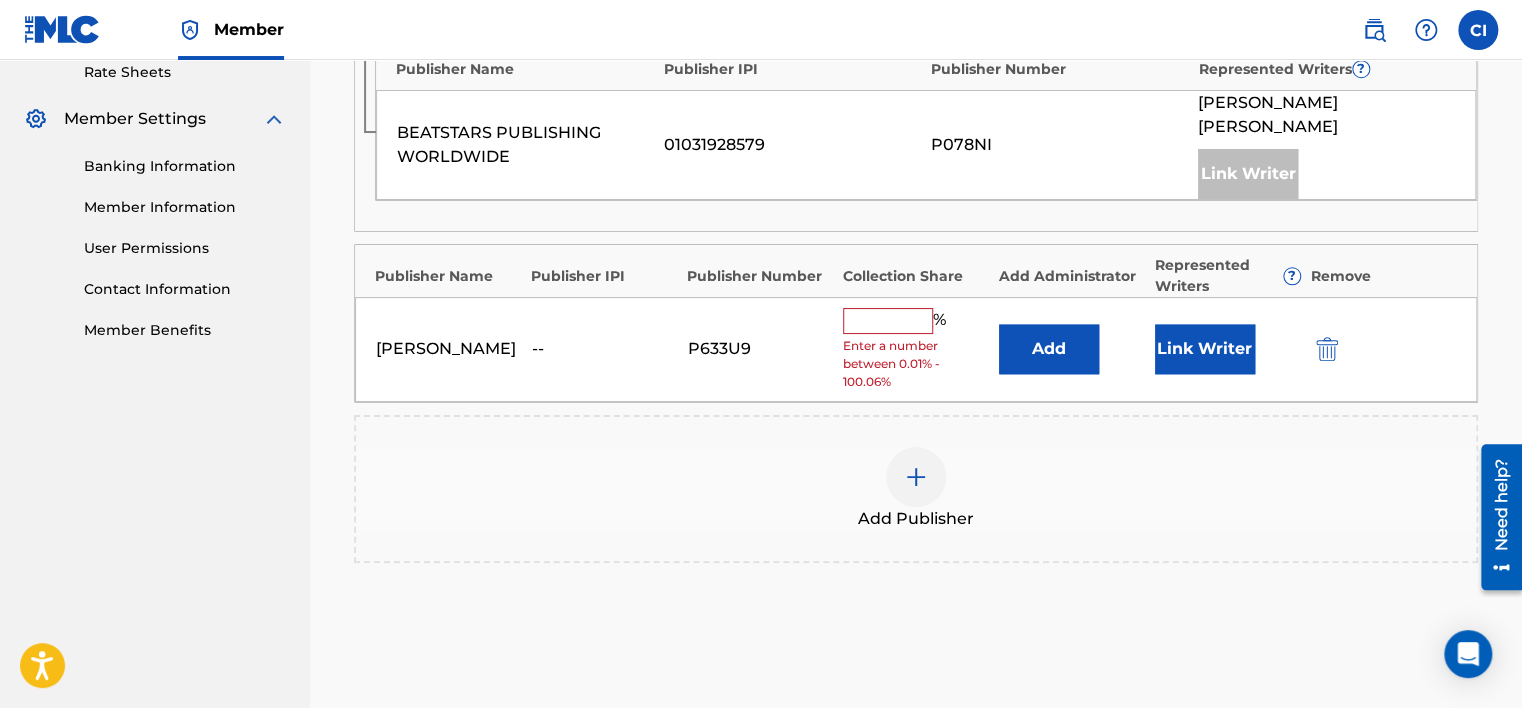 click at bounding box center (888, 321) 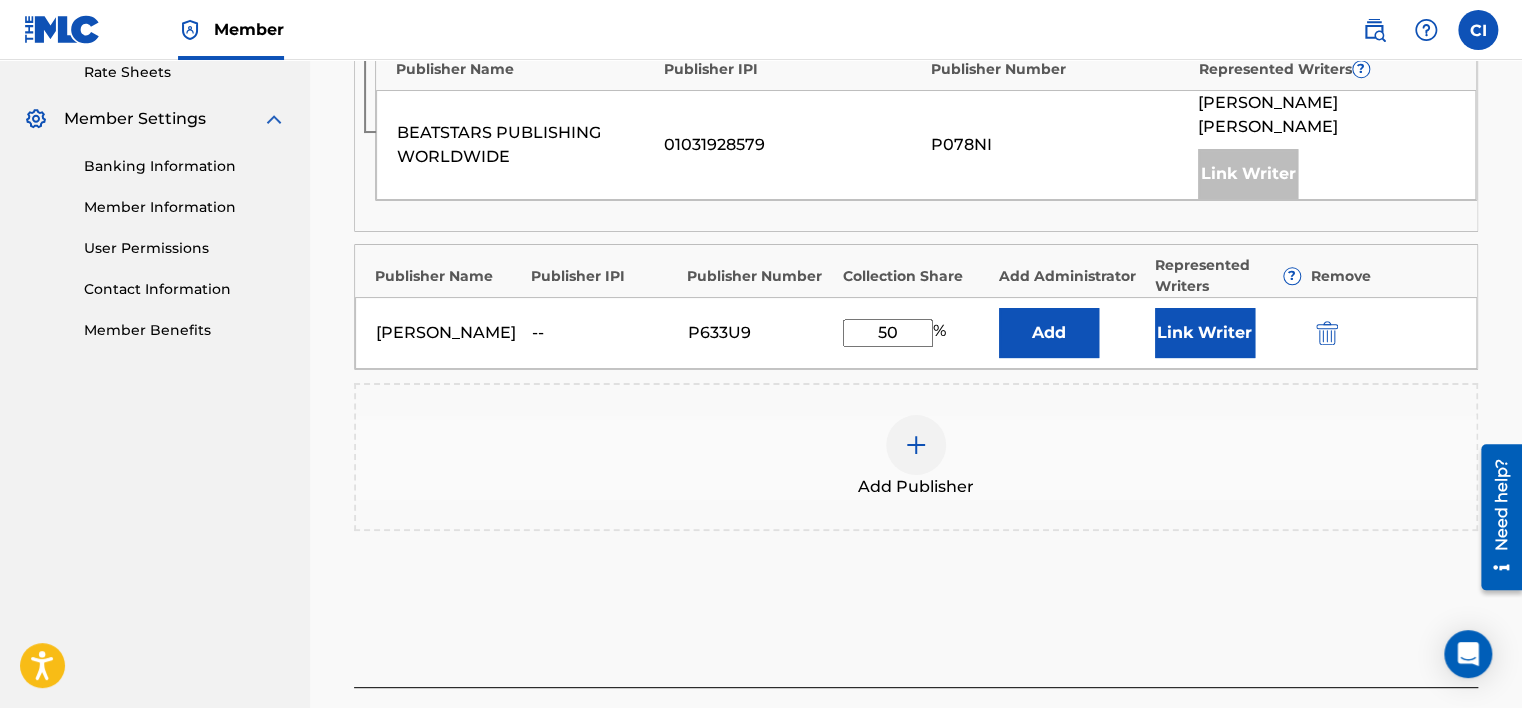 type on "50" 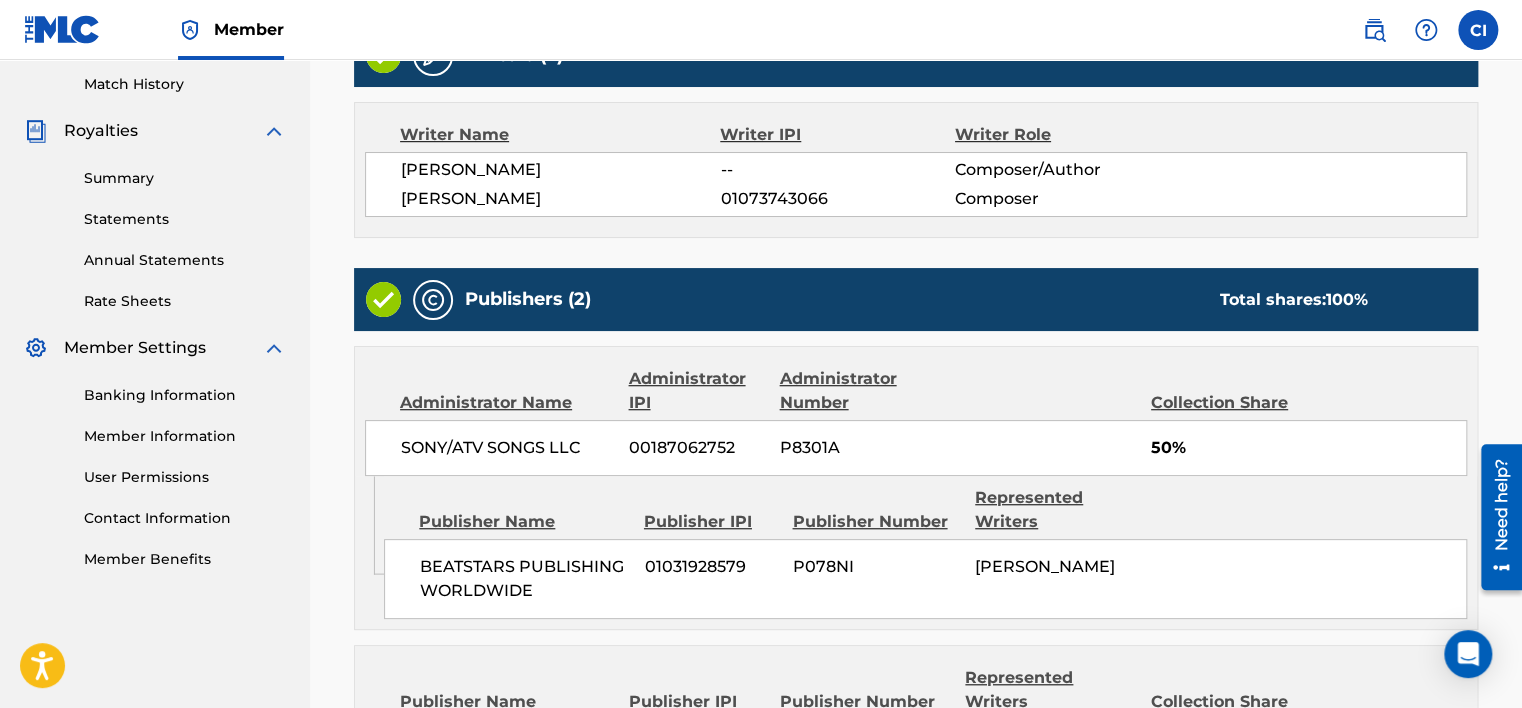 scroll, scrollTop: 790, scrollLeft: 0, axis: vertical 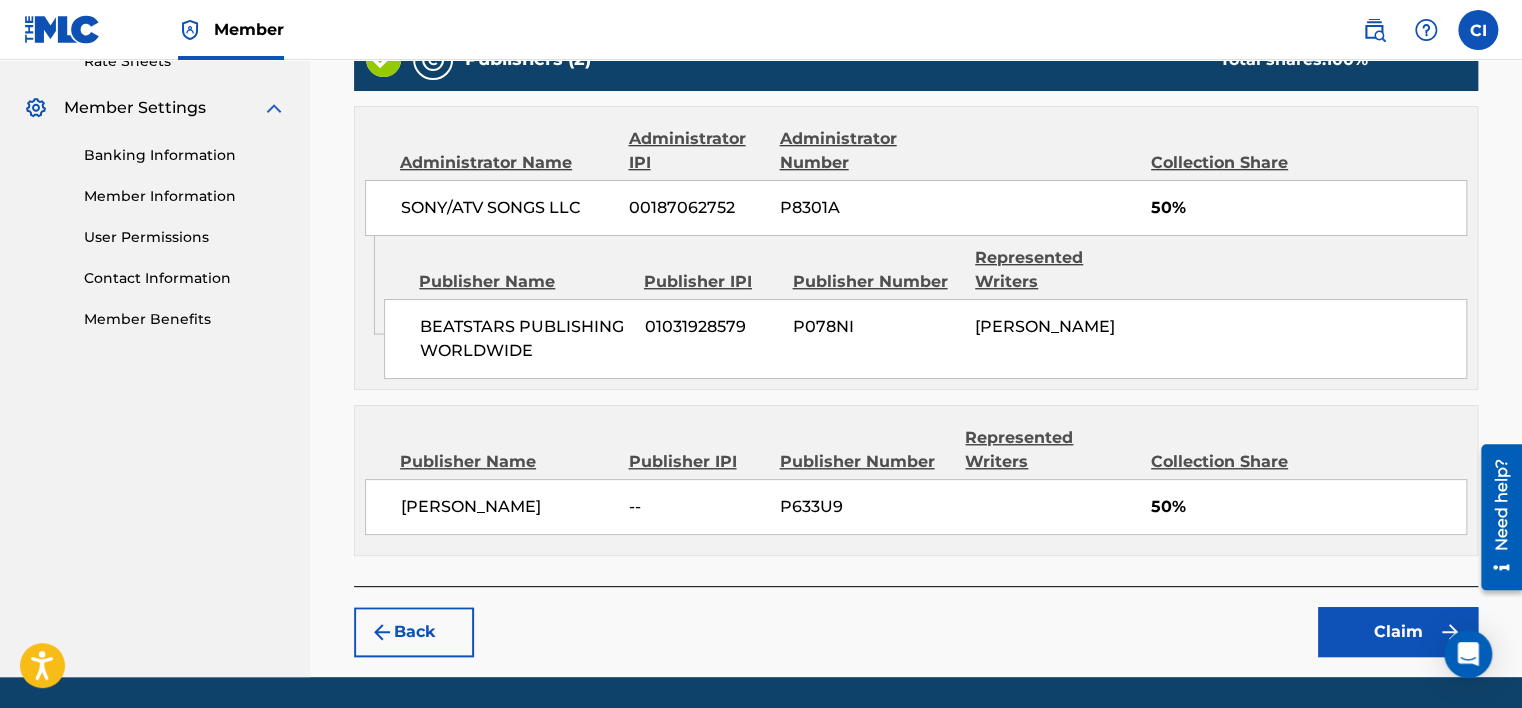 click on "Claim" at bounding box center [1398, 632] 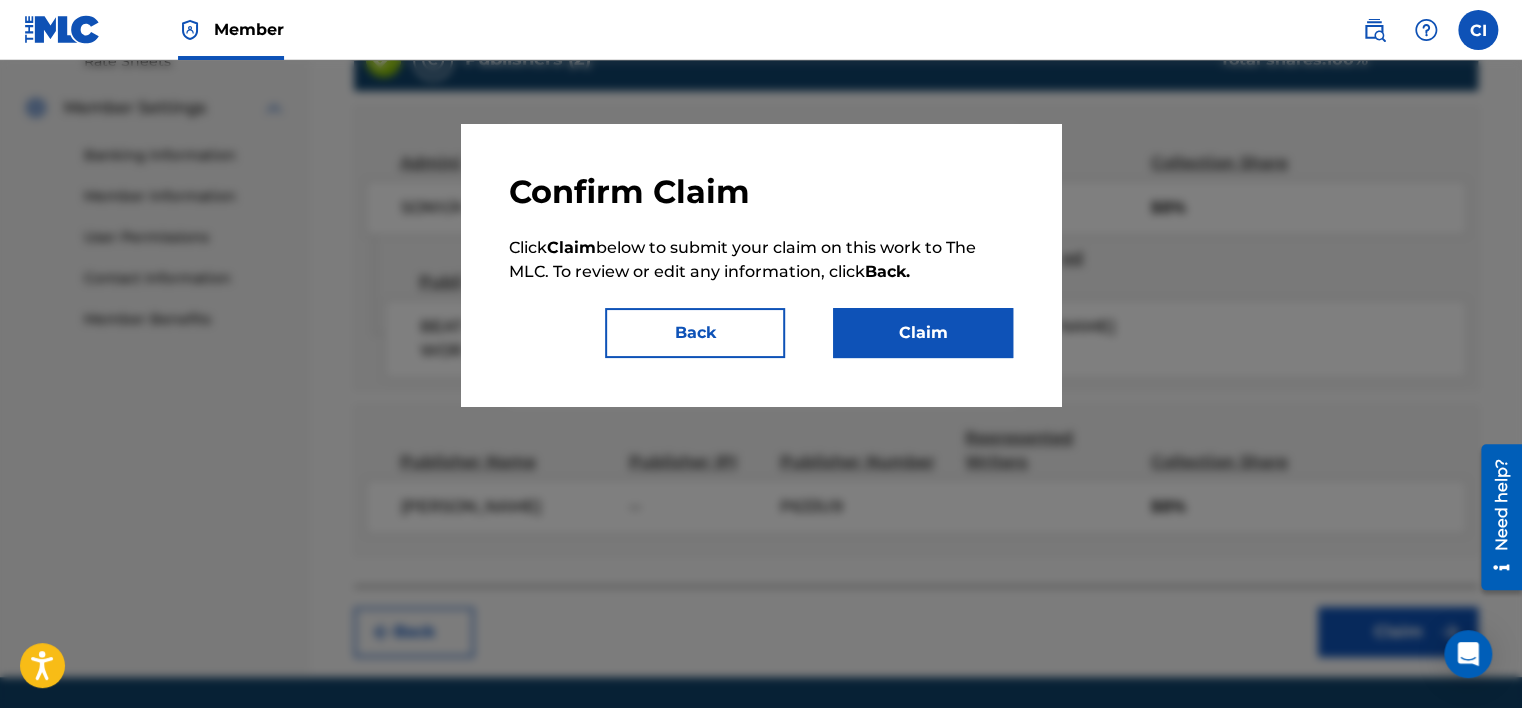 click on "Claim" at bounding box center [923, 333] 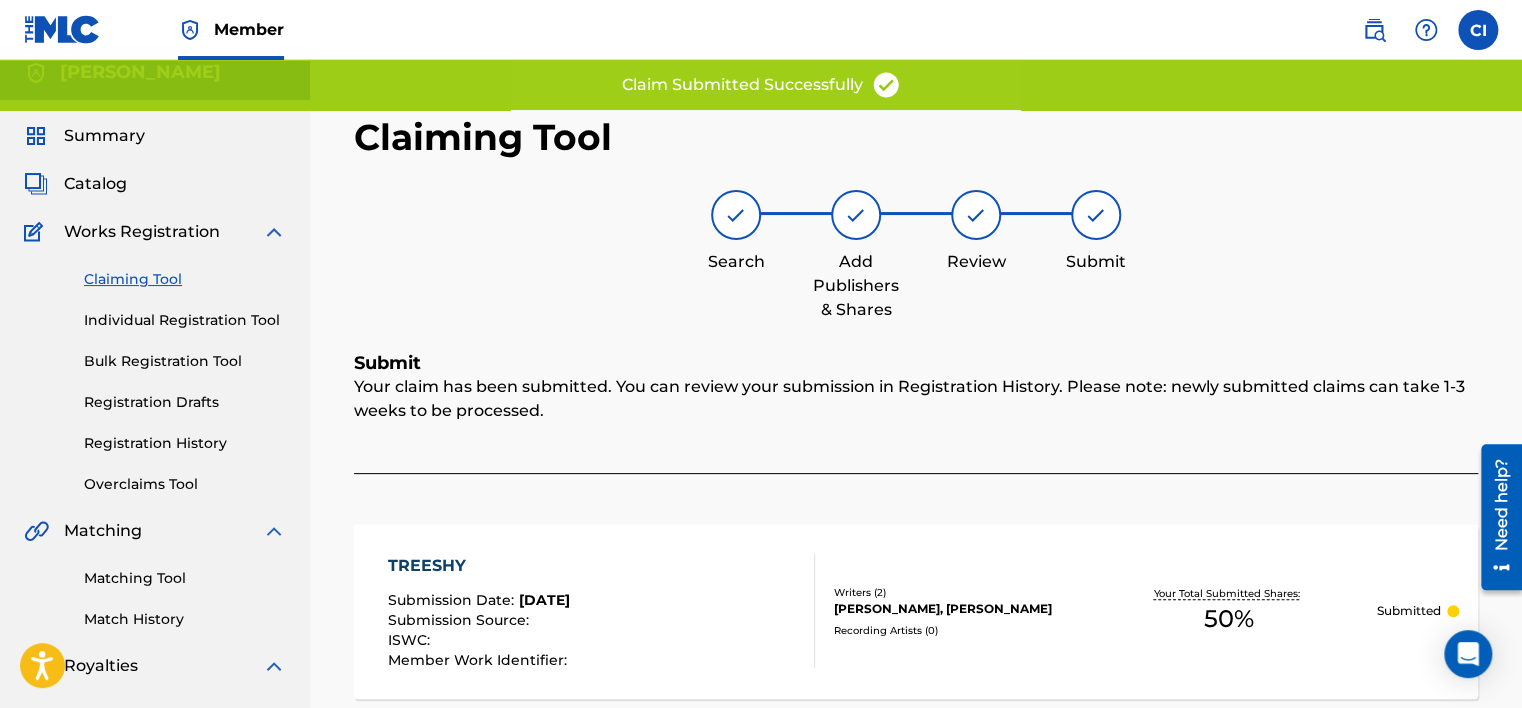 scroll, scrollTop: 0, scrollLeft: 0, axis: both 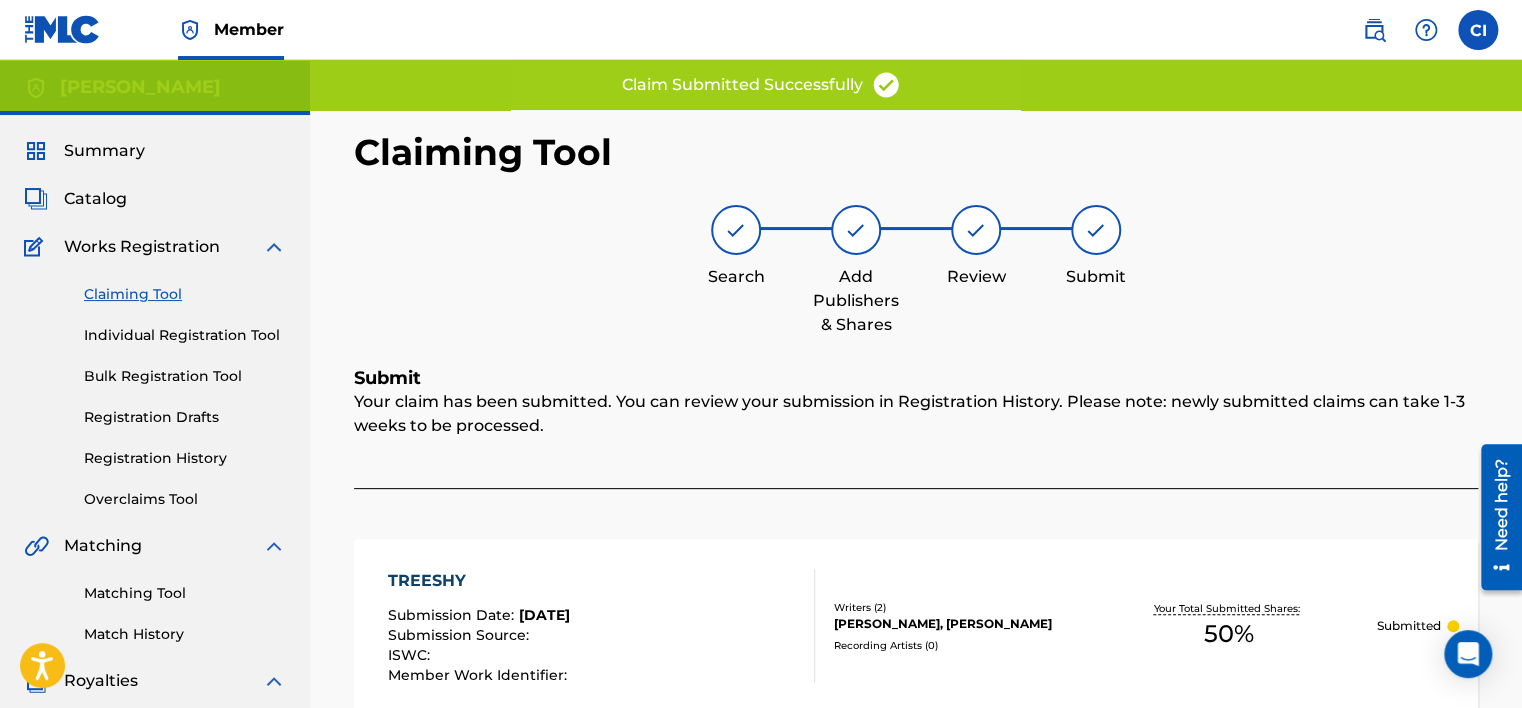 click on "Summary" at bounding box center [104, 151] 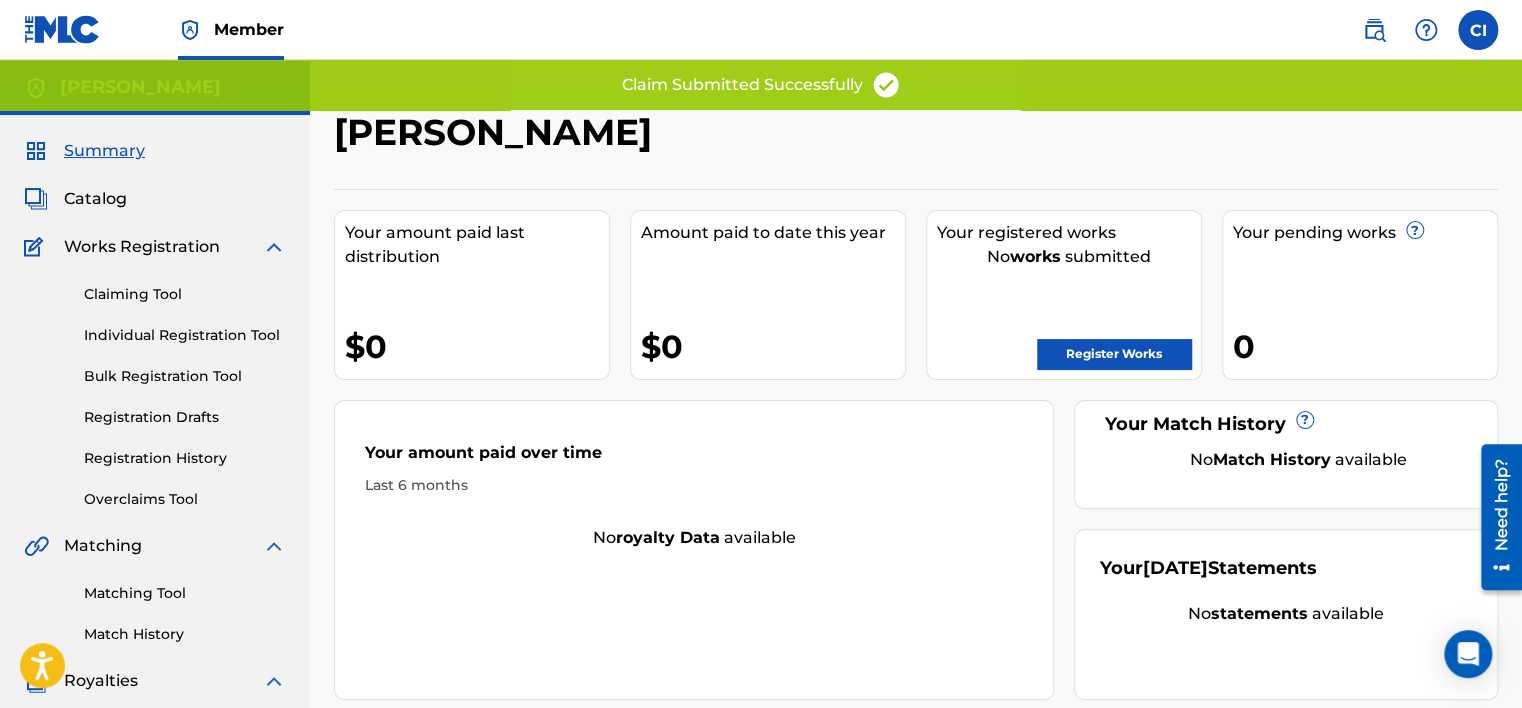 click at bounding box center [1374, 30] 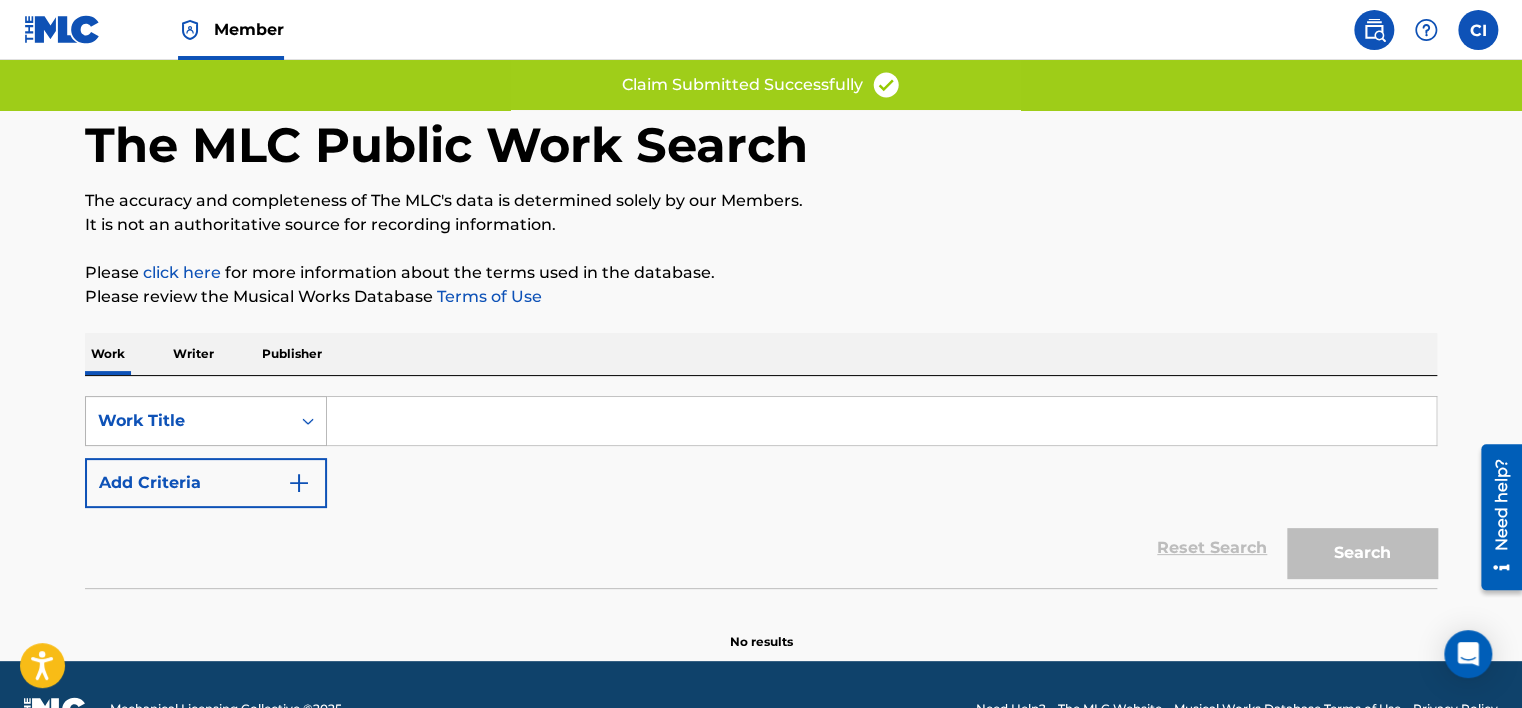 click on "Work Title" at bounding box center (206, 421) 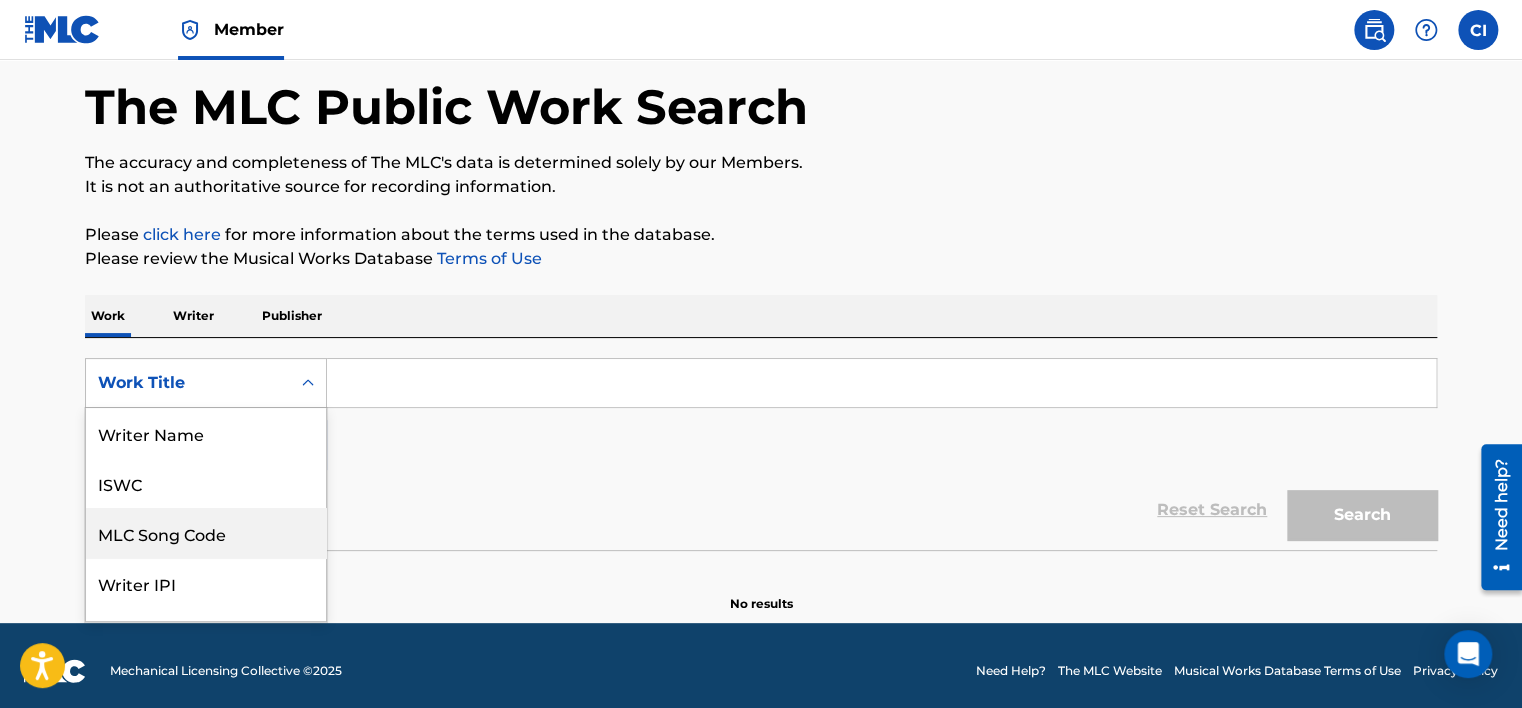 scroll, scrollTop: 88, scrollLeft: 0, axis: vertical 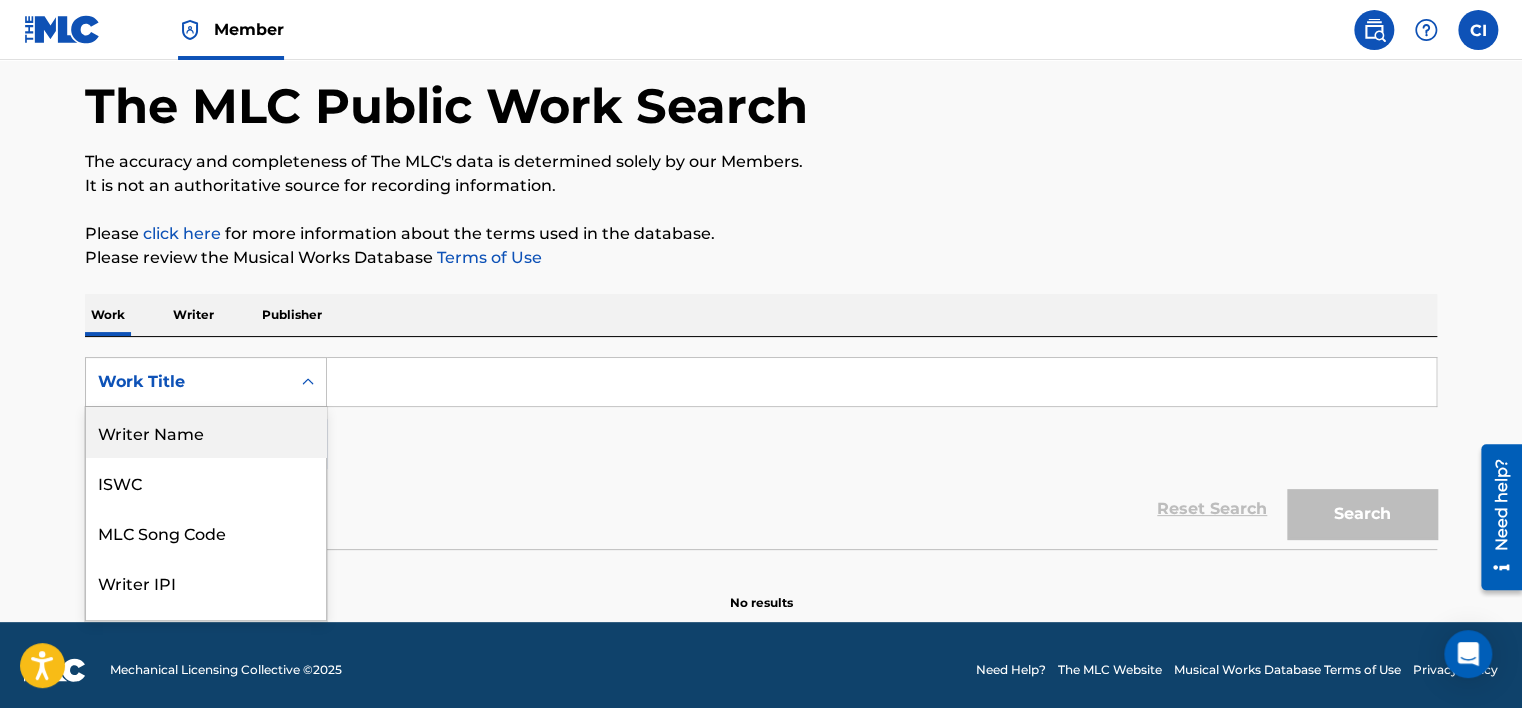 click on "Writer Name" at bounding box center [206, 432] 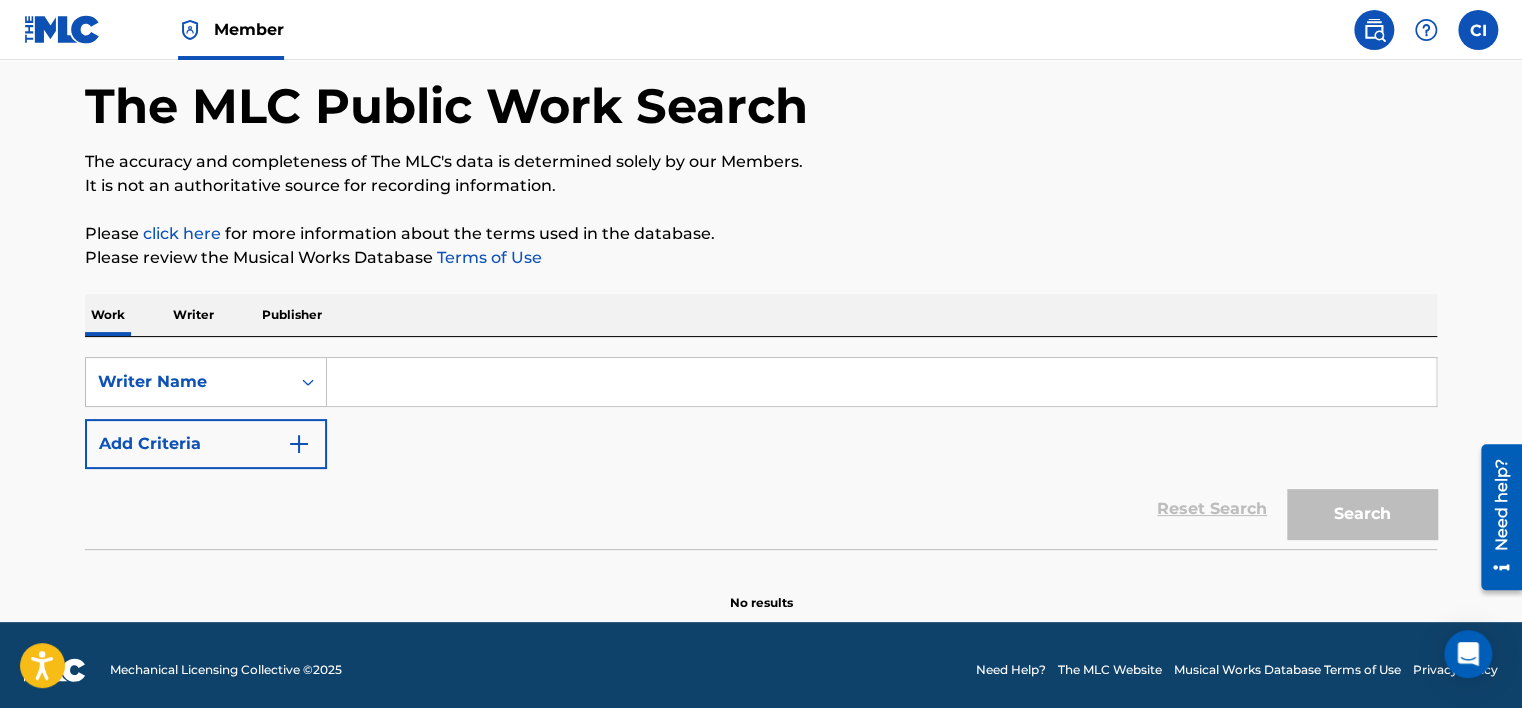 drag, startPoint x: 1008, startPoint y: 373, endPoint x: 979, endPoint y: 388, distance: 32.649654 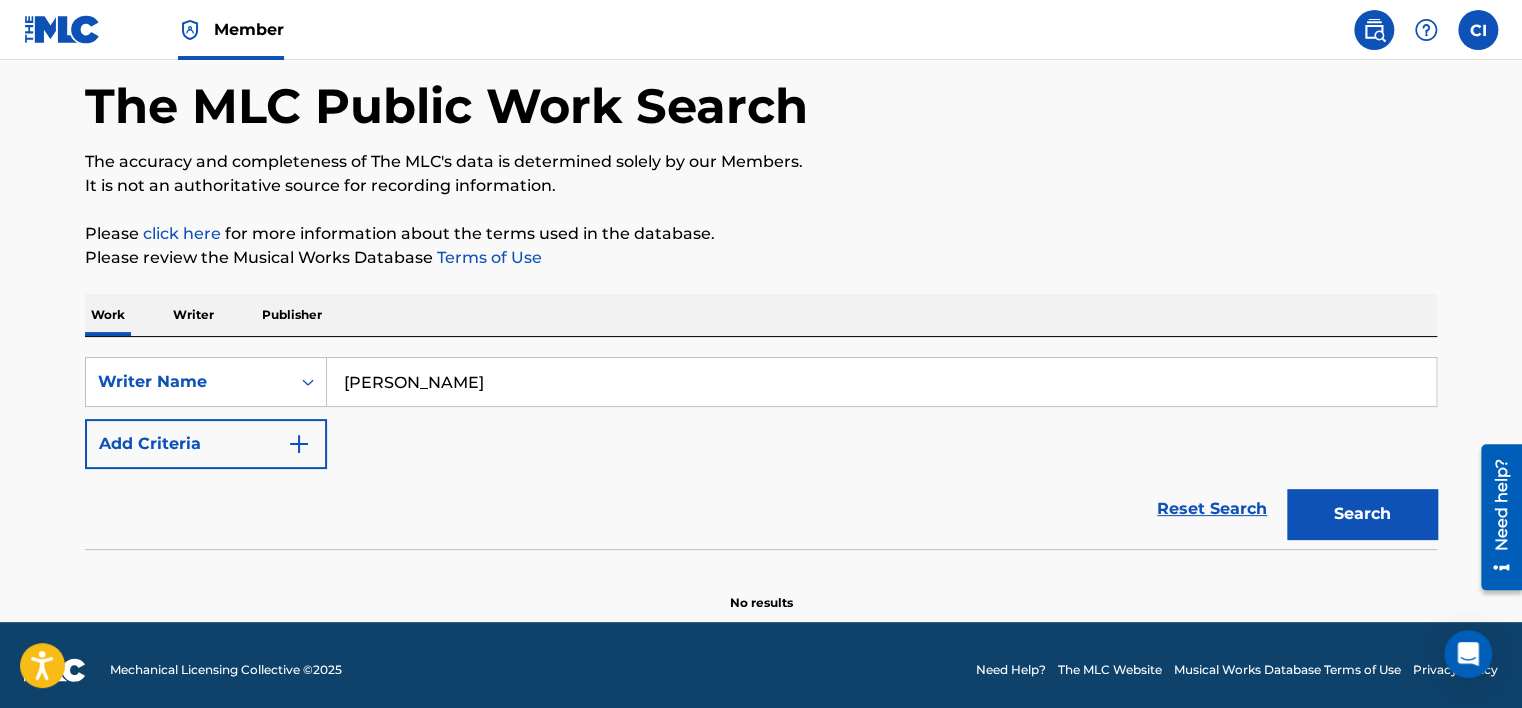 click on "Search" at bounding box center [1362, 514] 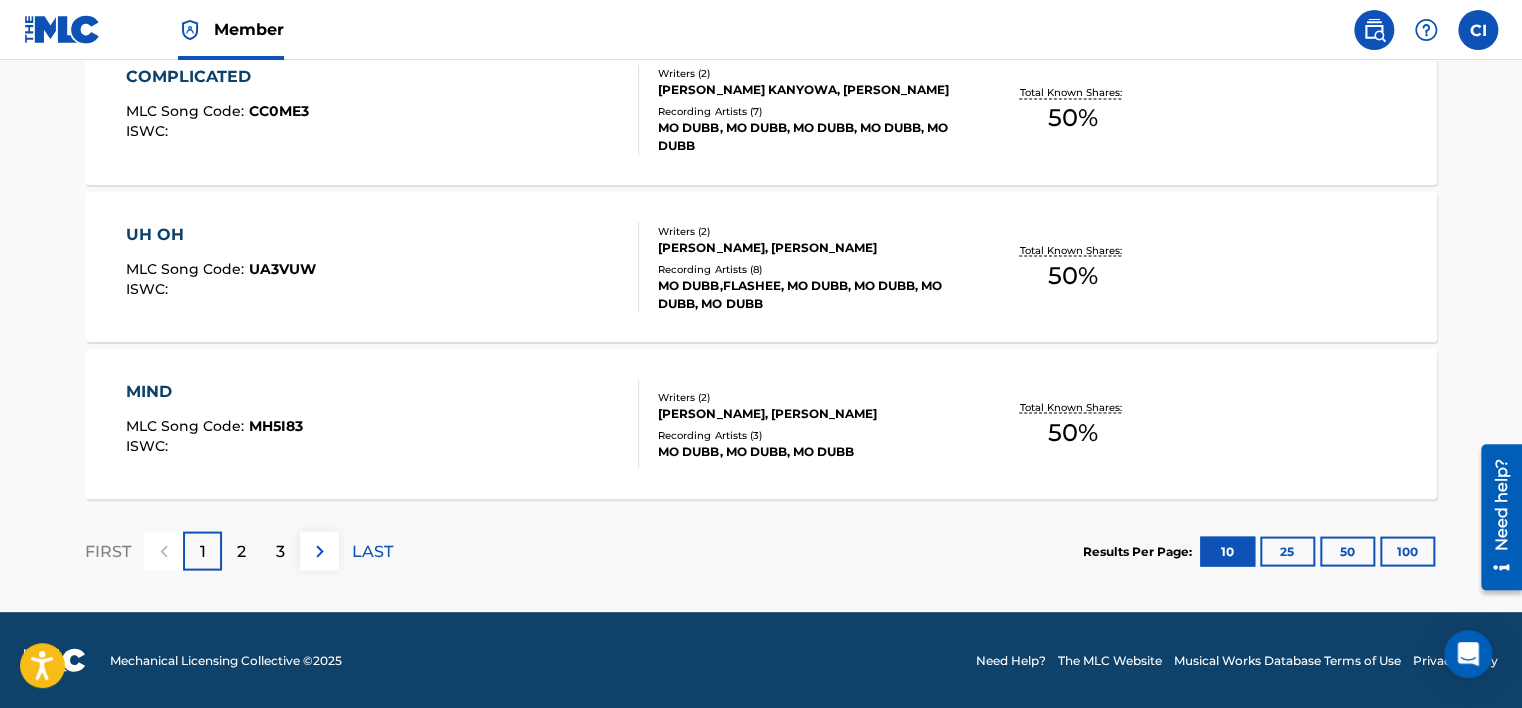 click on "2" at bounding box center (241, 551) 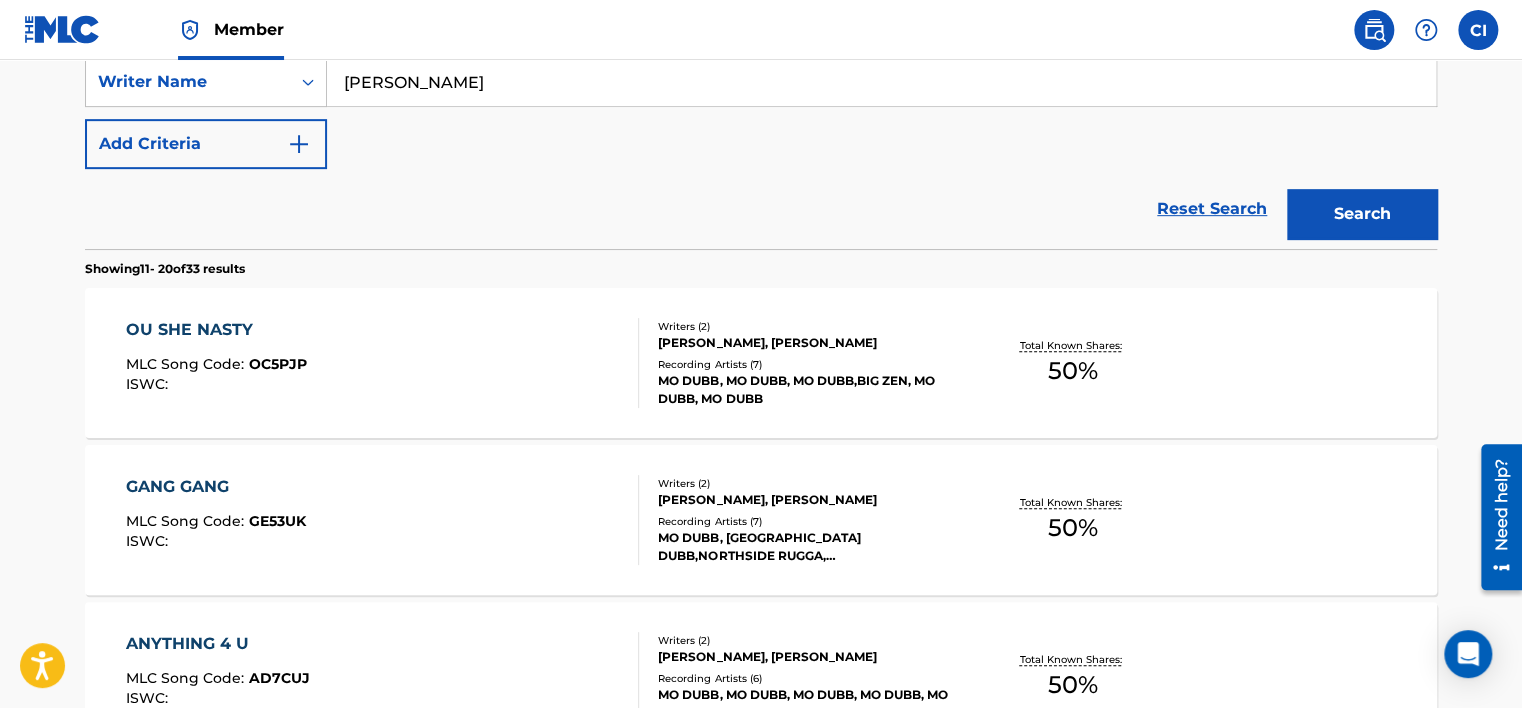 scroll, scrollTop: 240, scrollLeft: 0, axis: vertical 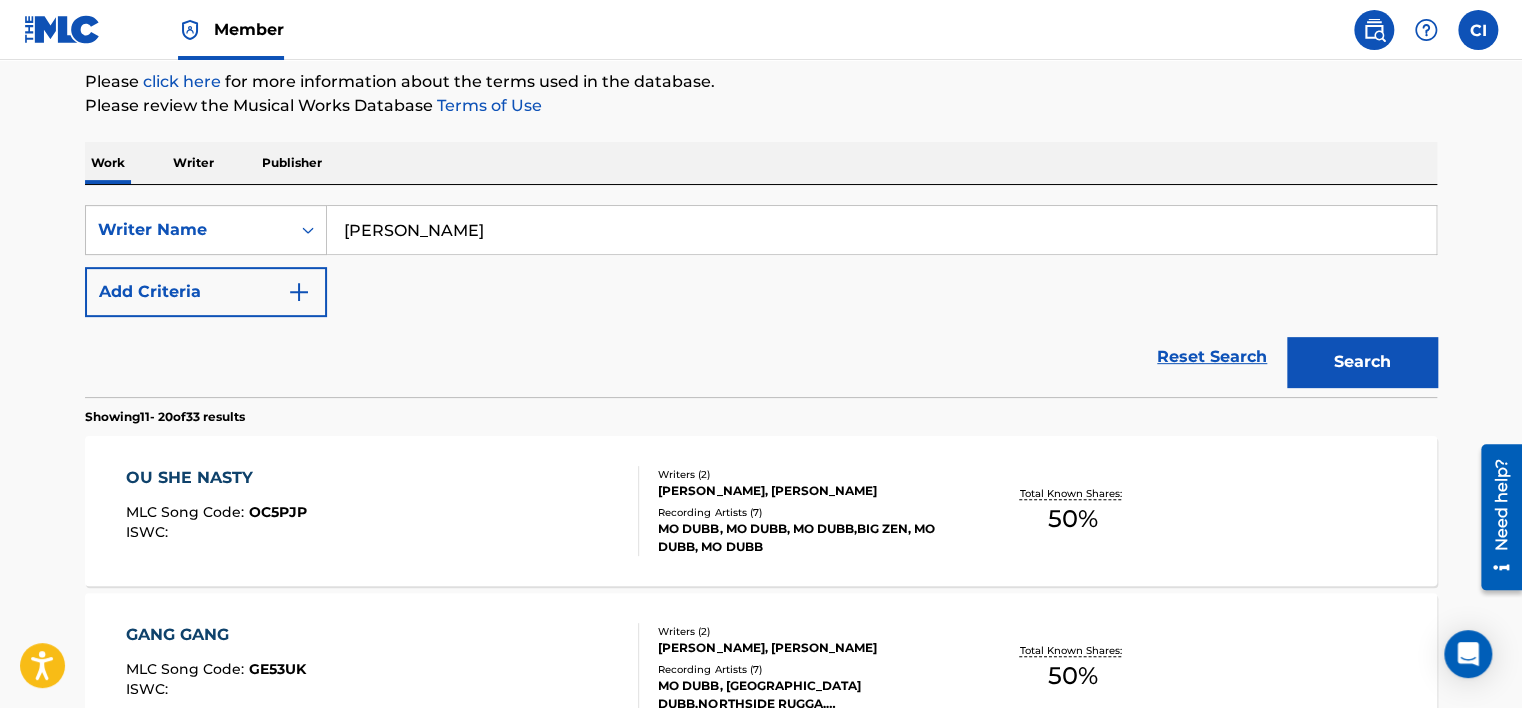 click on "Member" at bounding box center [154, 29] 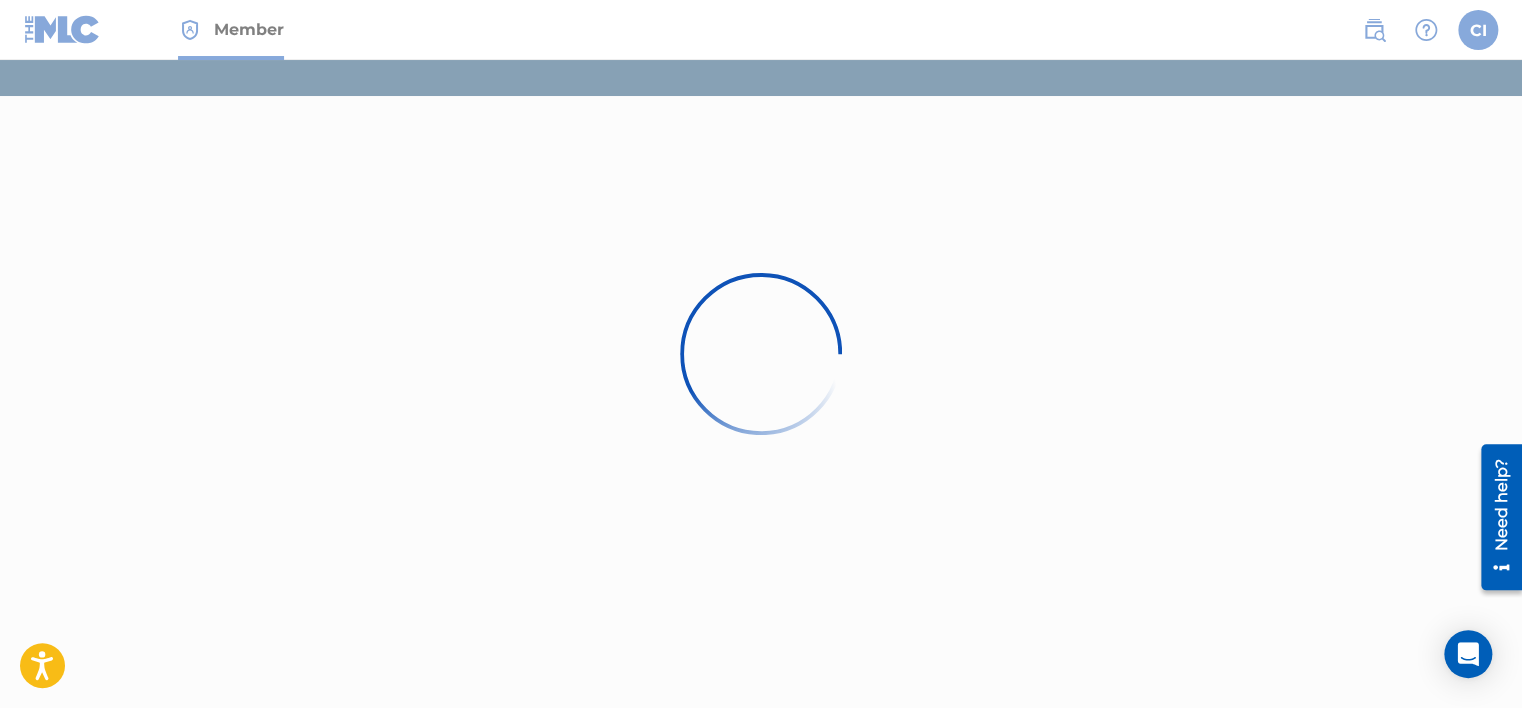 scroll, scrollTop: 0, scrollLeft: 0, axis: both 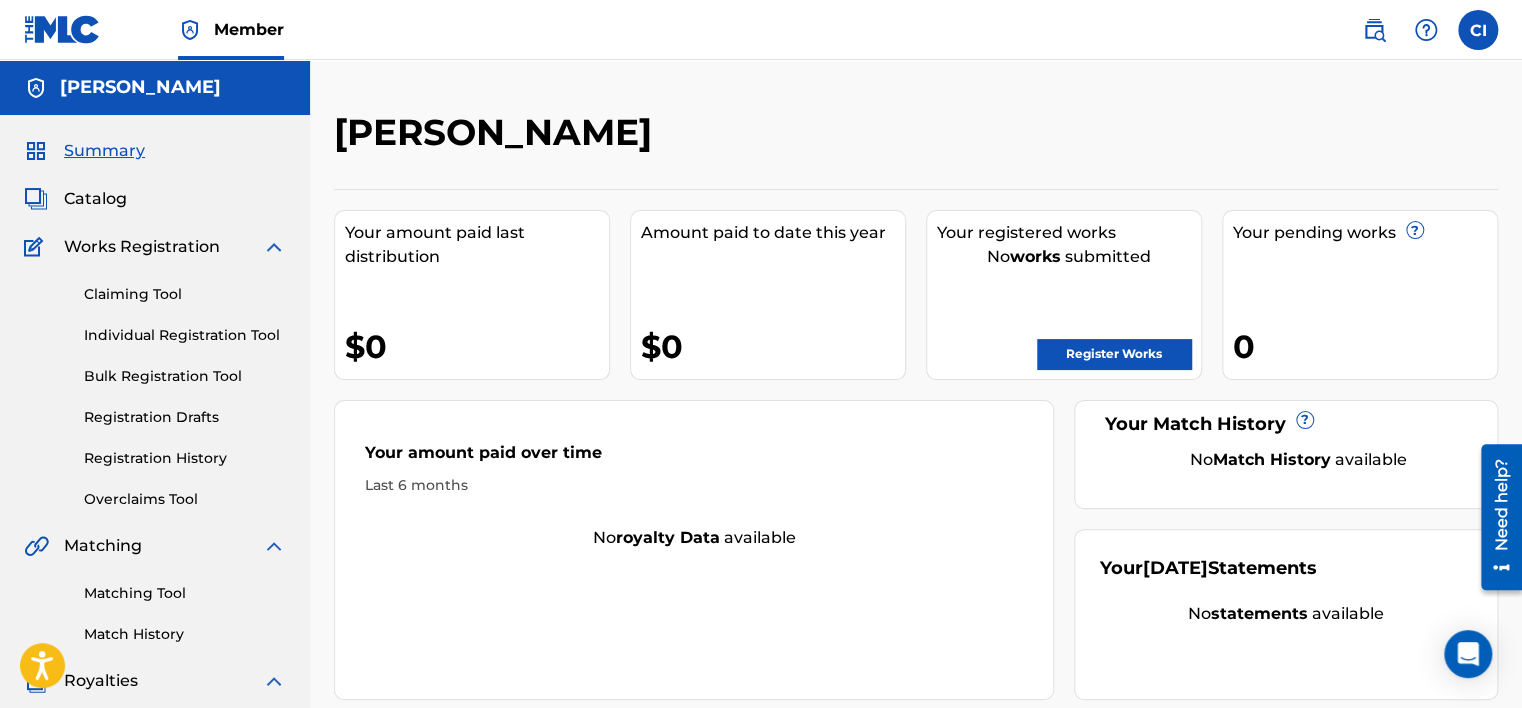 click on "Register Works" at bounding box center [1114, 354] 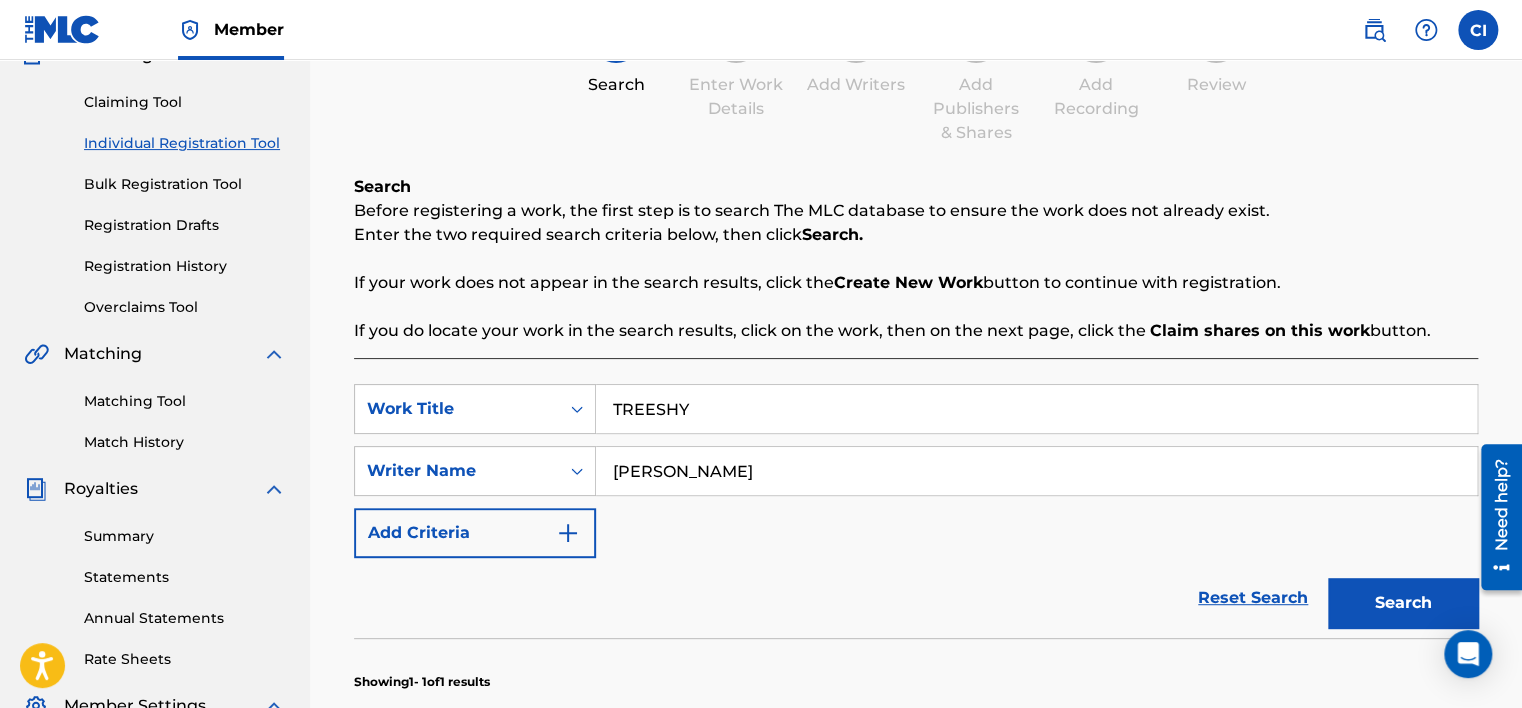 scroll, scrollTop: 200, scrollLeft: 0, axis: vertical 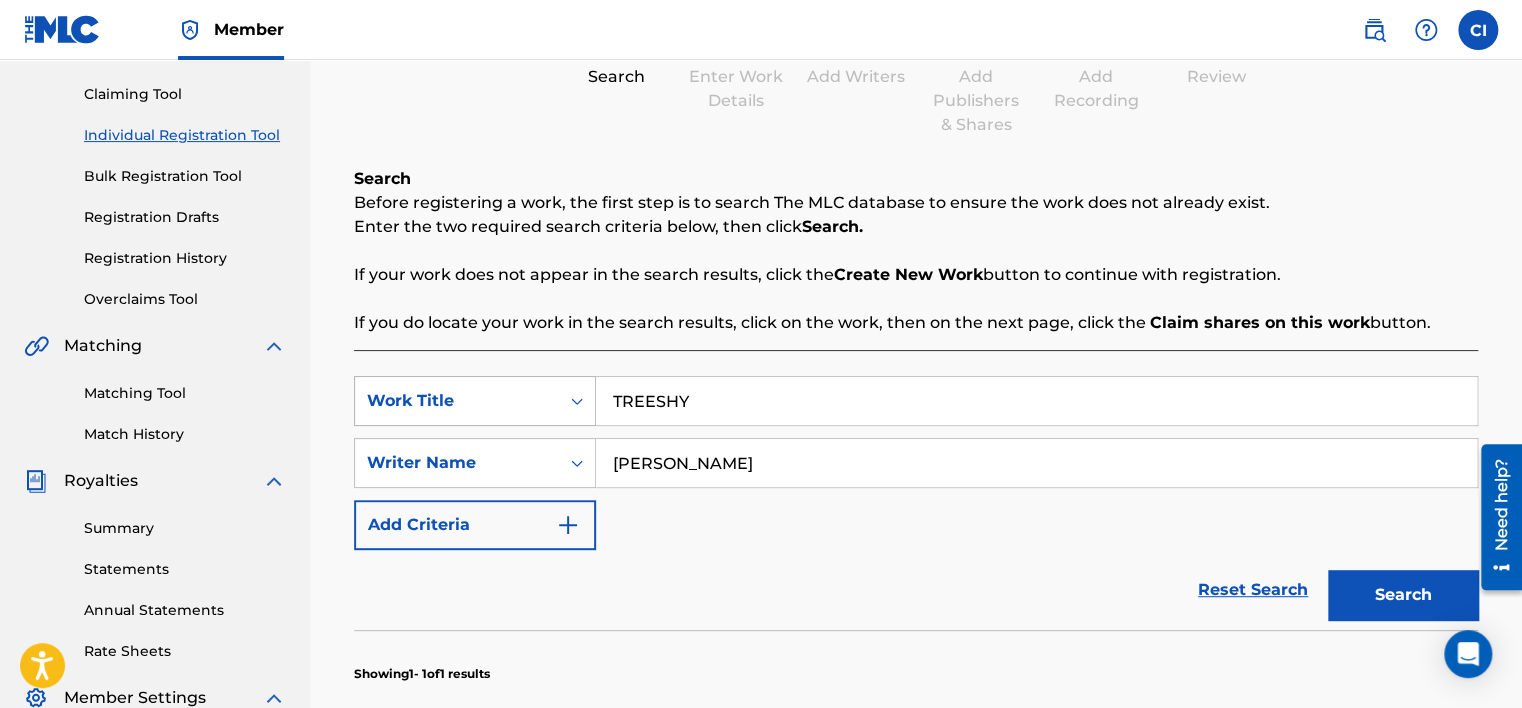 drag, startPoint x: 712, startPoint y: 404, endPoint x: 374, endPoint y: 396, distance: 338.09467 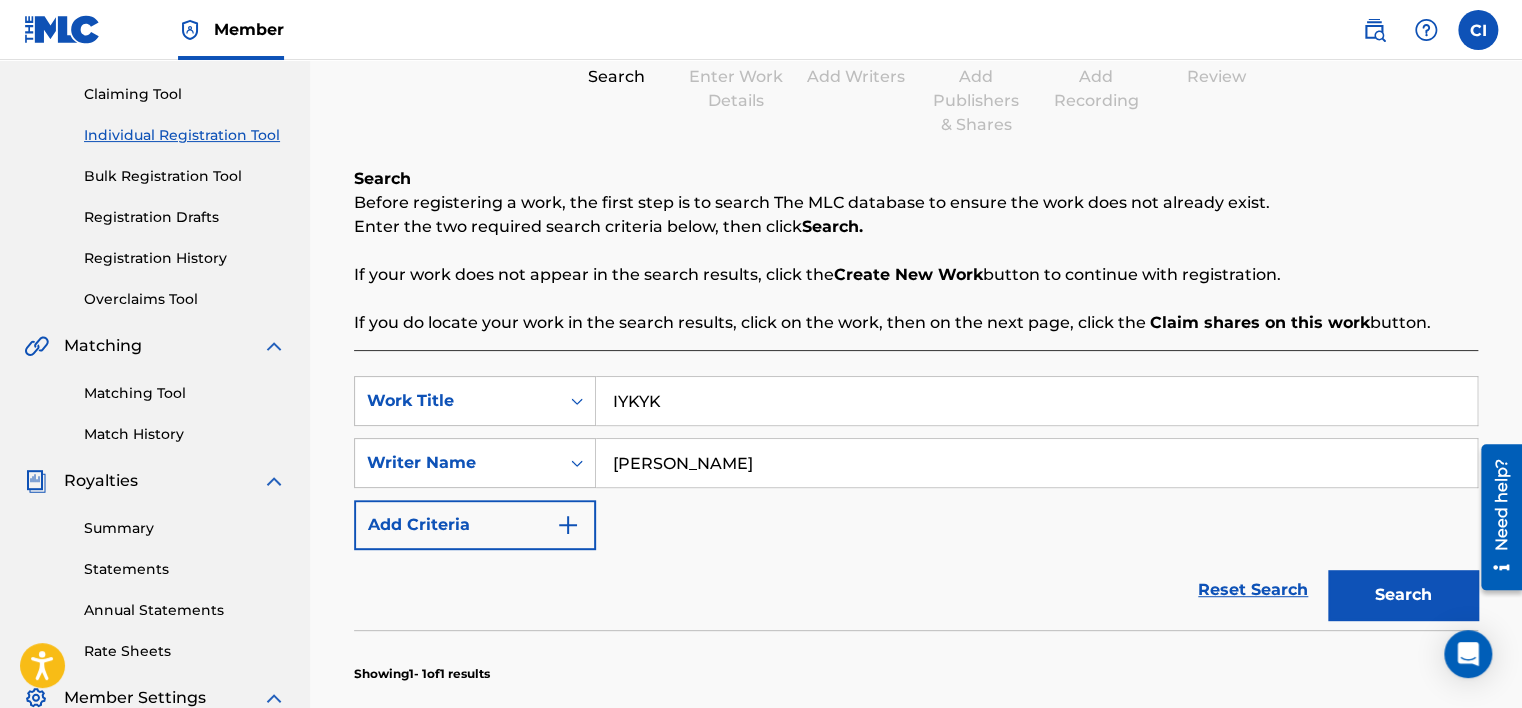 type on "IYKYK" 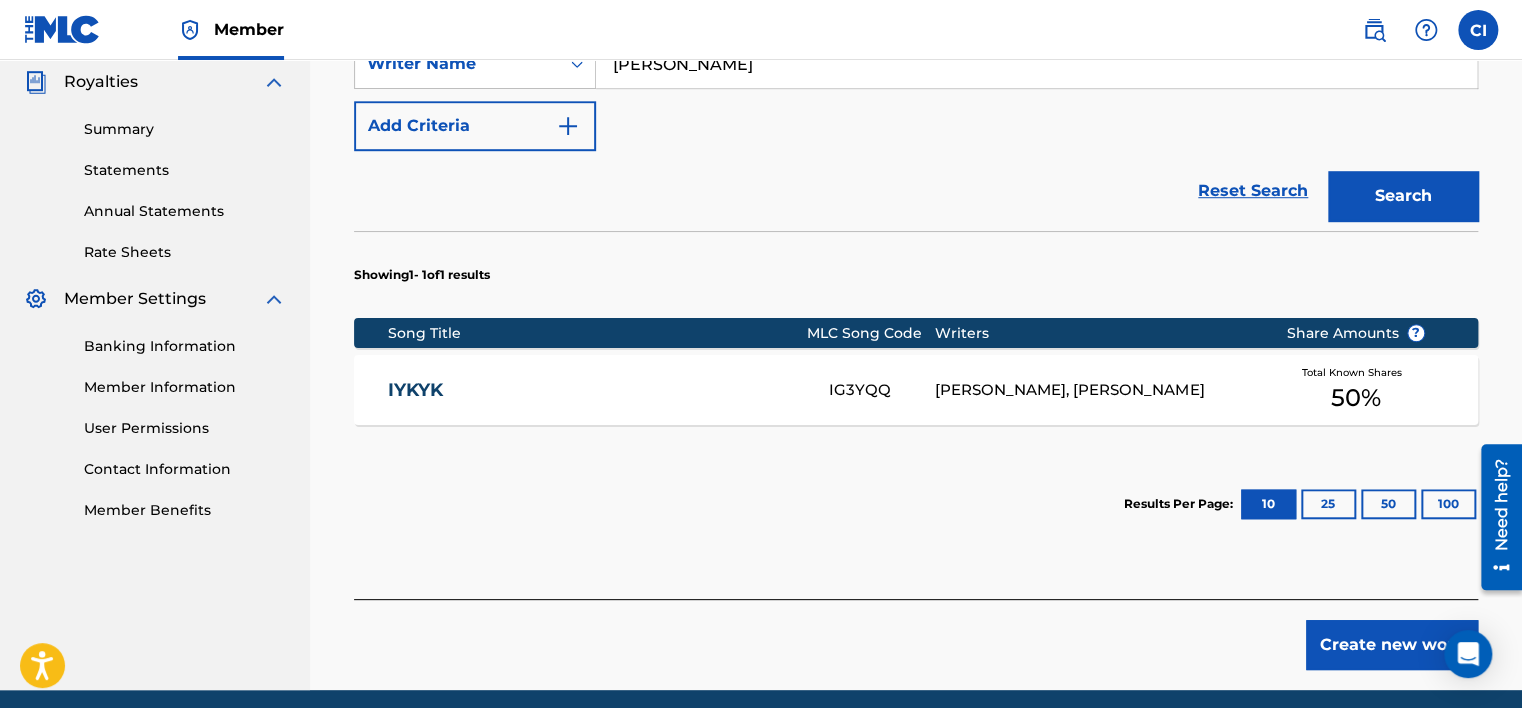 scroll, scrollTop: 600, scrollLeft: 0, axis: vertical 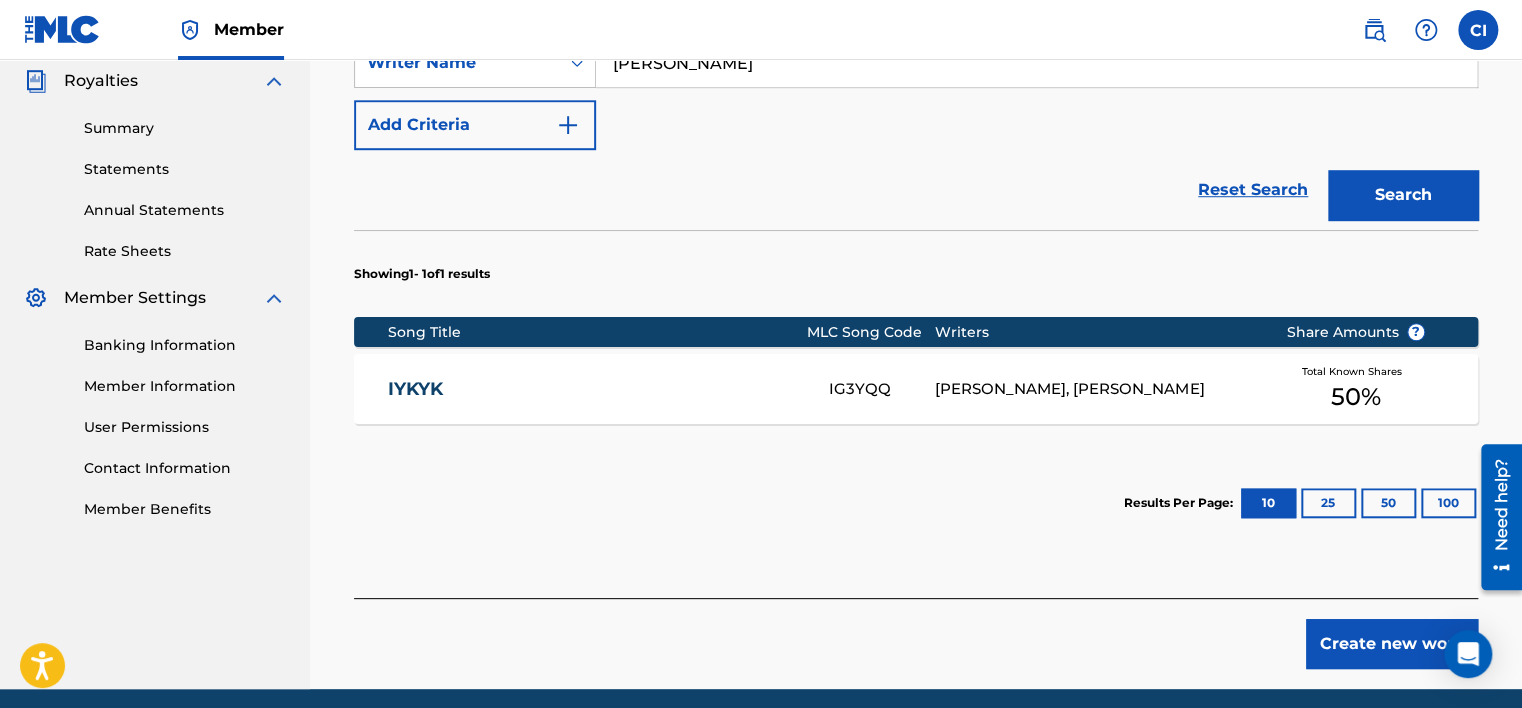 click on "[PERSON_NAME], [PERSON_NAME]" at bounding box center [1095, 389] 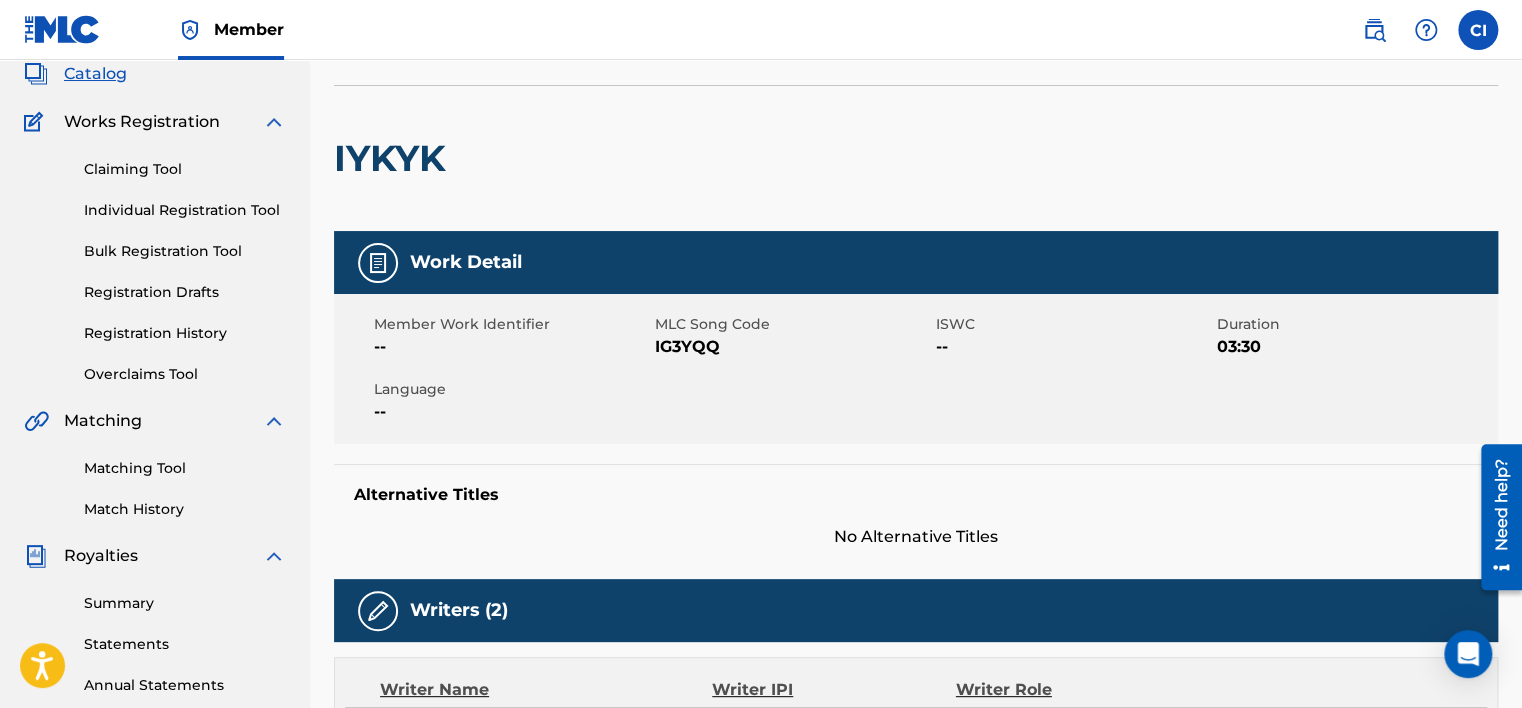 scroll, scrollTop: 0, scrollLeft: 0, axis: both 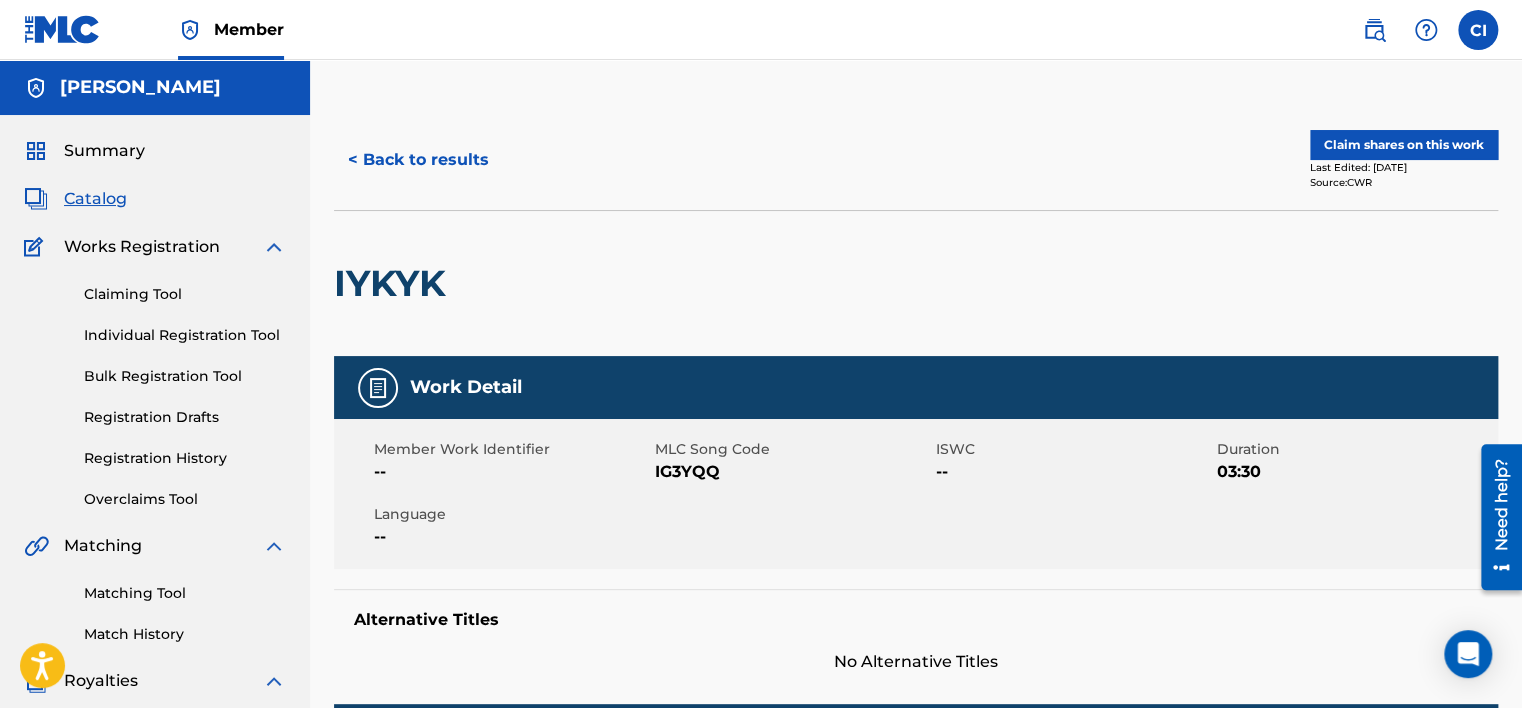 click on "Claim shares on this work" at bounding box center (1404, 145) 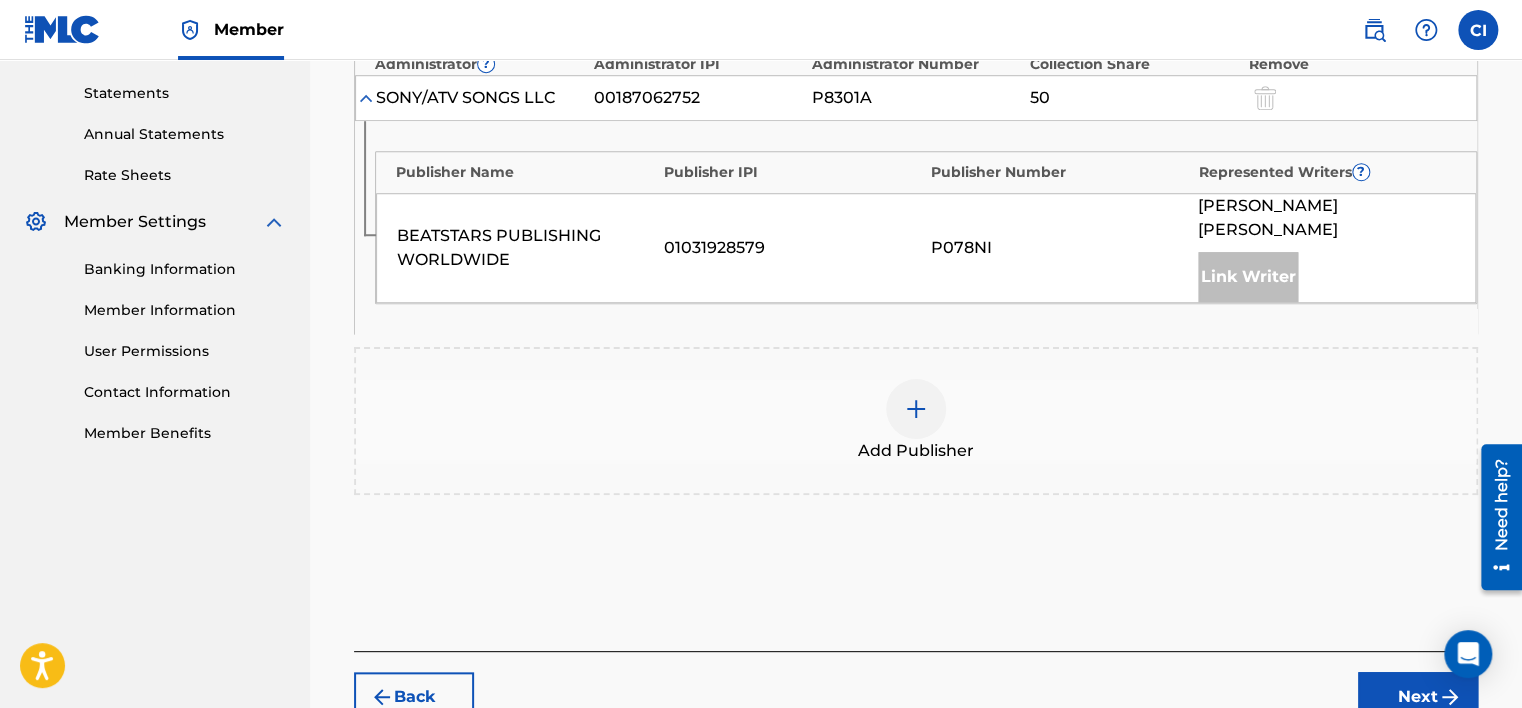 scroll, scrollTop: 779, scrollLeft: 0, axis: vertical 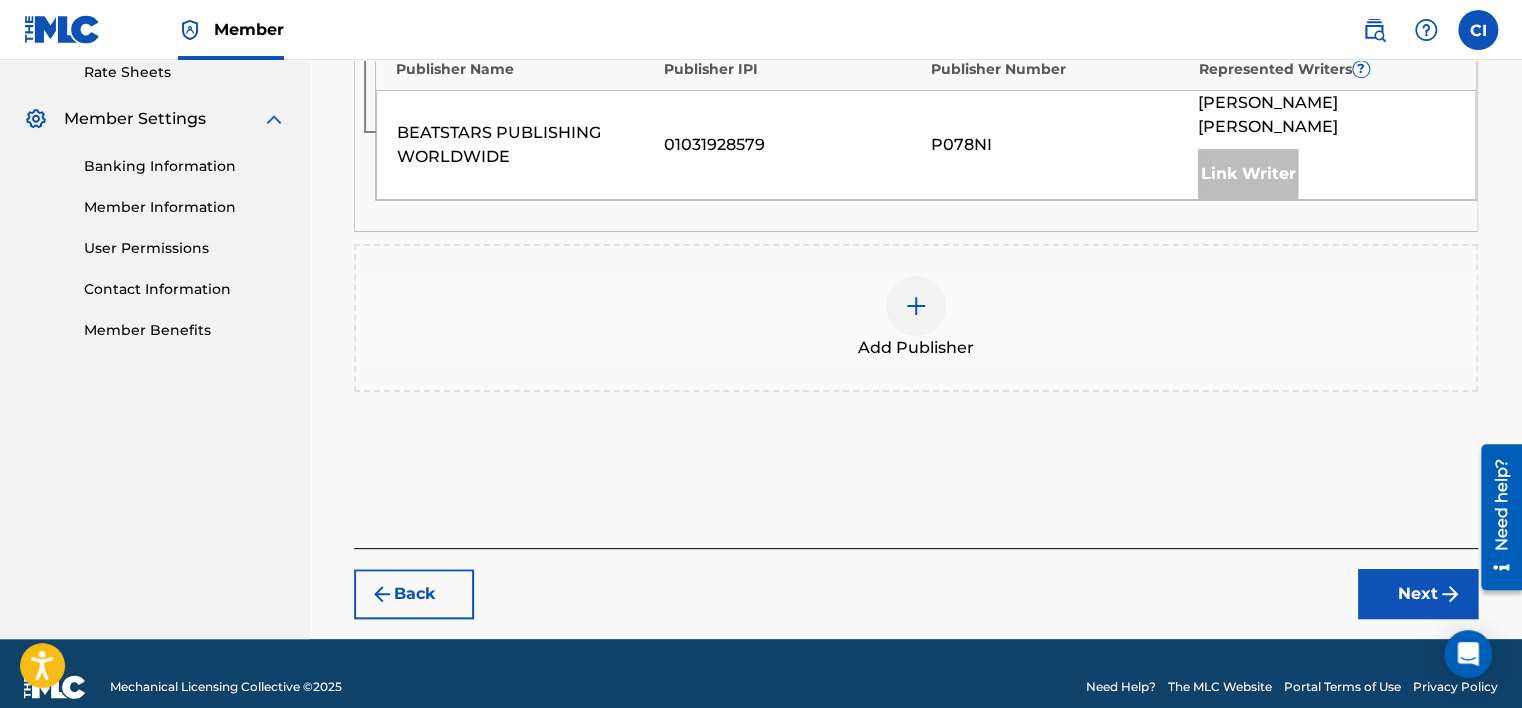 click at bounding box center [916, 306] 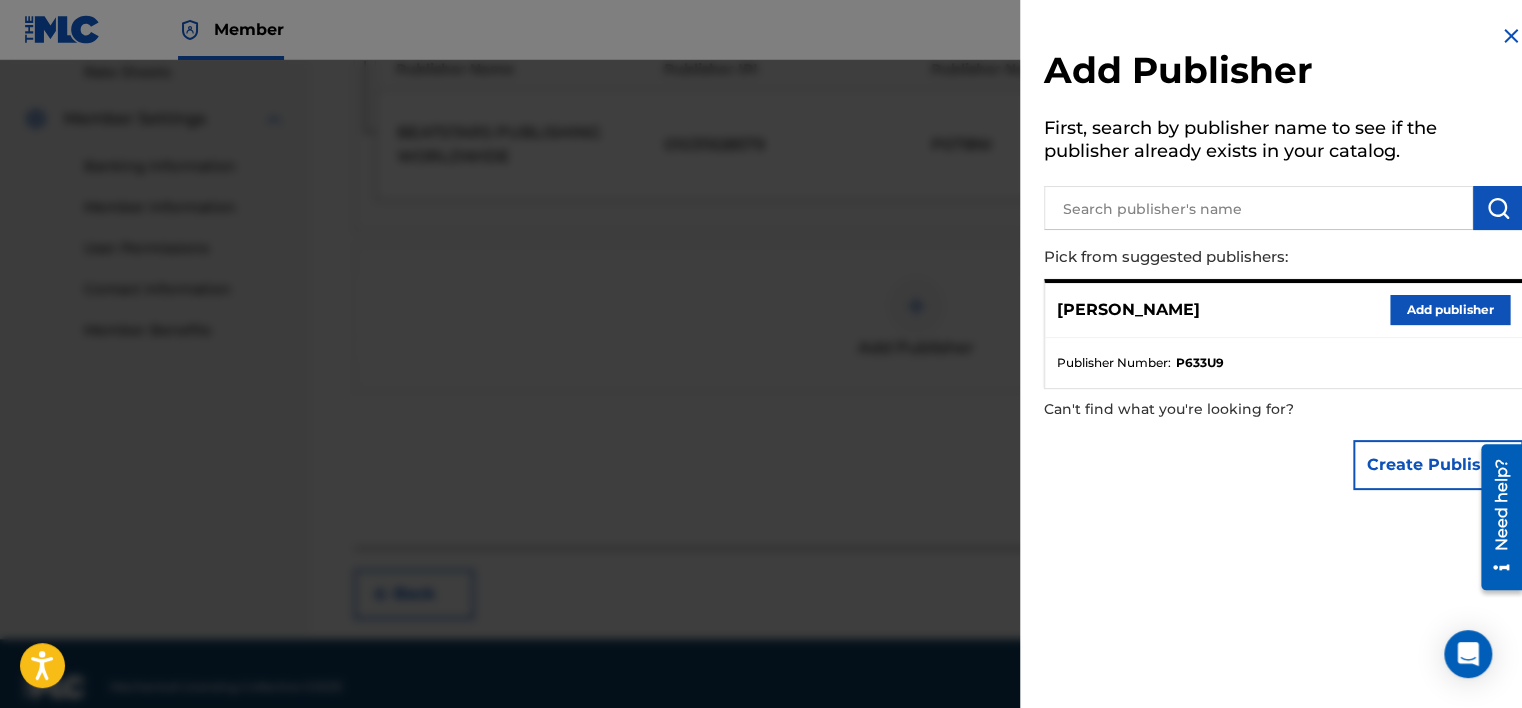 click on "Add publisher" at bounding box center (1450, 310) 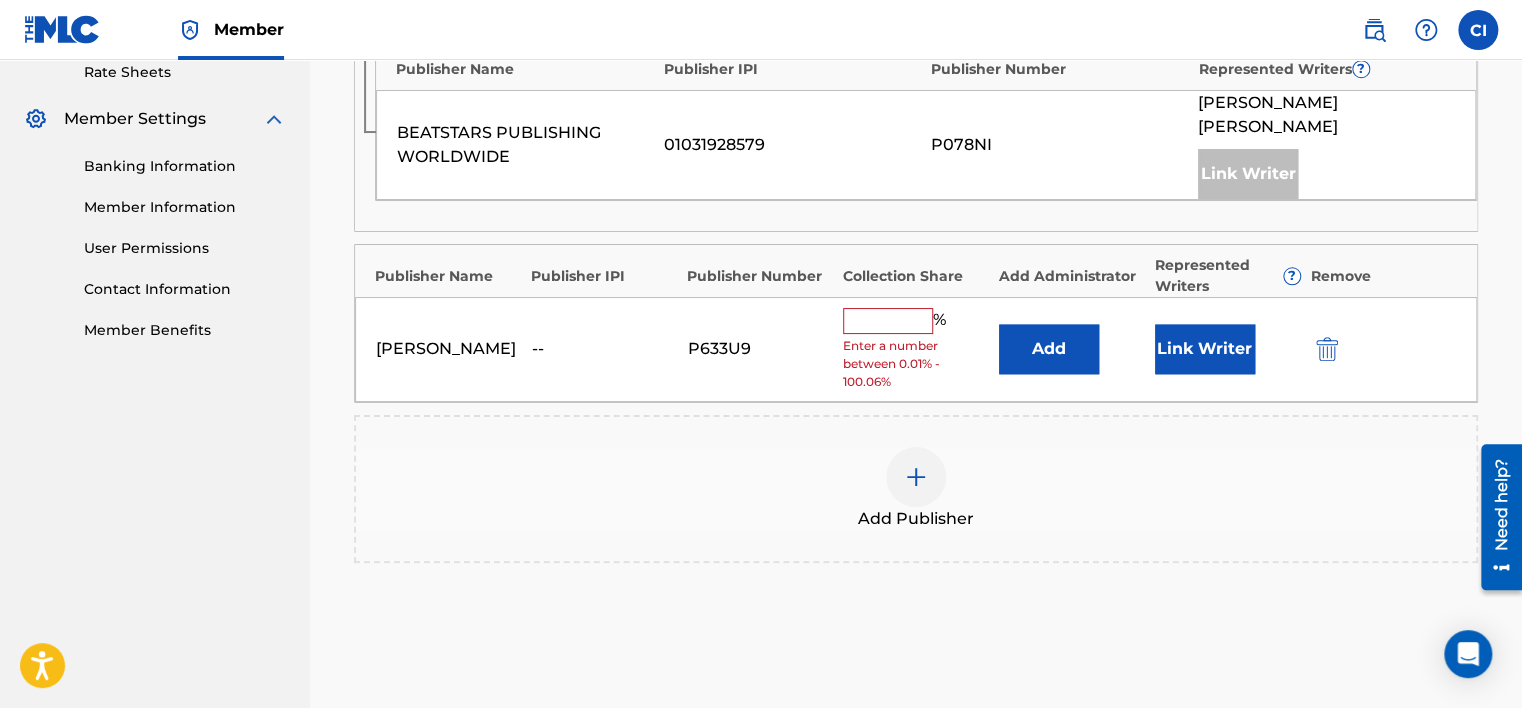 click at bounding box center [888, 321] 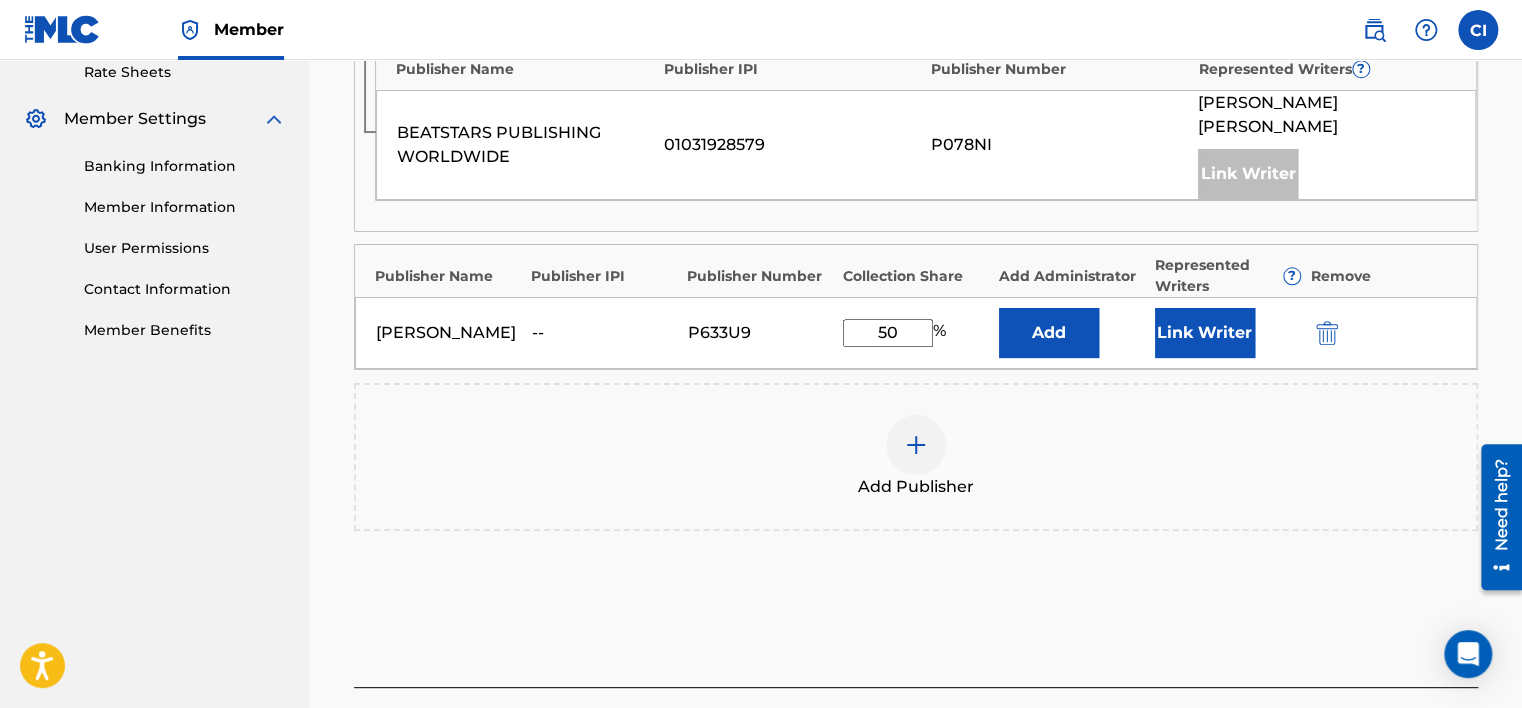 type on "50" 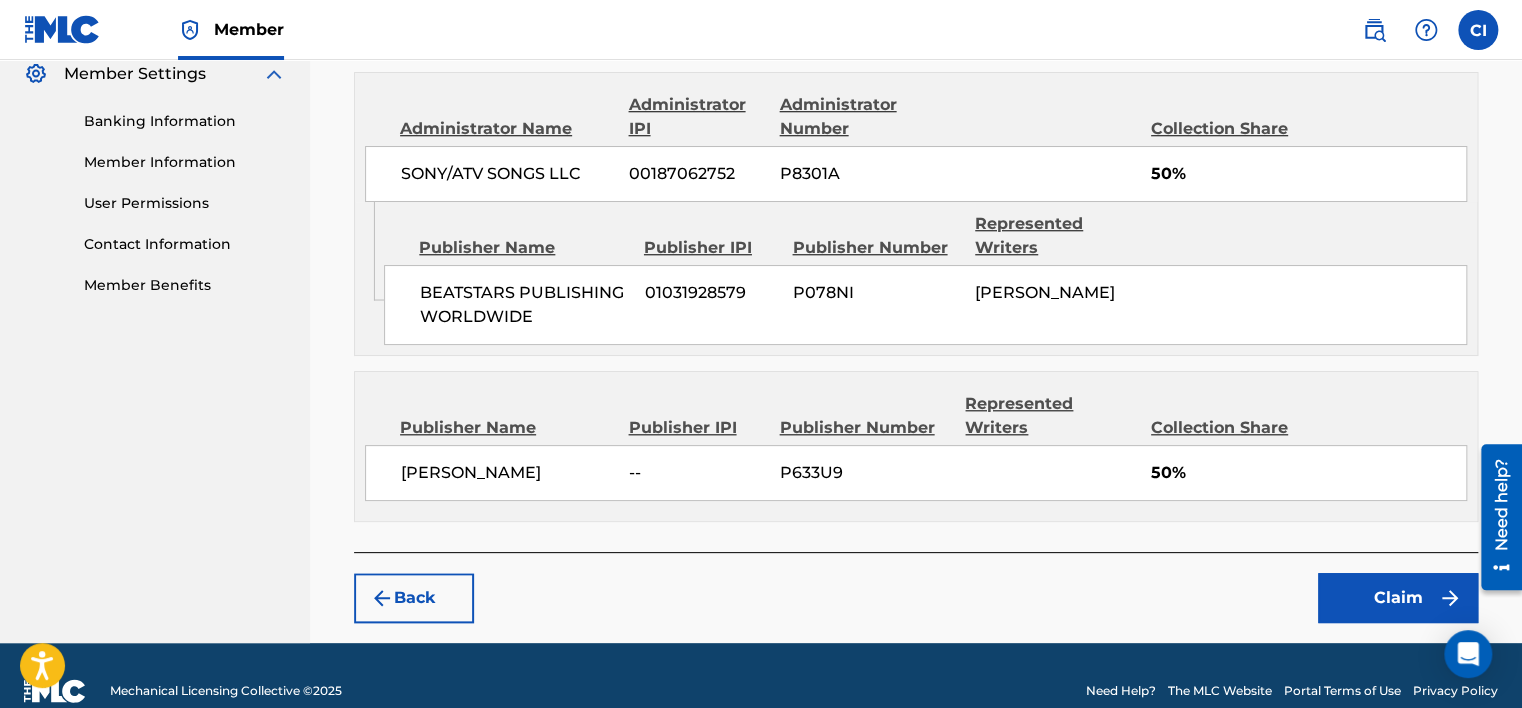 scroll, scrollTop: 852, scrollLeft: 0, axis: vertical 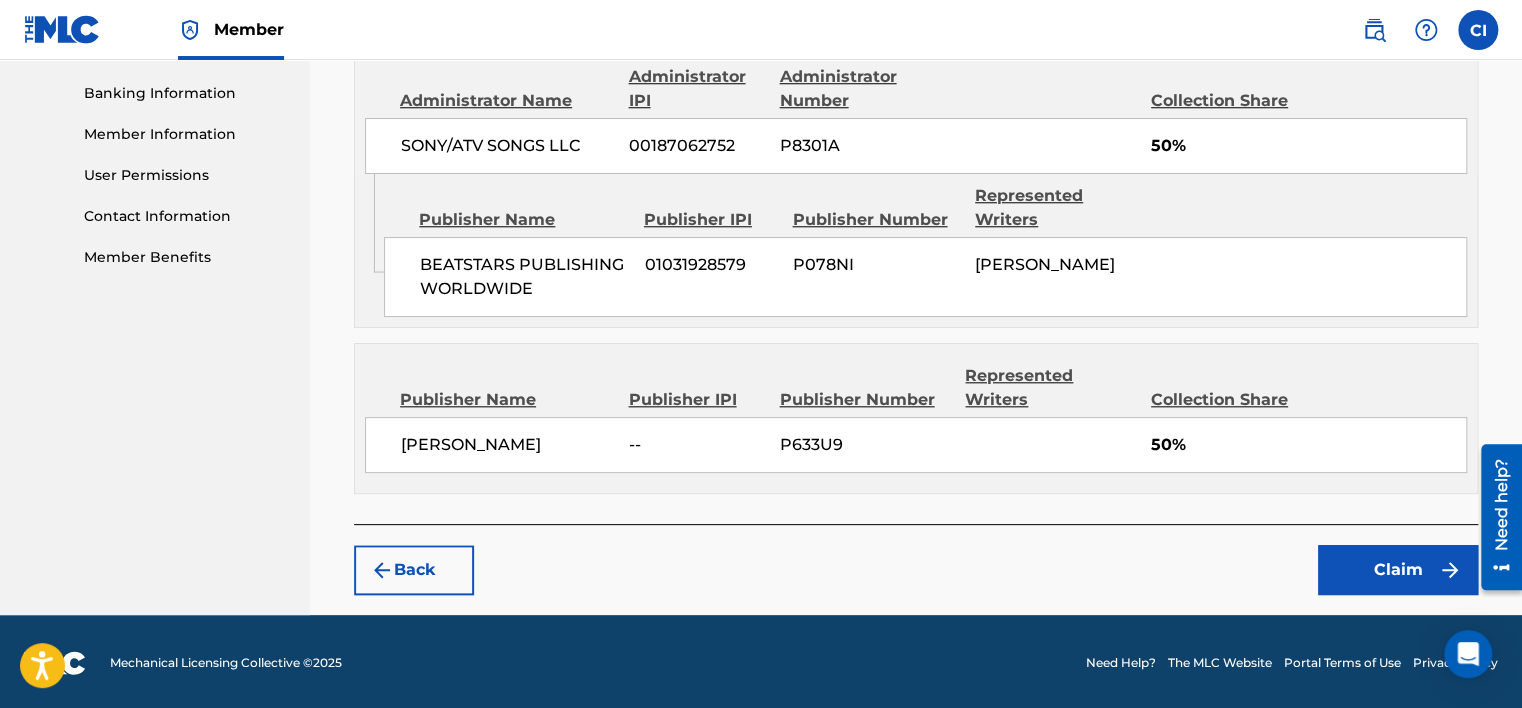 click on "Claim" at bounding box center (1398, 570) 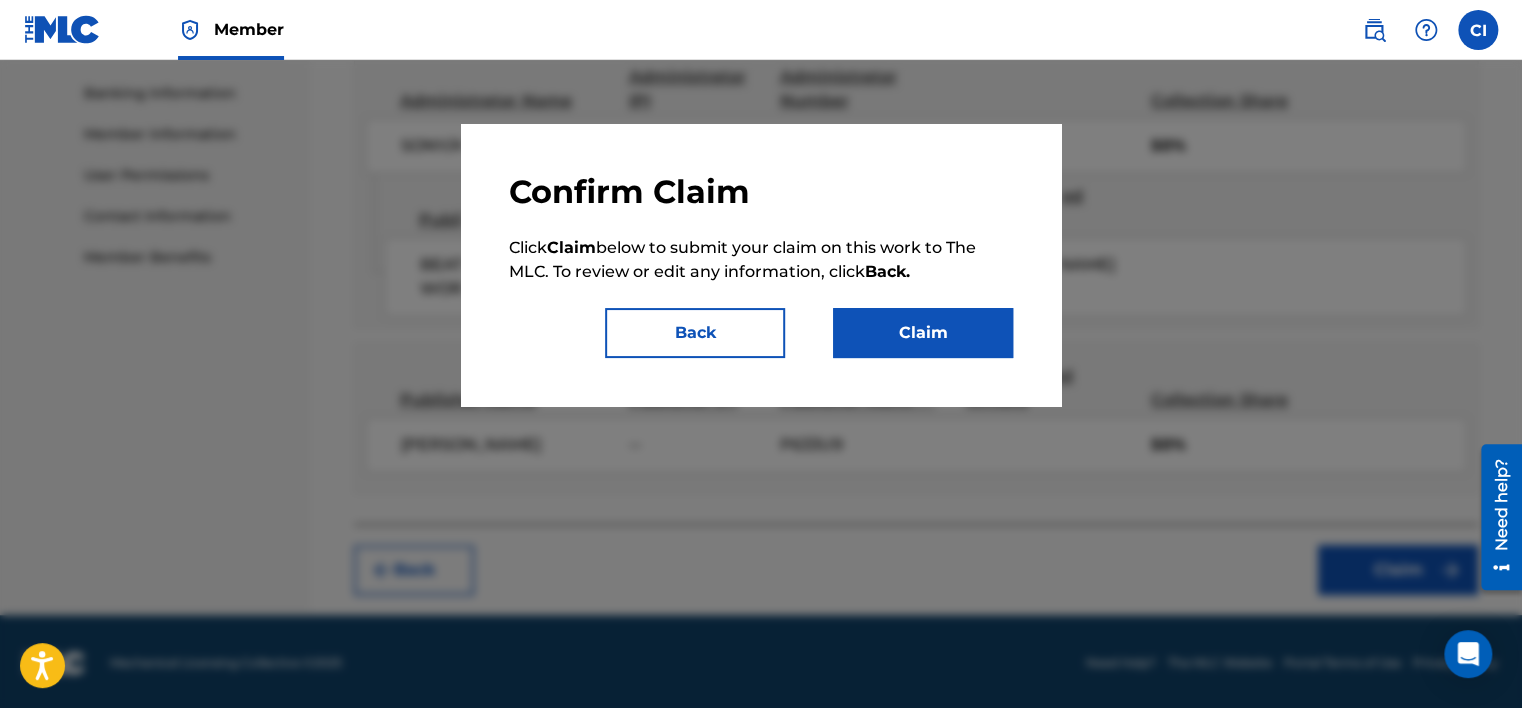 click on "Claim" at bounding box center [923, 333] 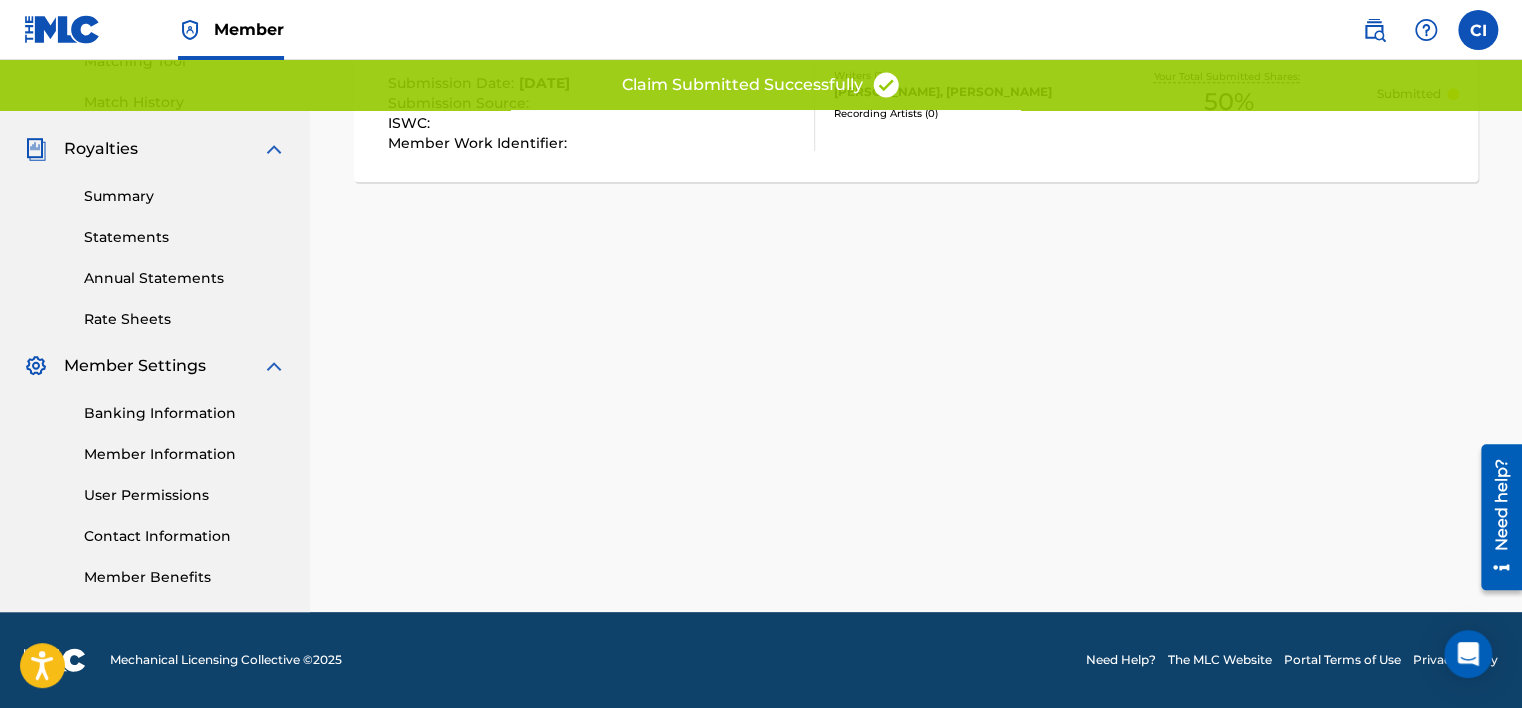scroll, scrollTop: 0, scrollLeft: 0, axis: both 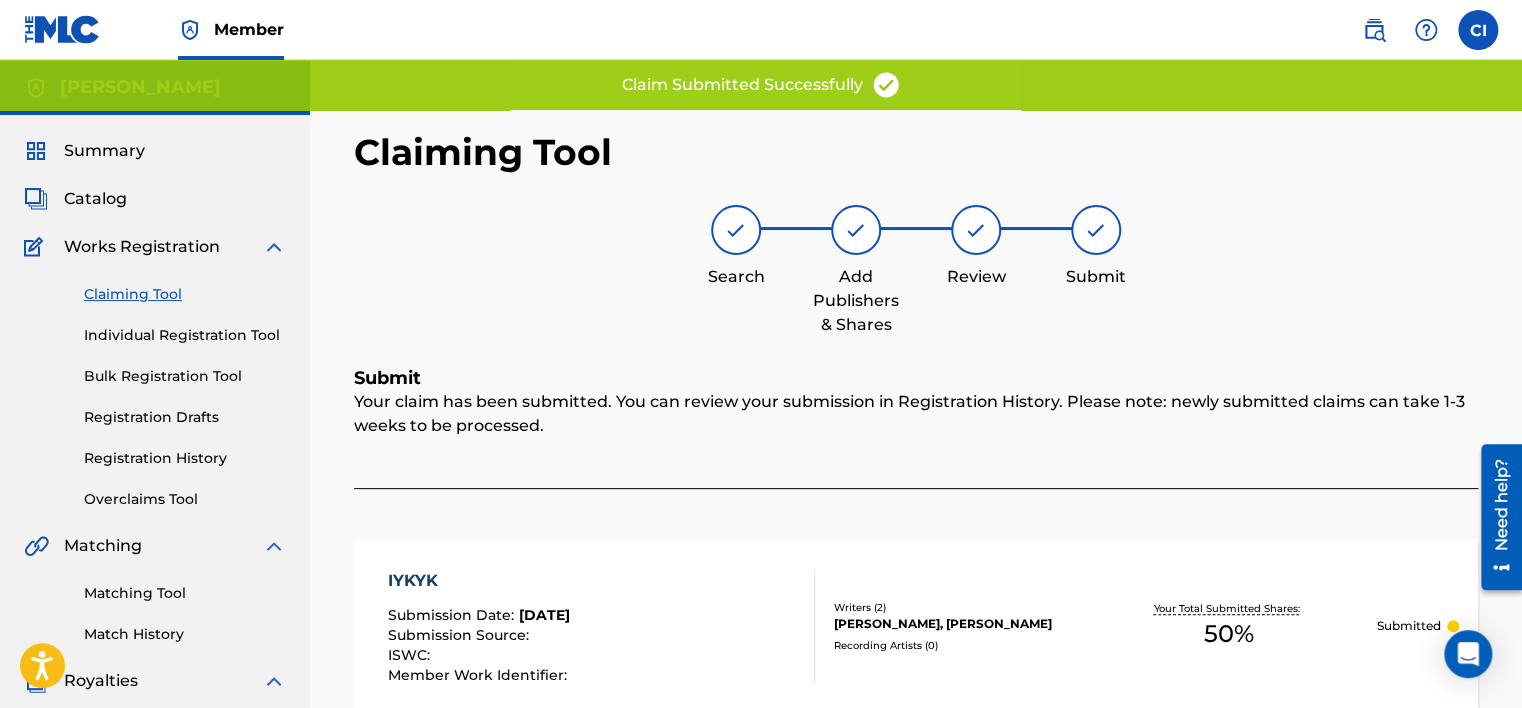 click on "Summary" at bounding box center (104, 151) 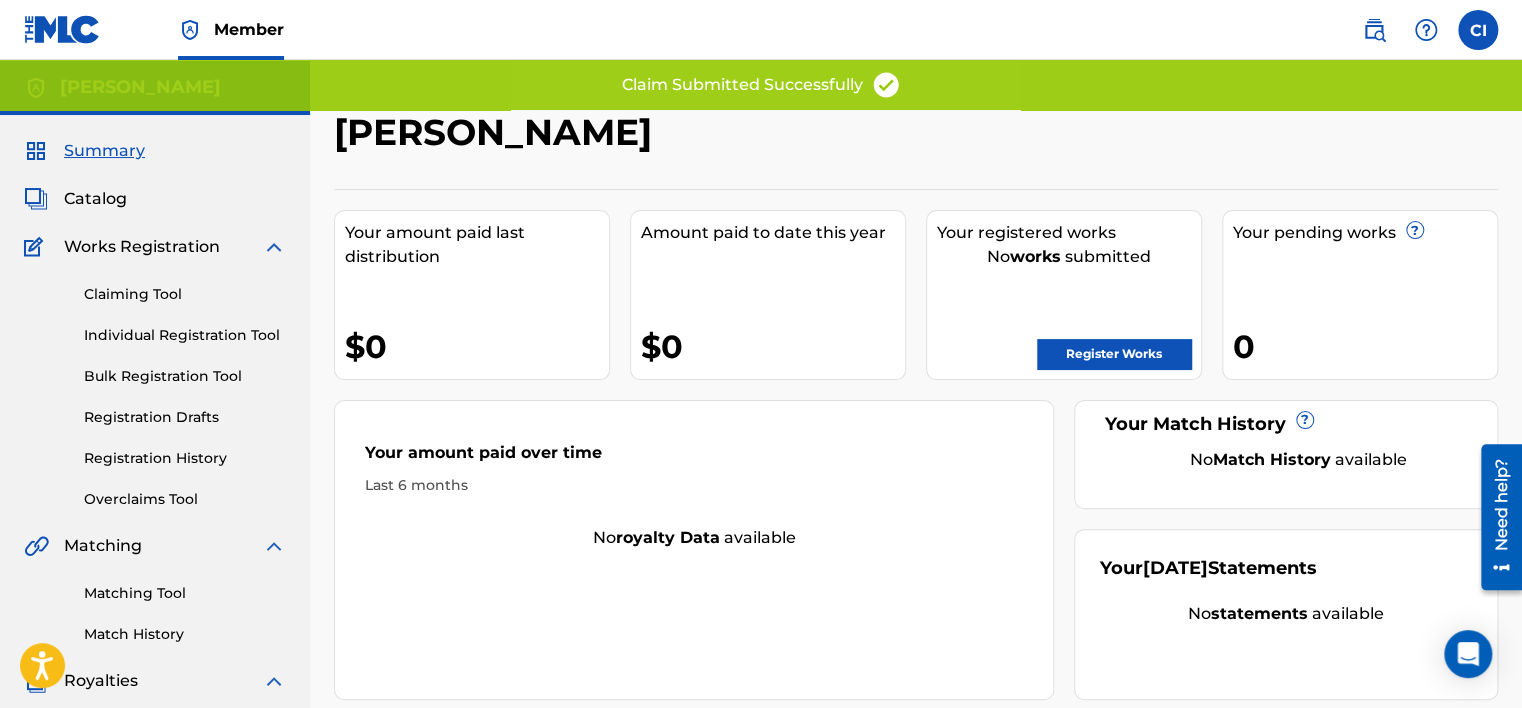 click at bounding box center (1374, 30) 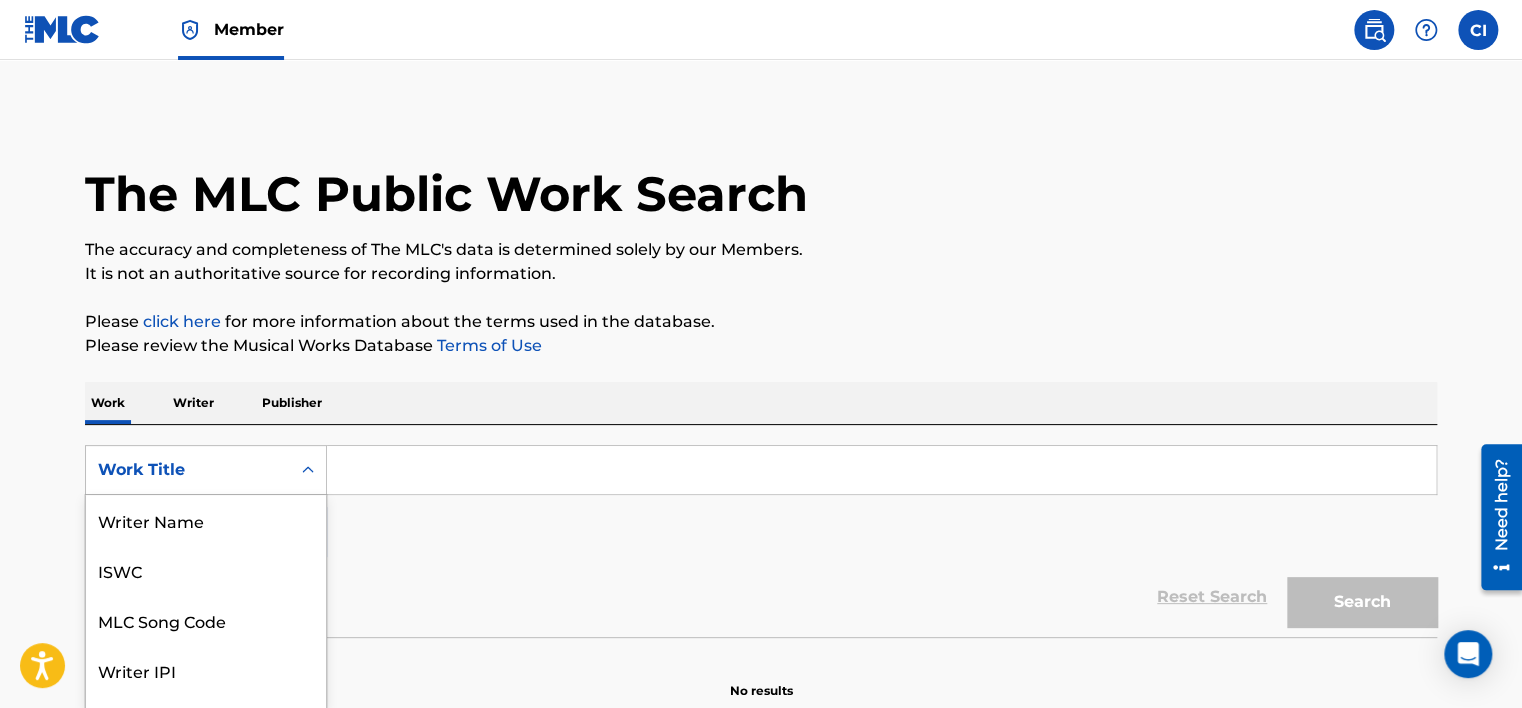 scroll, scrollTop: 66, scrollLeft: 0, axis: vertical 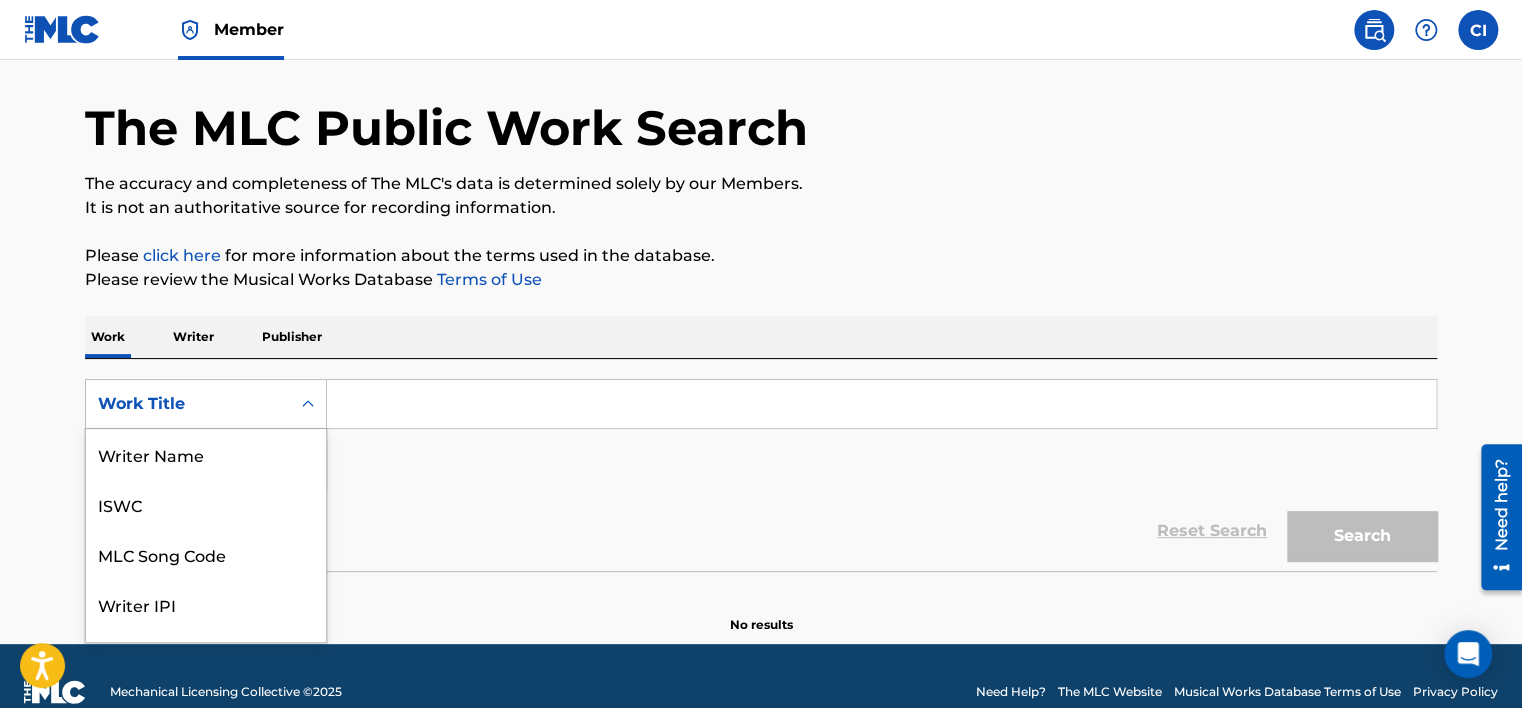 click on "8 results available. Use Up and Down to choose options, press Enter to select the currently focused option, press Escape to exit the menu, press Tab to select the option and exit the menu. Work Title Writer Name ISWC MLC Song Code Writer IPI Publisher Name Publisher IPI MLC Publisher Number Work Title" at bounding box center (206, 404) 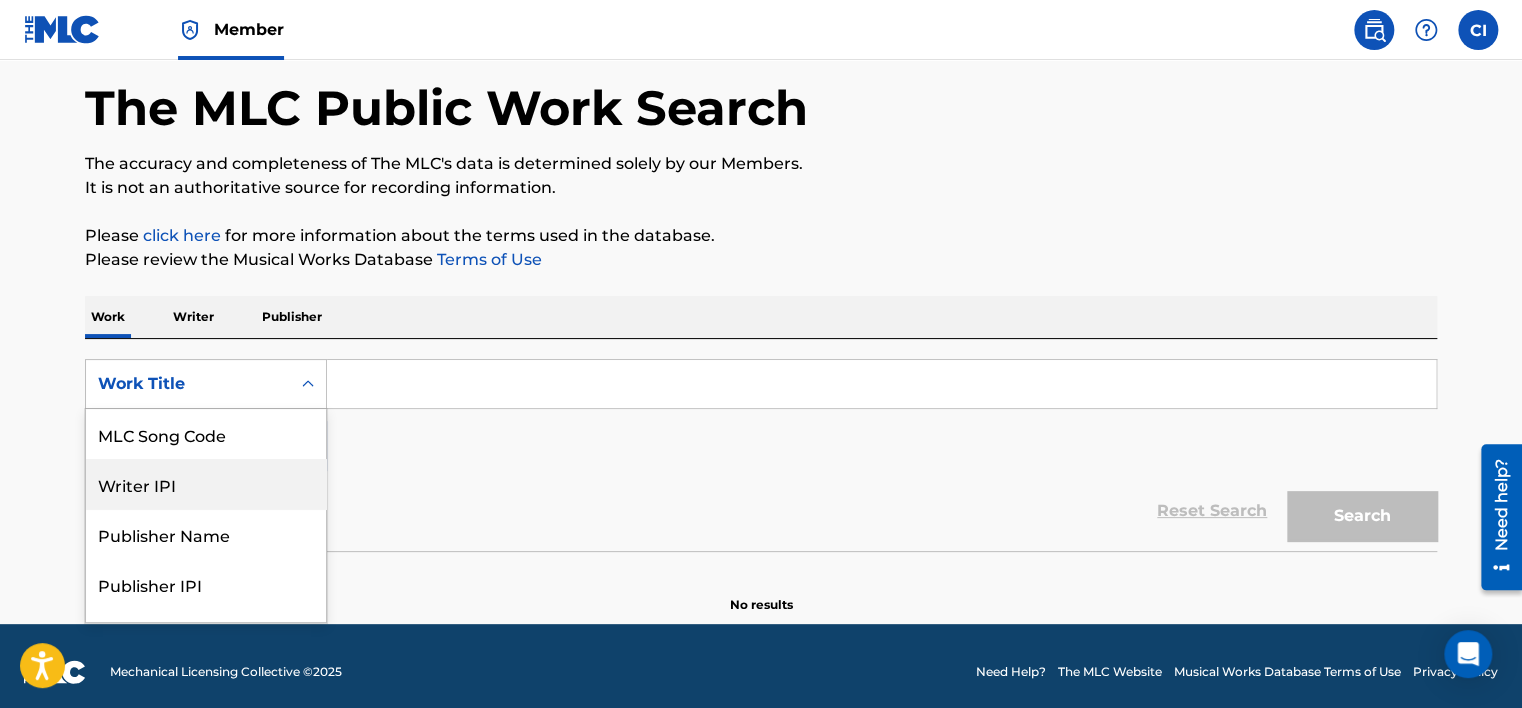 scroll, scrollTop: 88, scrollLeft: 0, axis: vertical 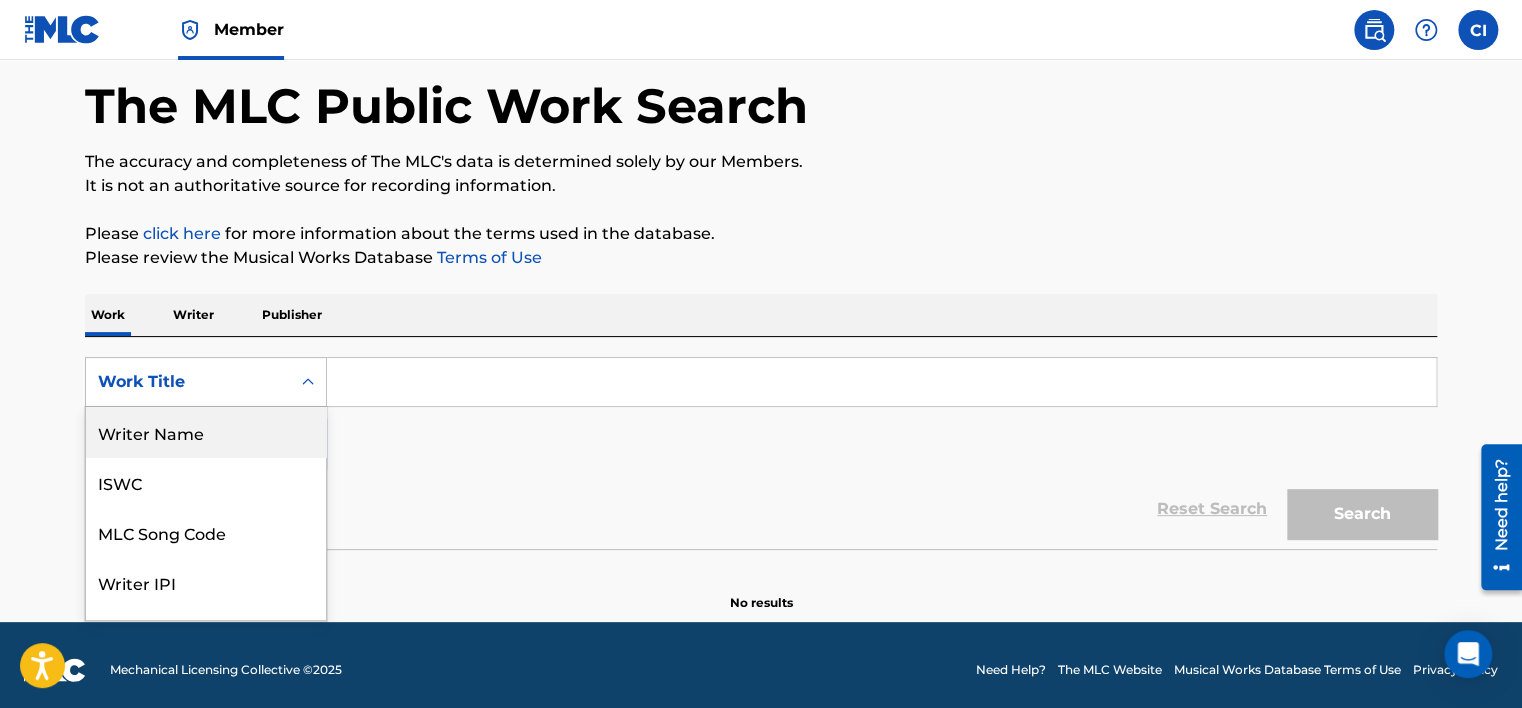 click on "Writer Name" at bounding box center (206, 432) 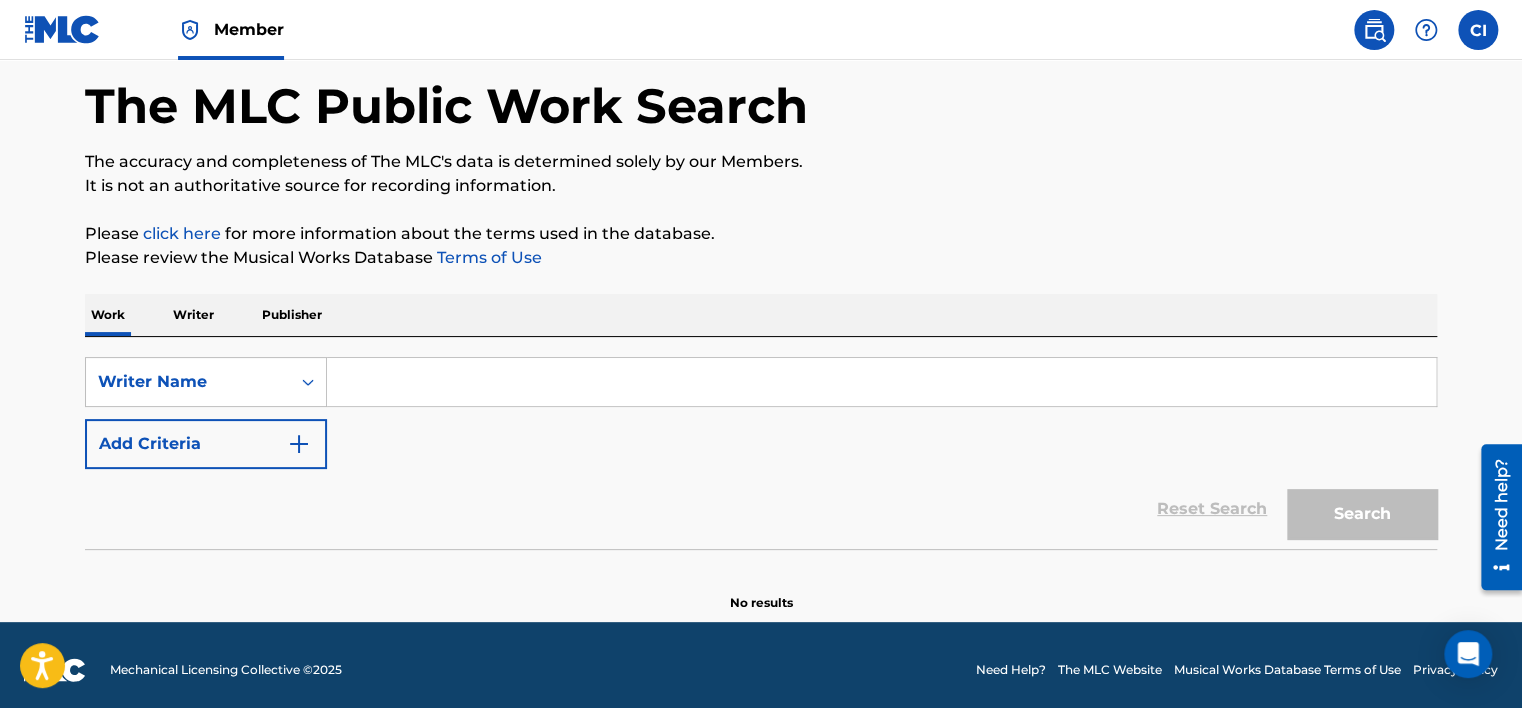 click at bounding box center (881, 382) 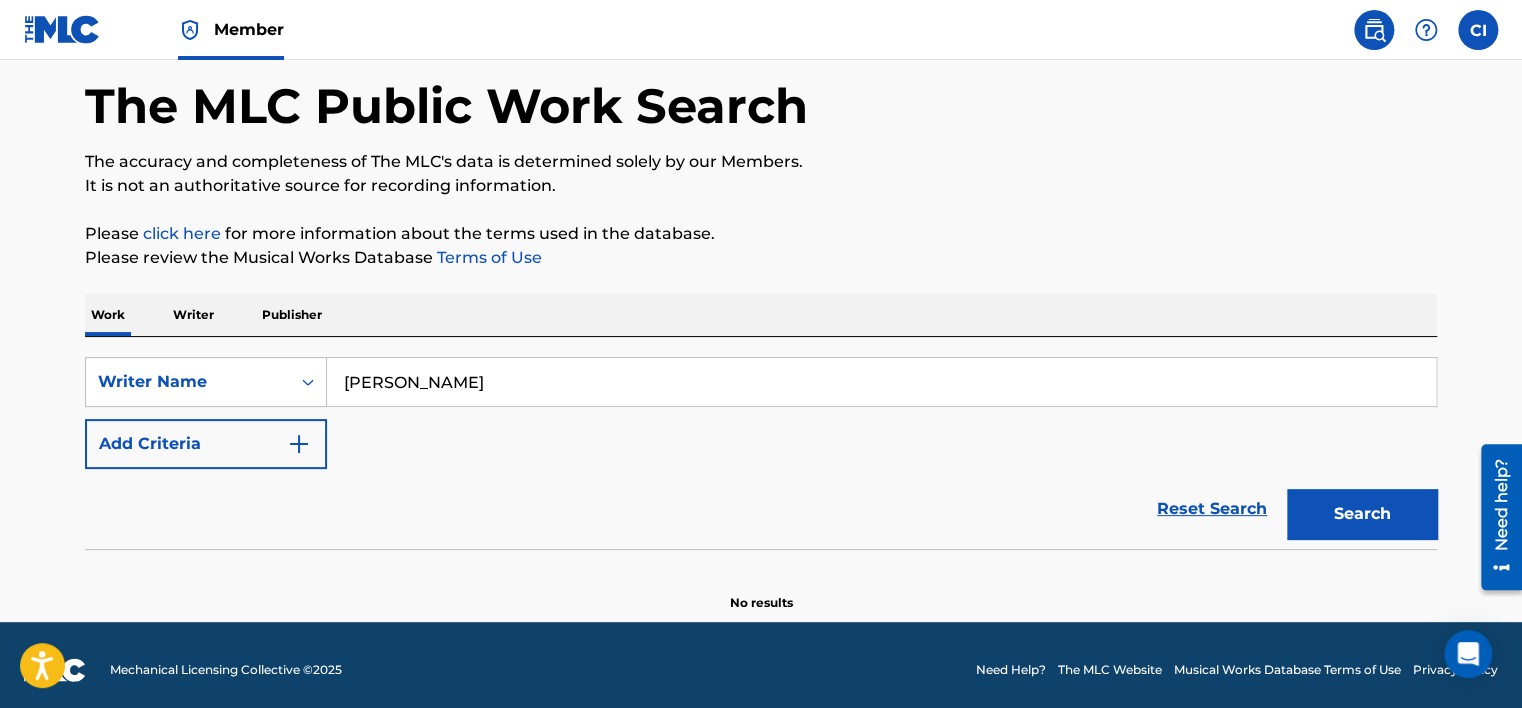 click on "Search" at bounding box center (1362, 514) 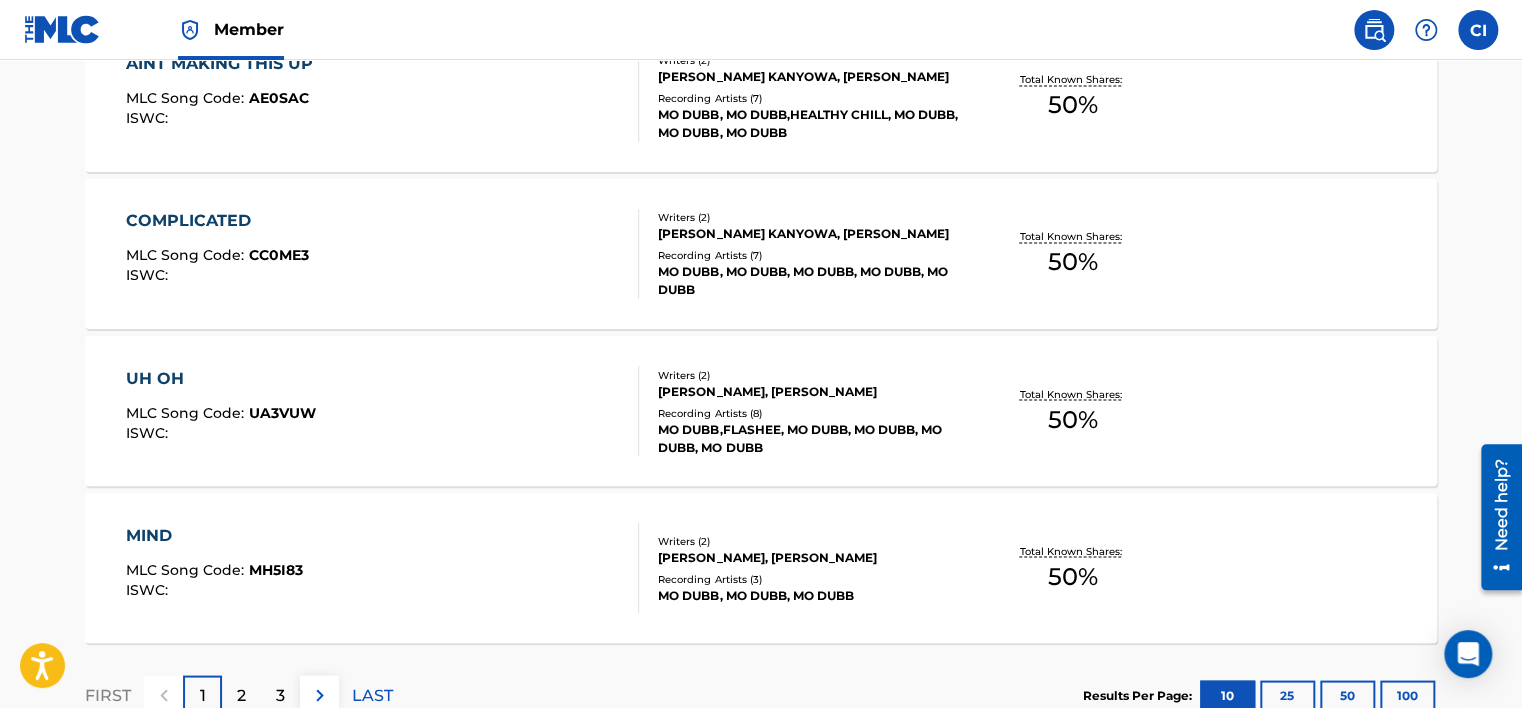 scroll, scrollTop: 1740, scrollLeft: 0, axis: vertical 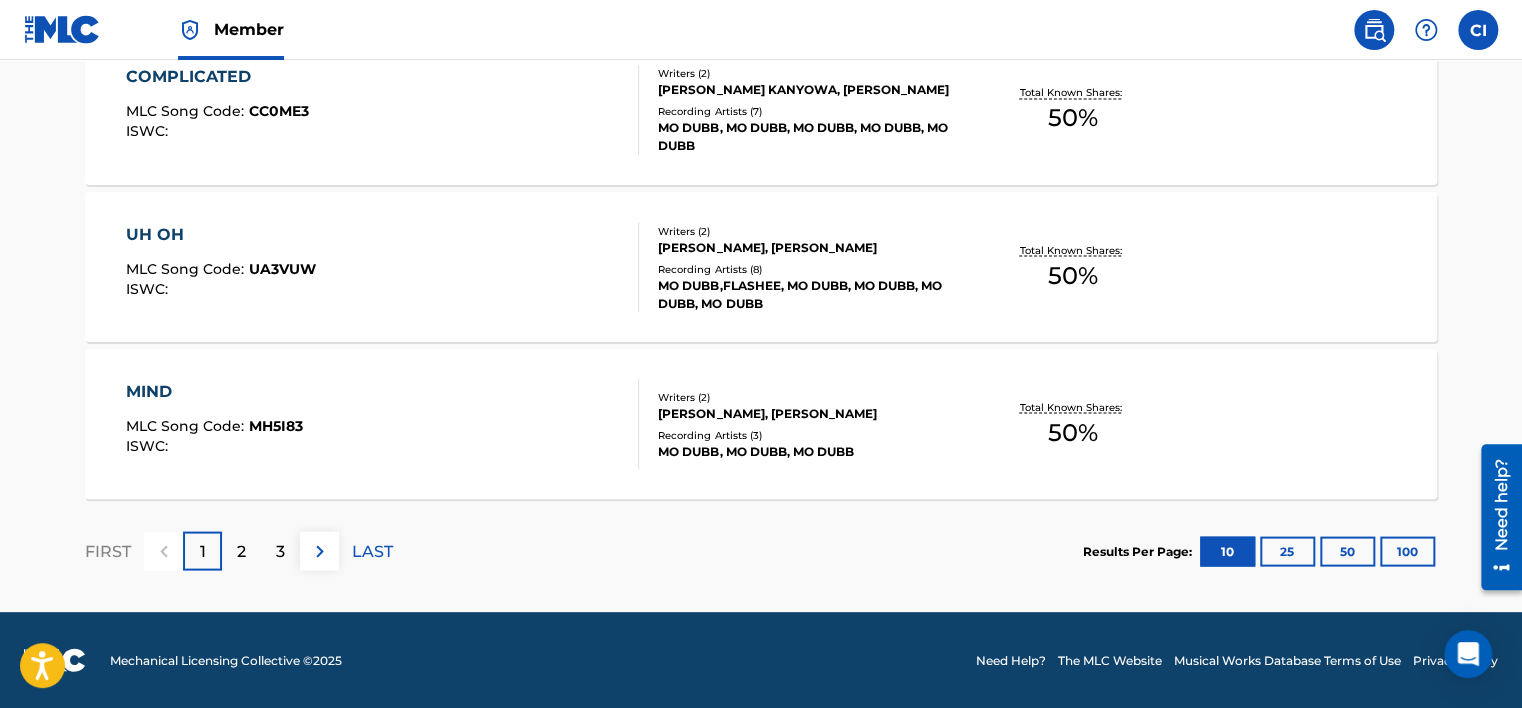 click on "2" at bounding box center (241, 550) 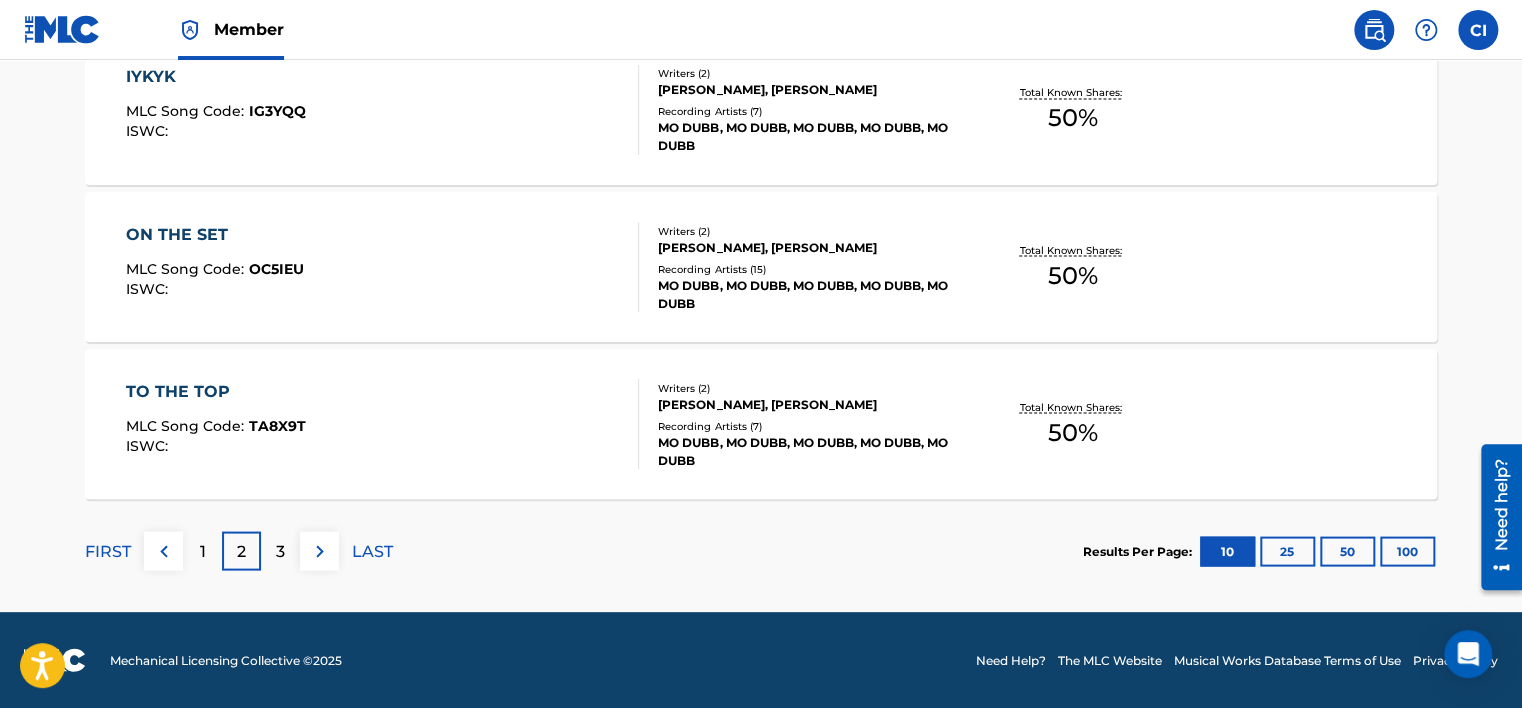 click on "3" at bounding box center [280, 551] 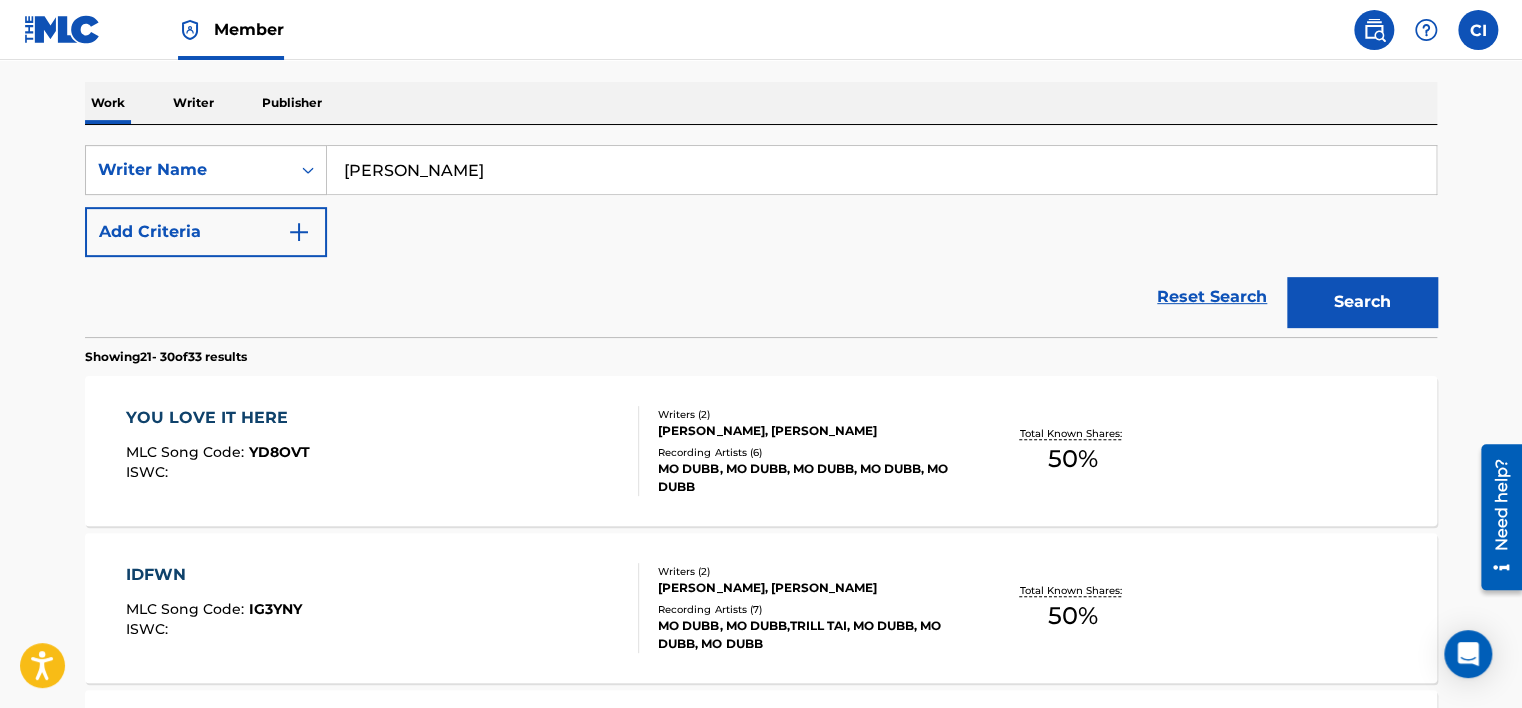 scroll, scrollTop: 0, scrollLeft: 0, axis: both 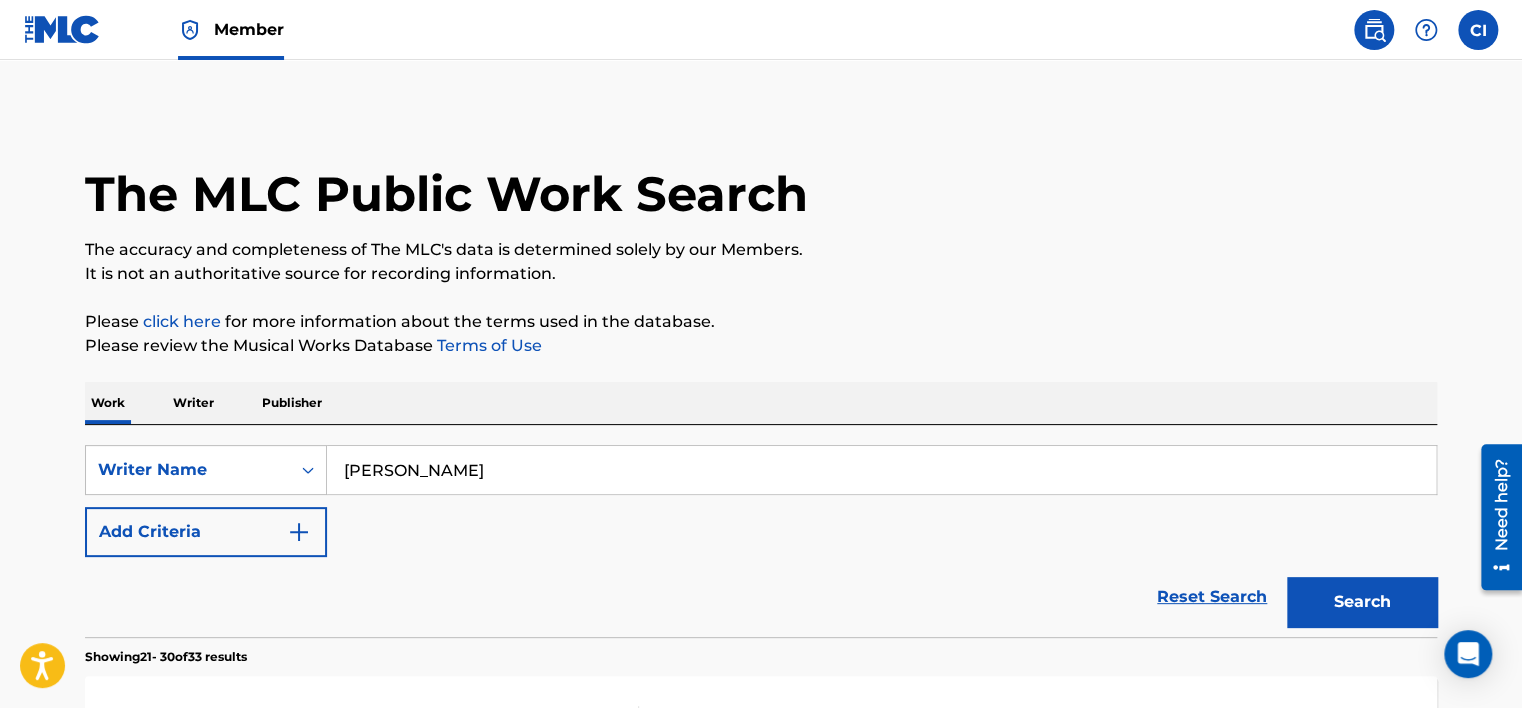 click at bounding box center (62, 29) 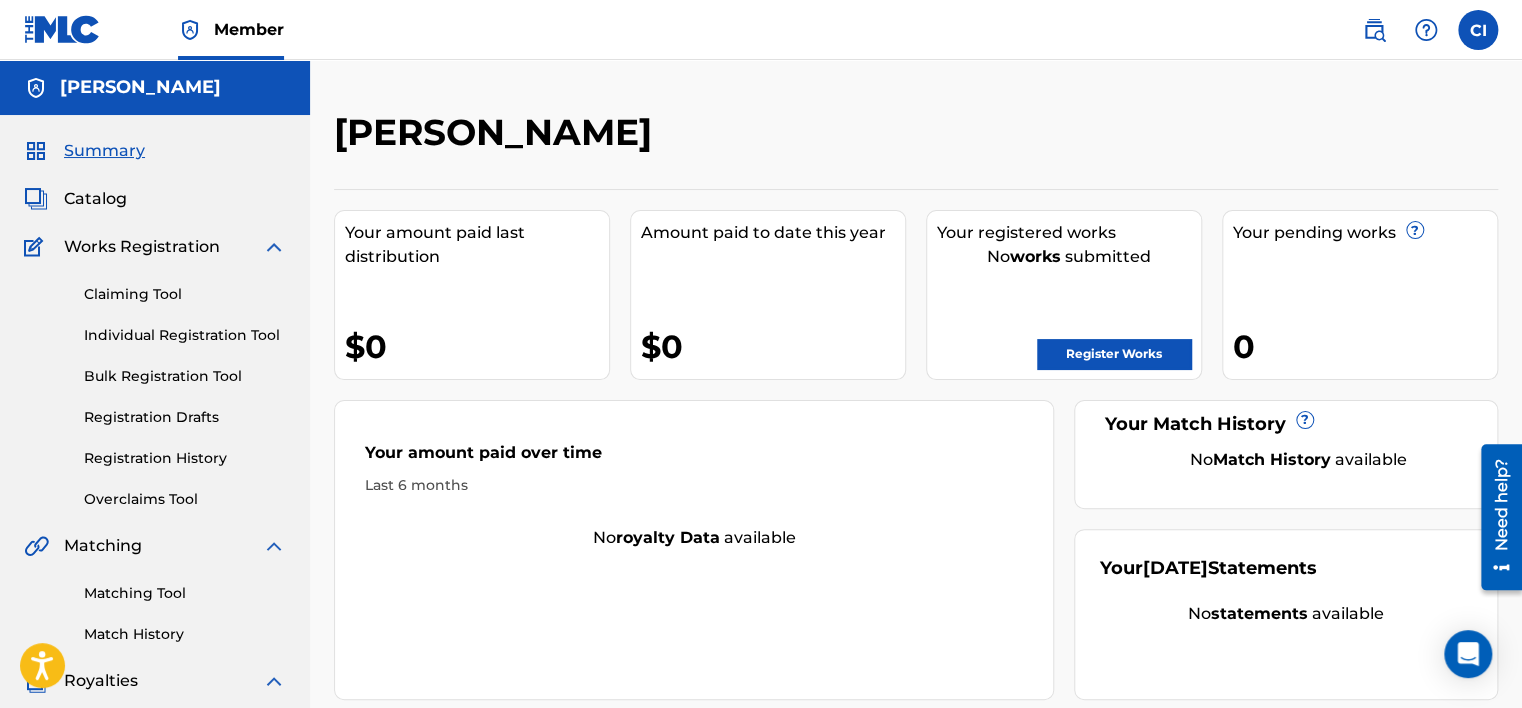 click on "Register Works" at bounding box center [1114, 354] 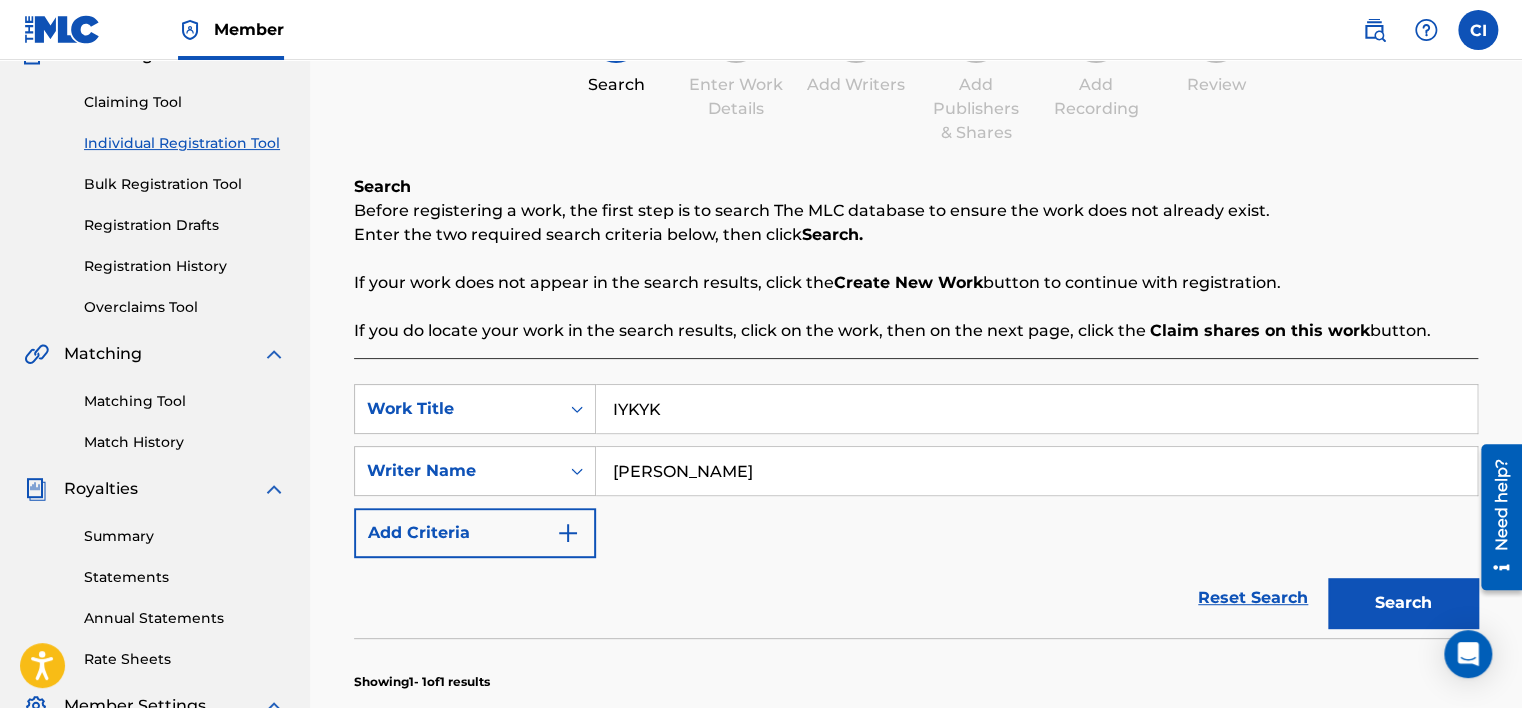 scroll, scrollTop: 200, scrollLeft: 0, axis: vertical 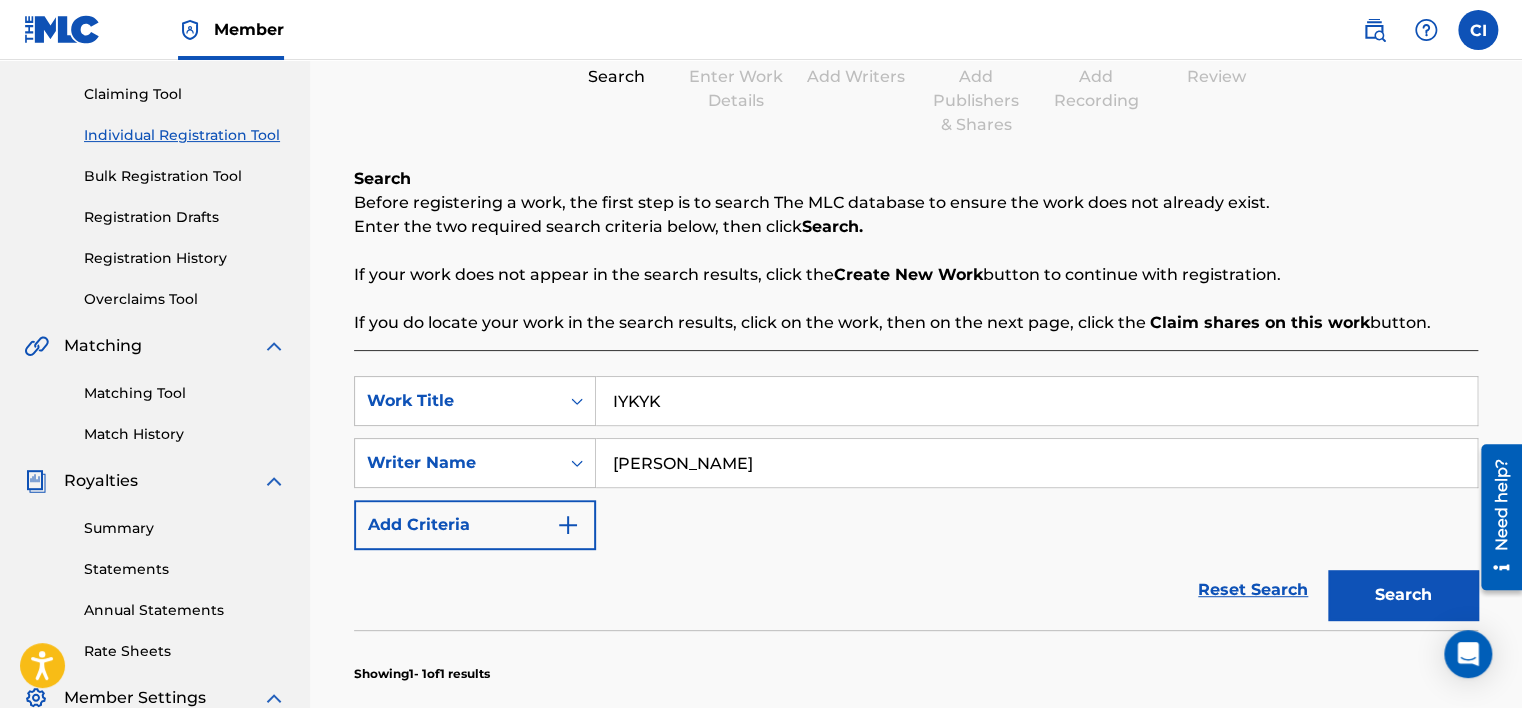 drag, startPoint x: 687, startPoint y: 400, endPoint x: 340, endPoint y: 380, distance: 347.5759 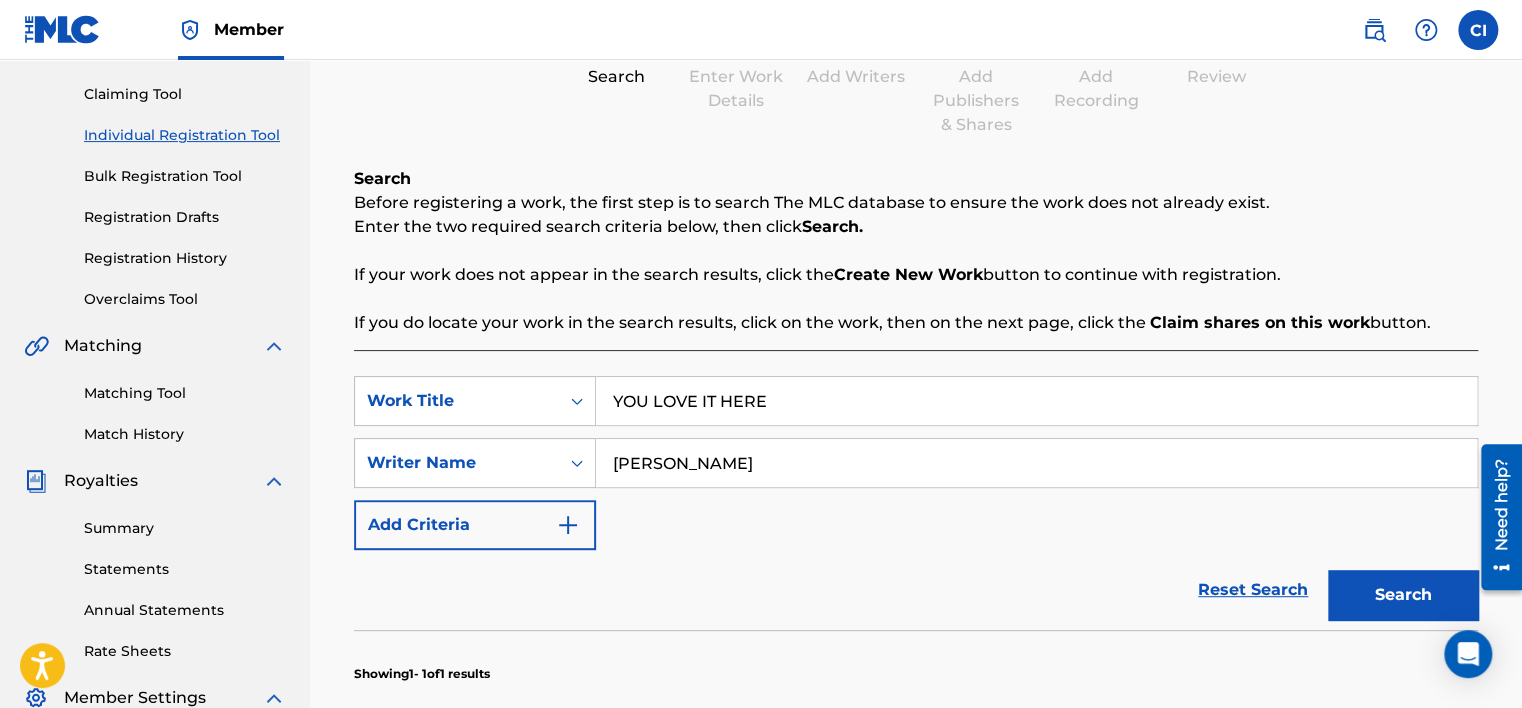 type on "YOU LOVE IT HERE" 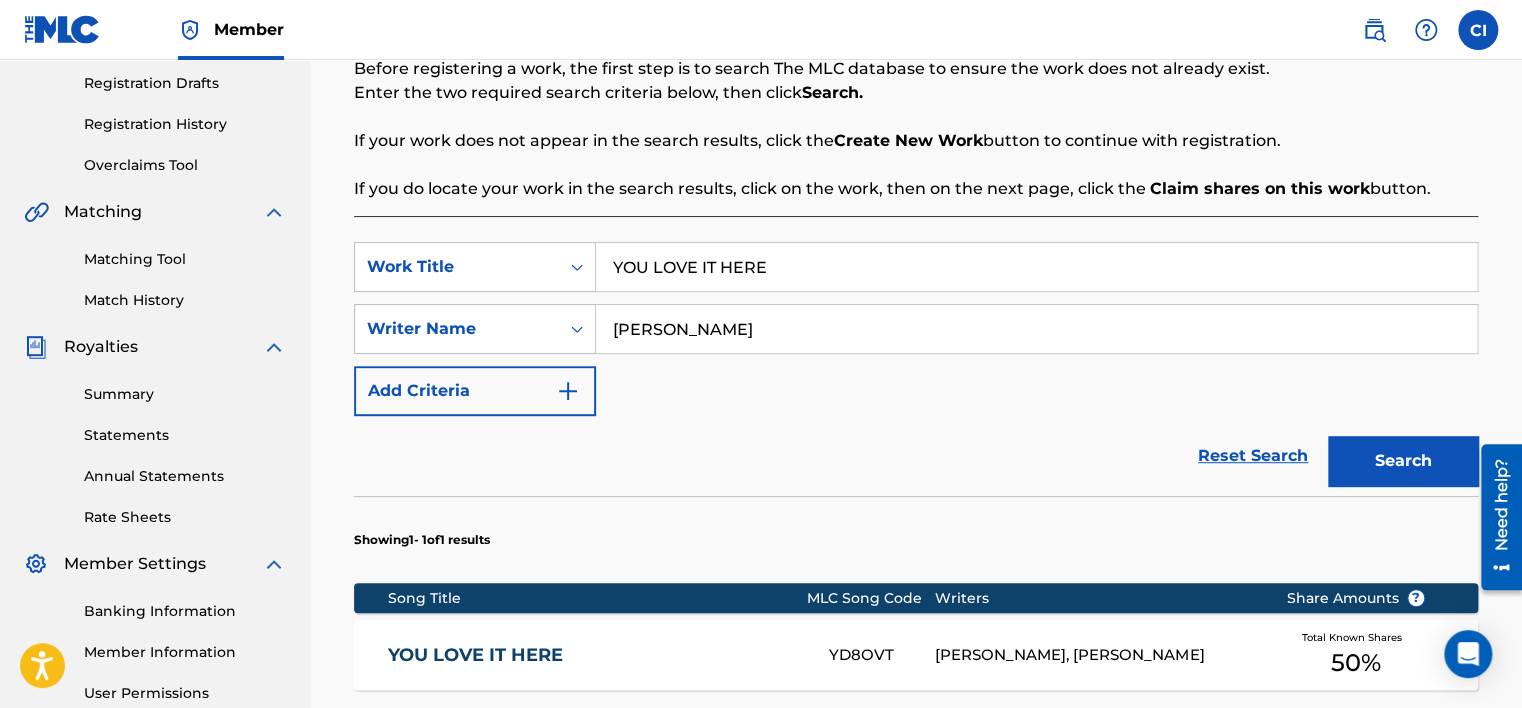 scroll, scrollTop: 500, scrollLeft: 0, axis: vertical 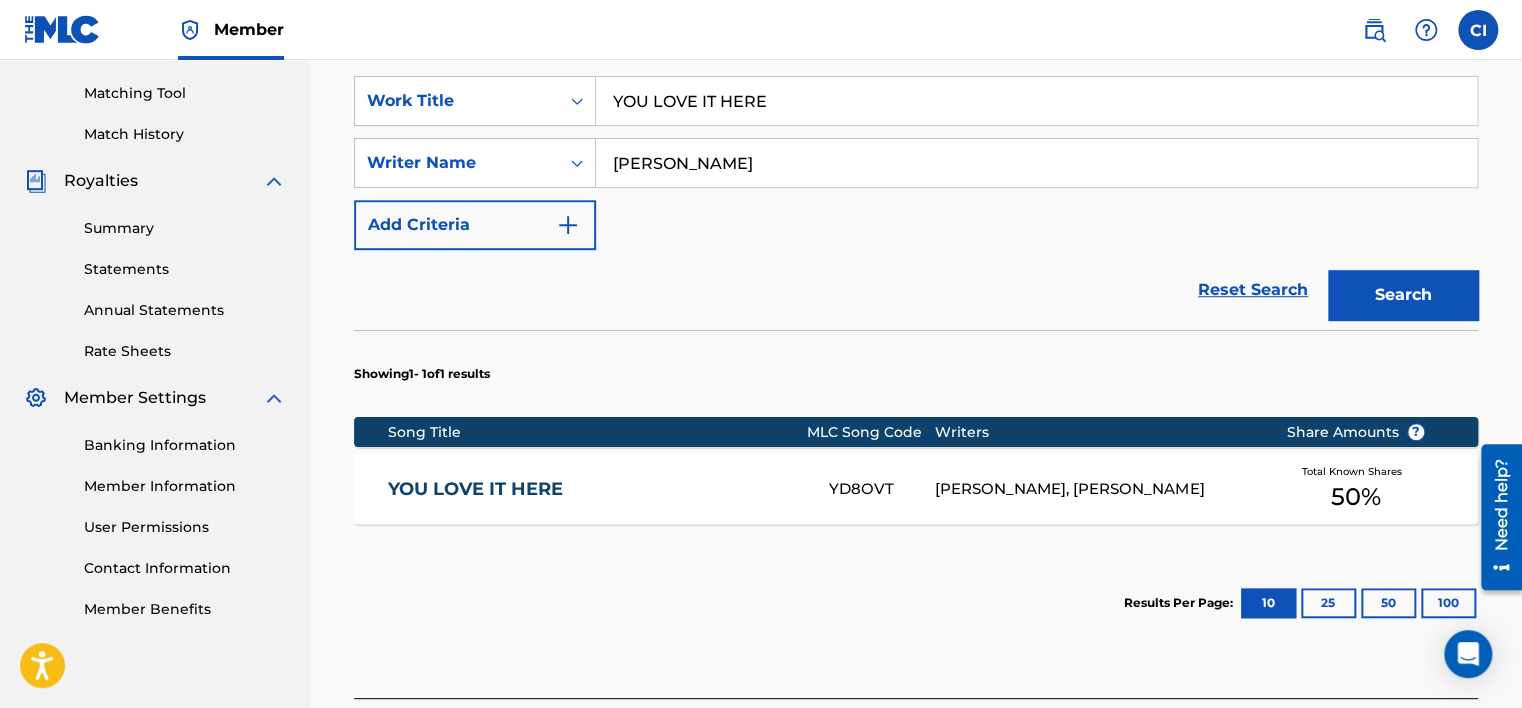 click on "[PERSON_NAME], [PERSON_NAME]" at bounding box center (1095, 489) 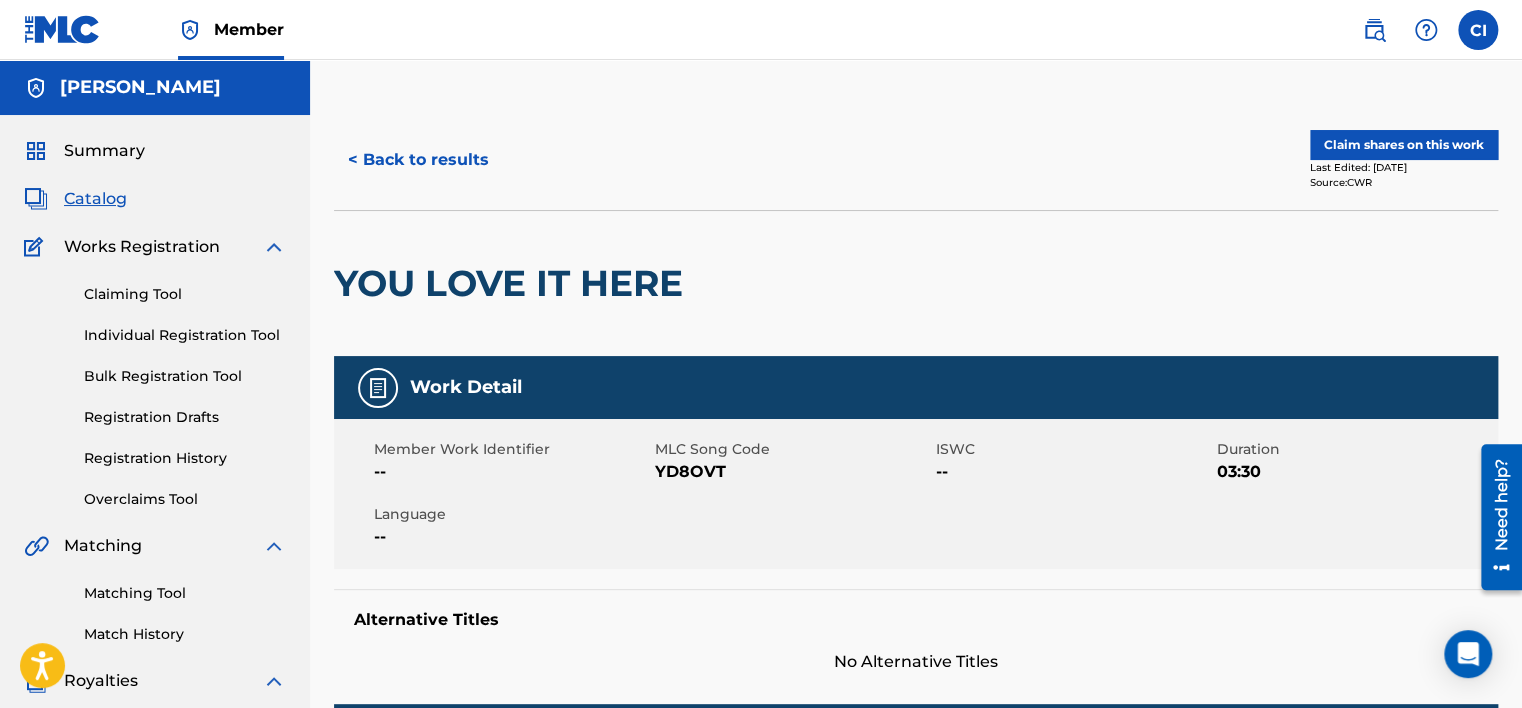 click on "Claim shares on this work" at bounding box center (1404, 145) 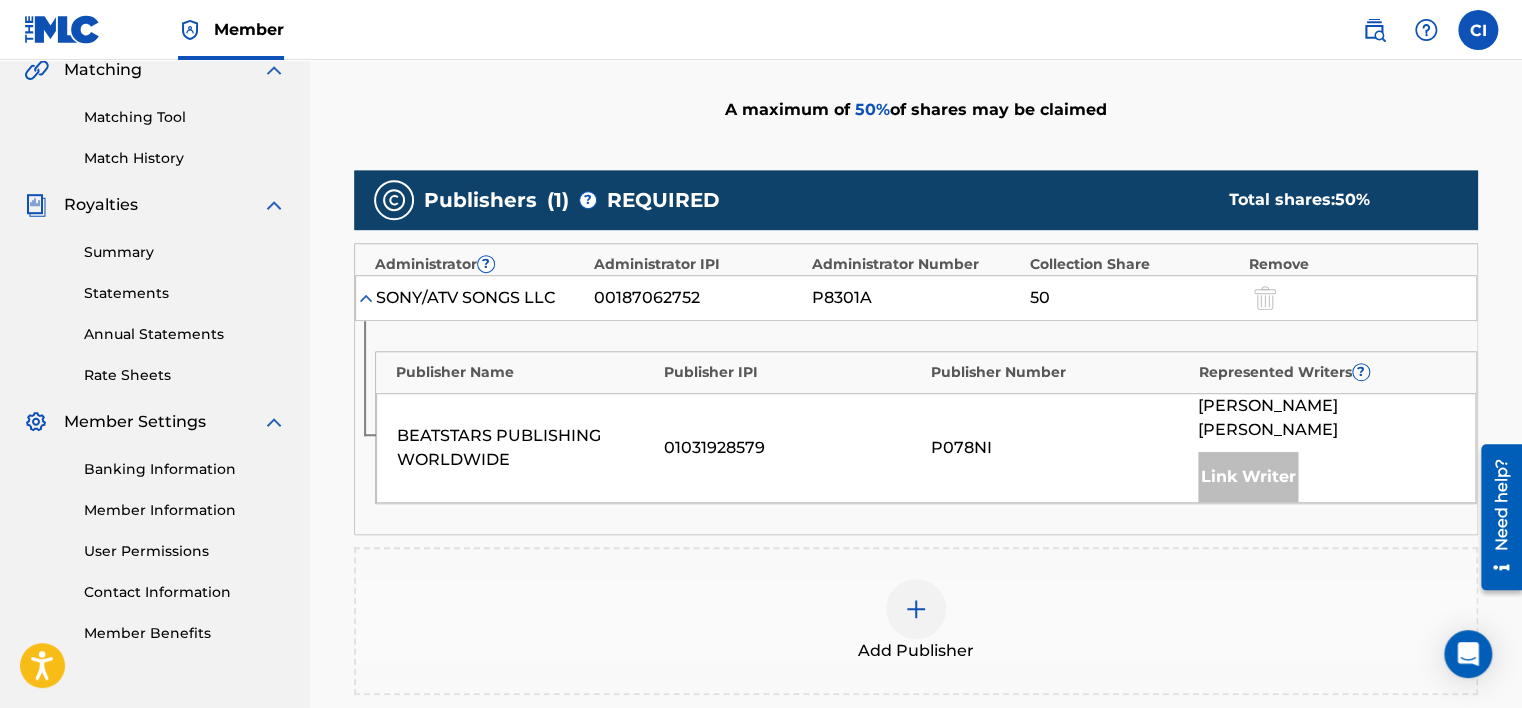 scroll, scrollTop: 700, scrollLeft: 0, axis: vertical 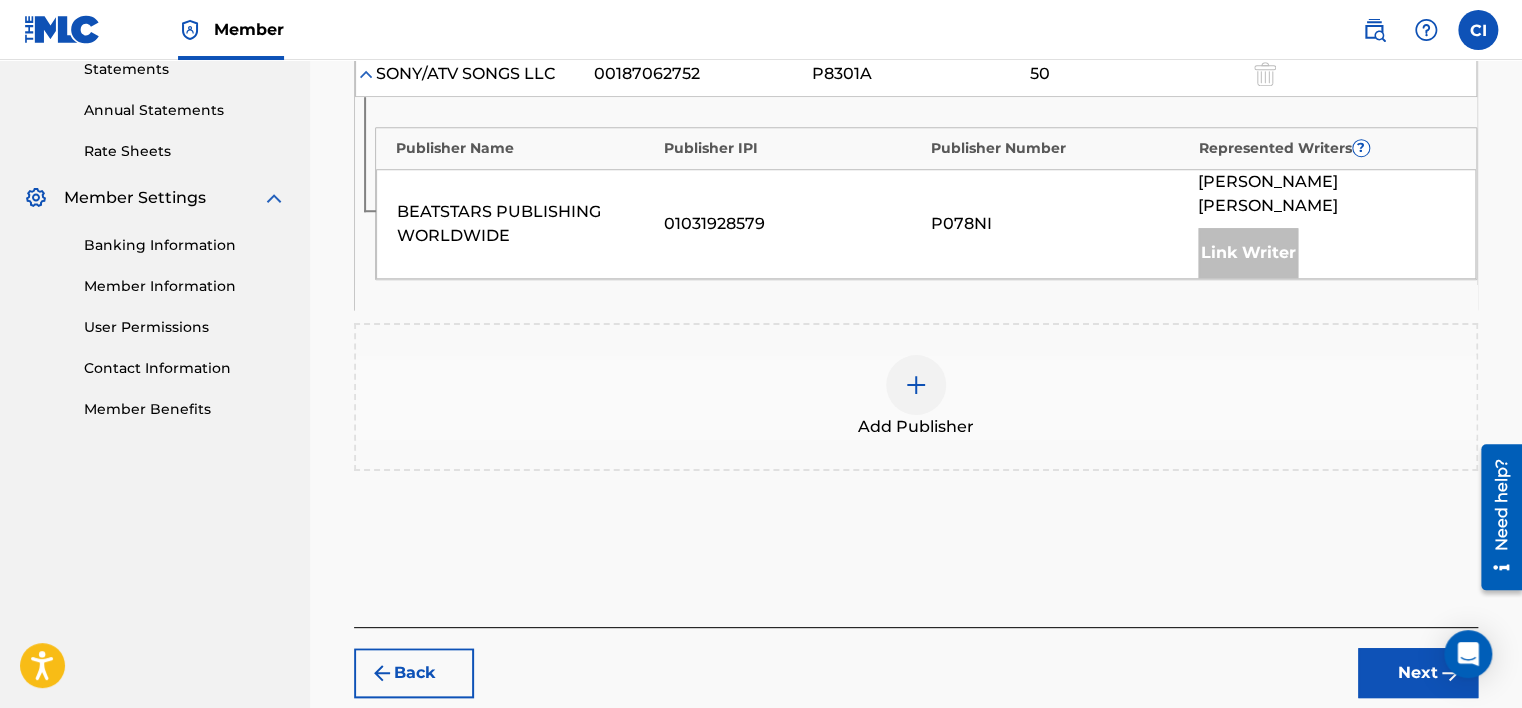 click at bounding box center (916, 385) 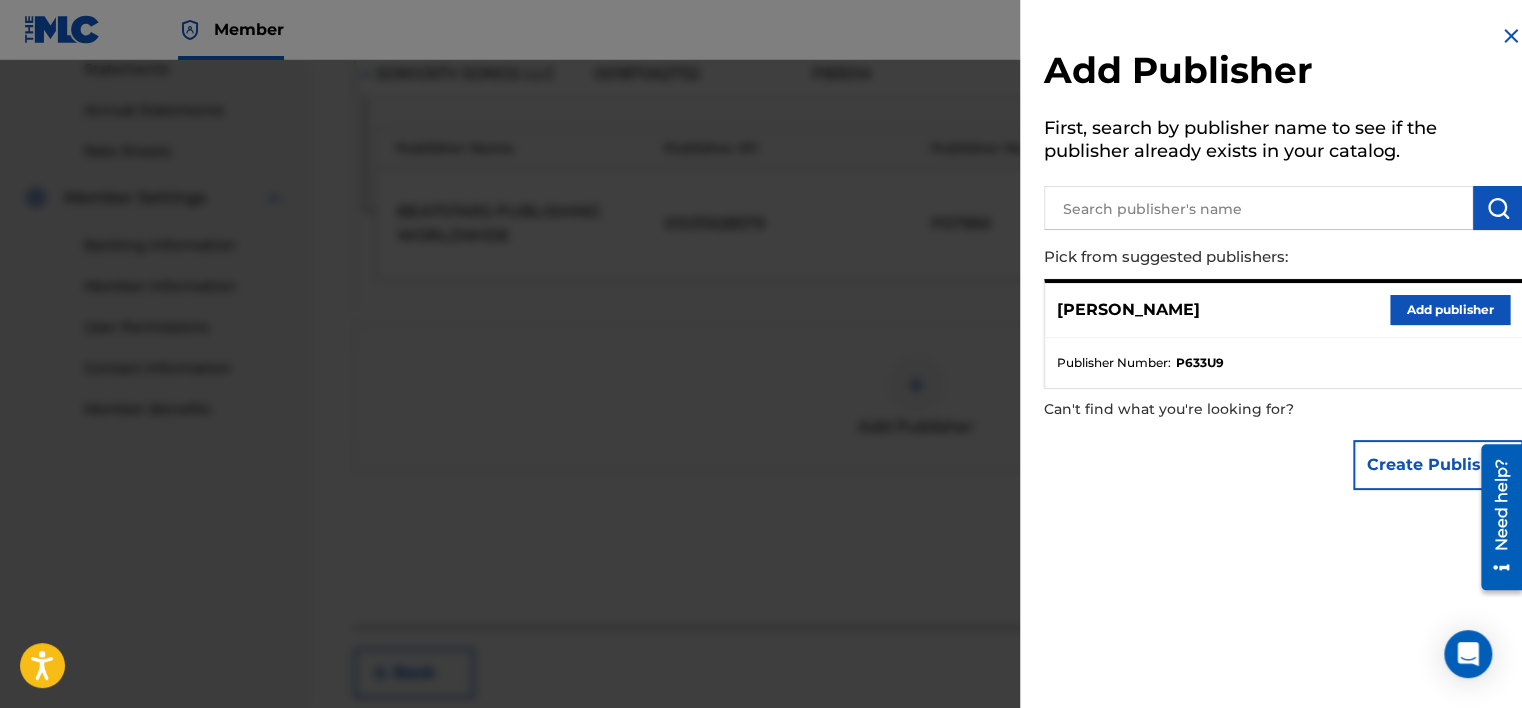 click on "Add publisher" at bounding box center [1450, 310] 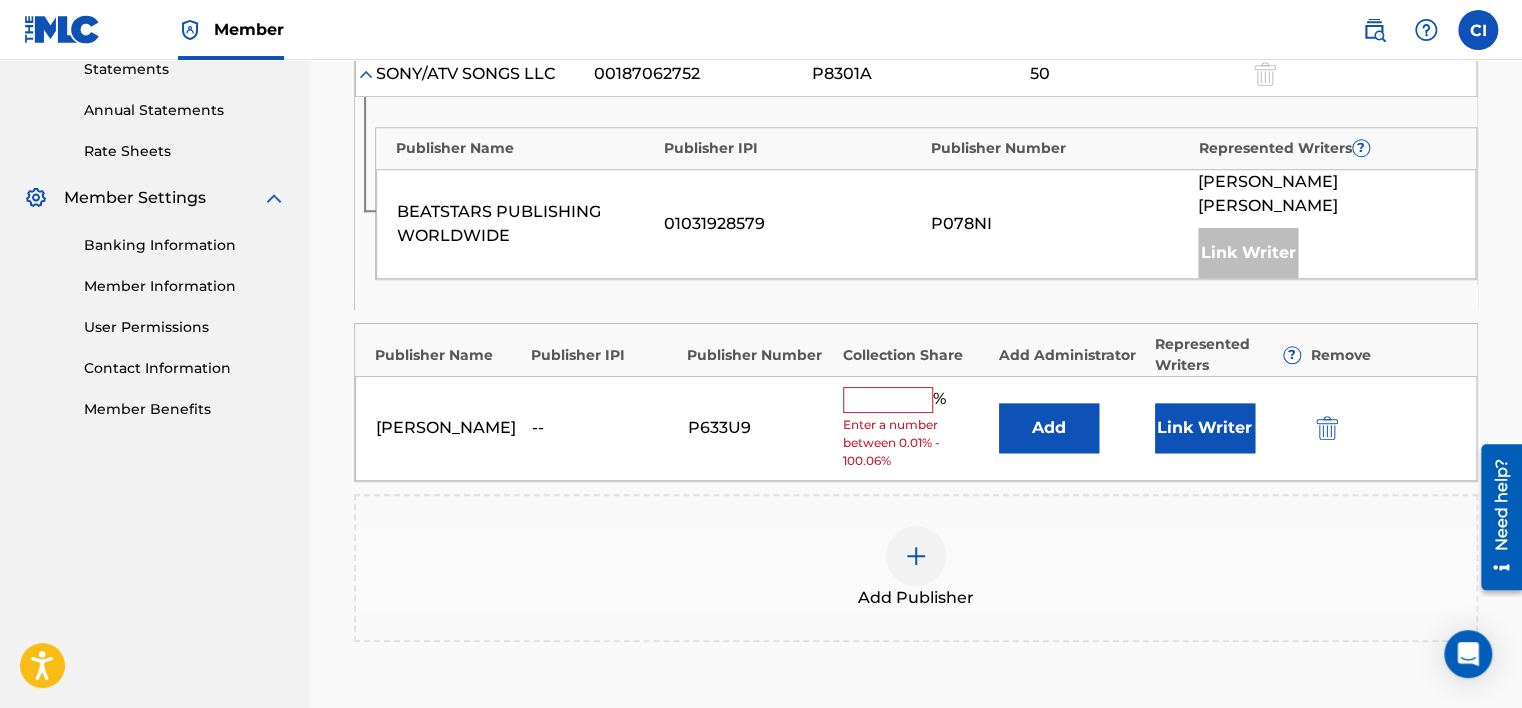 click at bounding box center [888, 400] 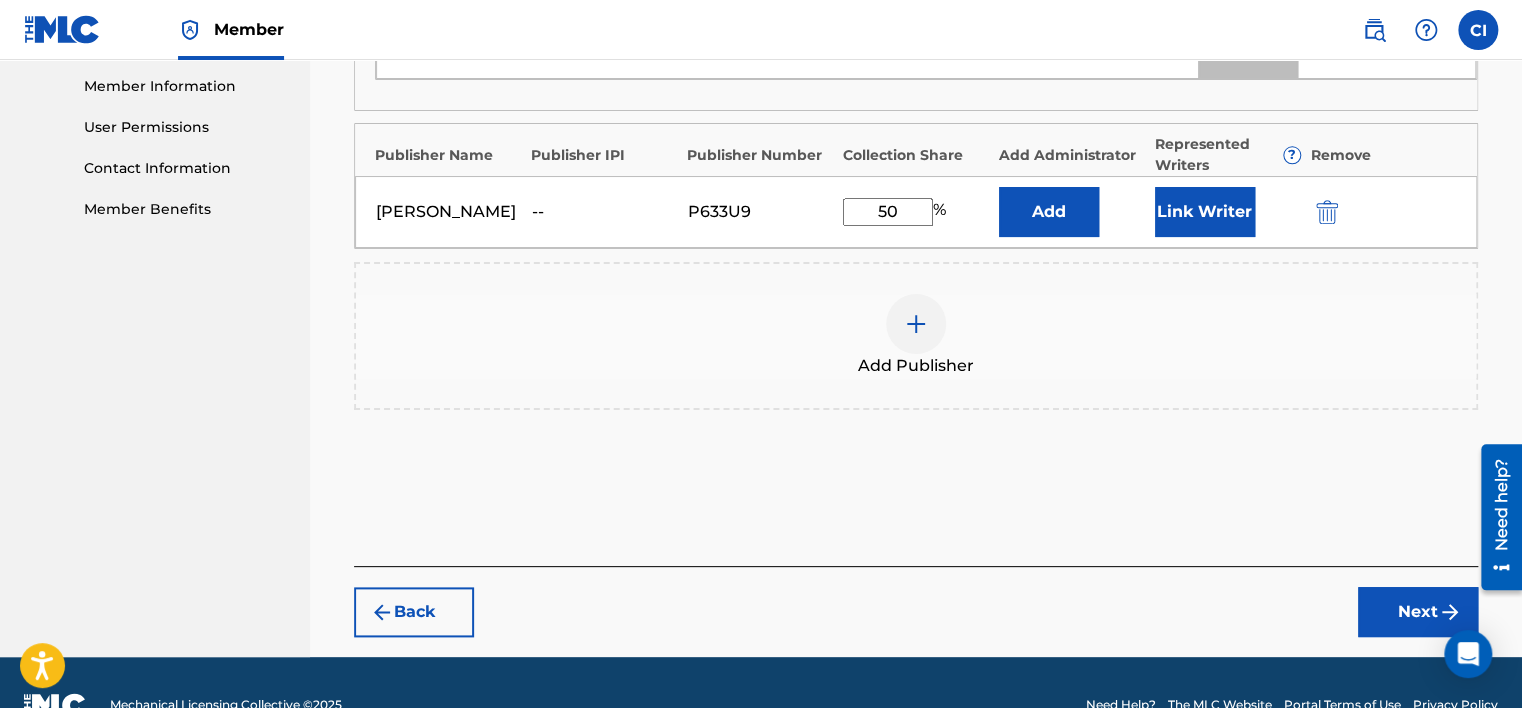type on "50" 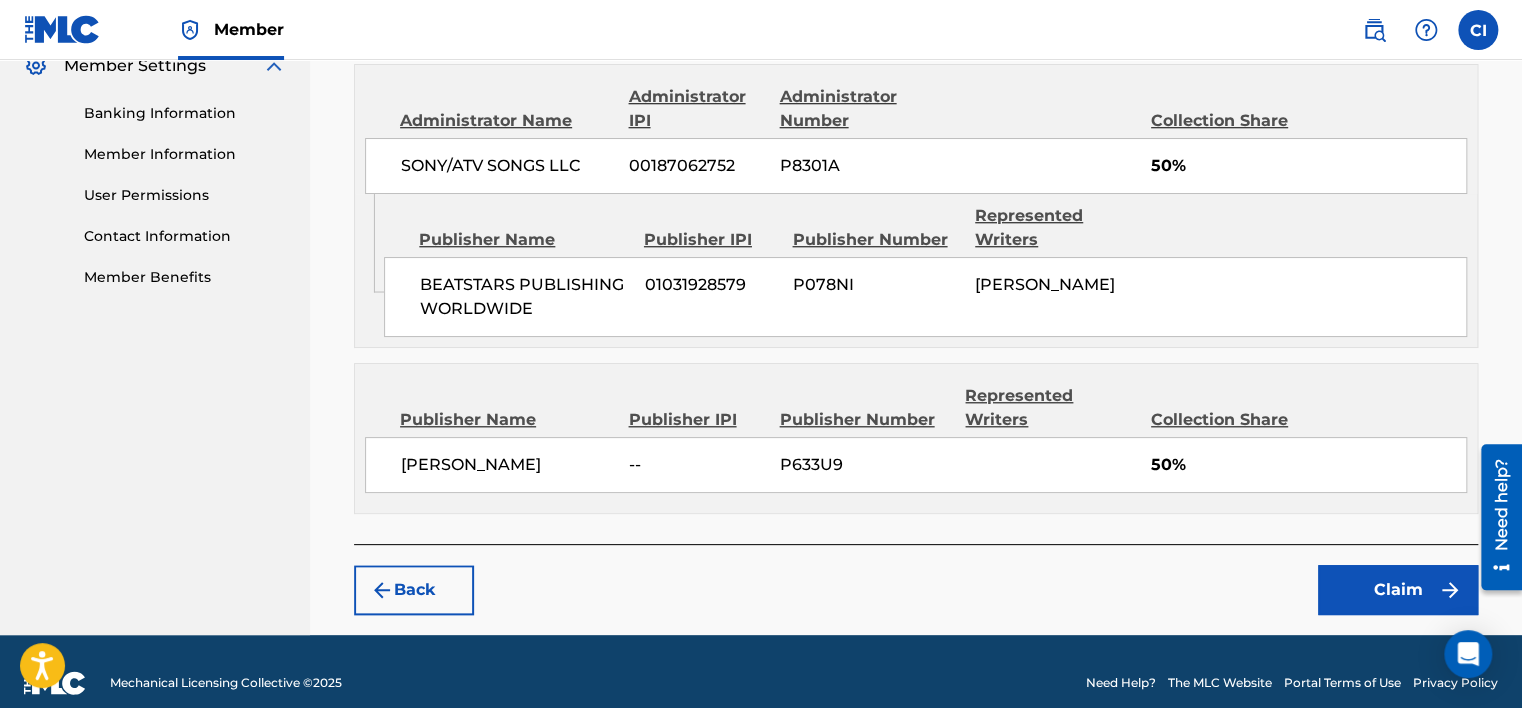 scroll, scrollTop: 852, scrollLeft: 0, axis: vertical 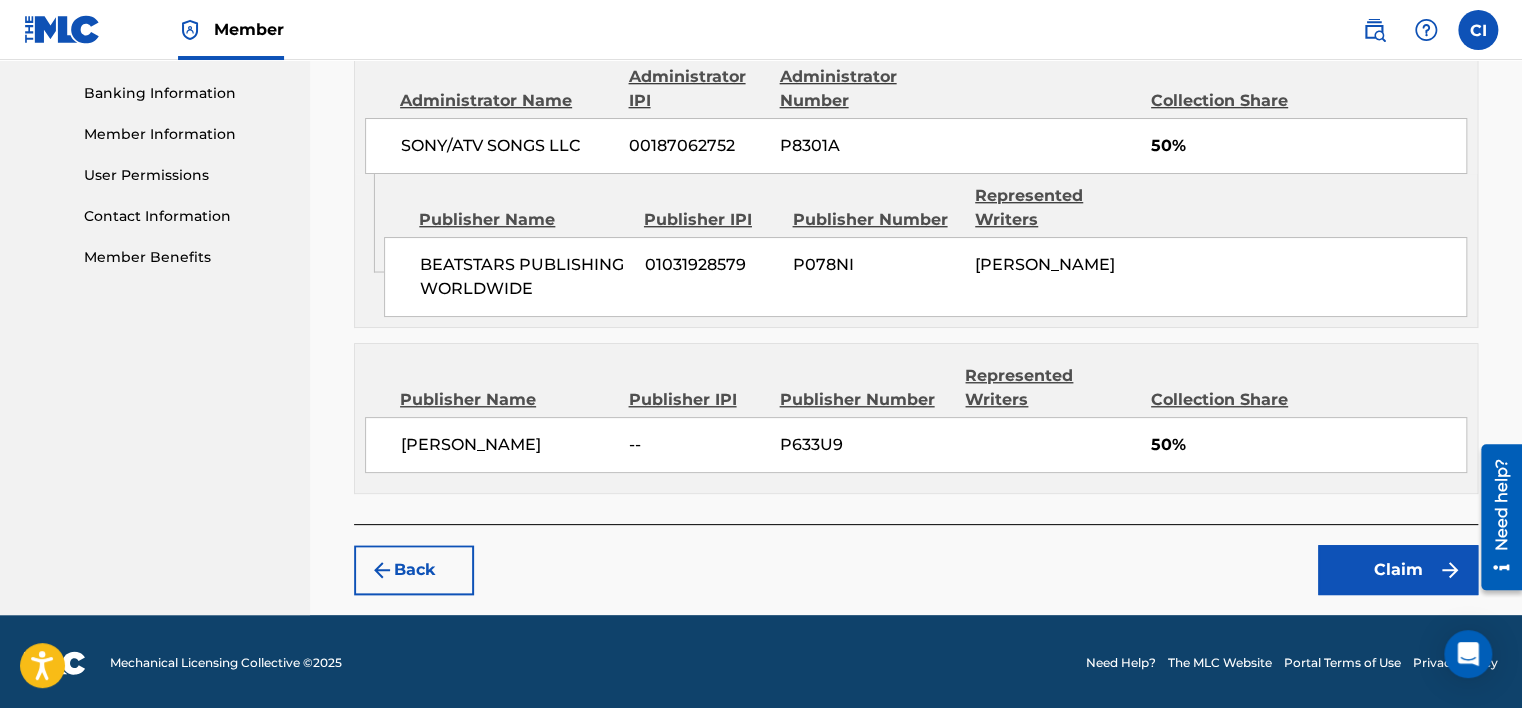 click on "Claim" at bounding box center [1398, 570] 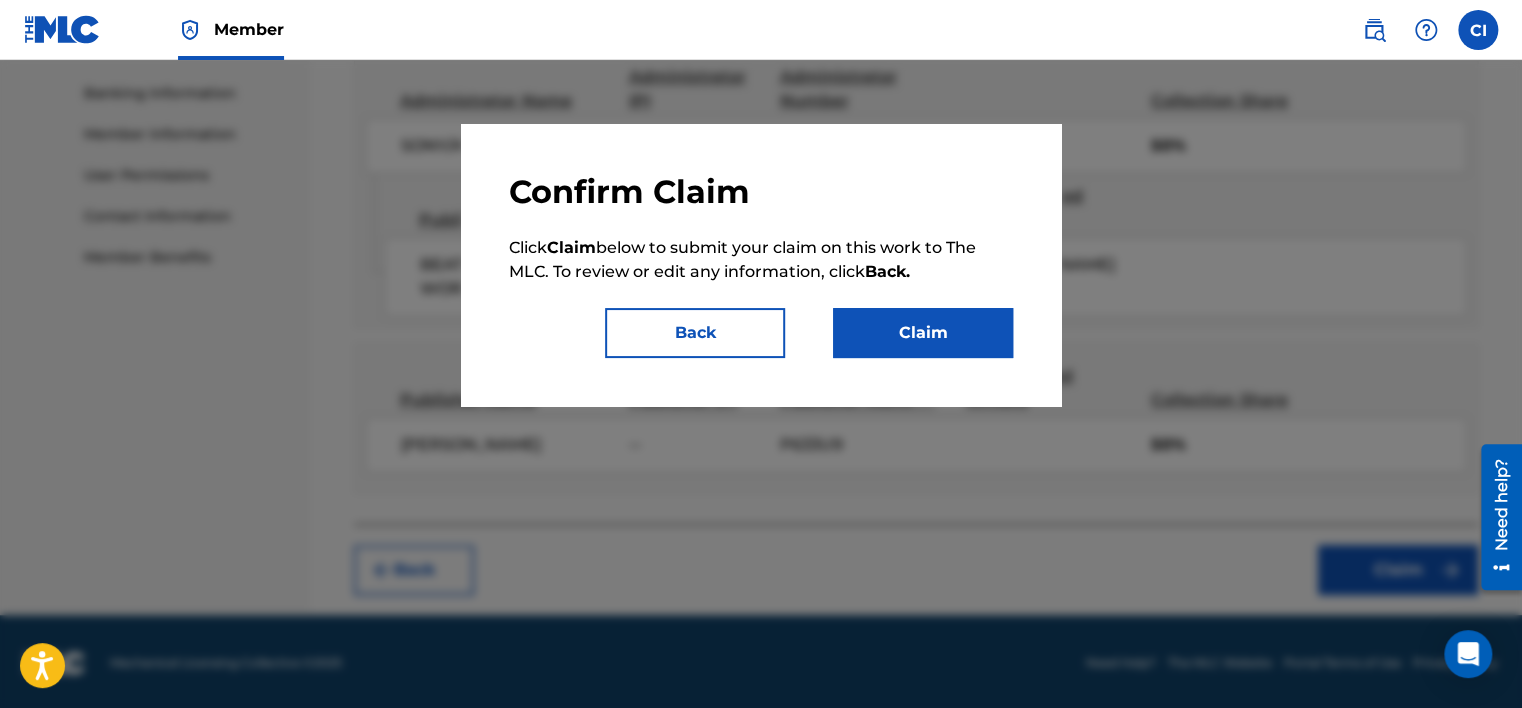 click on "Claim" at bounding box center [923, 333] 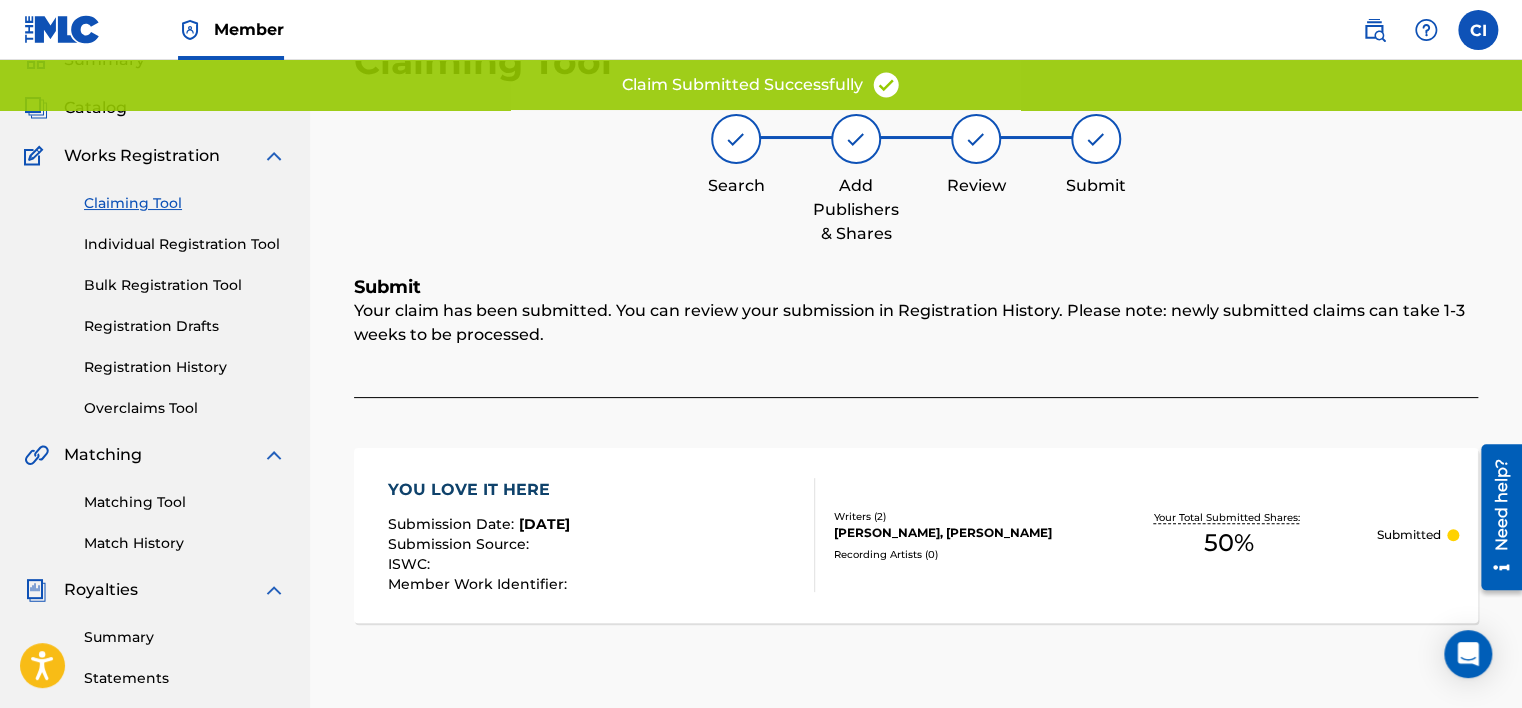 scroll, scrollTop: 0, scrollLeft: 0, axis: both 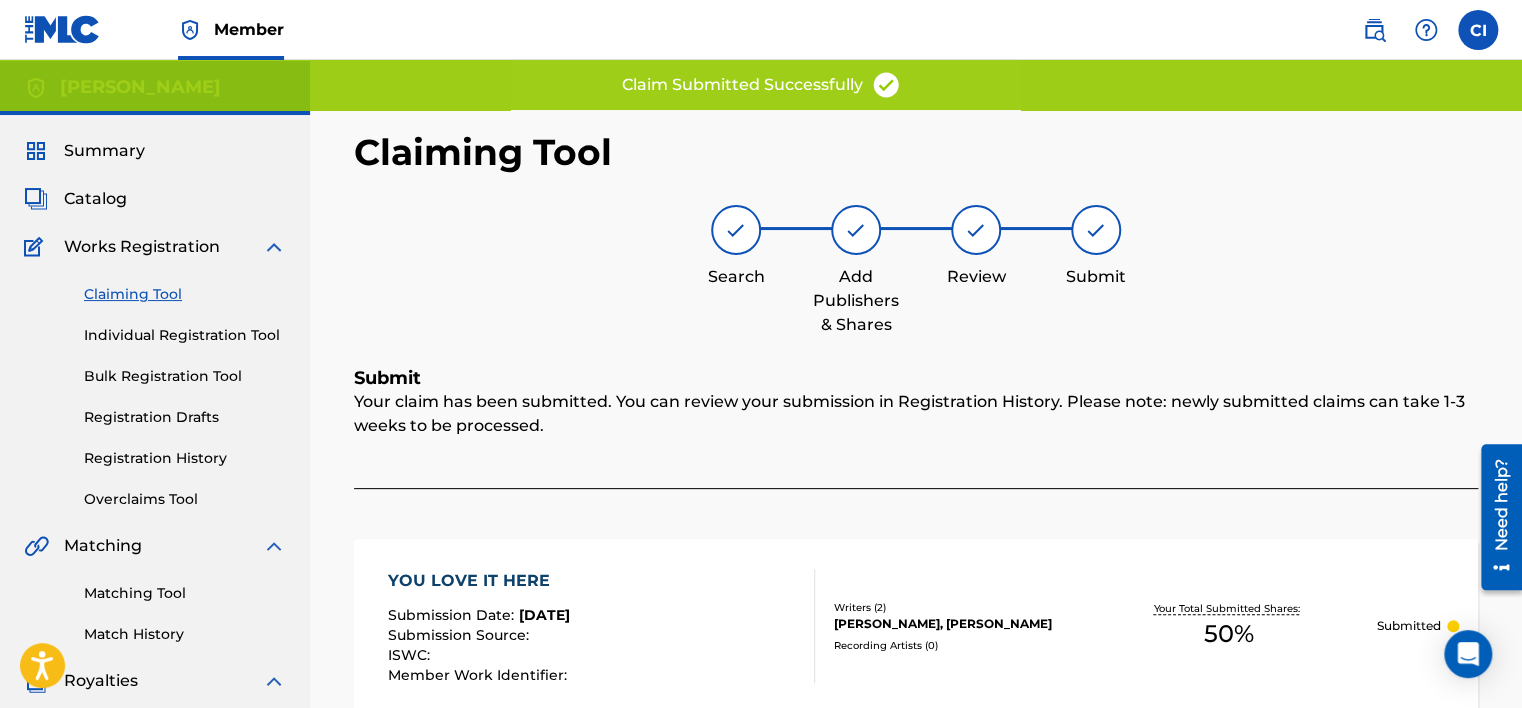 click on "Summary" at bounding box center (104, 151) 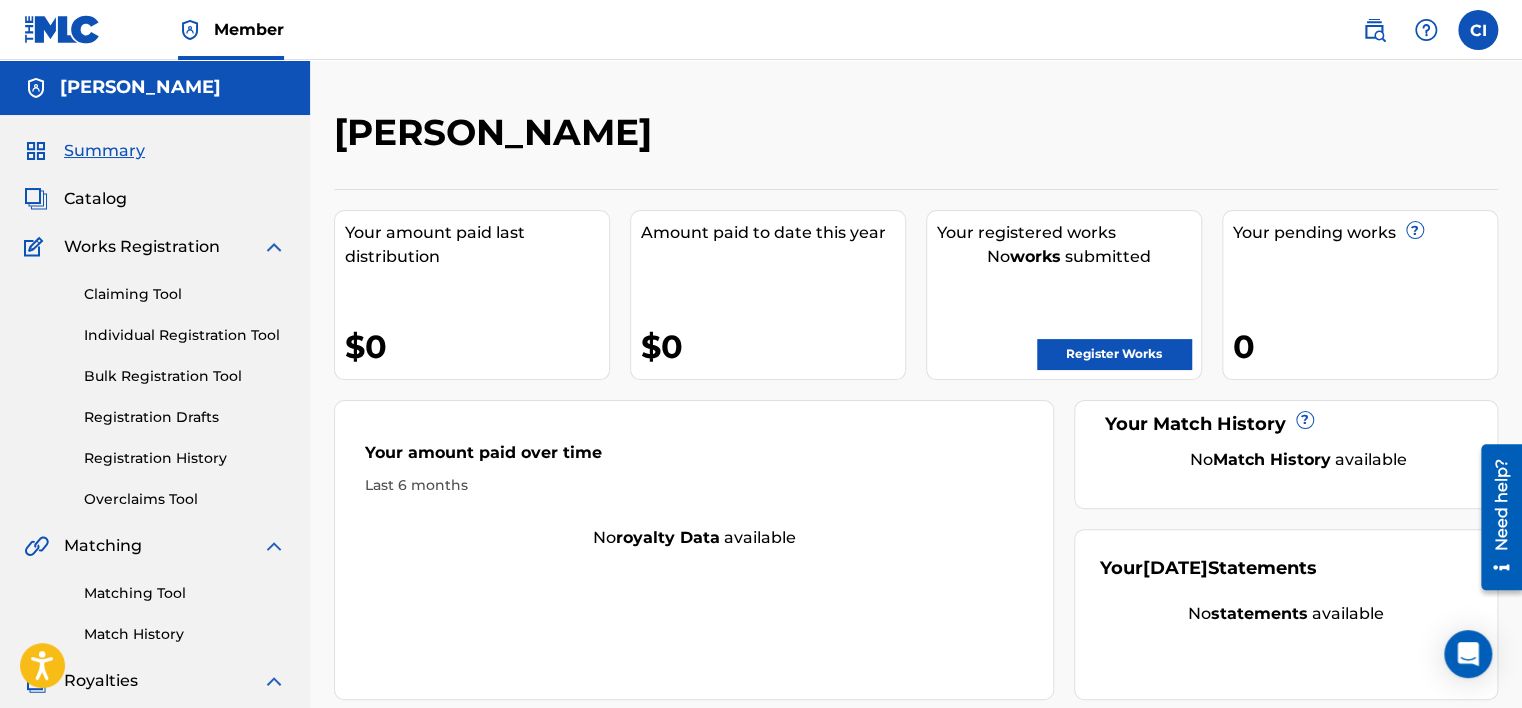 click on "Register Works" at bounding box center [1114, 354] 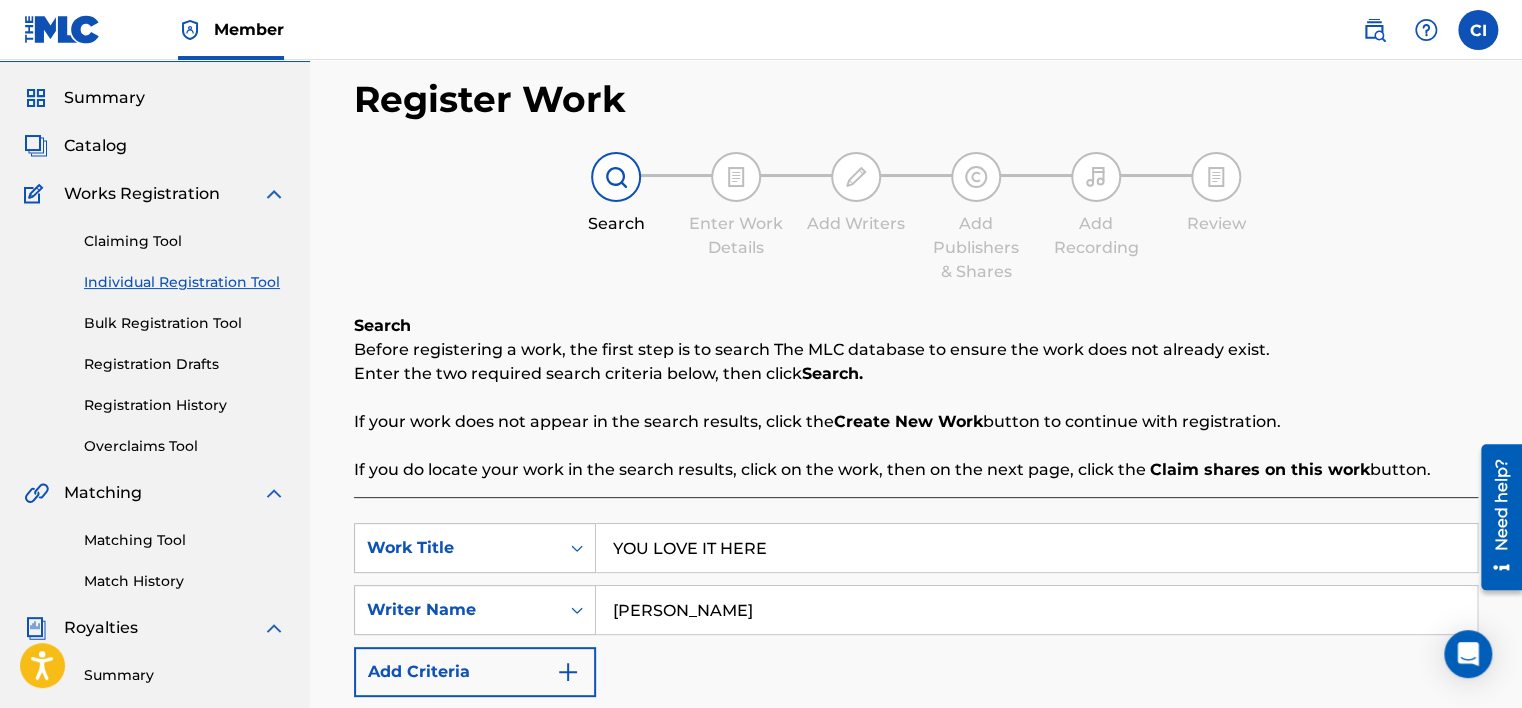 scroll, scrollTop: 100, scrollLeft: 0, axis: vertical 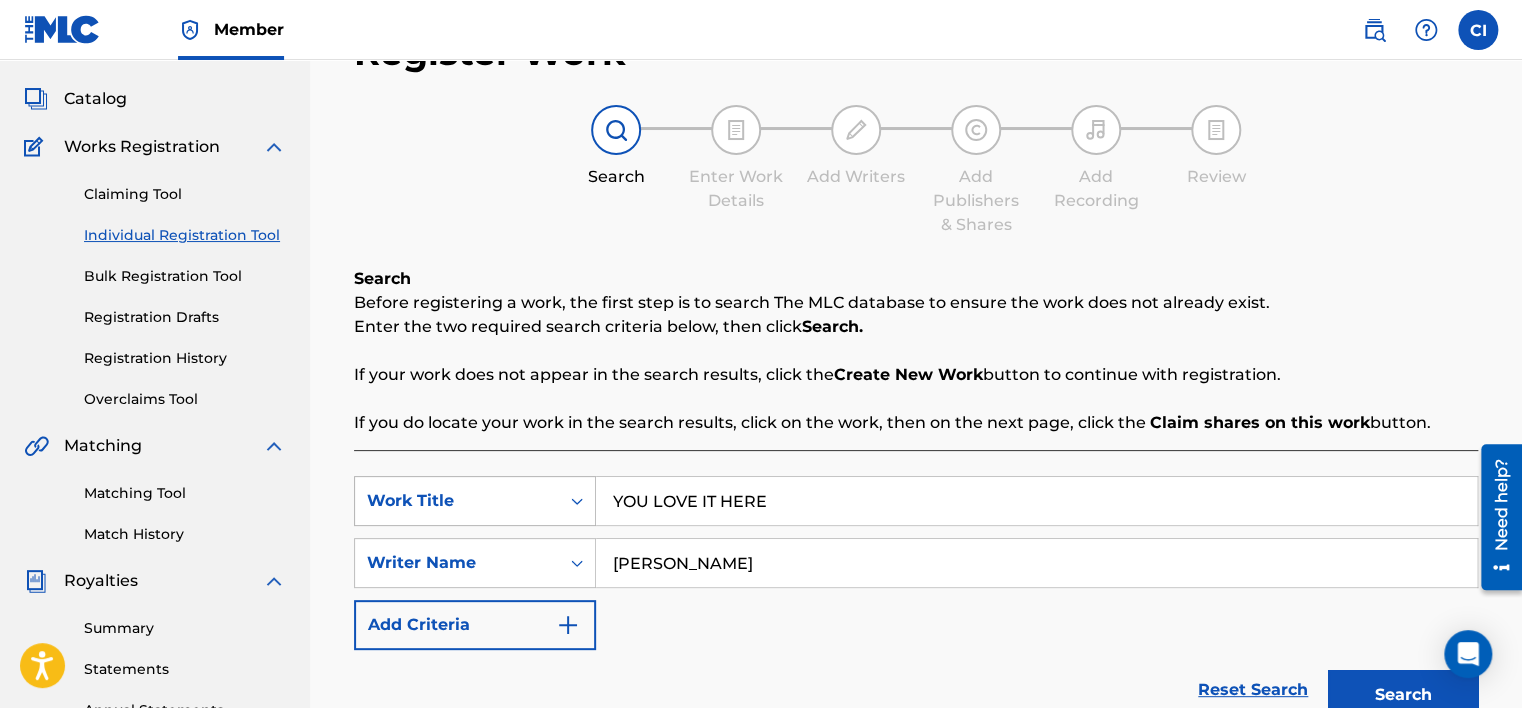 drag, startPoint x: 646, startPoint y: 503, endPoint x: 546, endPoint y: 501, distance: 100.02 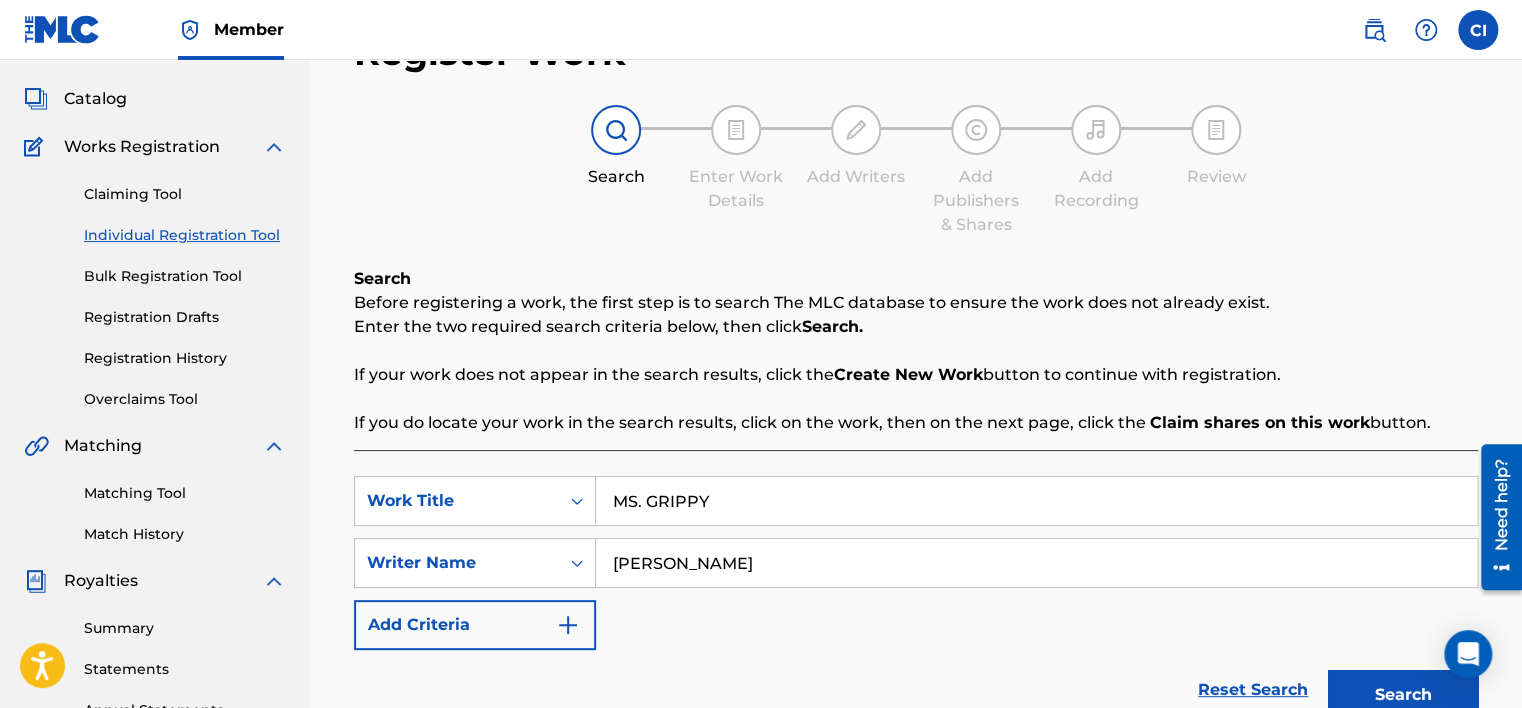 click on "Search" at bounding box center [1403, 695] 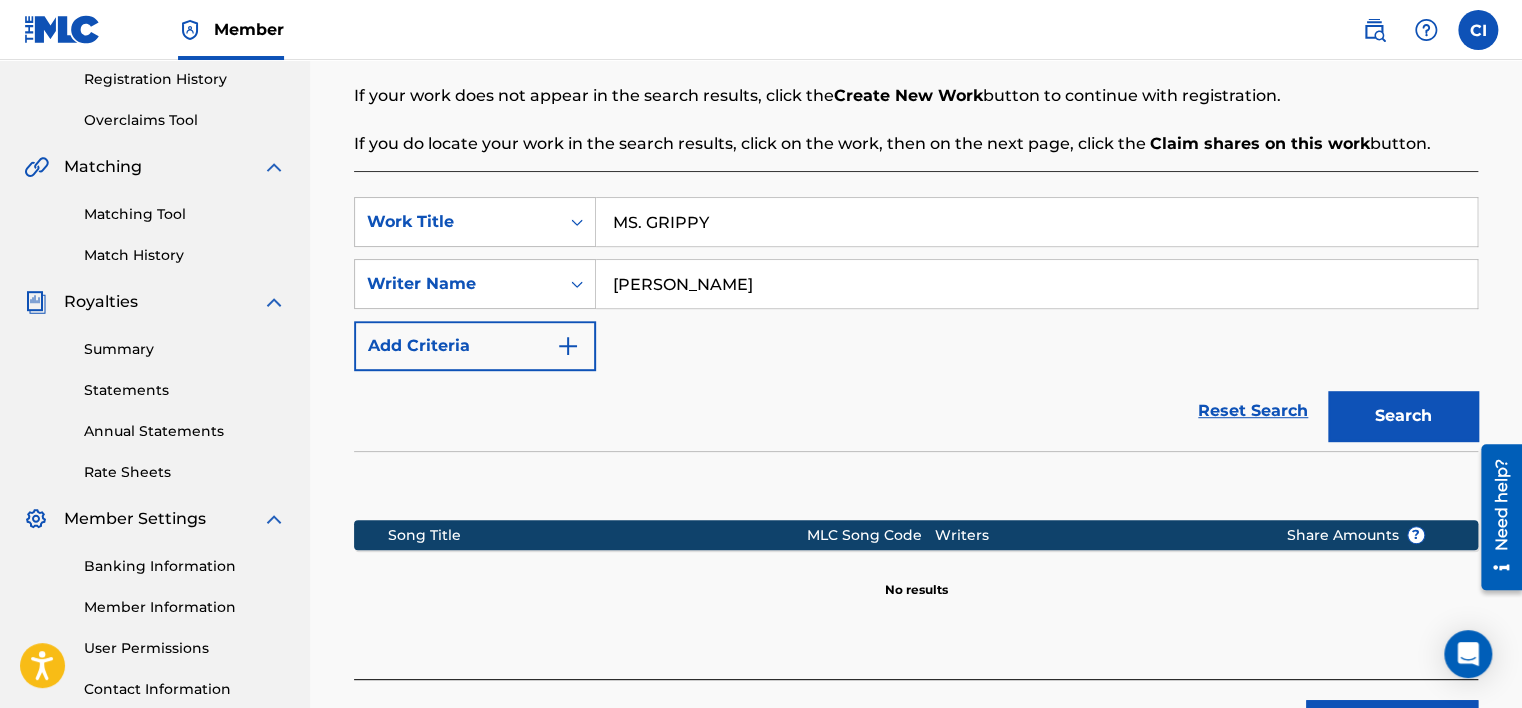 scroll, scrollTop: 400, scrollLeft: 0, axis: vertical 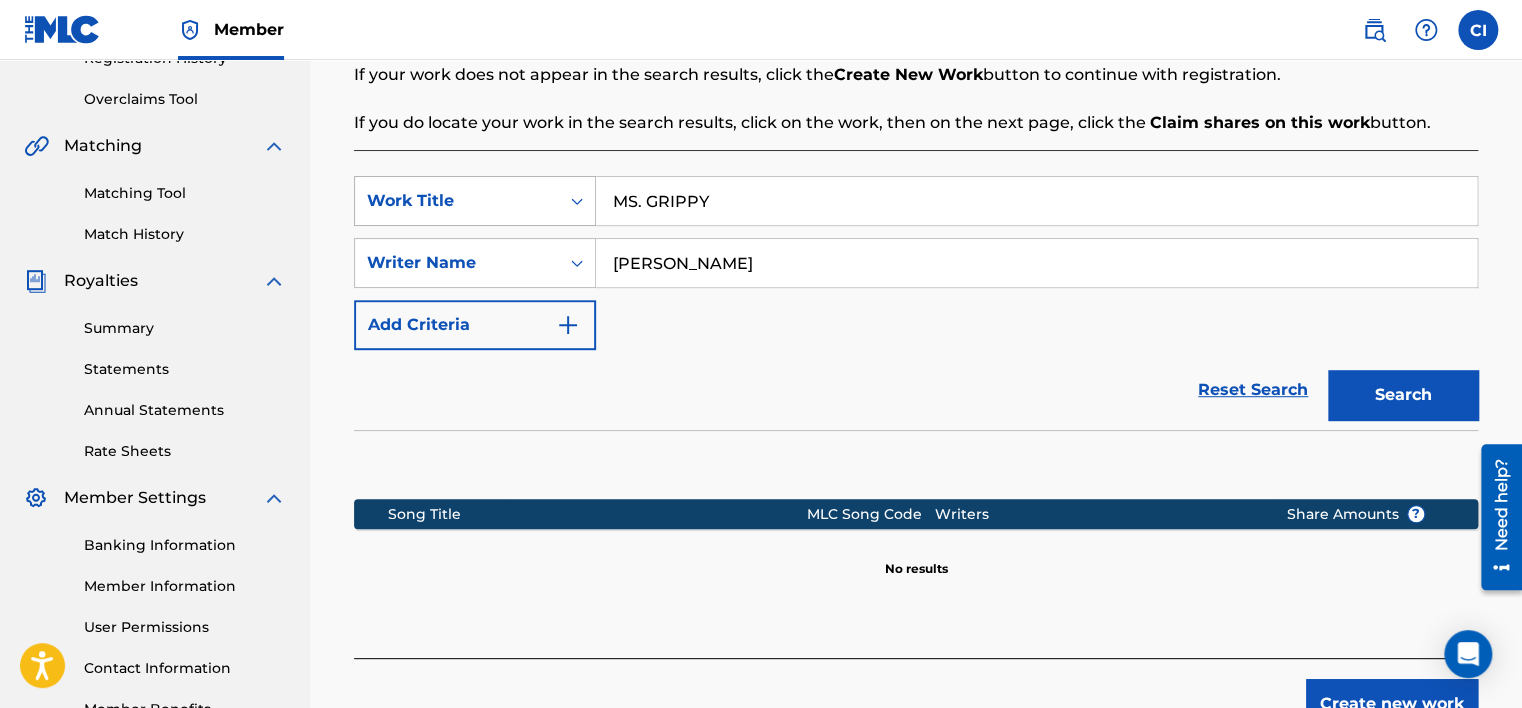 drag, startPoint x: 624, startPoint y: 205, endPoint x: 554, endPoint y: 212, distance: 70.34913 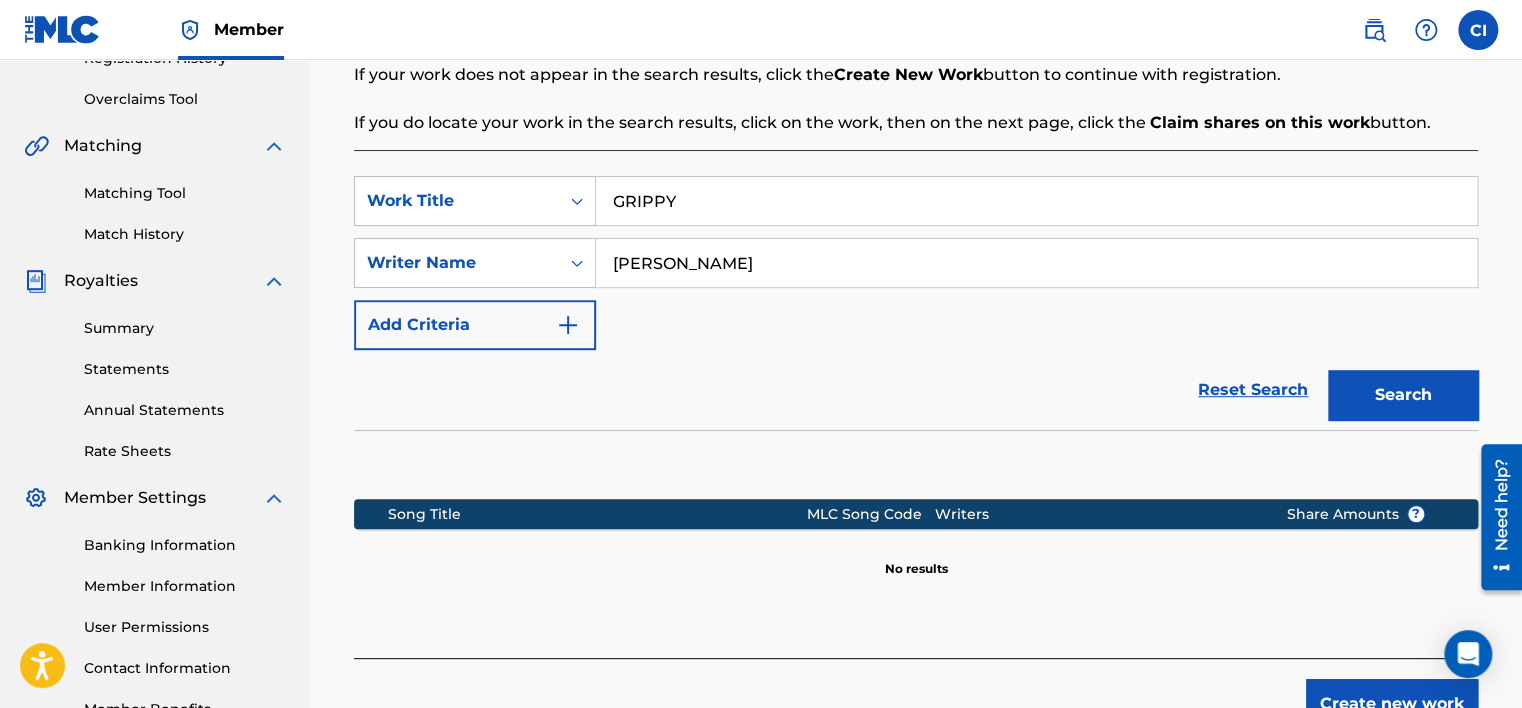 type on "GRIPPY" 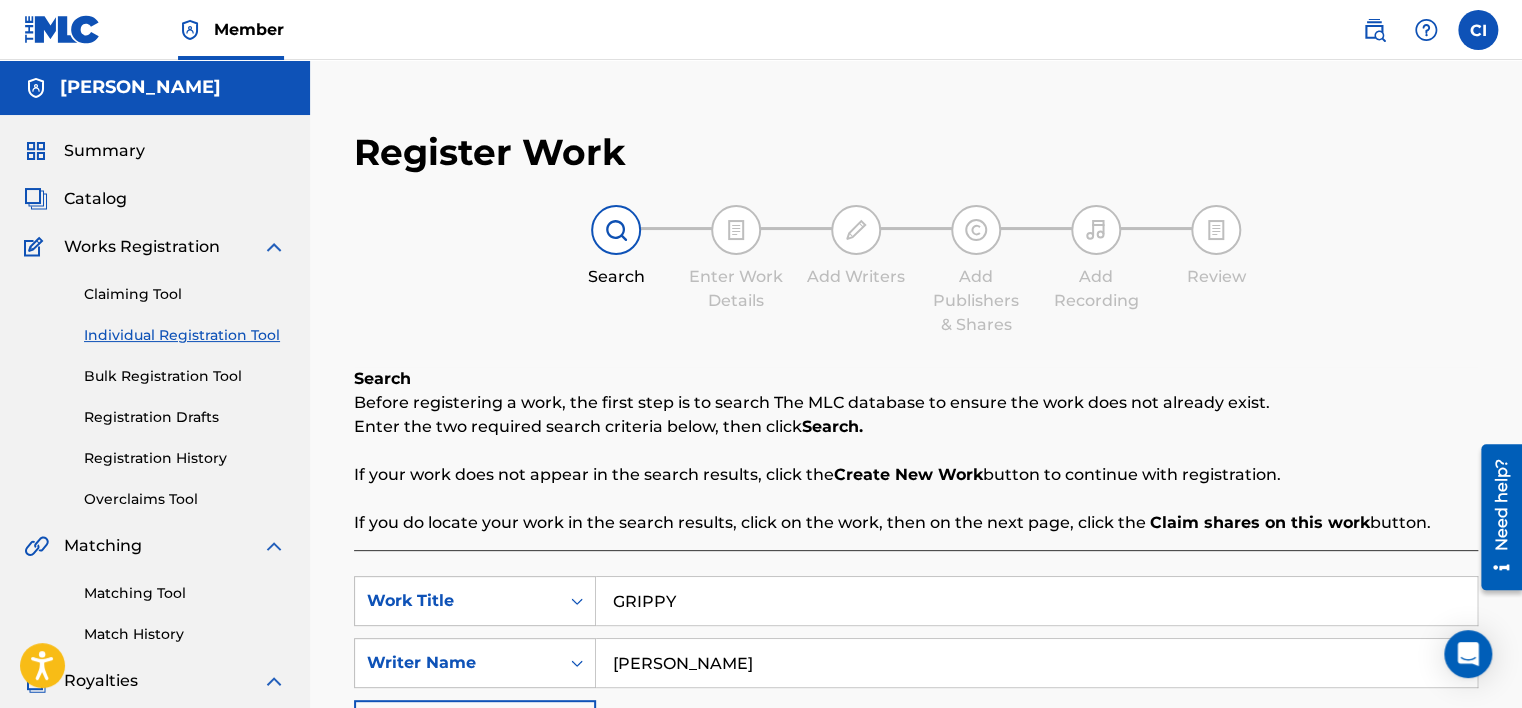 click on "Catalog" at bounding box center [95, 199] 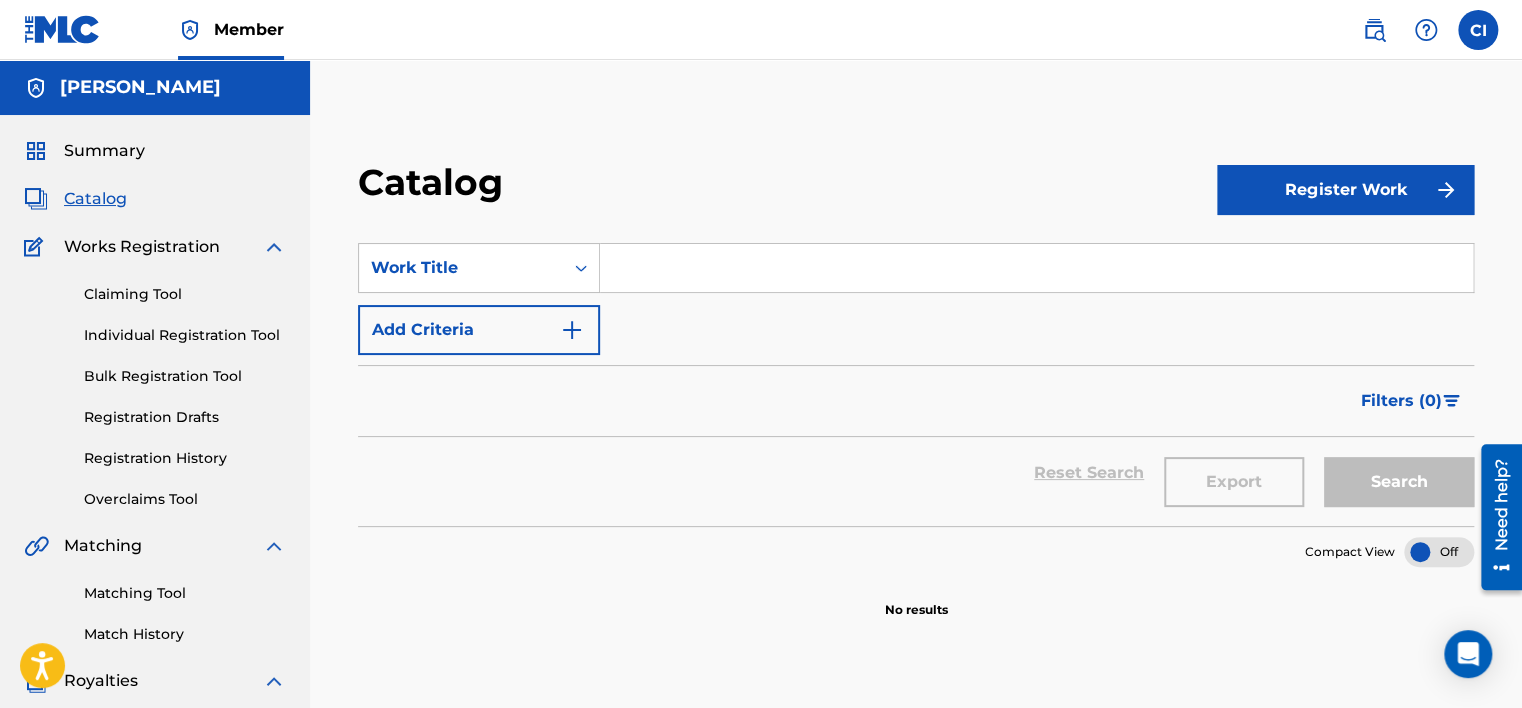 click on "Summary" at bounding box center [104, 151] 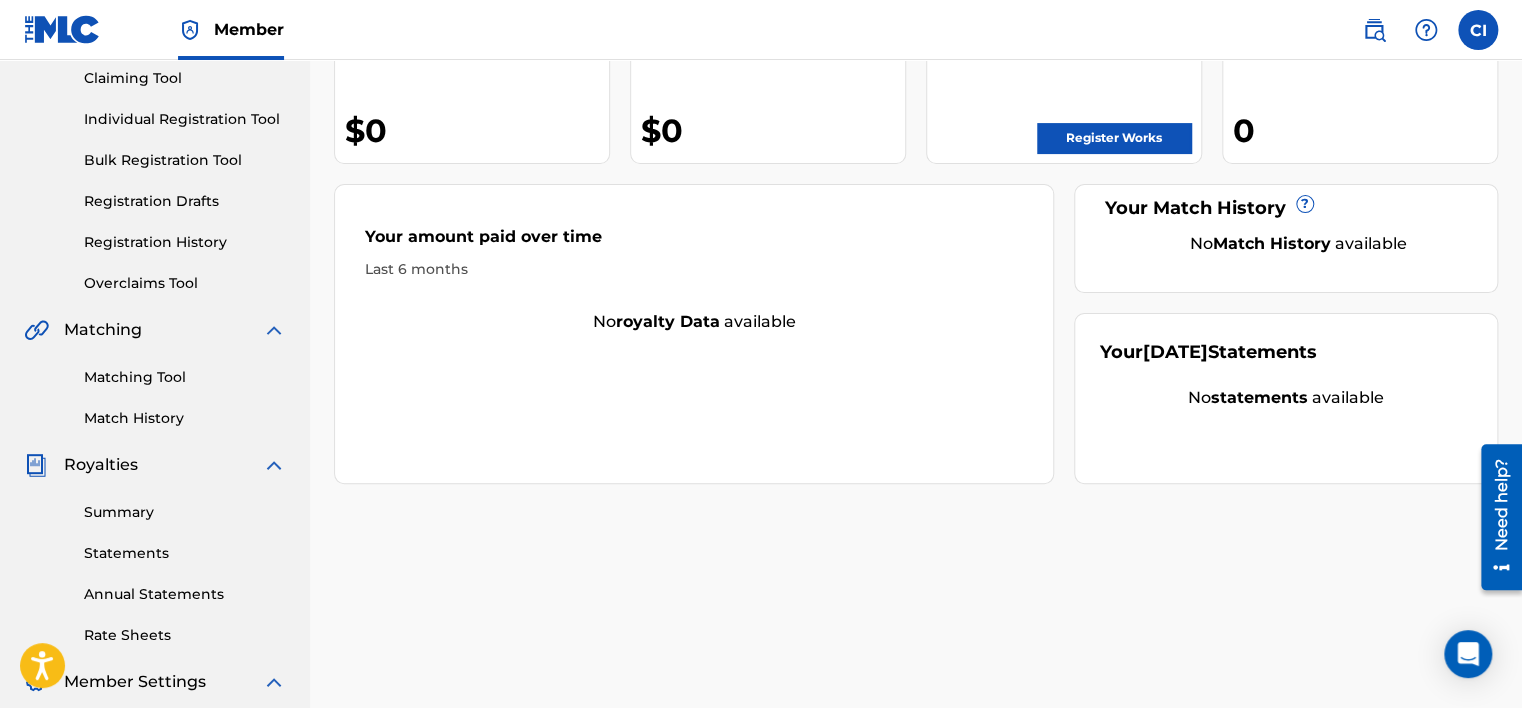 scroll, scrollTop: 0, scrollLeft: 0, axis: both 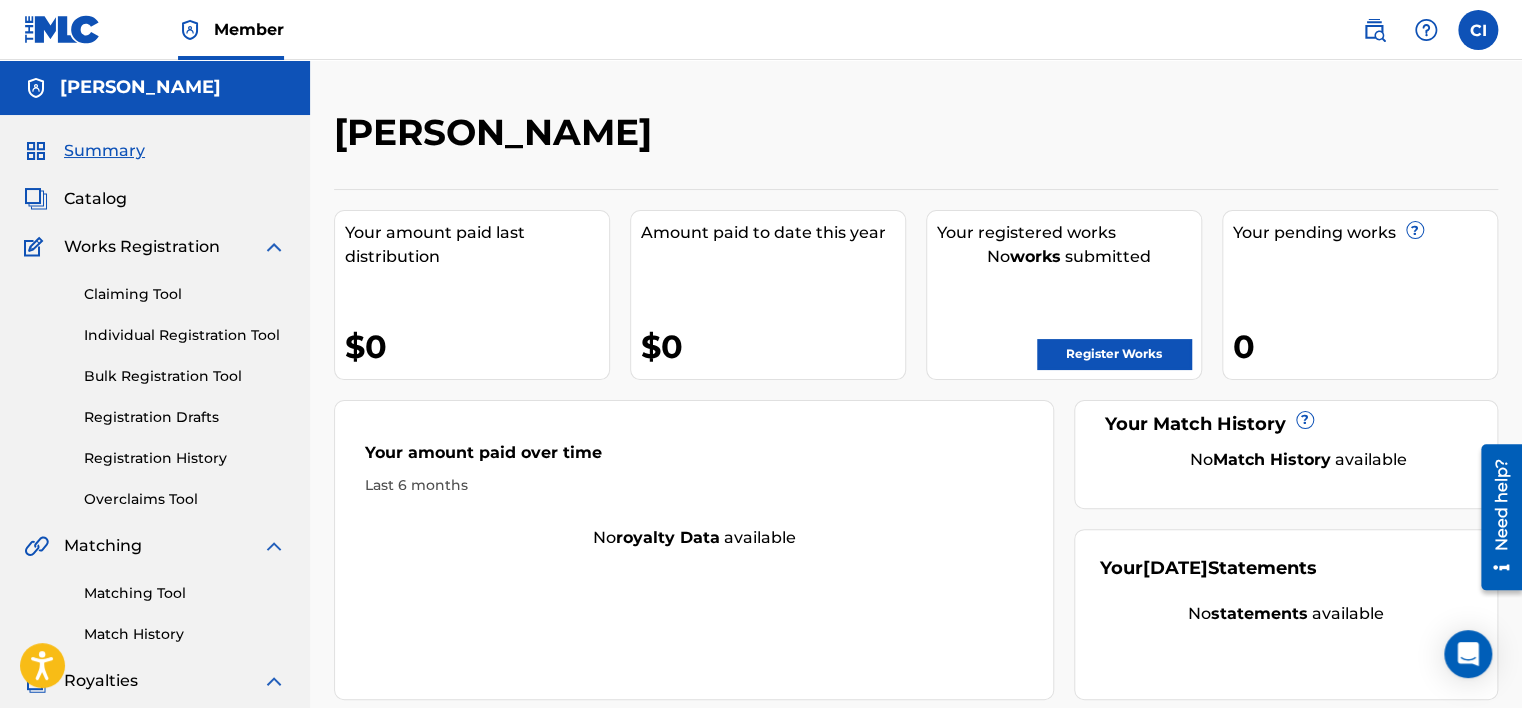 click at bounding box center (62, 29) 